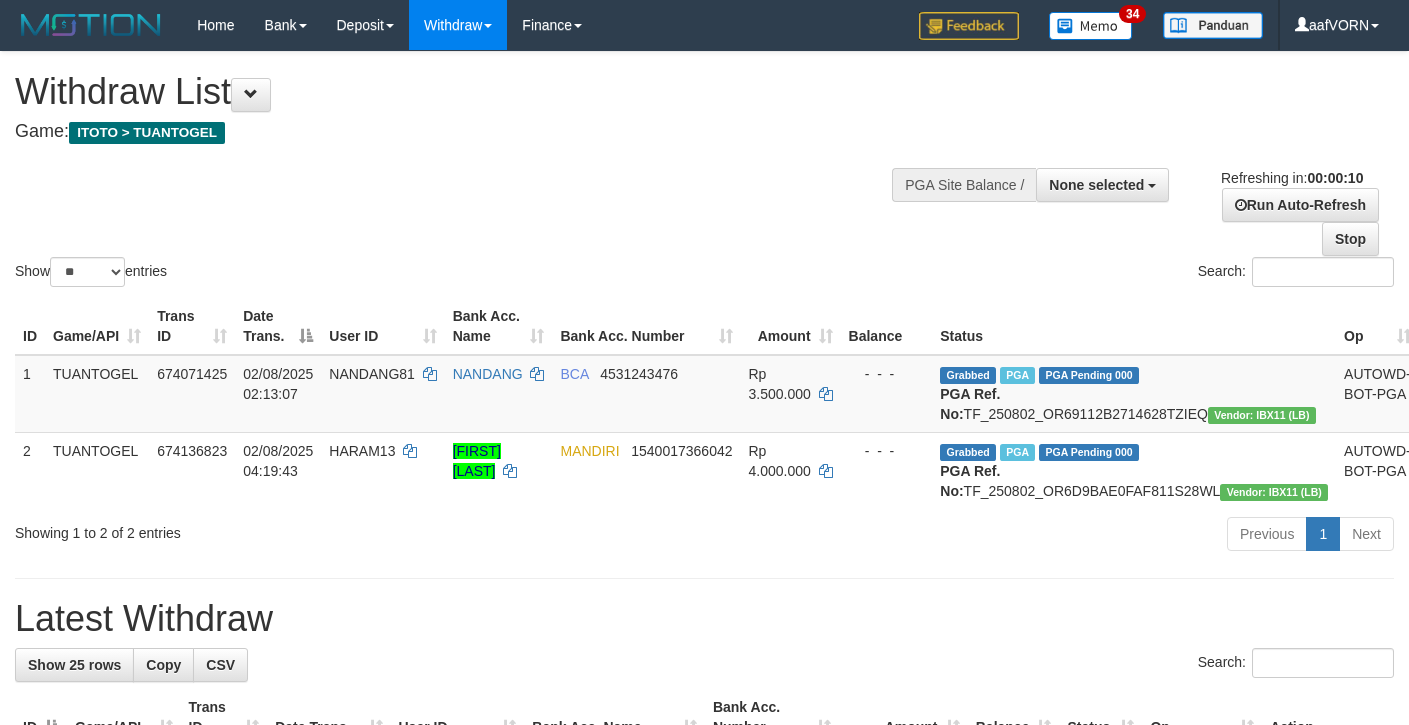 select 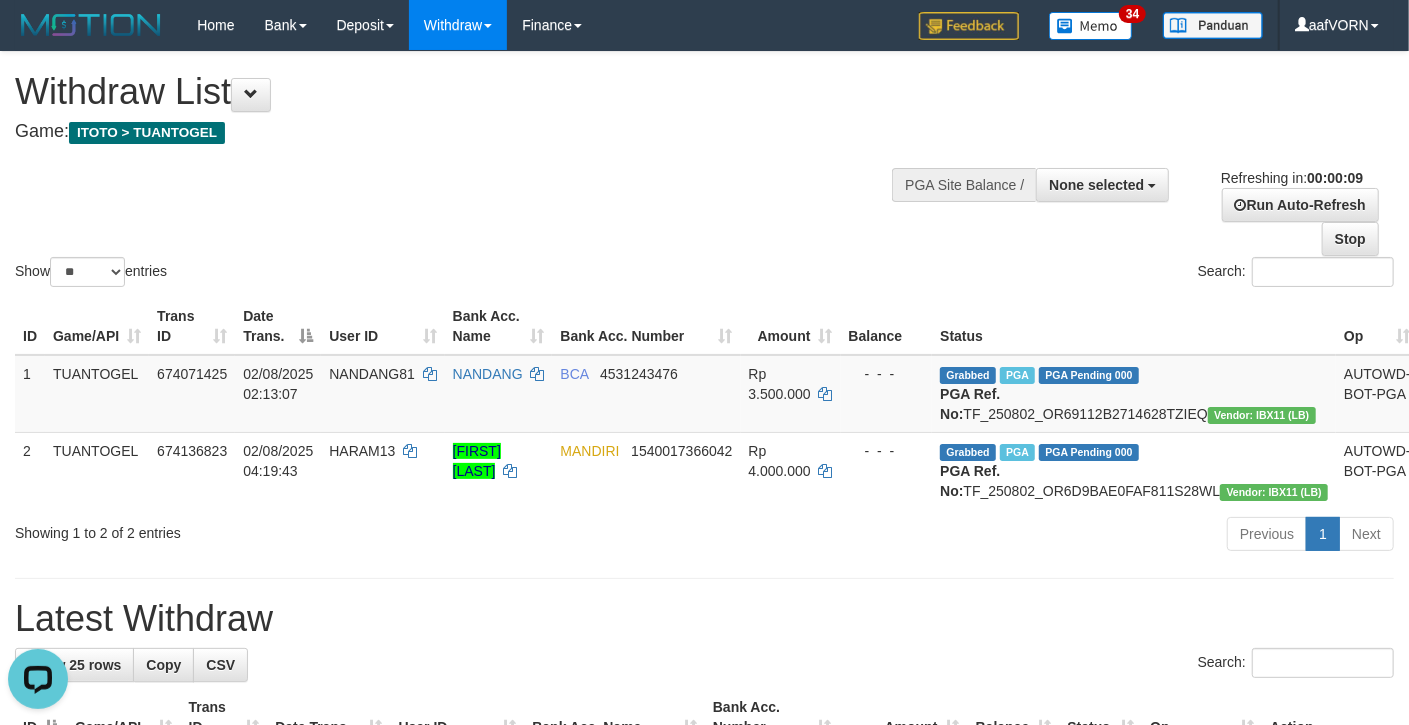 scroll, scrollTop: 0, scrollLeft: 0, axis: both 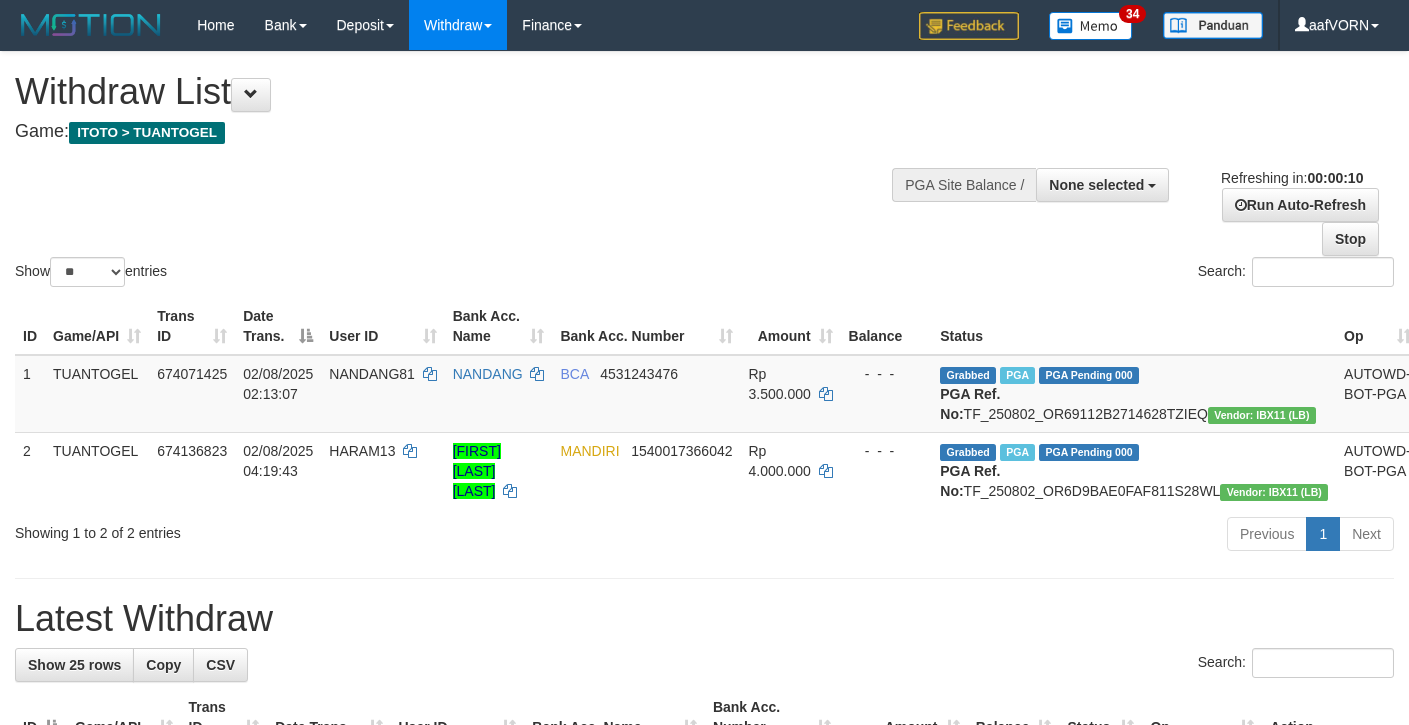 select 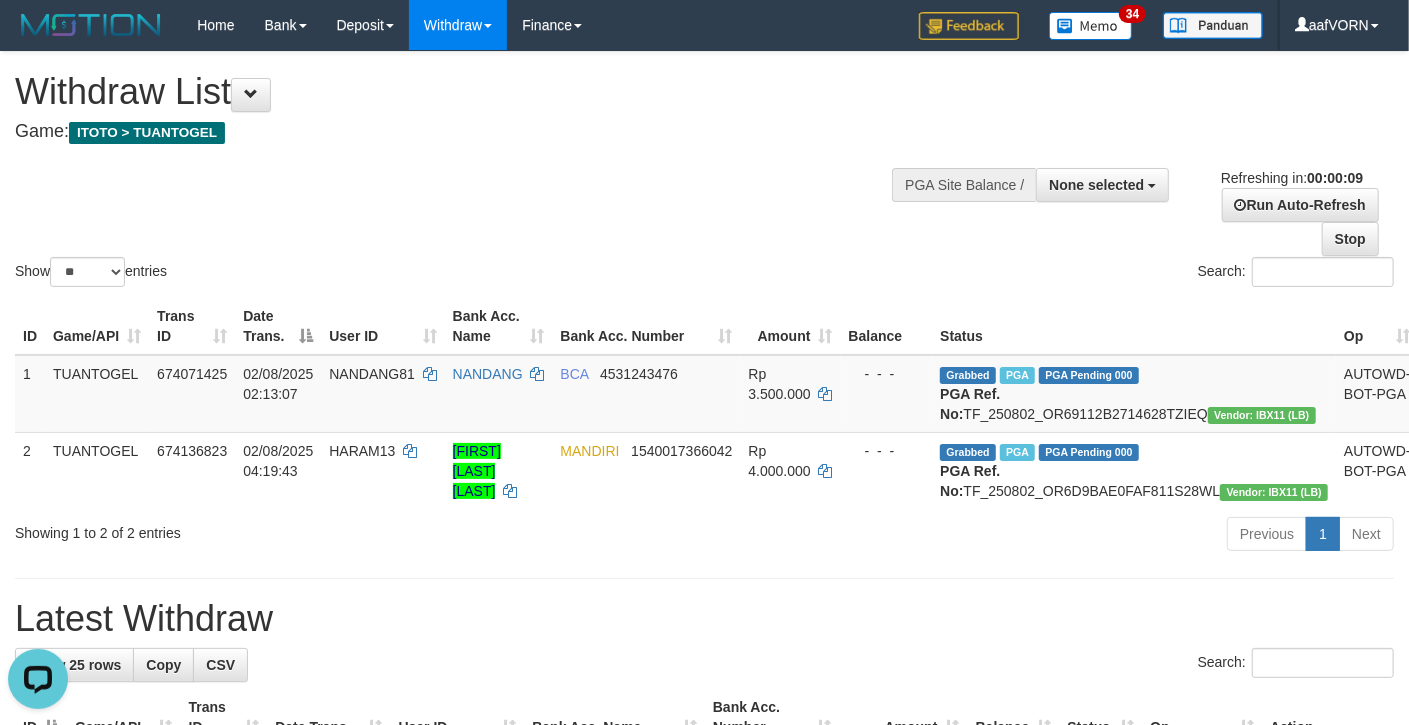 scroll, scrollTop: 0, scrollLeft: 0, axis: both 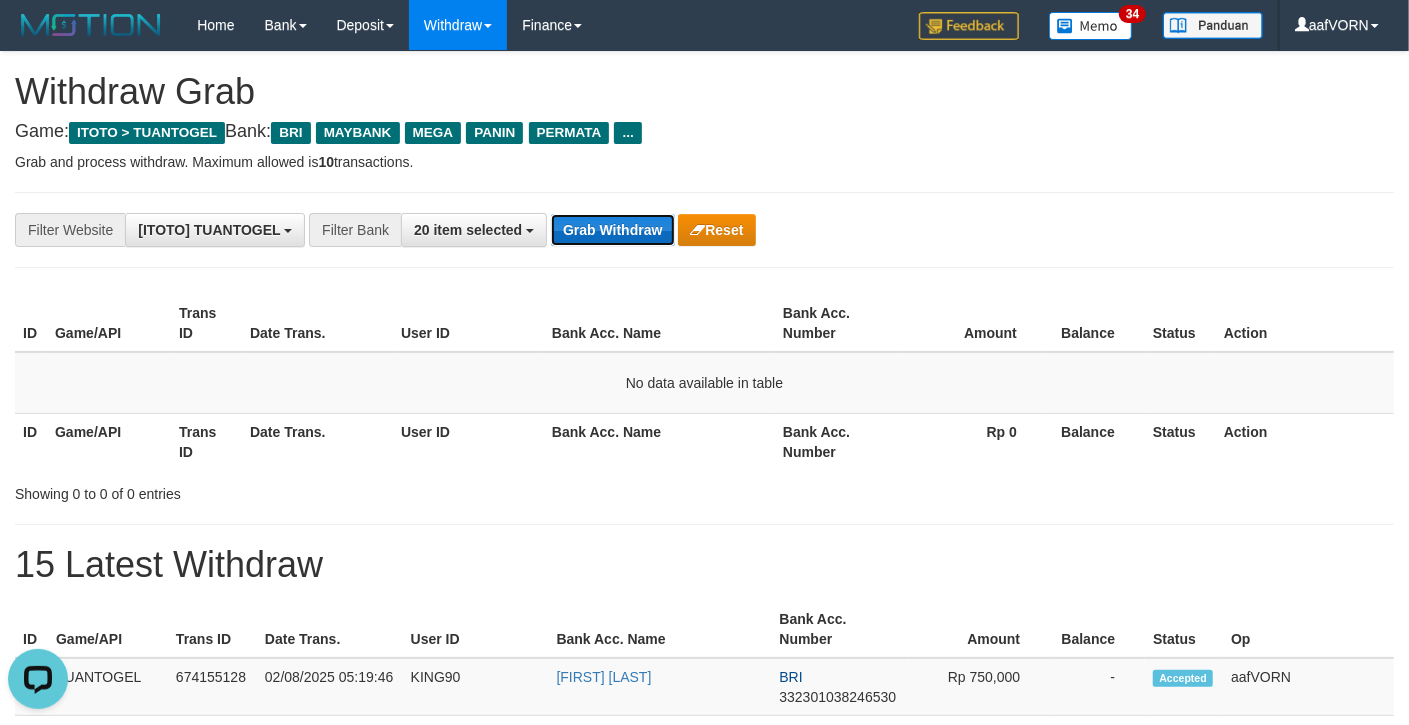 click on "Grab Withdraw" at bounding box center [612, 230] 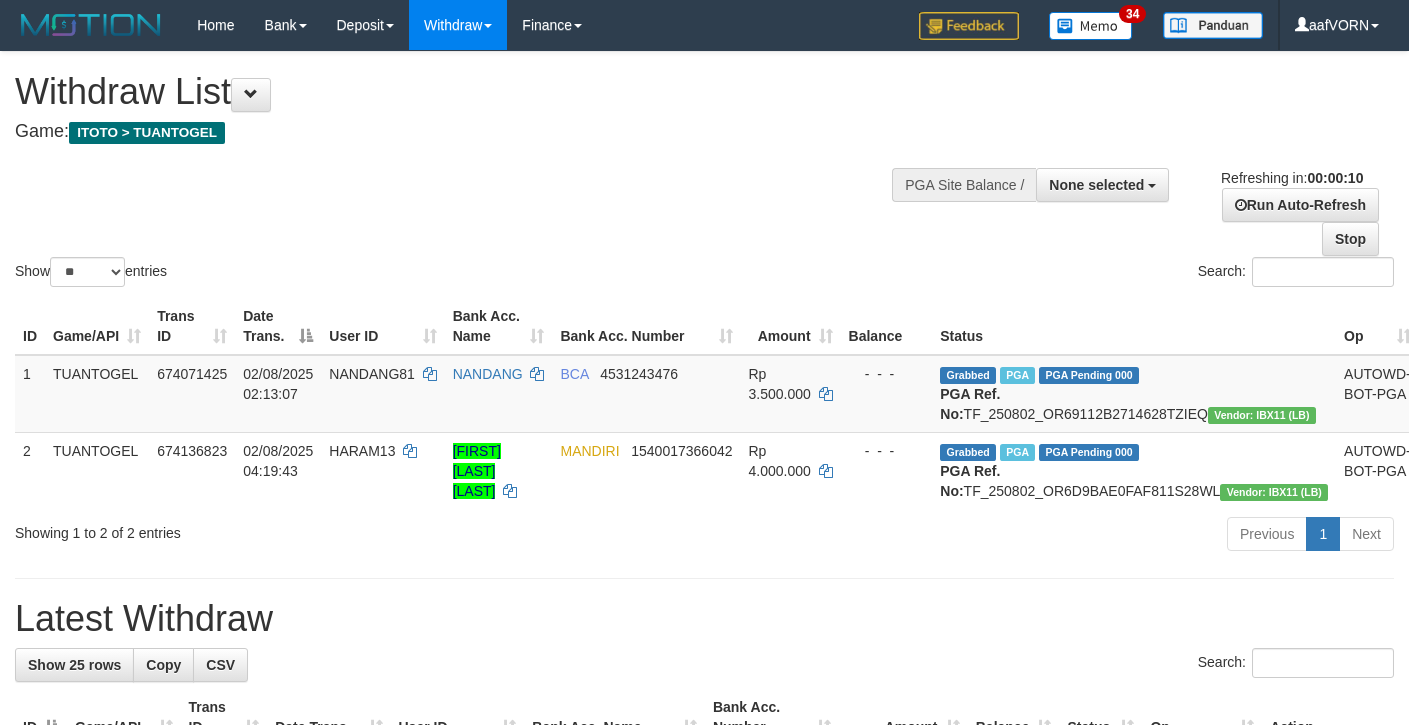 select 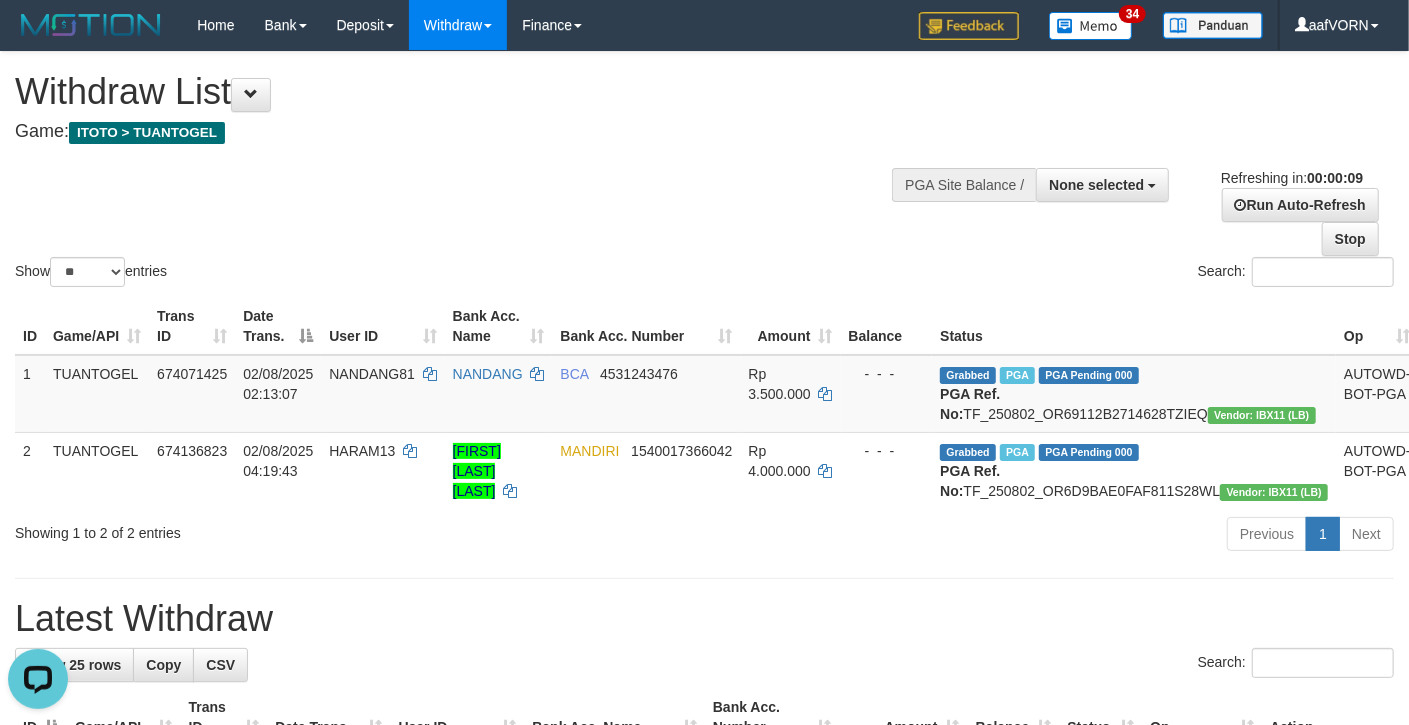 scroll, scrollTop: 0, scrollLeft: 0, axis: both 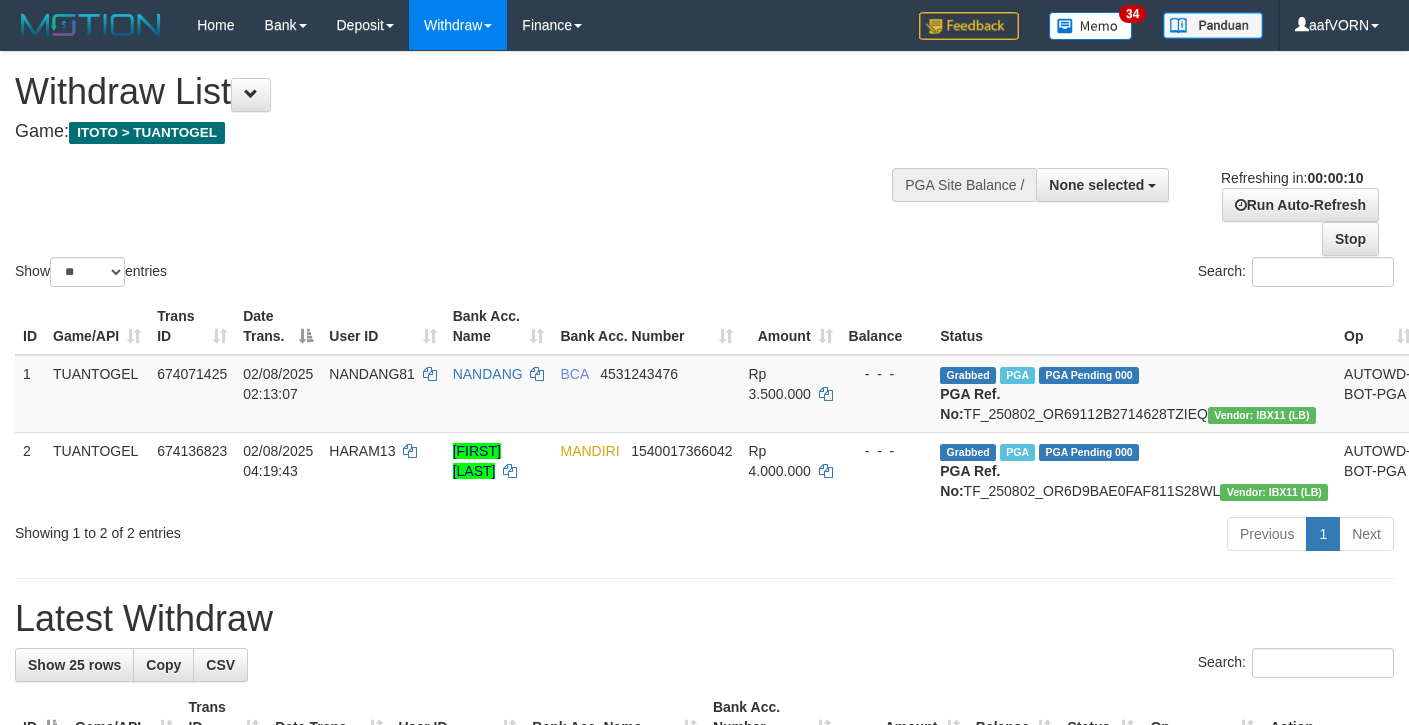 select 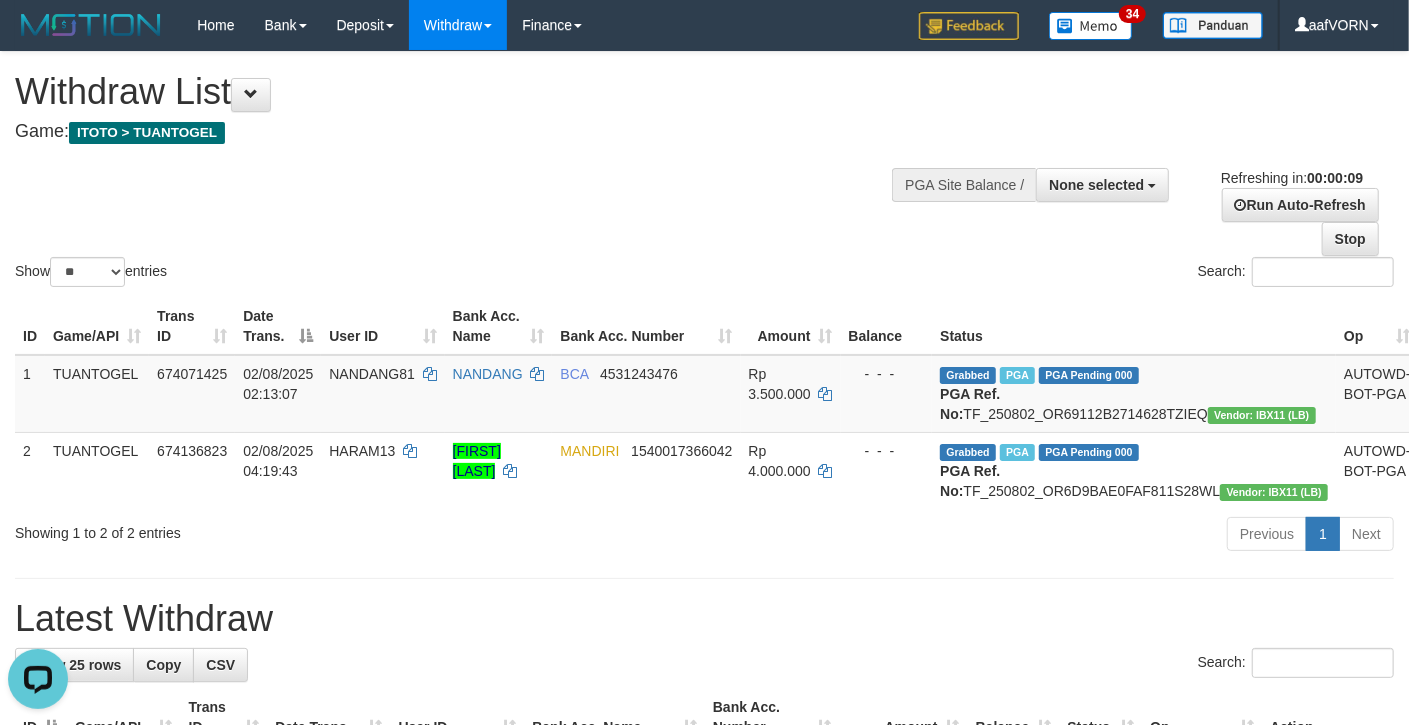 scroll, scrollTop: 0, scrollLeft: 0, axis: both 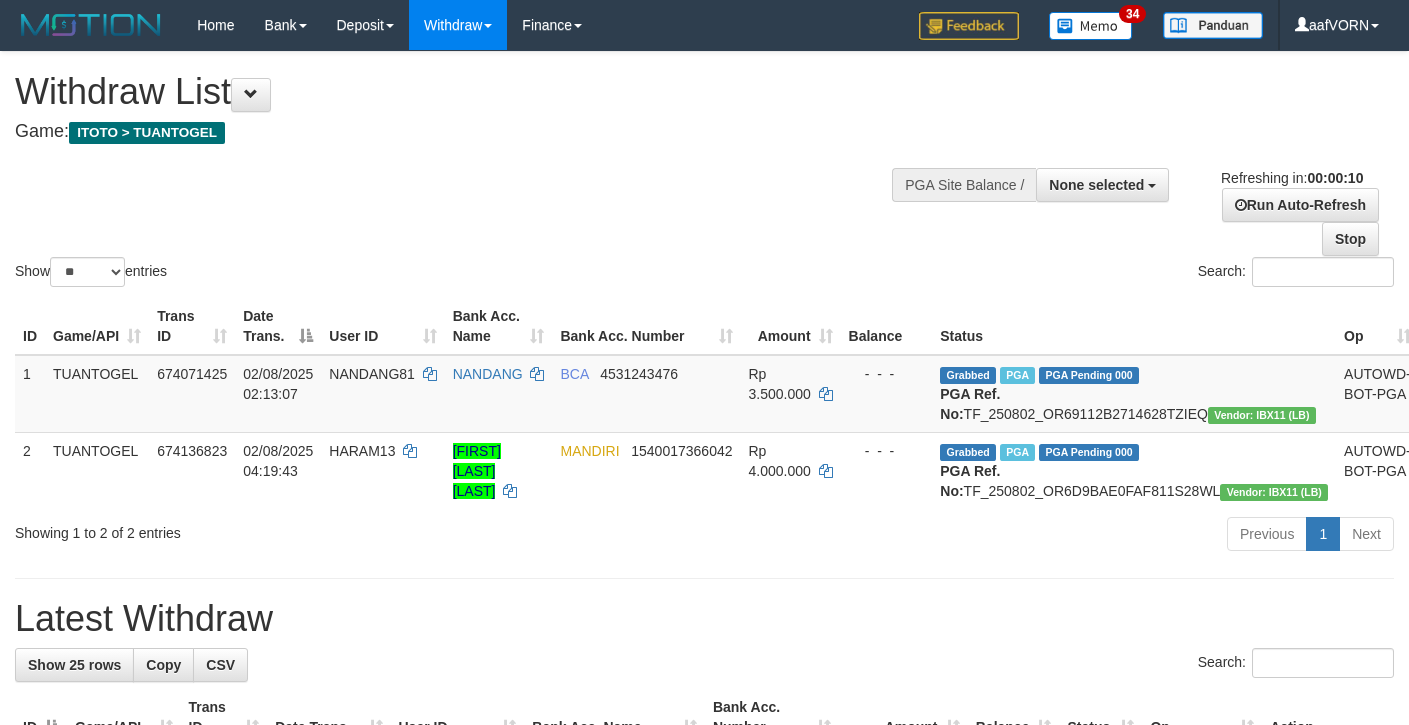 select 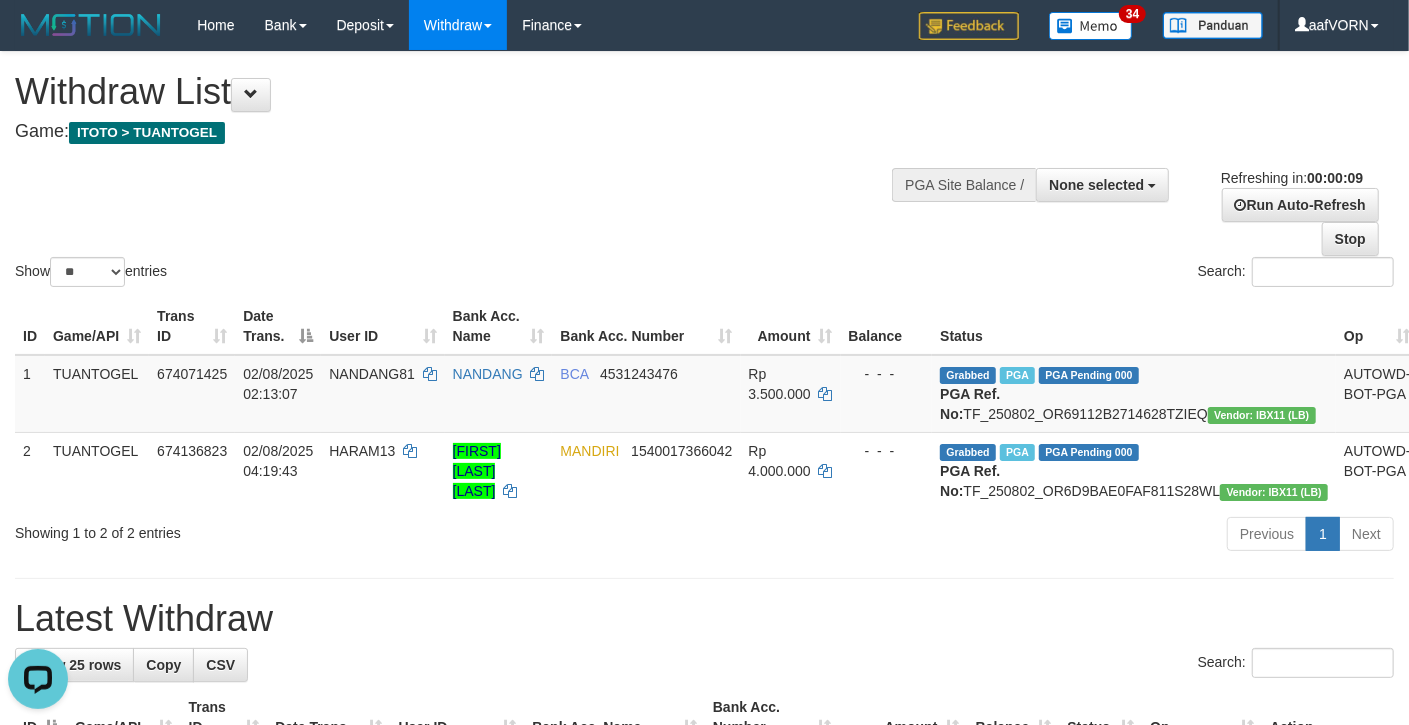 scroll, scrollTop: 0, scrollLeft: 0, axis: both 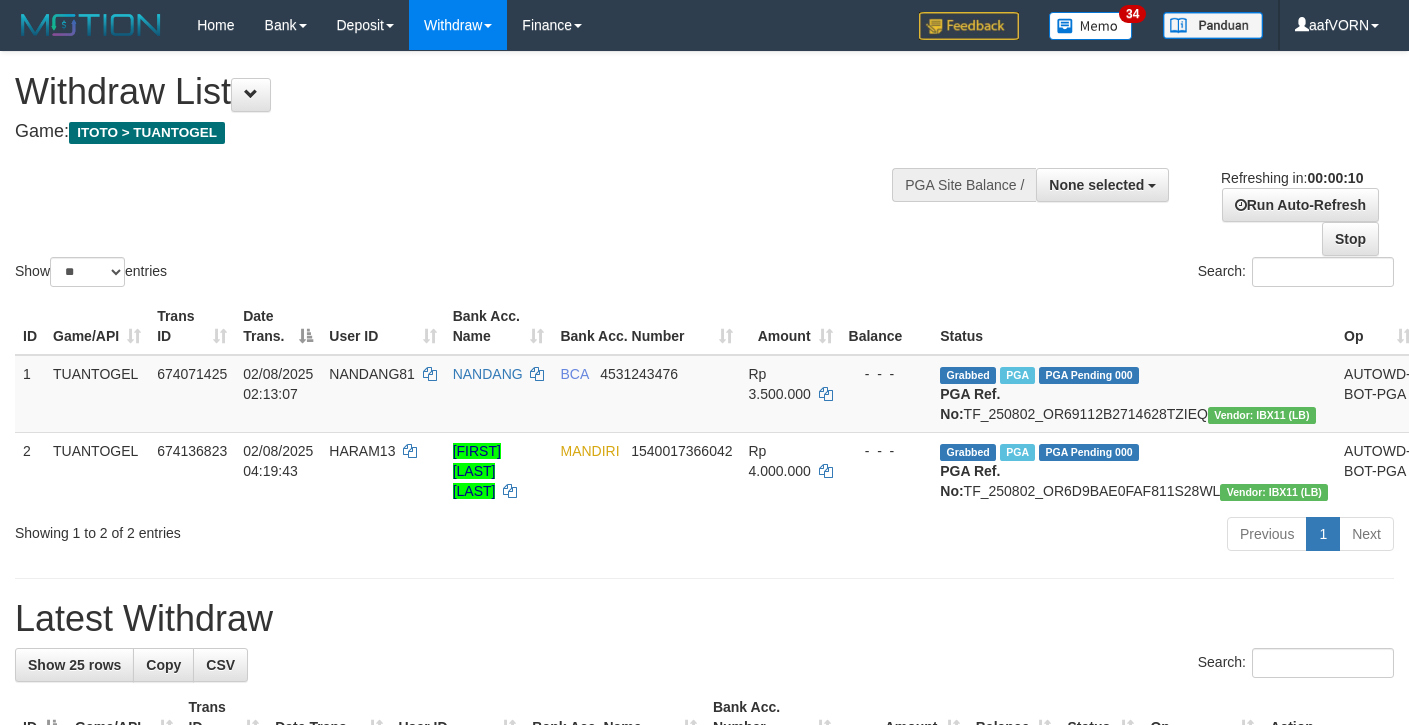 select 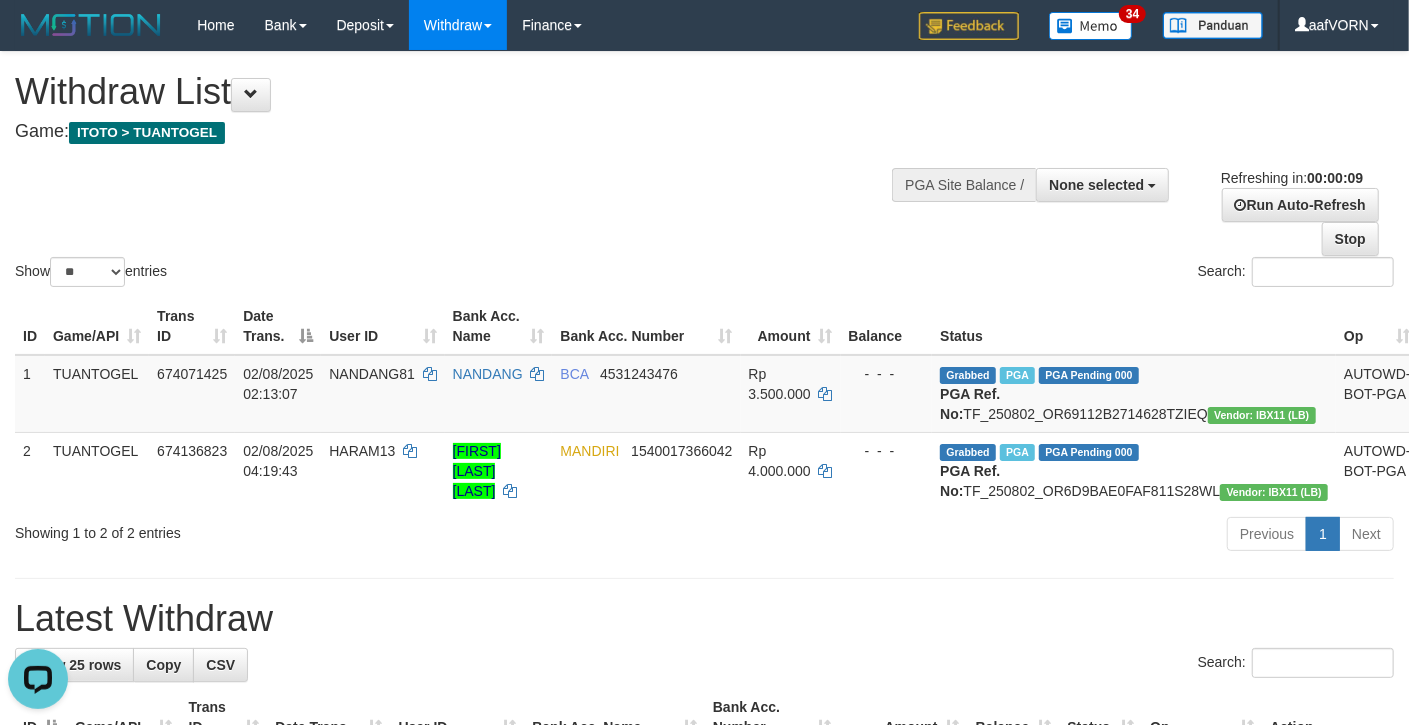 scroll, scrollTop: 0, scrollLeft: 0, axis: both 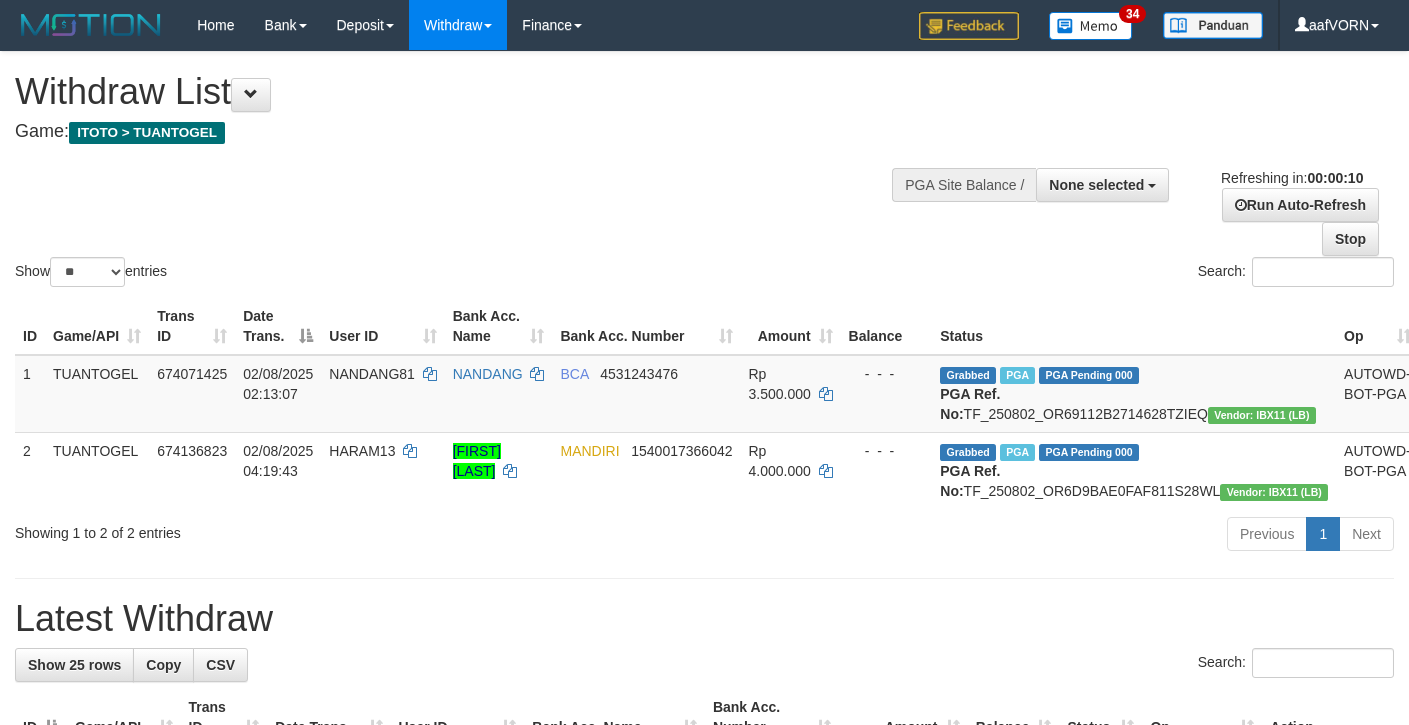 select 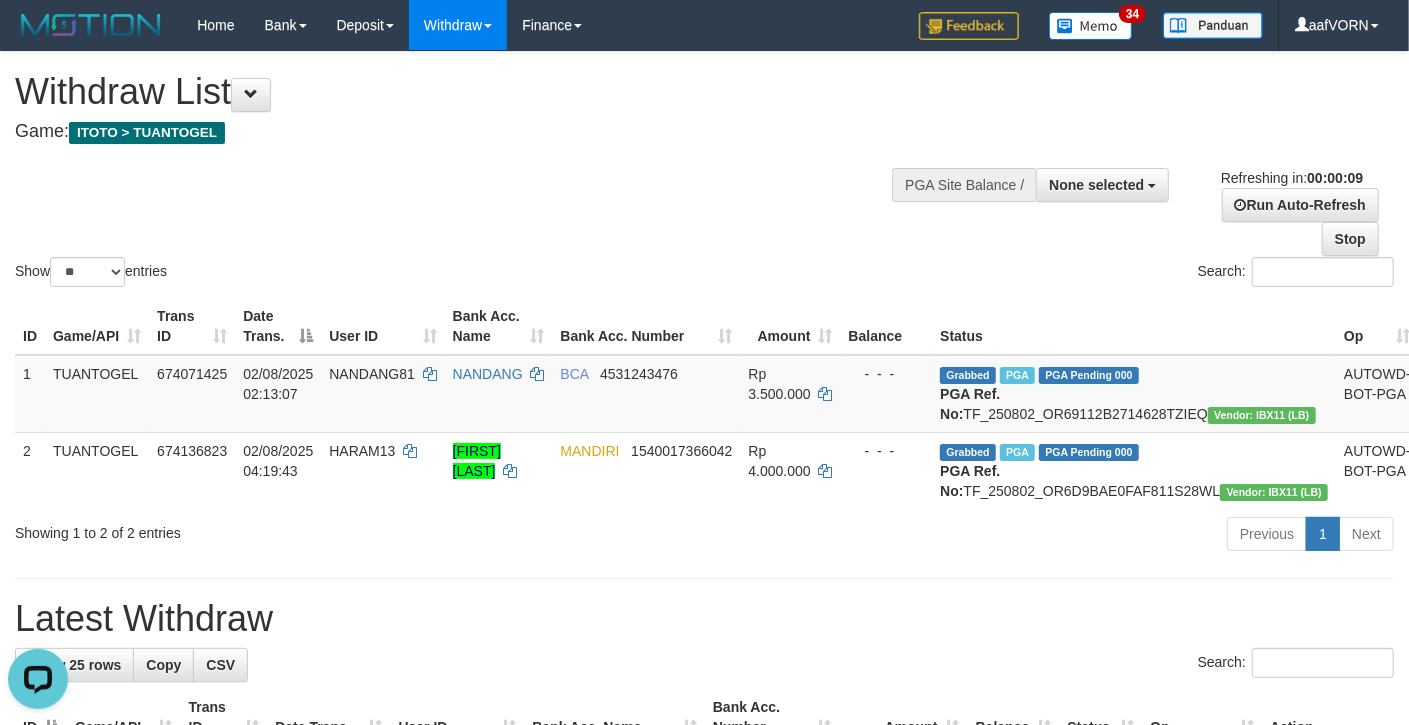 scroll, scrollTop: 0, scrollLeft: 0, axis: both 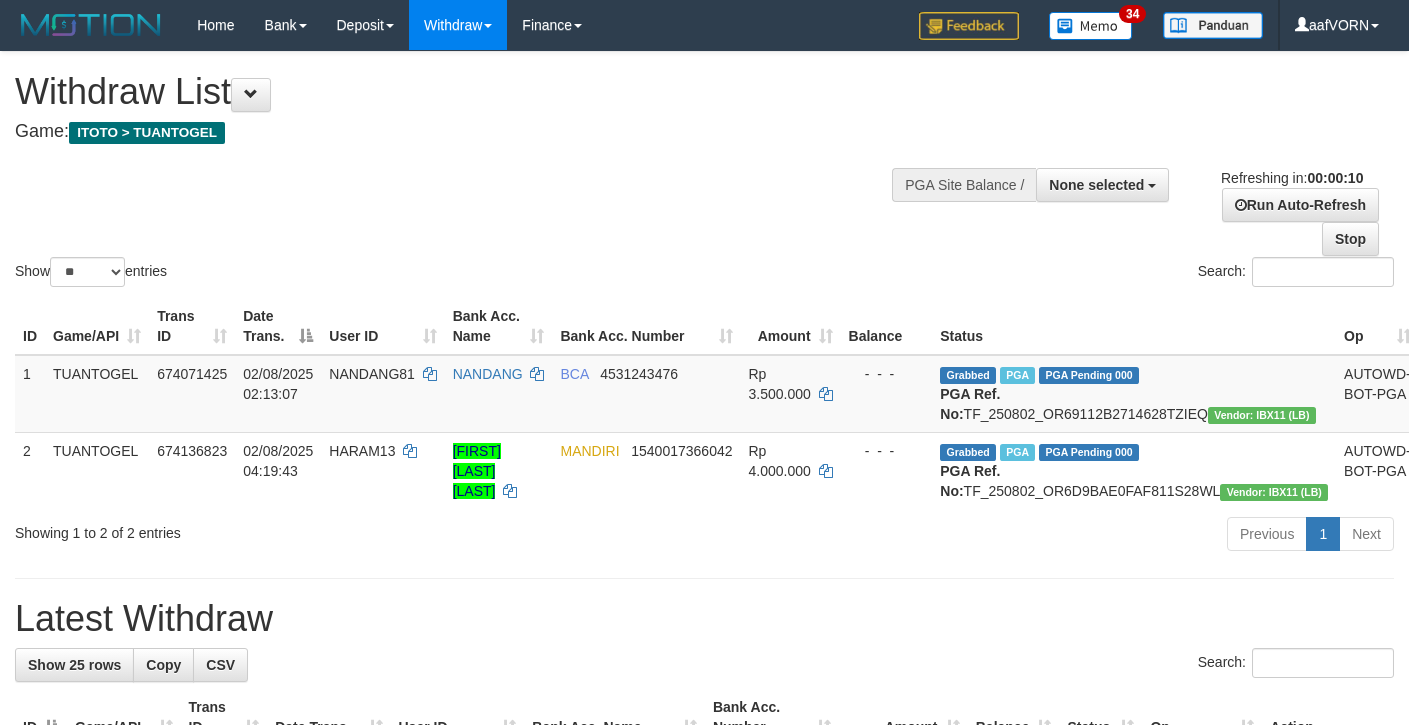 select 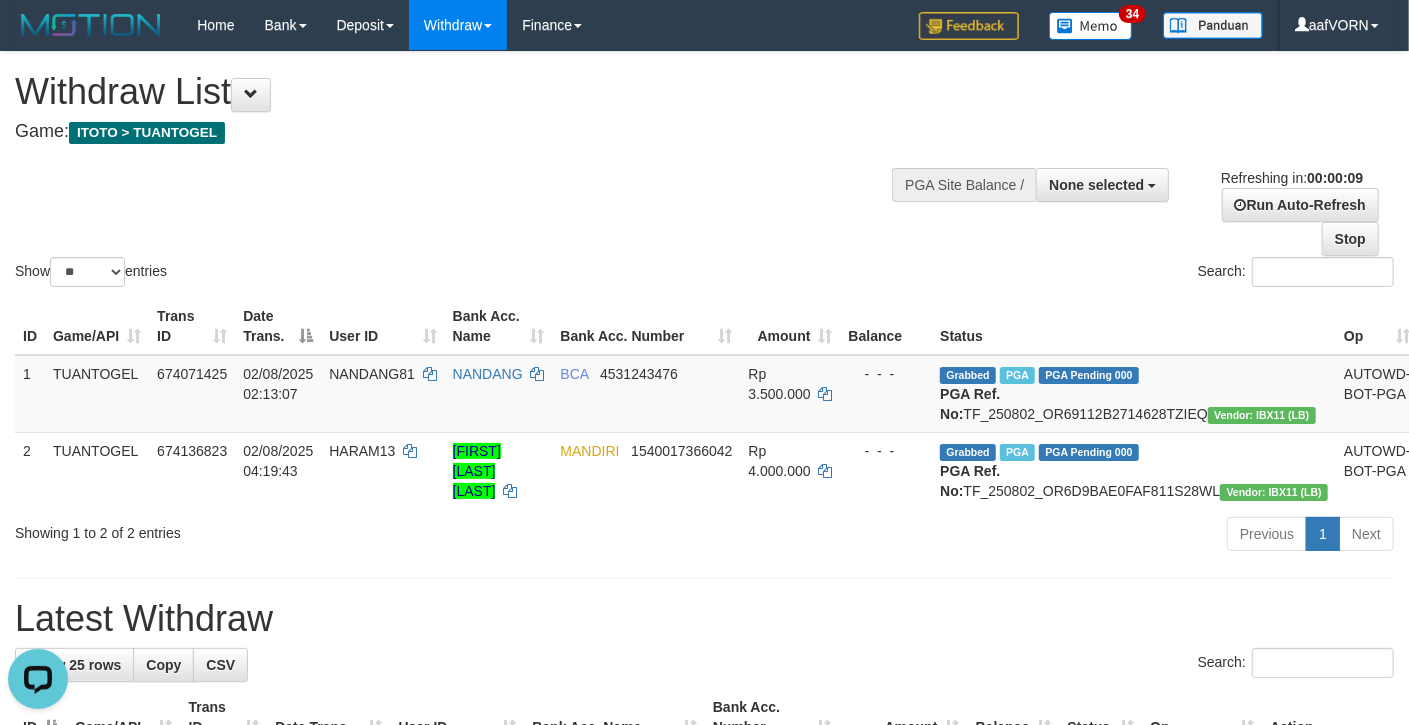 scroll, scrollTop: 0, scrollLeft: 0, axis: both 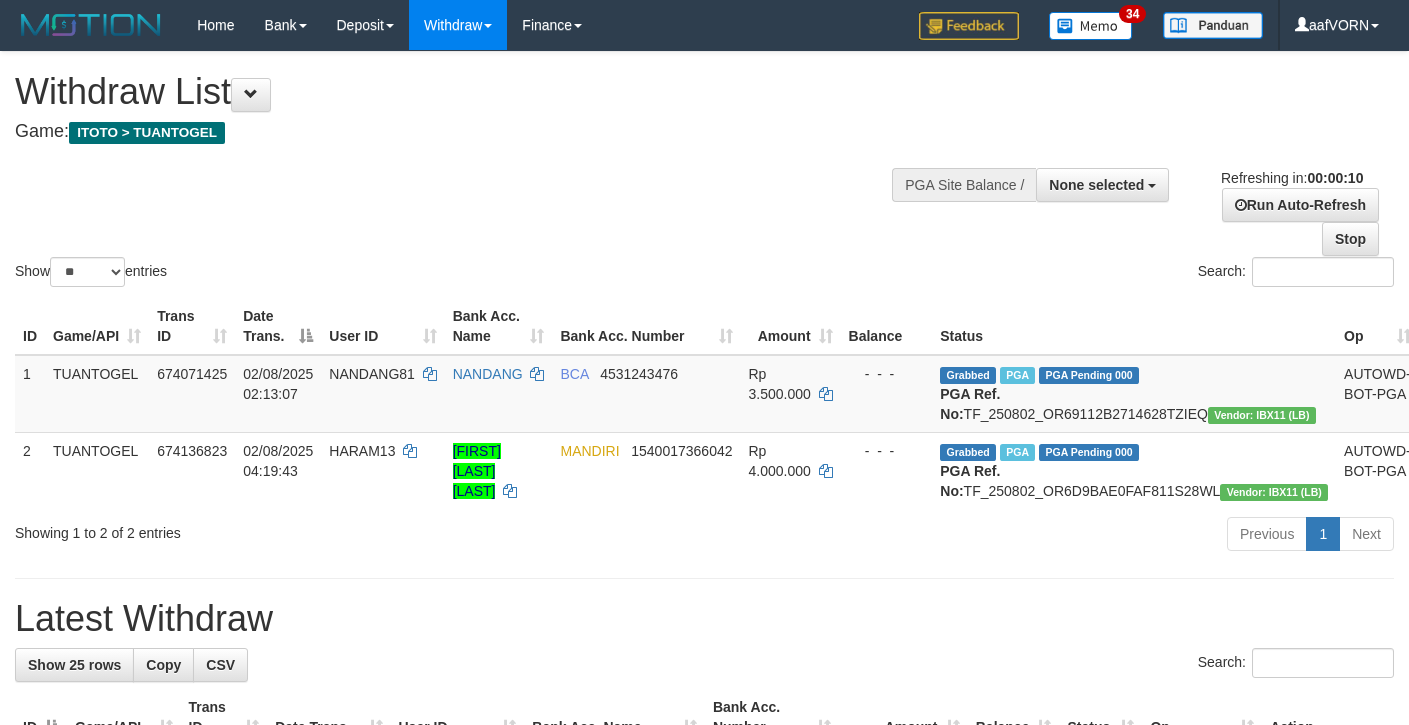 select 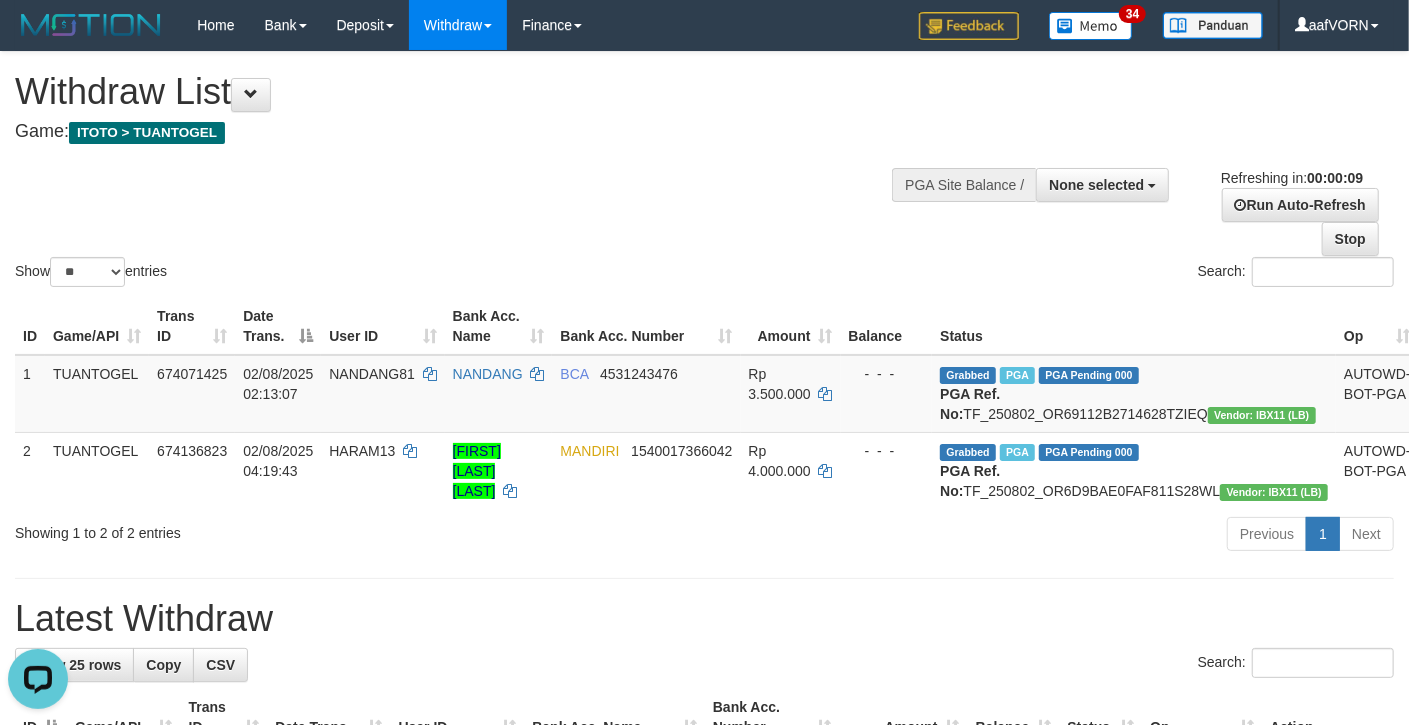 scroll, scrollTop: 0, scrollLeft: 0, axis: both 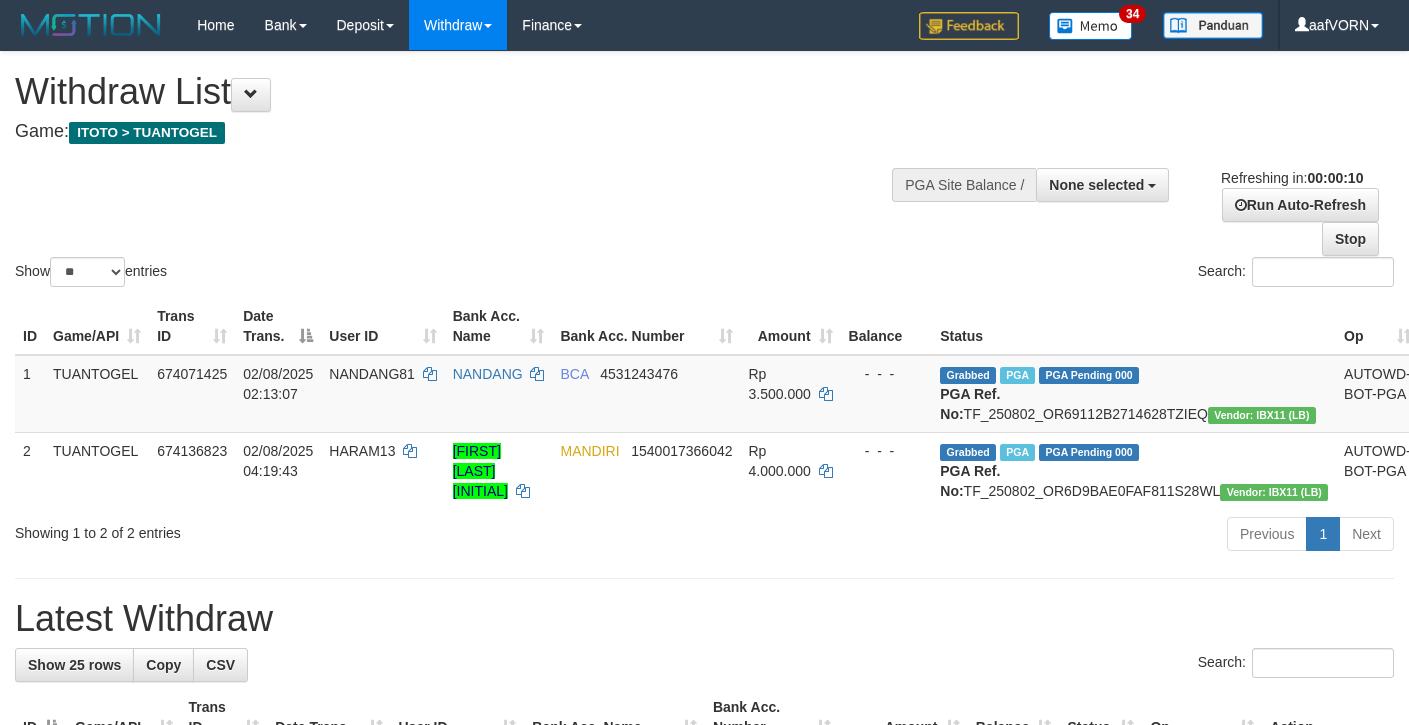select 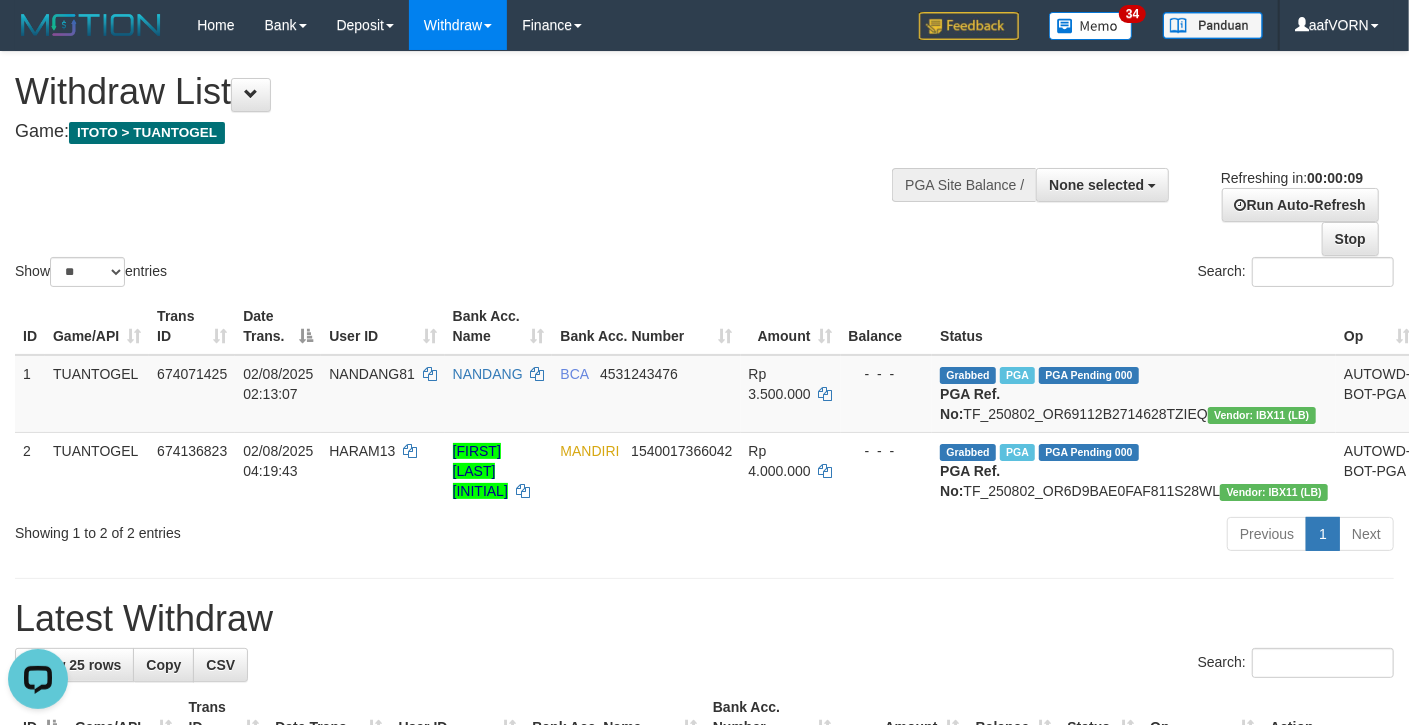 scroll, scrollTop: 0, scrollLeft: 0, axis: both 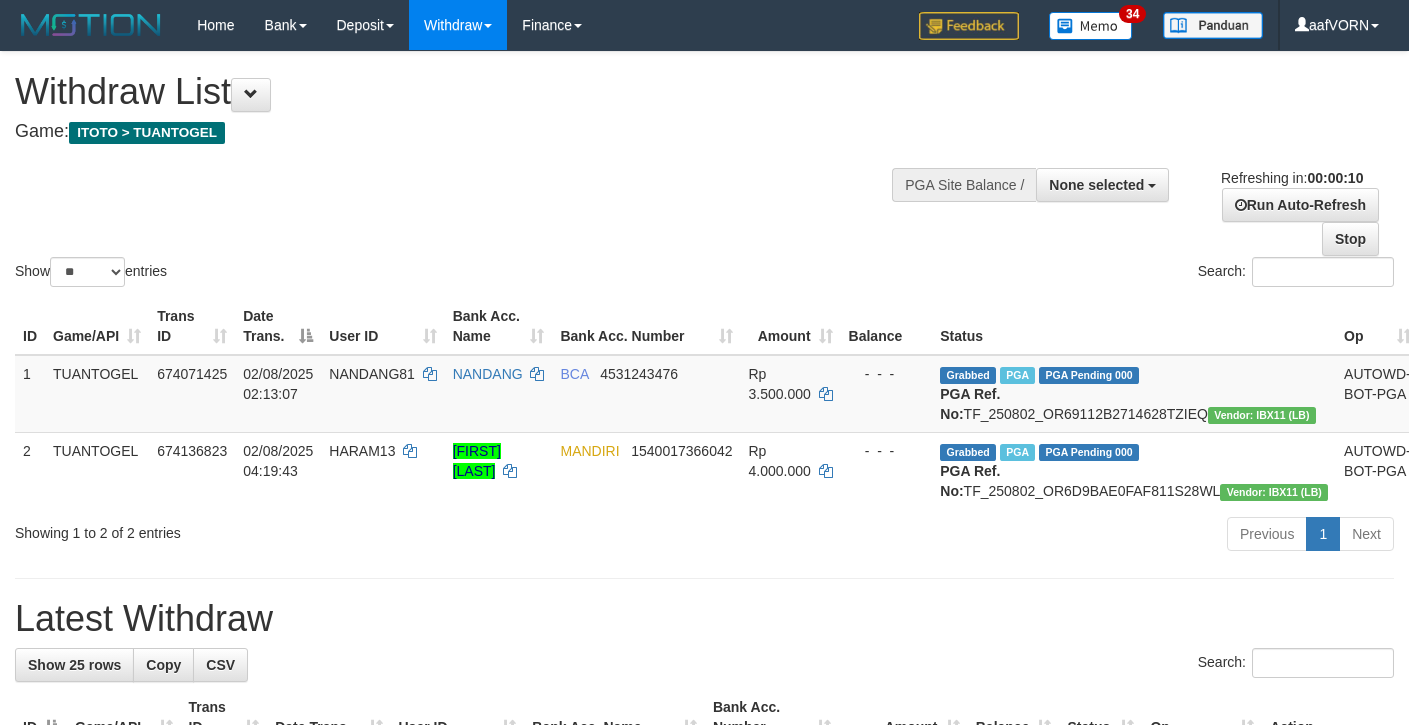 select 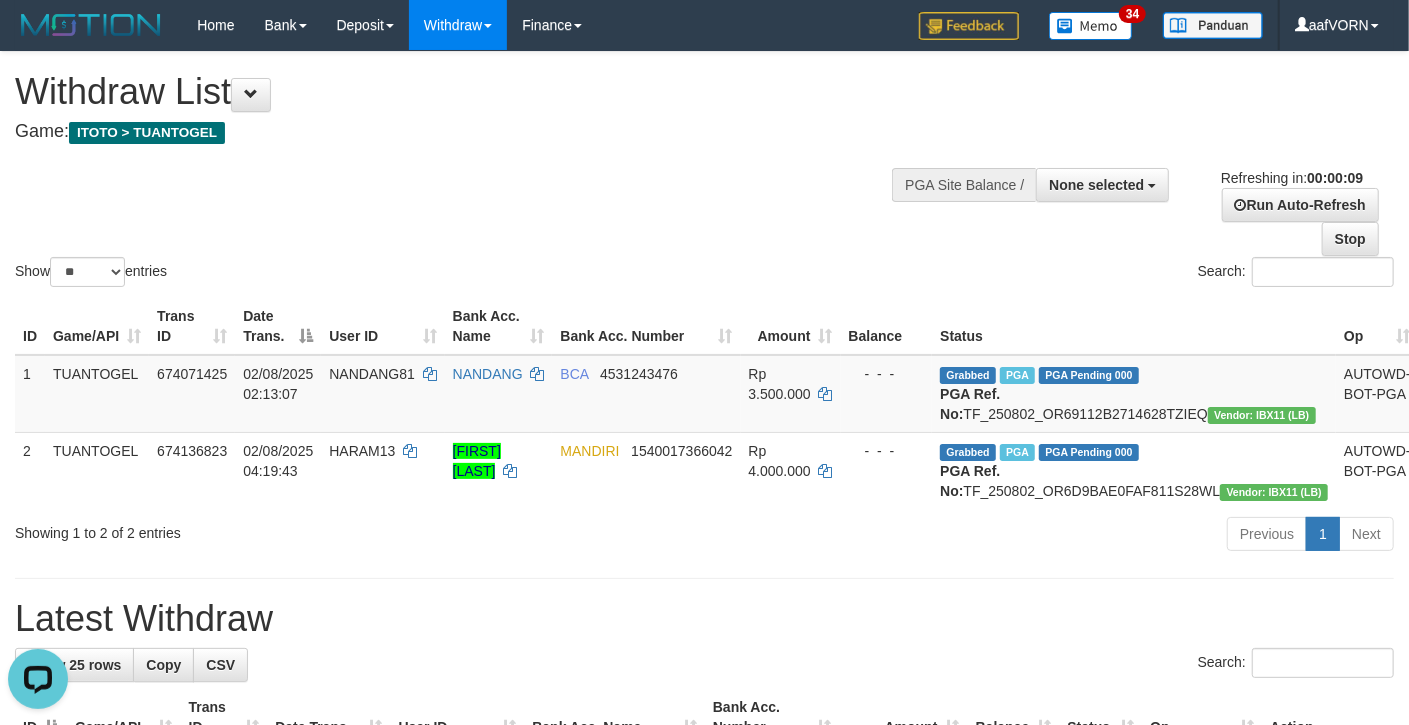 scroll, scrollTop: 0, scrollLeft: 0, axis: both 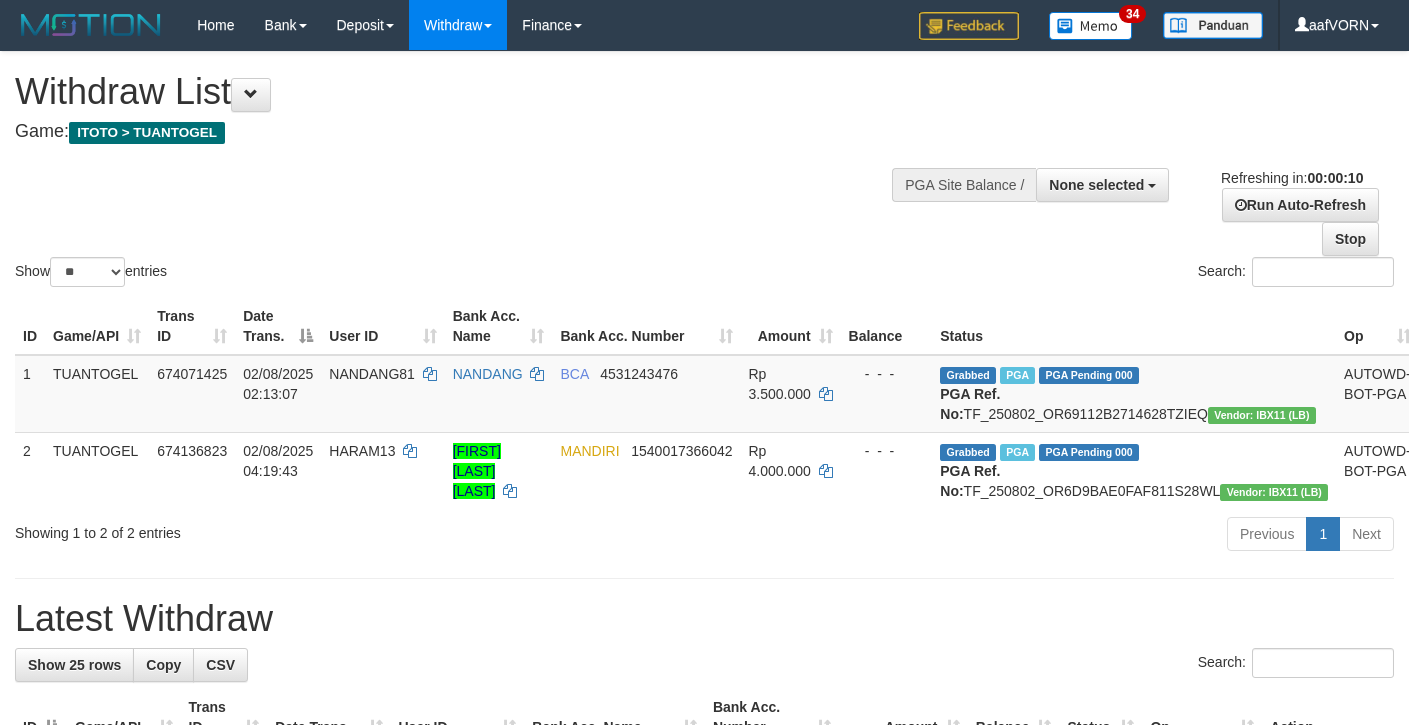 select 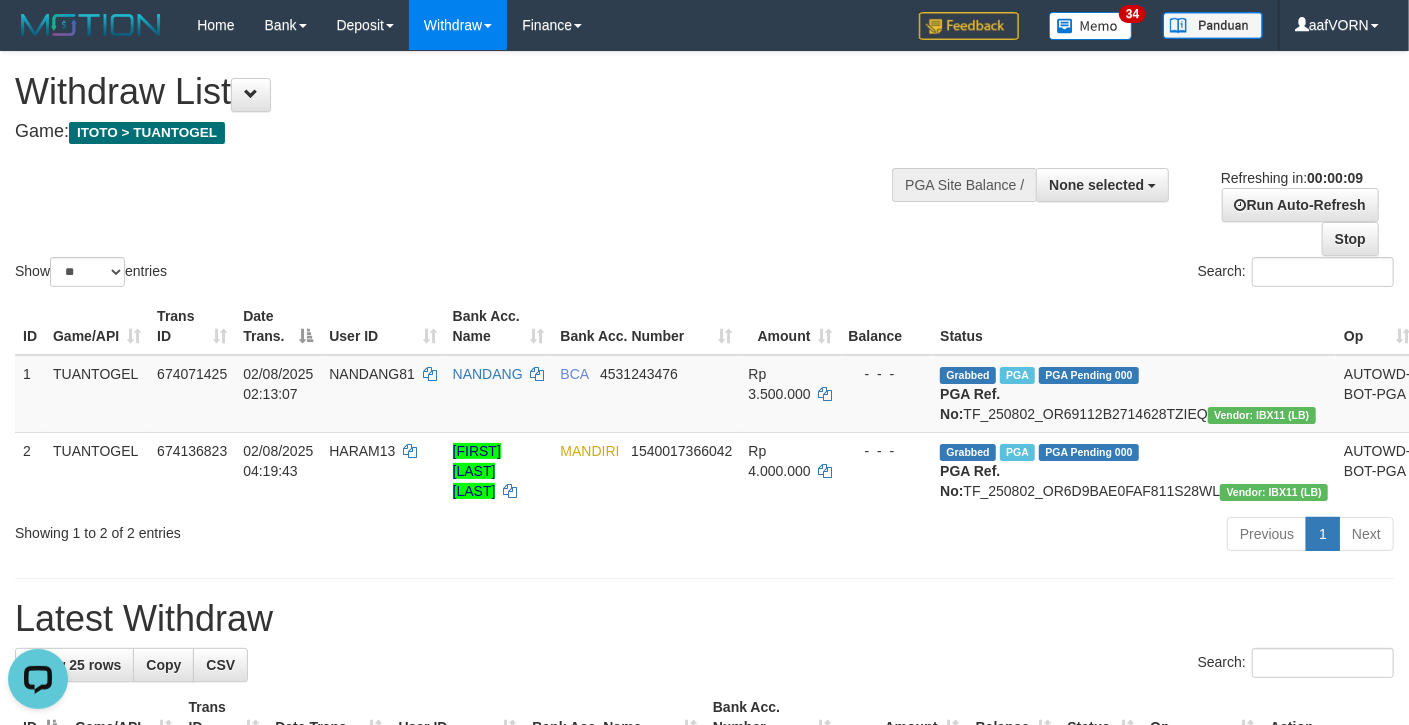 scroll, scrollTop: 0, scrollLeft: 0, axis: both 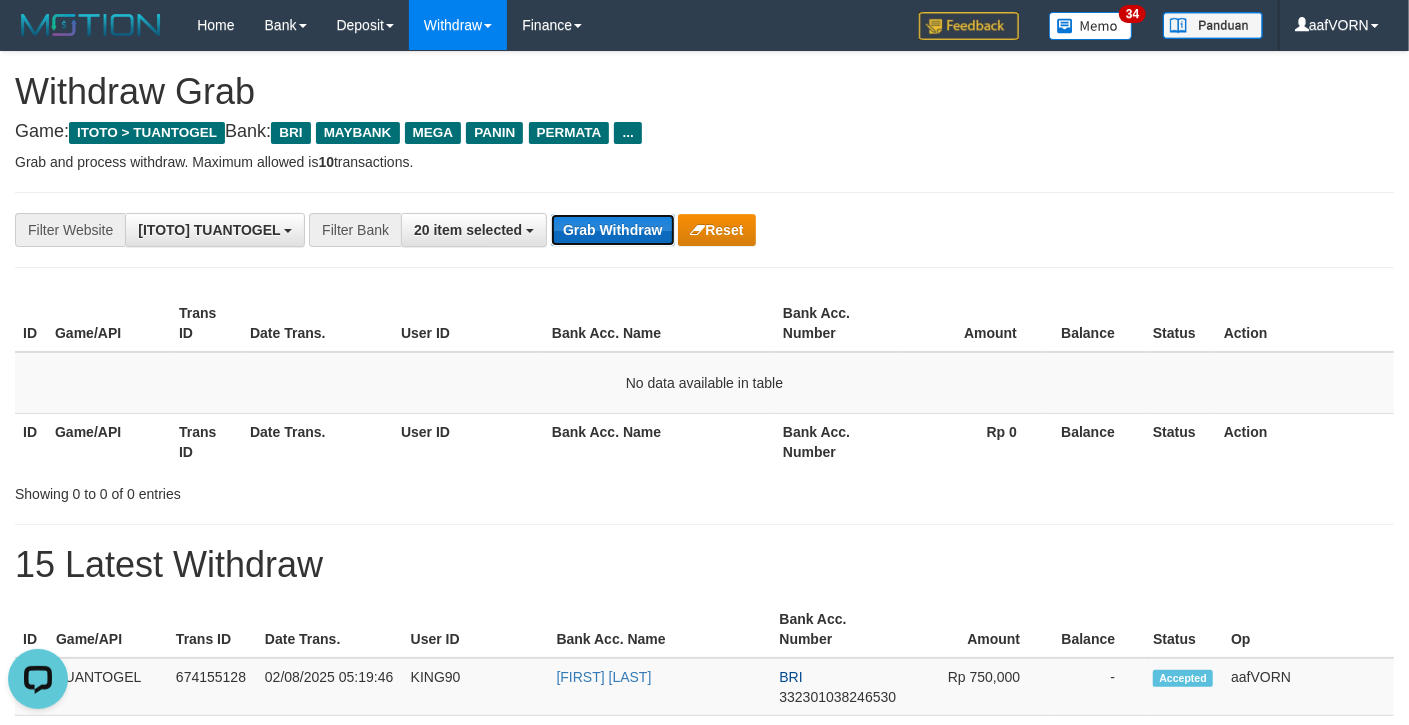 click on "Grab Withdraw" at bounding box center (612, 230) 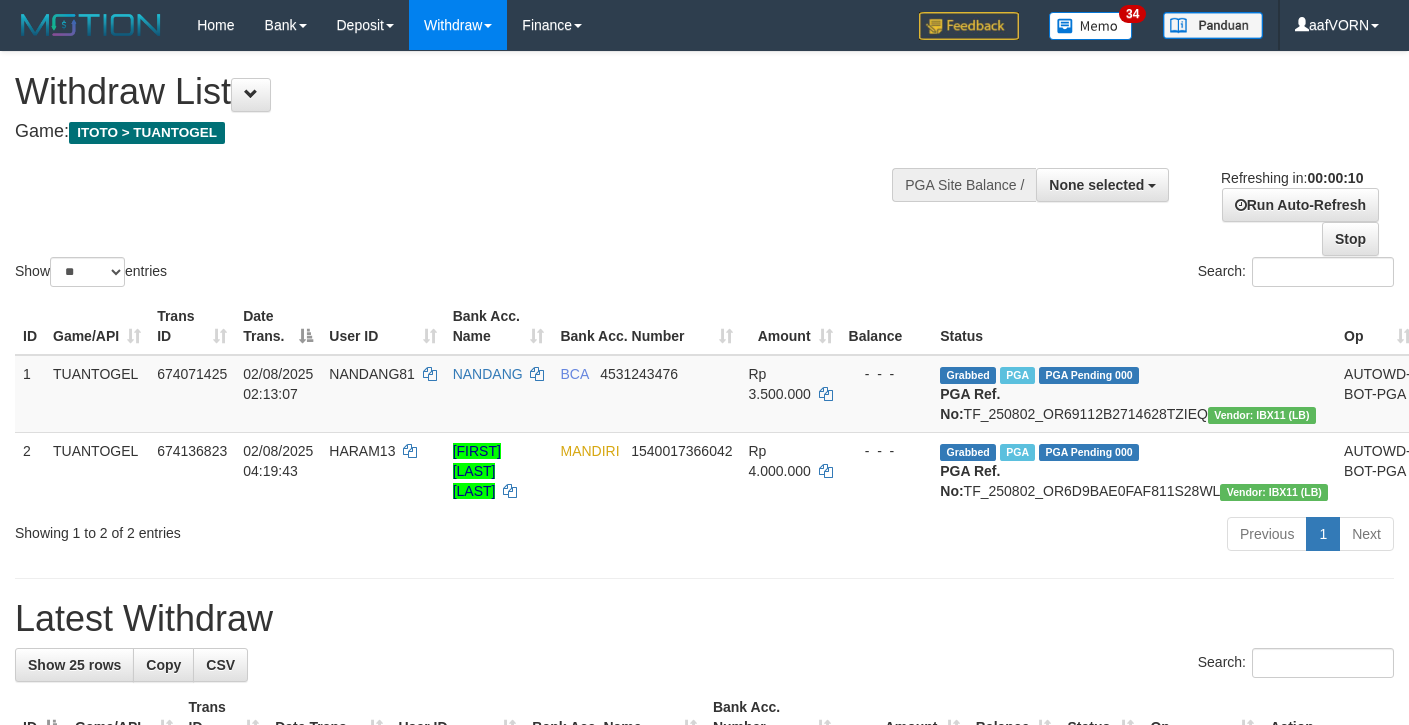 select 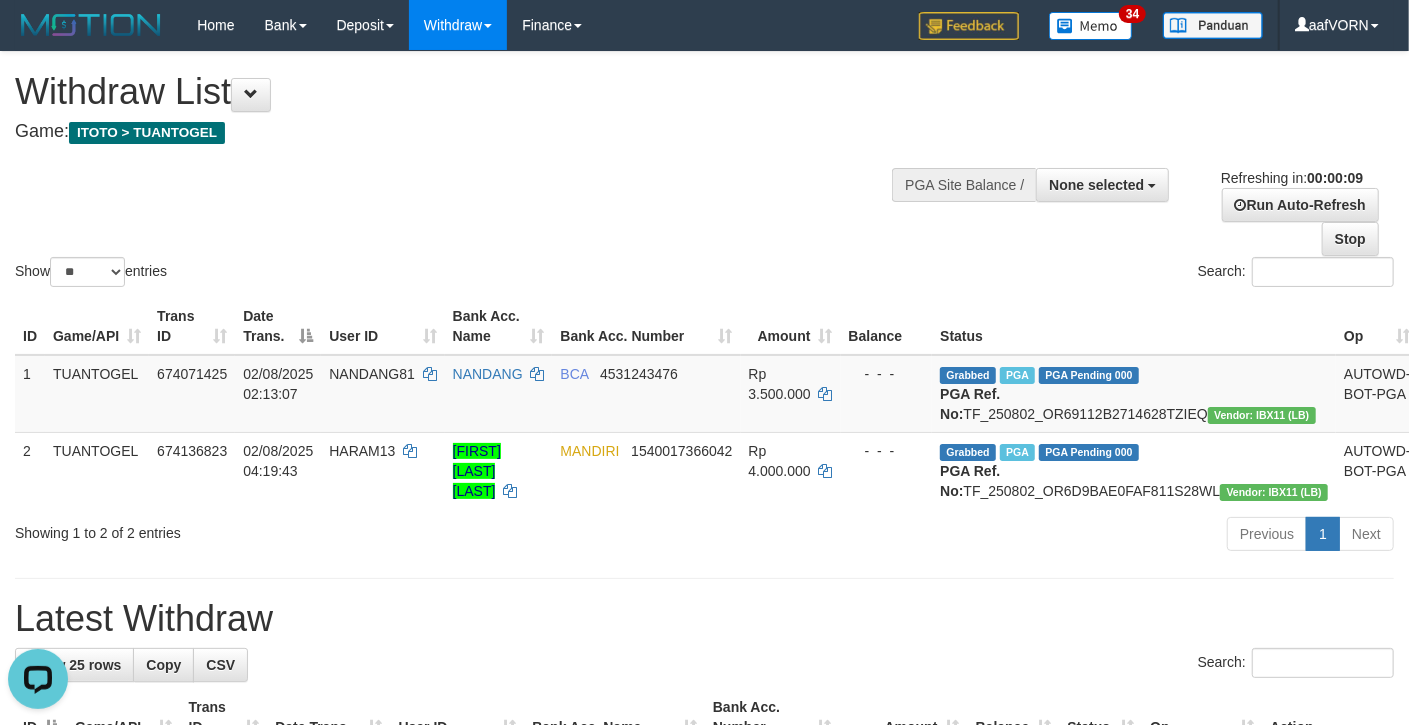 scroll, scrollTop: 0, scrollLeft: 0, axis: both 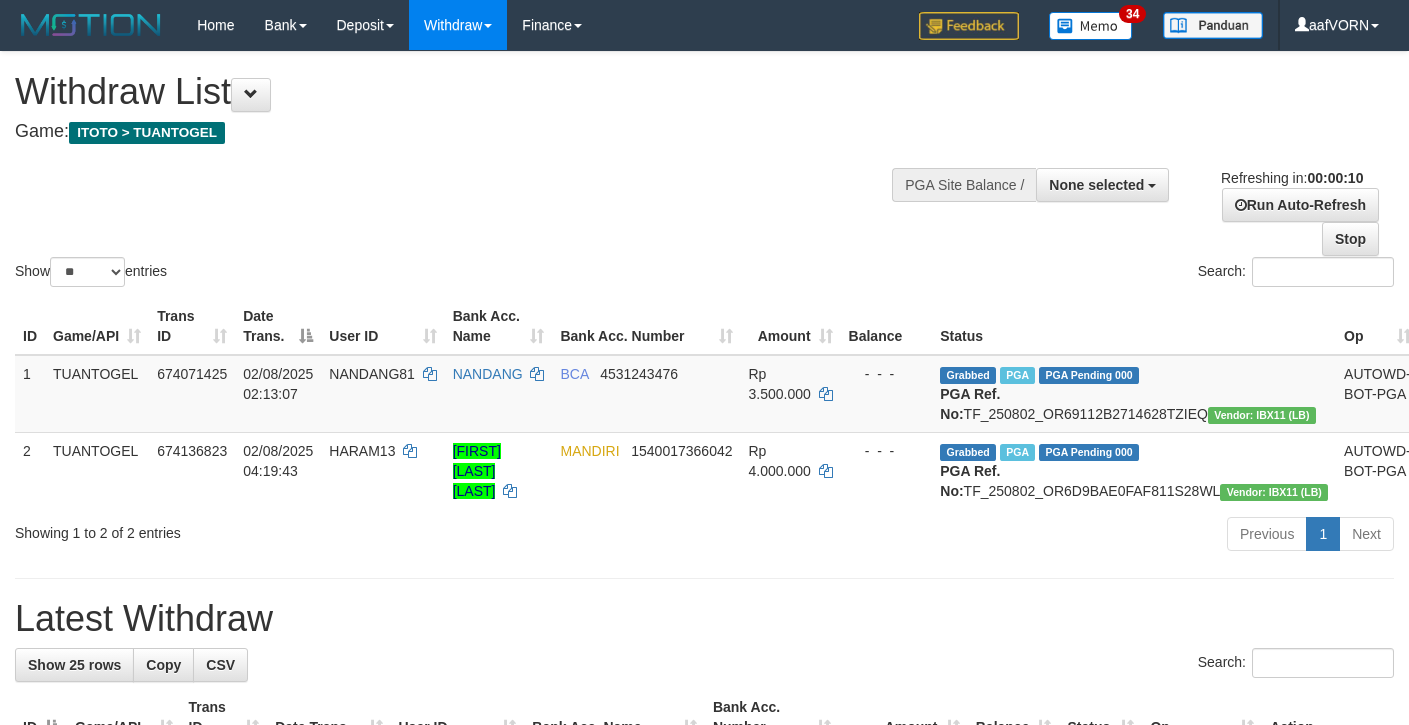 select 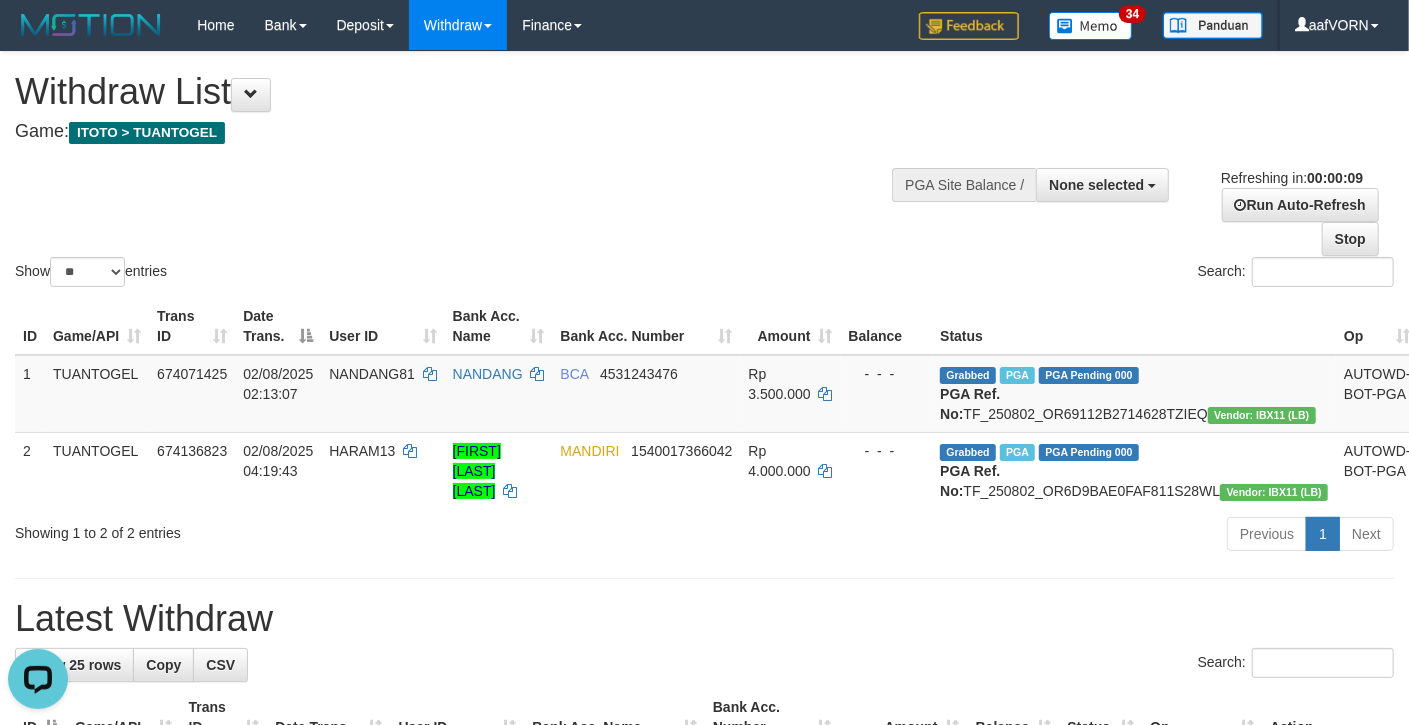 scroll, scrollTop: 0, scrollLeft: 0, axis: both 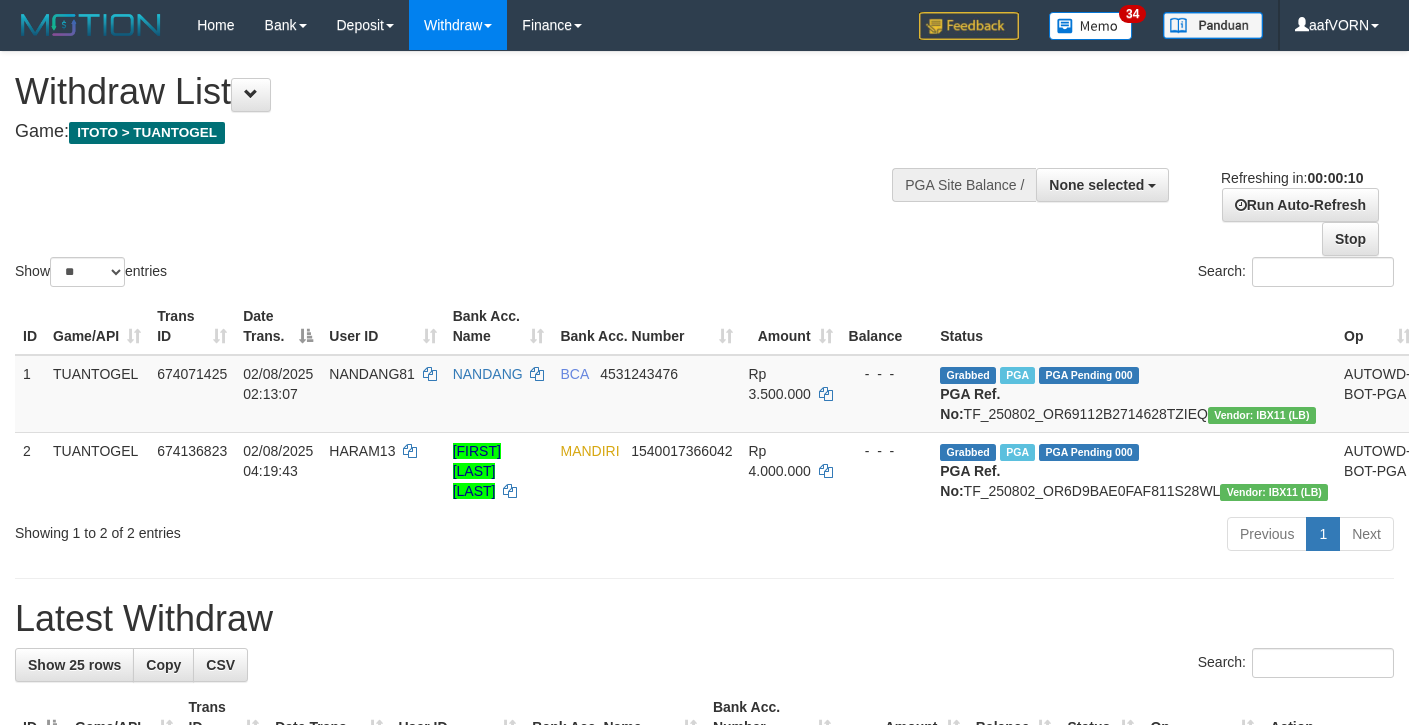 select 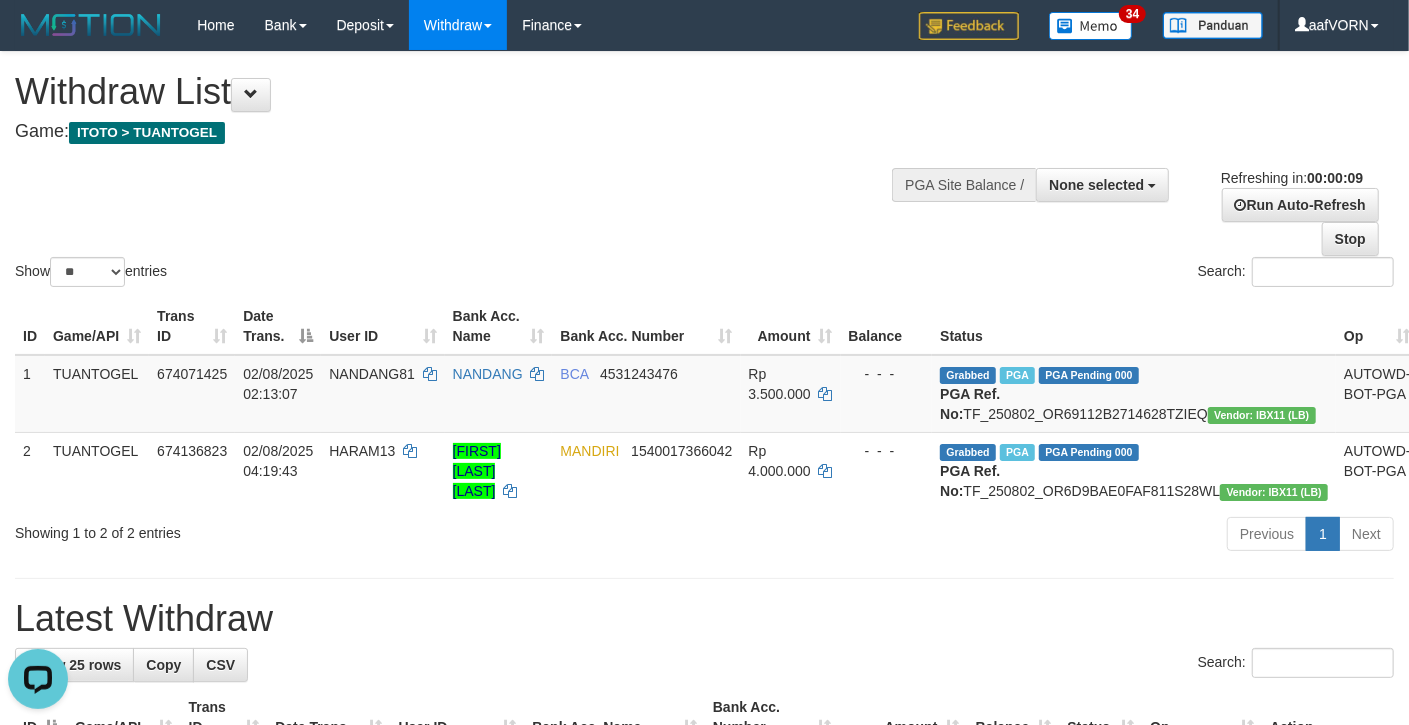 scroll, scrollTop: 0, scrollLeft: 0, axis: both 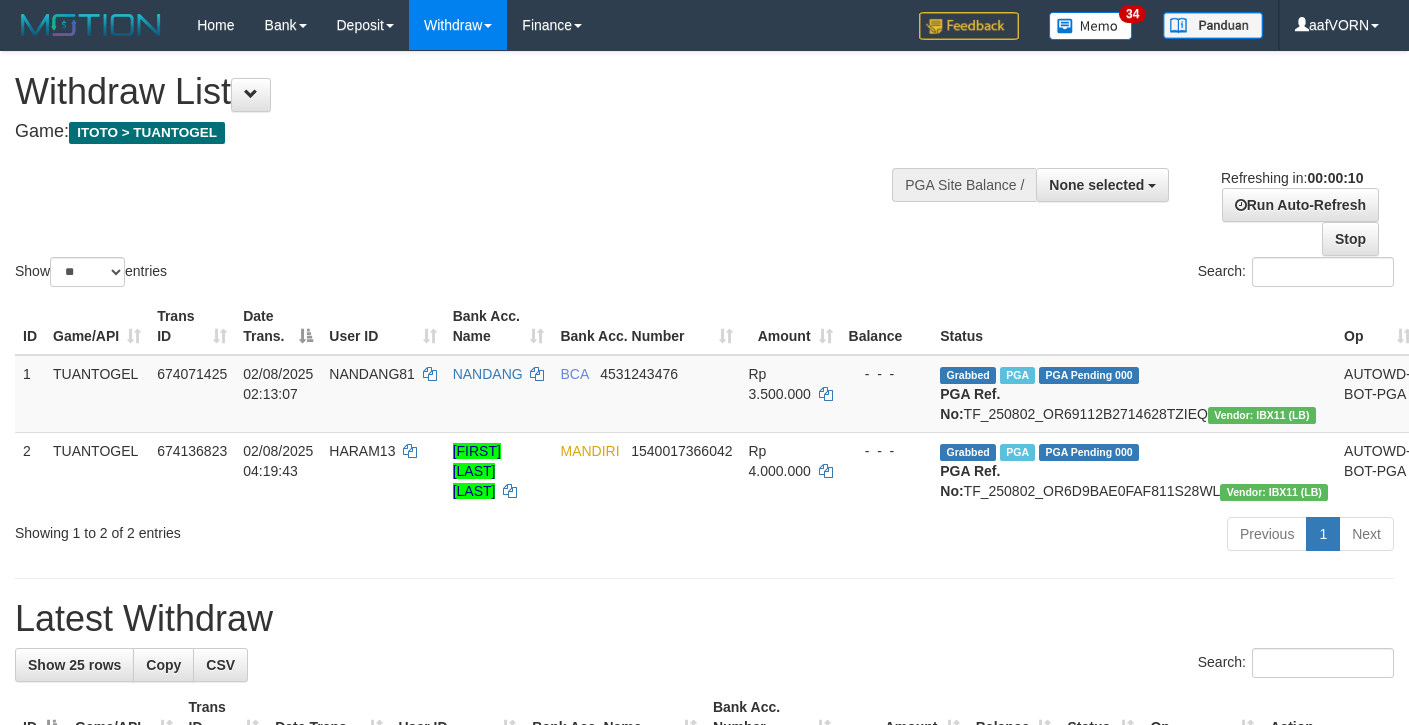select 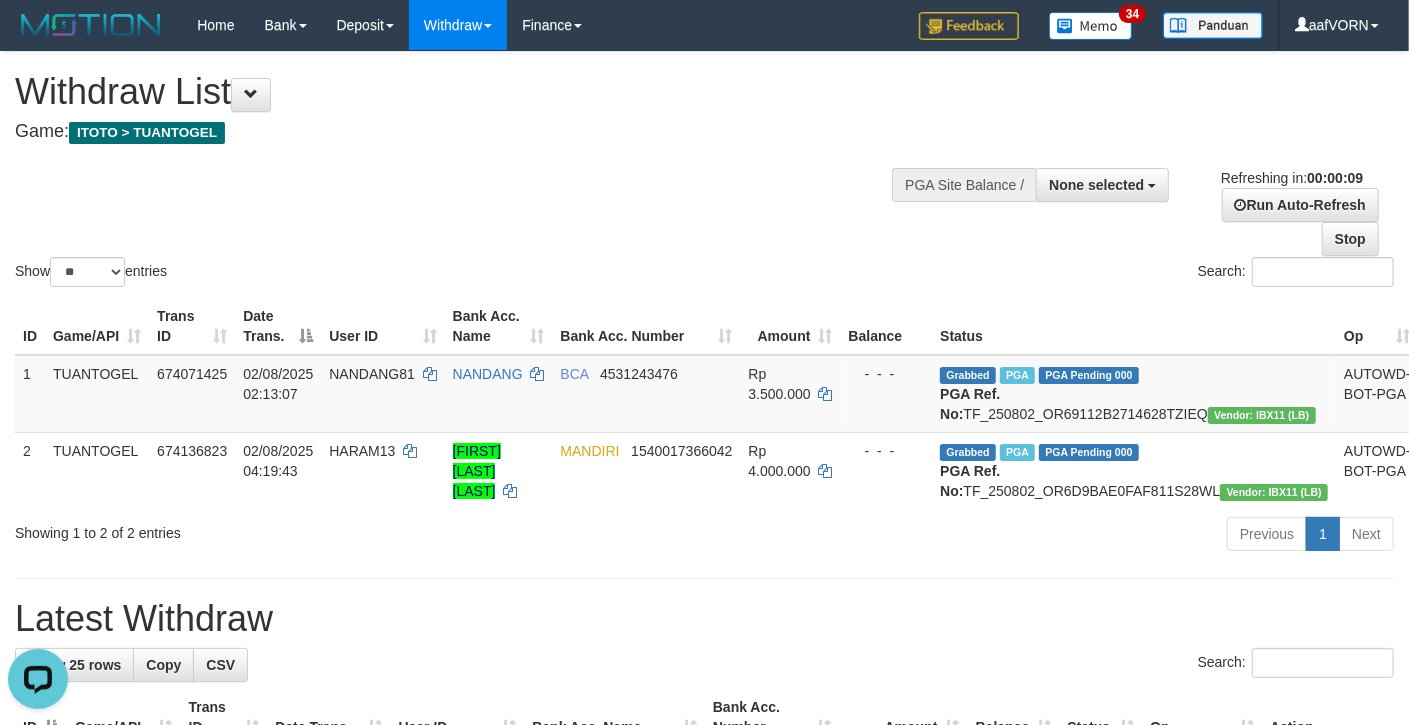 scroll, scrollTop: 0, scrollLeft: 0, axis: both 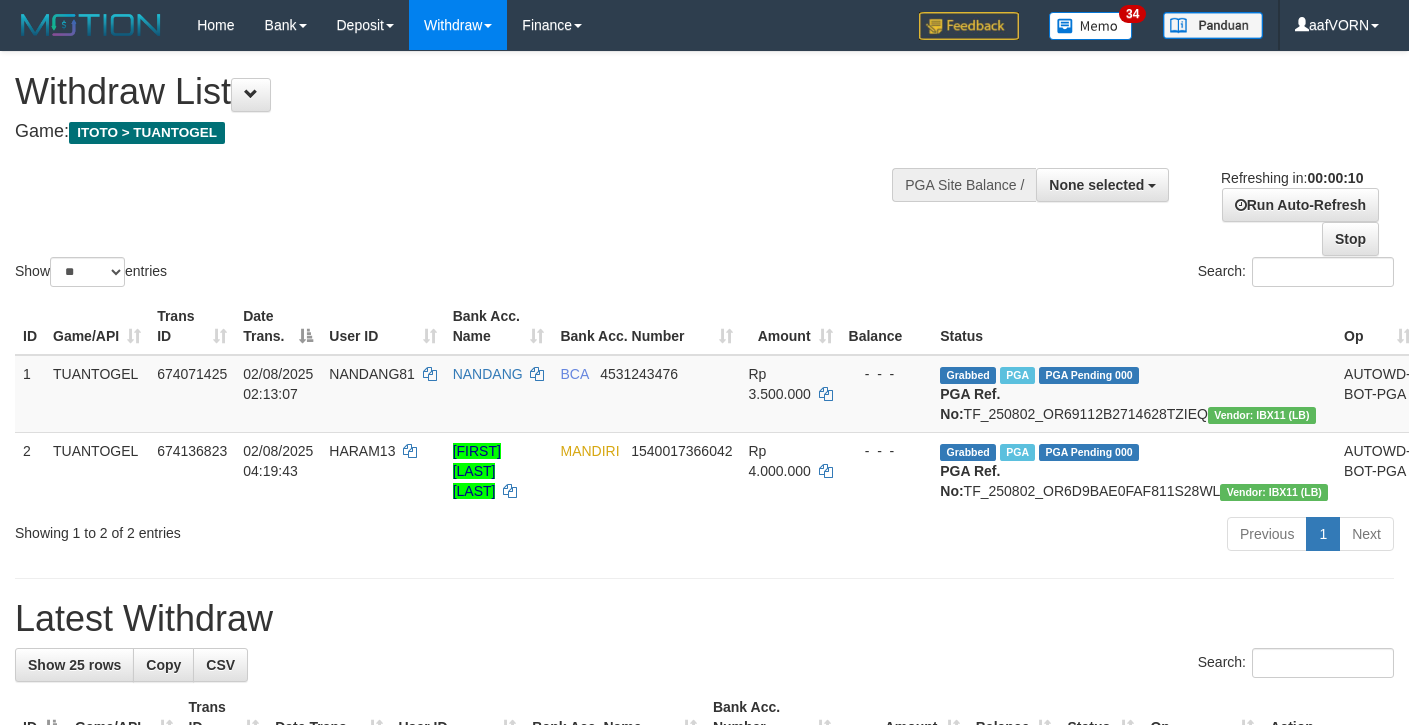select 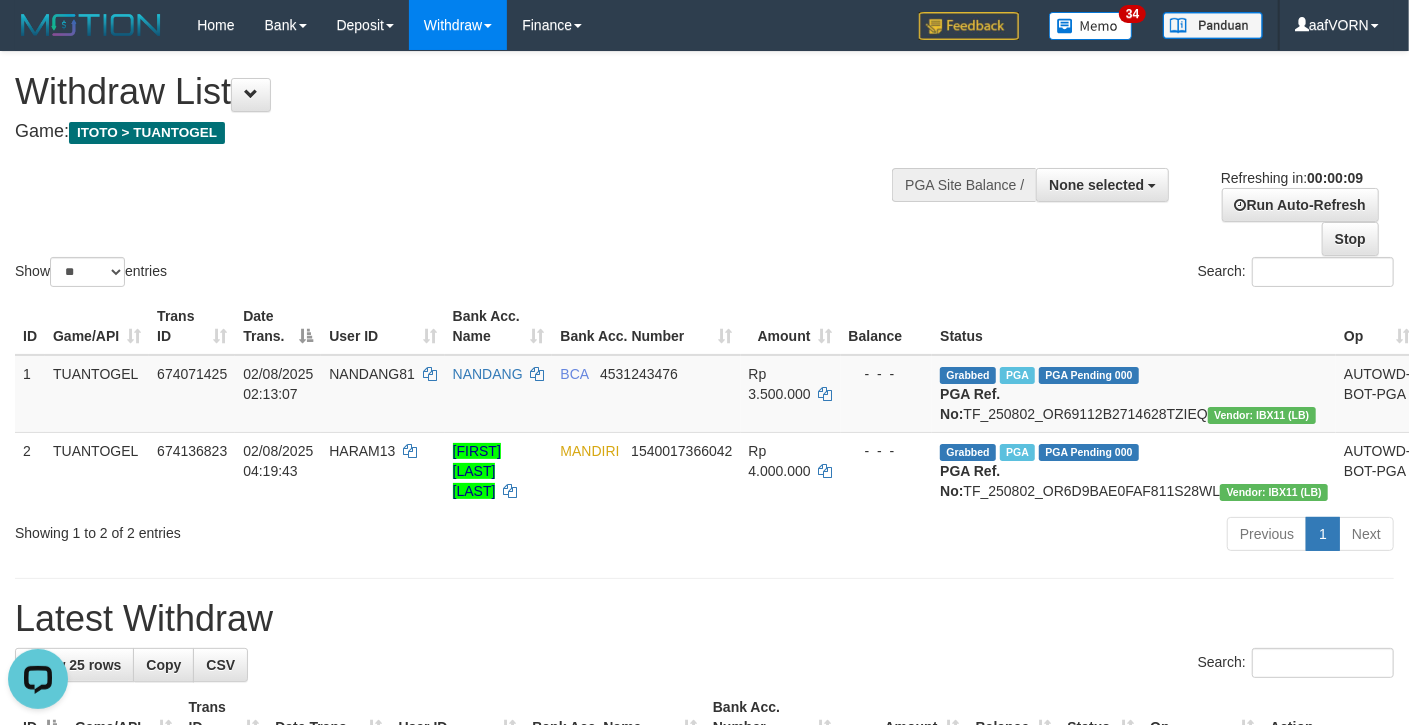 scroll, scrollTop: 0, scrollLeft: 0, axis: both 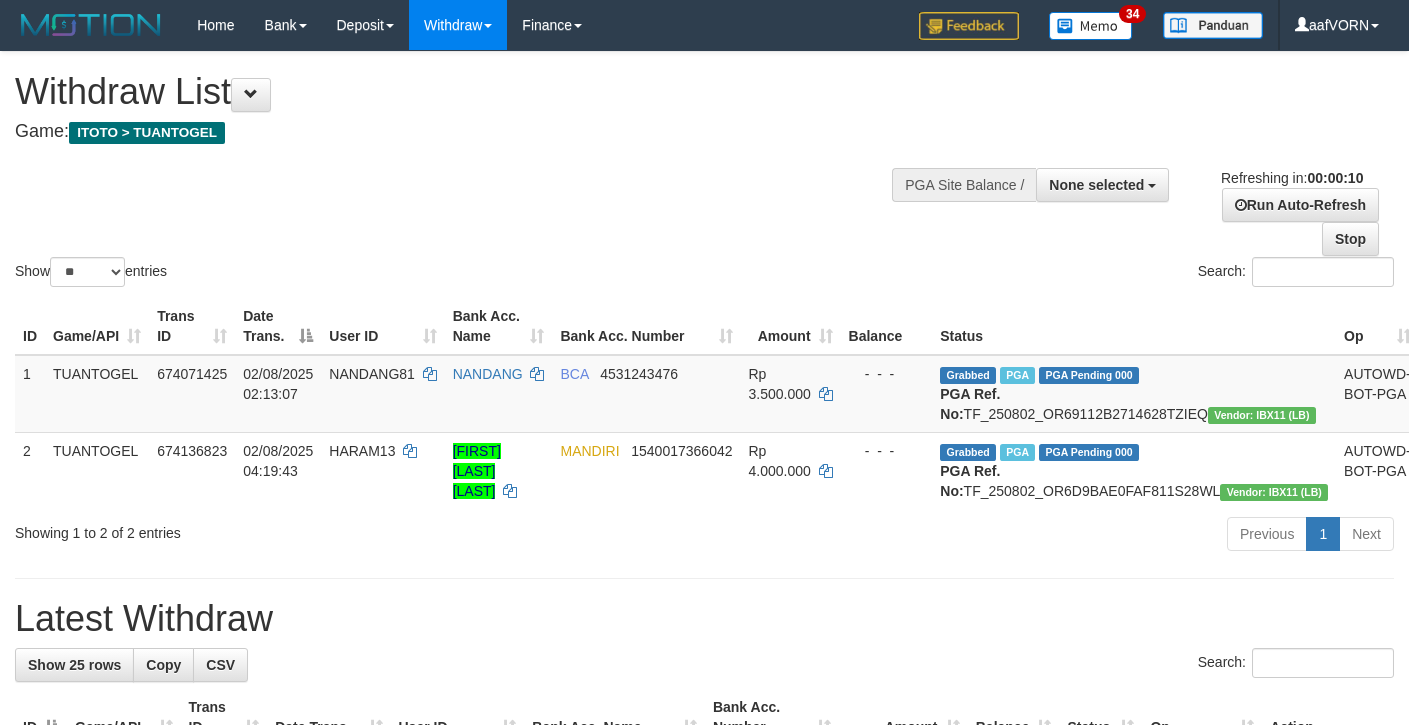 select 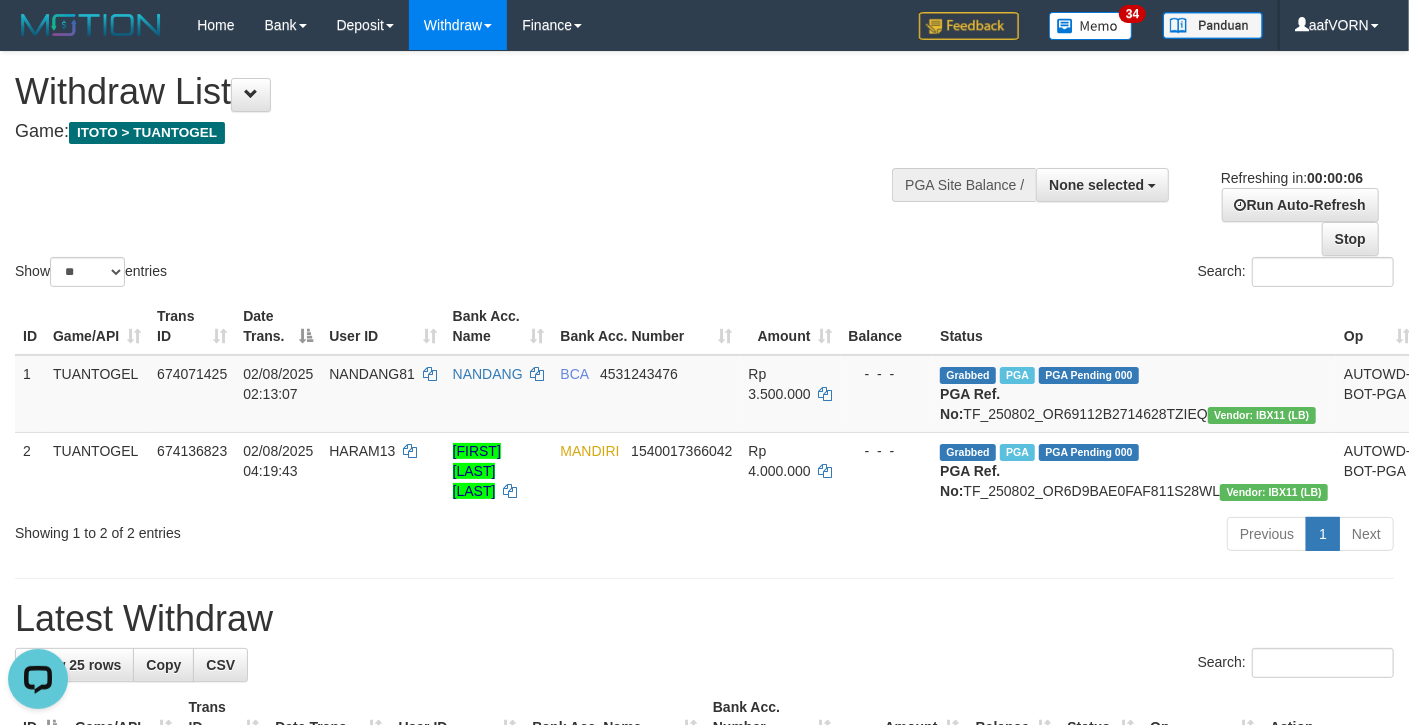 scroll, scrollTop: 0, scrollLeft: 0, axis: both 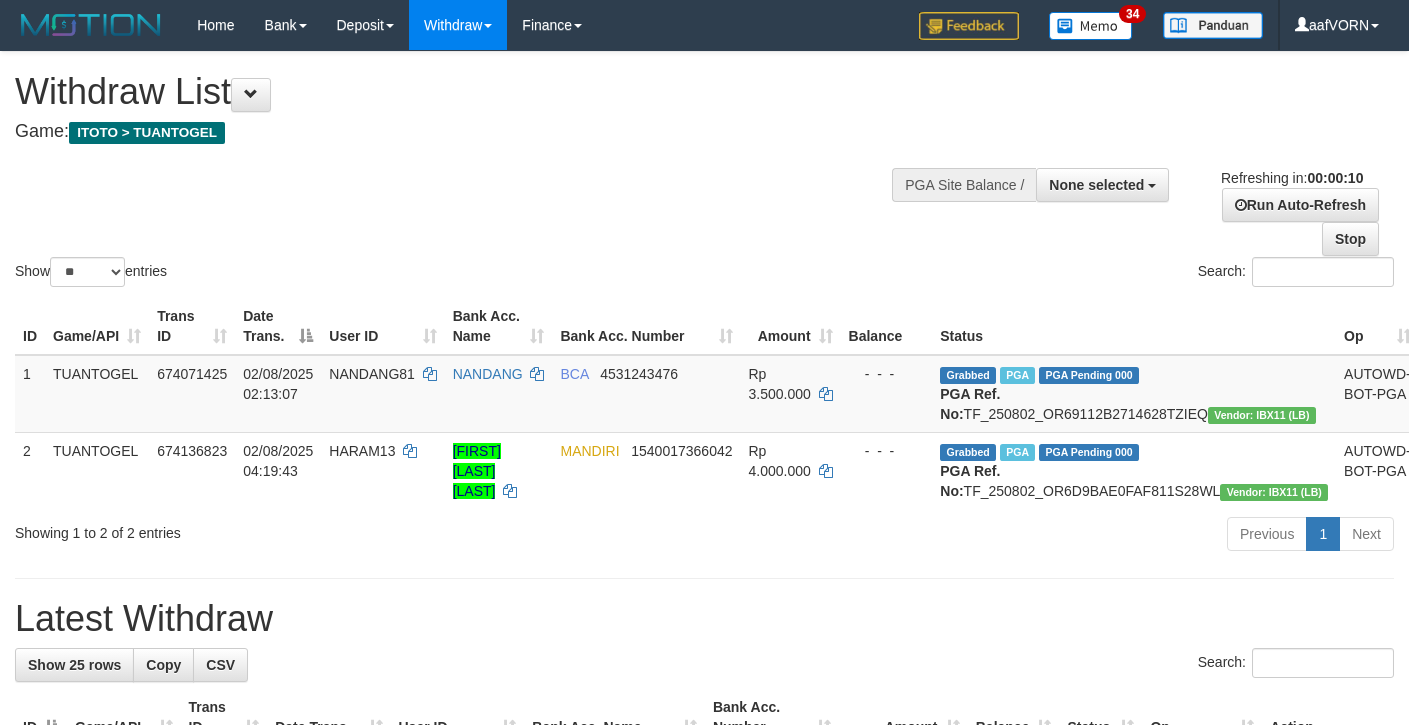 select 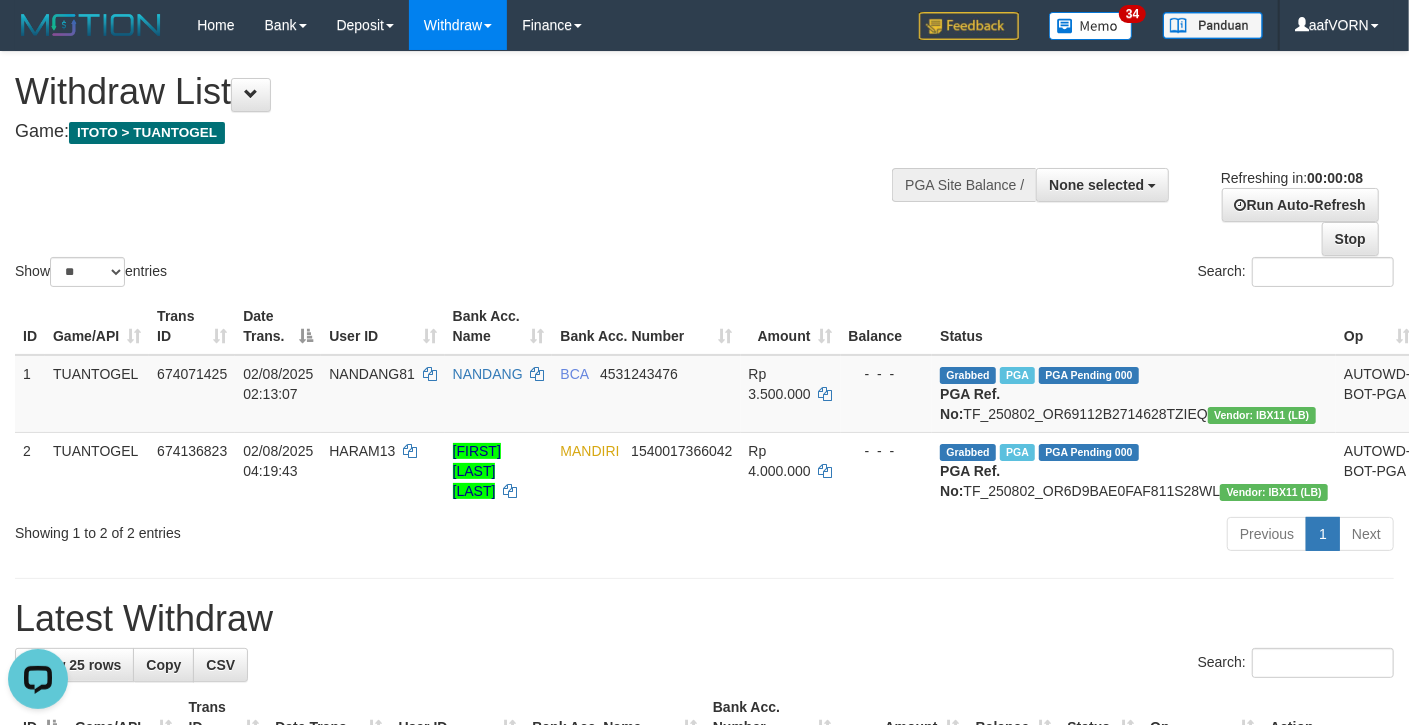 scroll, scrollTop: 0, scrollLeft: 0, axis: both 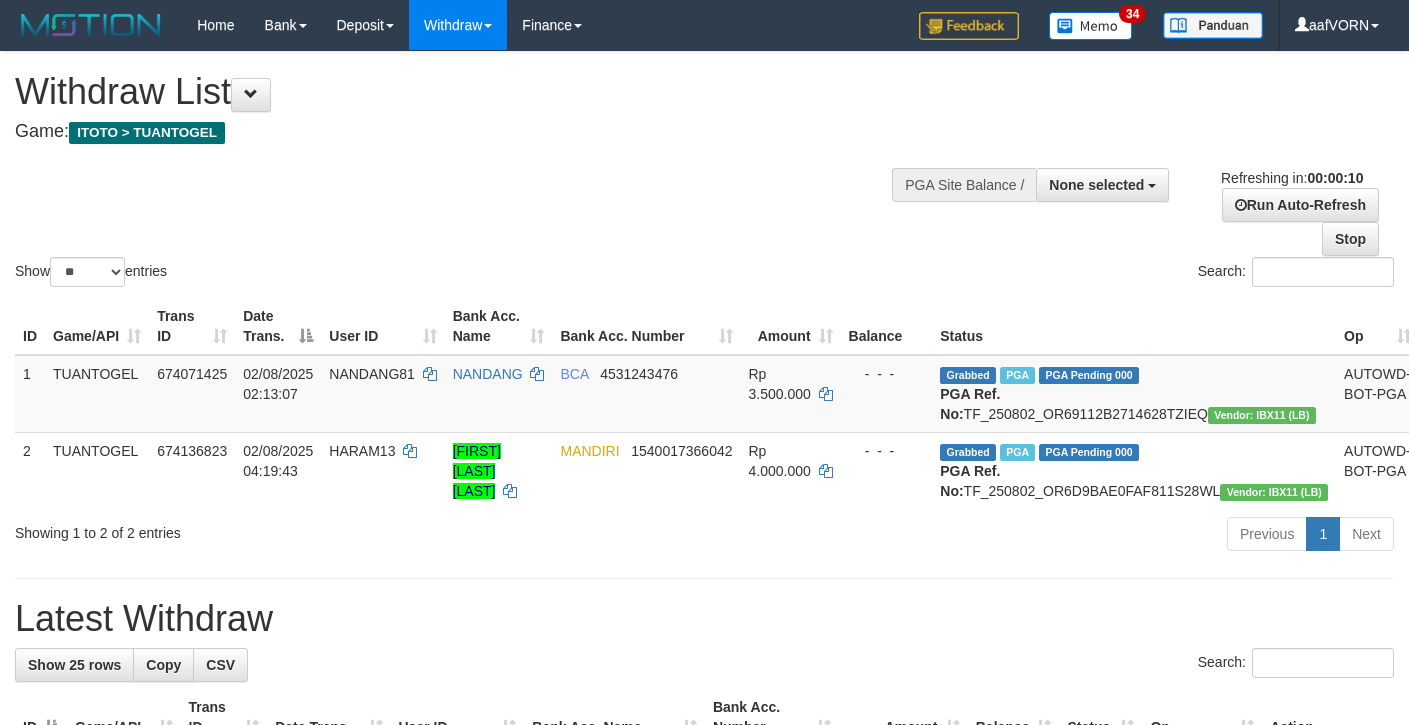 select 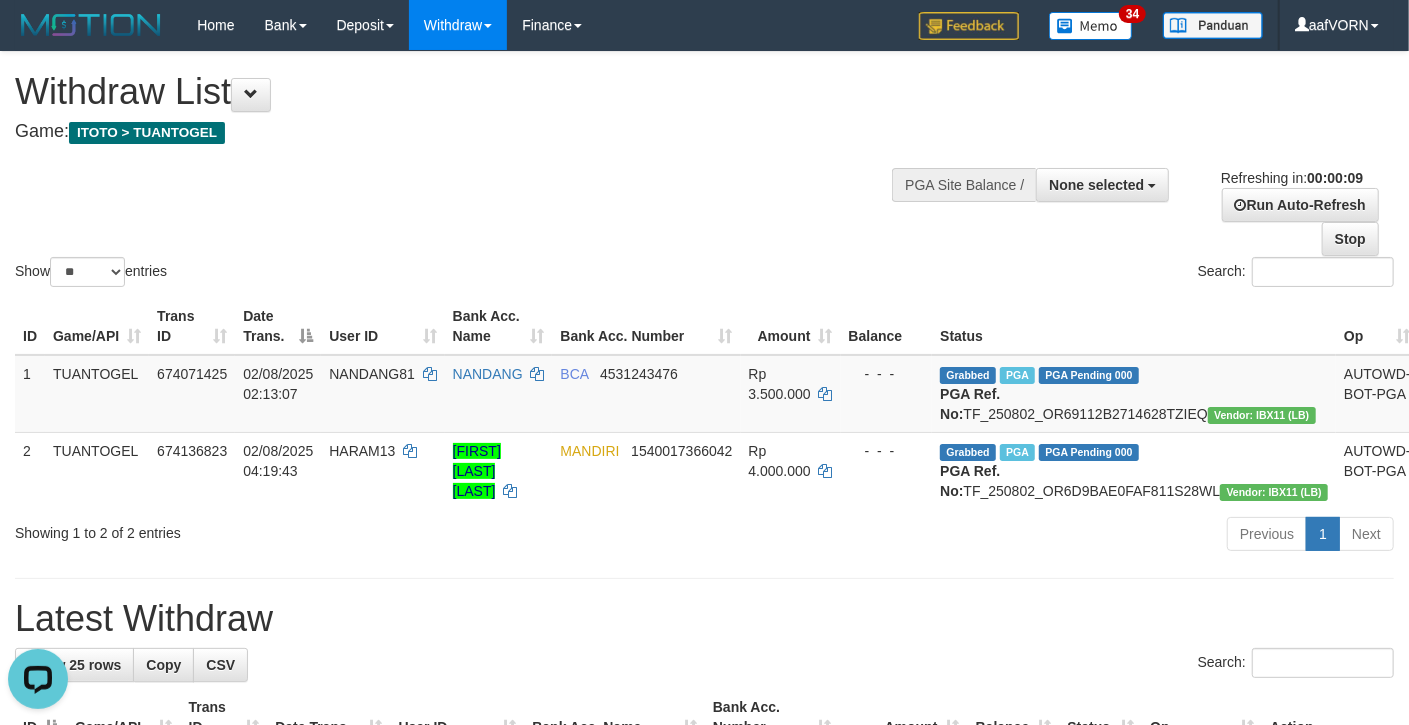 scroll, scrollTop: 0, scrollLeft: 0, axis: both 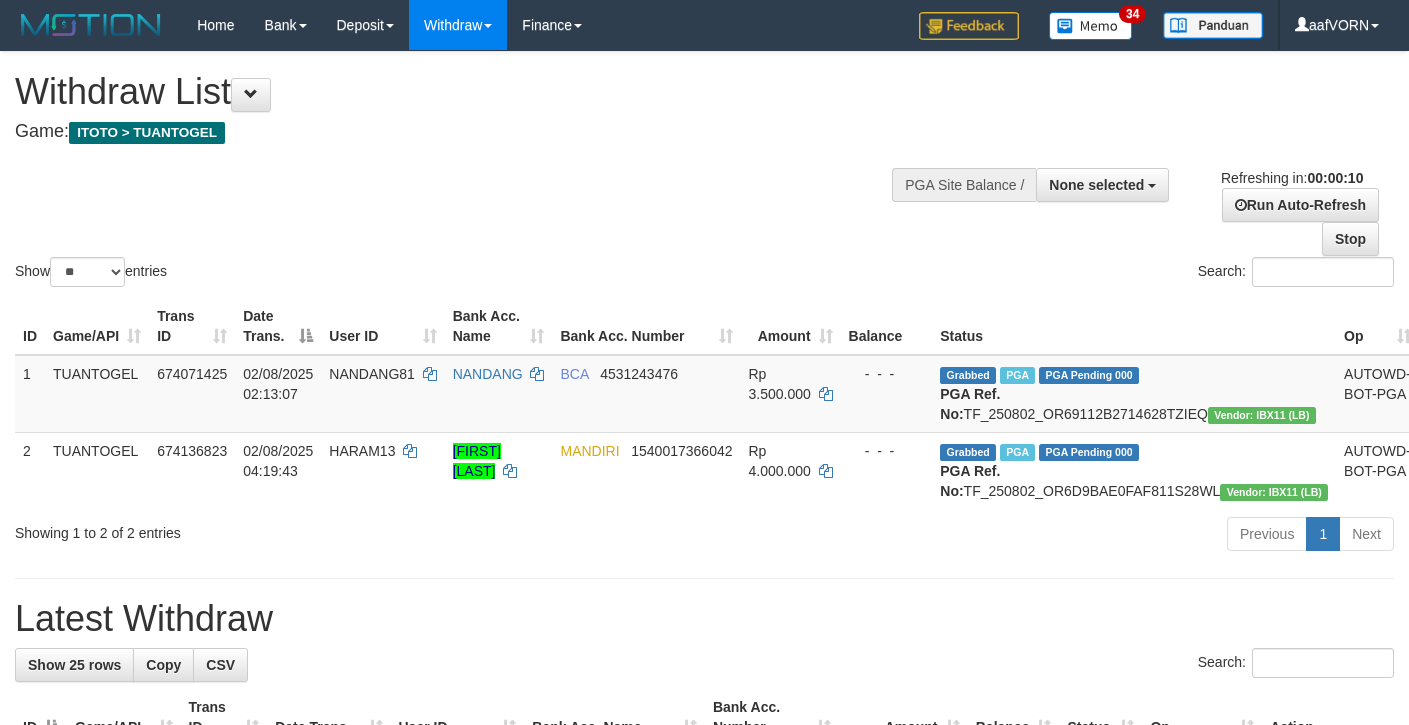 select 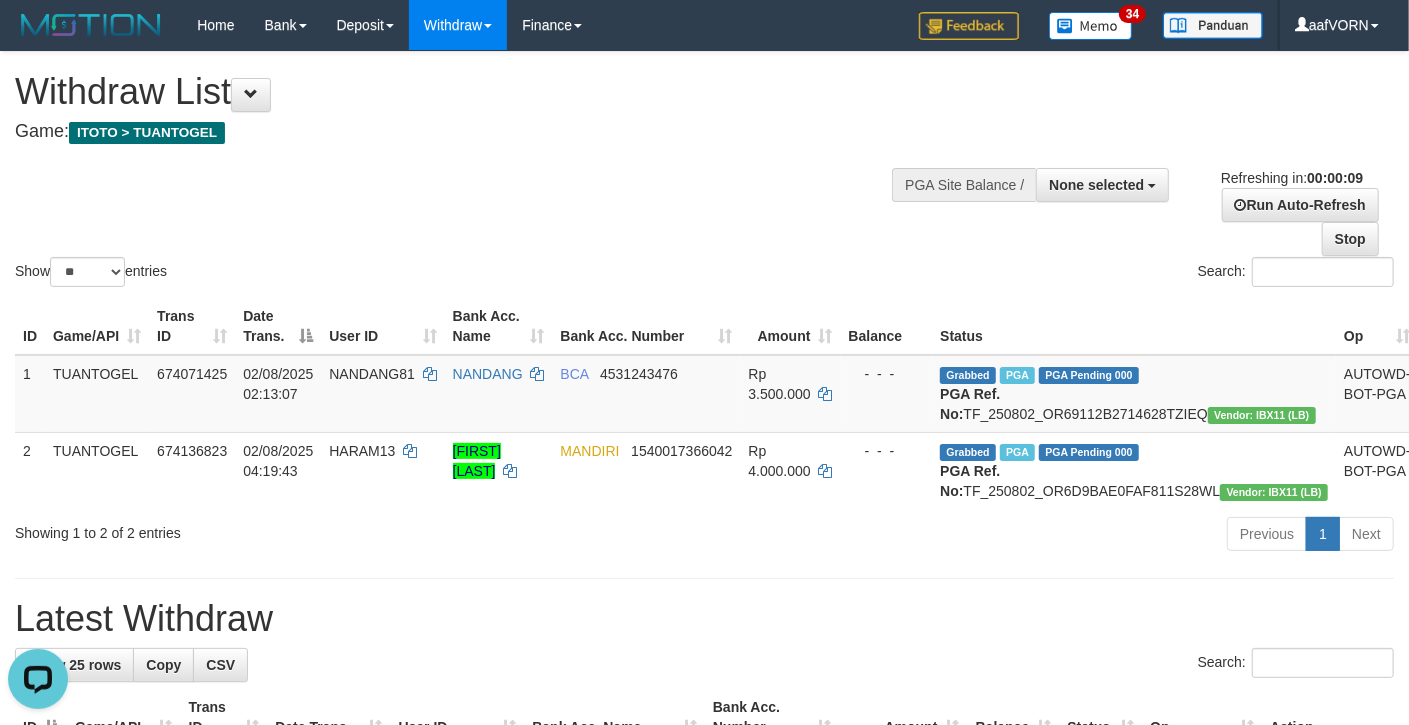 scroll, scrollTop: 0, scrollLeft: 0, axis: both 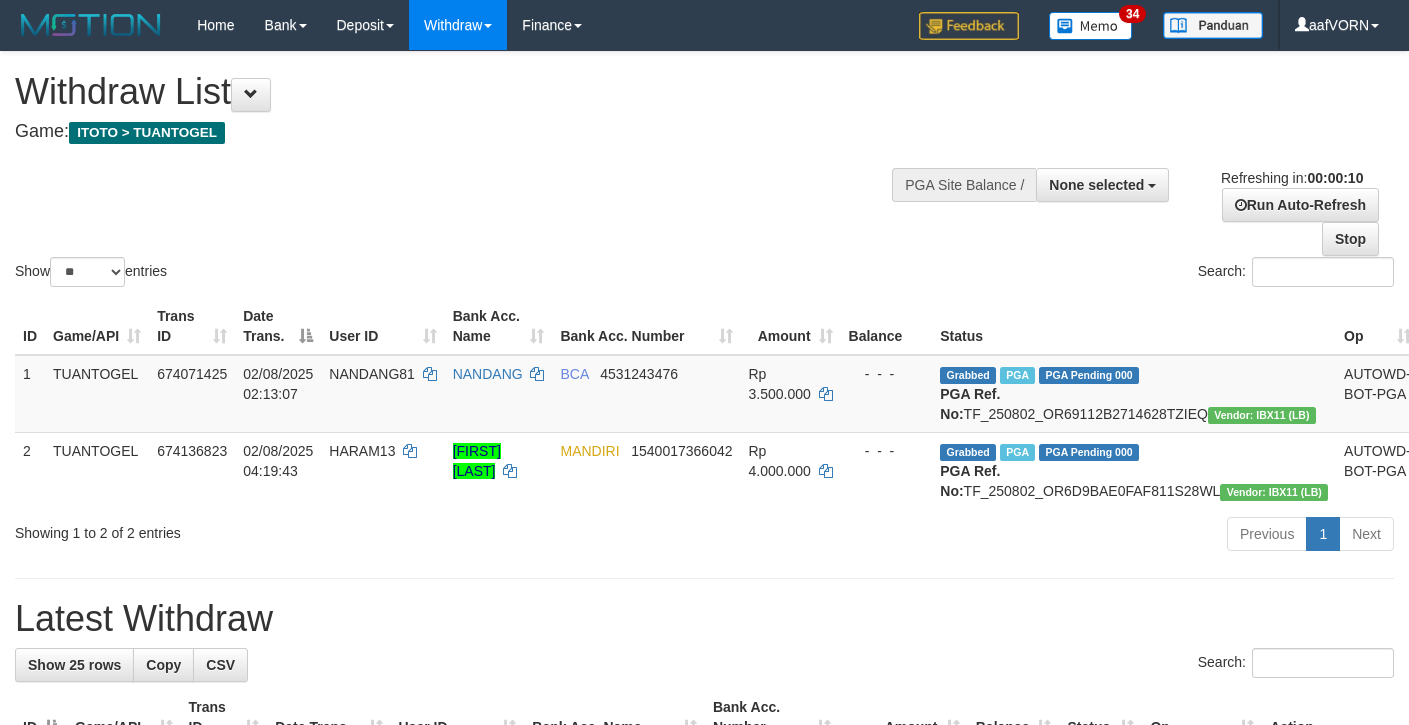select 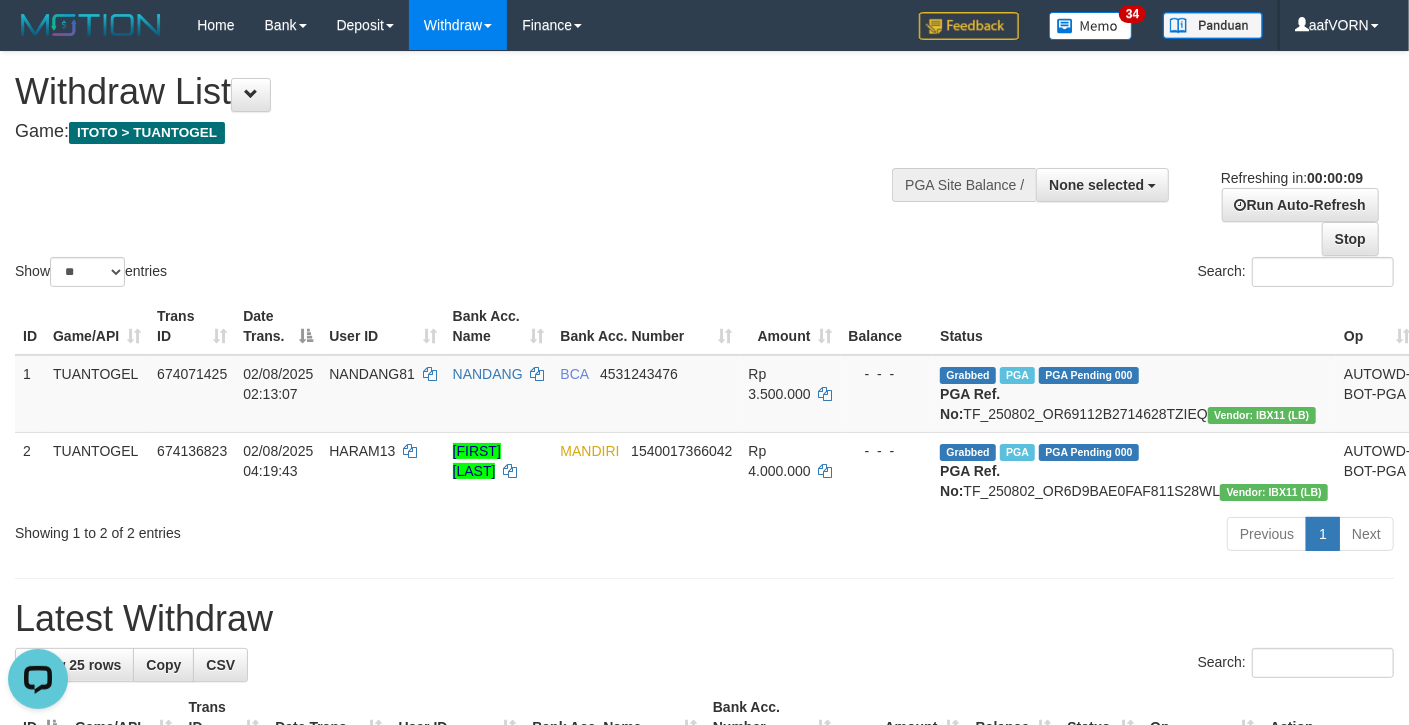 scroll, scrollTop: 0, scrollLeft: 0, axis: both 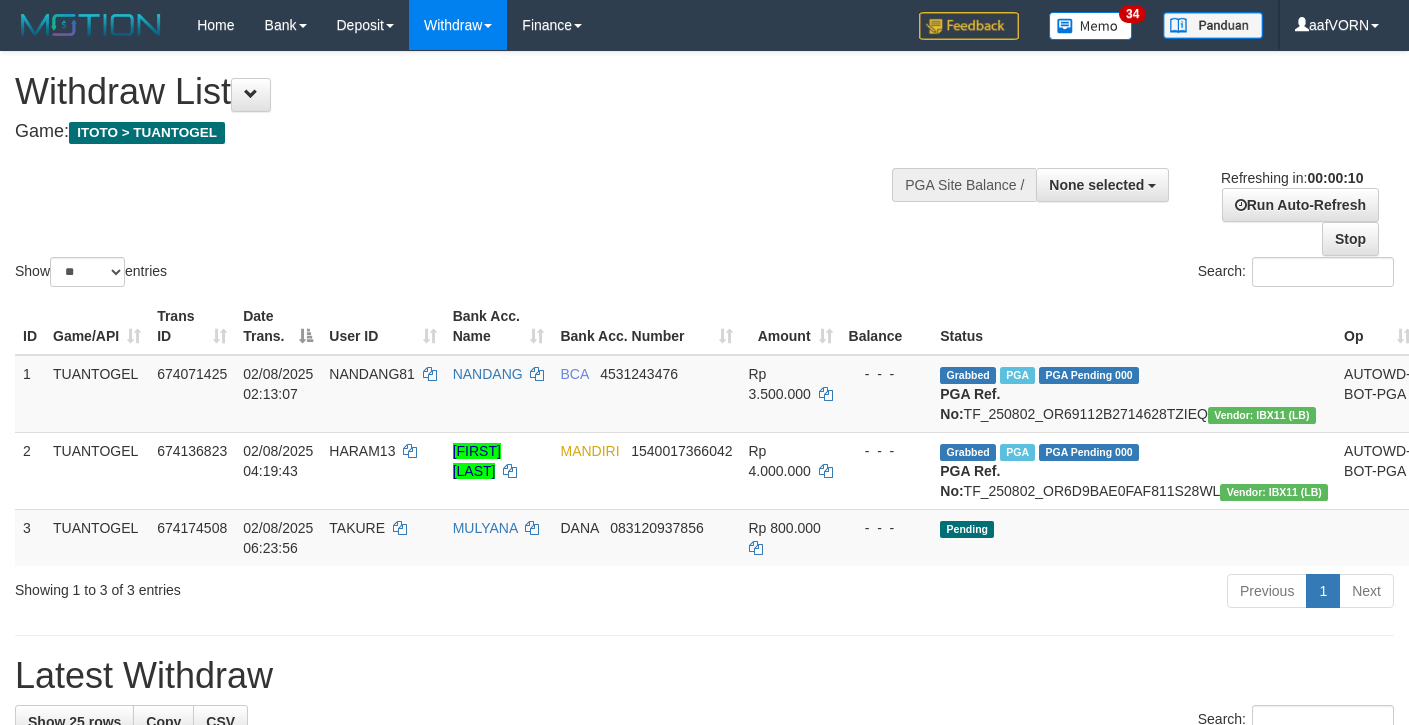 select 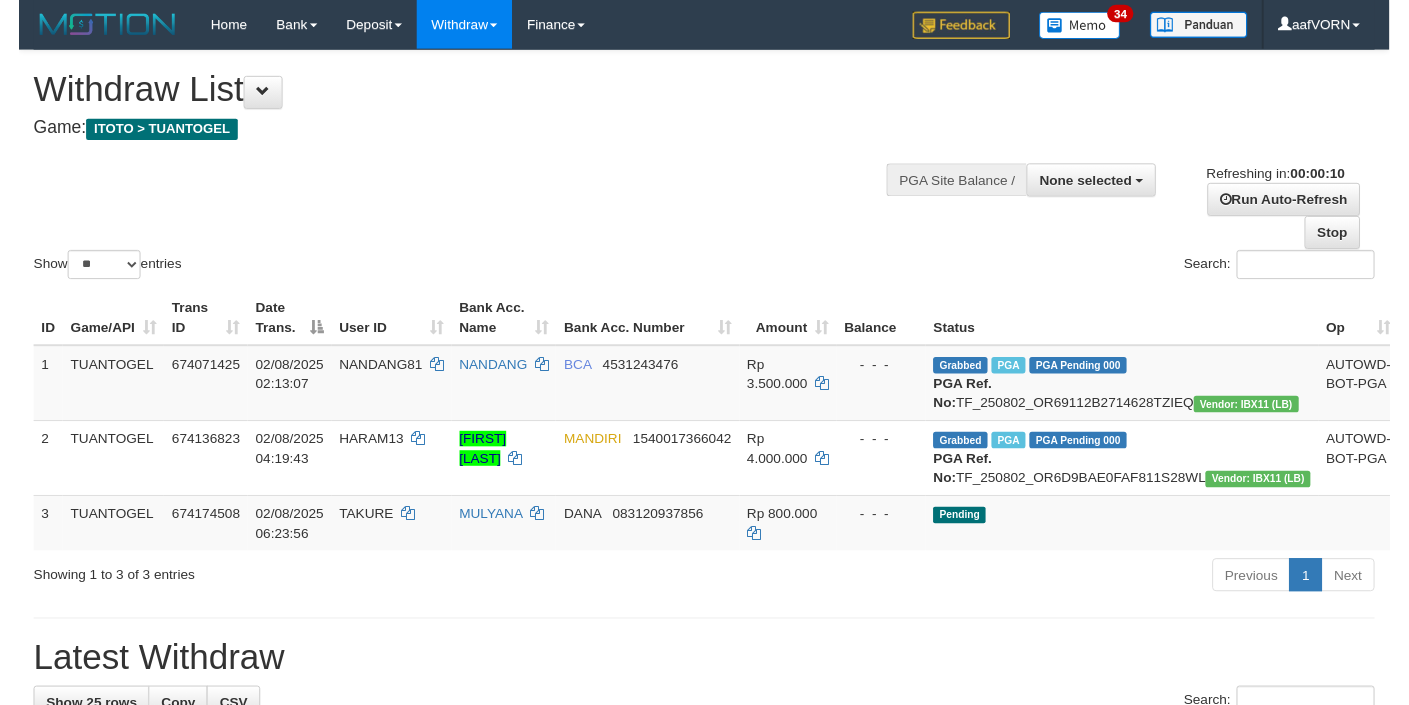 scroll, scrollTop: 0, scrollLeft: 0, axis: both 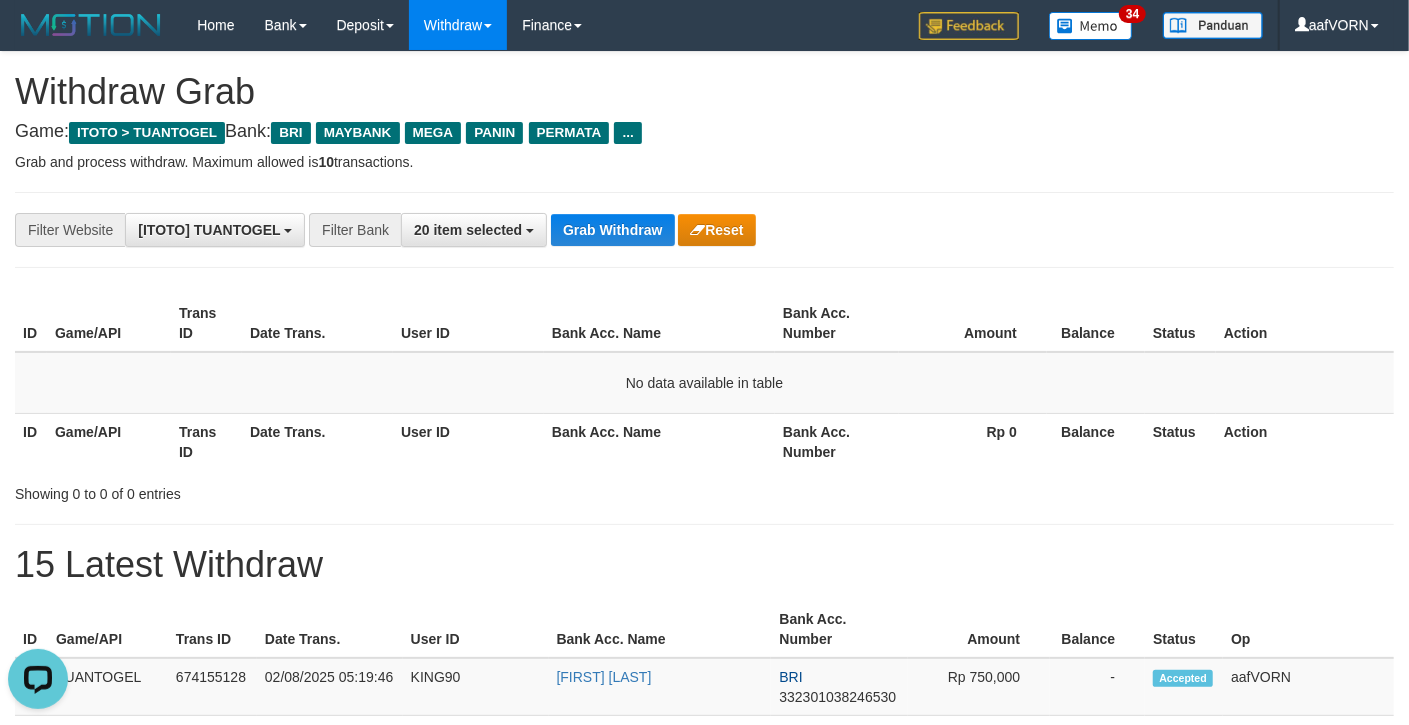click on "**********" at bounding box center [704, 230] 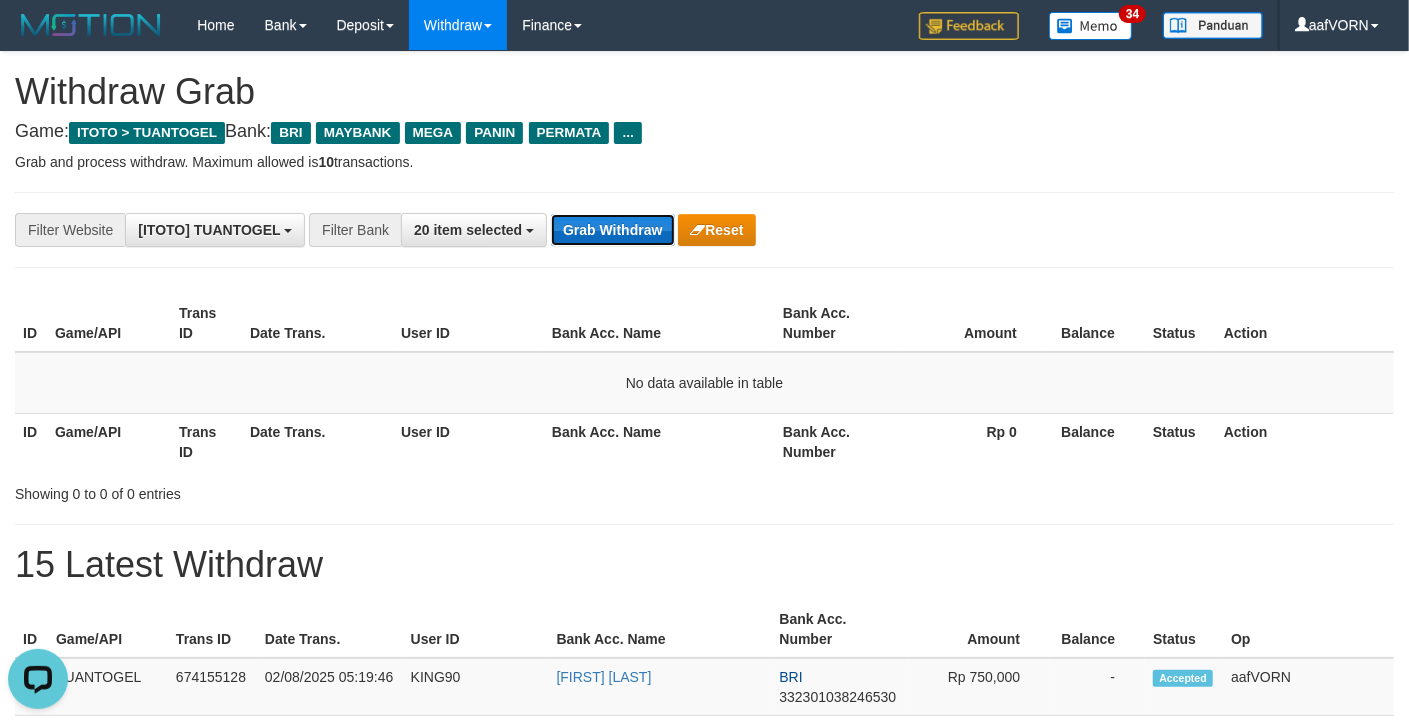 click on "Grab Withdraw" at bounding box center (612, 230) 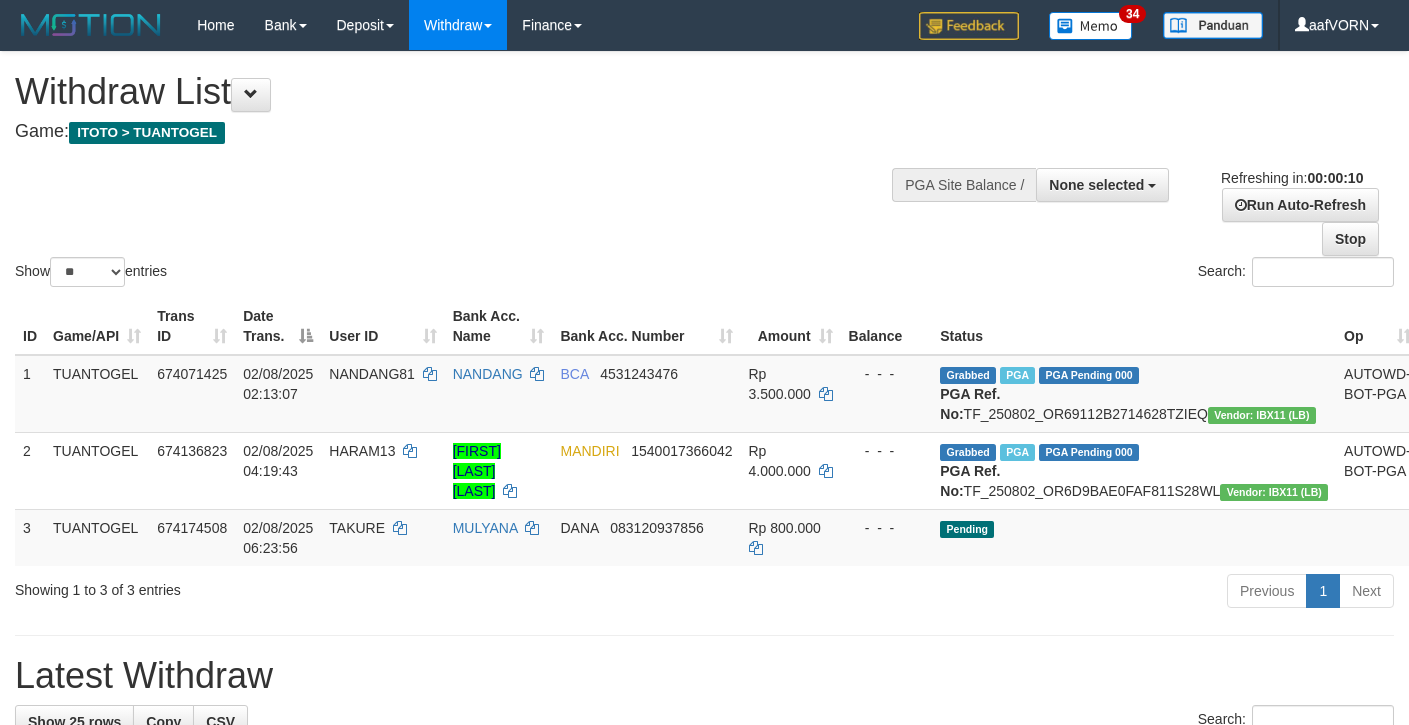 select 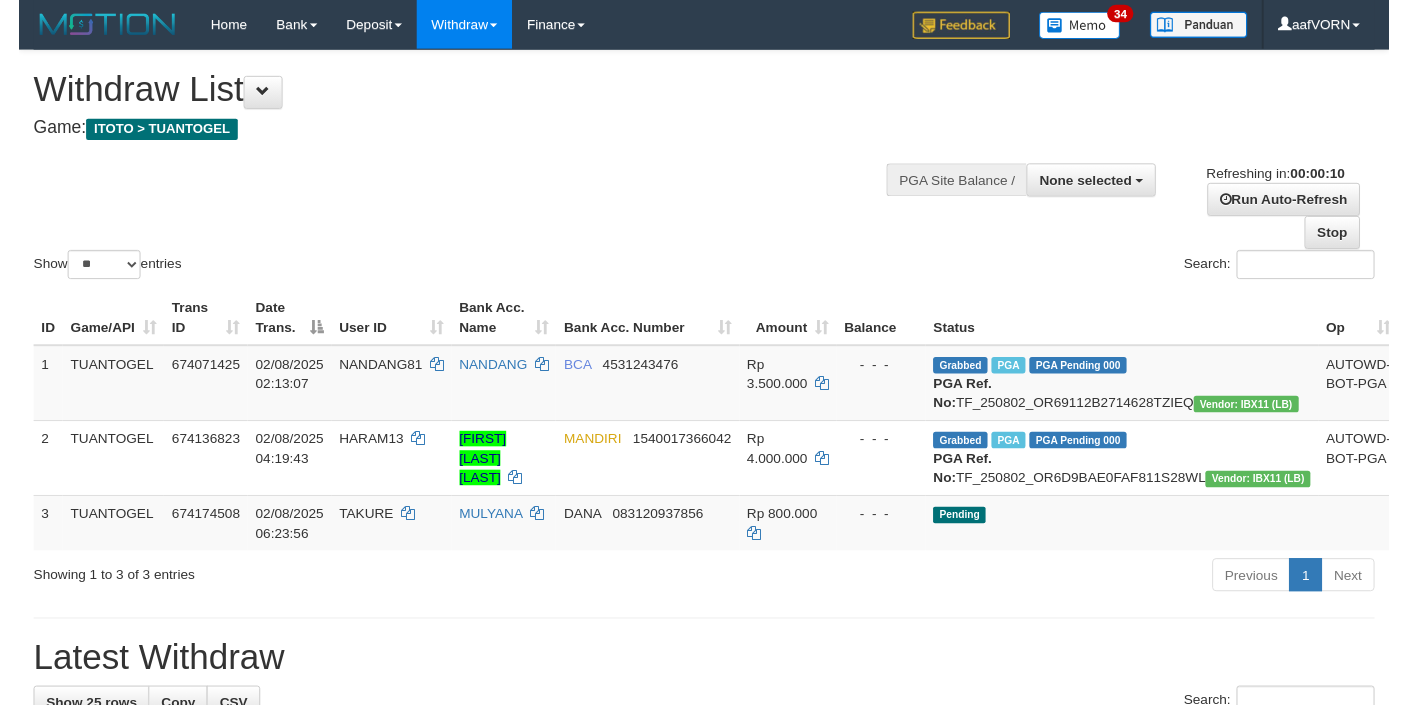 scroll, scrollTop: 0, scrollLeft: 0, axis: both 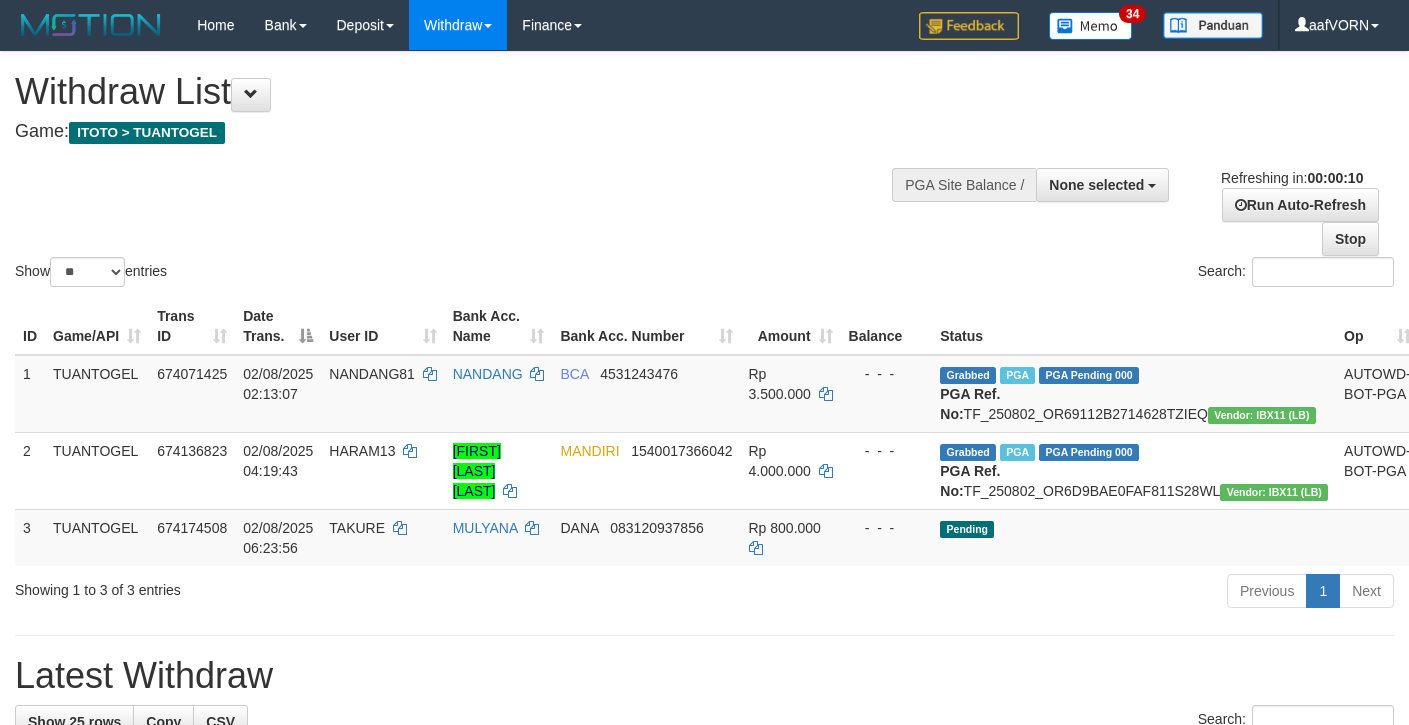 select 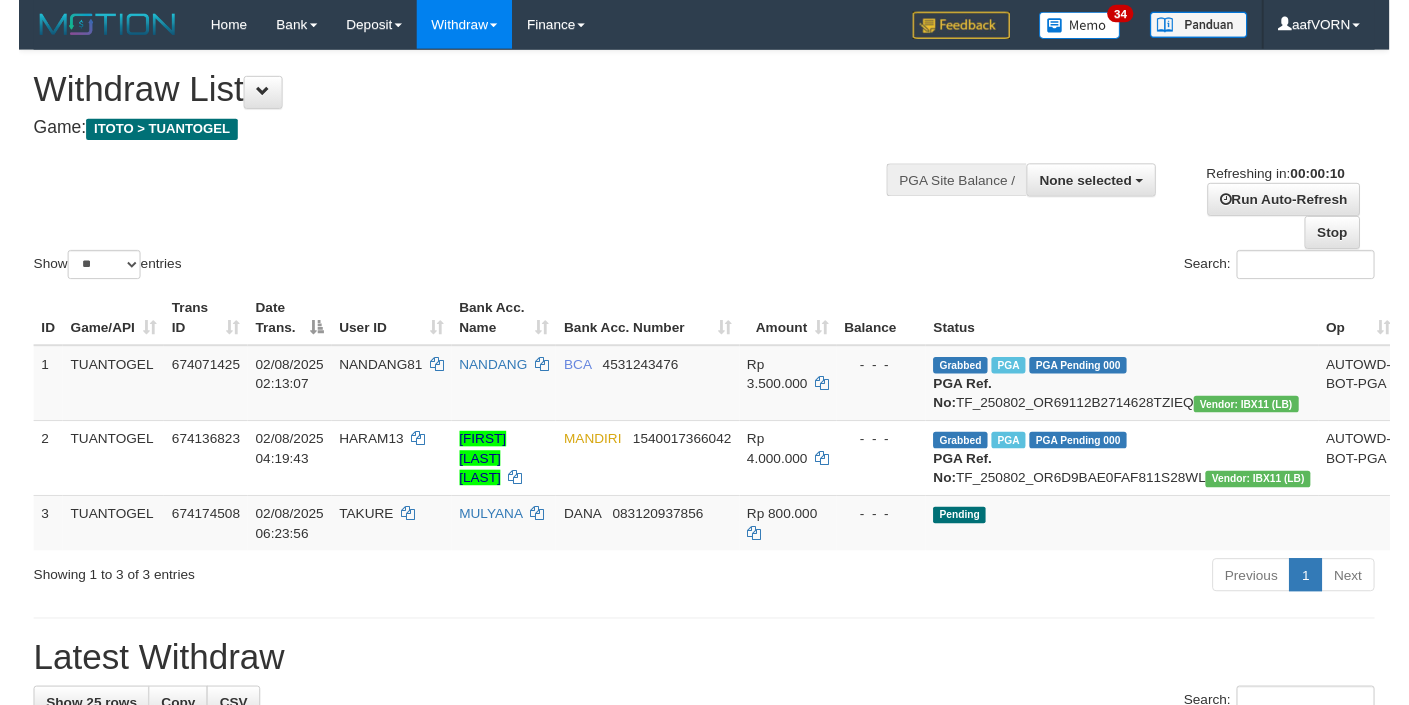 scroll, scrollTop: 0, scrollLeft: 0, axis: both 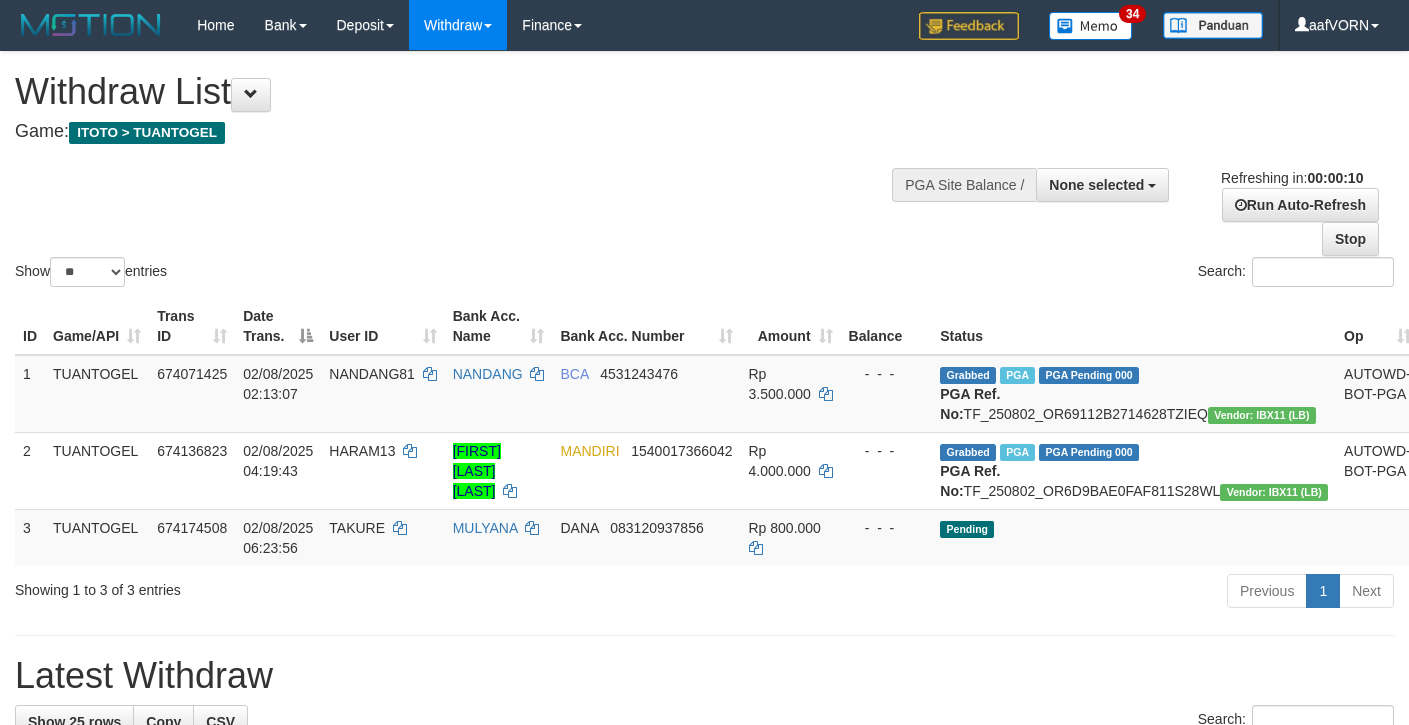 select 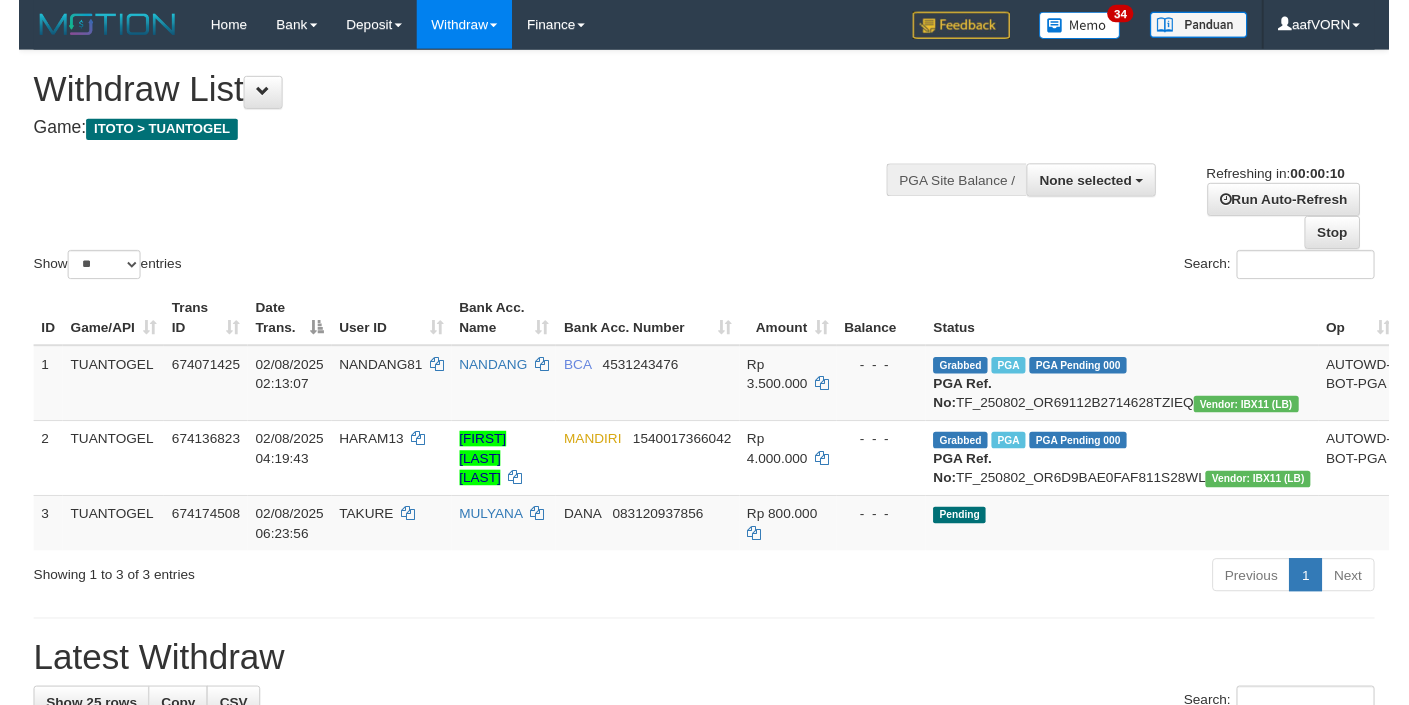 scroll, scrollTop: 0, scrollLeft: 0, axis: both 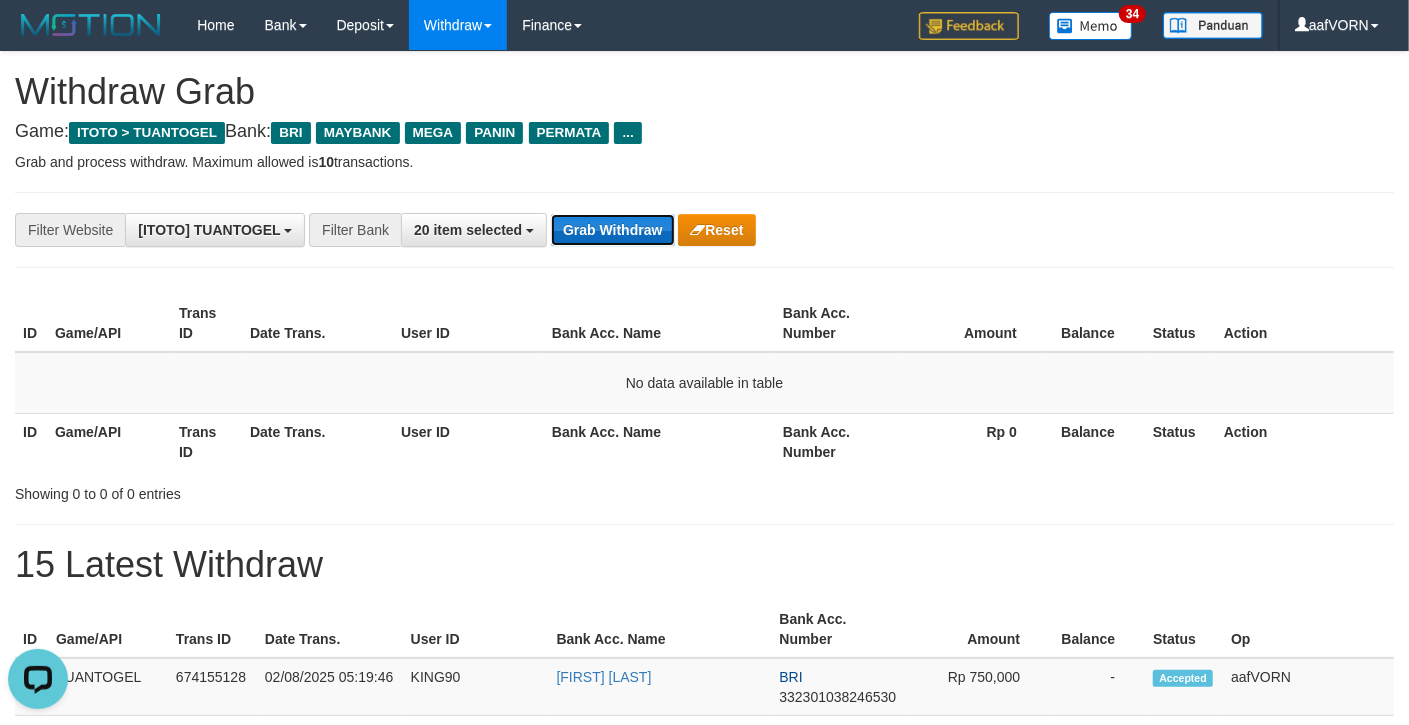click on "Grab Withdraw" at bounding box center [612, 230] 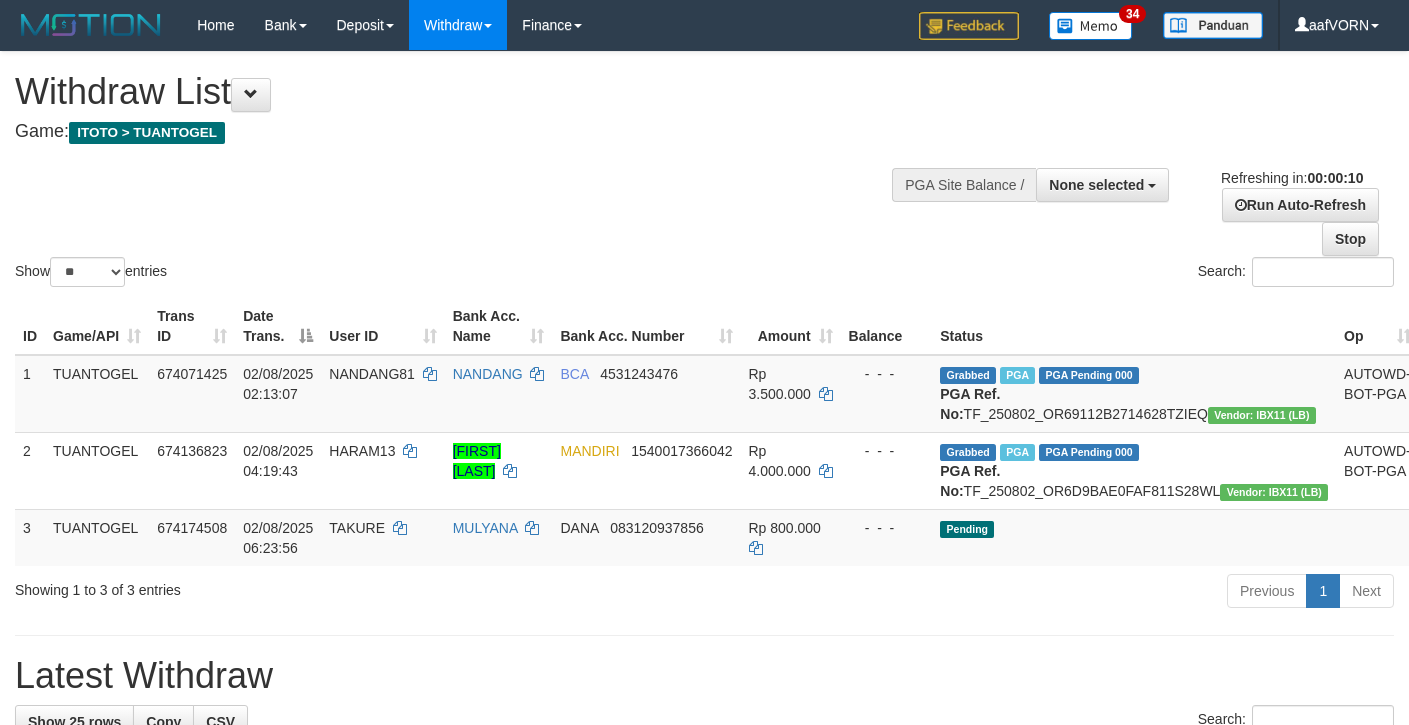 select 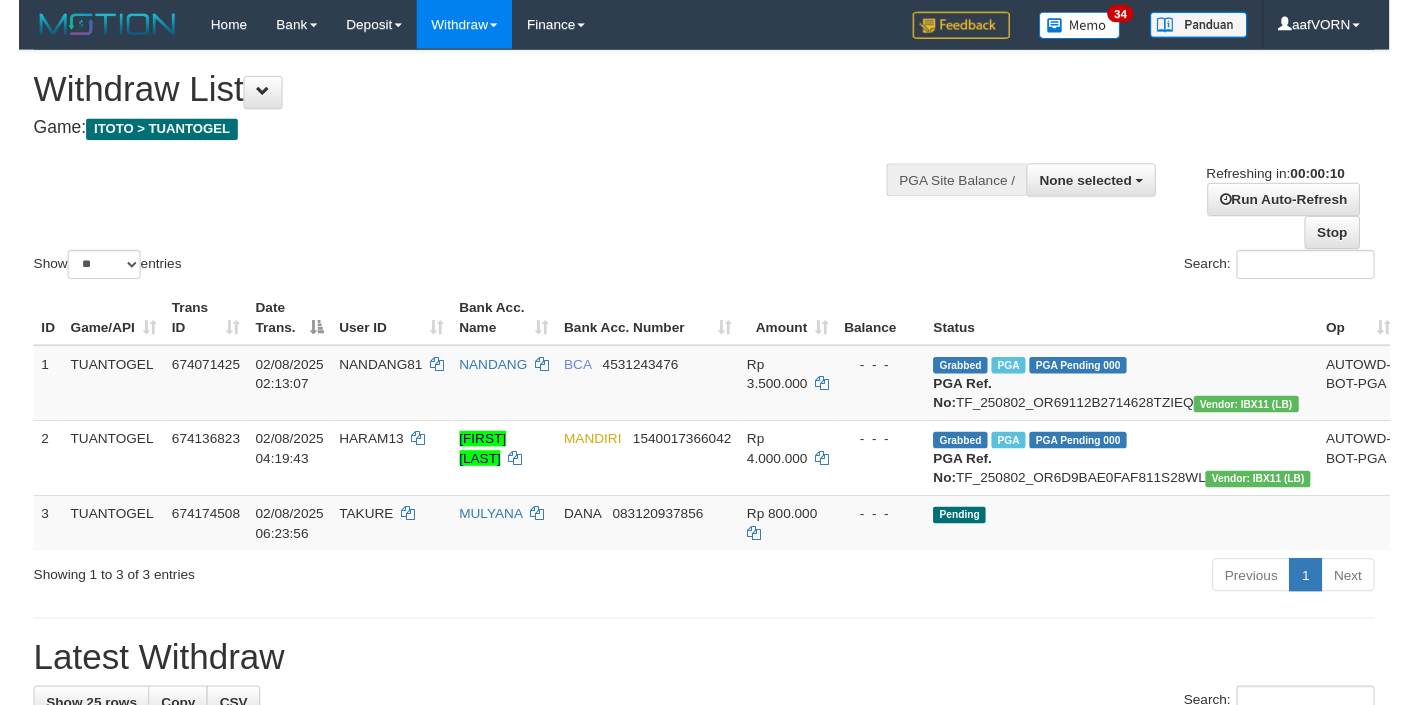 scroll, scrollTop: 0, scrollLeft: 0, axis: both 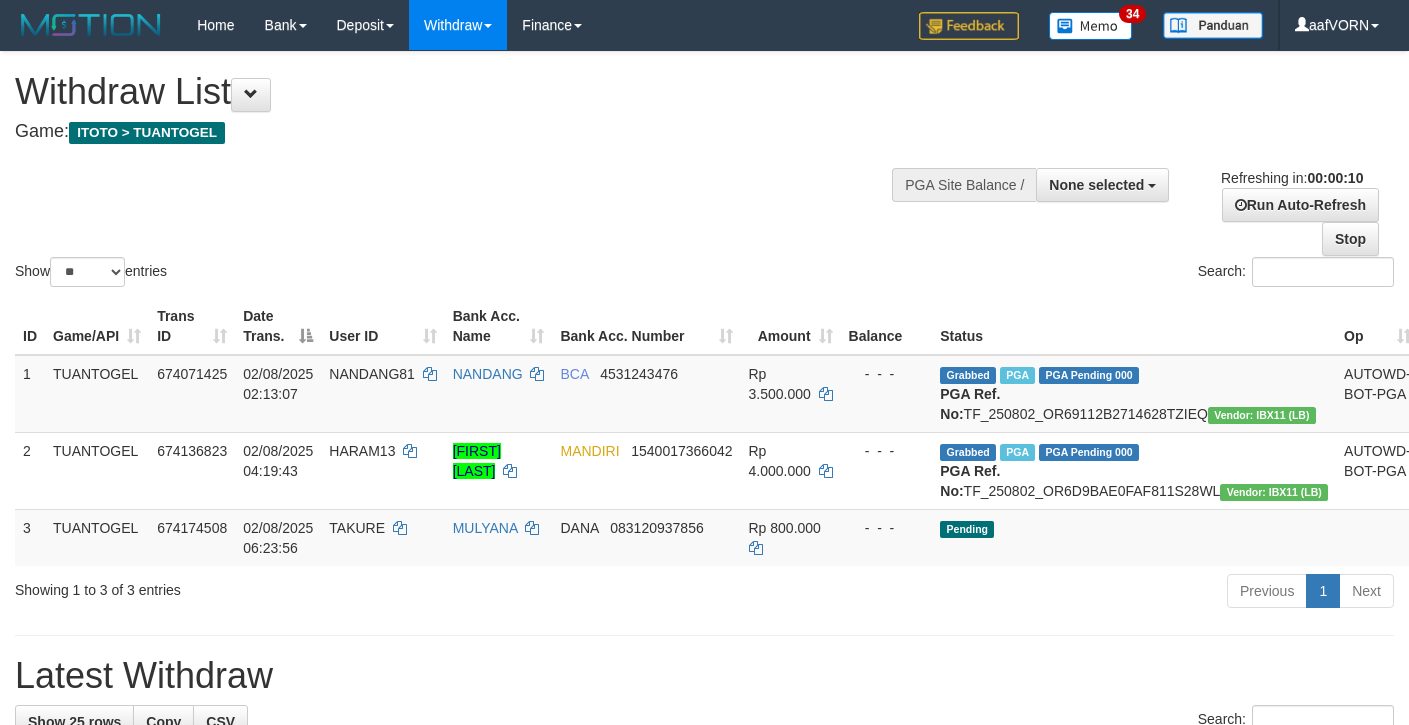select 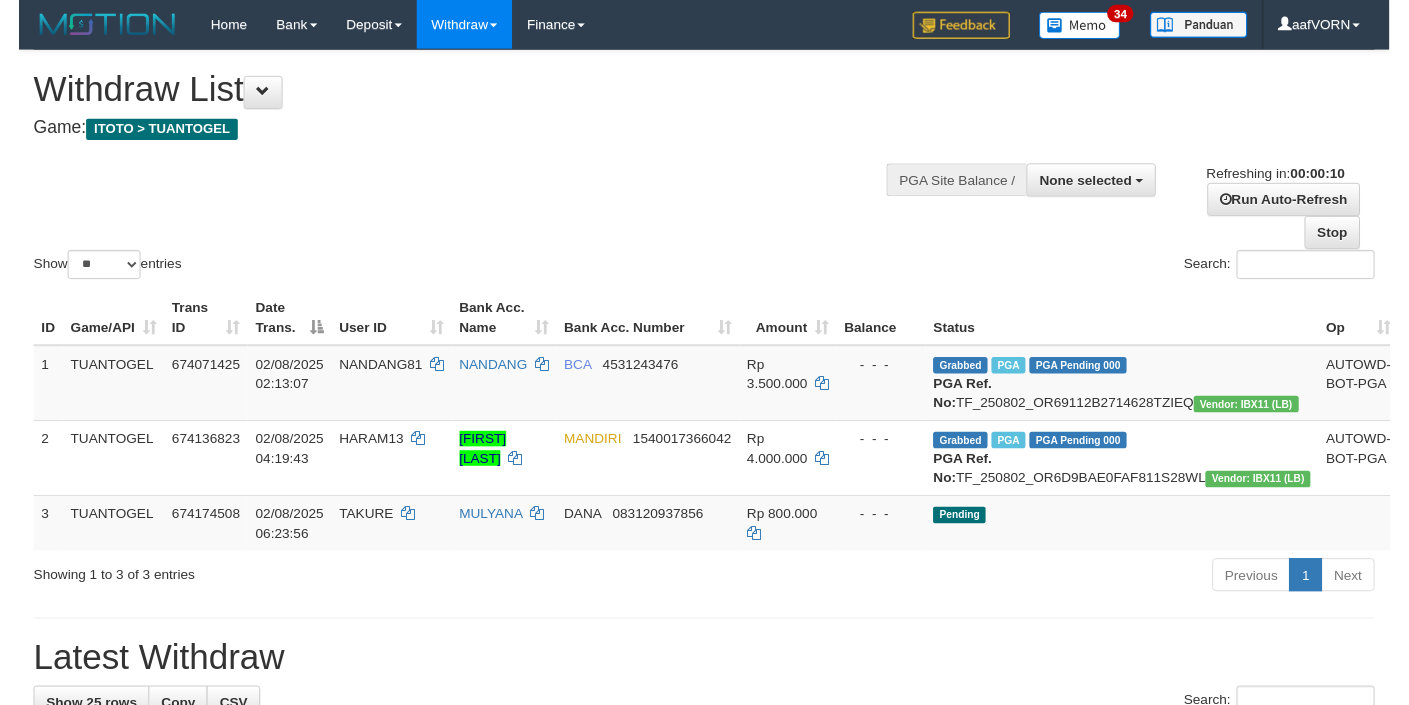 scroll, scrollTop: 0, scrollLeft: 0, axis: both 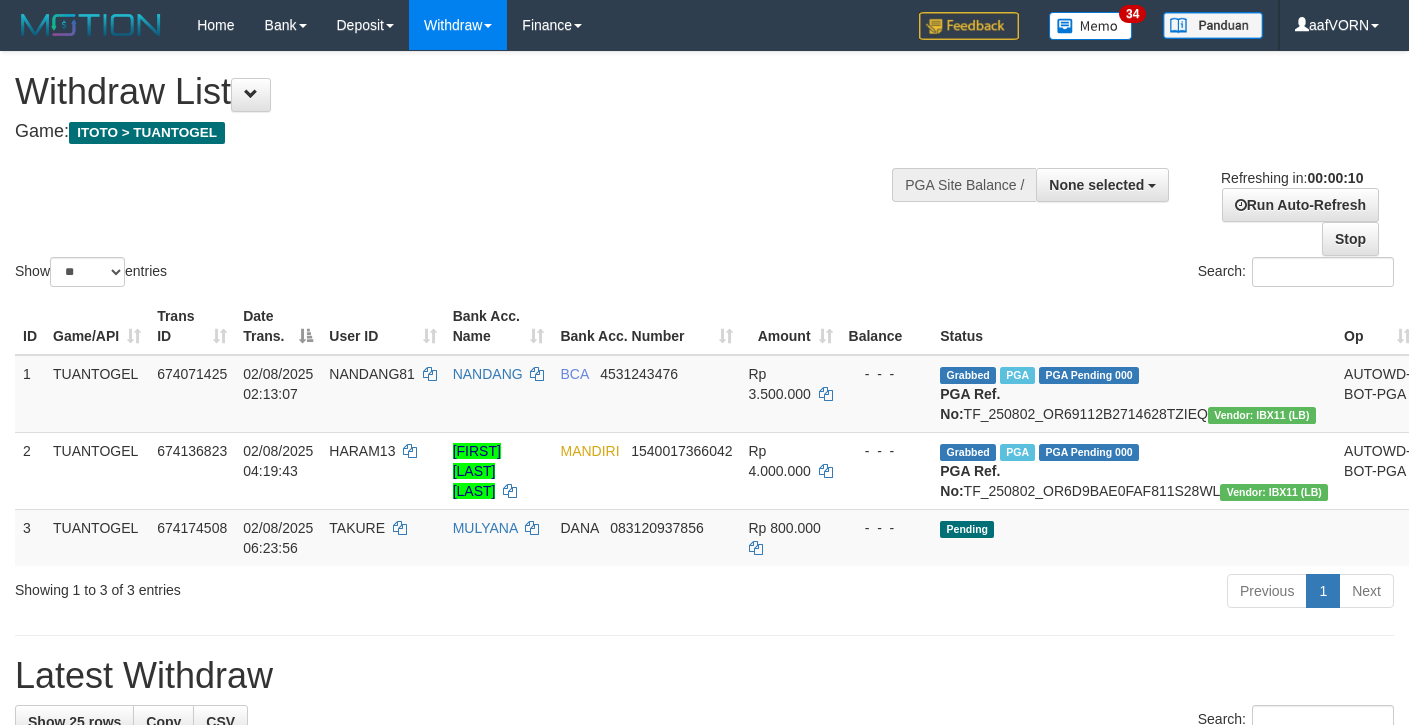 select 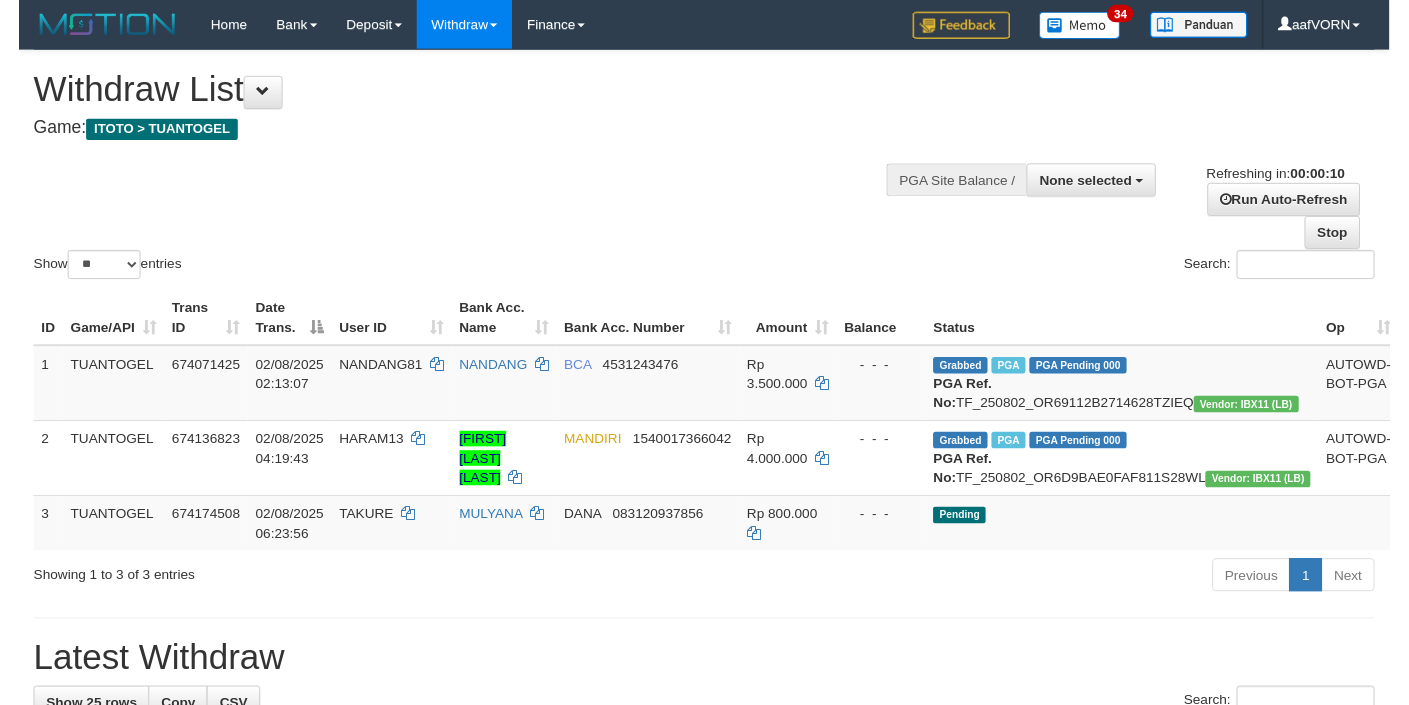 scroll, scrollTop: 0, scrollLeft: 0, axis: both 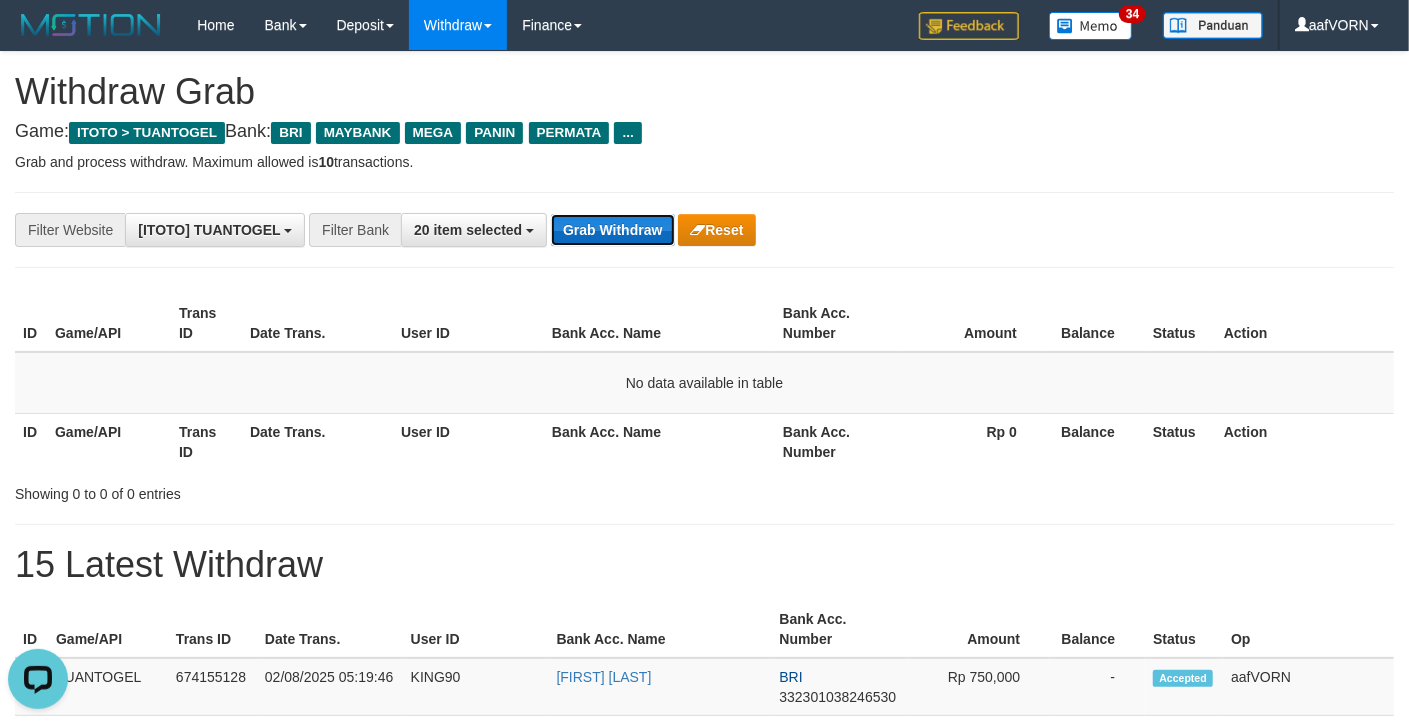 click on "Grab Withdraw" at bounding box center (612, 230) 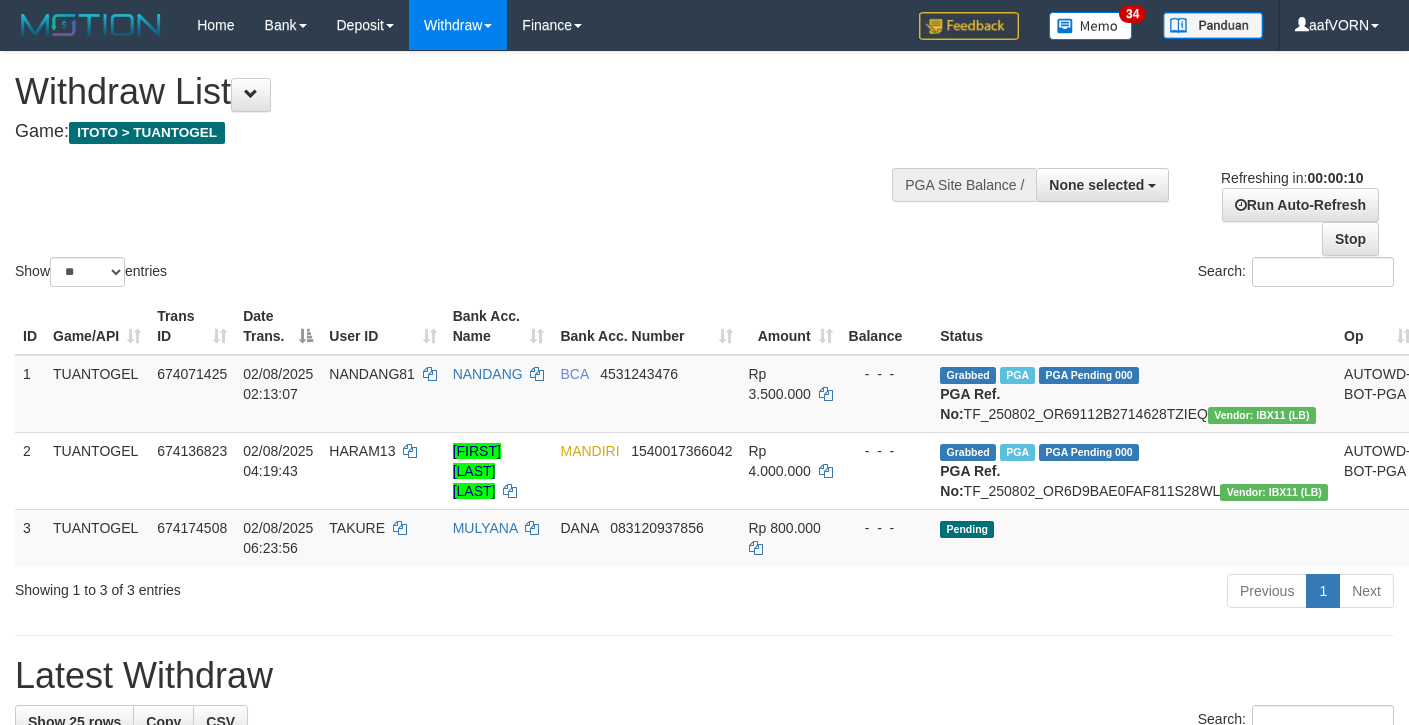 select 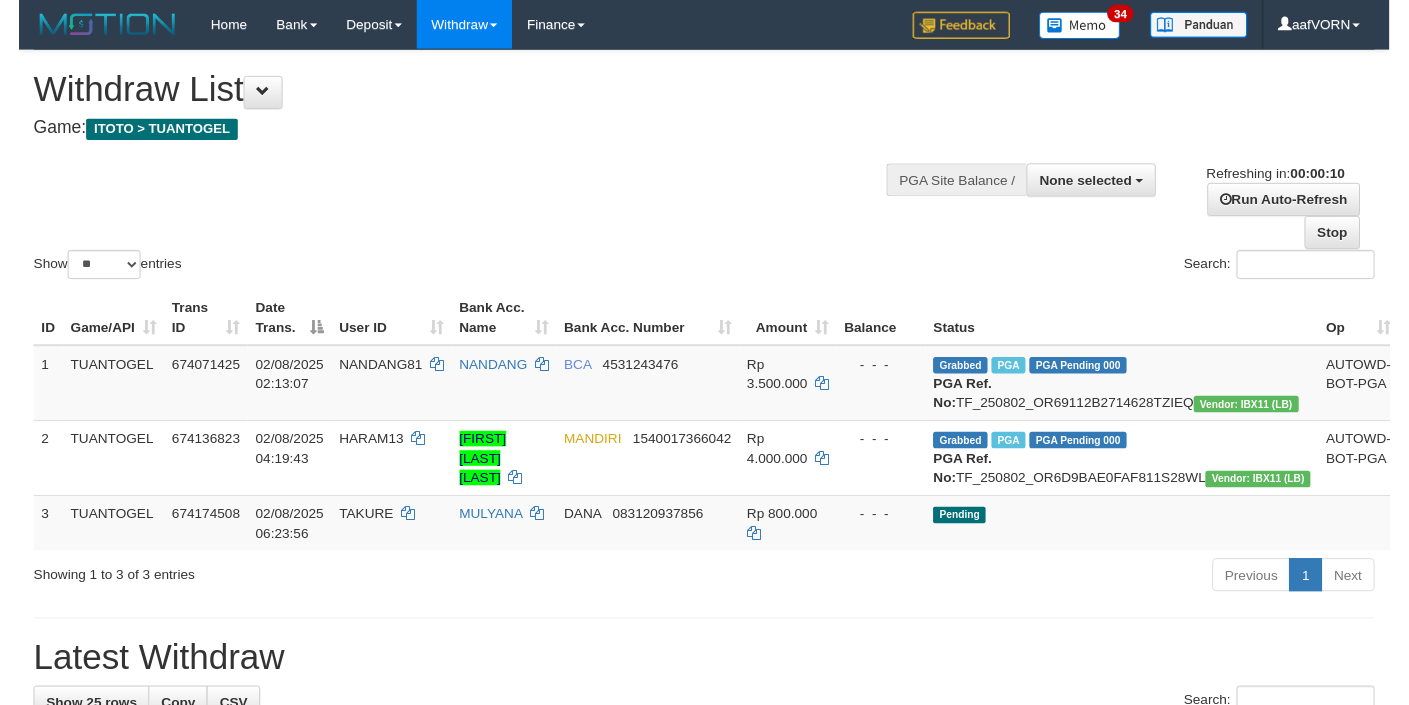 scroll, scrollTop: 0, scrollLeft: 0, axis: both 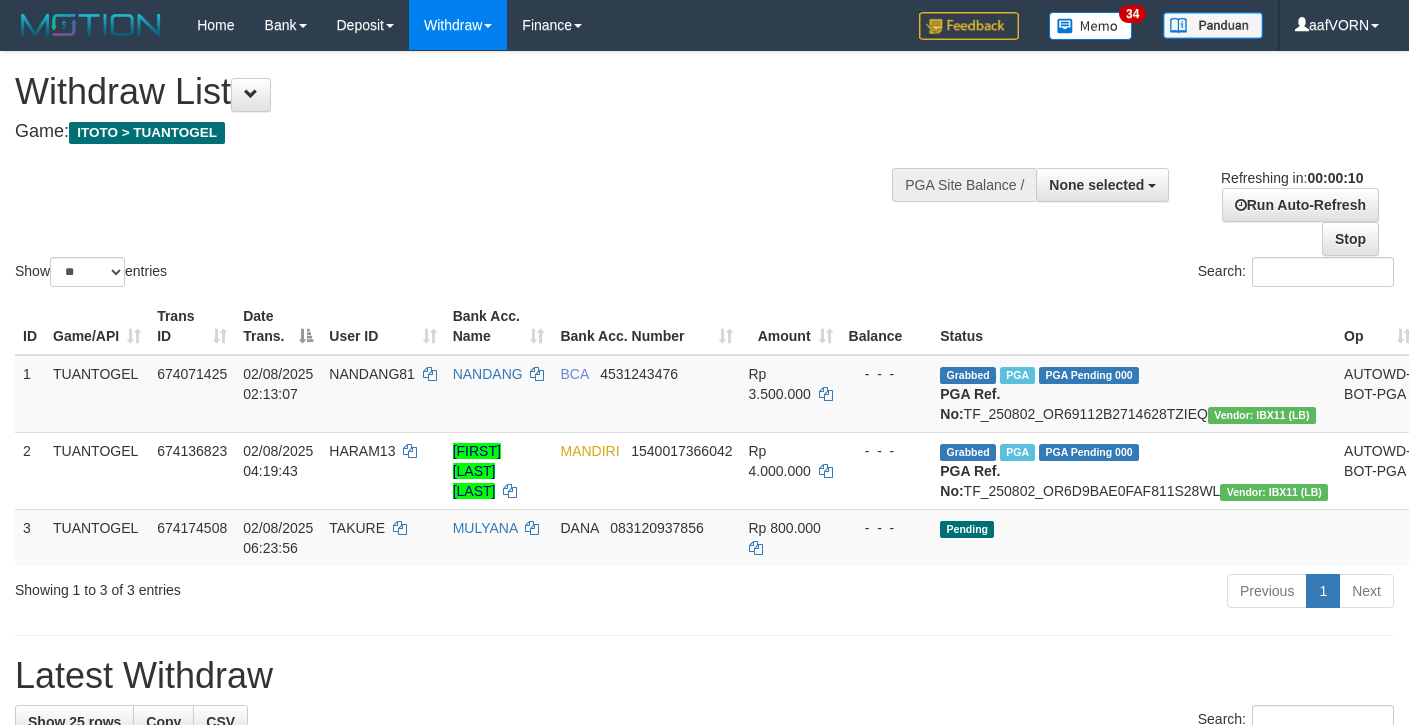 select 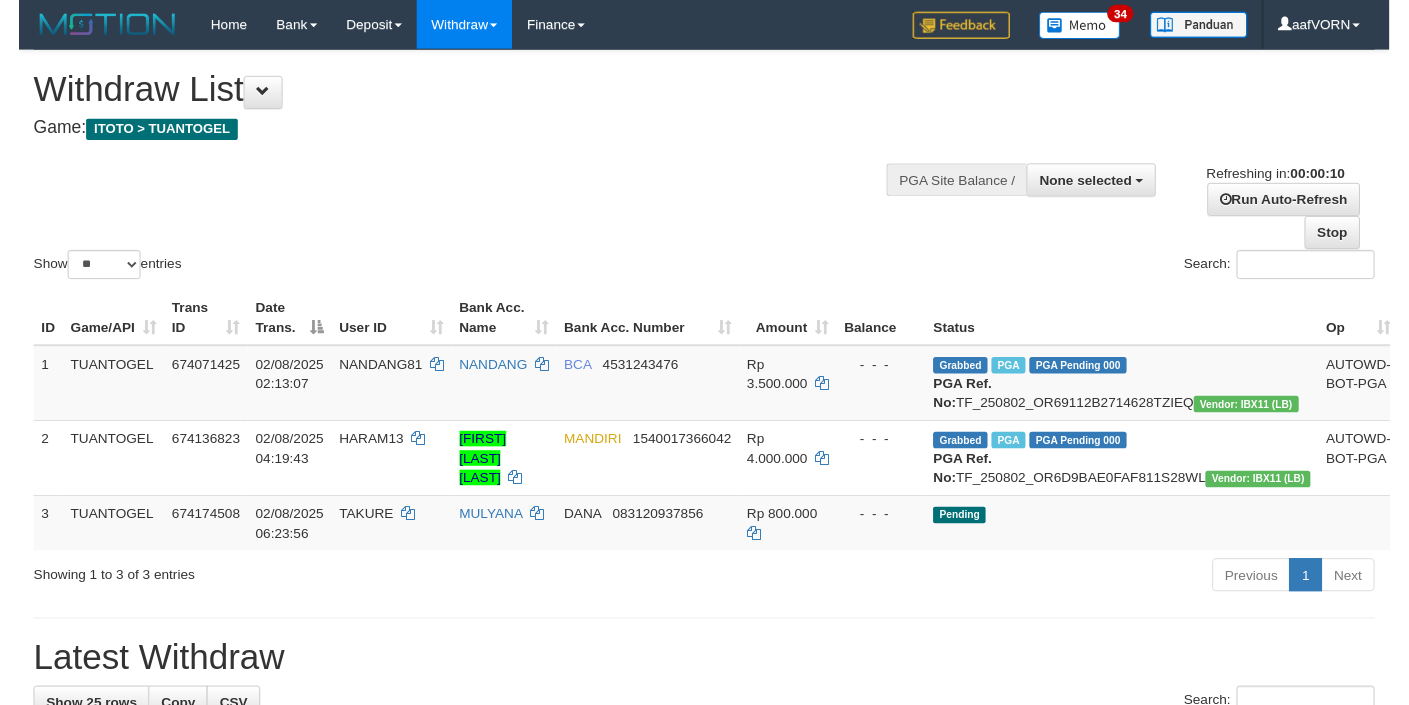scroll, scrollTop: 0, scrollLeft: 0, axis: both 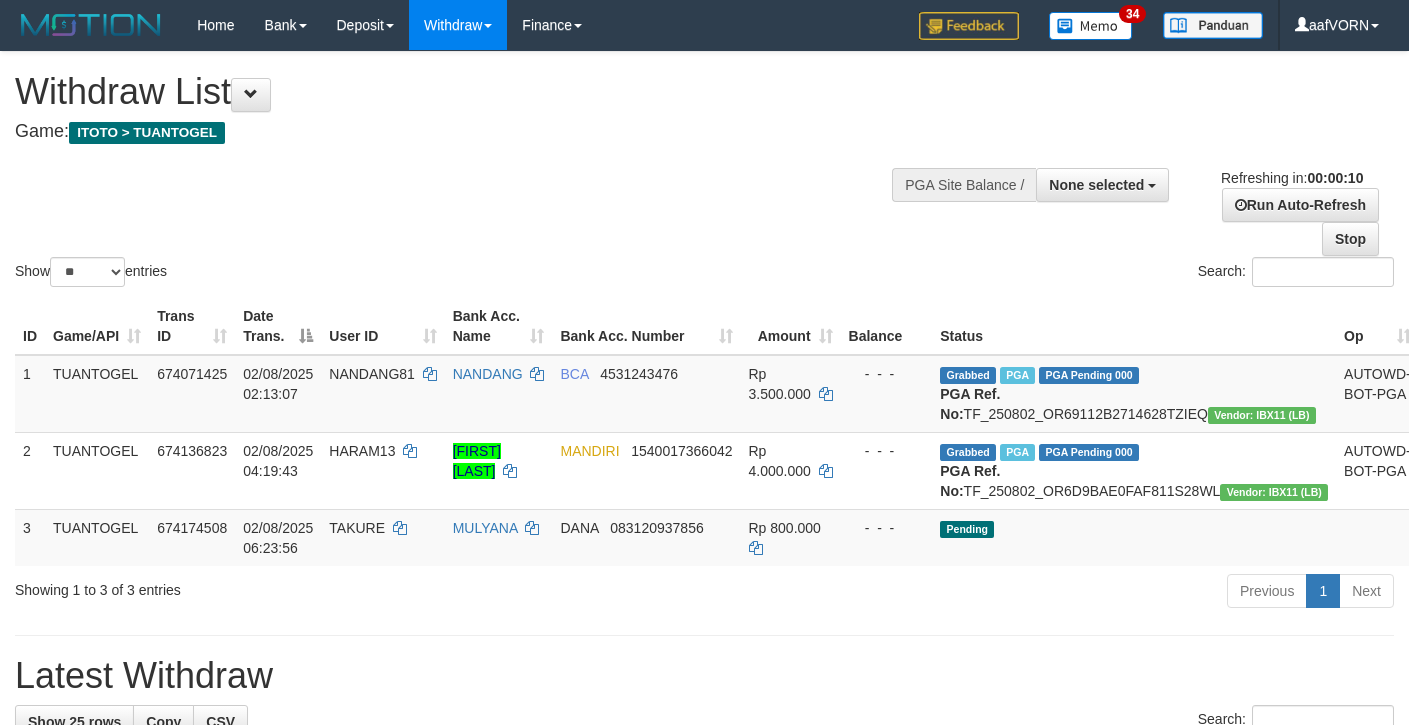 select 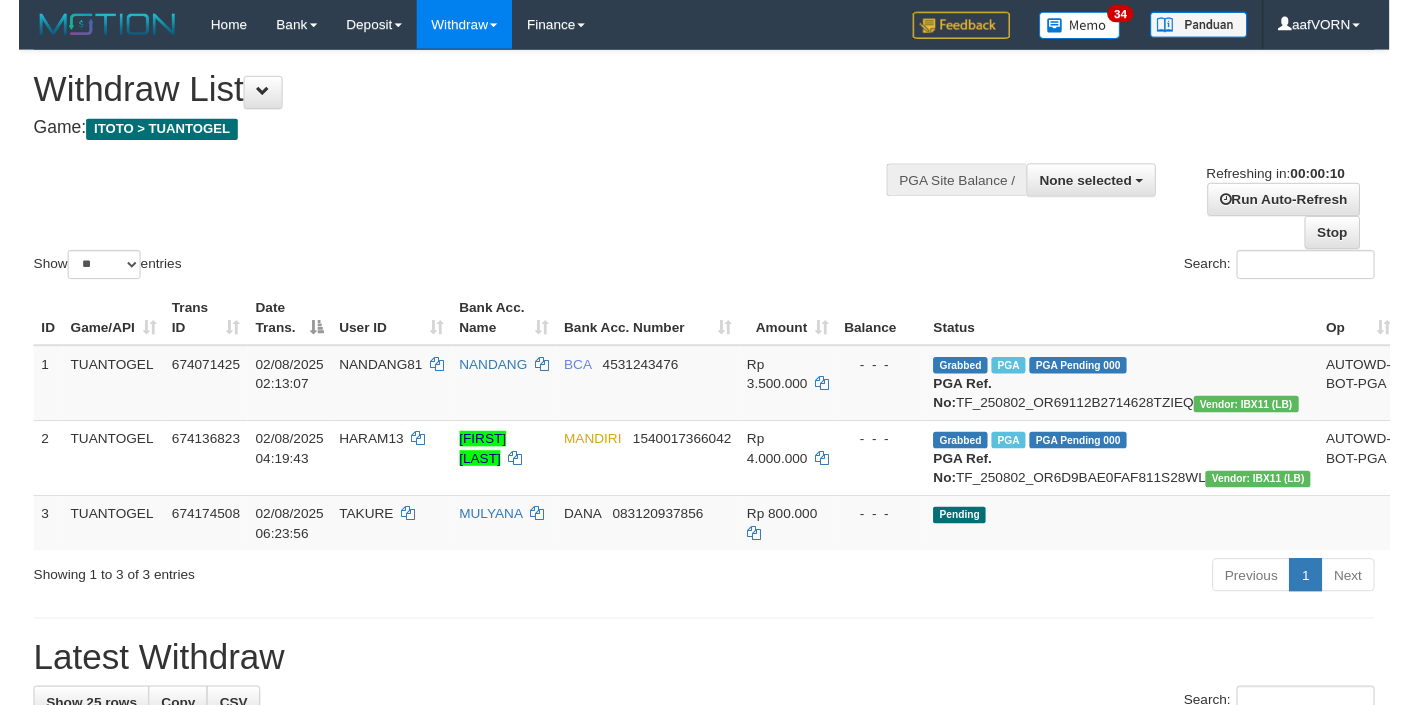 scroll, scrollTop: 0, scrollLeft: 0, axis: both 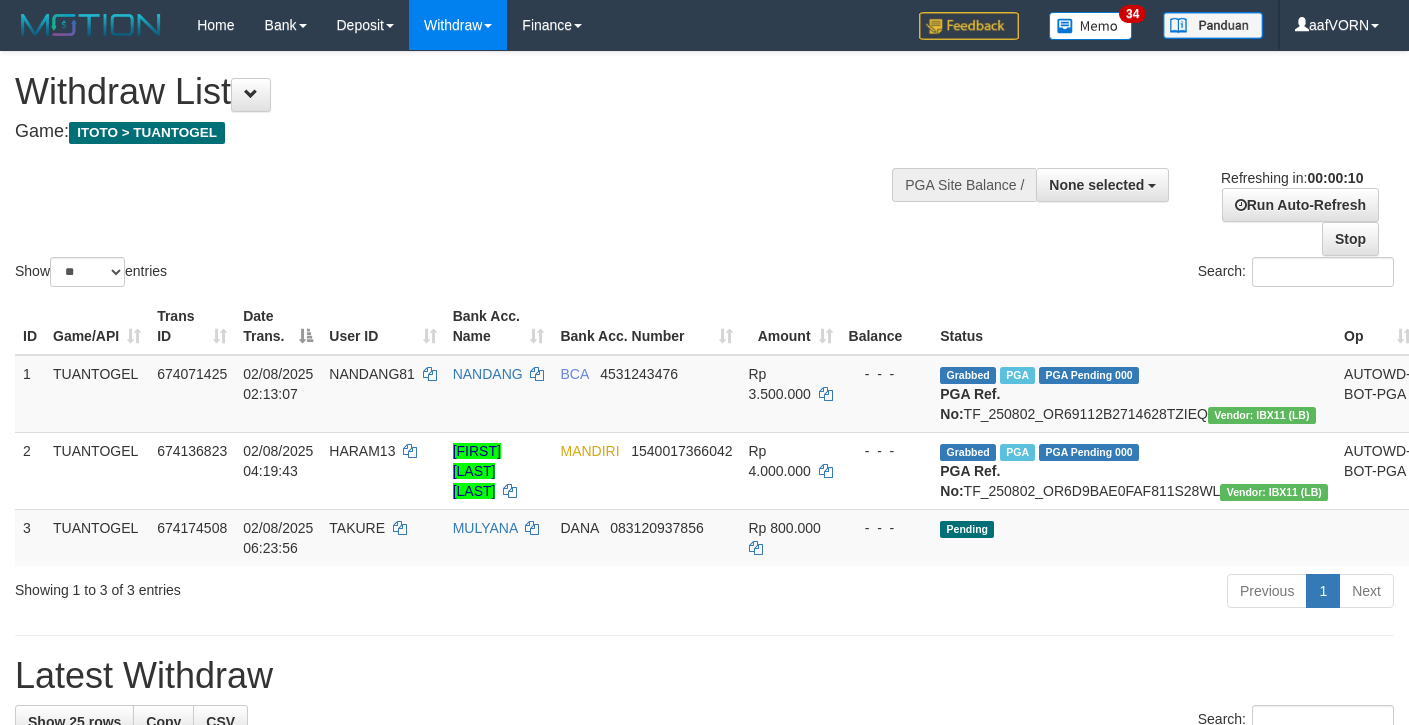 select 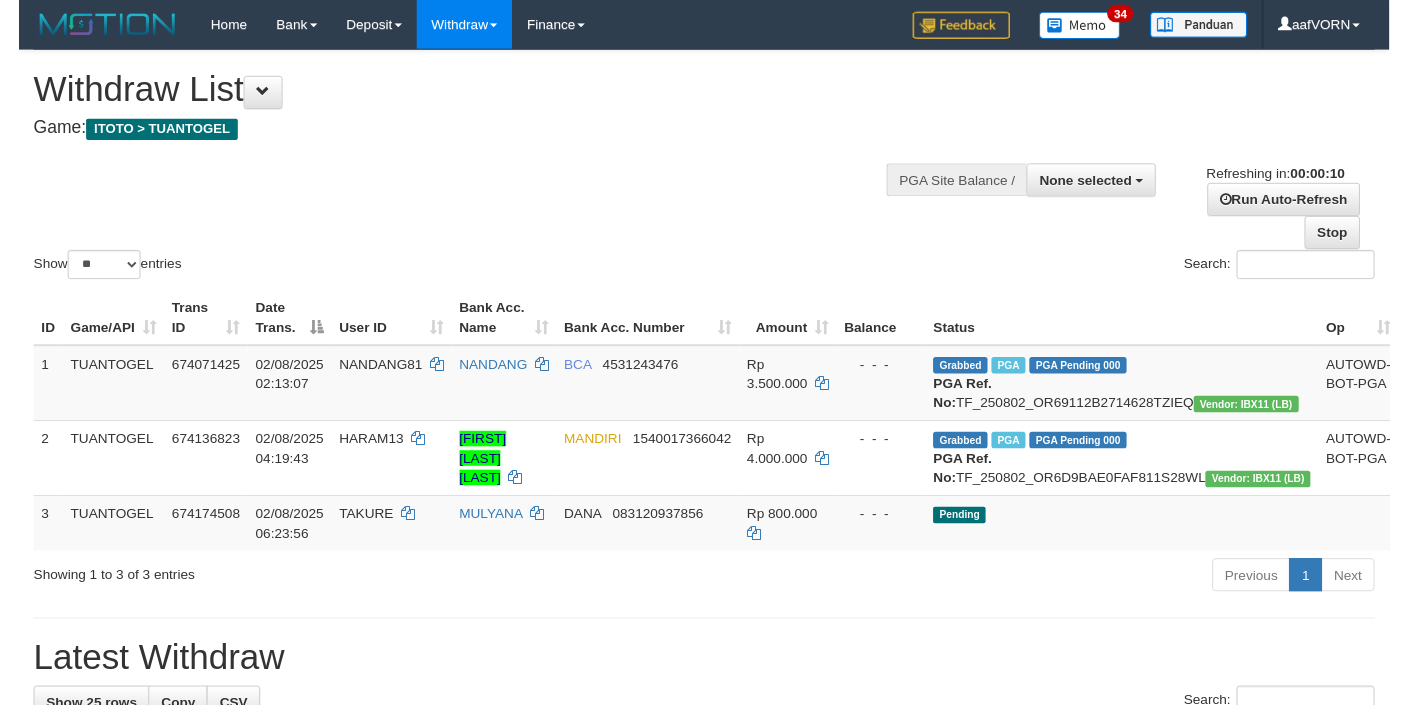 scroll, scrollTop: 0, scrollLeft: 0, axis: both 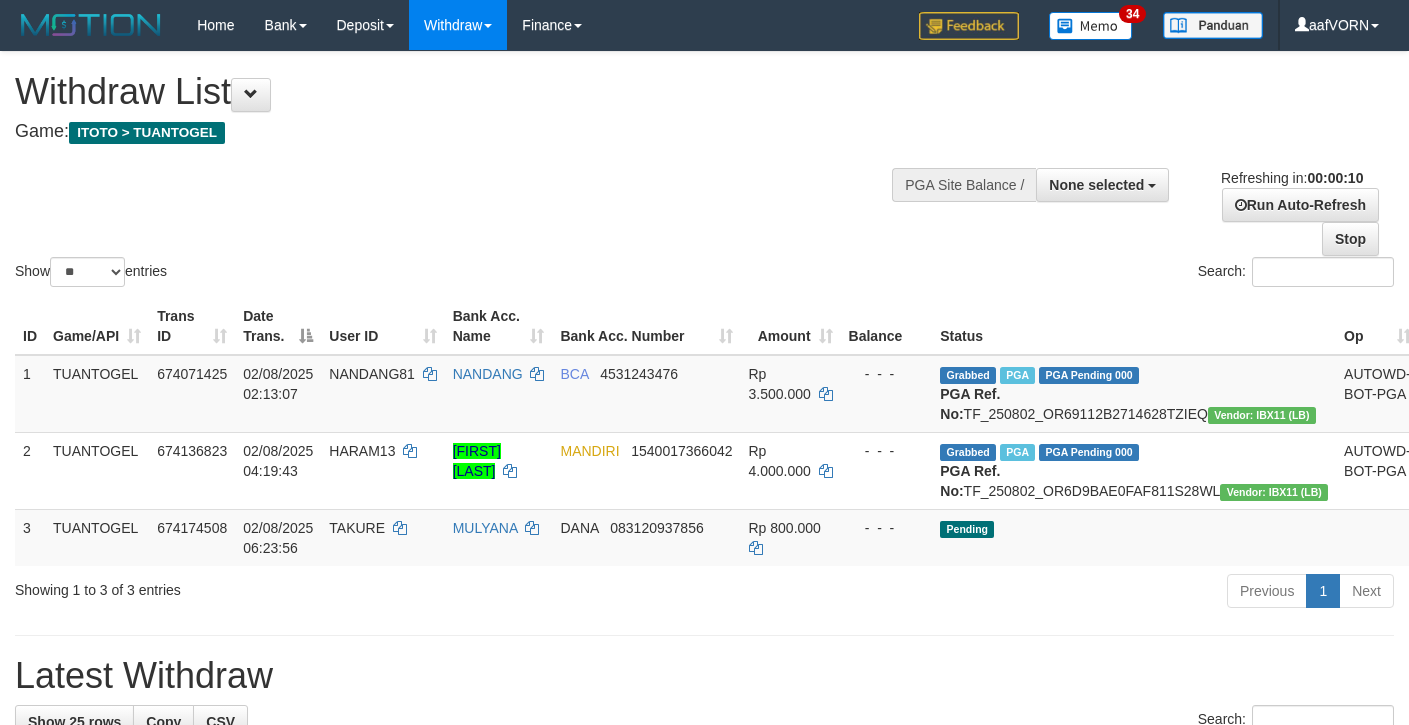 select 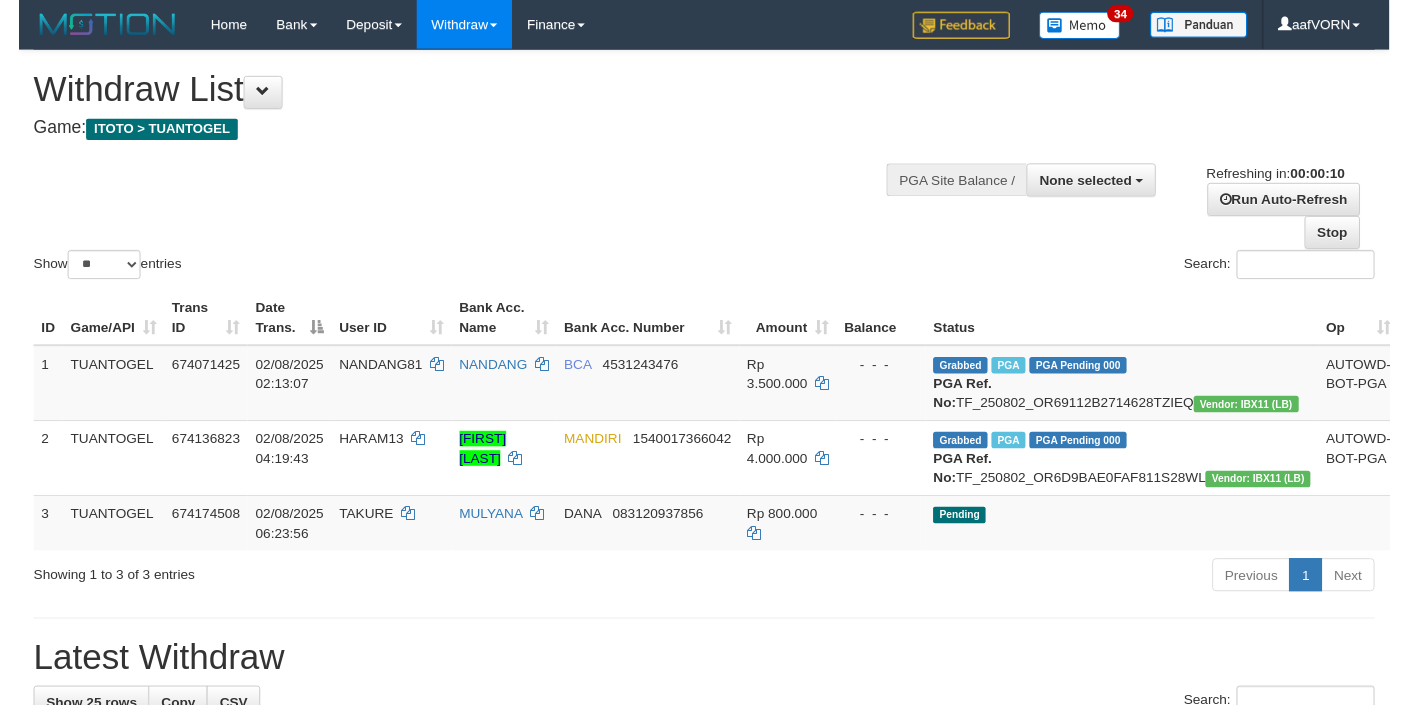 scroll, scrollTop: 0, scrollLeft: 0, axis: both 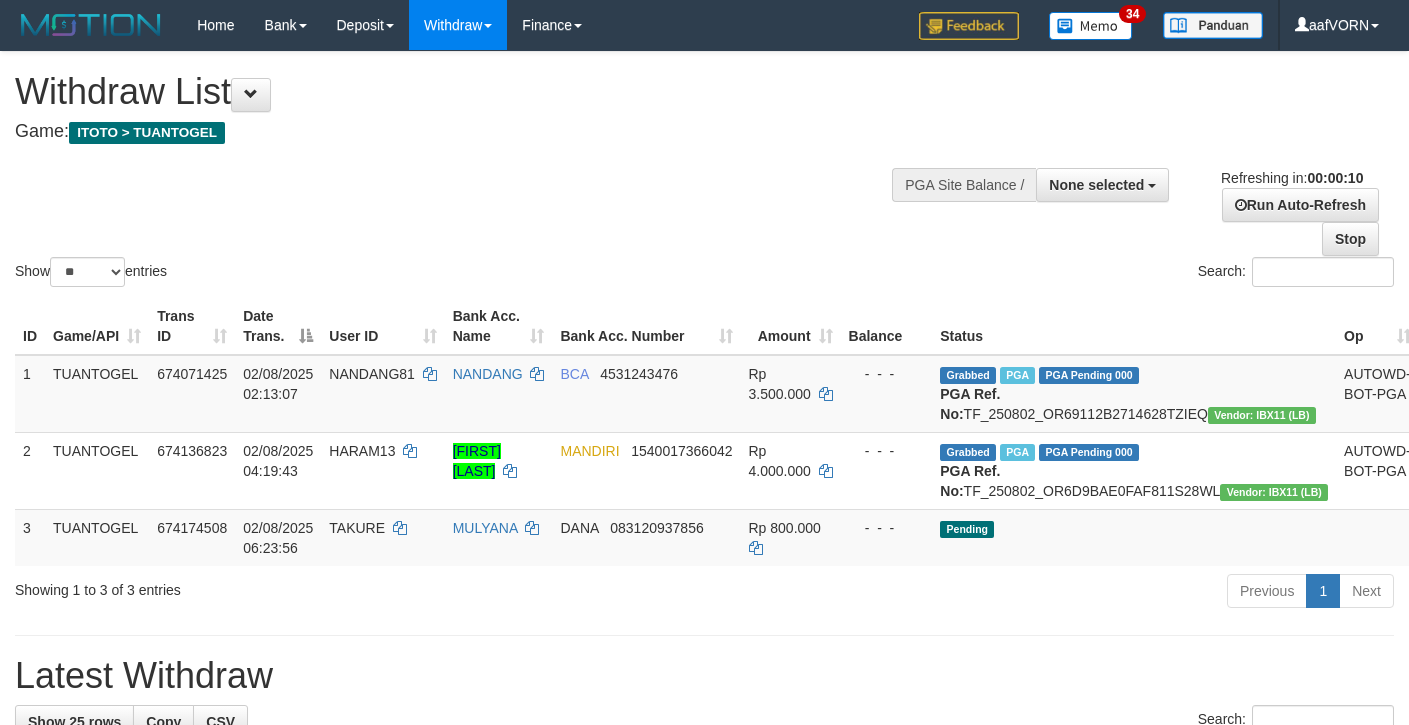 select 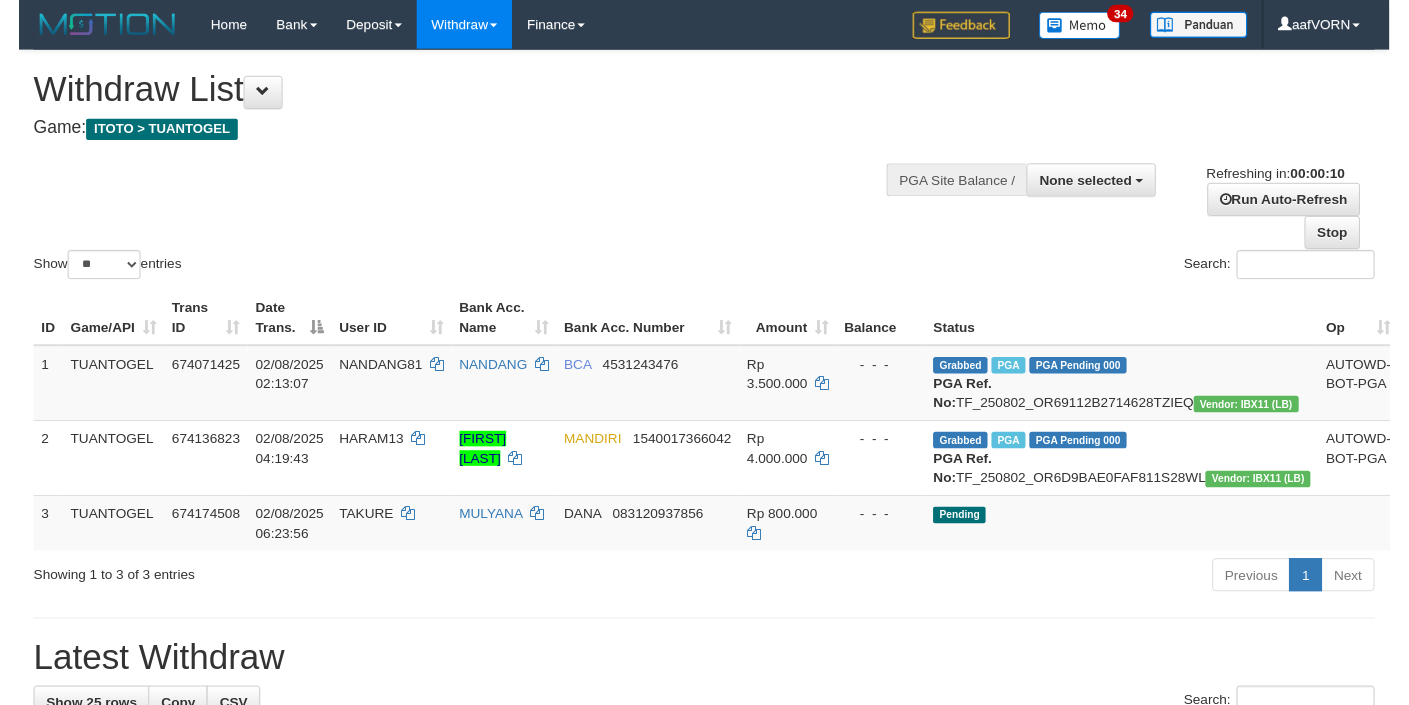 scroll, scrollTop: 0, scrollLeft: 0, axis: both 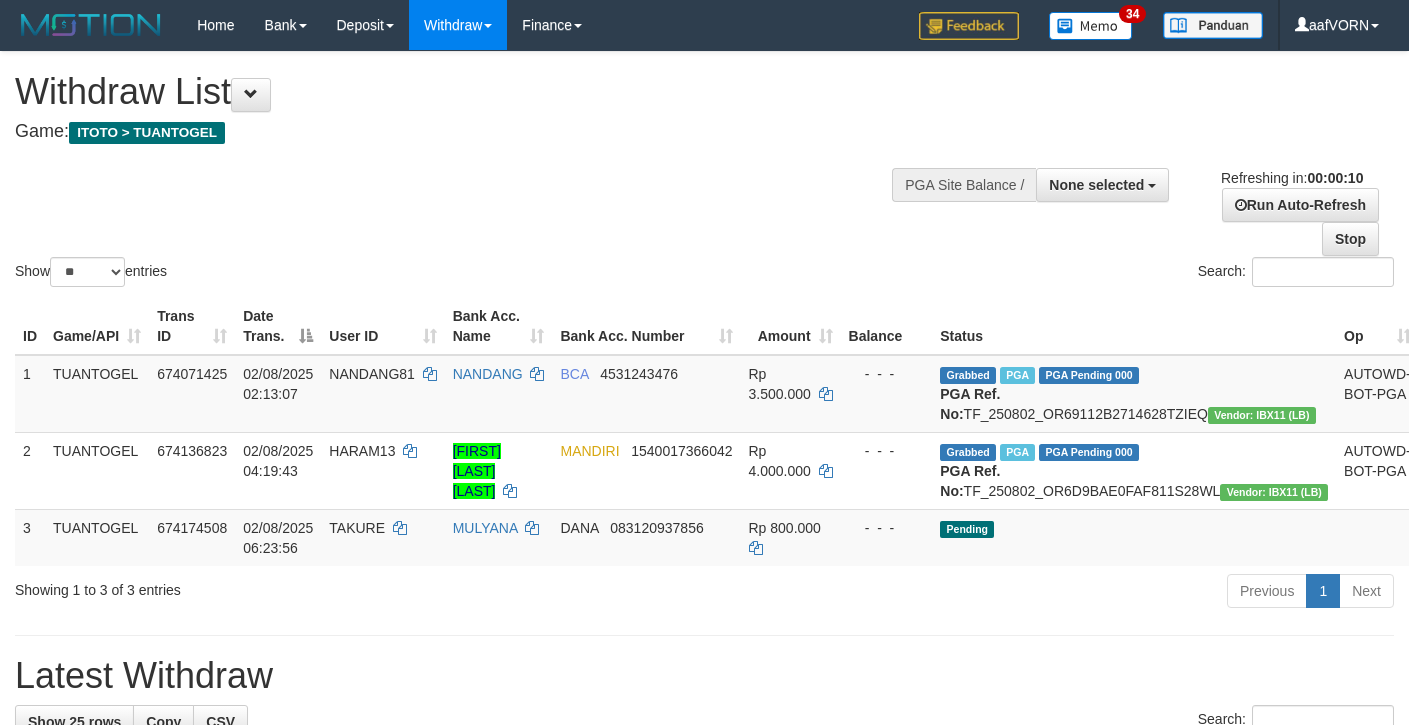 select 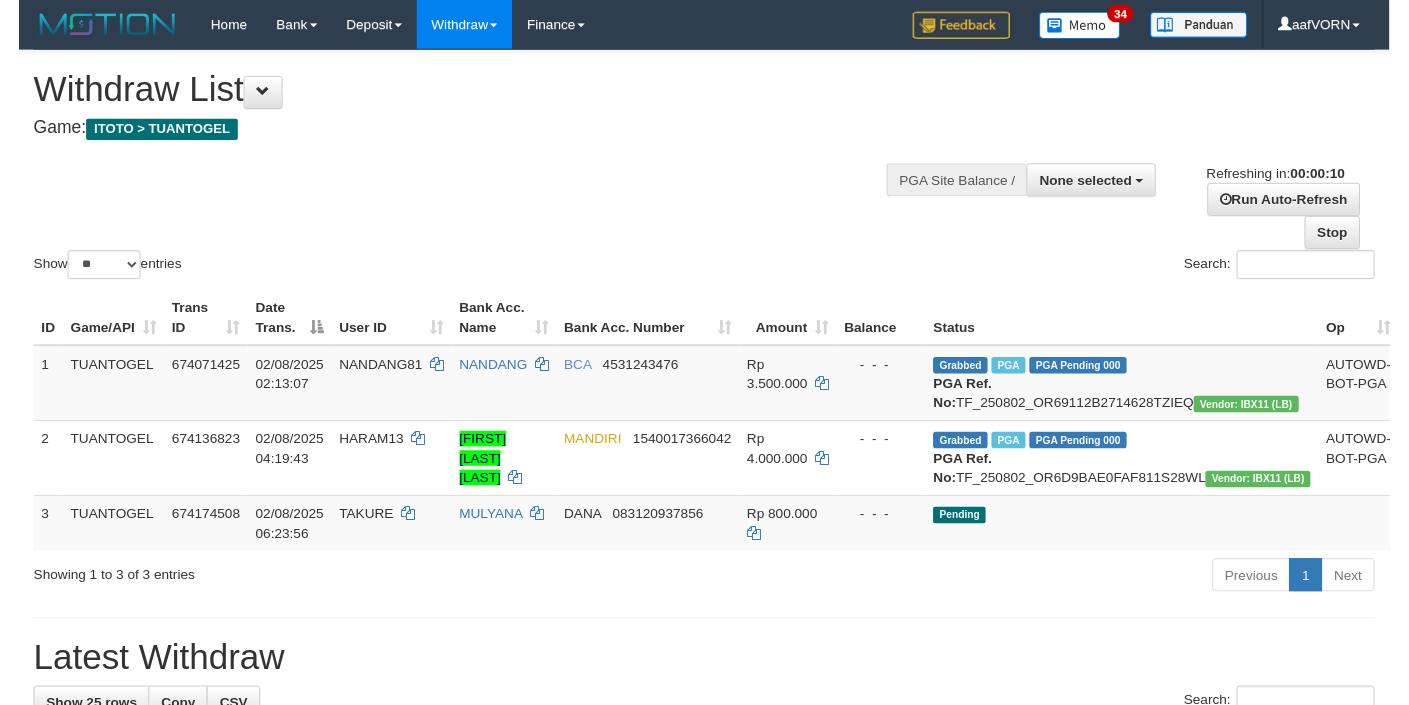 scroll, scrollTop: 0, scrollLeft: 0, axis: both 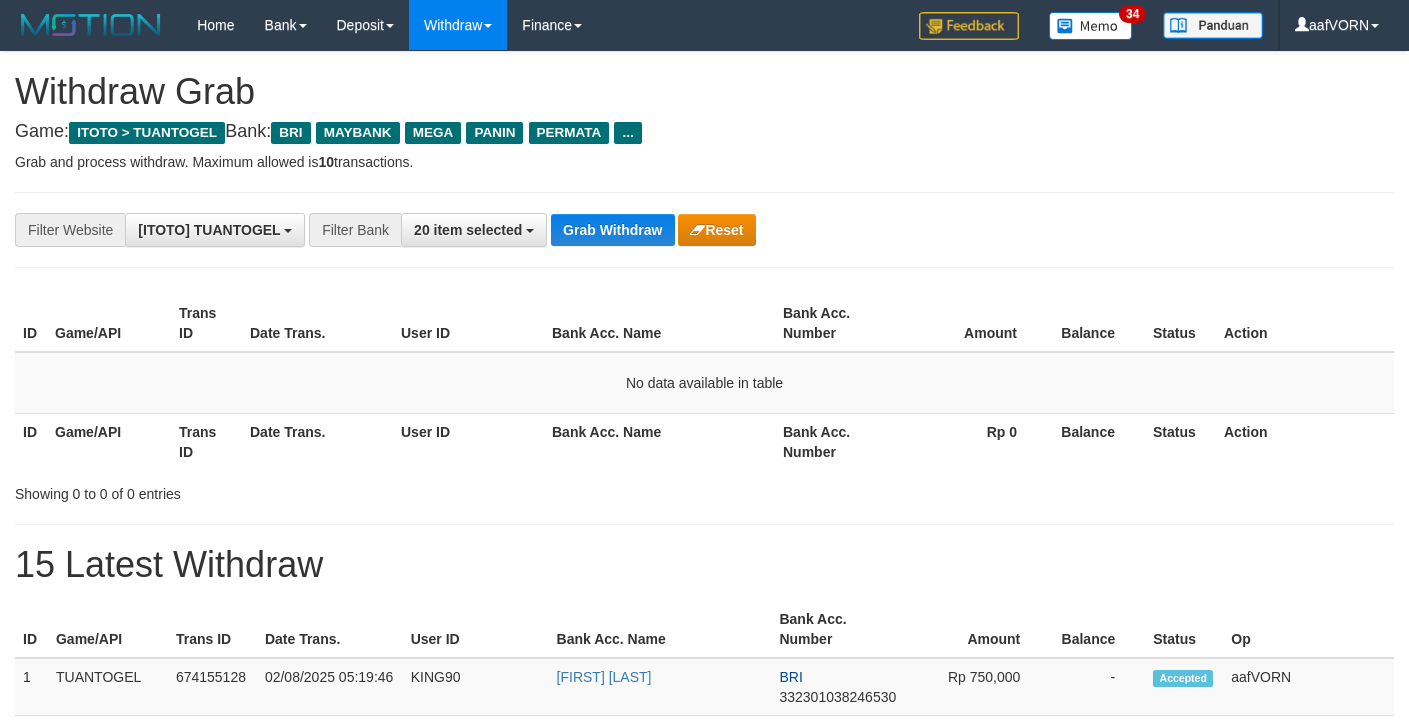 click on "Grab Withdraw" at bounding box center (612, 230) 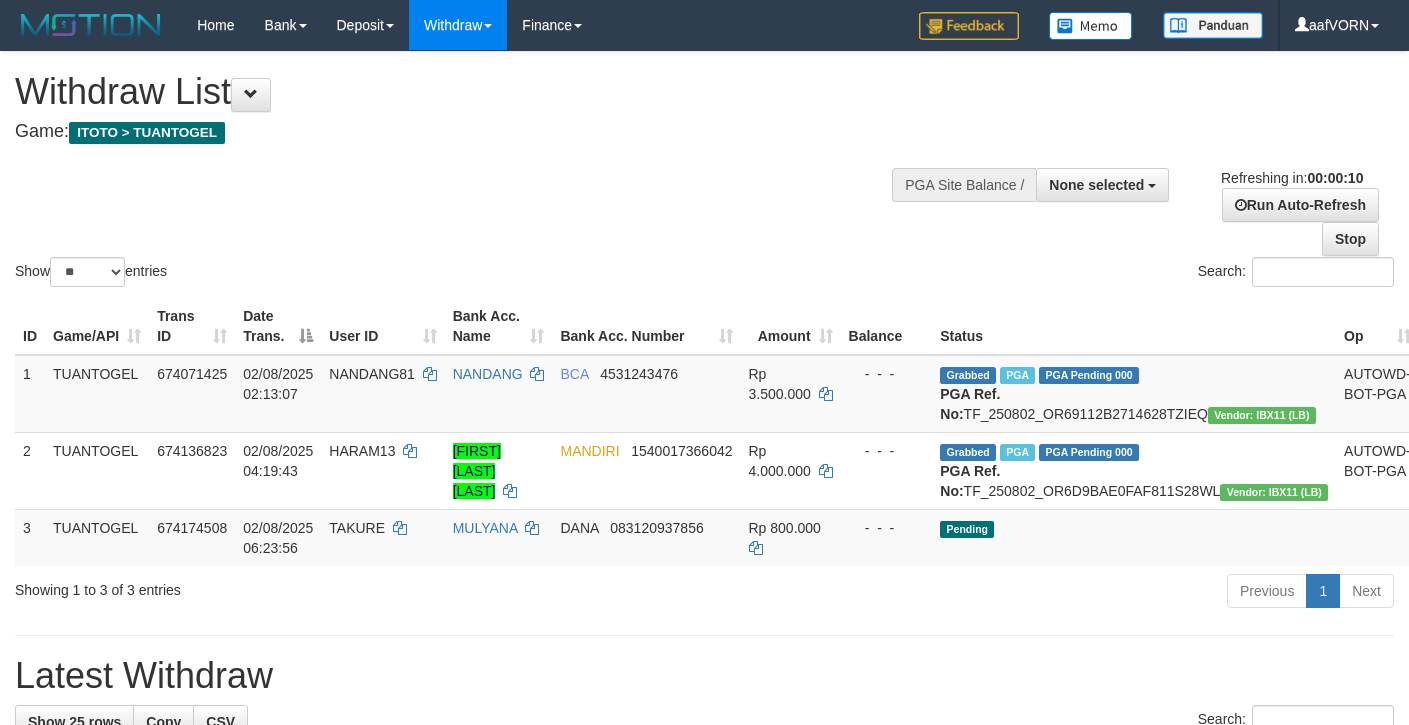 select 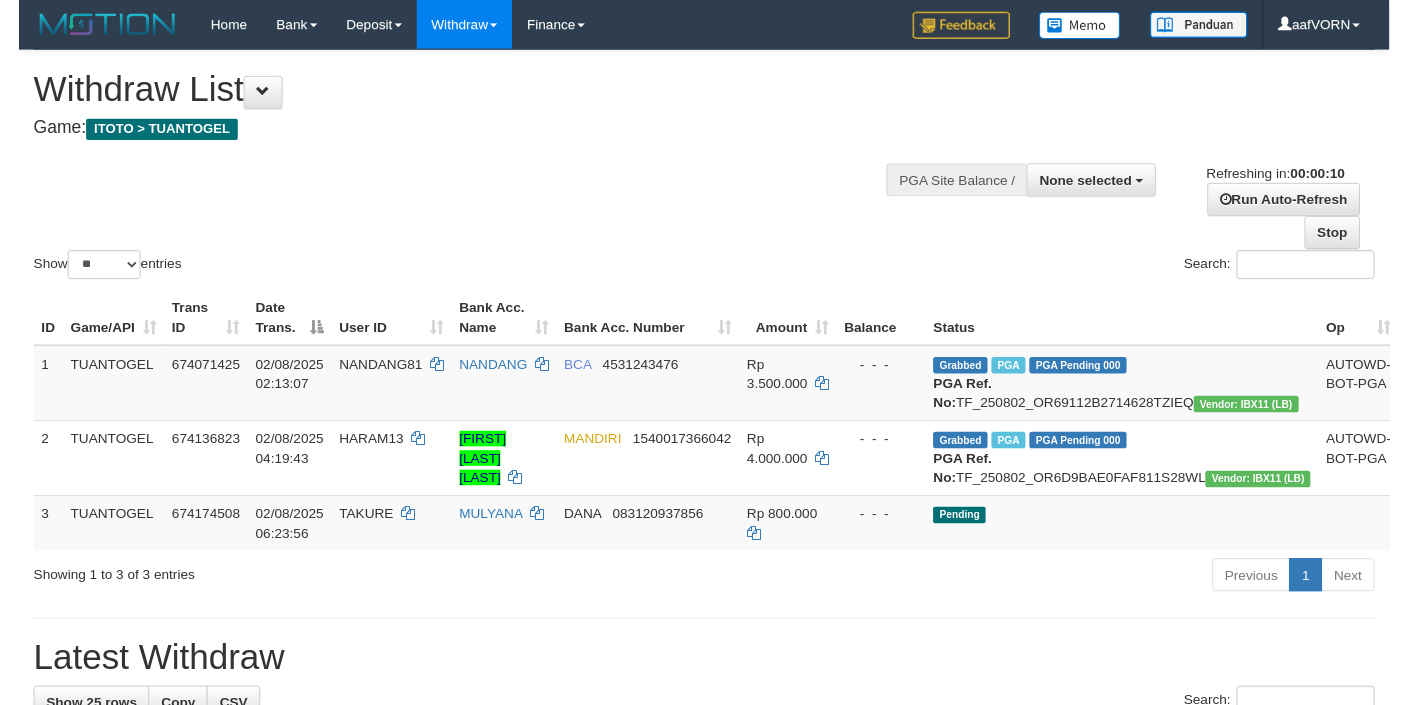 scroll, scrollTop: 0, scrollLeft: 0, axis: both 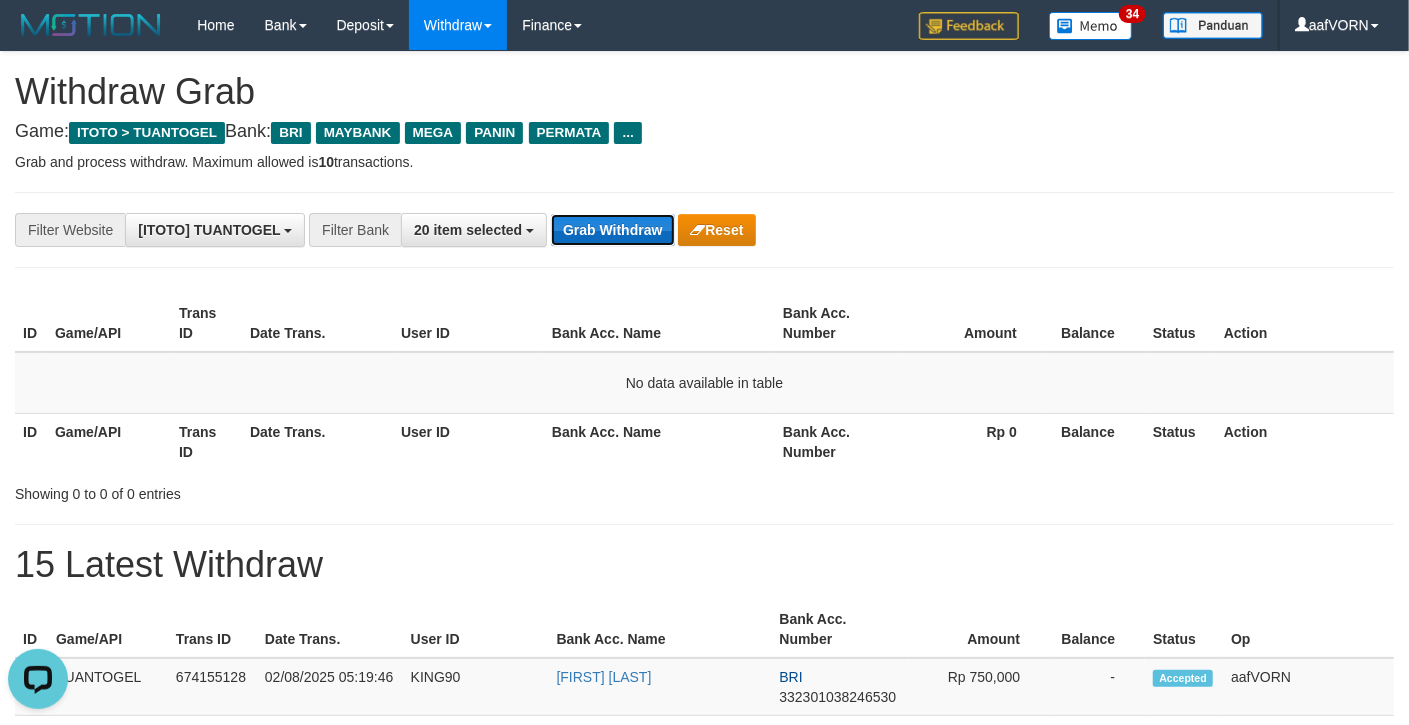 click on "Grab Withdraw" at bounding box center [612, 230] 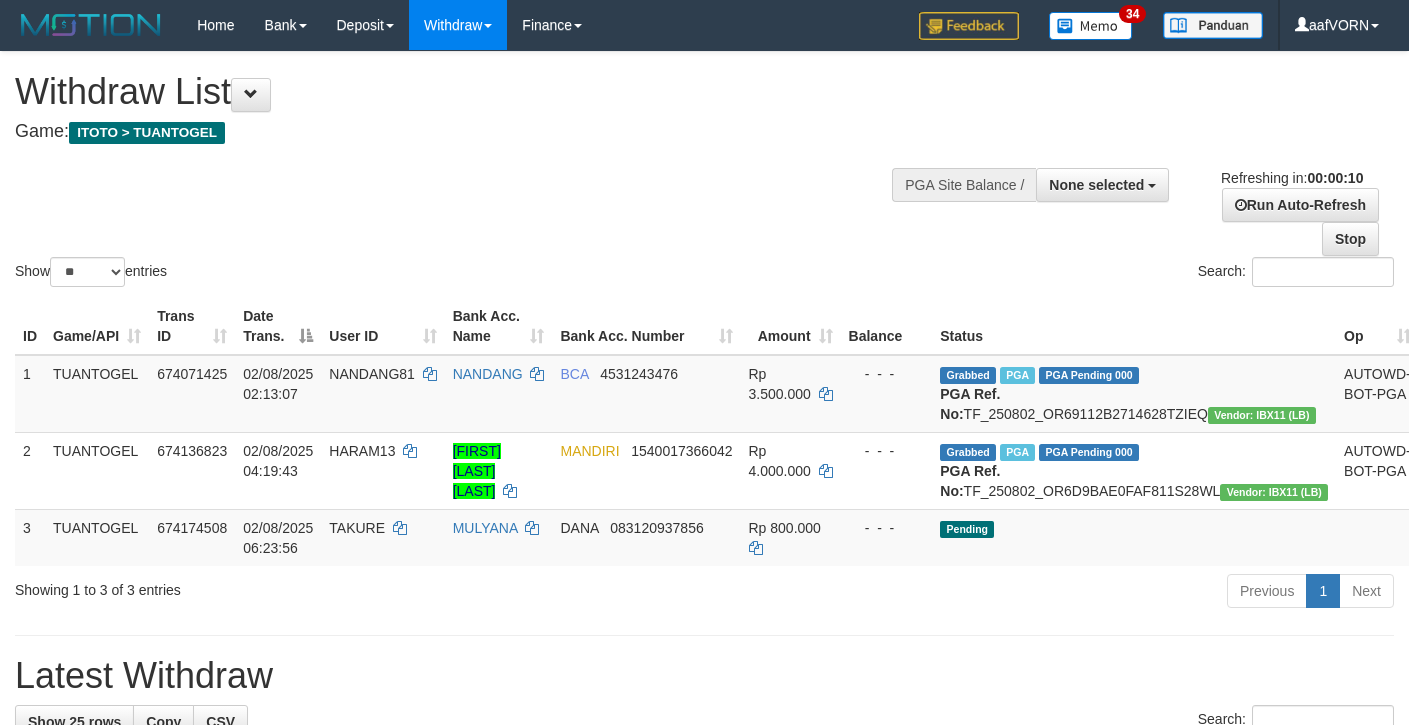 select 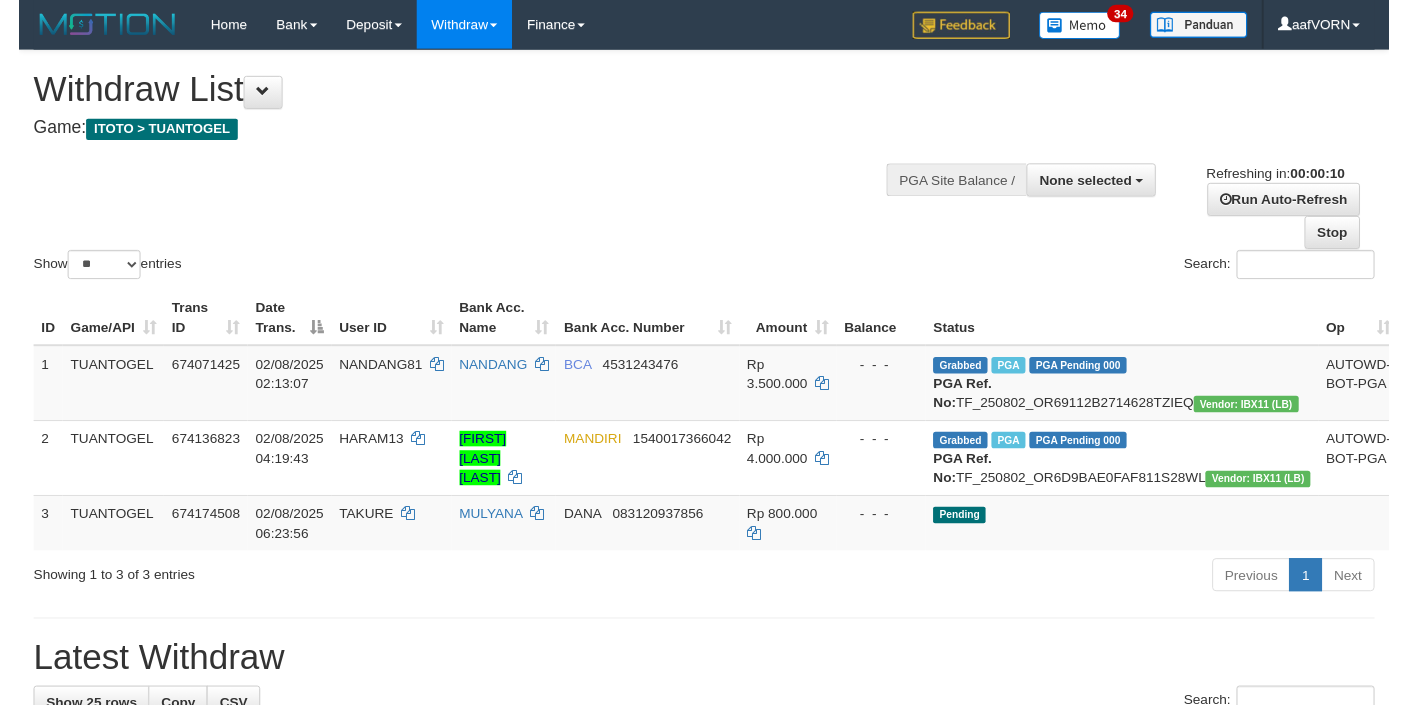 scroll, scrollTop: 0, scrollLeft: 0, axis: both 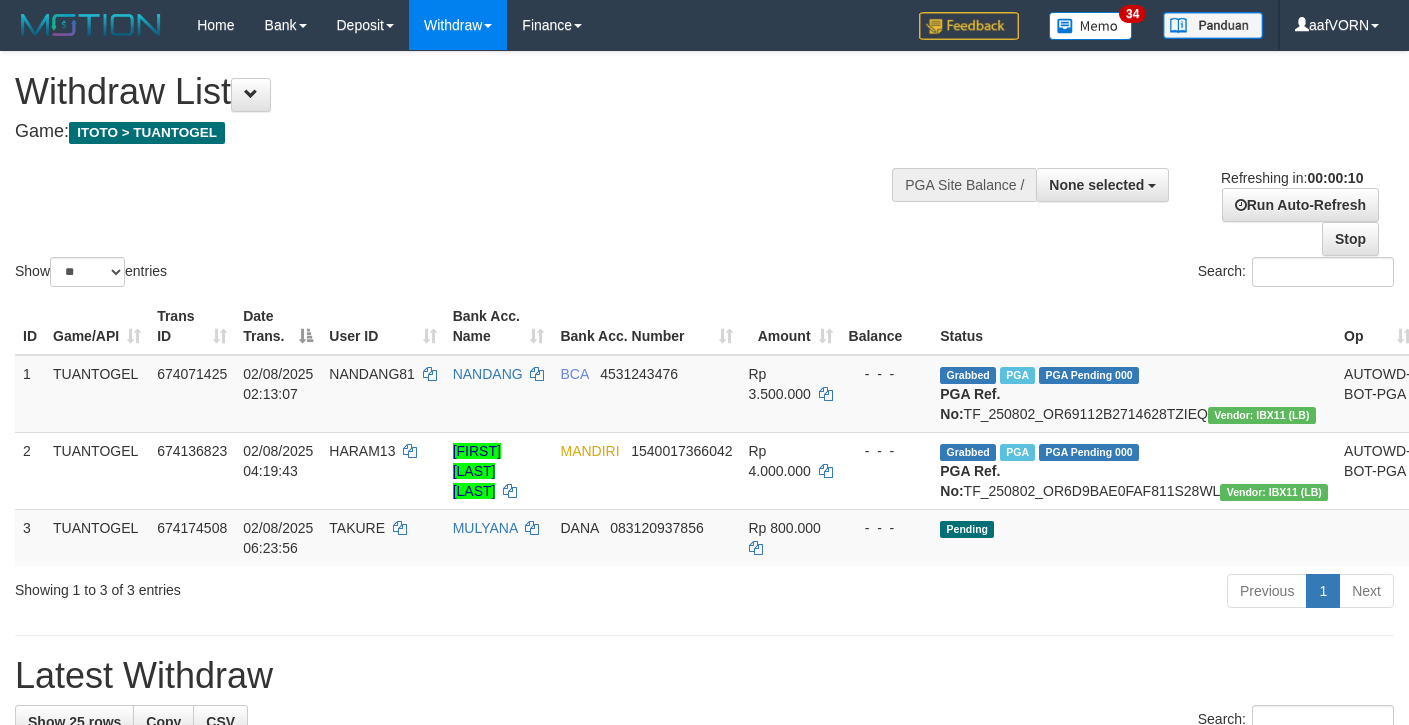 select 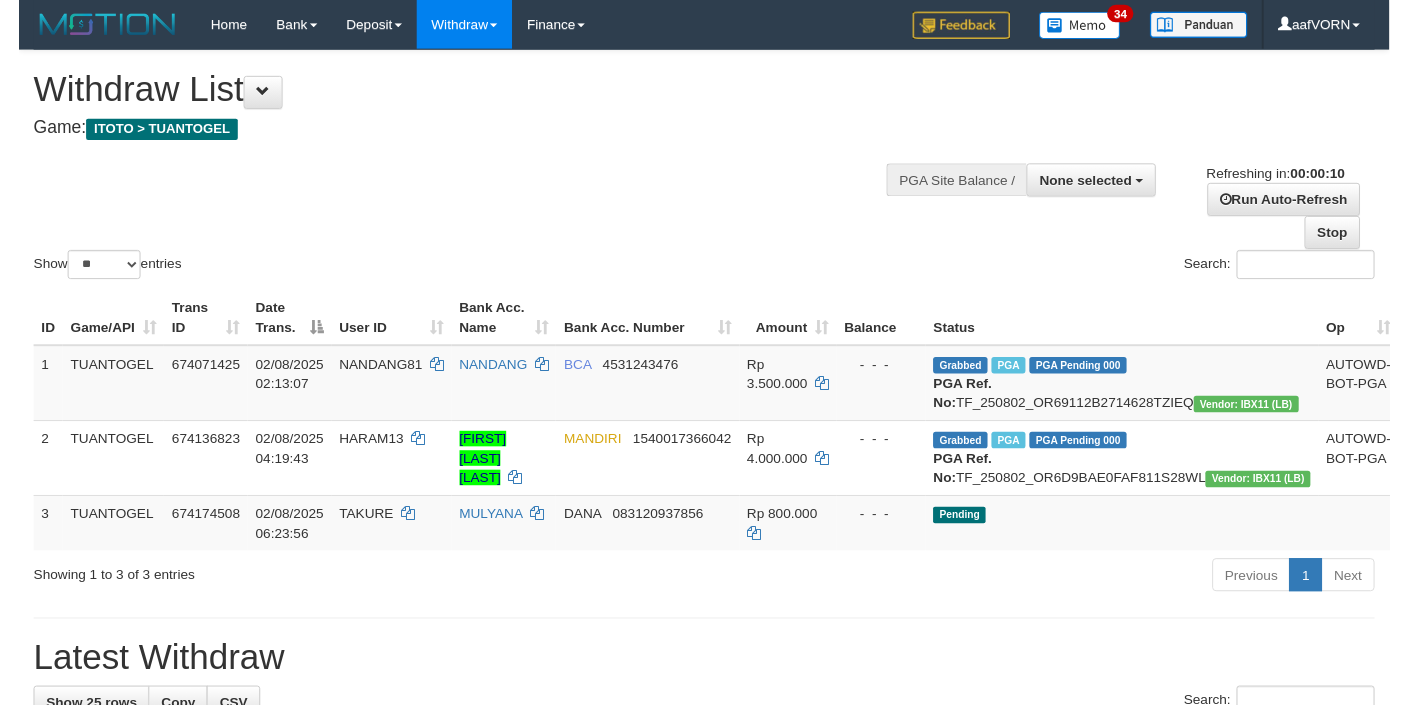 scroll, scrollTop: 0, scrollLeft: 0, axis: both 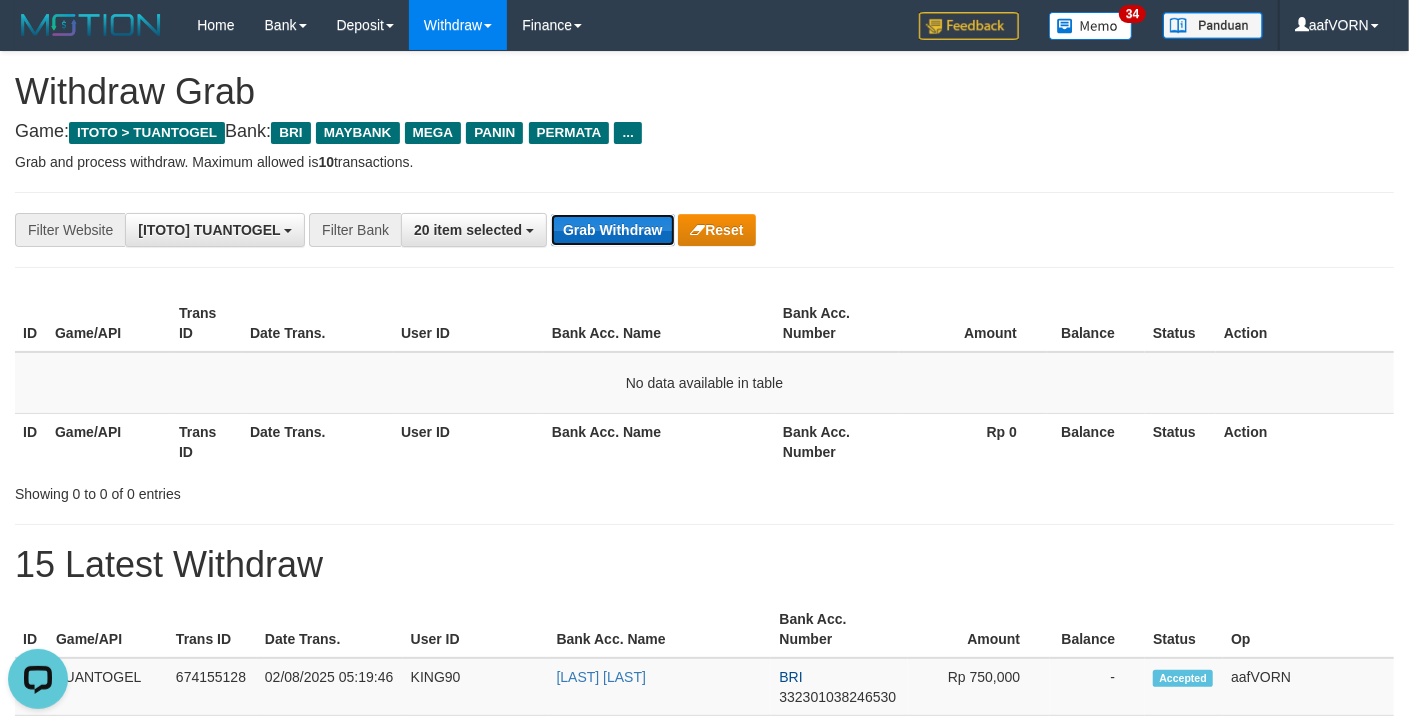 click on "Grab Withdraw" at bounding box center [612, 230] 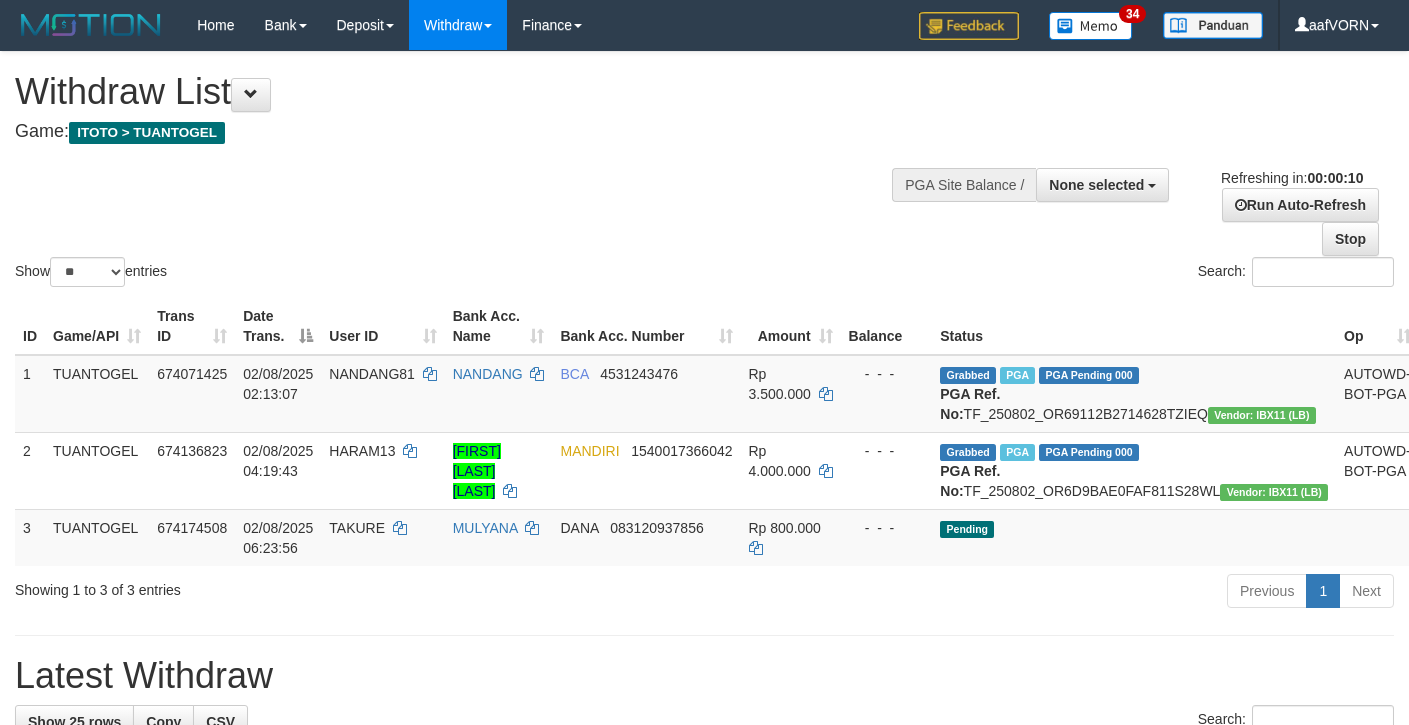 select 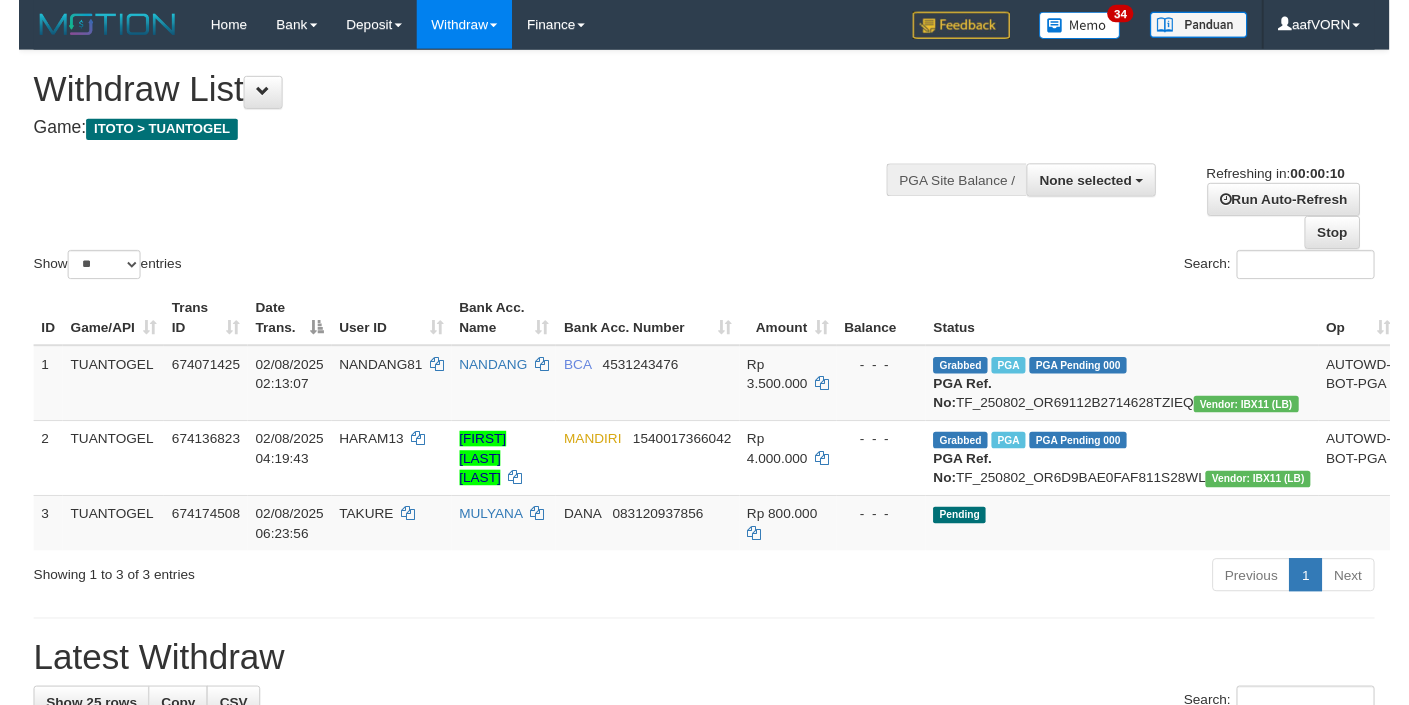 scroll, scrollTop: 0, scrollLeft: 0, axis: both 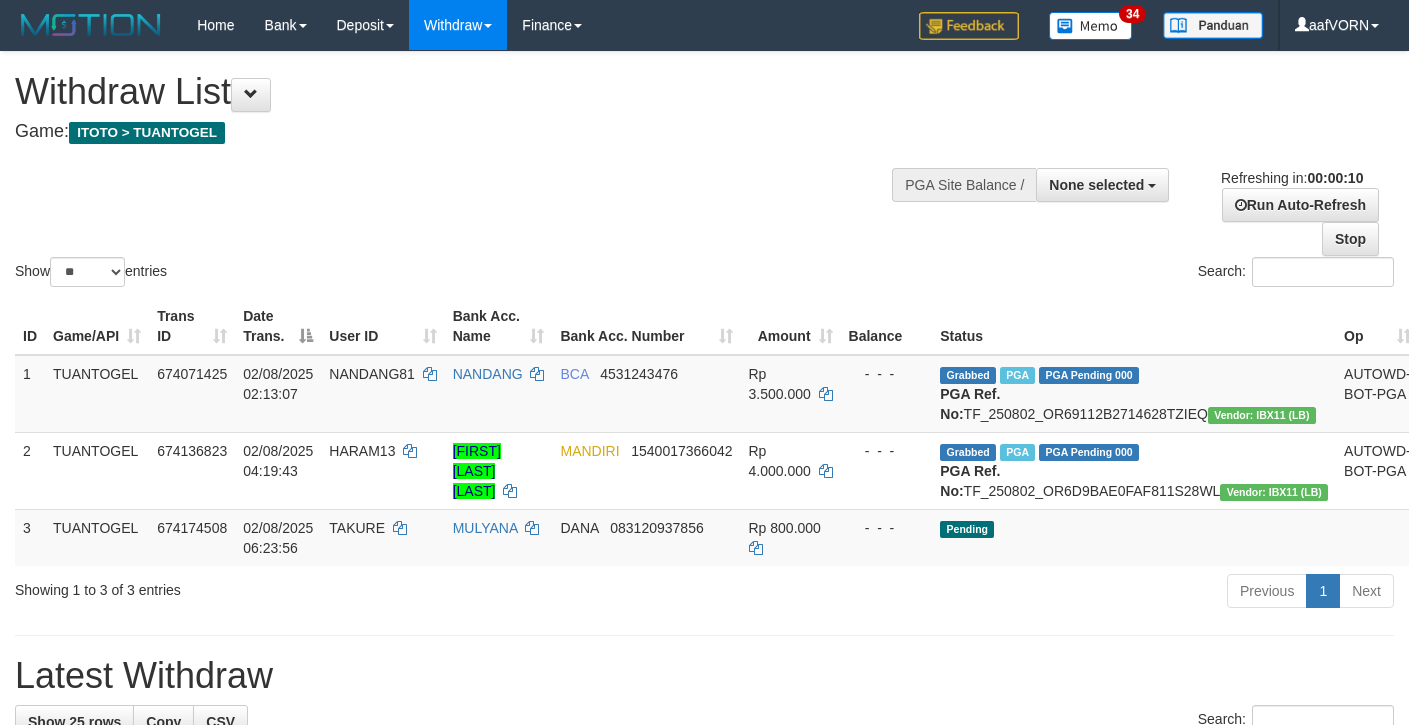 select 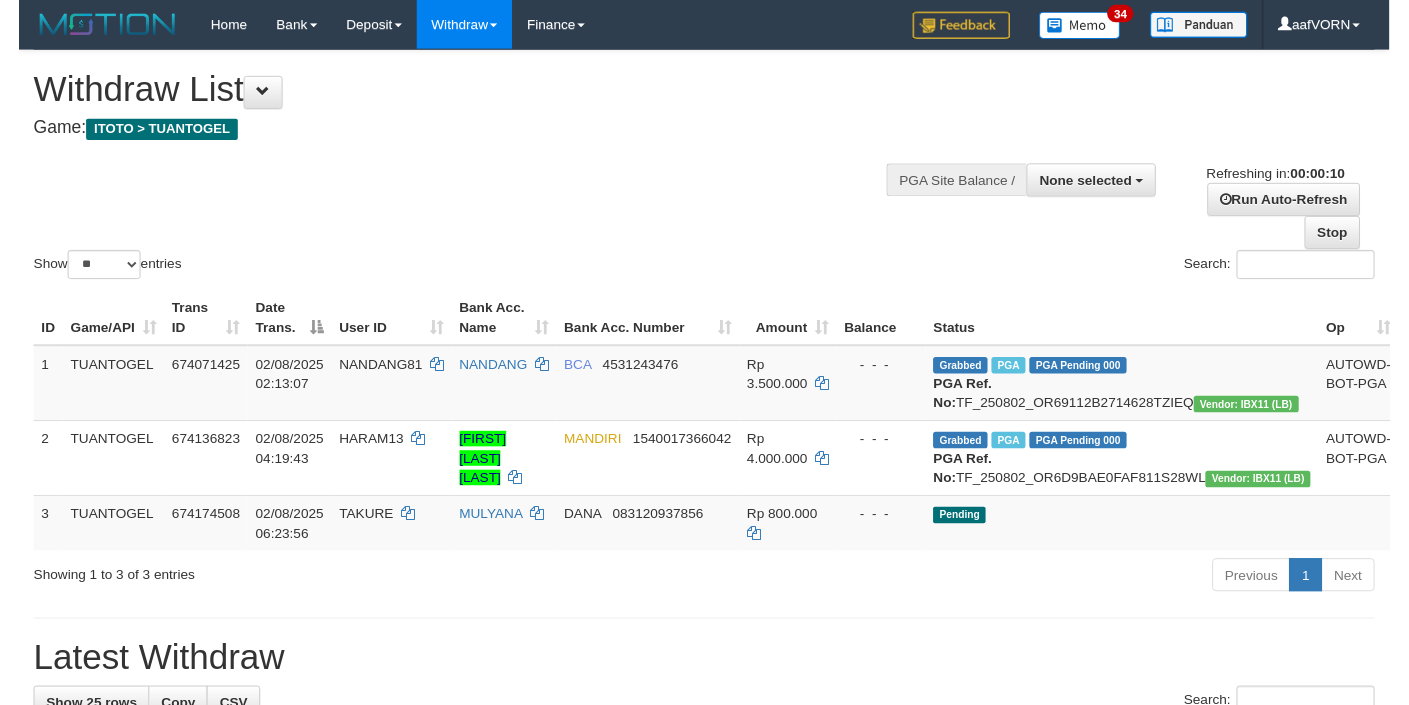 scroll, scrollTop: 0, scrollLeft: 0, axis: both 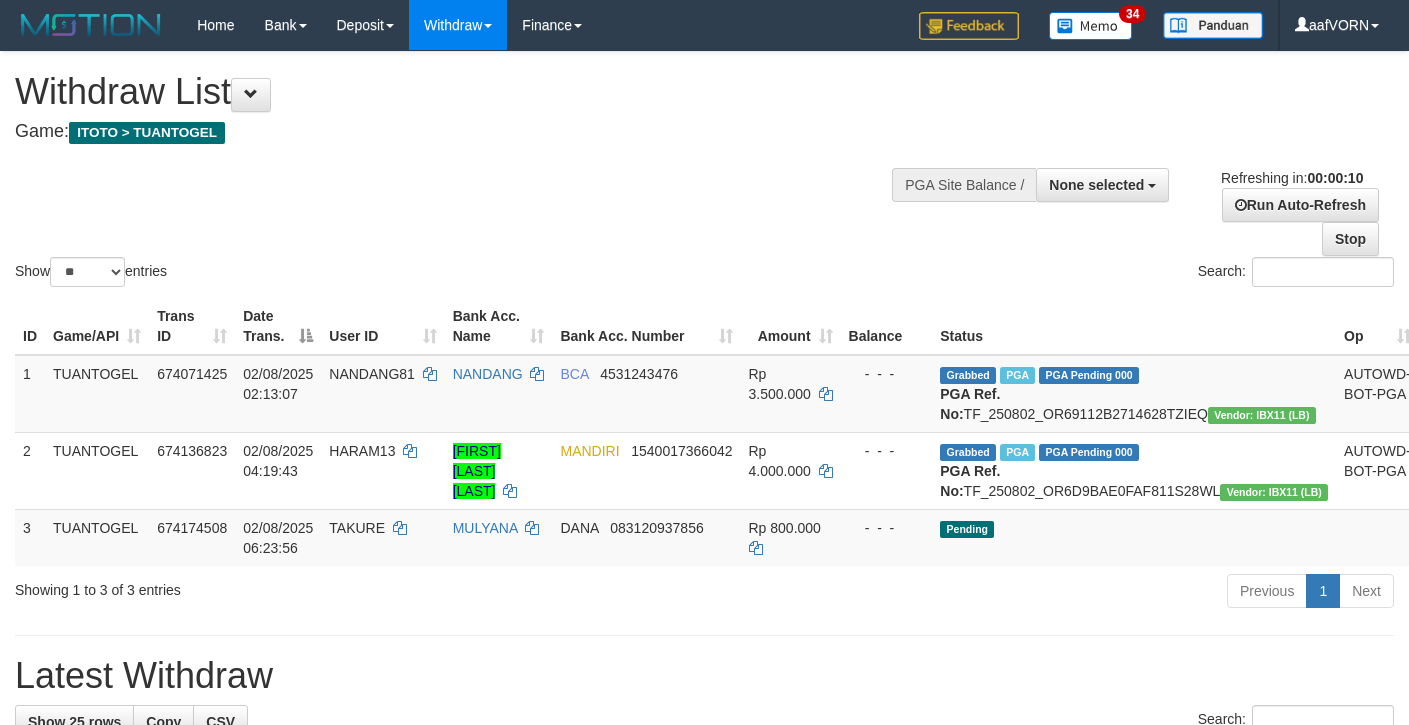 select 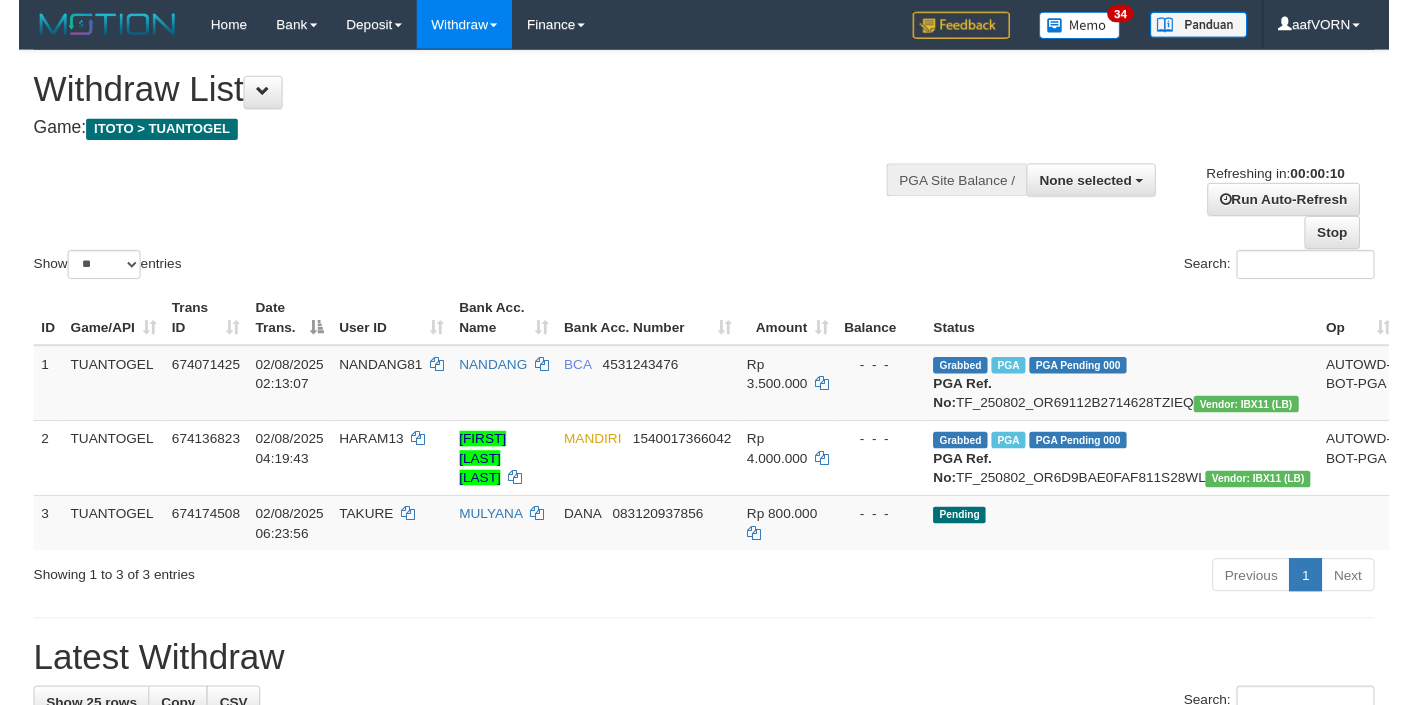 scroll, scrollTop: 0, scrollLeft: 0, axis: both 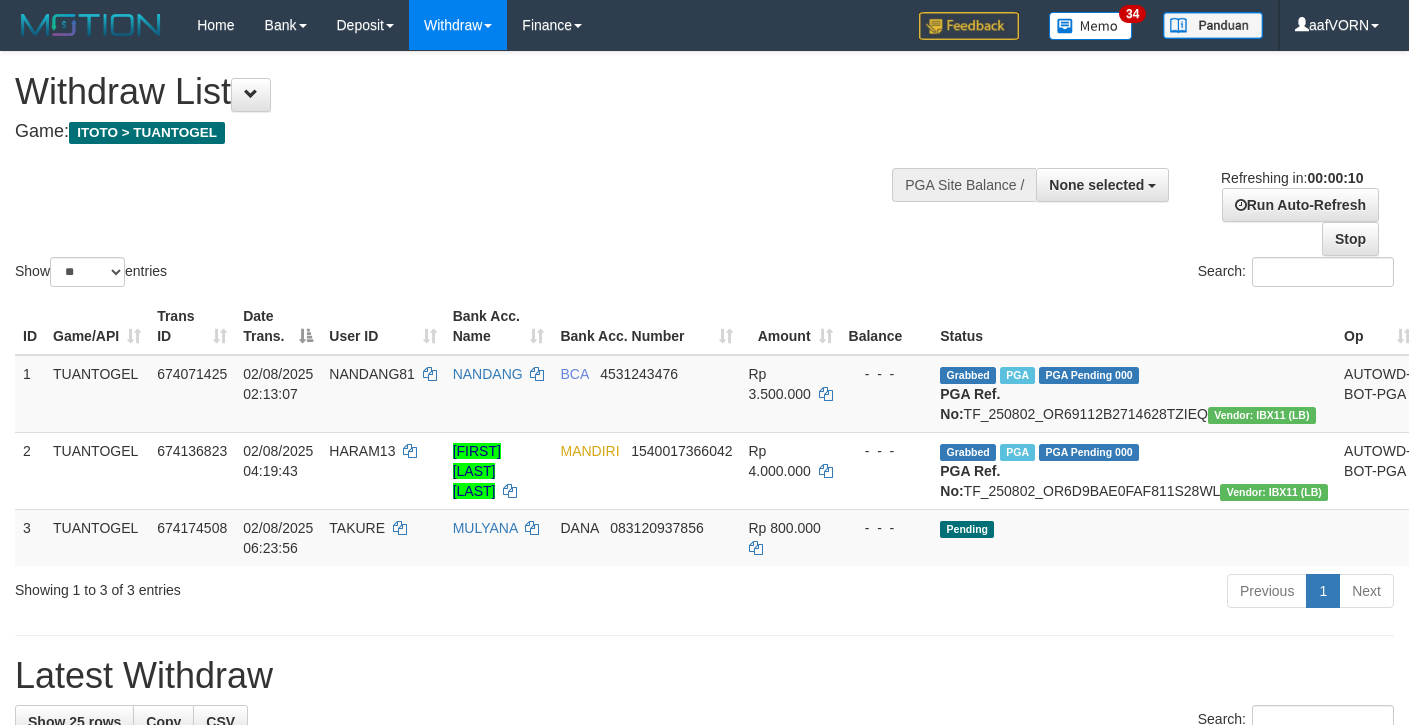select 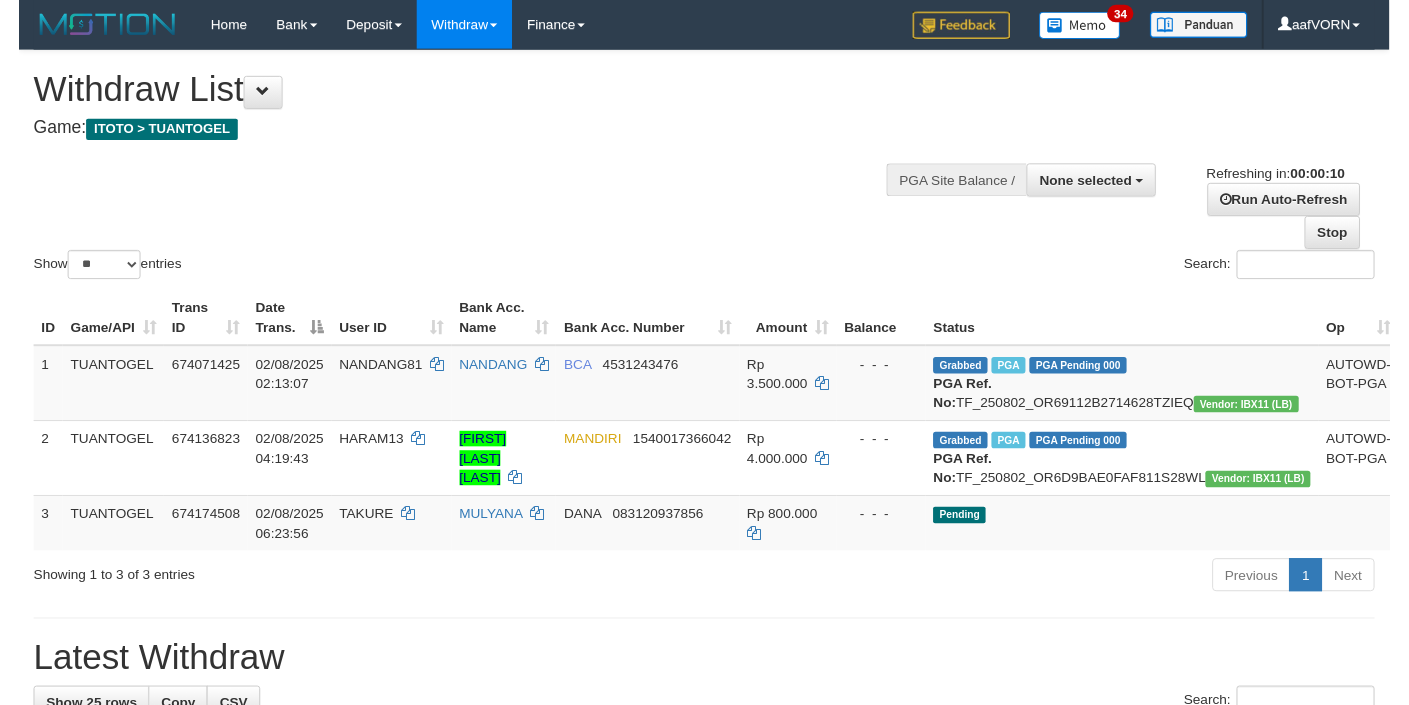 scroll, scrollTop: 0, scrollLeft: 0, axis: both 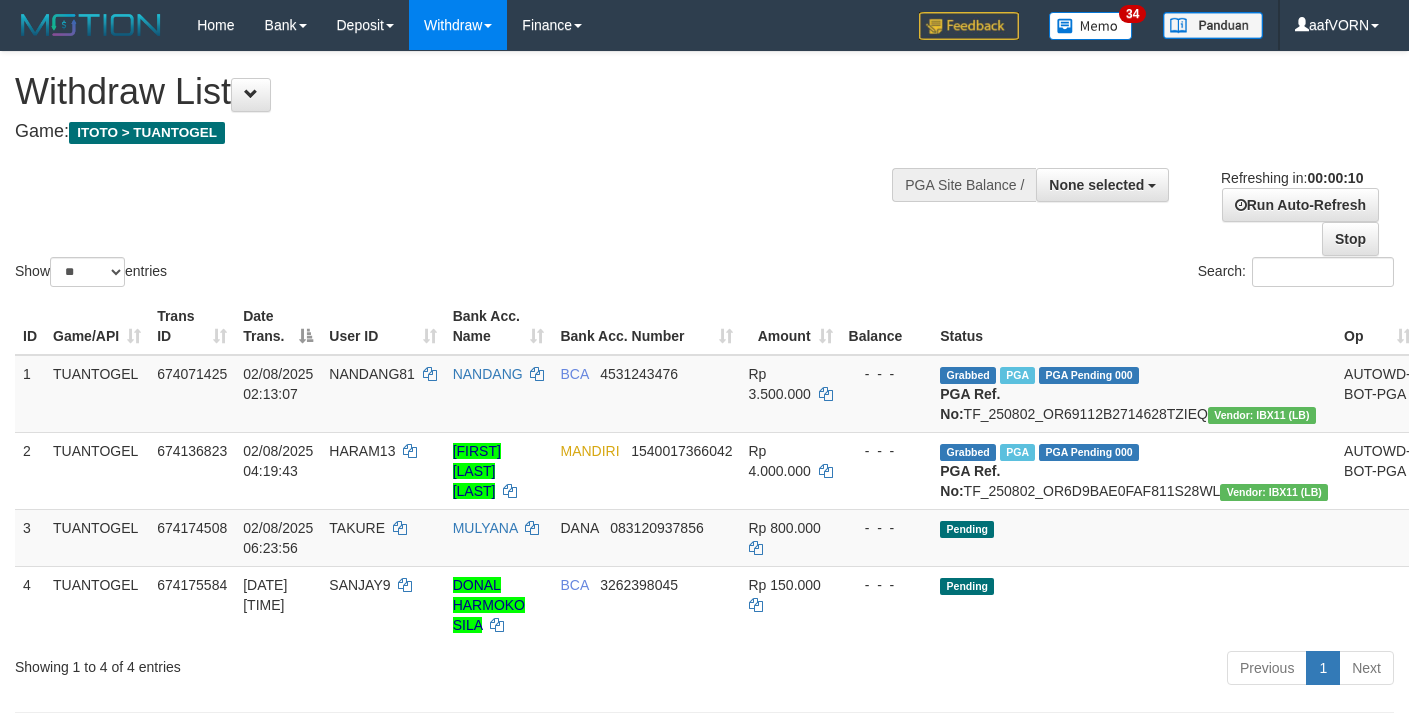 select 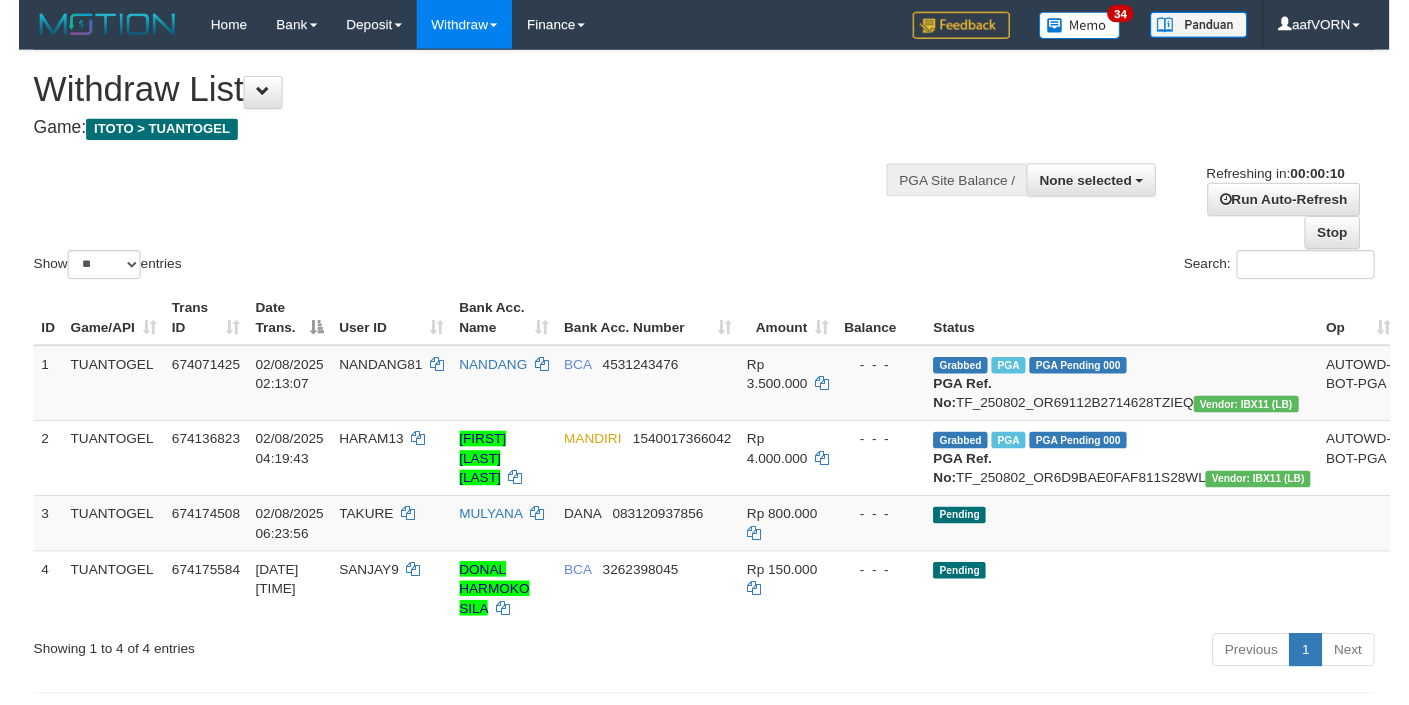 scroll, scrollTop: 0, scrollLeft: 0, axis: both 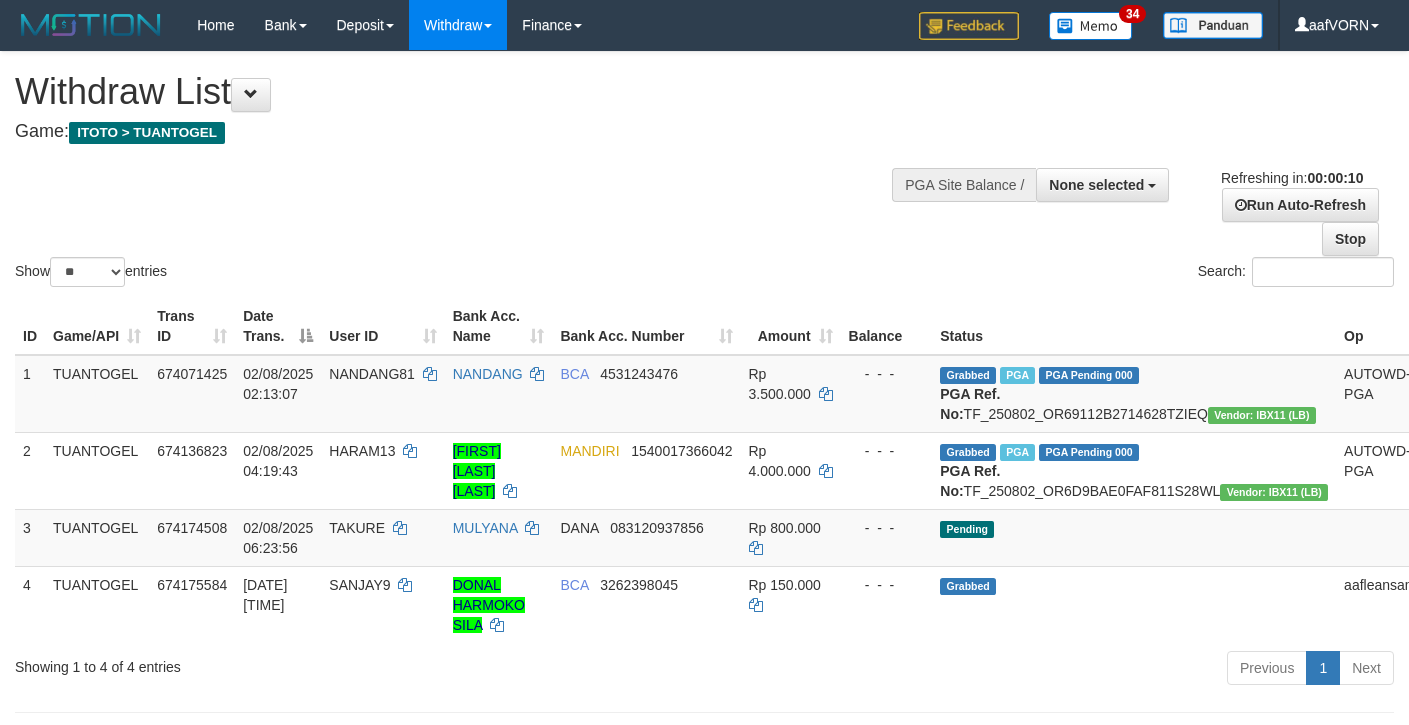 select 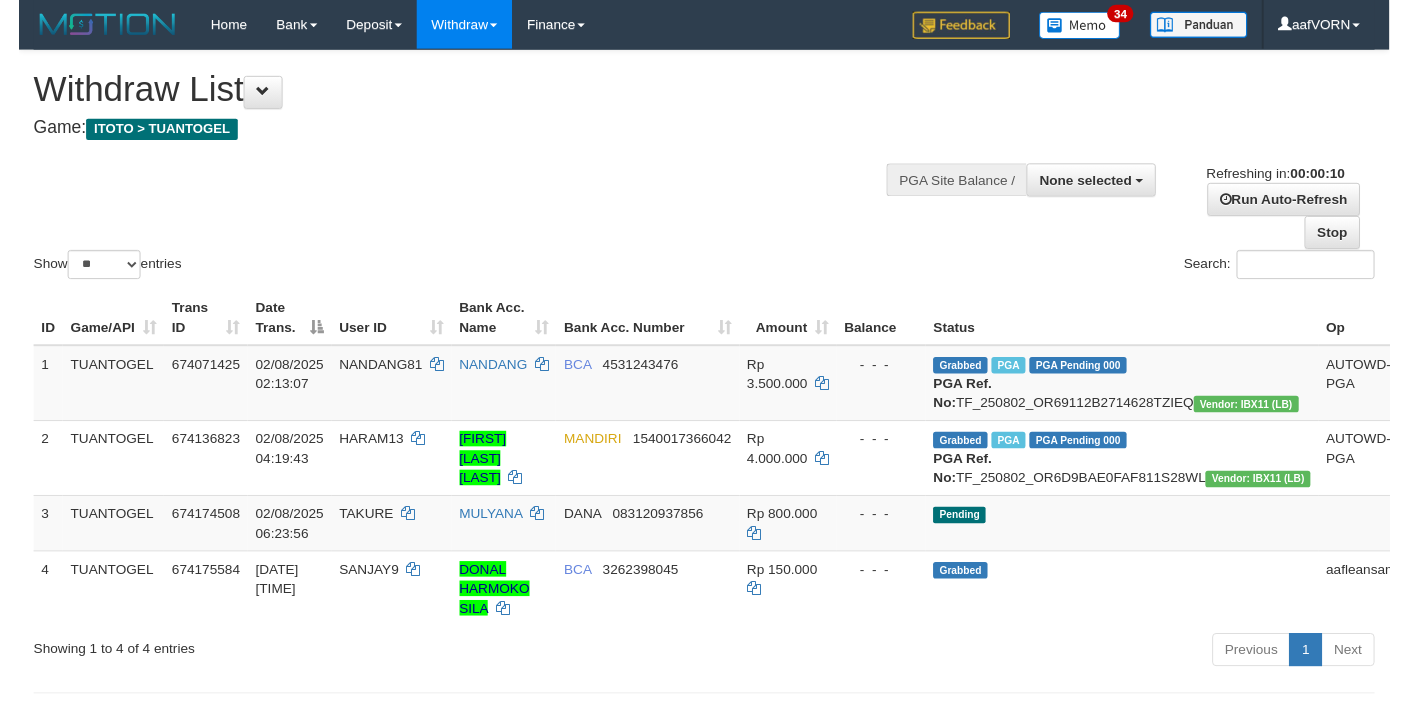 scroll, scrollTop: 0, scrollLeft: 0, axis: both 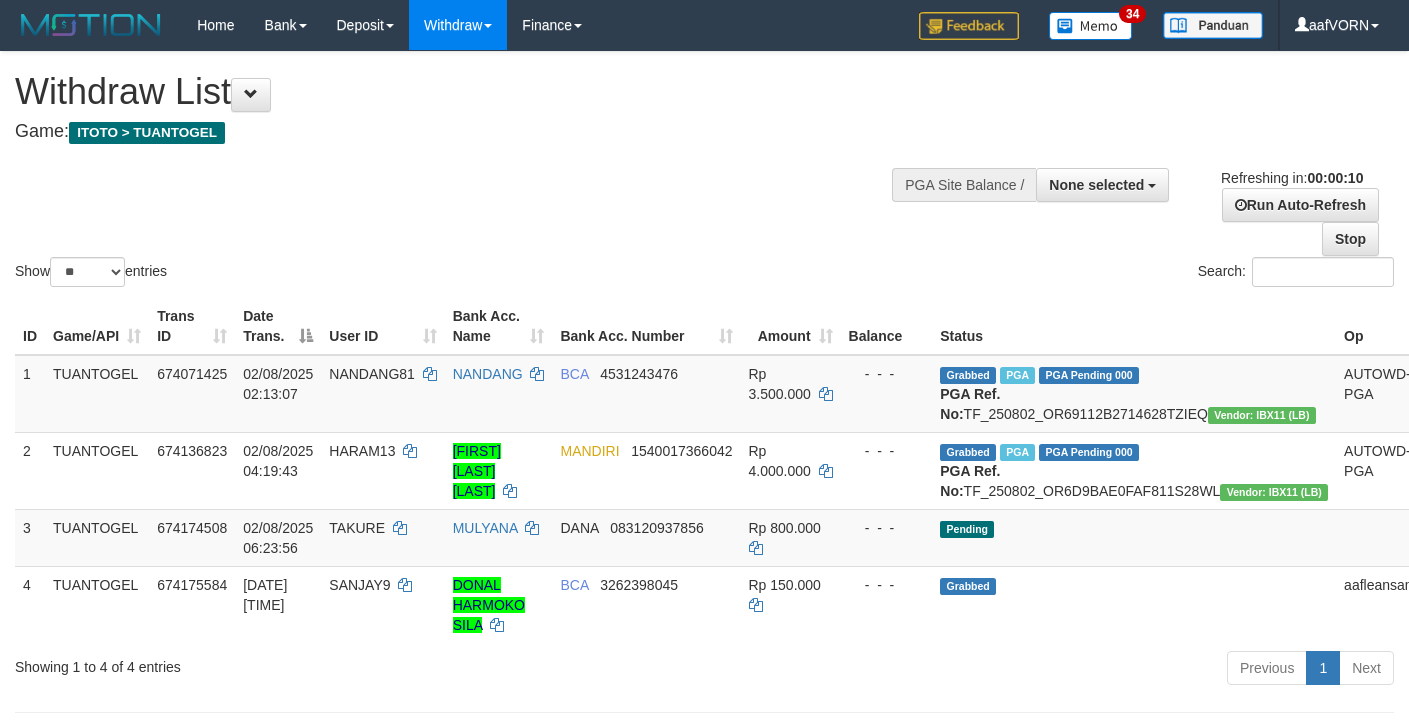 select 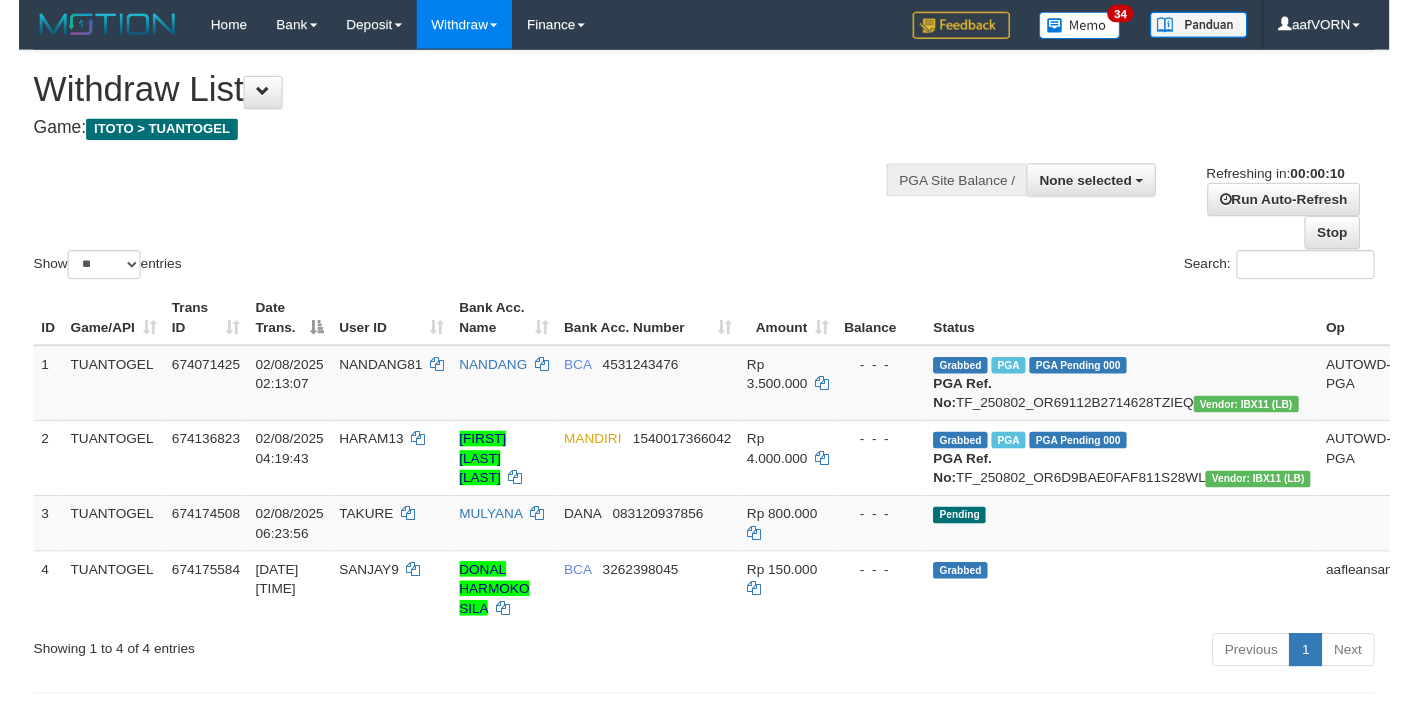 scroll, scrollTop: 0, scrollLeft: 0, axis: both 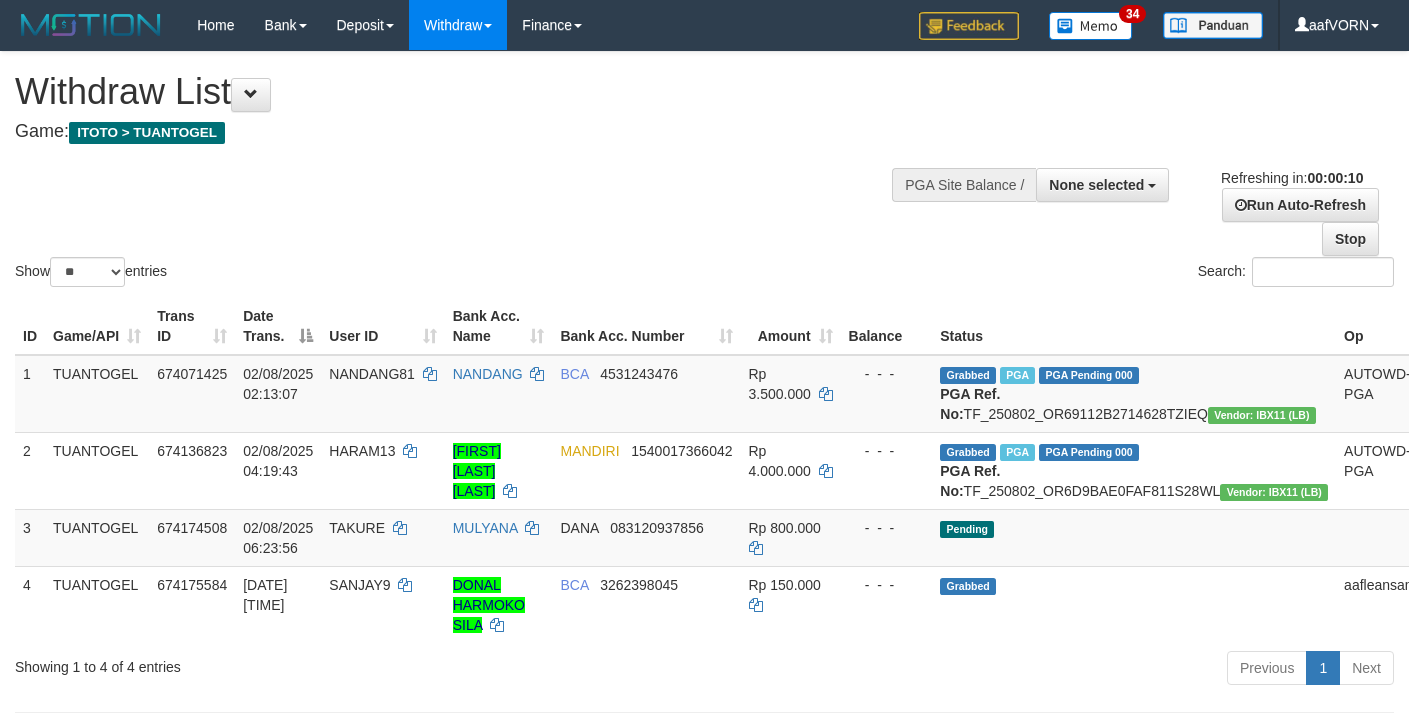 select 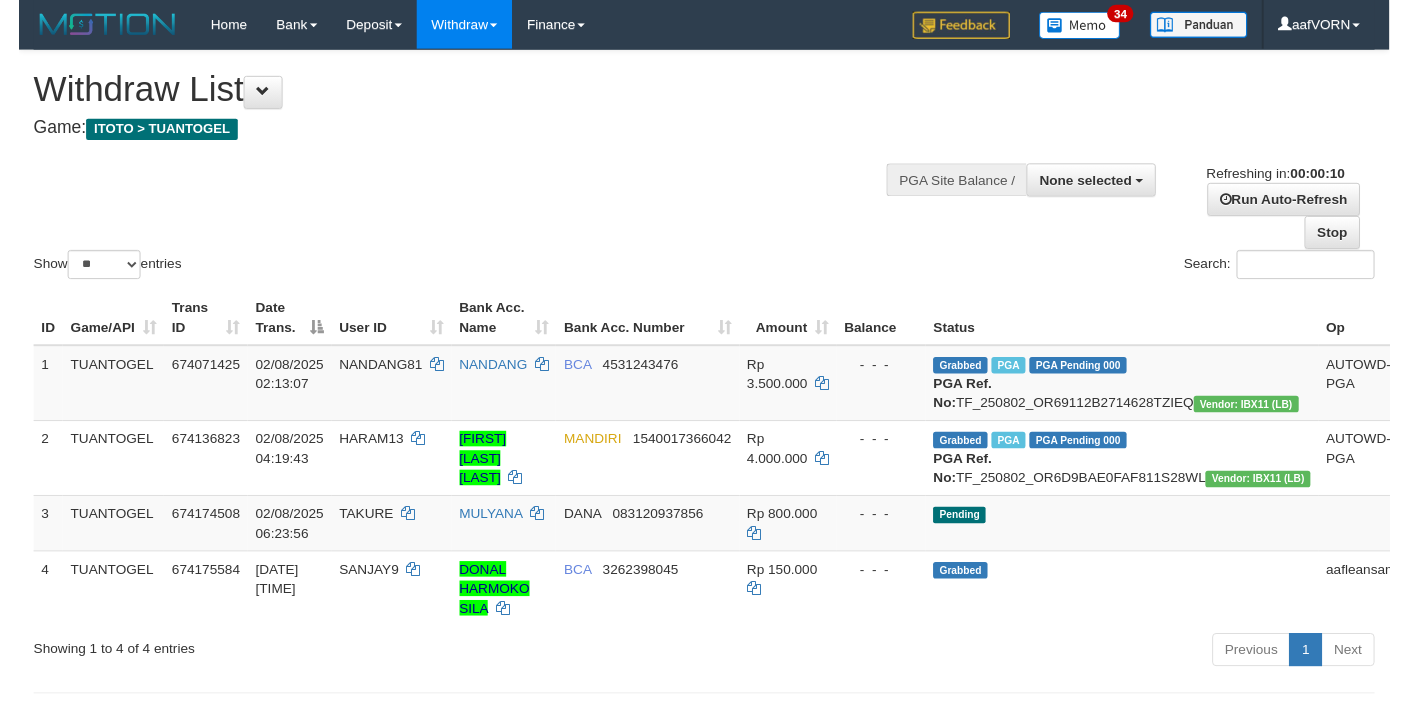 scroll, scrollTop: 0, scrollLeft: 0, axis: both 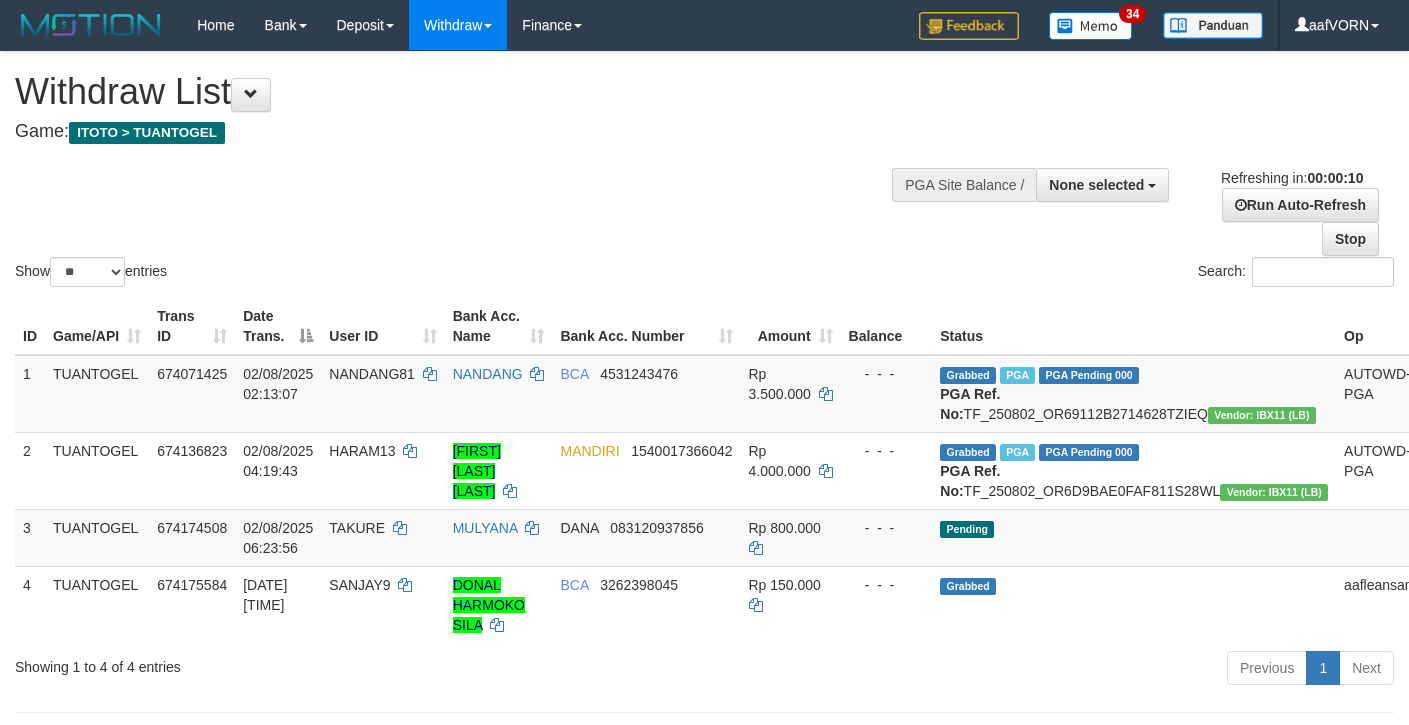 select 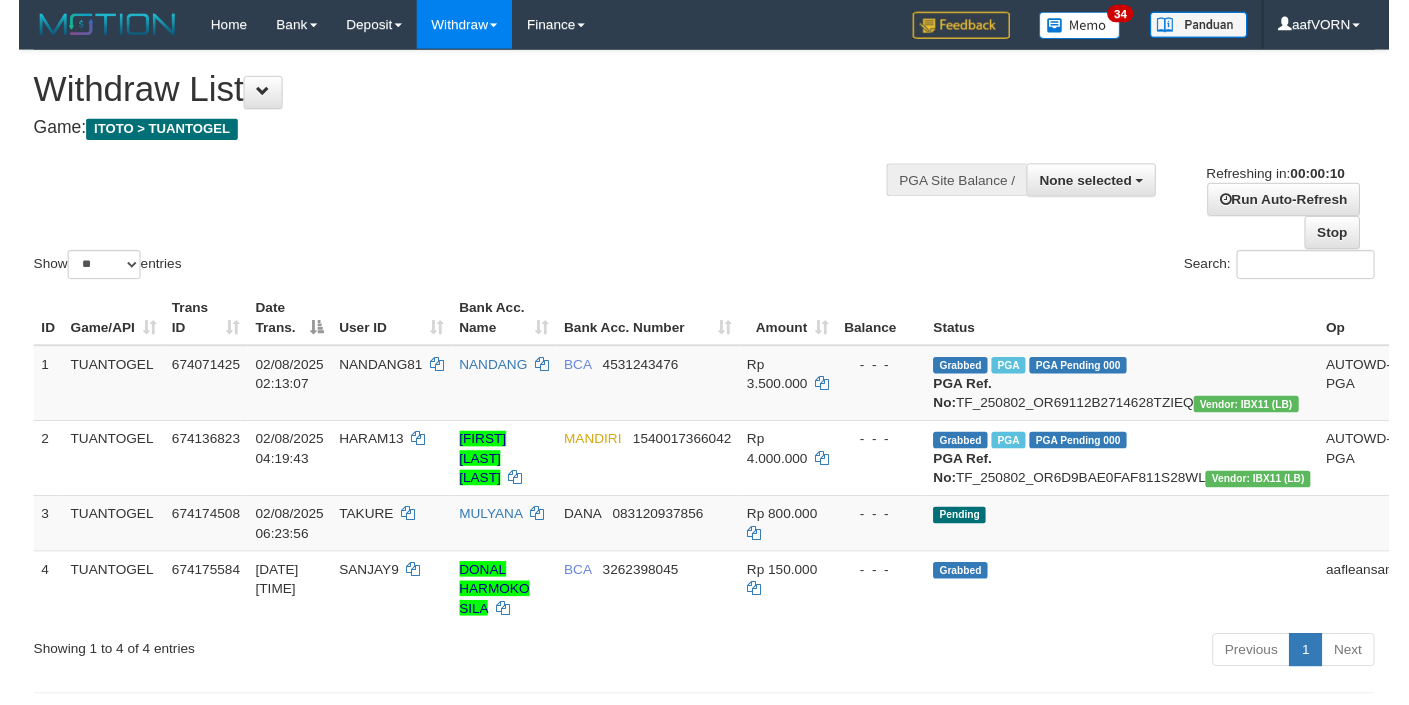 scroll, scrollTop: 0, scrollLeft: 0, axis: both 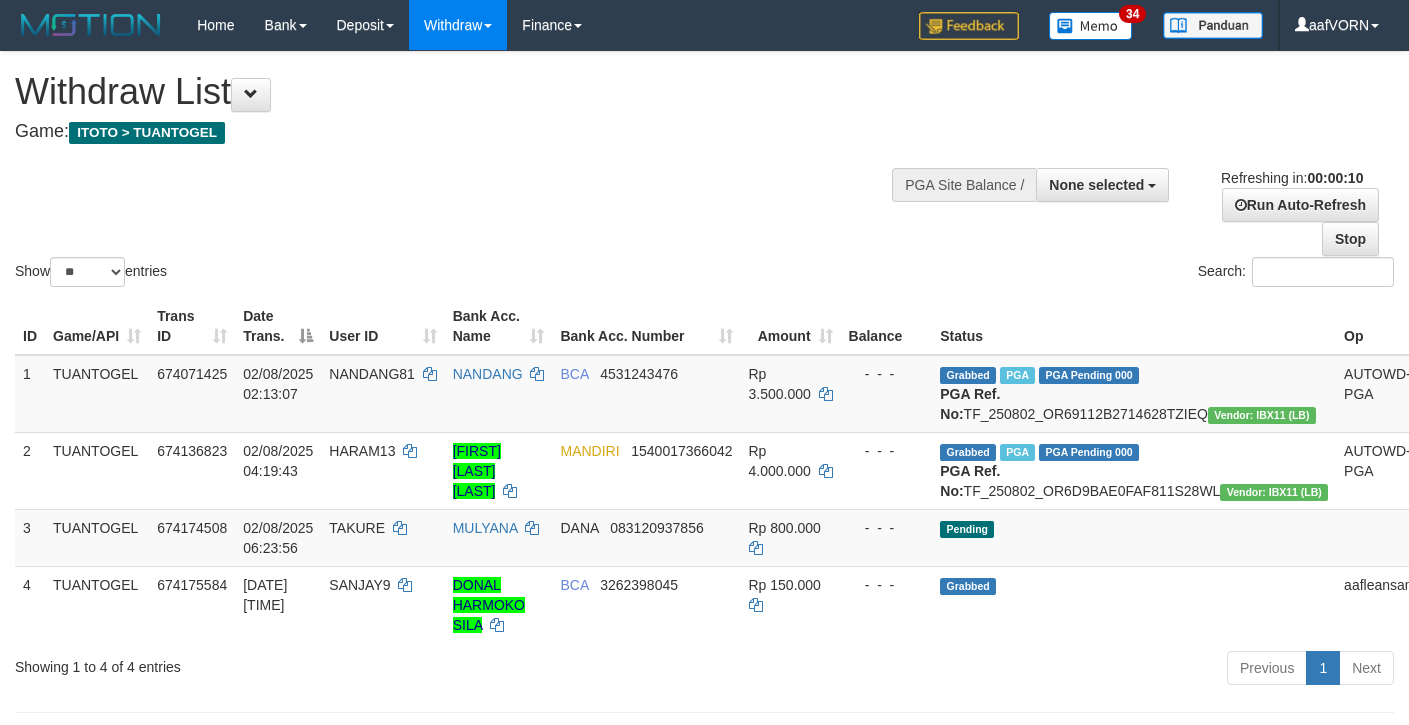 select 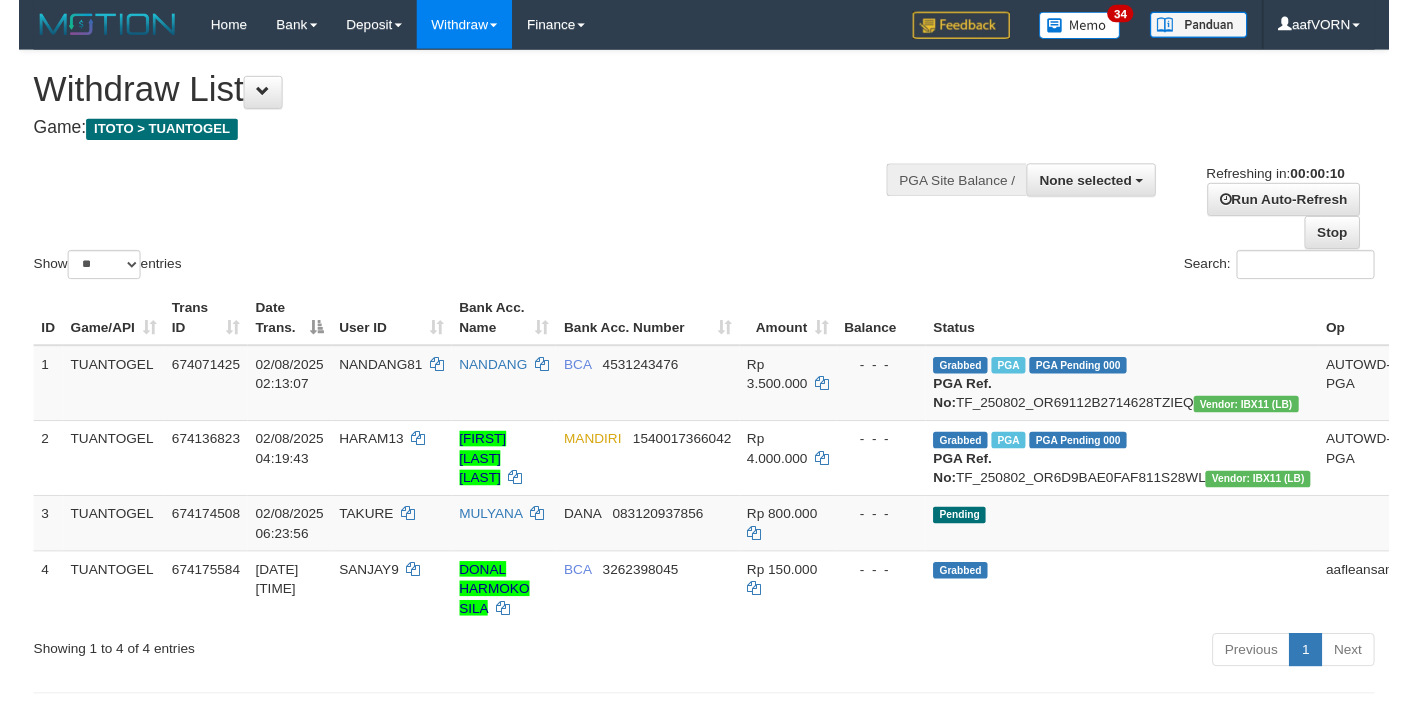 scroll, scrollTop: 0, scrollLeft: 0, axis: both 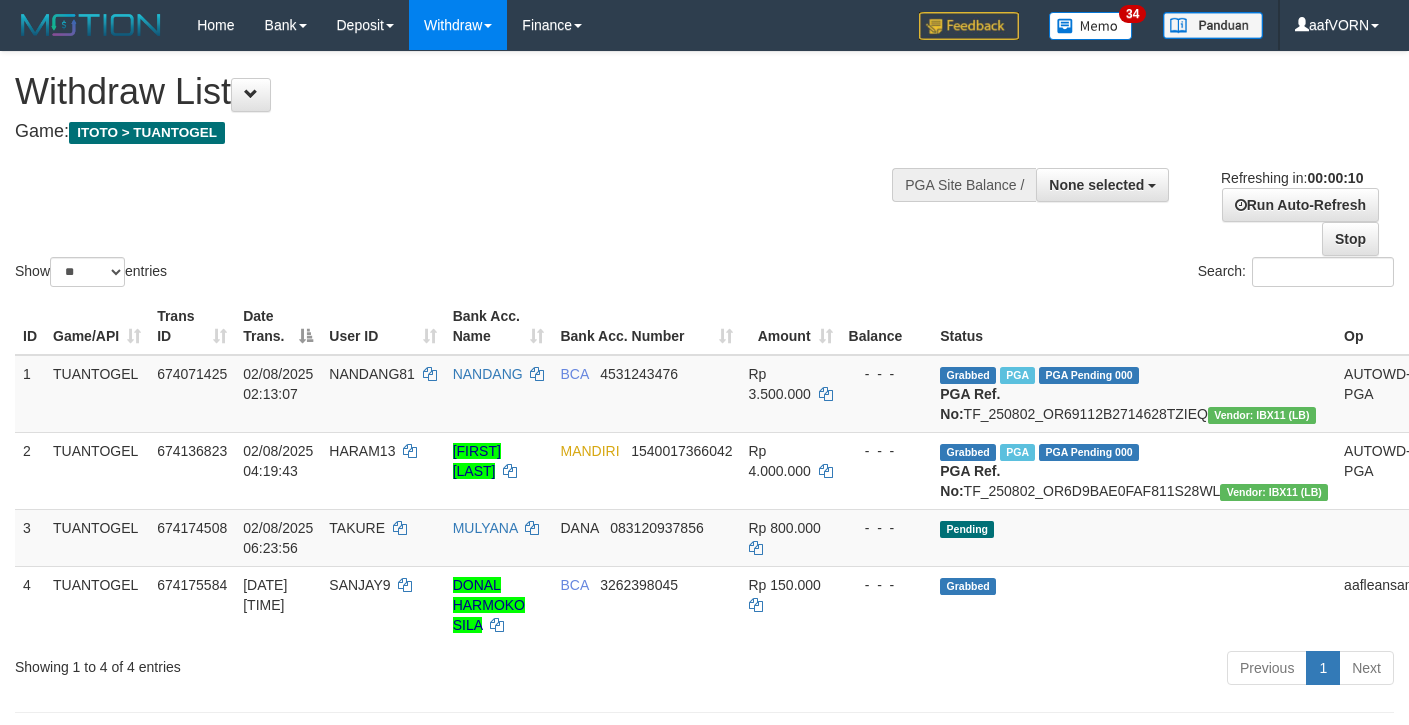 select 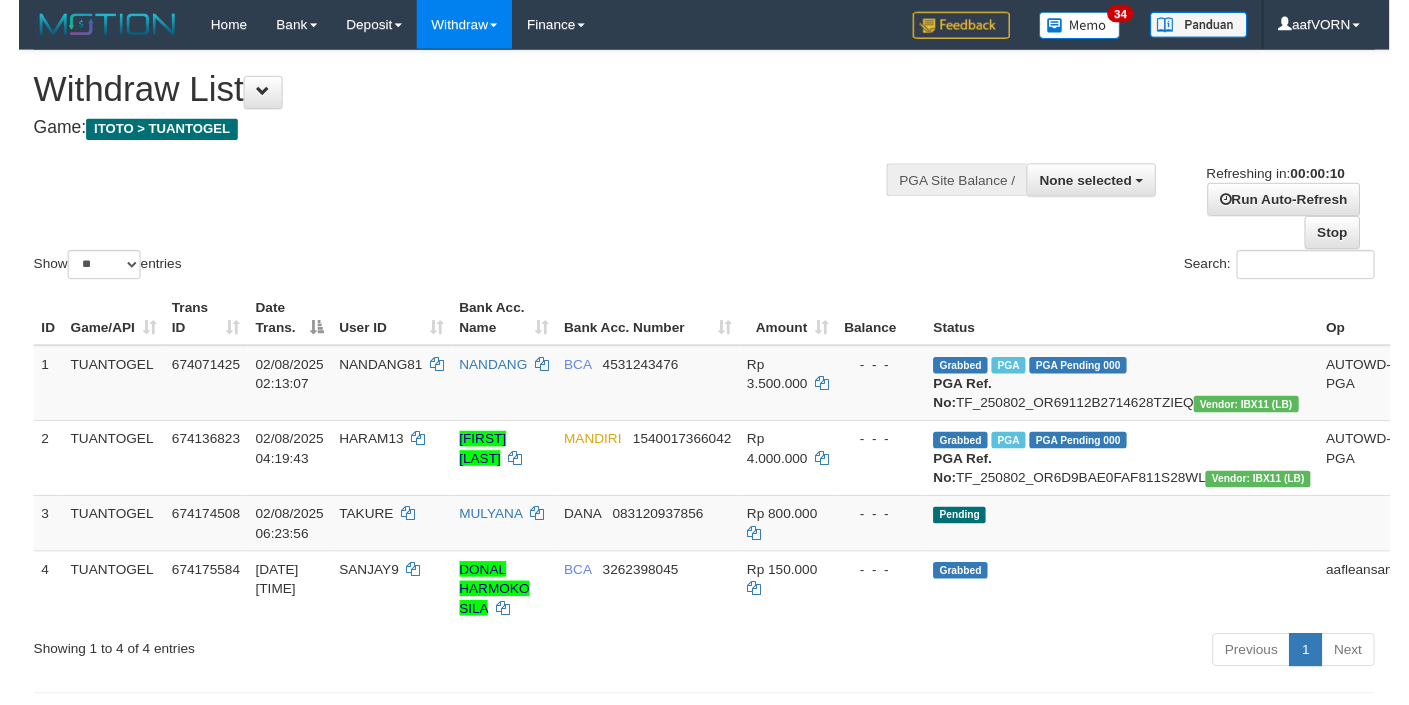 scroll, scrollTop: 0, scrollLeft: 0, axis: both 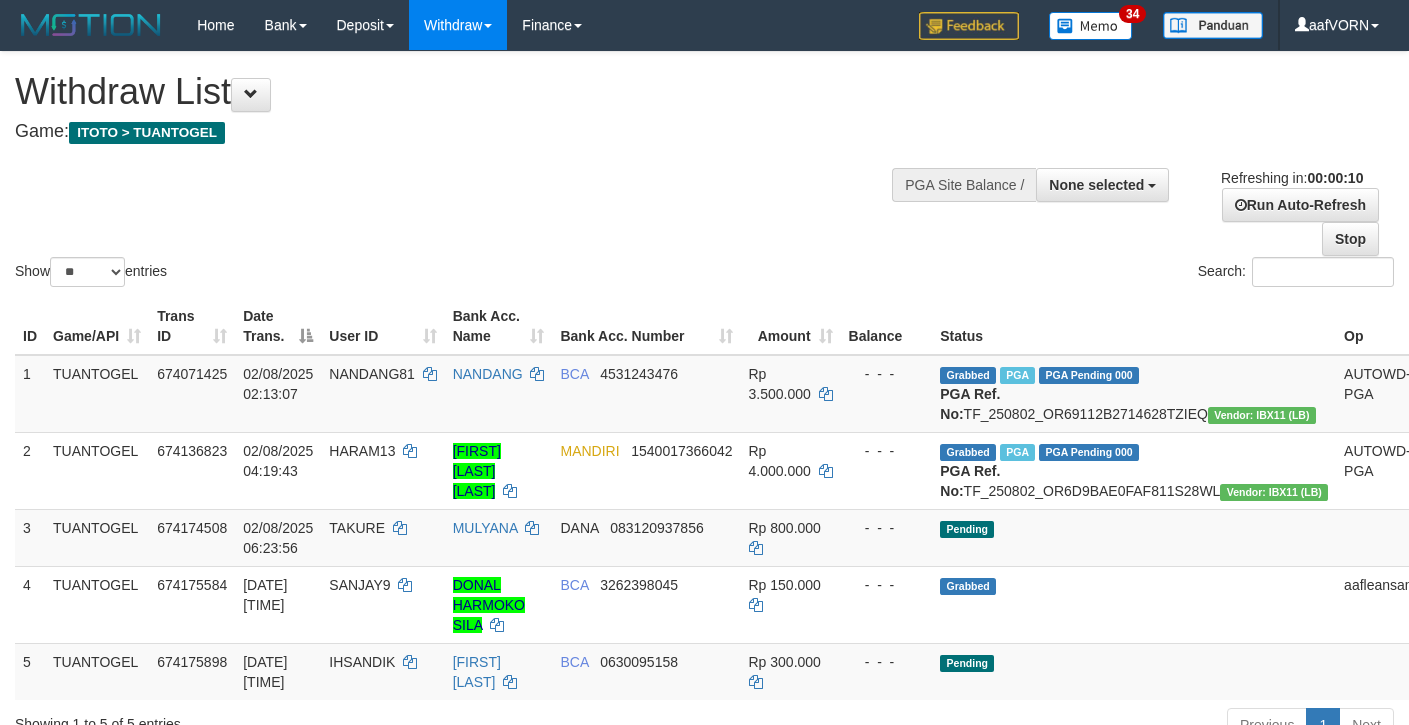 select 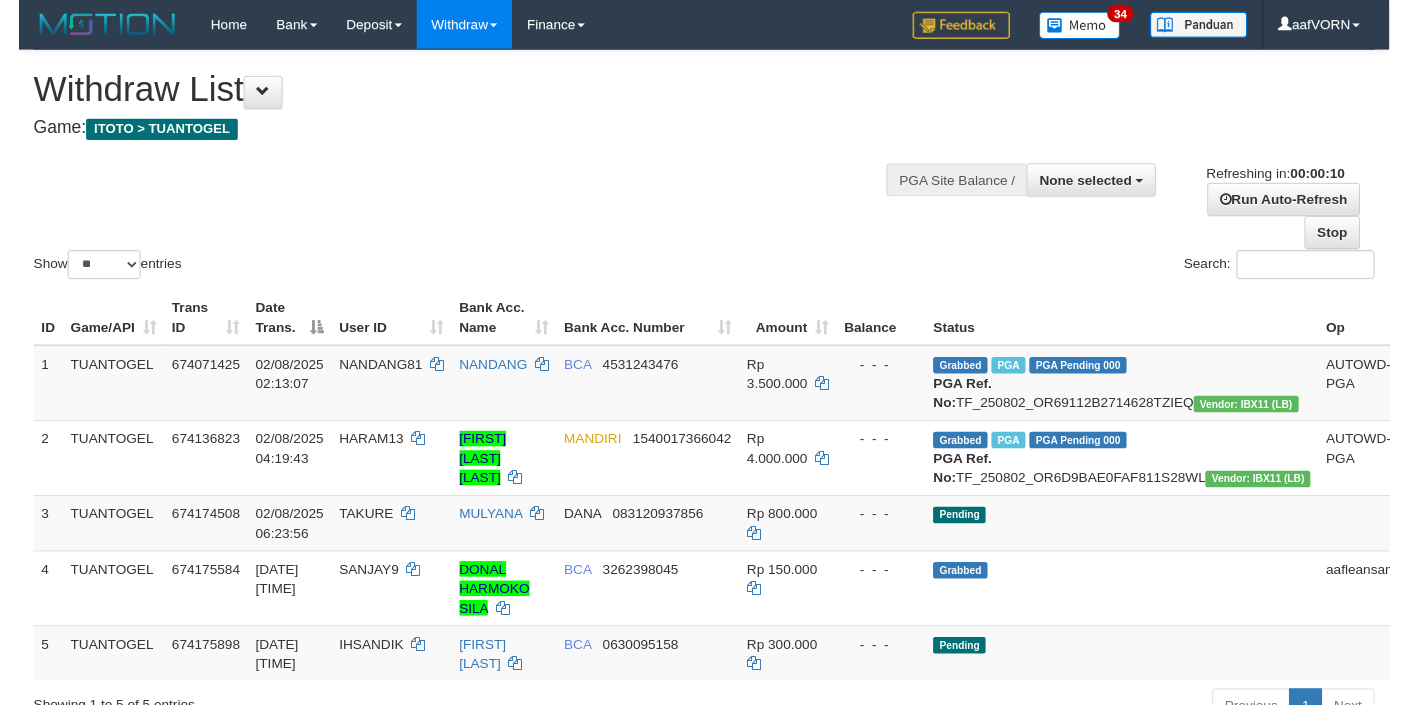 scroll, scrollTop: 0, scrollLeft: 0, axis: both 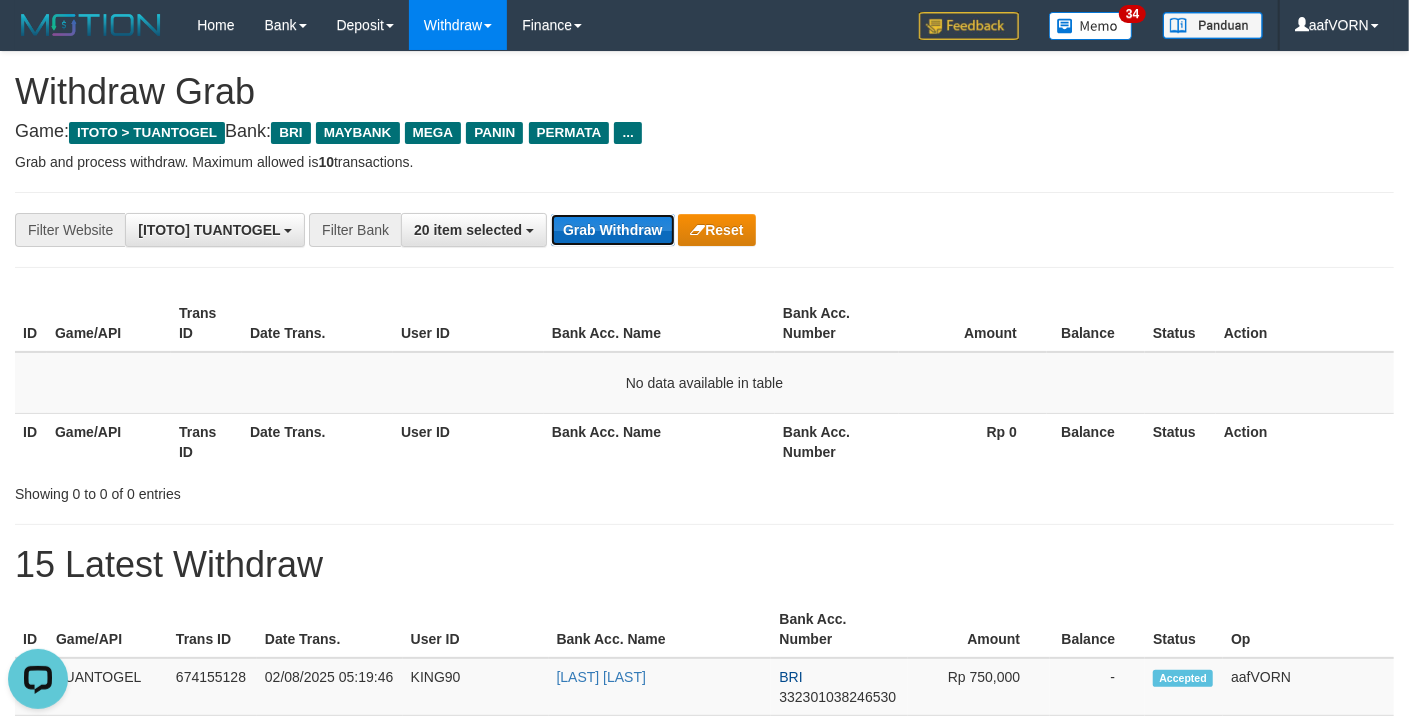 click on "Grab Withdraw" at bounding box center [612, 230] 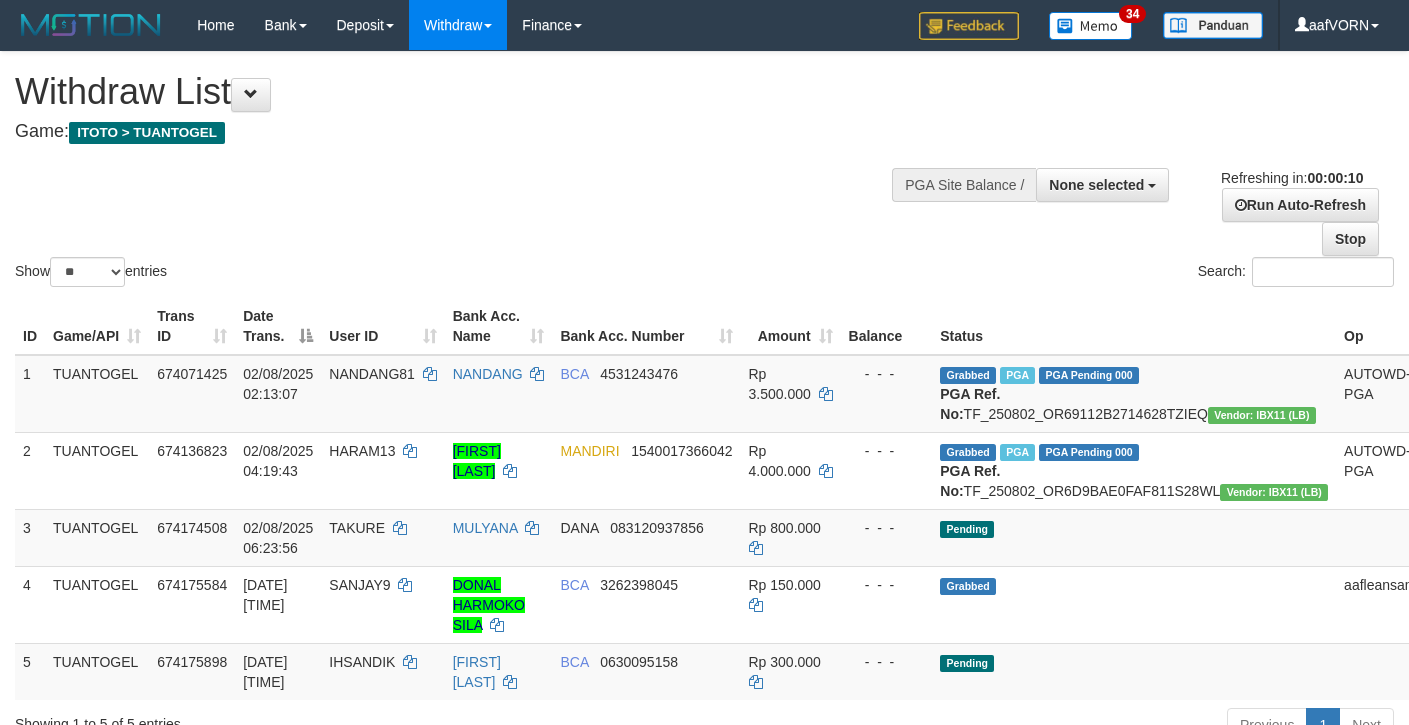 select 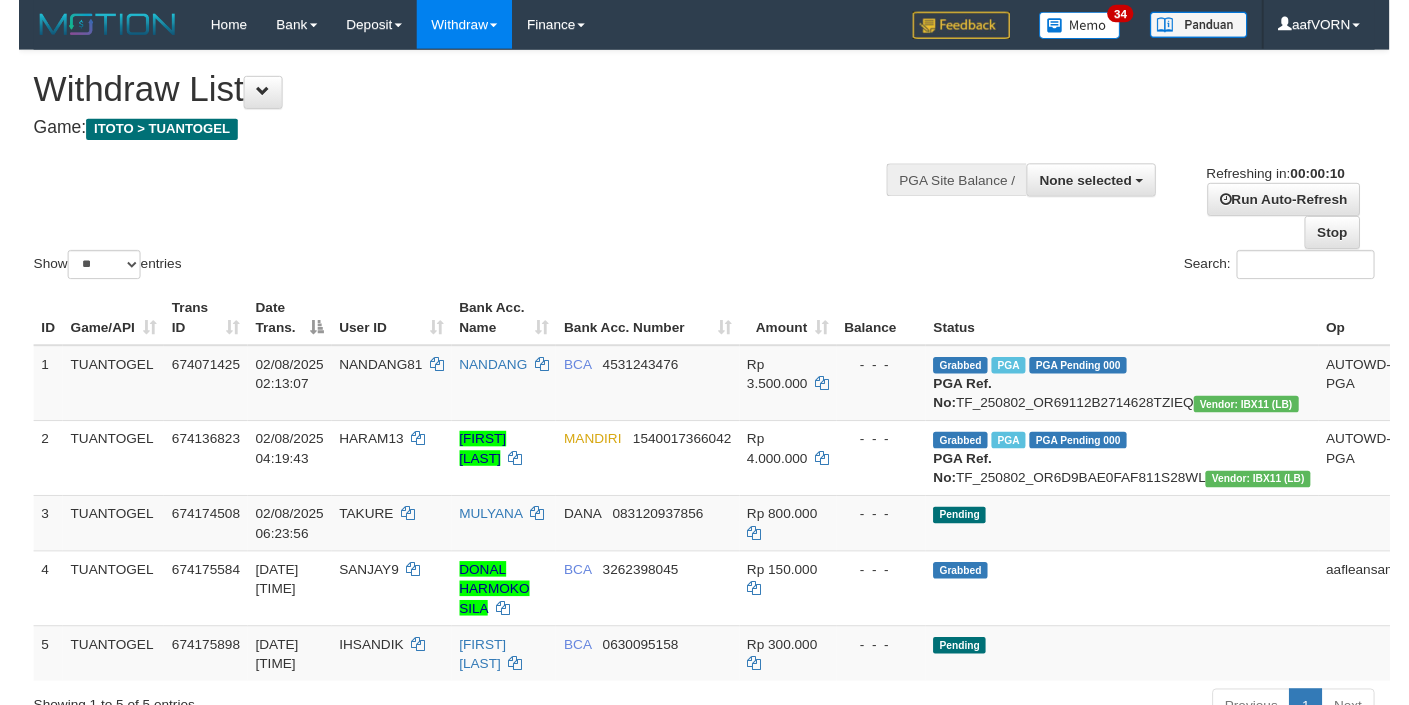 scroll, scrollTop: 0, scrollLeft: 0, axis: both 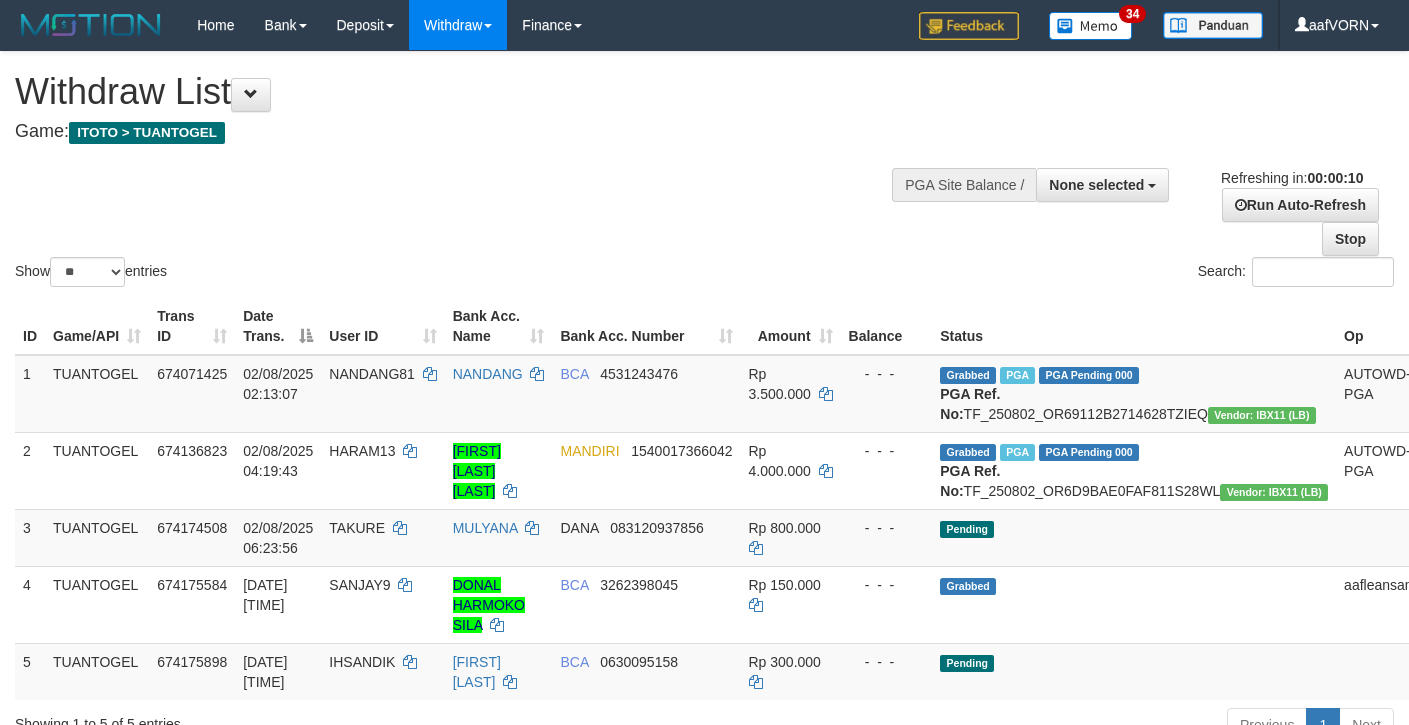 select 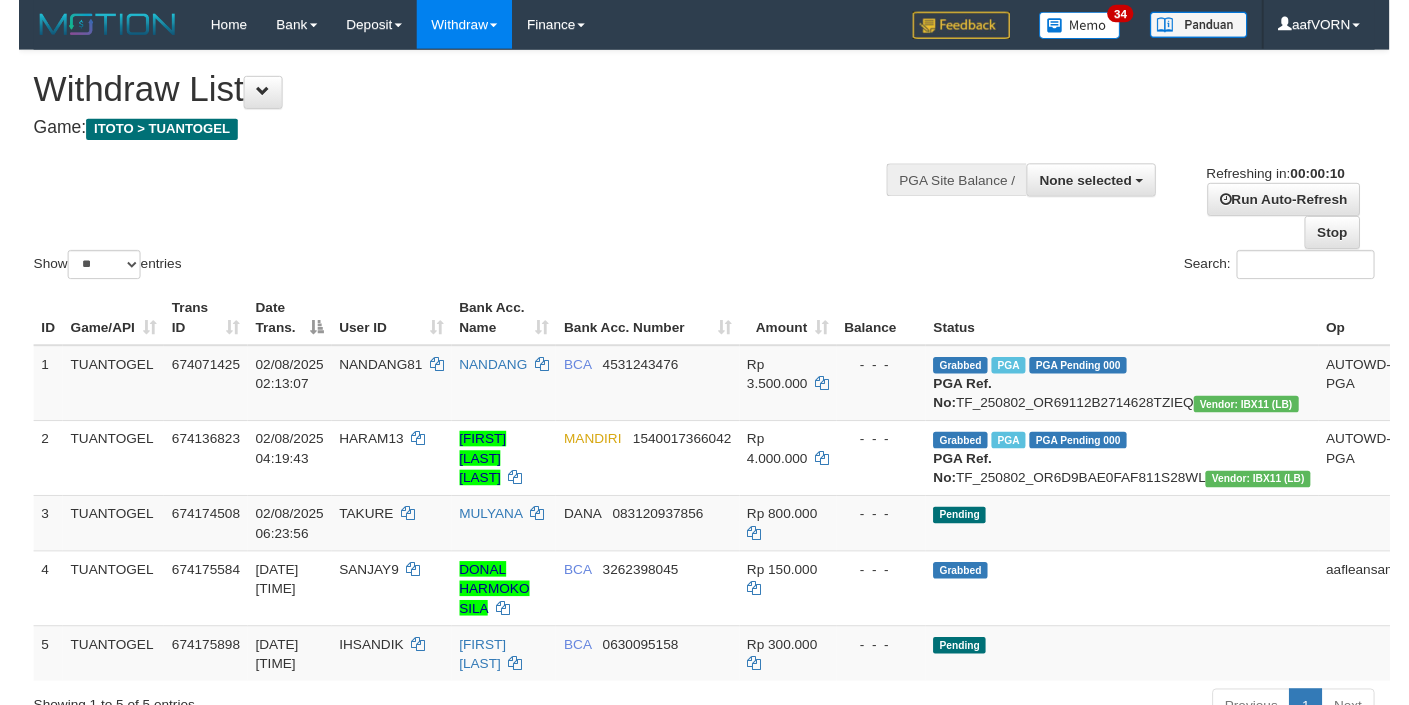 scroll, scrollTop: 0, scrollLeft: 0, axis: both 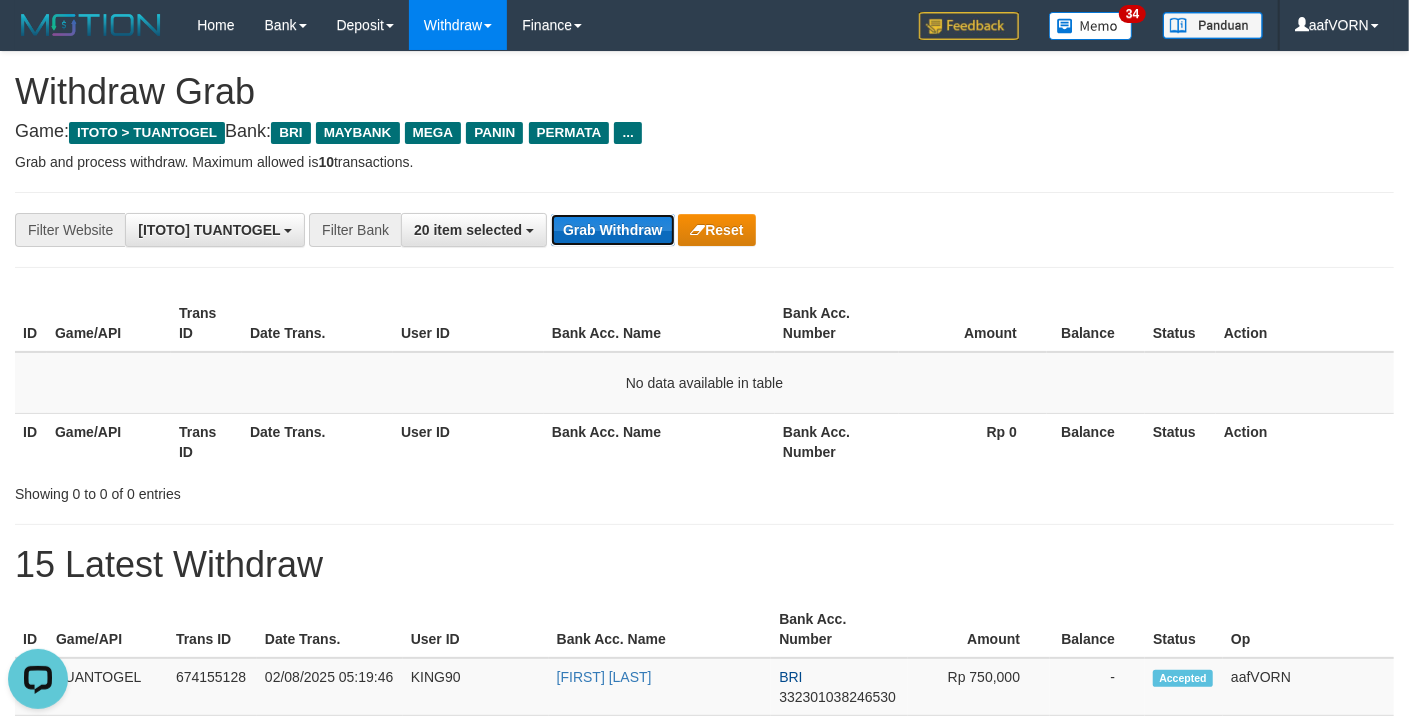 click on "Grab Withdraw" at bounding box center [612, 230] 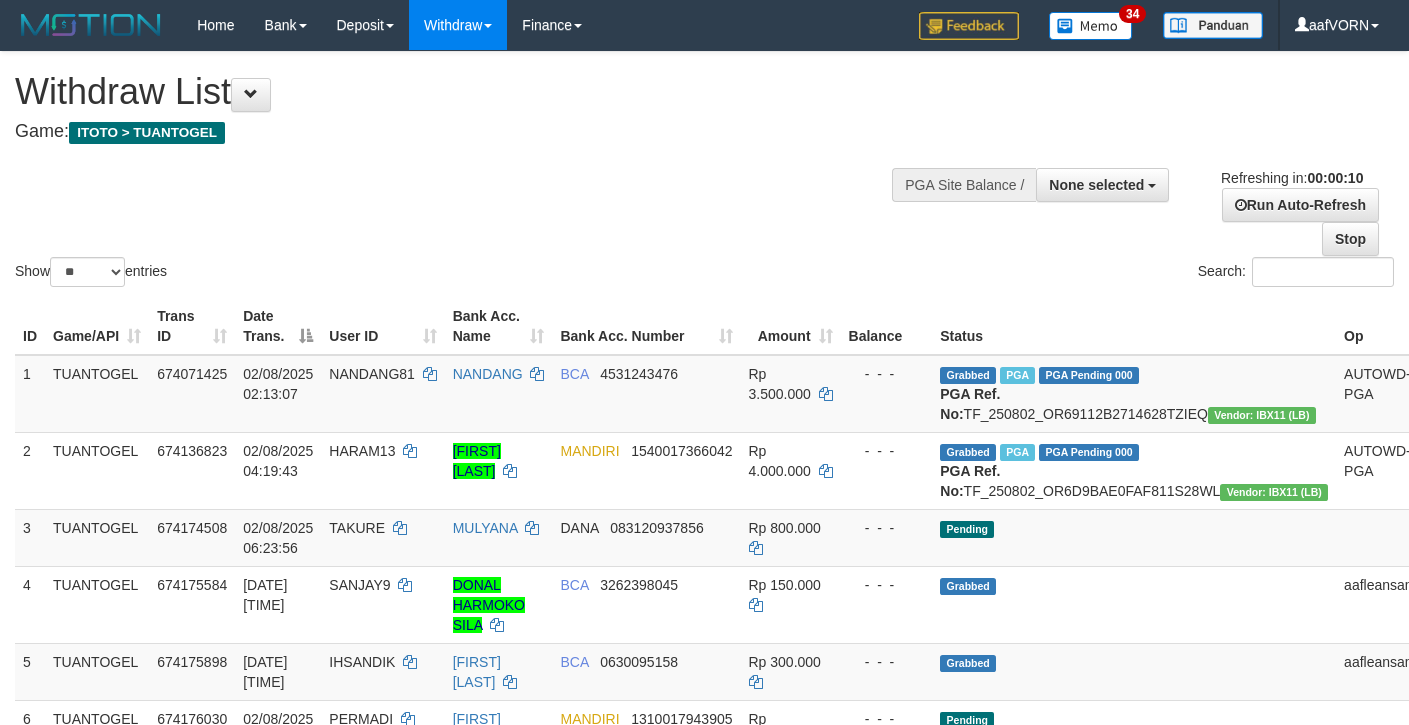 select 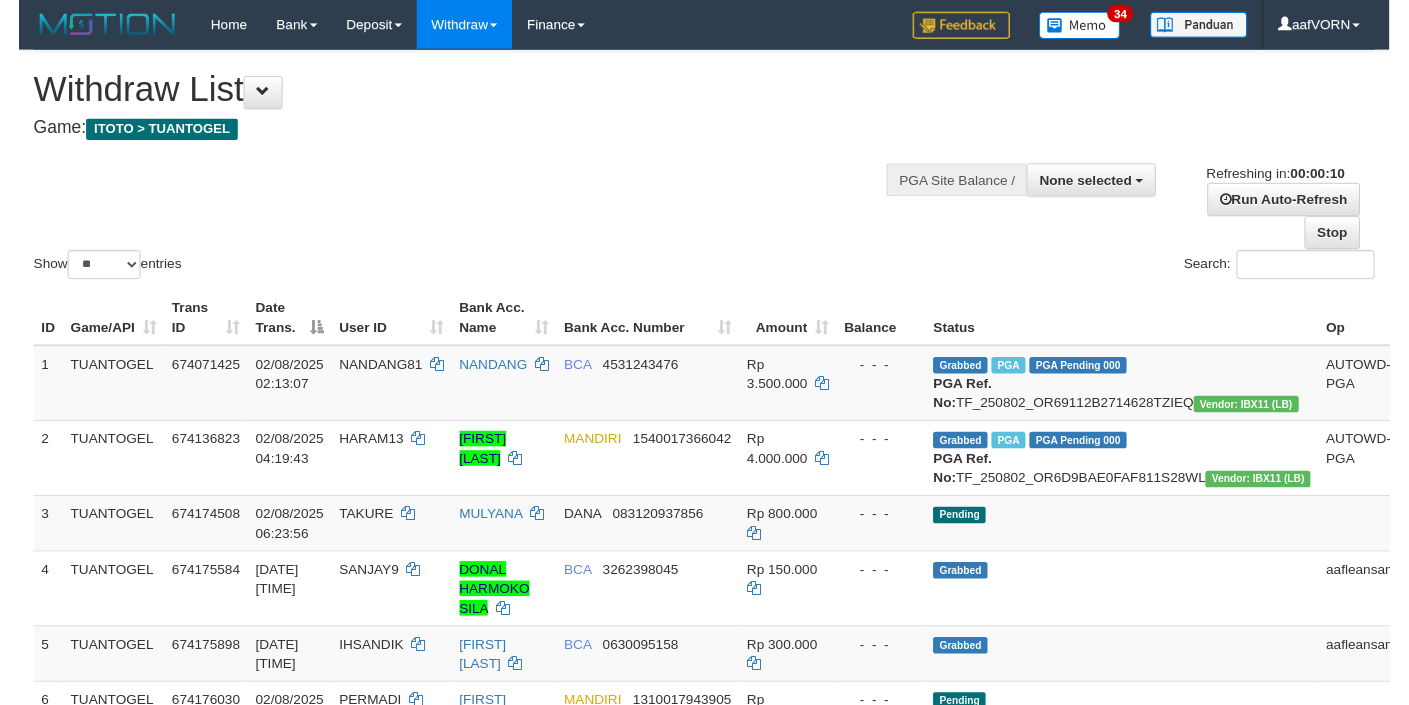scroll, scrollTop: 0, scrollLeft: 0, axis: both 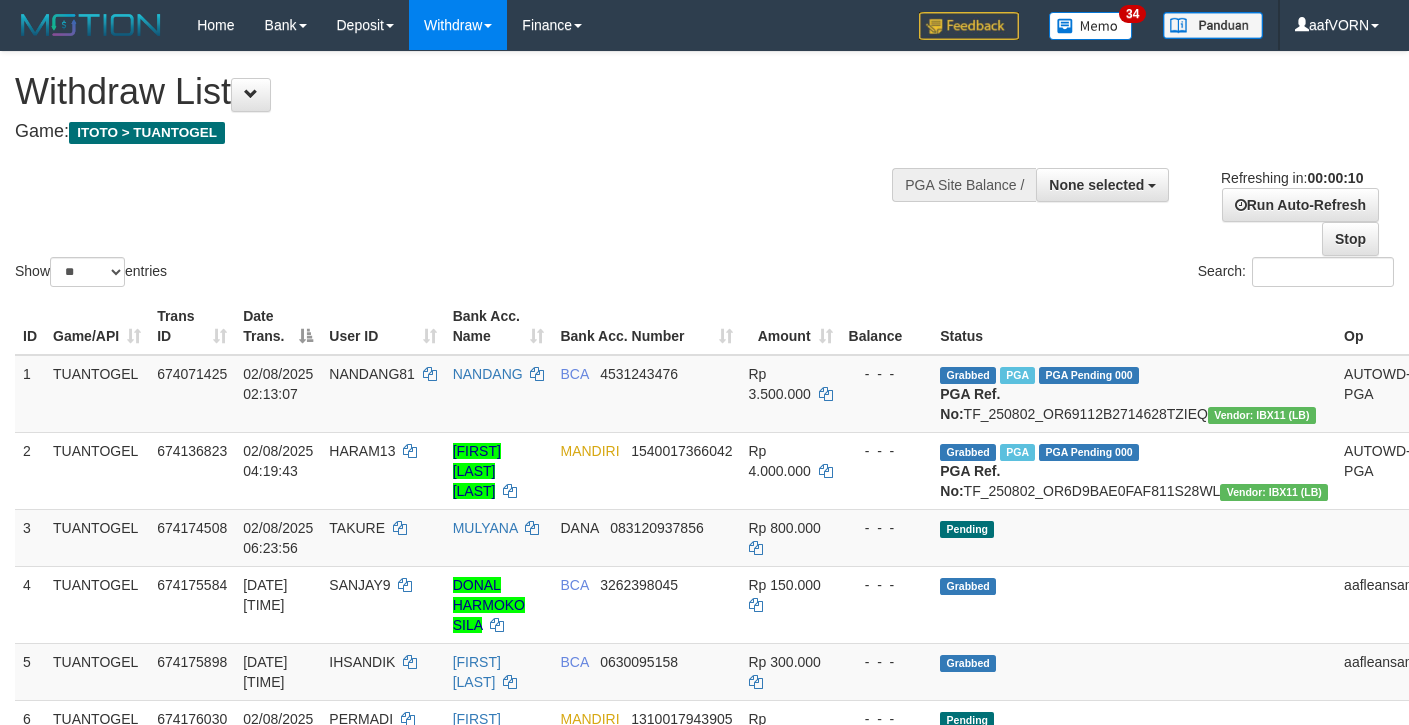 select 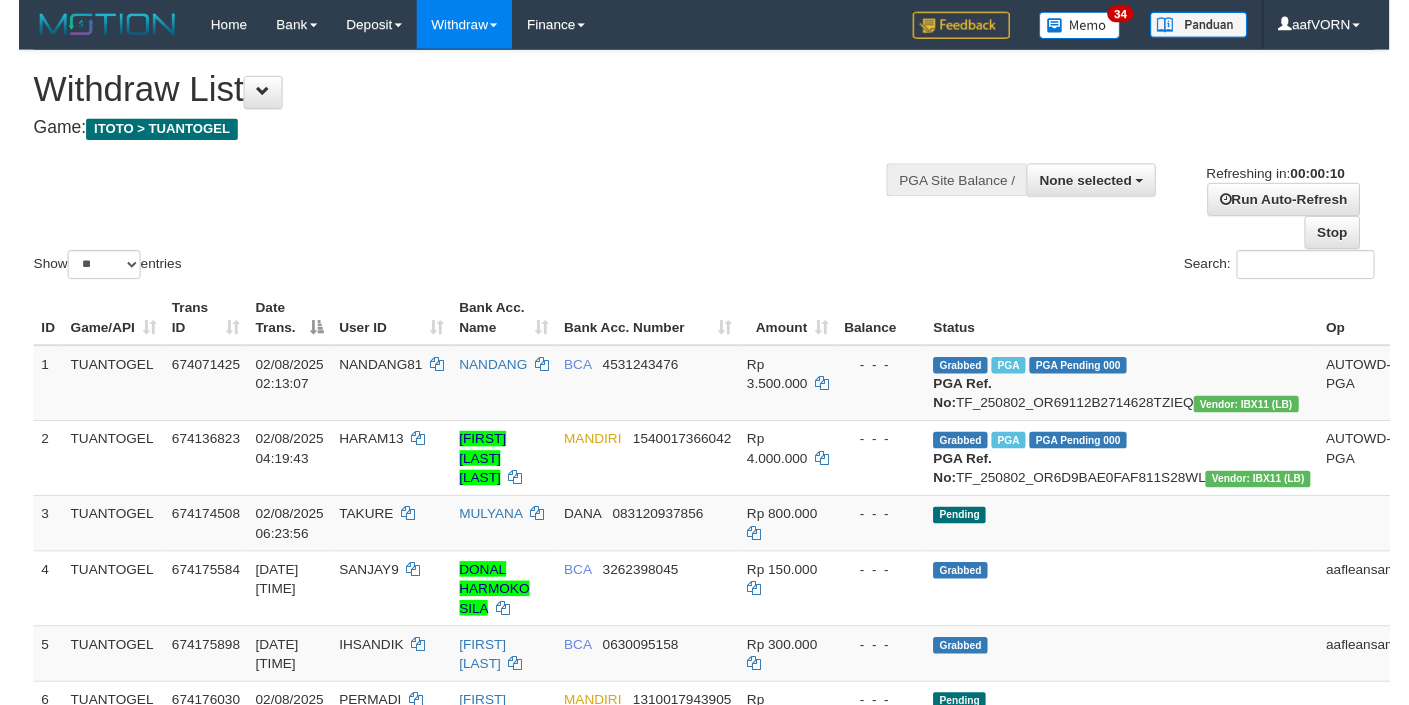 scroll, scrollTop: 0, scrollLeft: 0, axis: both 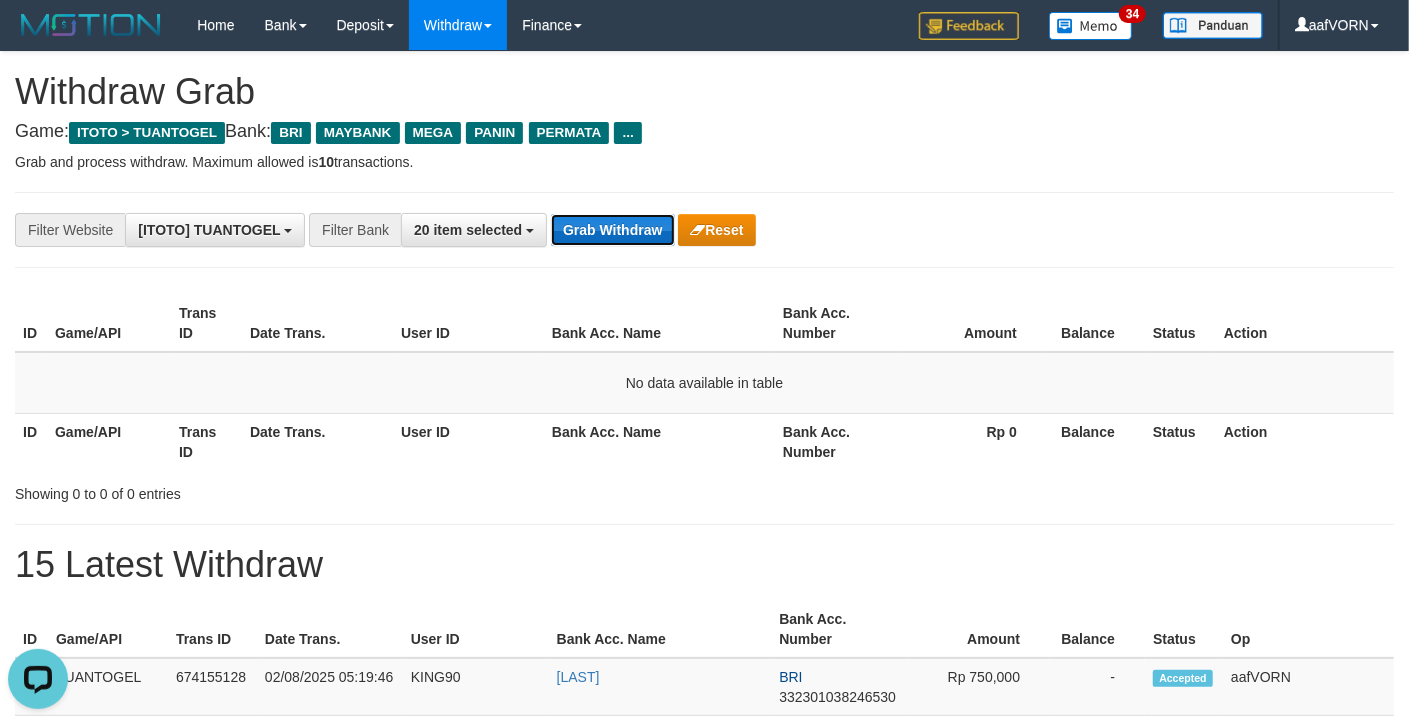 click on "Grab Withdraw" at bounding box center (612, 230) 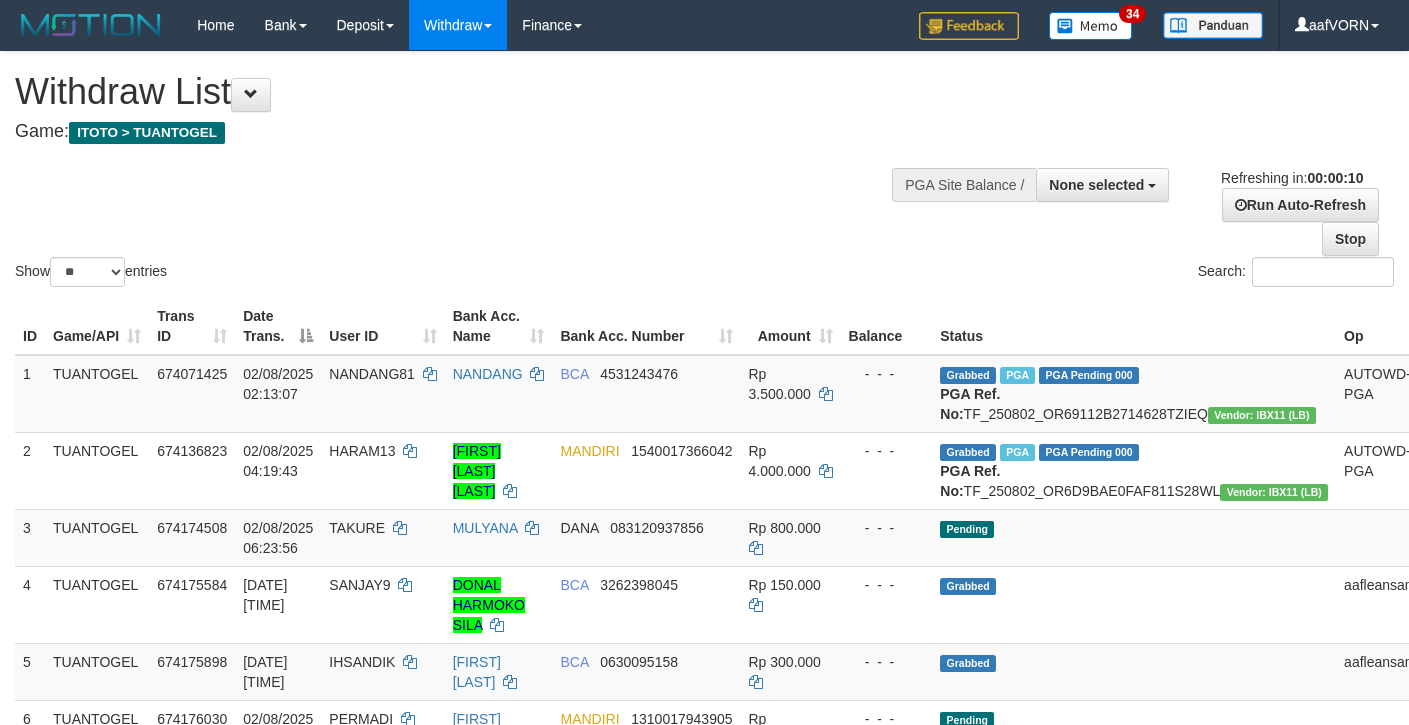 select 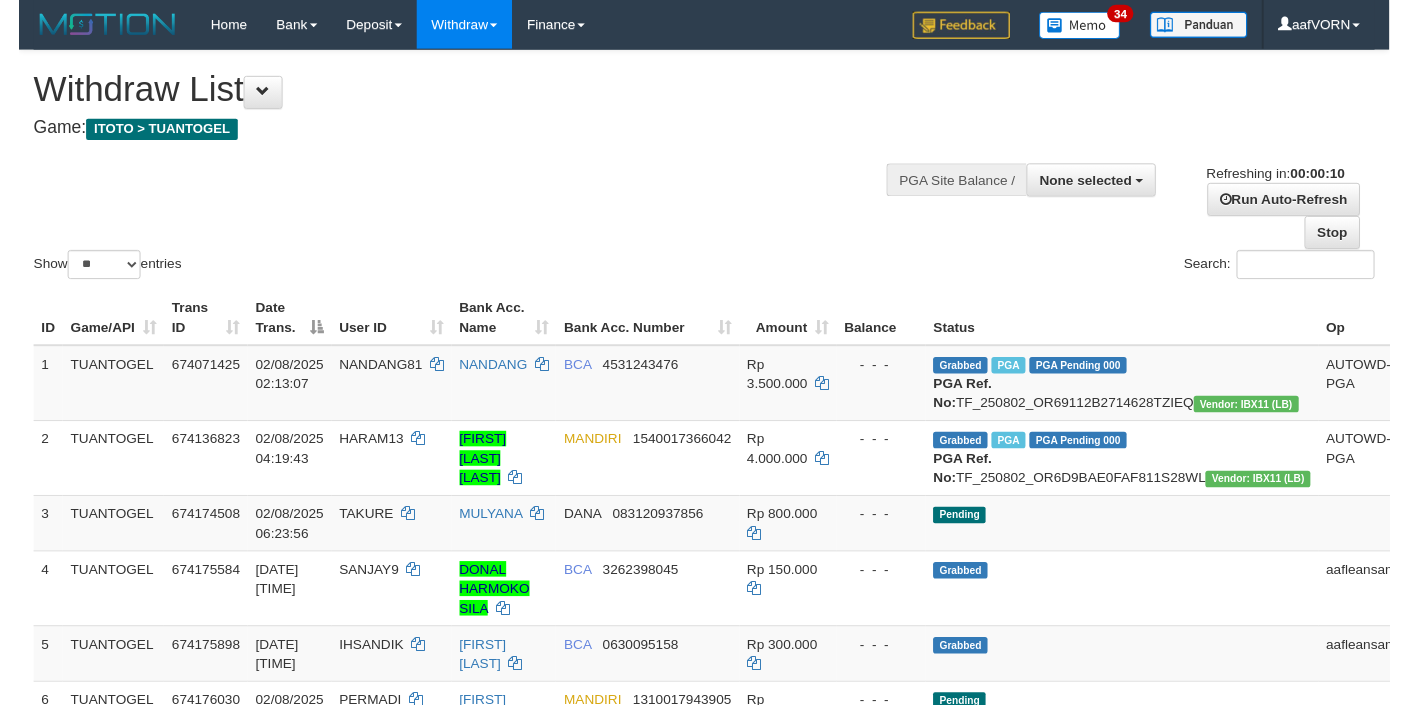 scroll, scrollTop: 0, scrollLeft: 0, axis: both 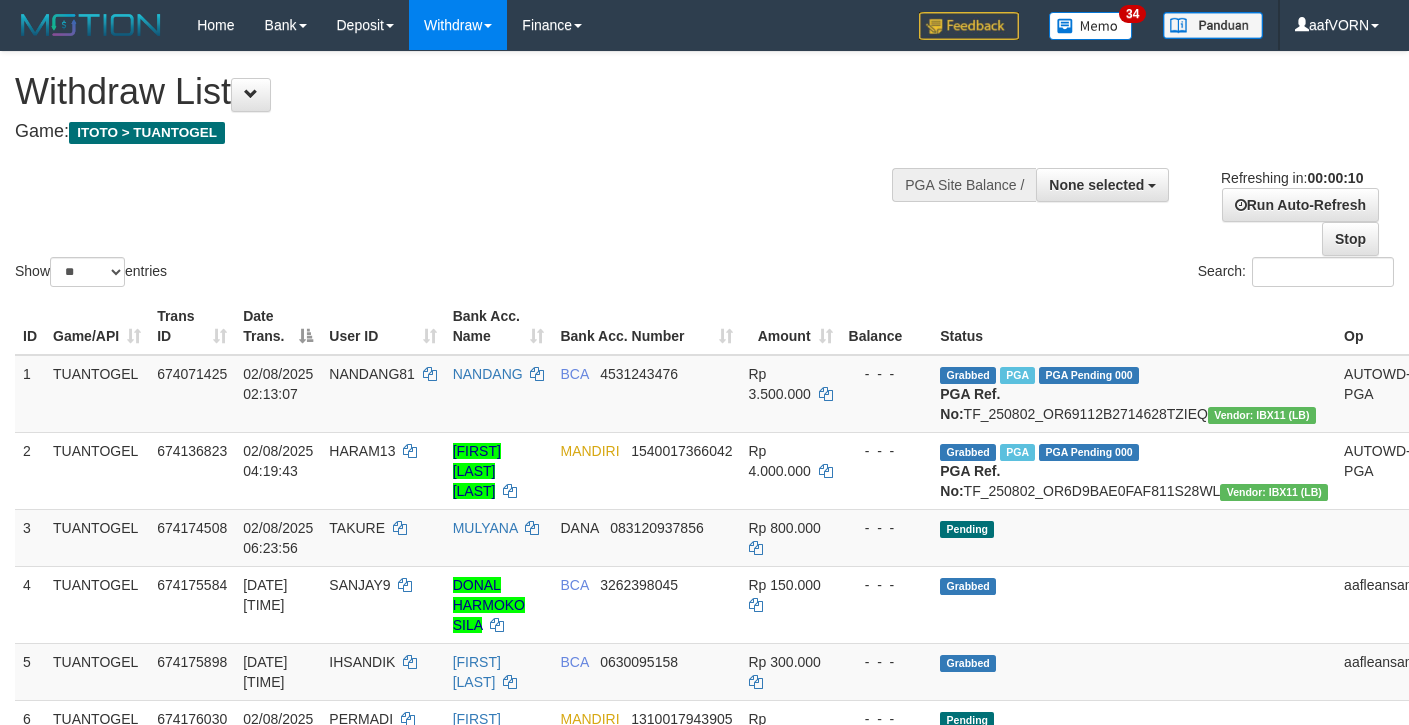 select 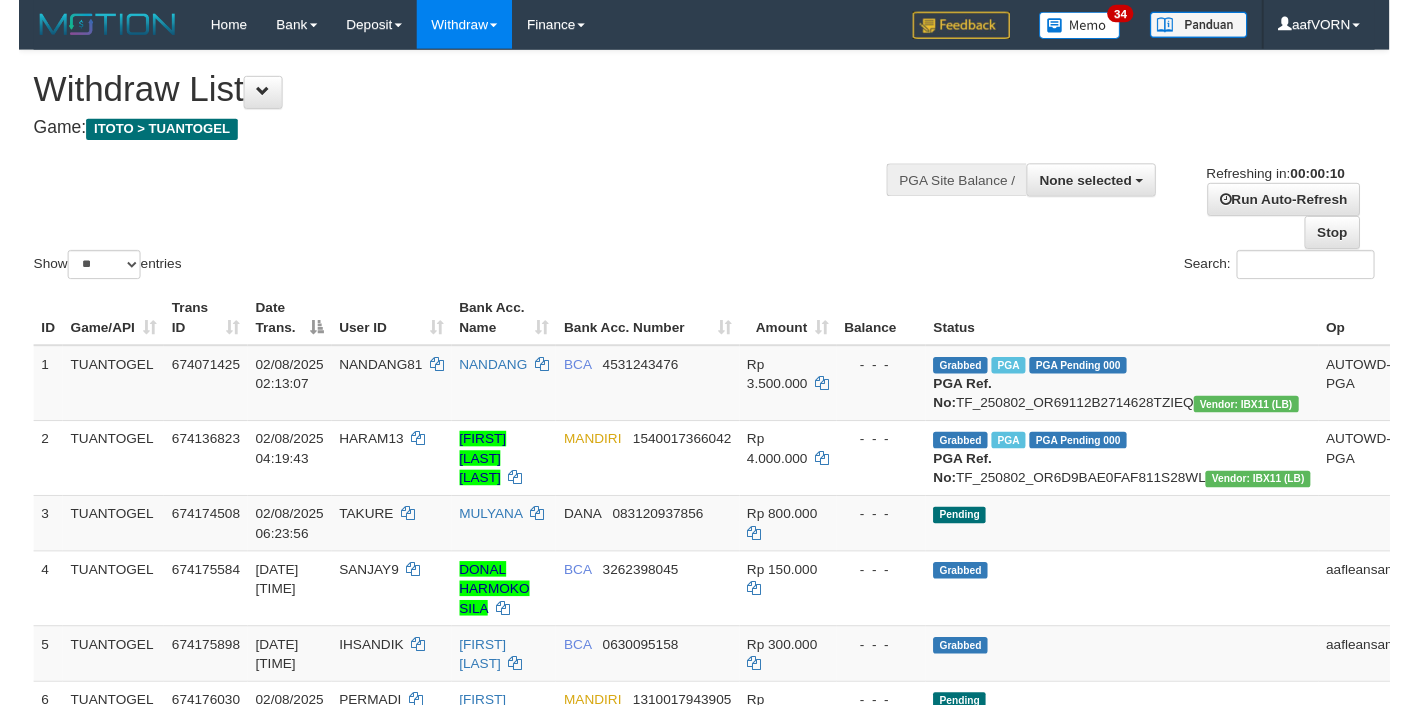 scroll, scrollTop: 0, scrollLeft: 0, axis: both 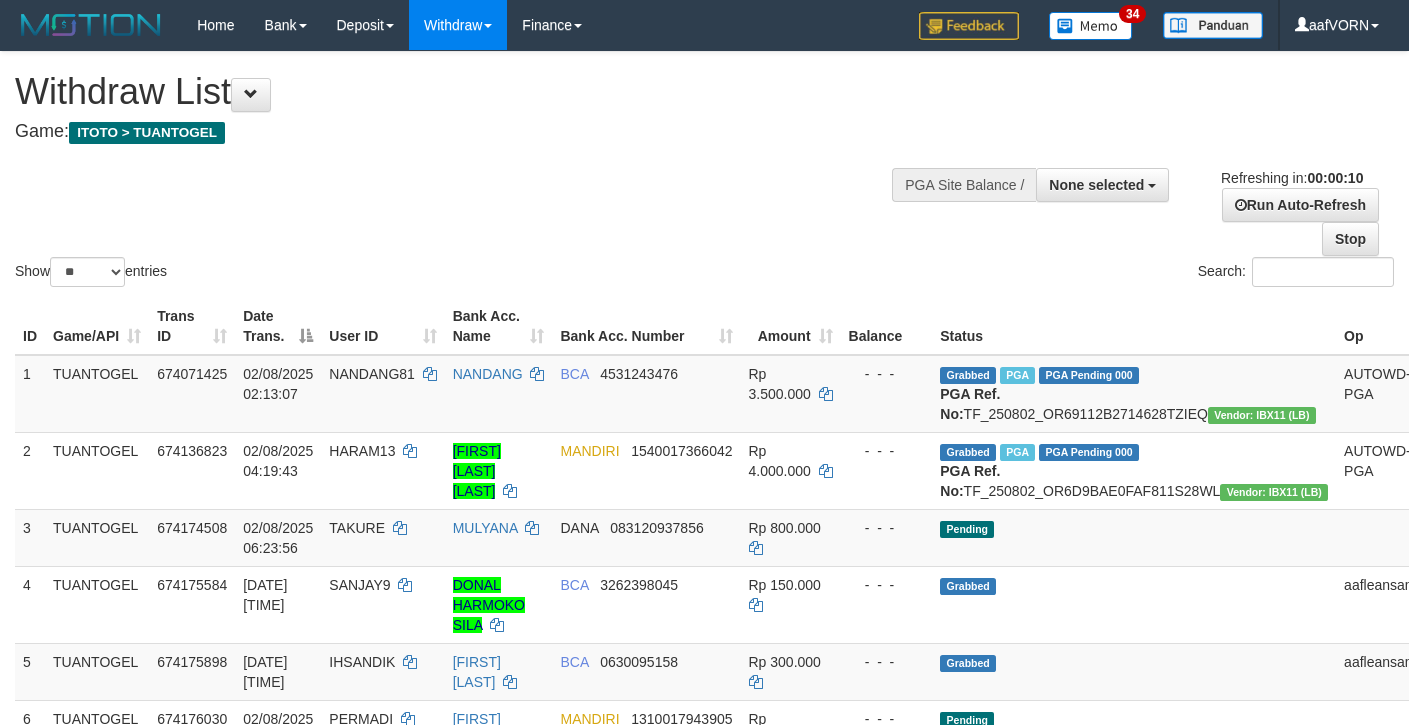 select 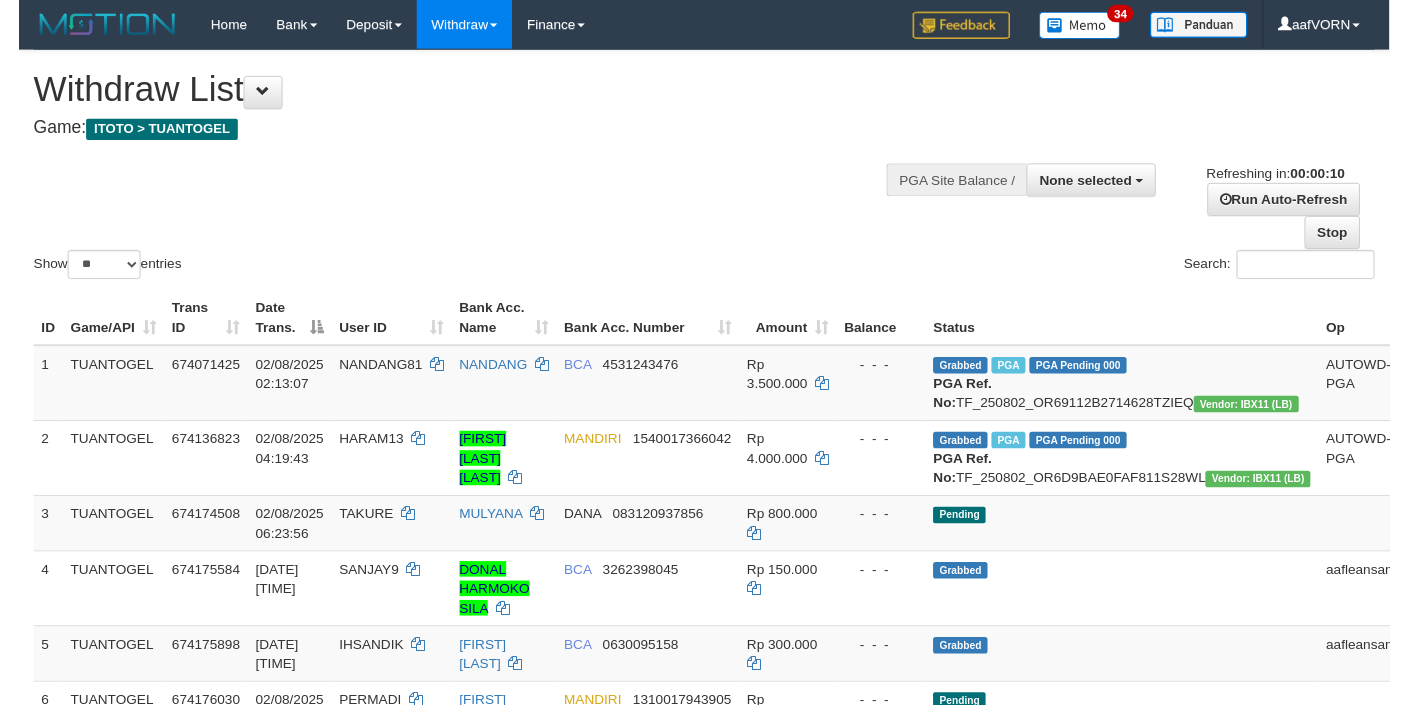 scroll, scrollTop: 0, scrollLeft: 0, axis: both 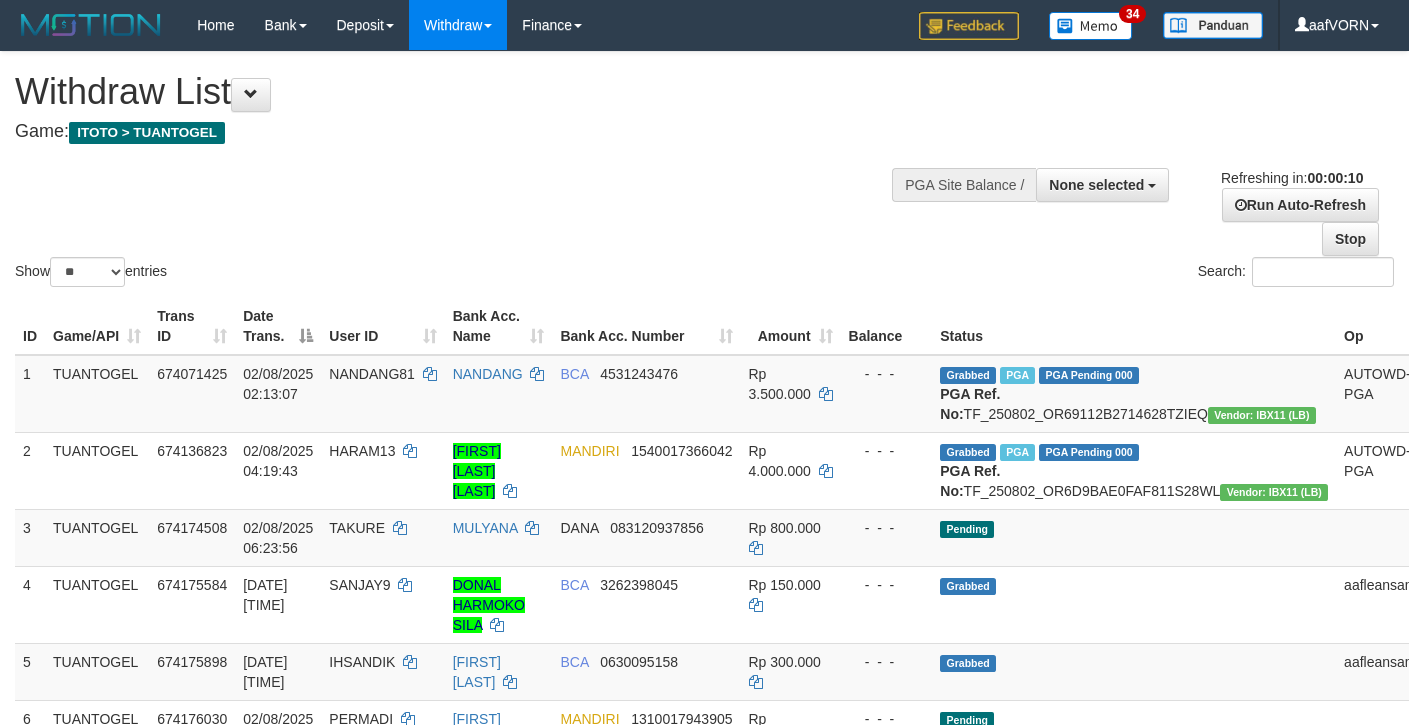 select 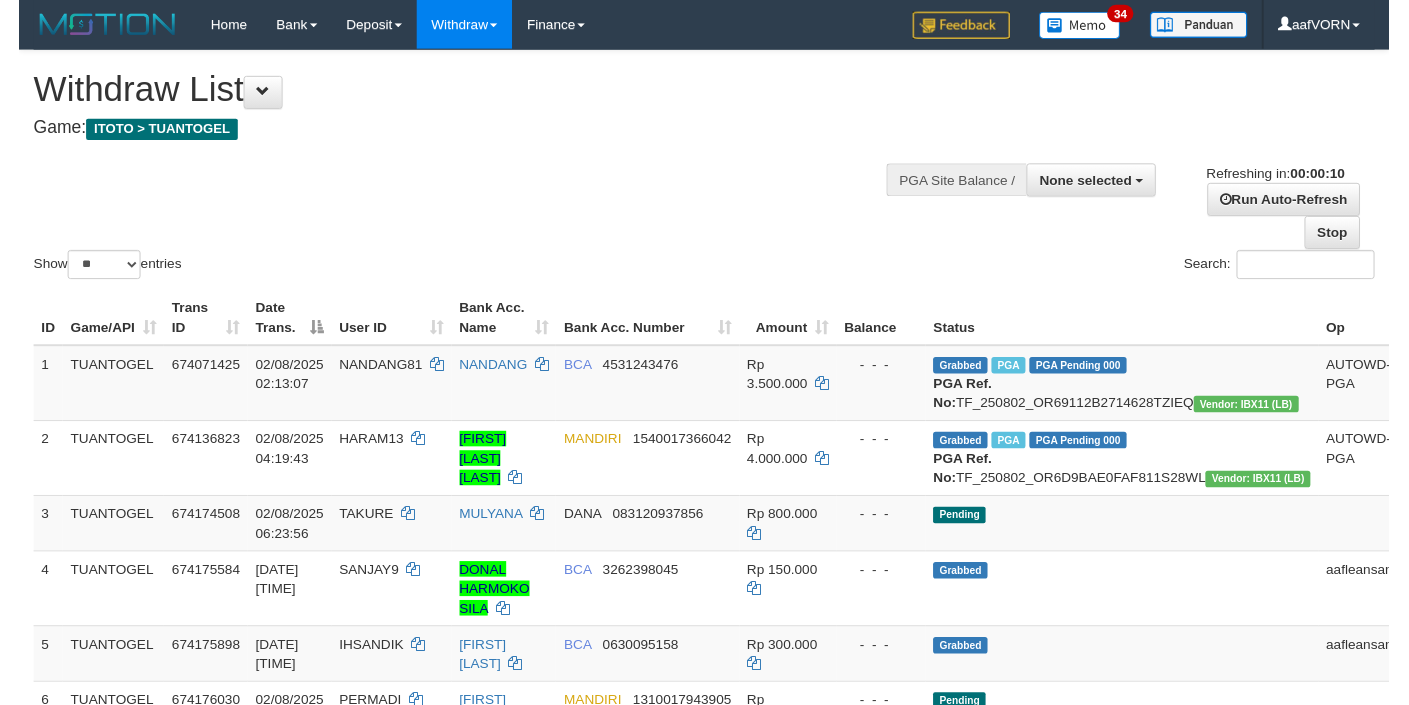 scroll, scrollTop: 0, scrollLeft: 0, axis: both 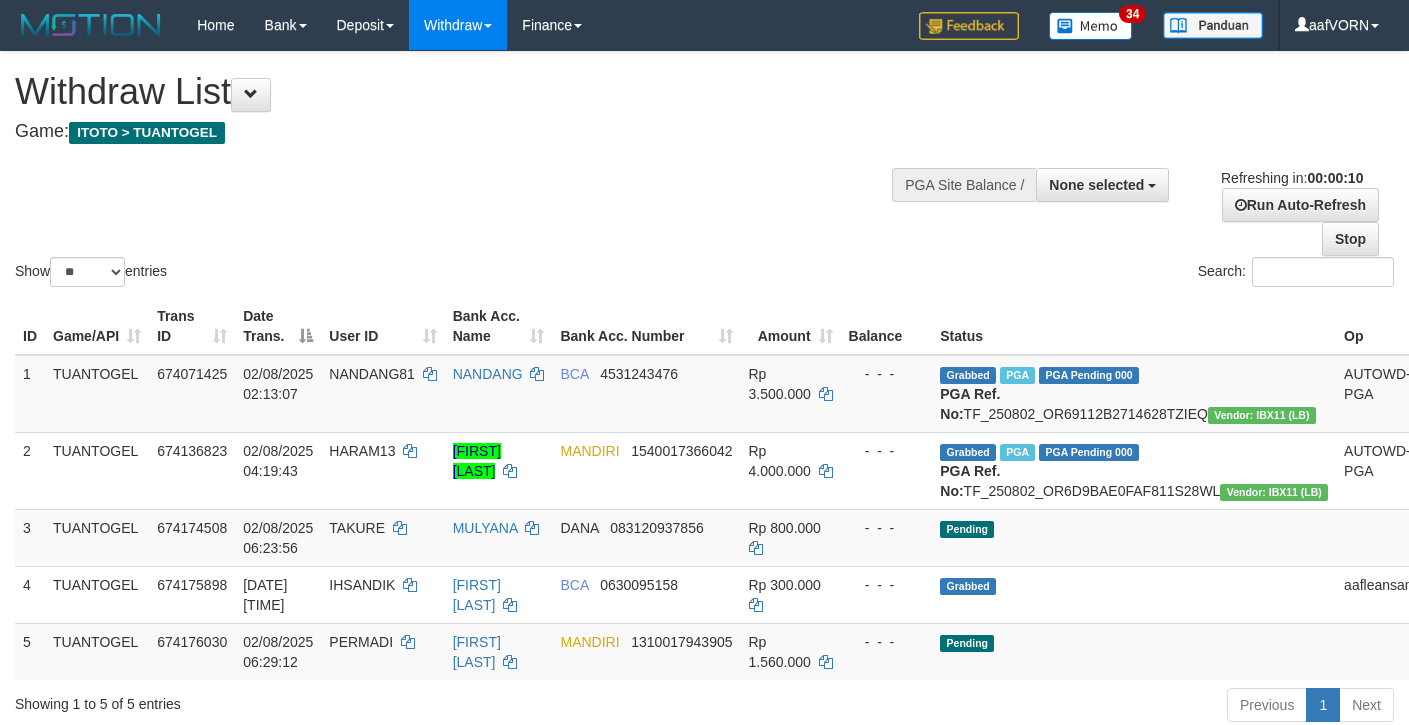 select 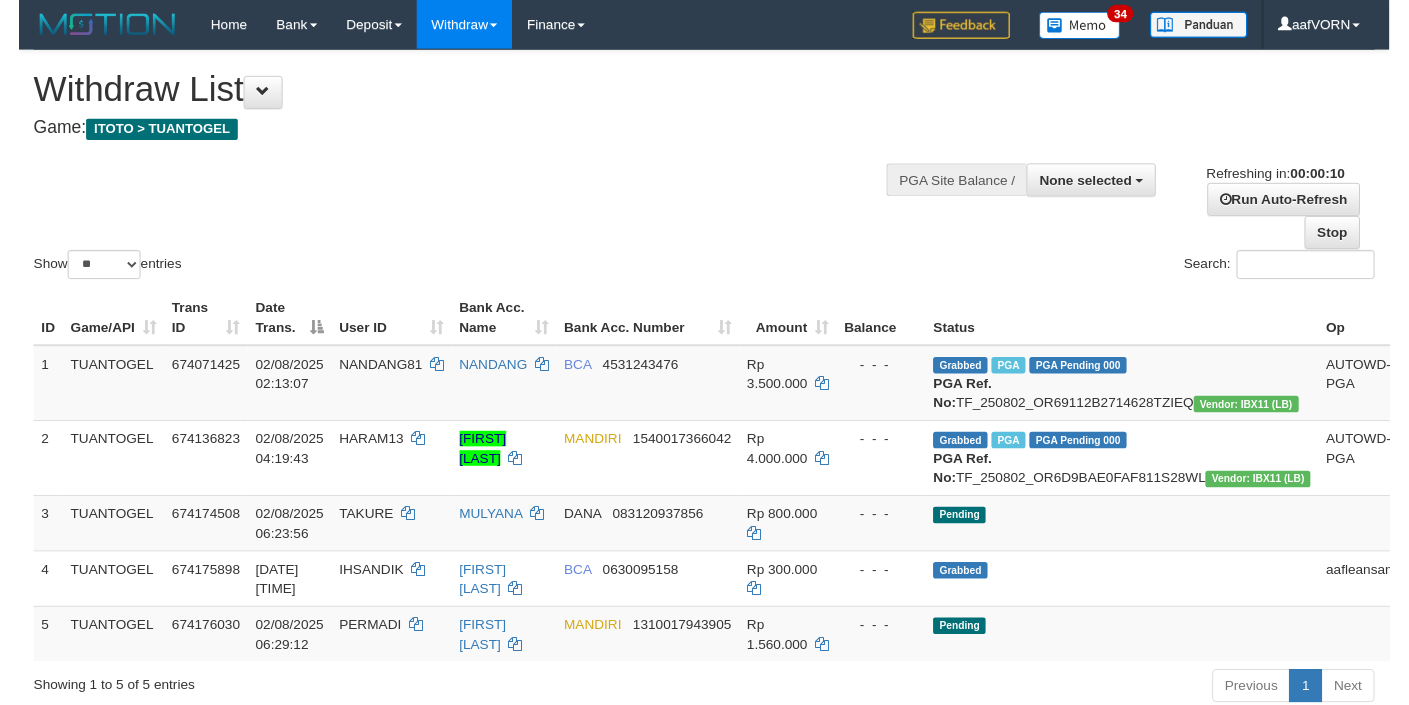 scroll, scrollTop: 0, scrollLeft: 0, axis: both 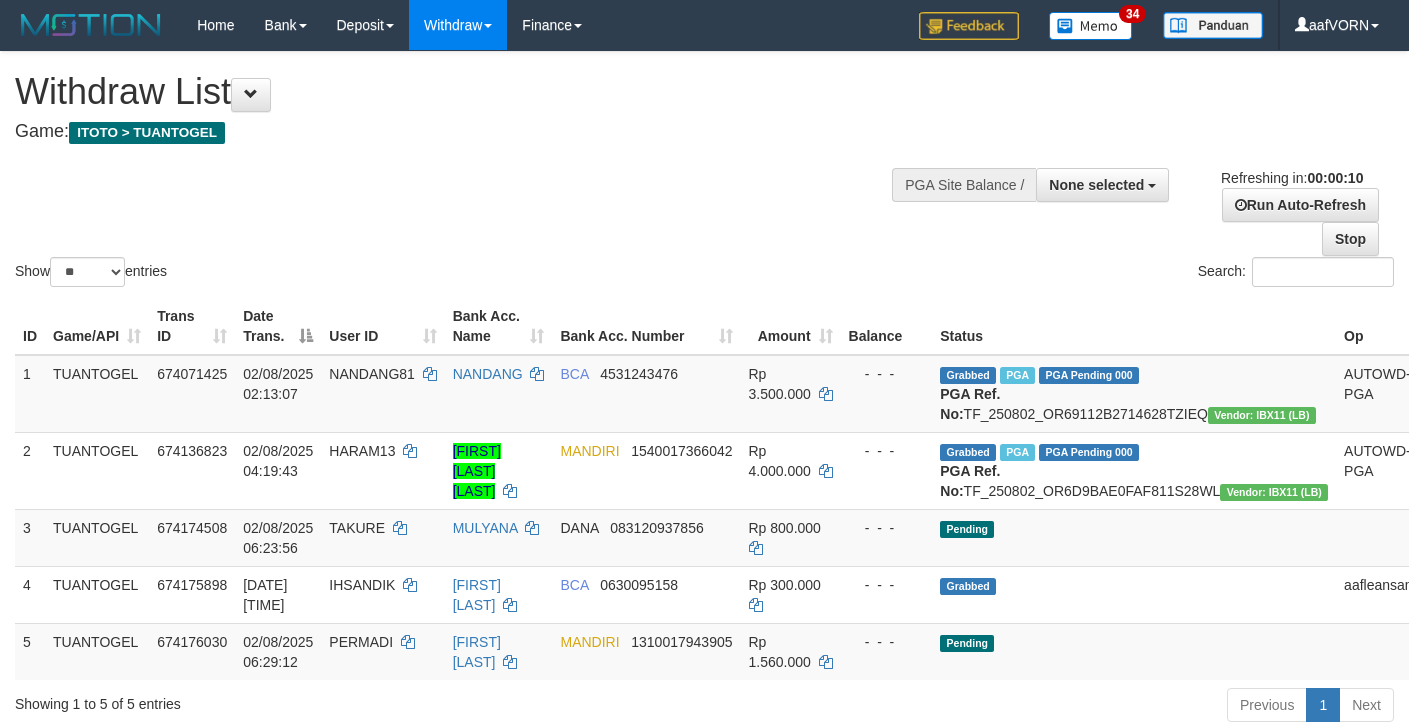 select 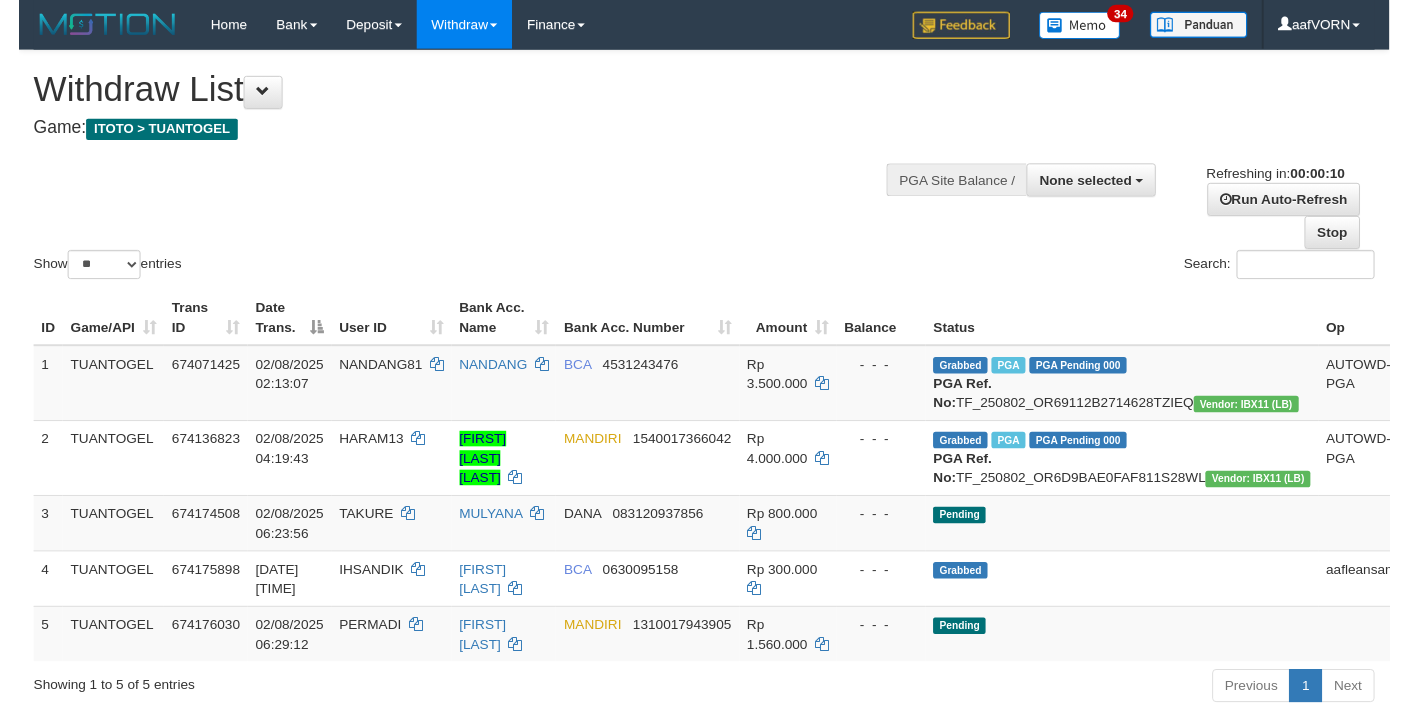 scroll, scrollTop: 0, scrollLeft: 0, axis: both 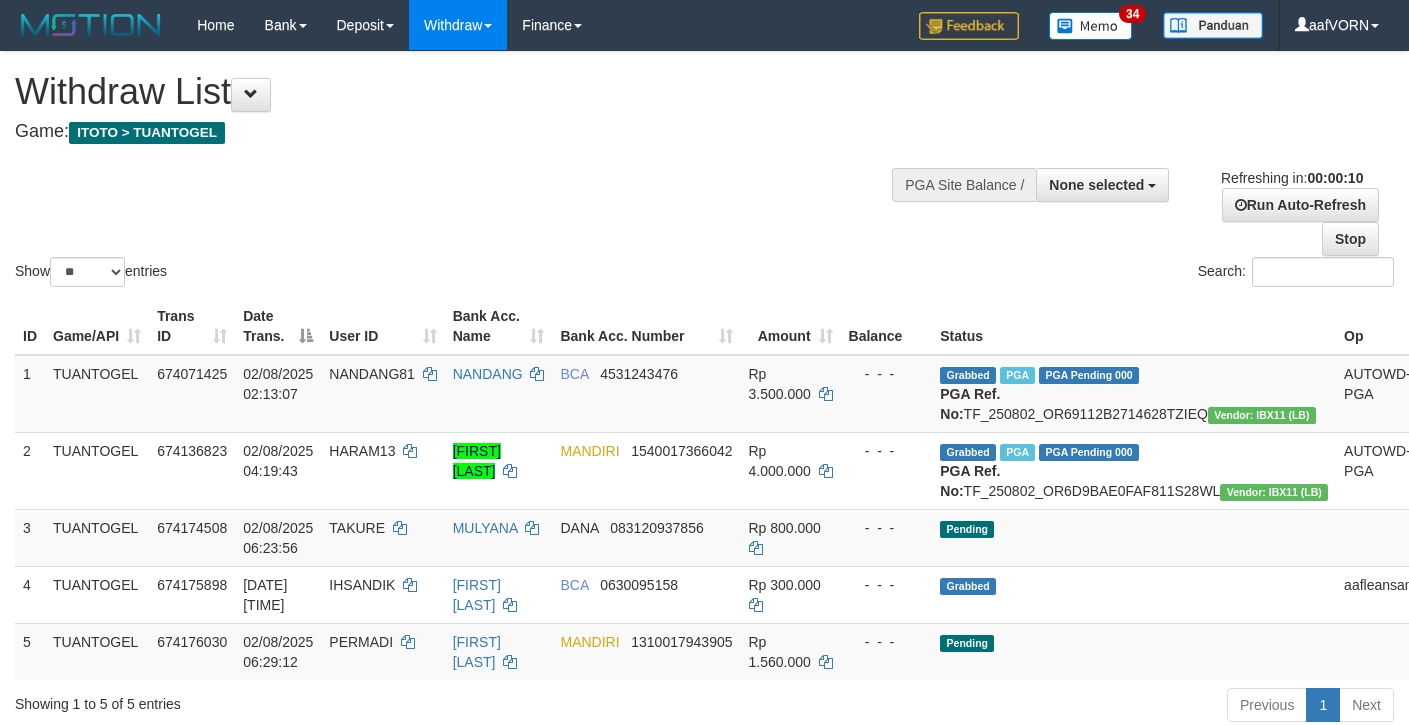 select 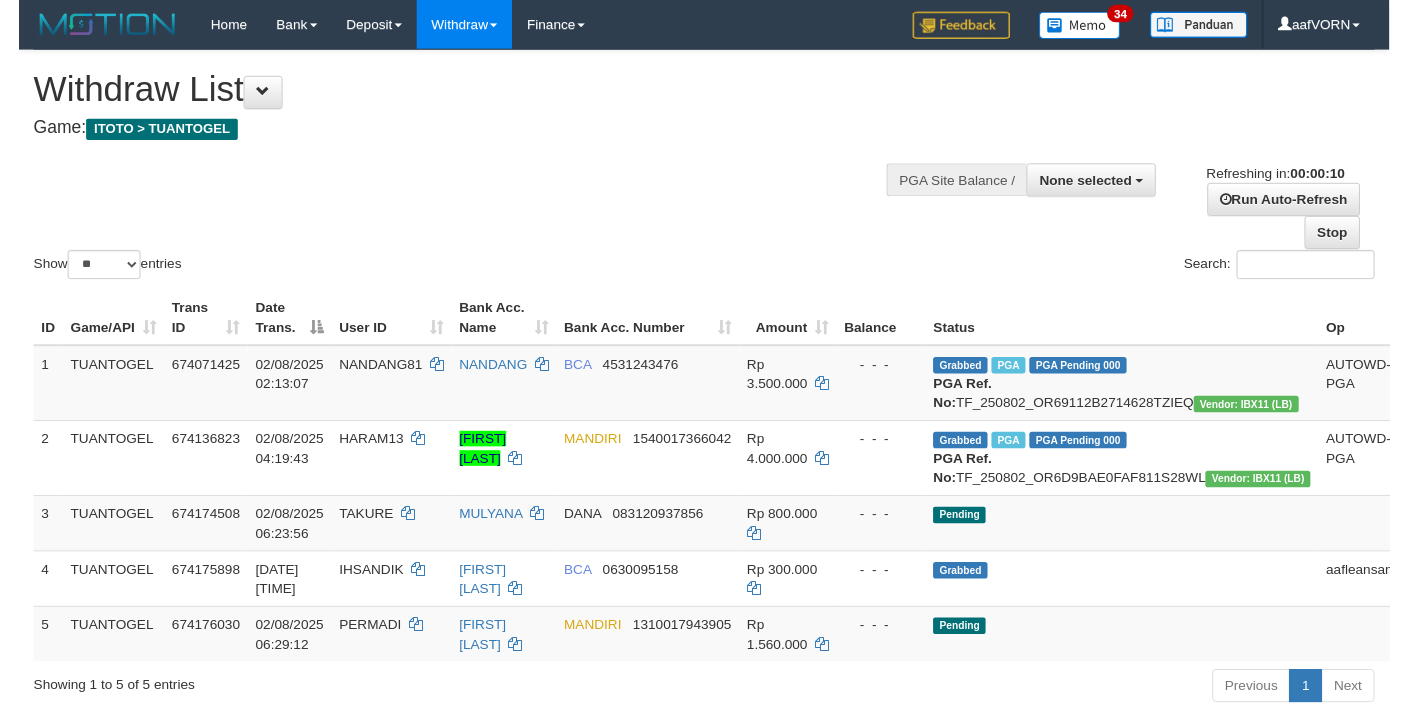 scroll, scrollTop: 0, scrollLeft: 0, axis: both 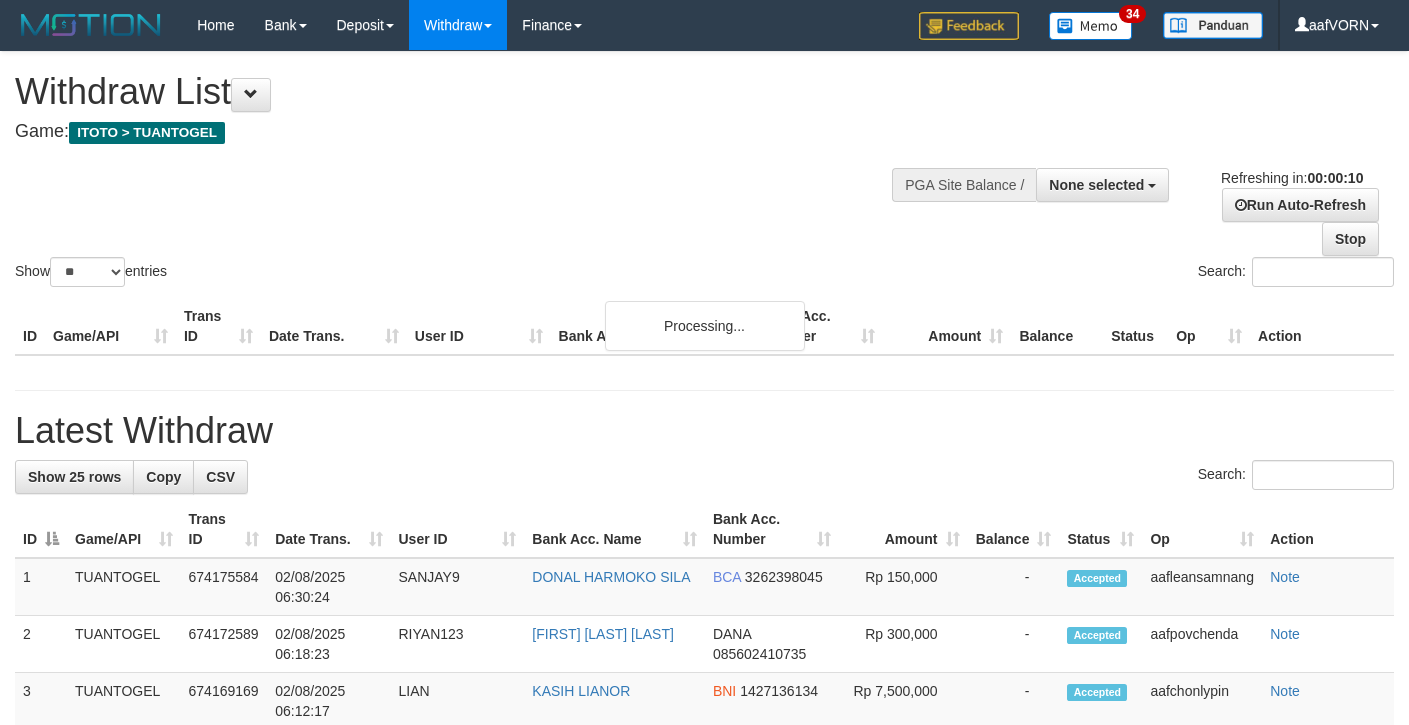 select 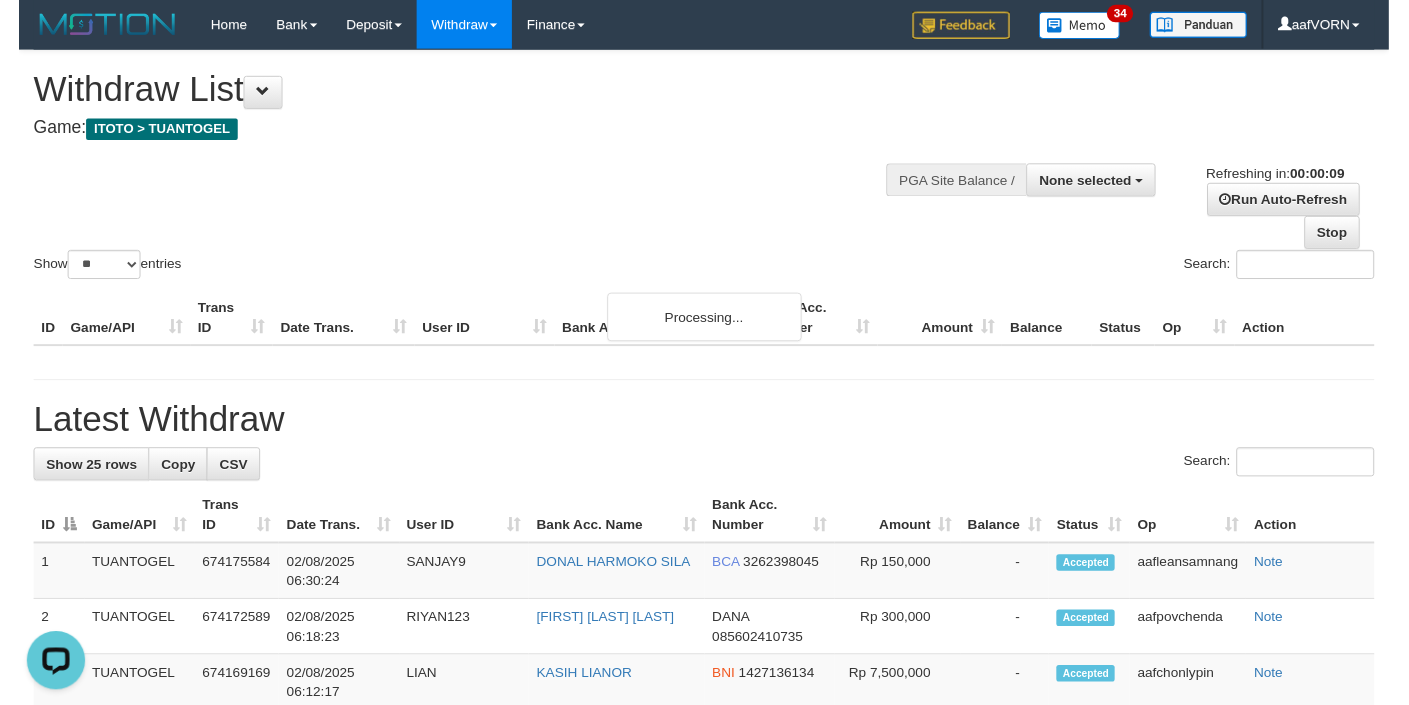 scroll, scrollTop: 0, scrollLeft: 0, axis: both 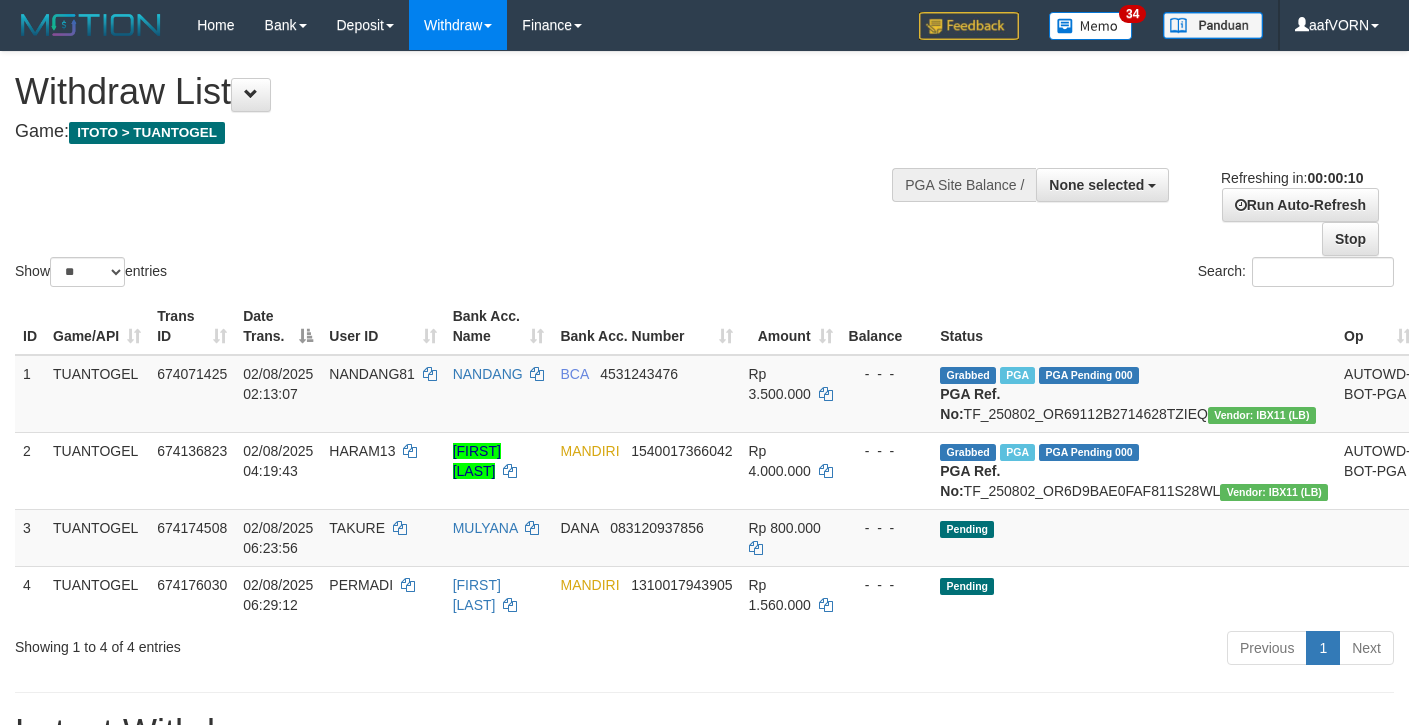 select 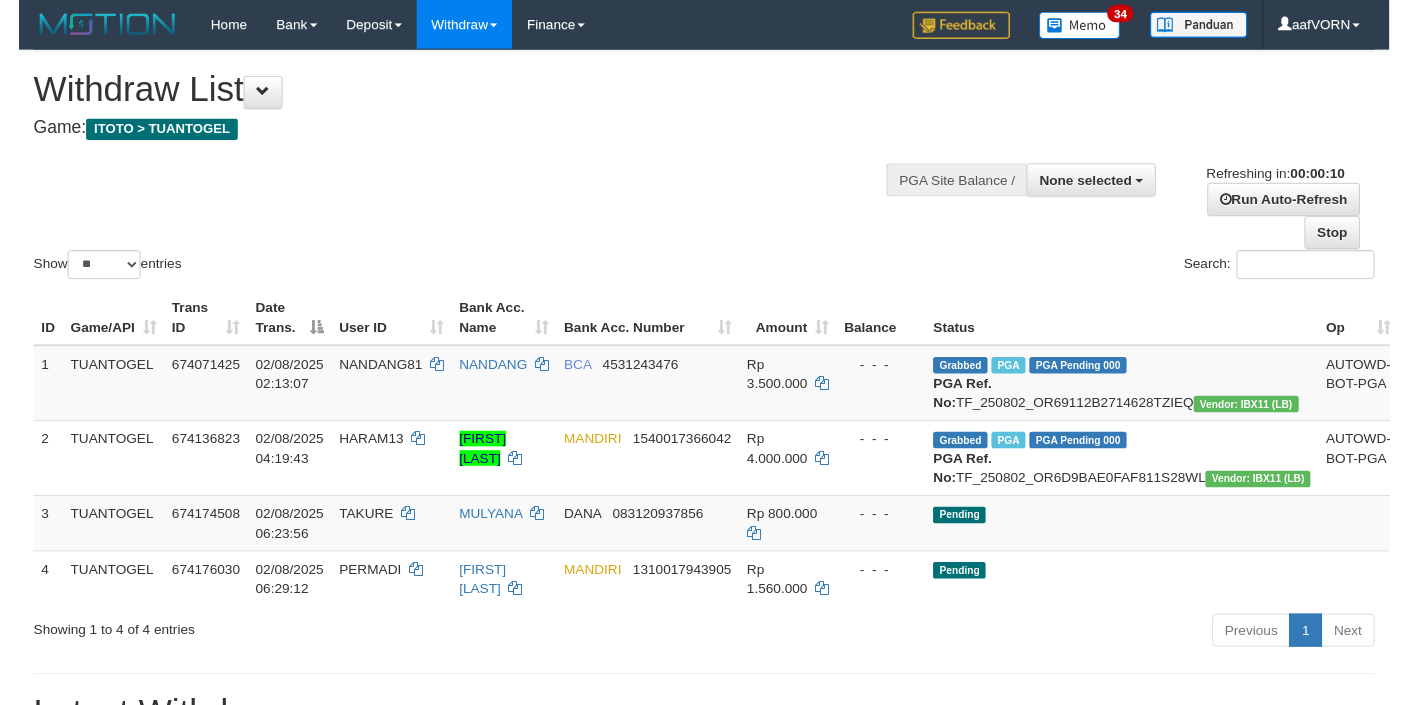 scroll, scrollTop: 0, scrollLeft: 0, axis: both 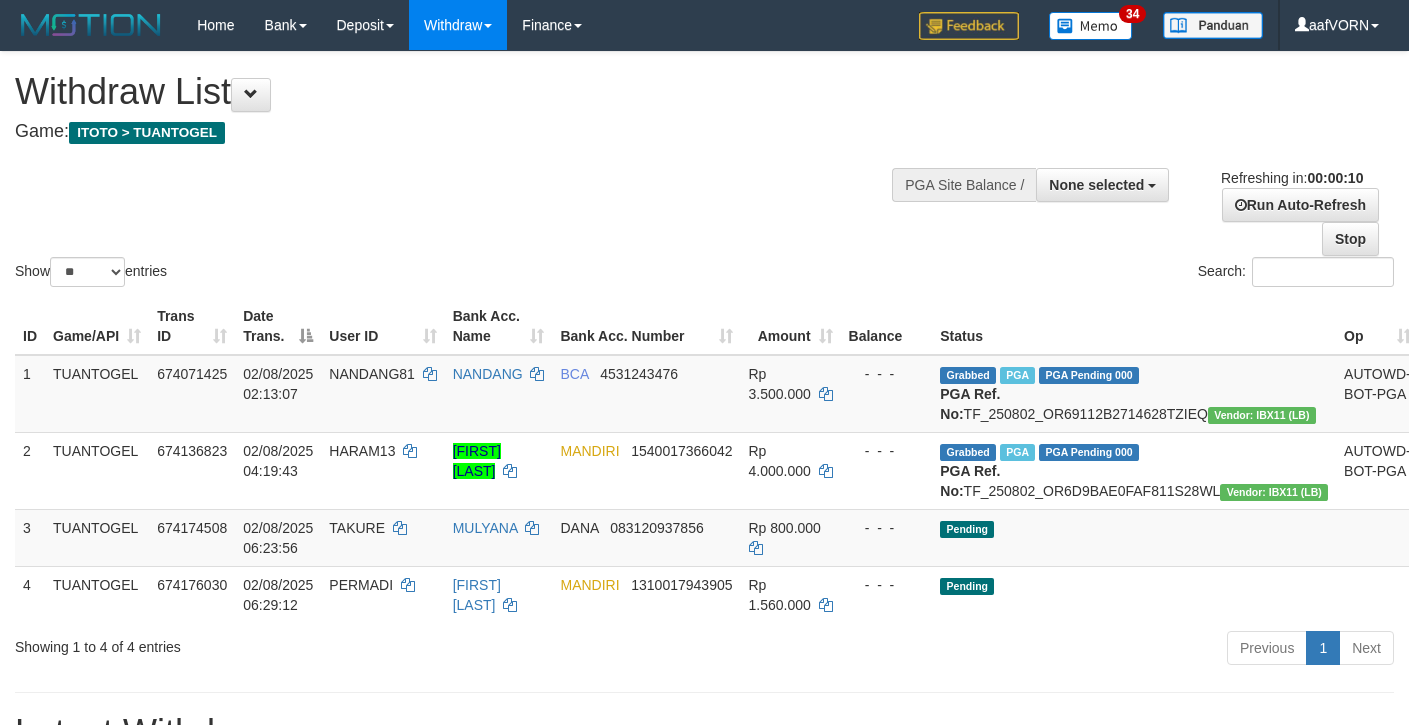 select 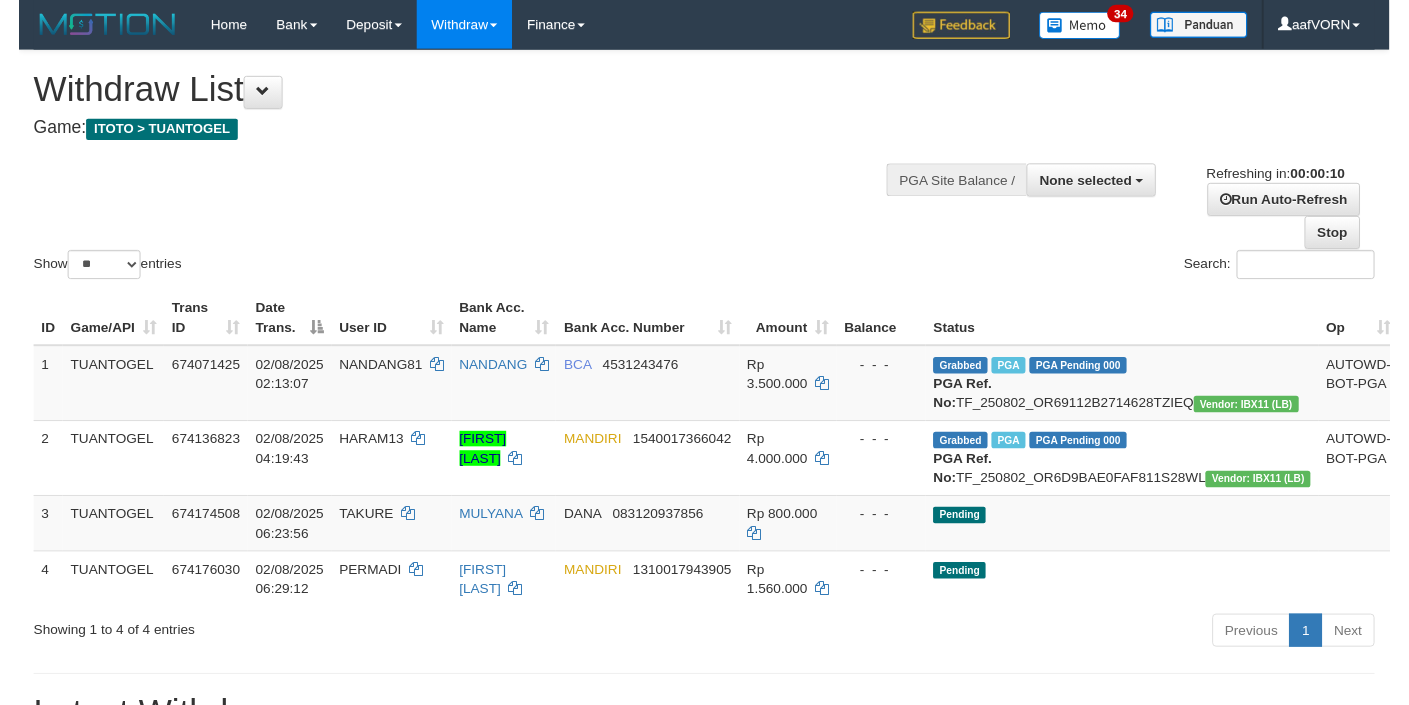 scroll, scrollTop: 0, scrollLeft: 0, axis: both 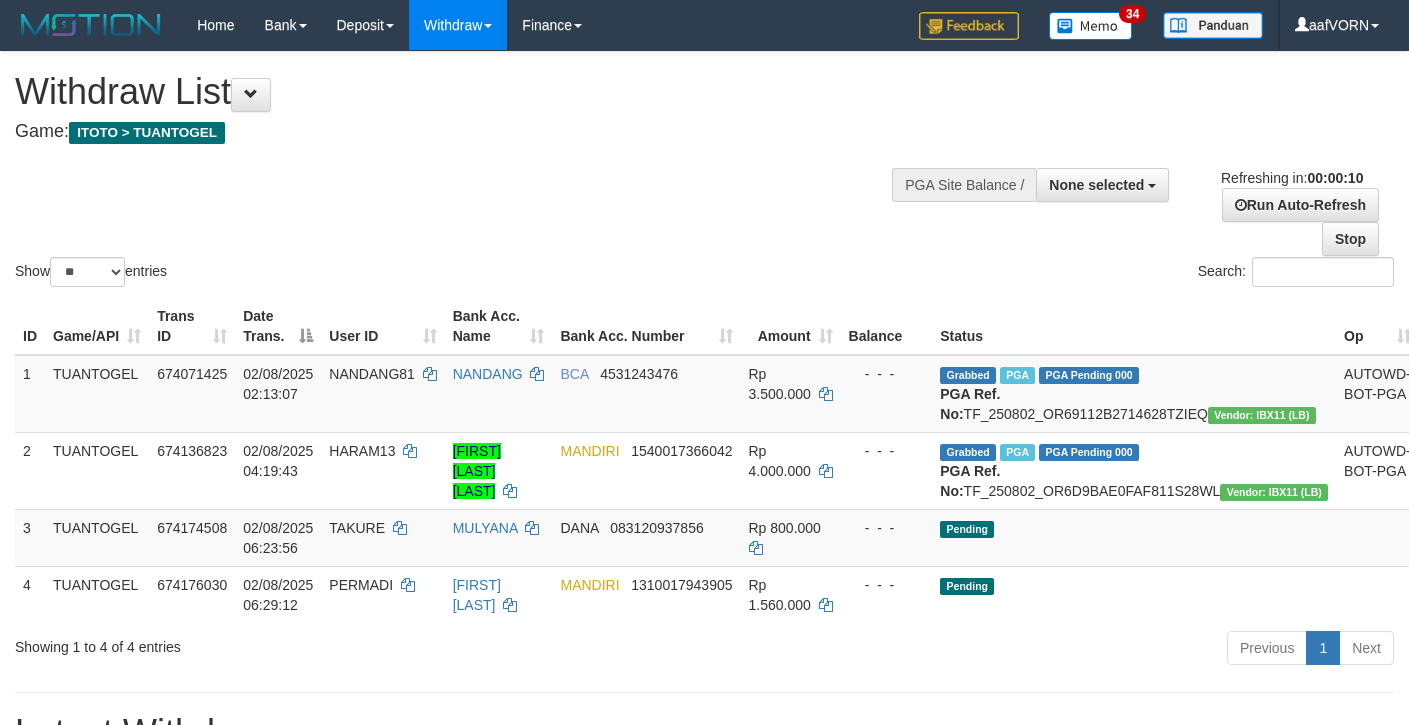 select 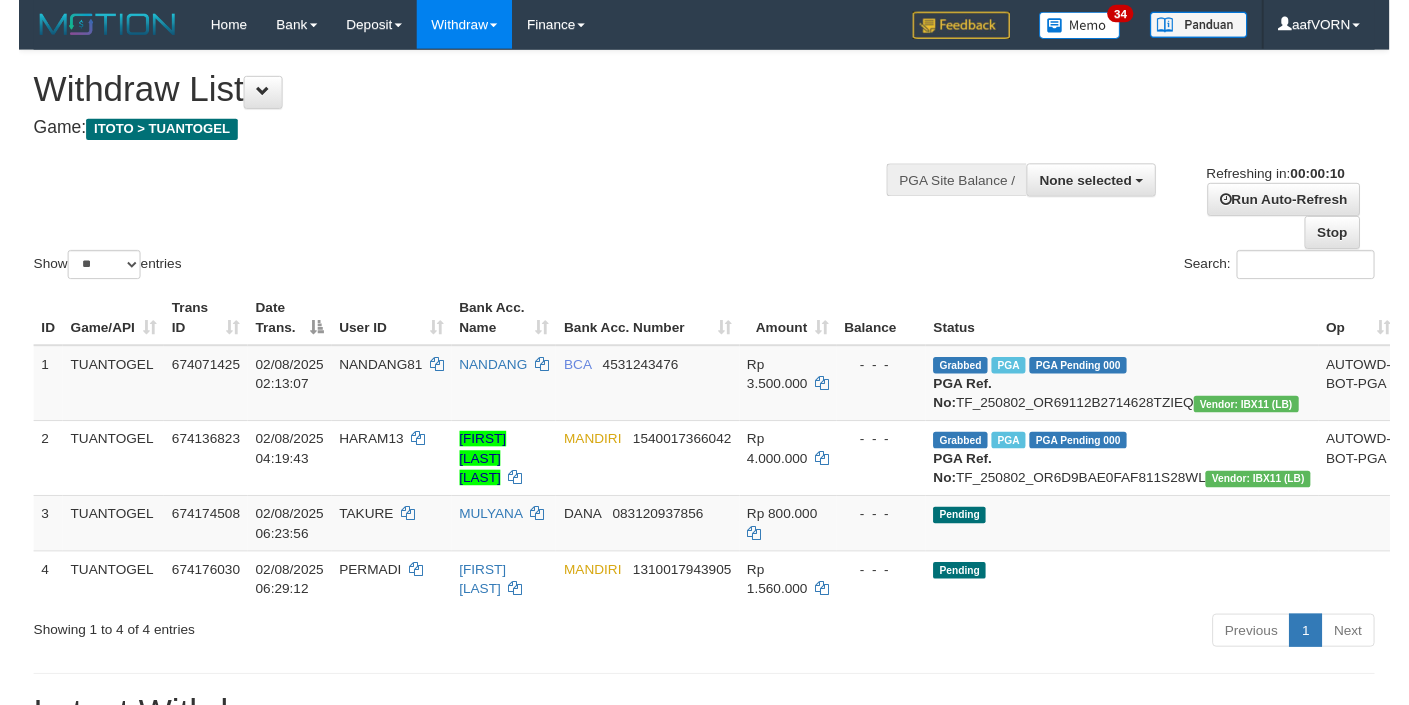 scroll, scrollTop: 0, scrollLeft: 0, axis: both 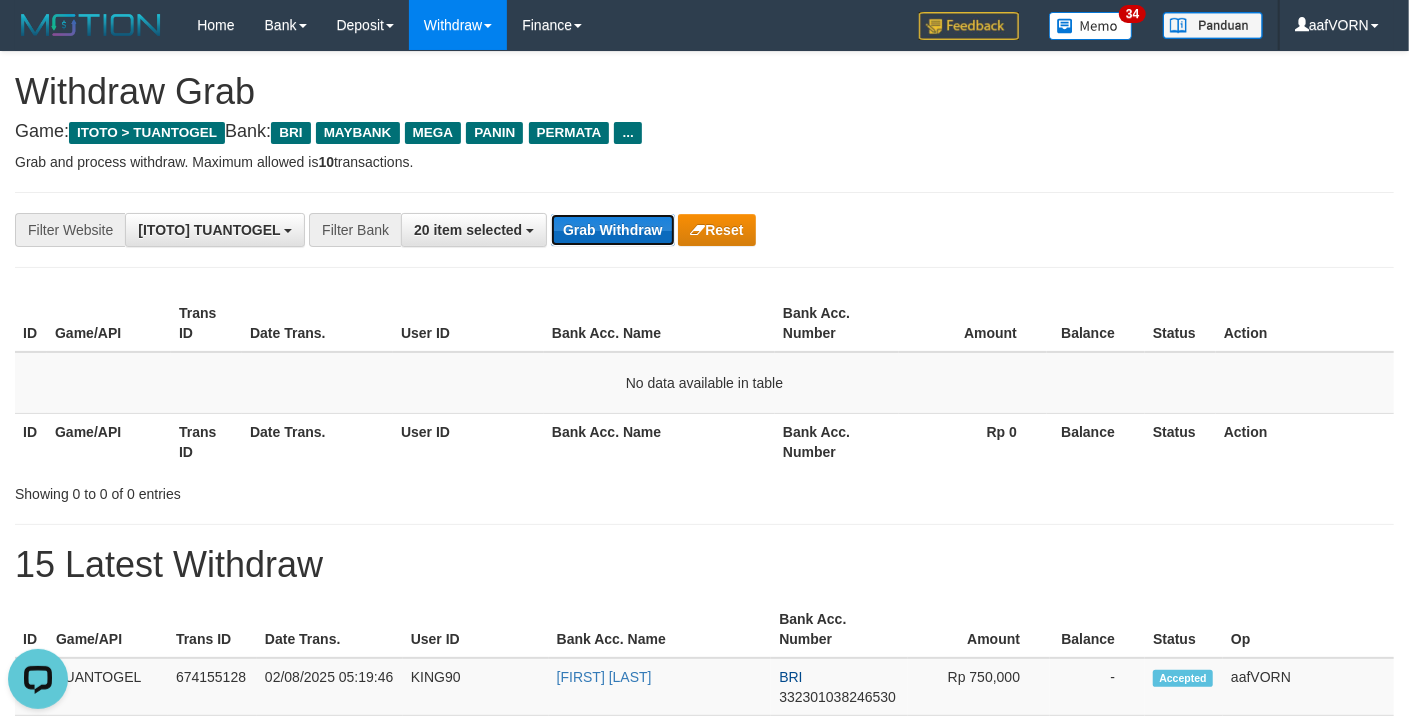 click on "Grab Withdraw" at bounding box center [612, 230] 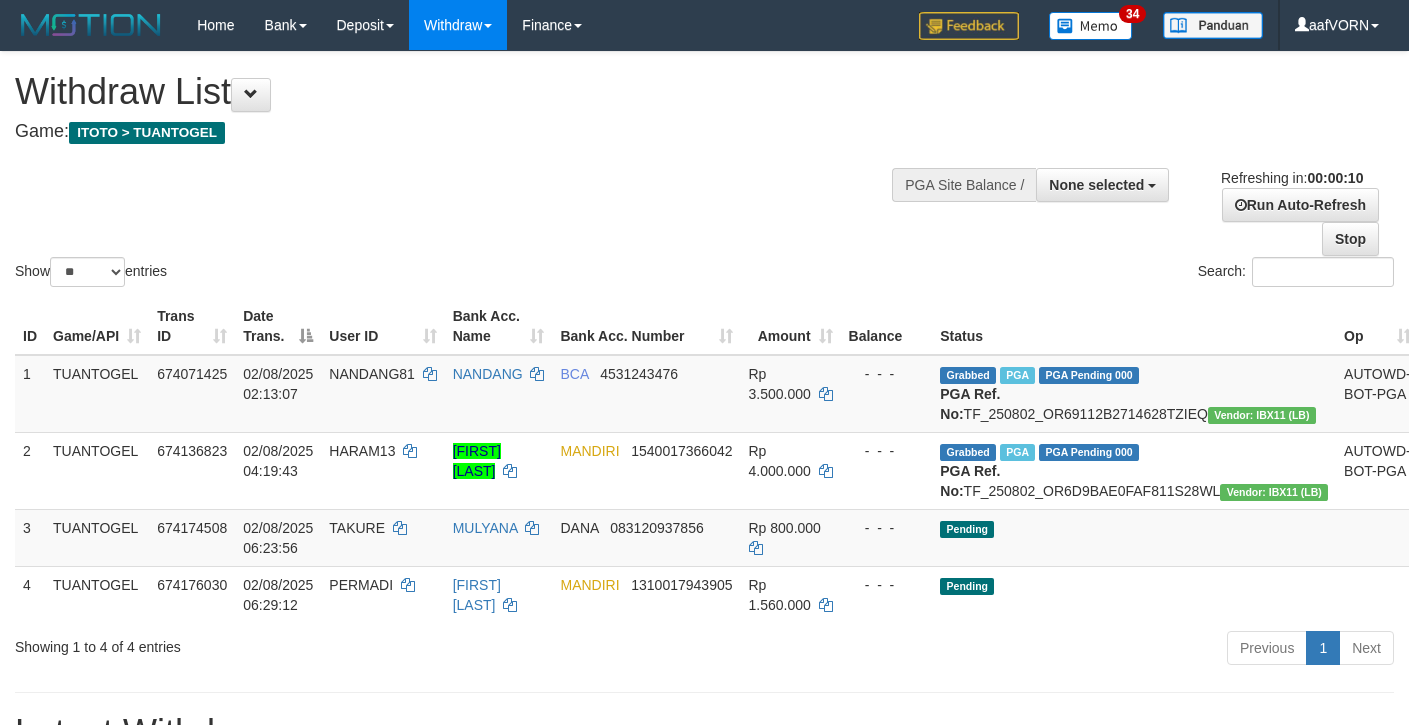 select 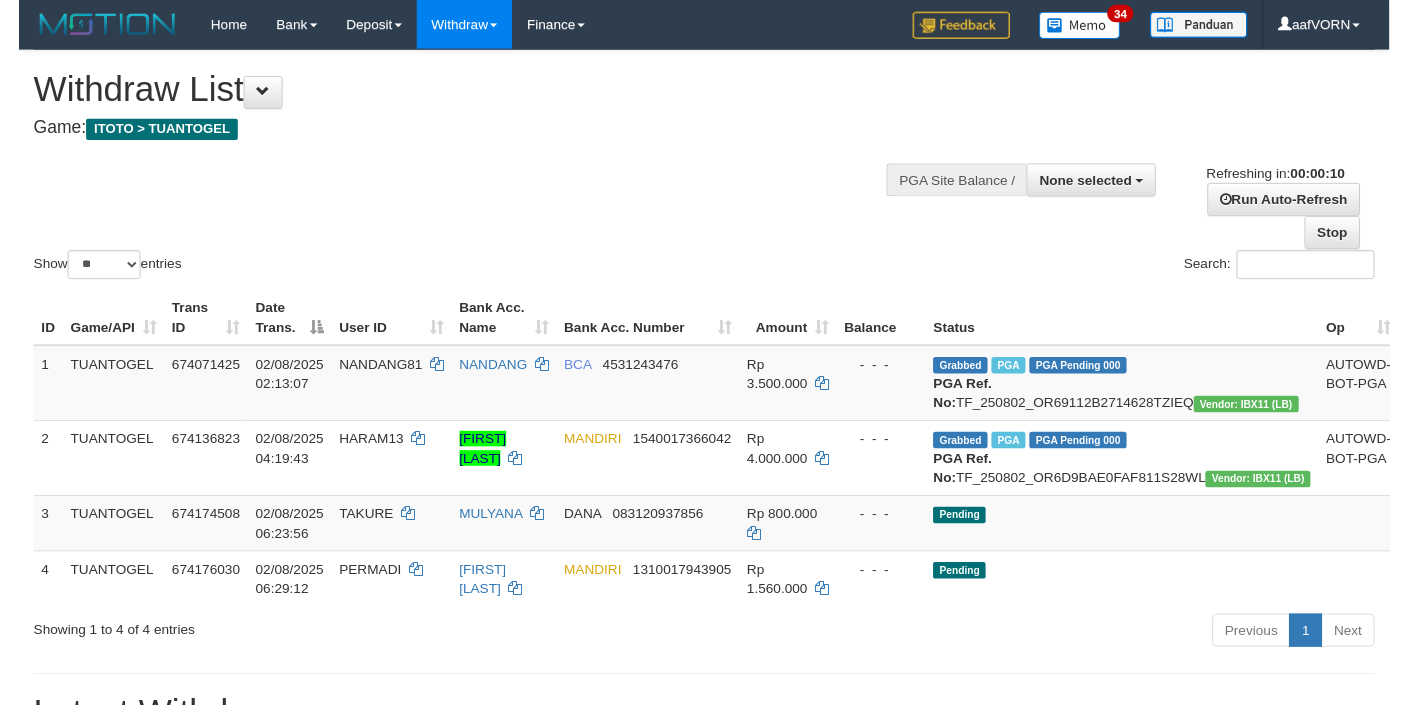 scroll, scrollTop: 0, scrollLeft: 0, axis: both 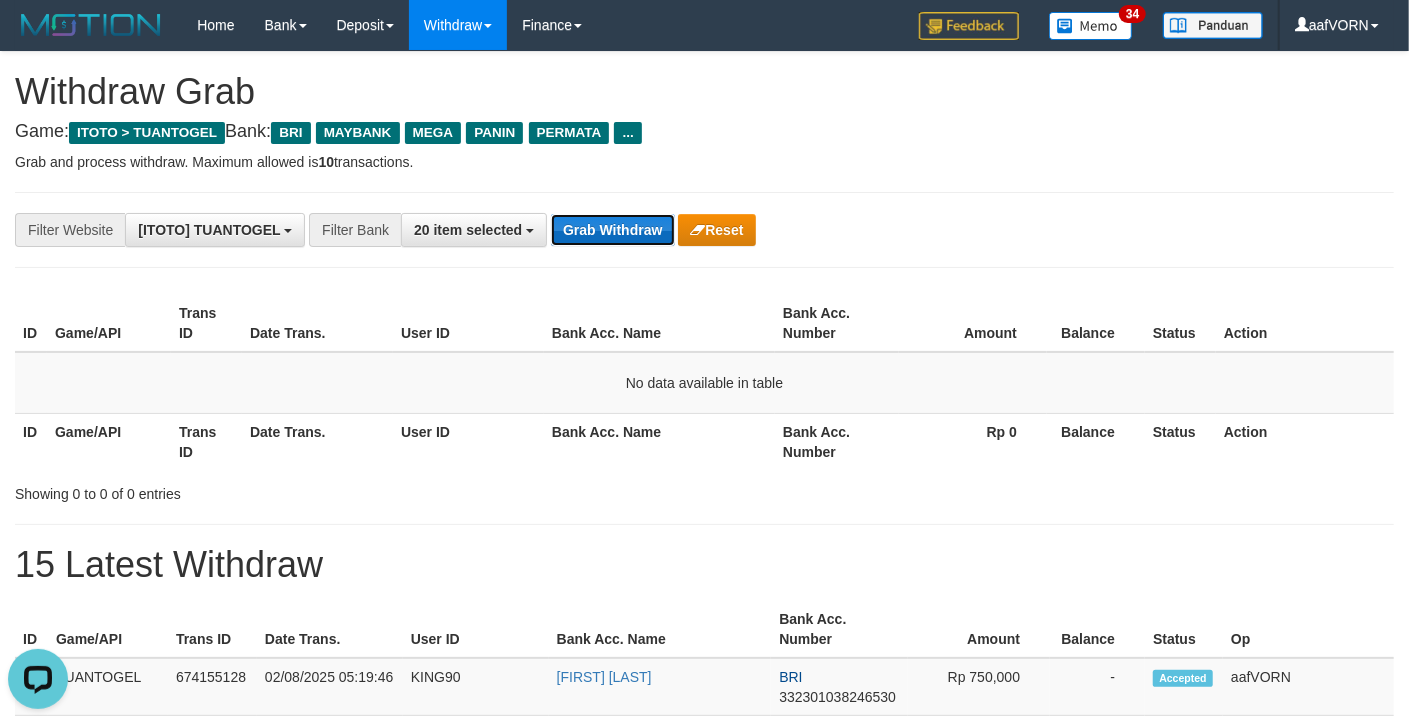 click on "Grab Withdraw" at bounding box center [612, 230] 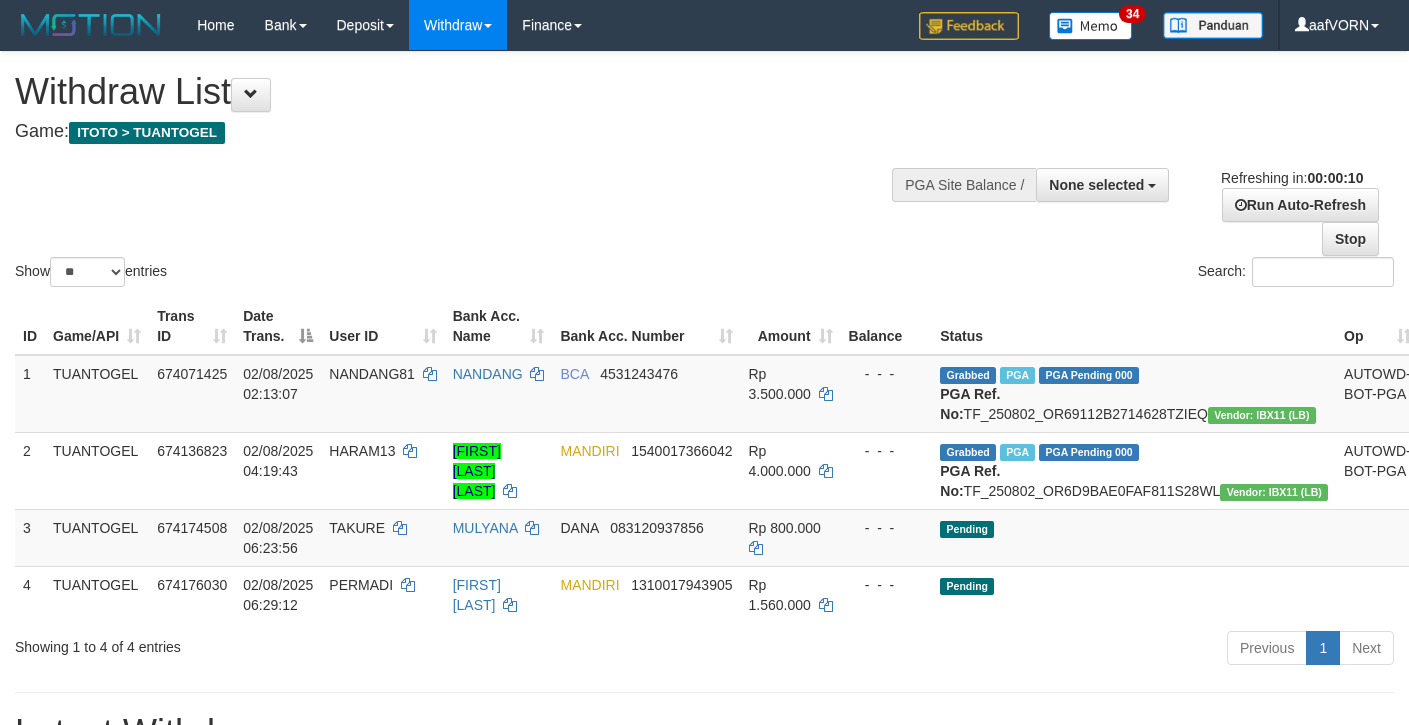 select 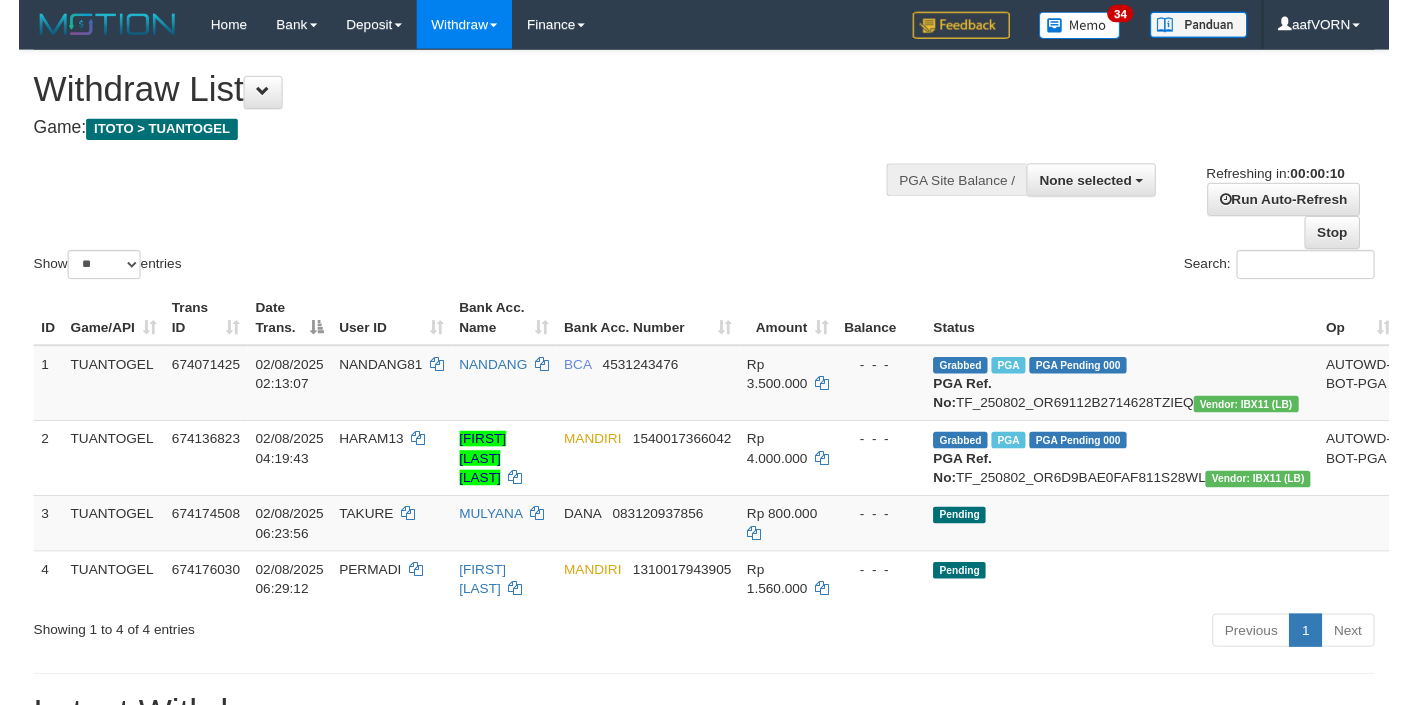 scroll, scrollTop: 0, scrollLeft: 0, axis: both 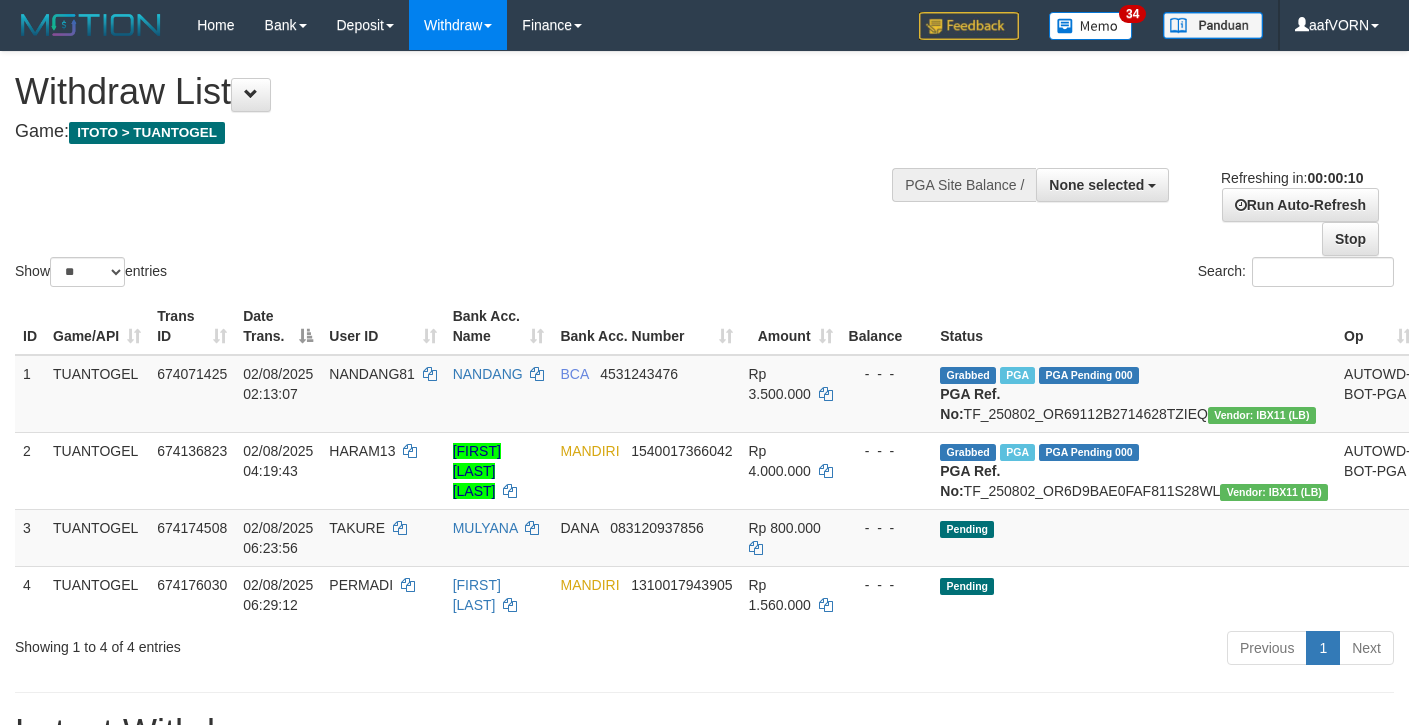 select 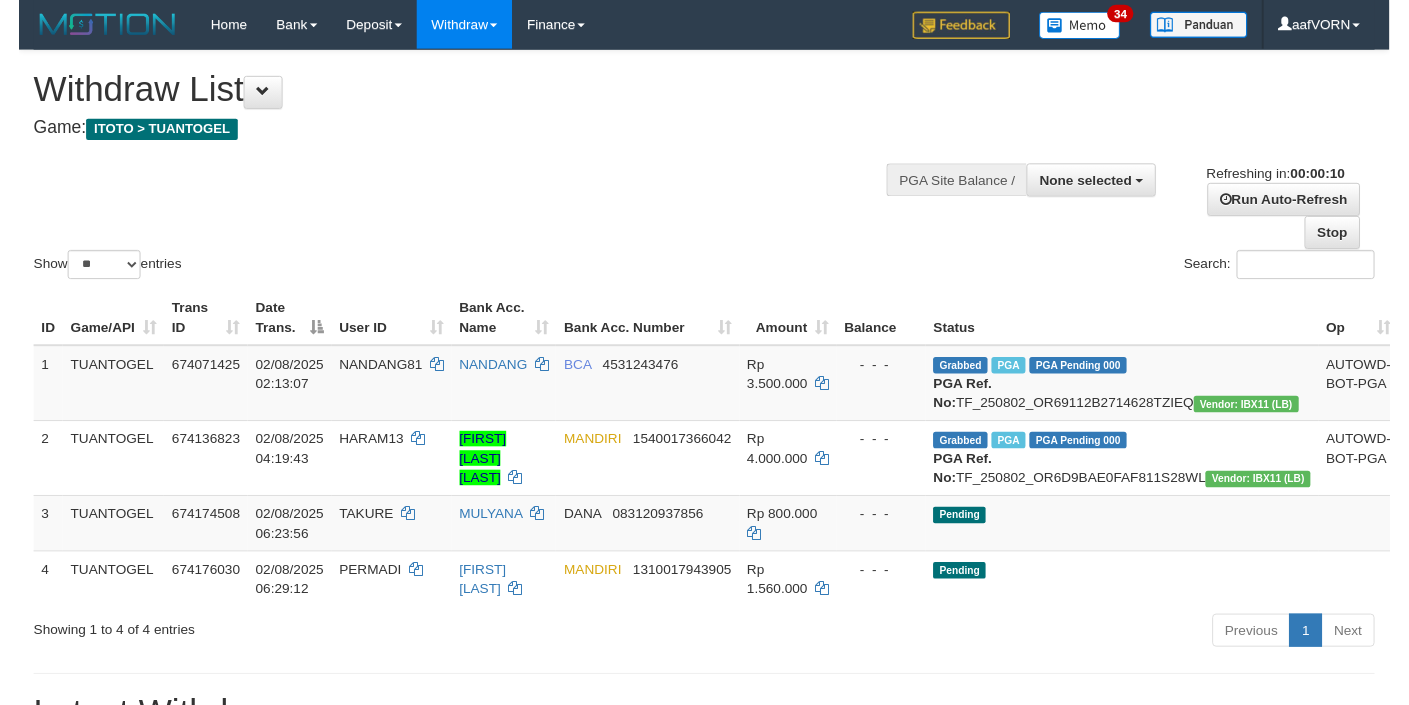 scroll, scrollTop: 0, scrollLeft: 0, axis: both 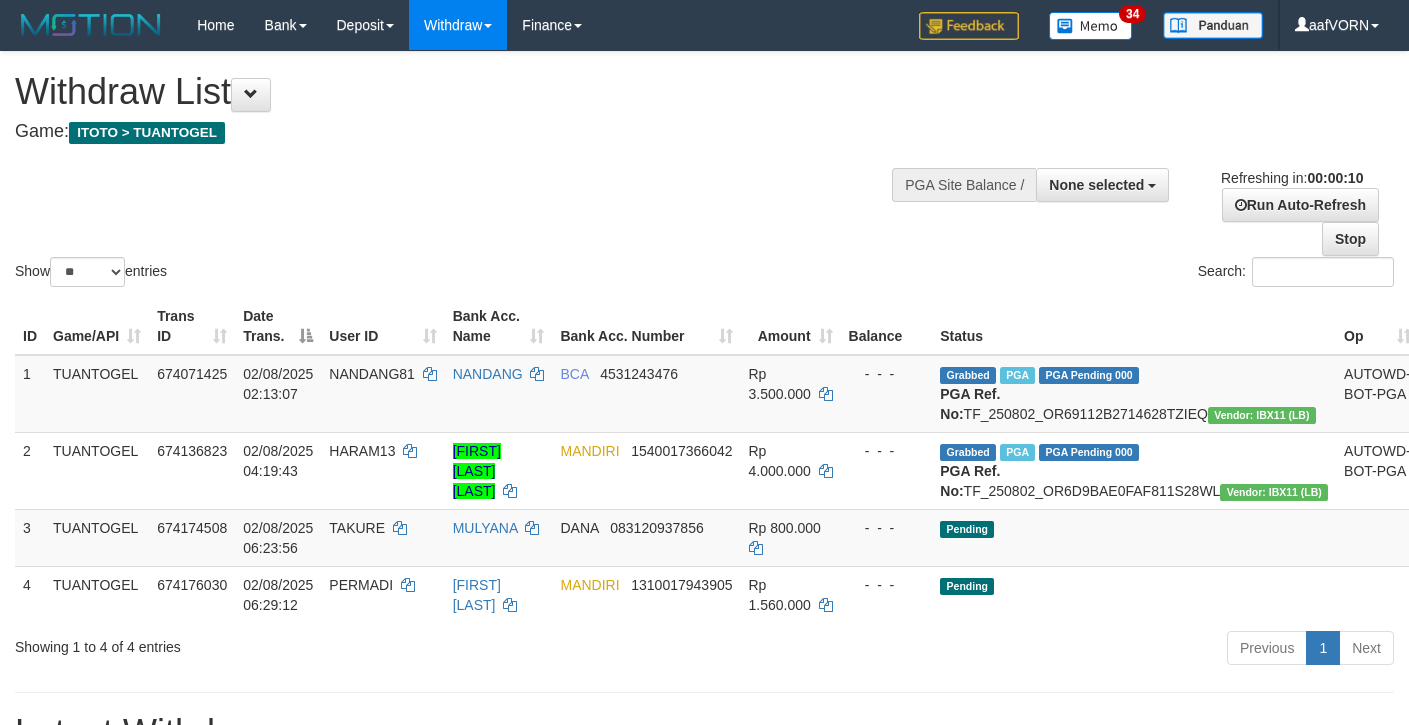 select 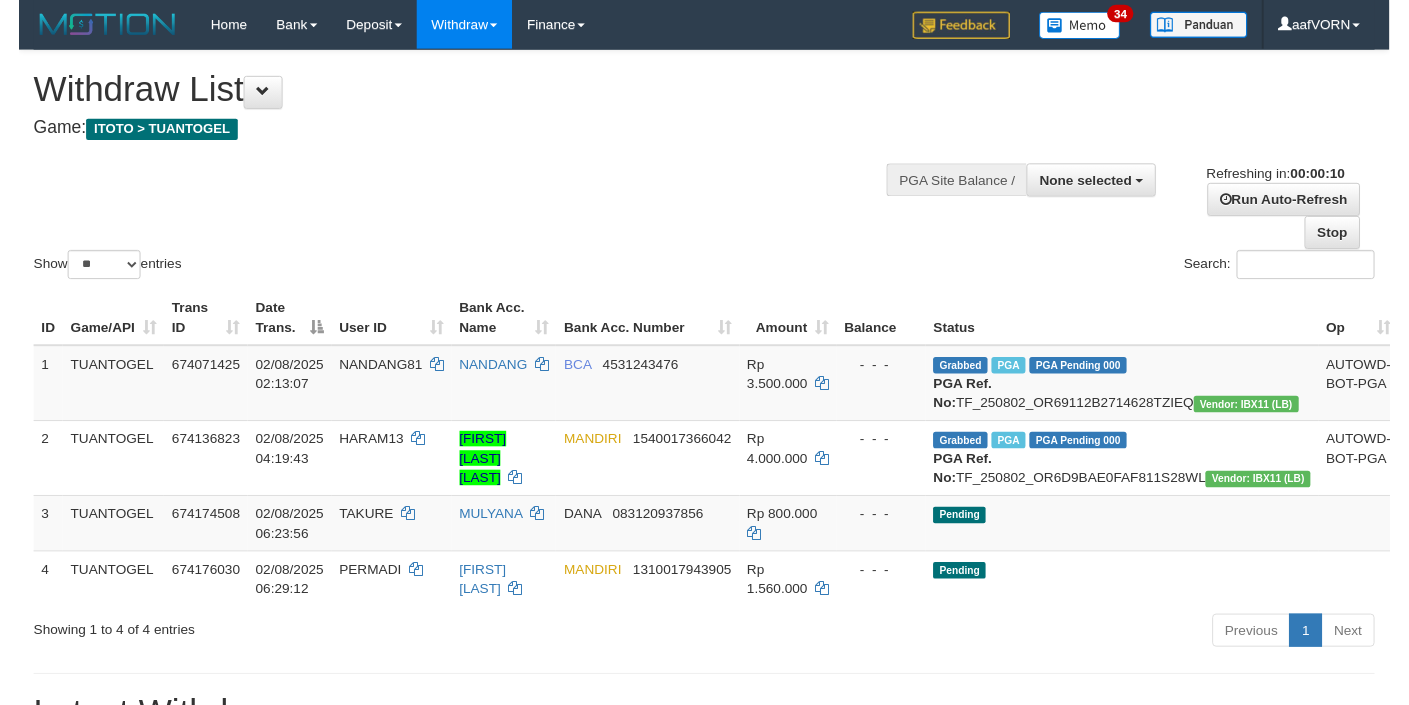 scroll, scrollTop: 0, scrollLeft: 0, axis: both 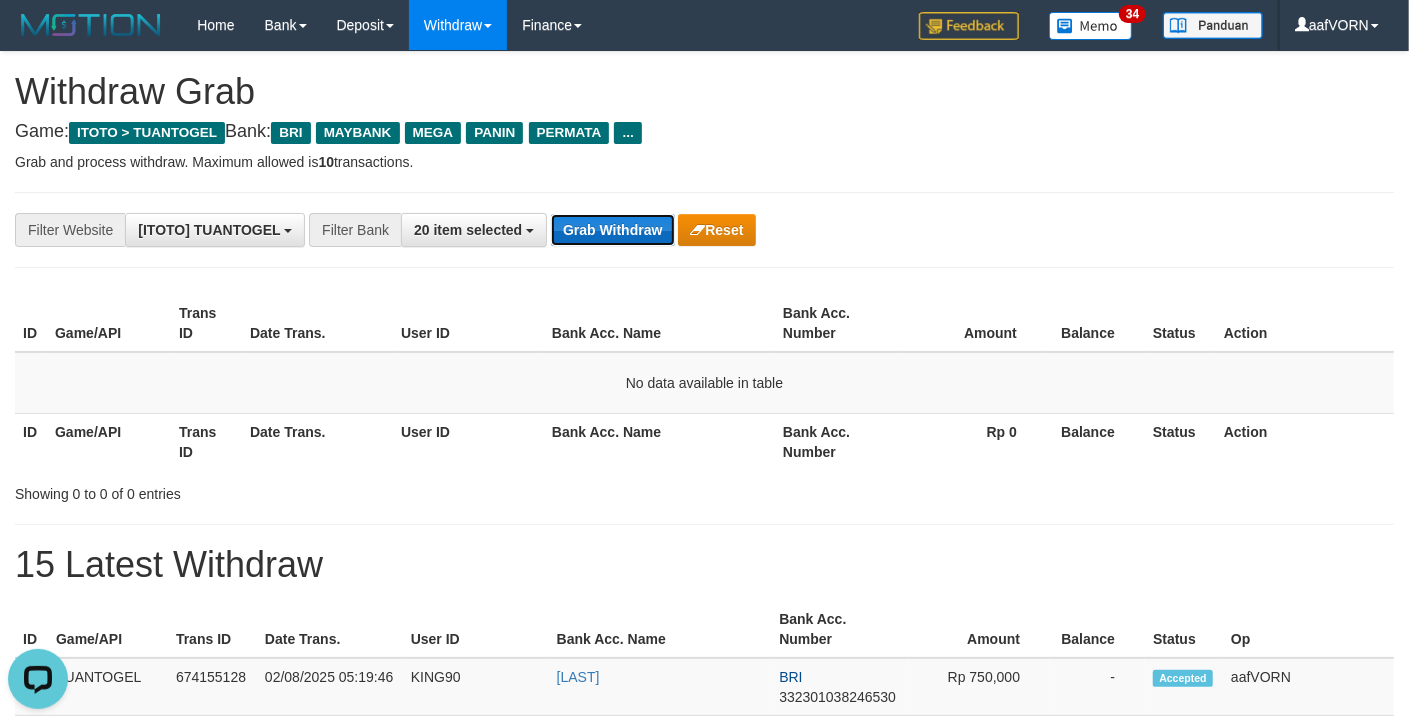 click on "Grab Withdraw" at bounding box center [612, 230] 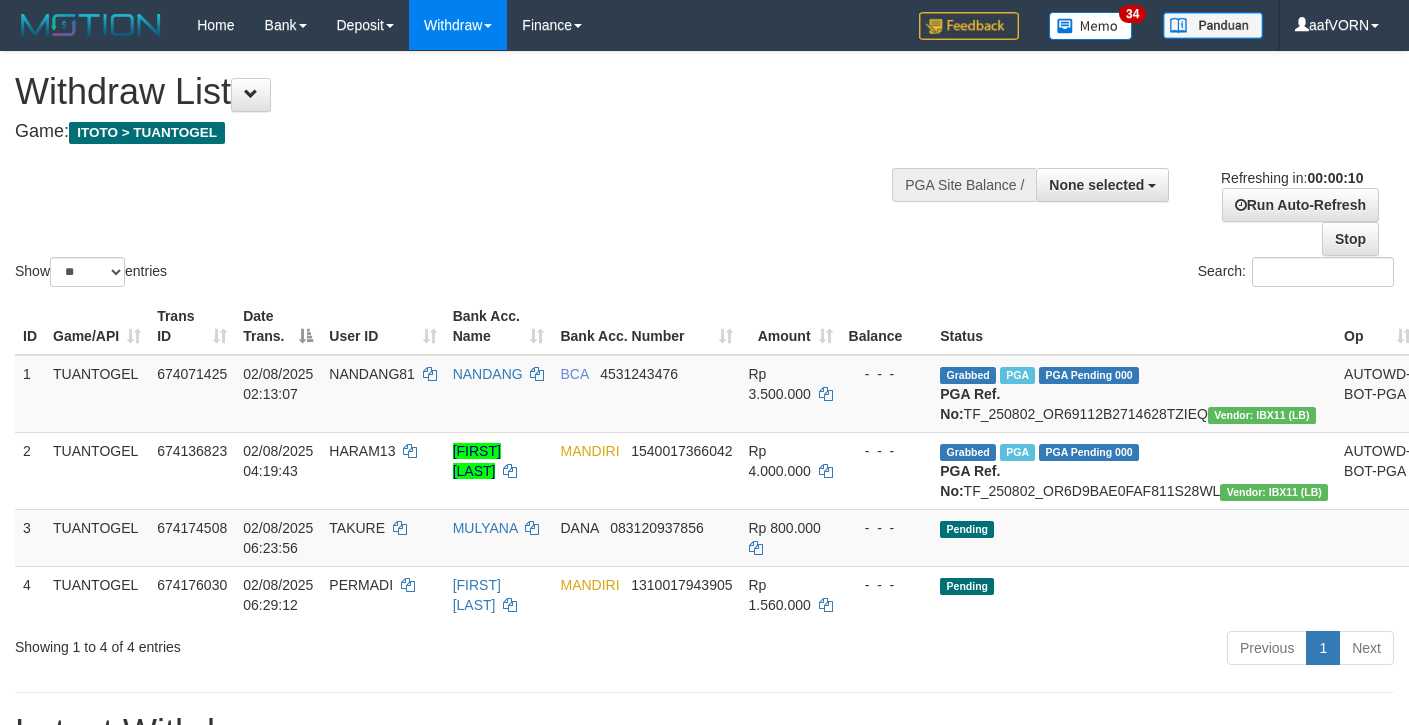 select 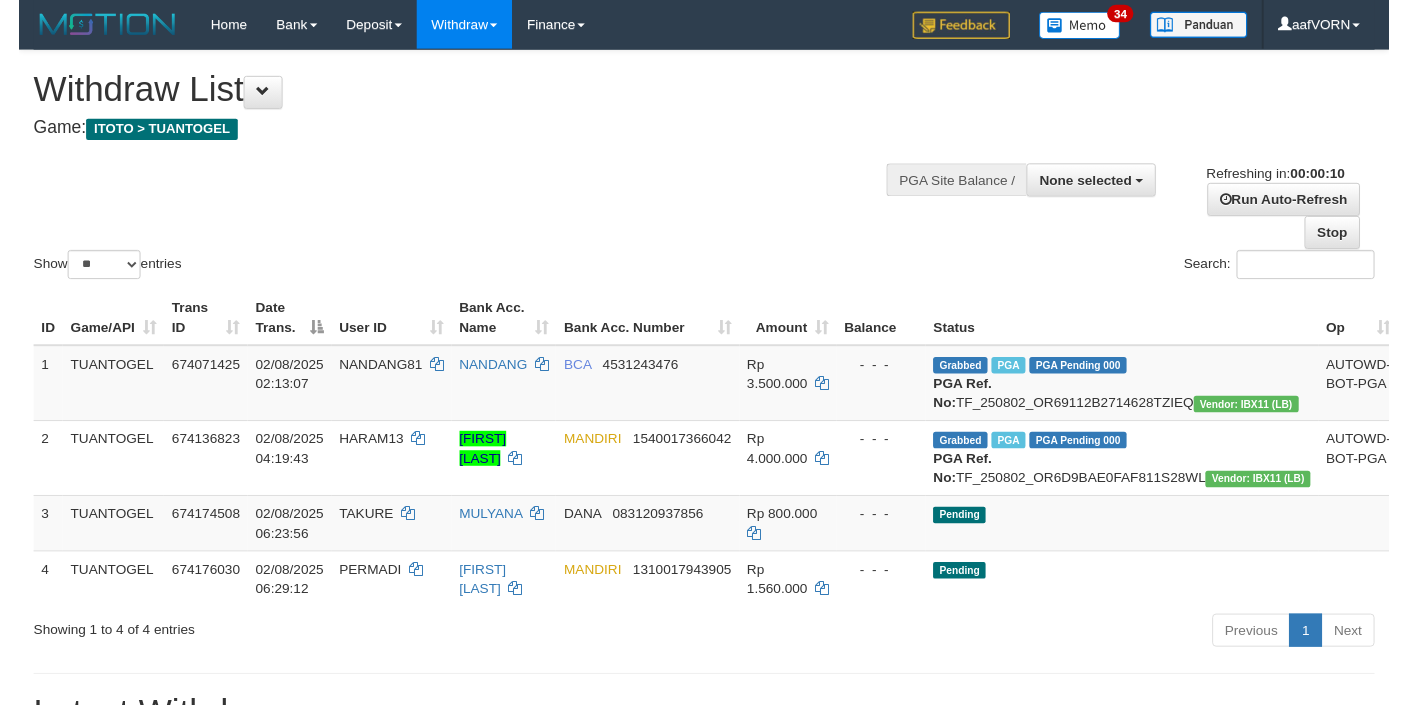 scroll, scrollTop: 0, scrollLeft: 0, axis: both 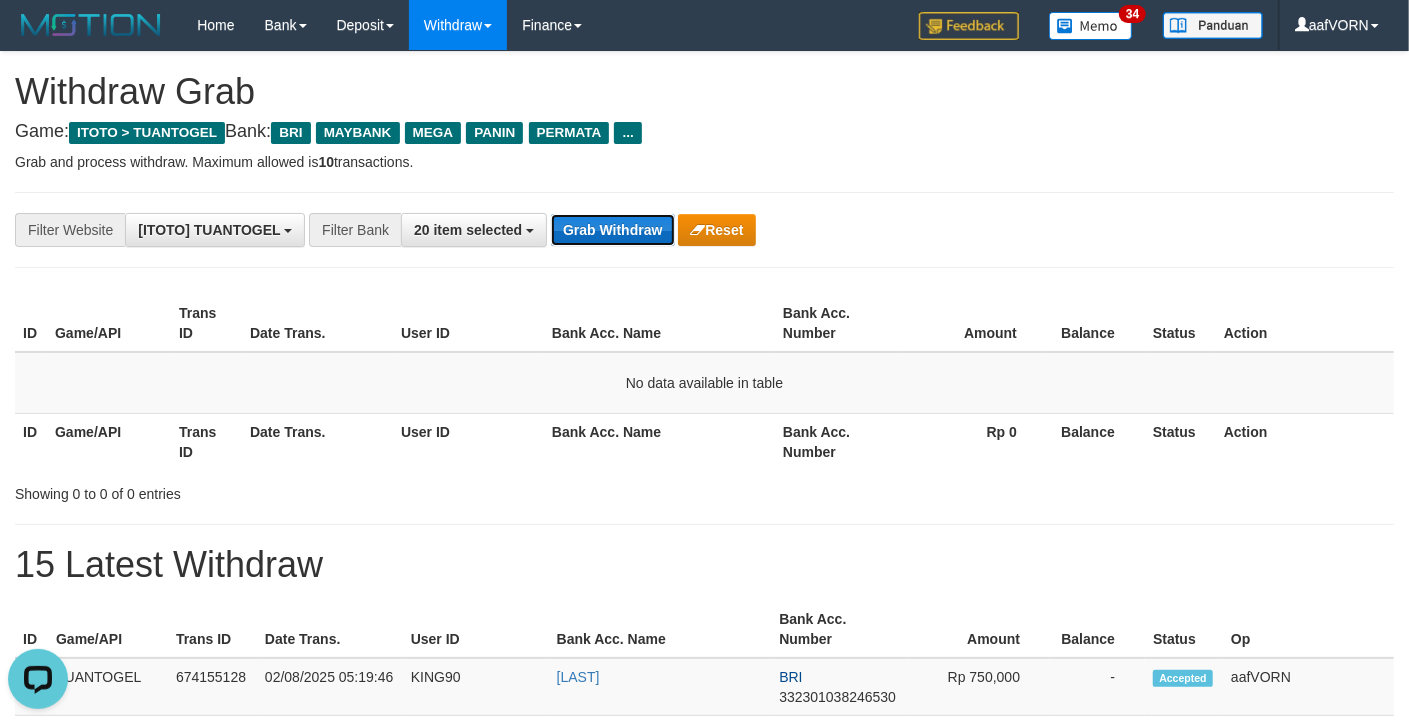 click on "Grab Withdraw" at bounding box center [612, 230] 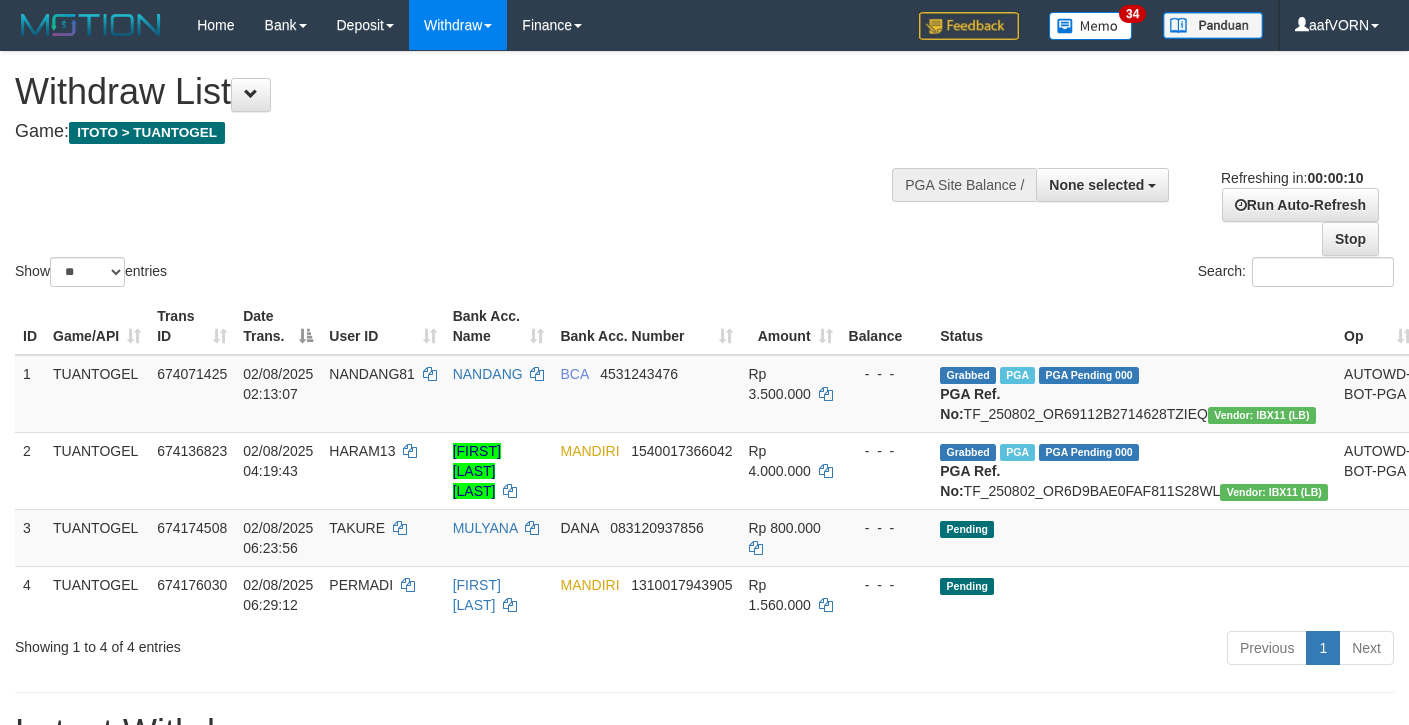 select 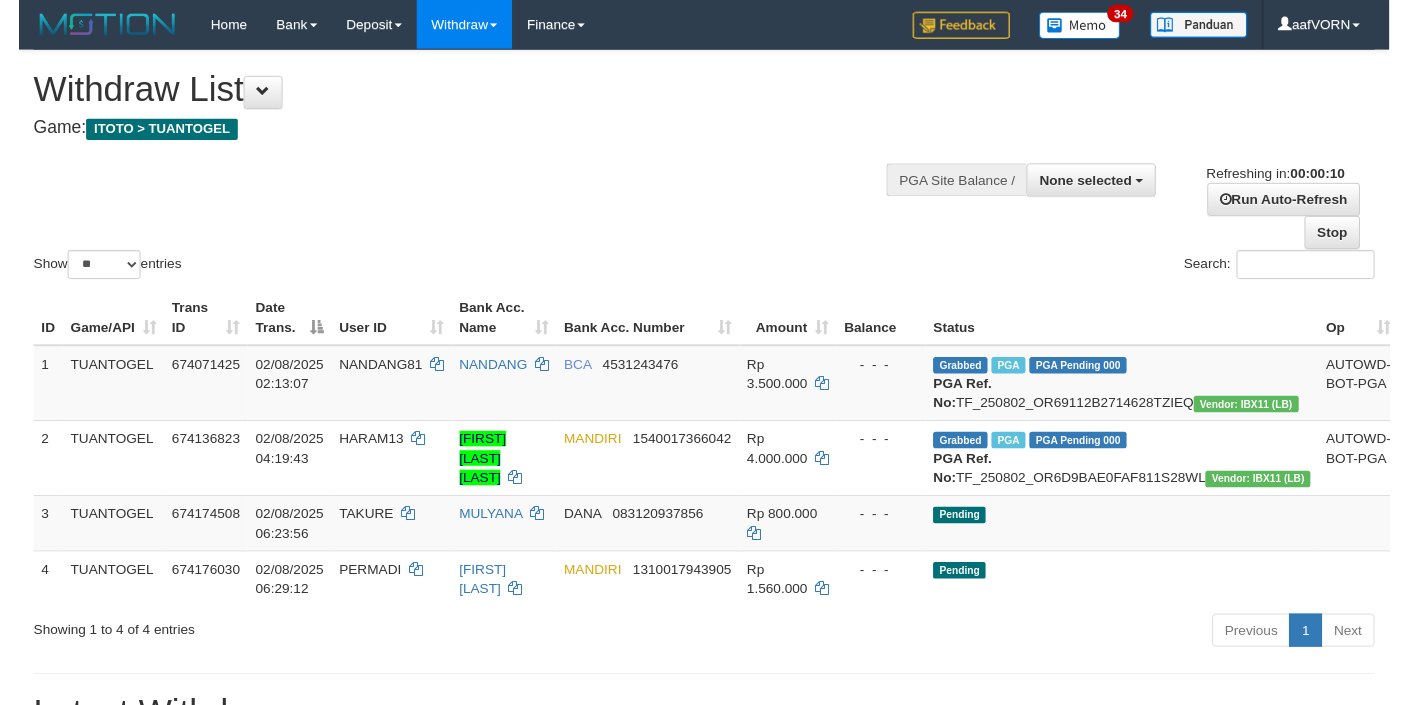 scroll, scrollTop: 0, scrollLeft: 0, axis: both 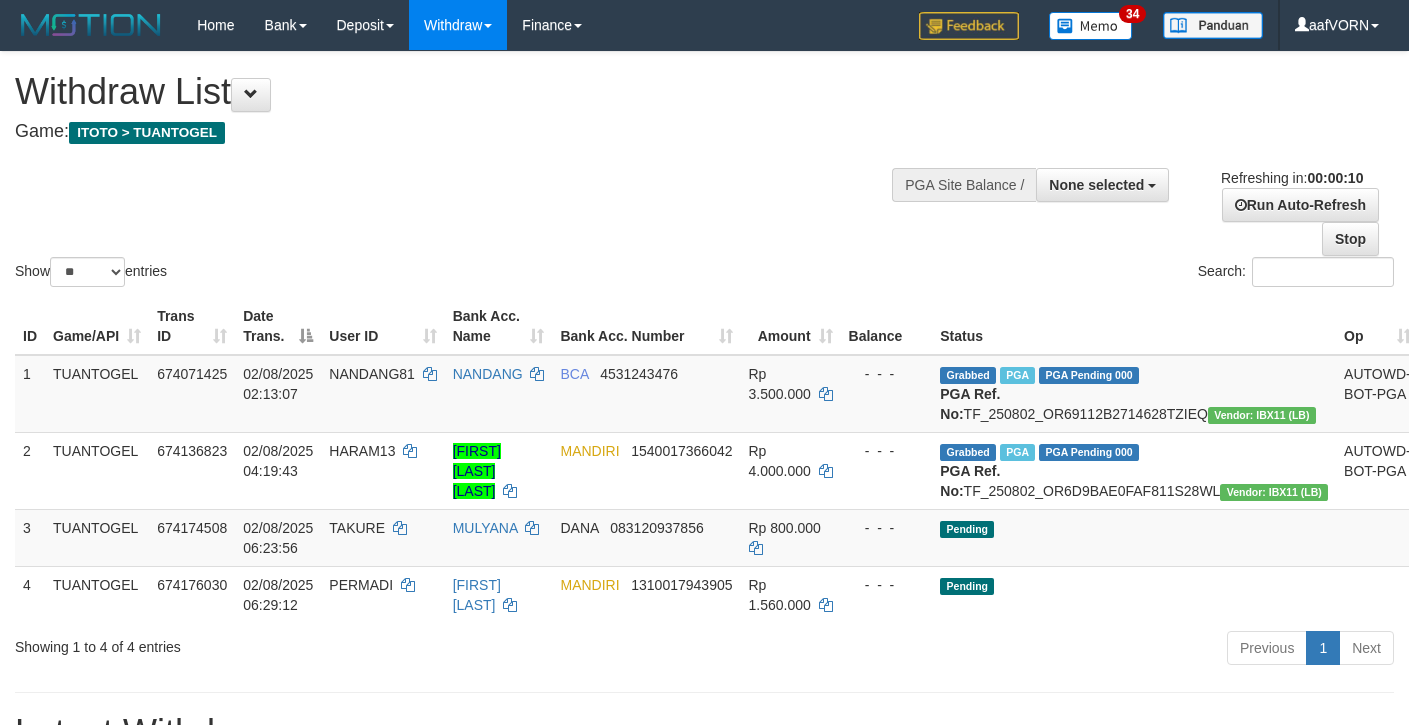 select 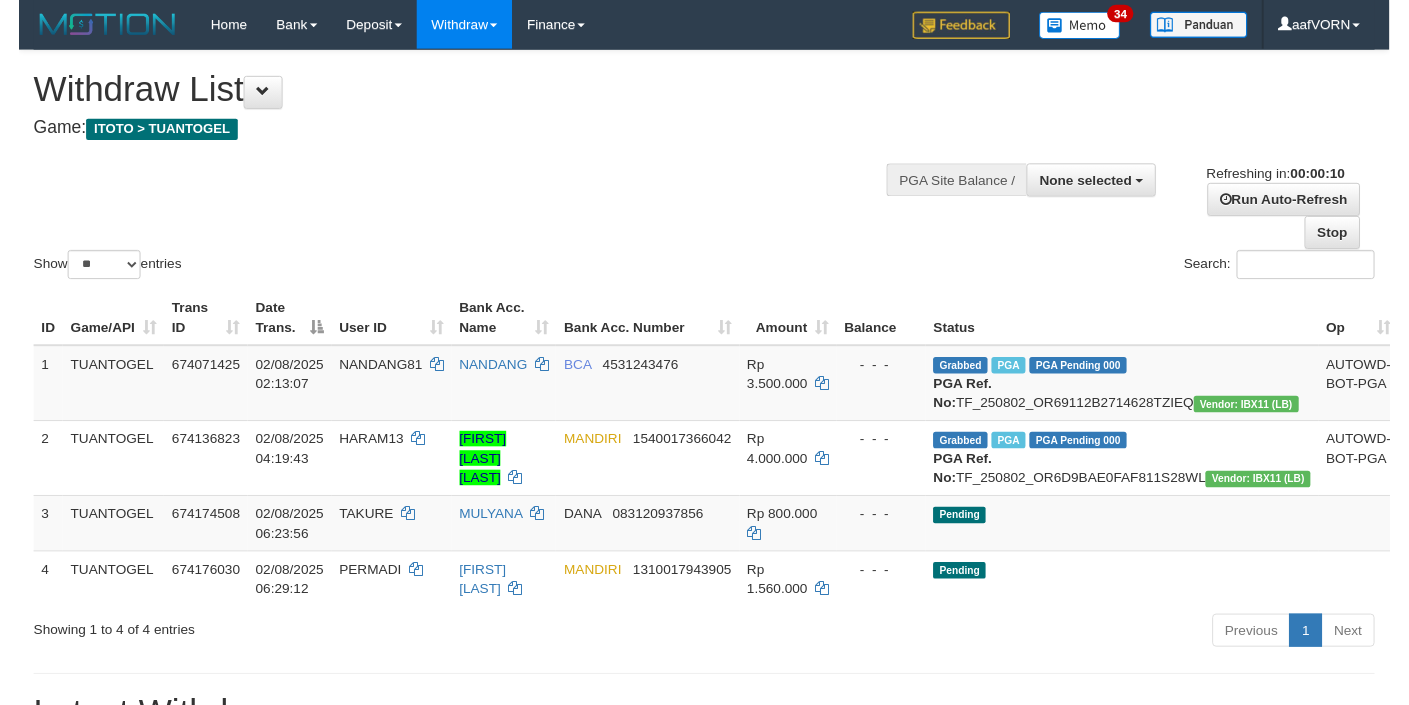 scroll, scrollTop: 0, scrollLeft: 0, axis: both 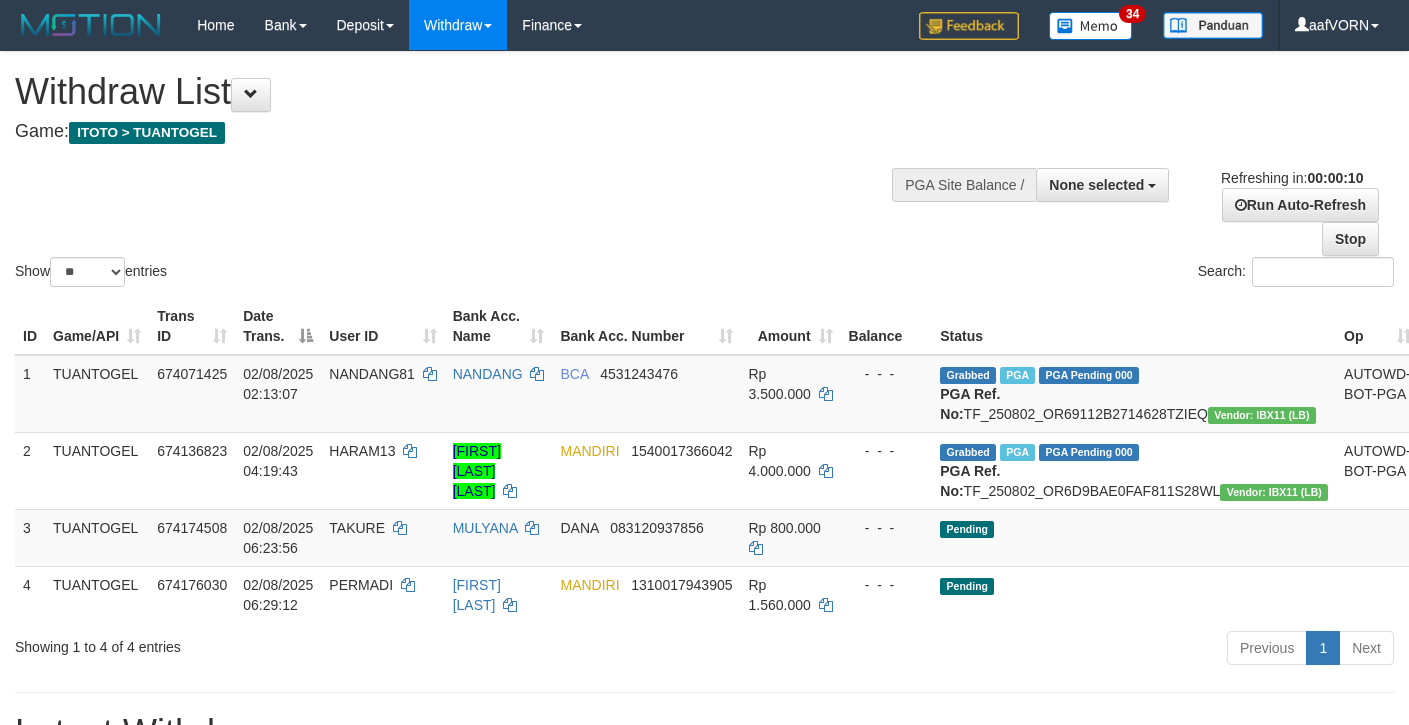 select 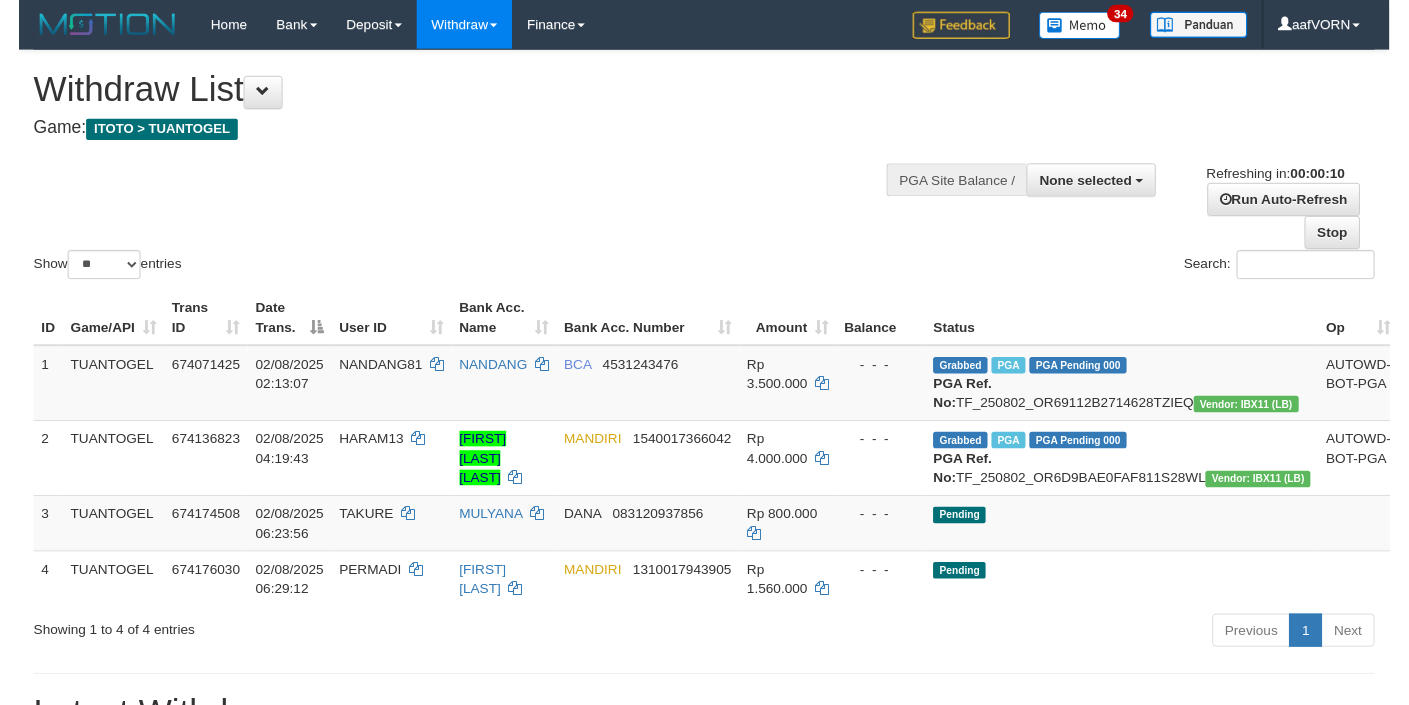 scroll, scrollTop: 0, scrollLeft: 0, axis: both 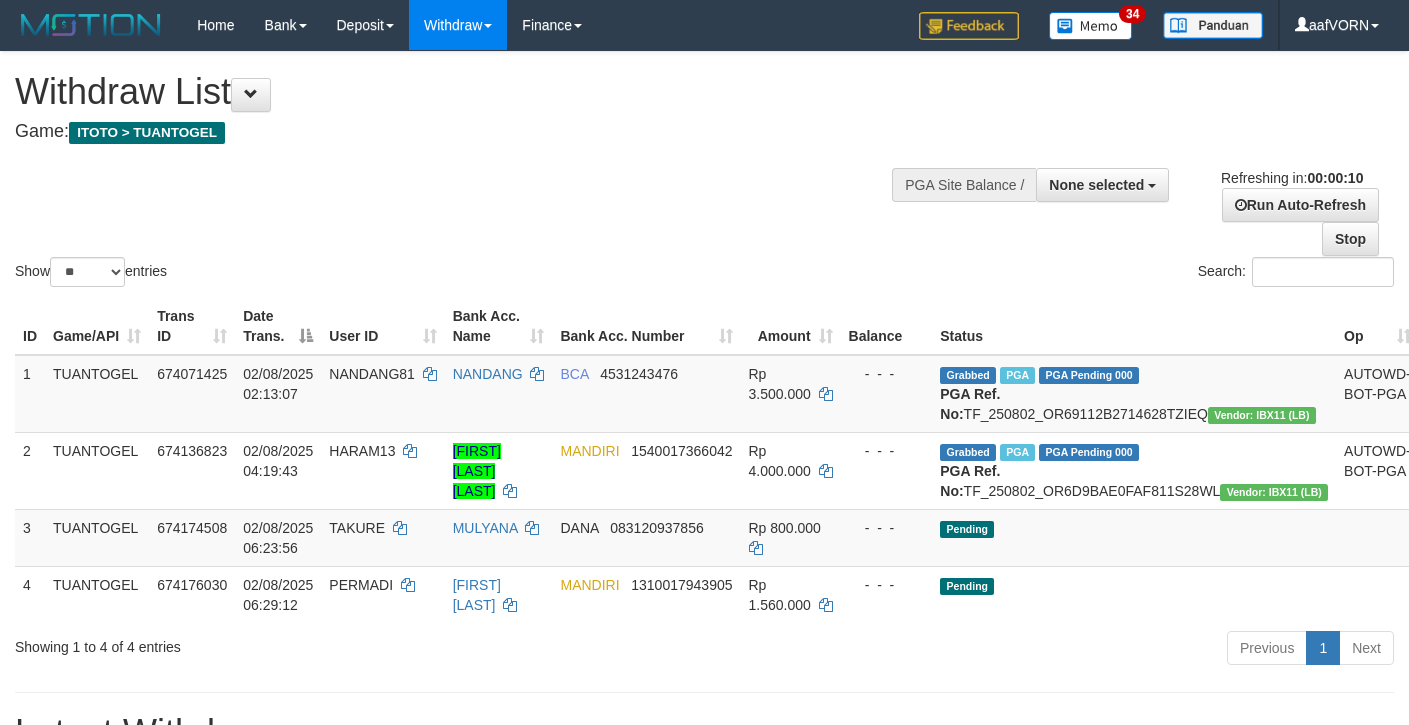 select 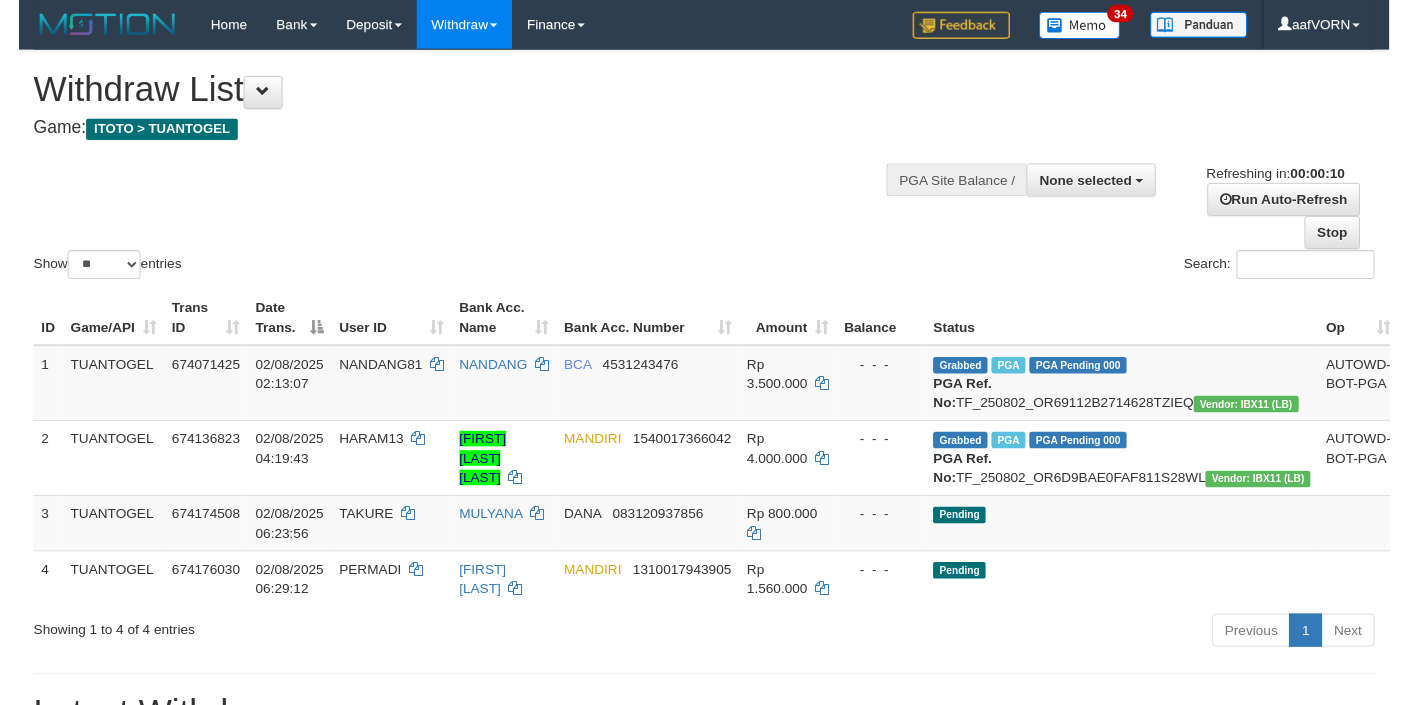 scroll, scrollTop: 0, scrollLeft: 0, axis: both 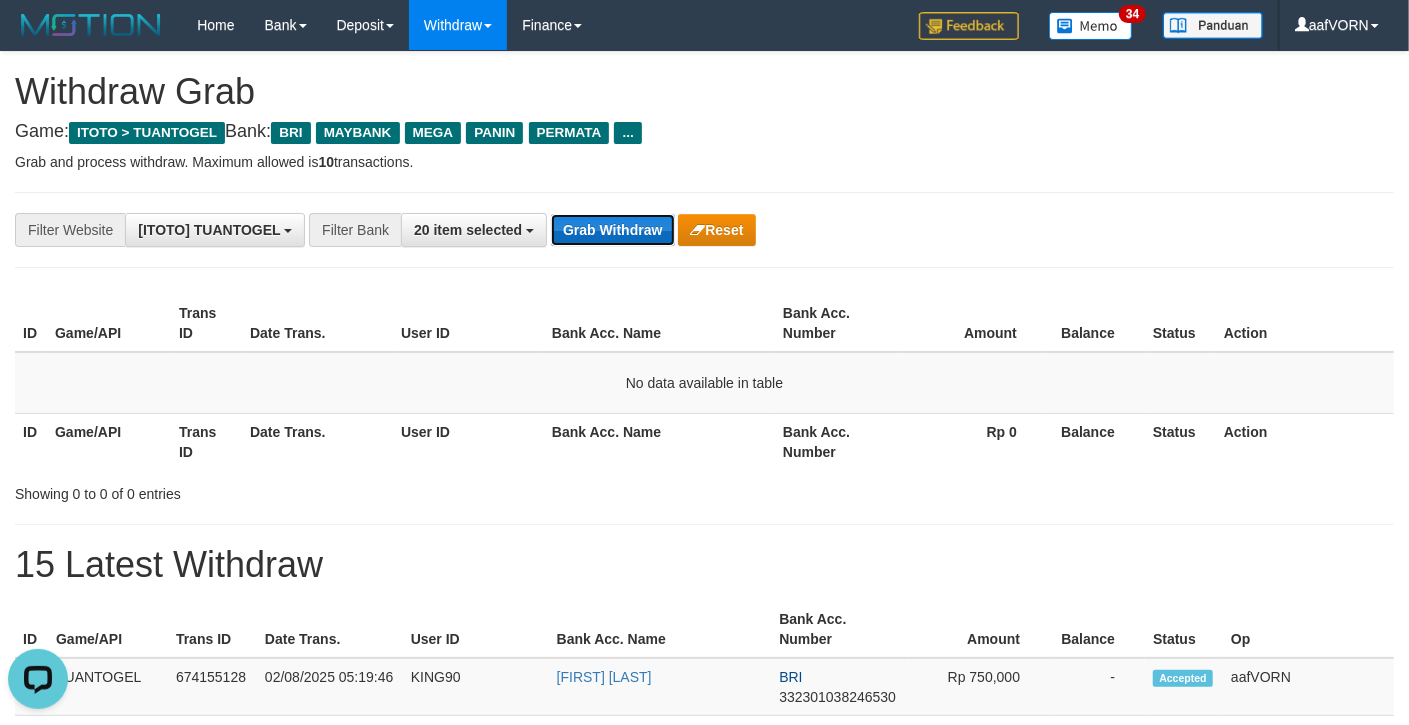 click on "Grab Withdraw" at bounding box center (612, 230) 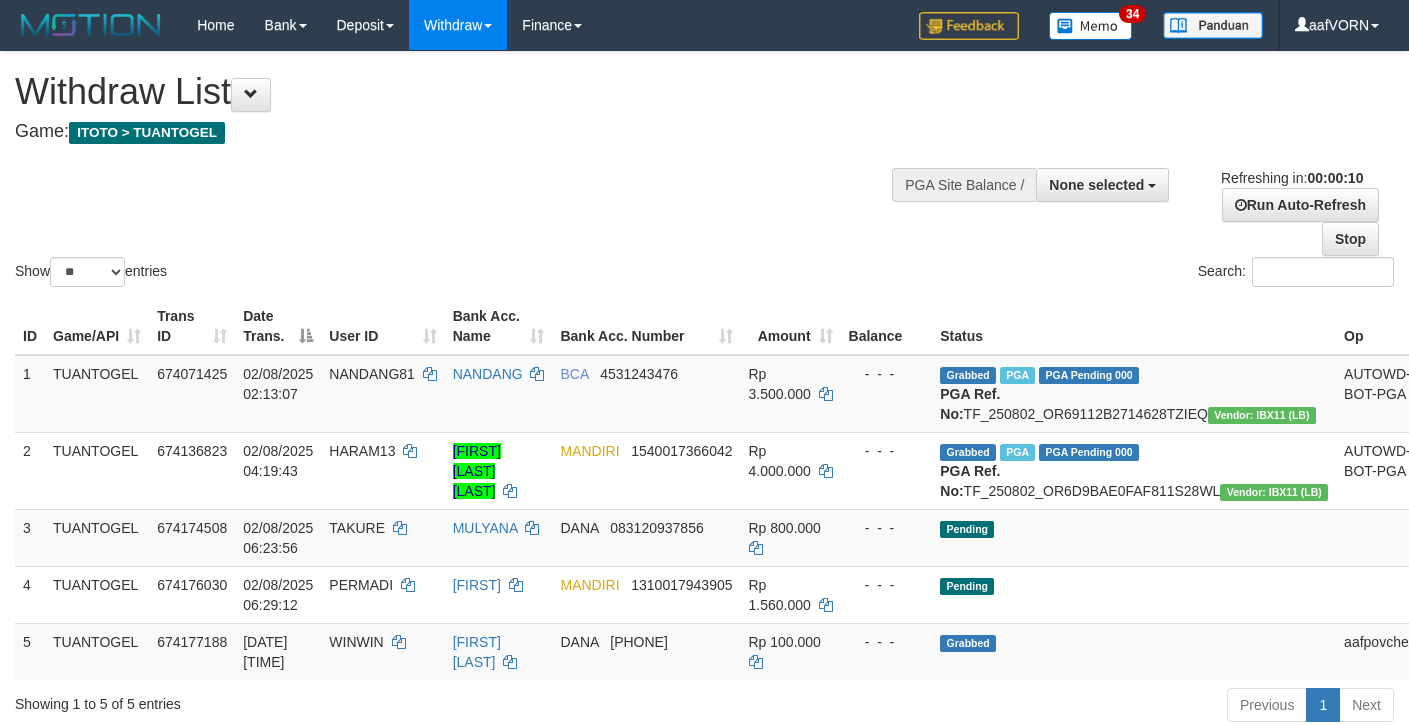 select 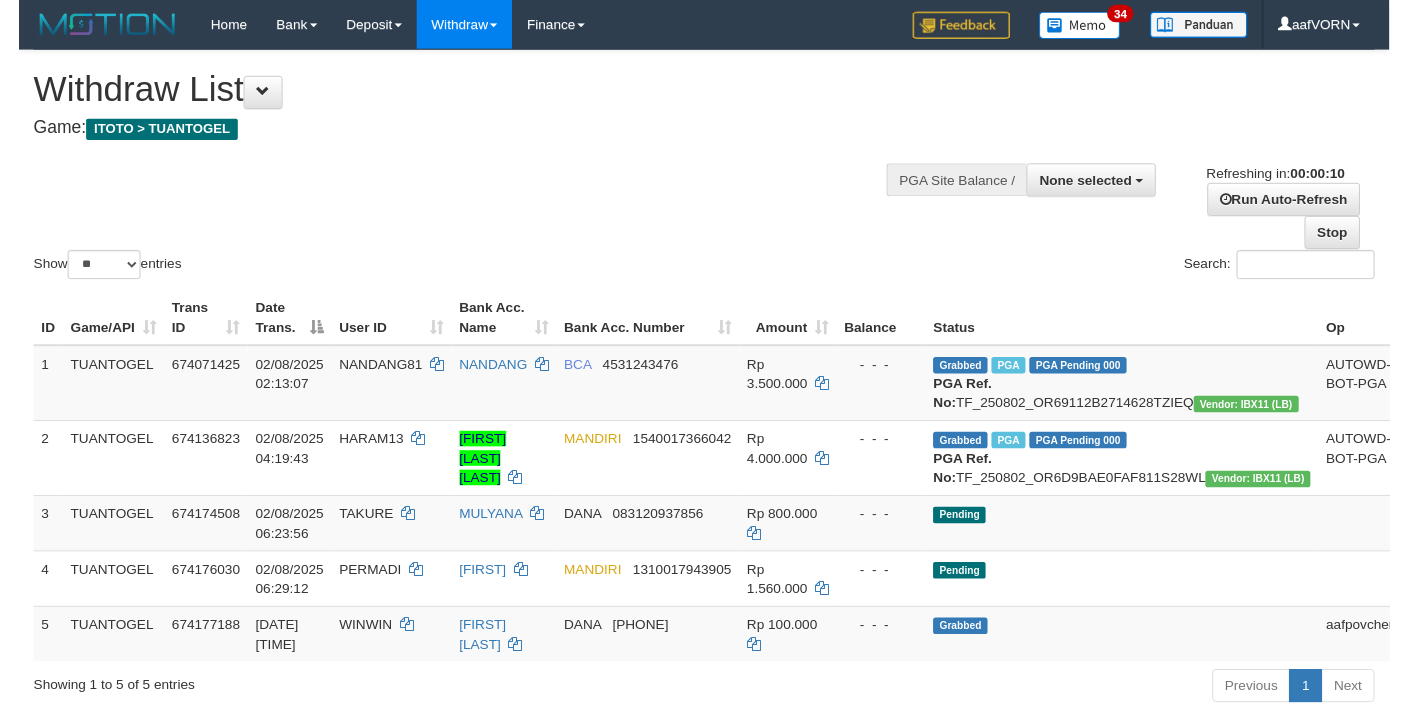 scroll, scrollTop: 0, scrollLeft: 0, axis: both 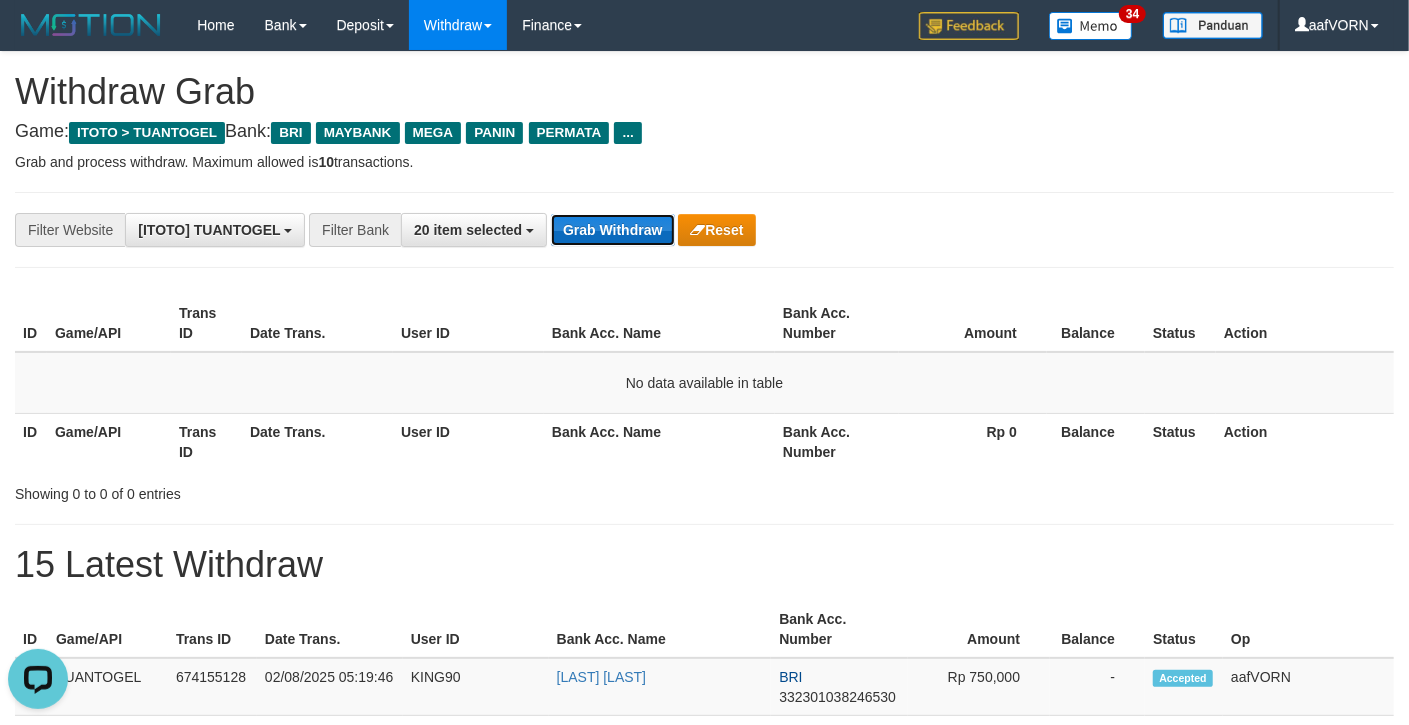 click on "Grab Withdraw" at bounding box center (612, 230) 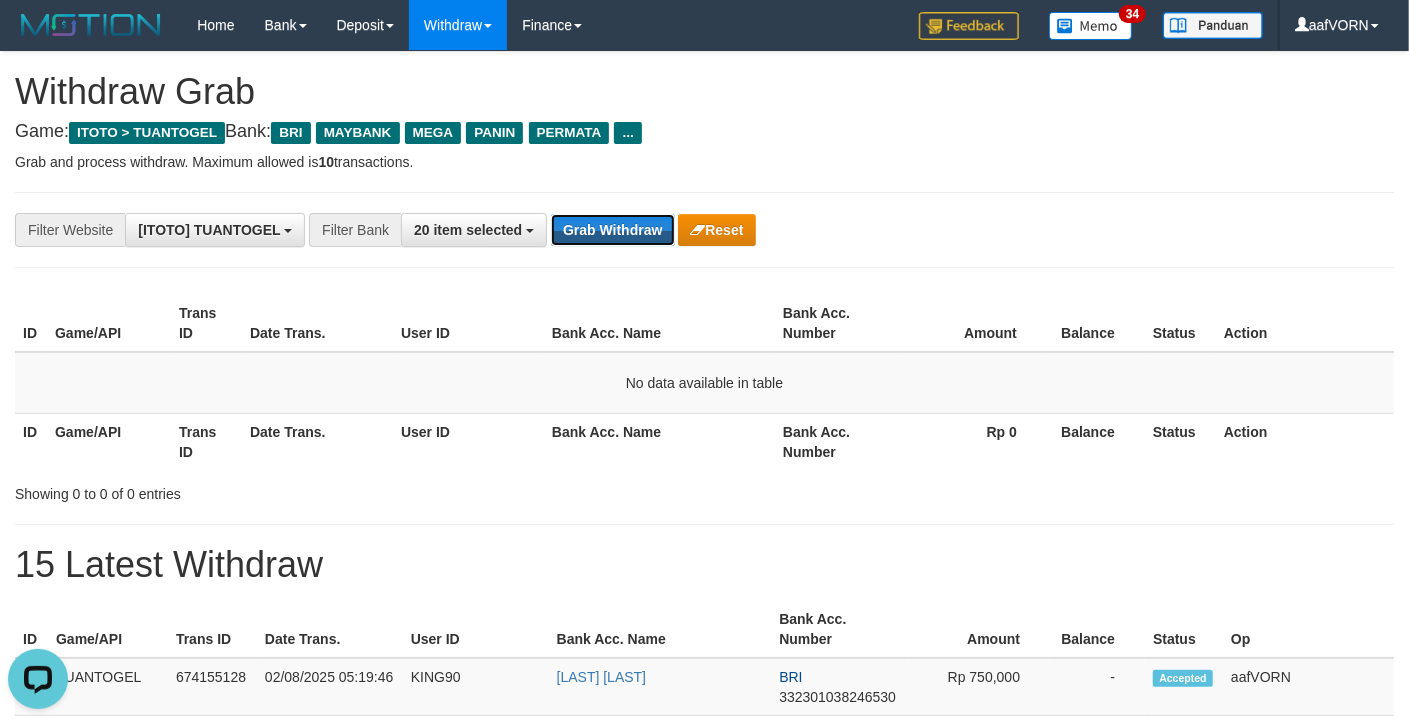 drag, startPoint x: 622, startPoint y: 232, endPoint x: 628, endPoint y: 270, distance: 38.470768 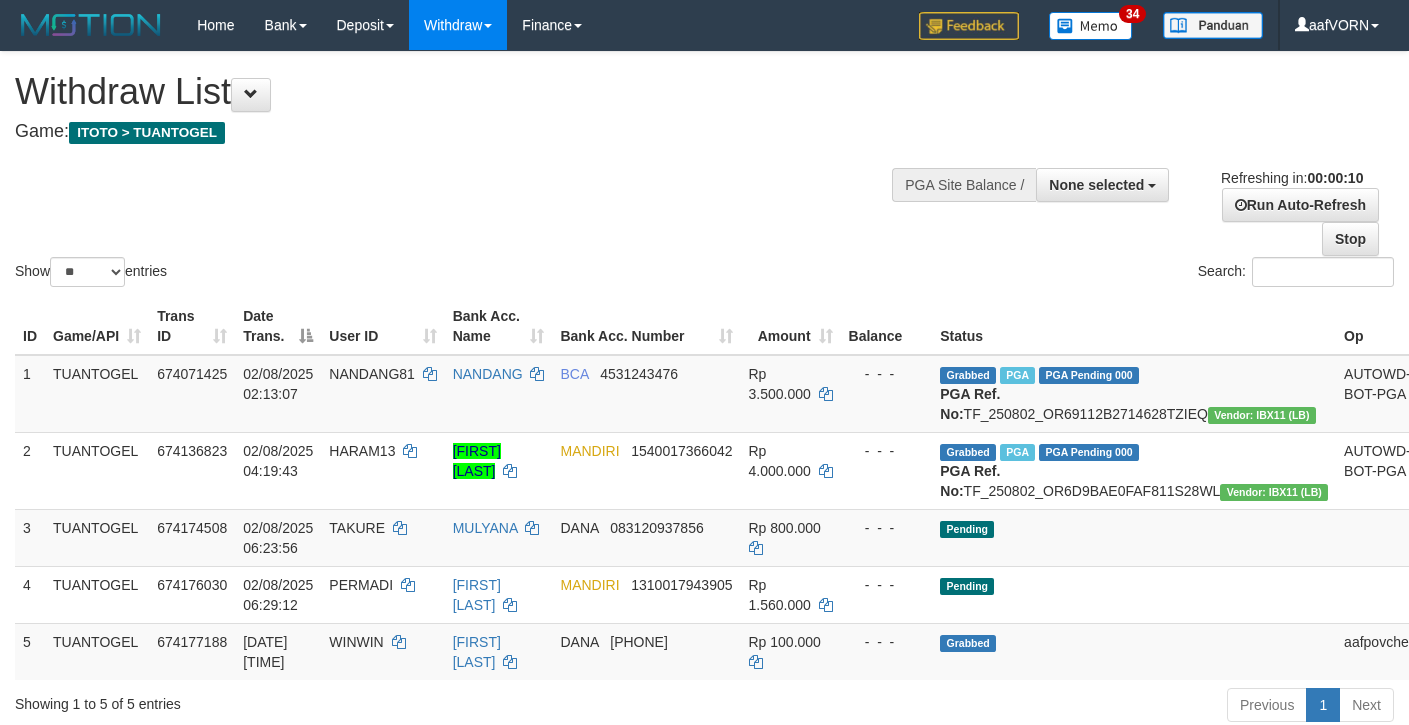 select 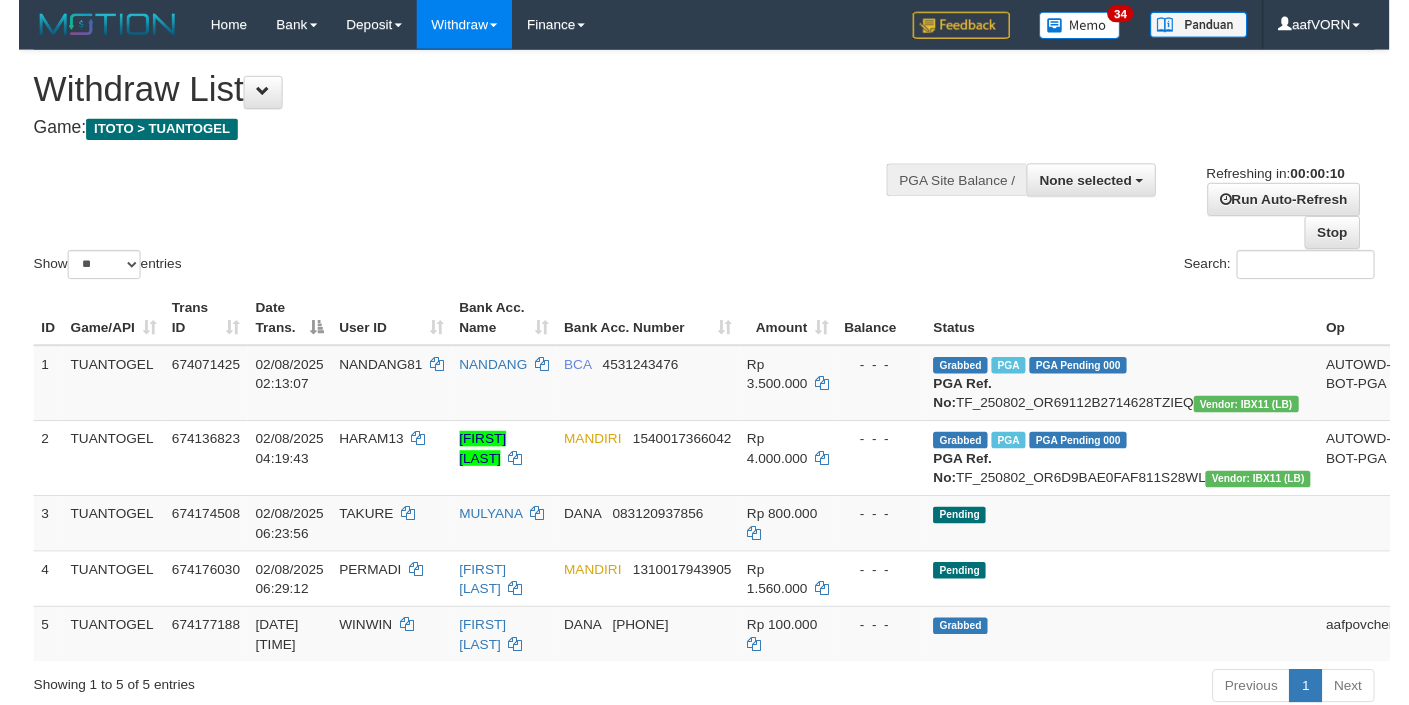 scroll, scrollTop: 0, scrollLeft: 0, axis: both 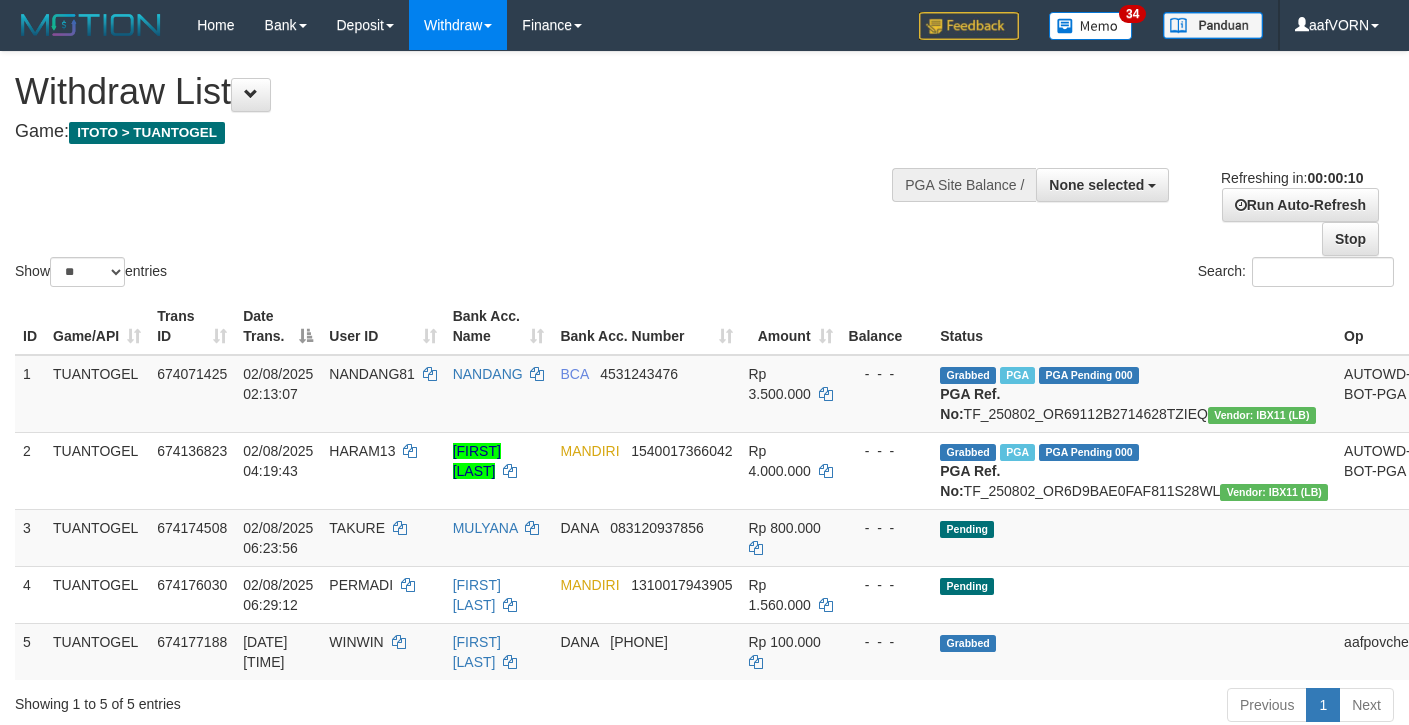 select 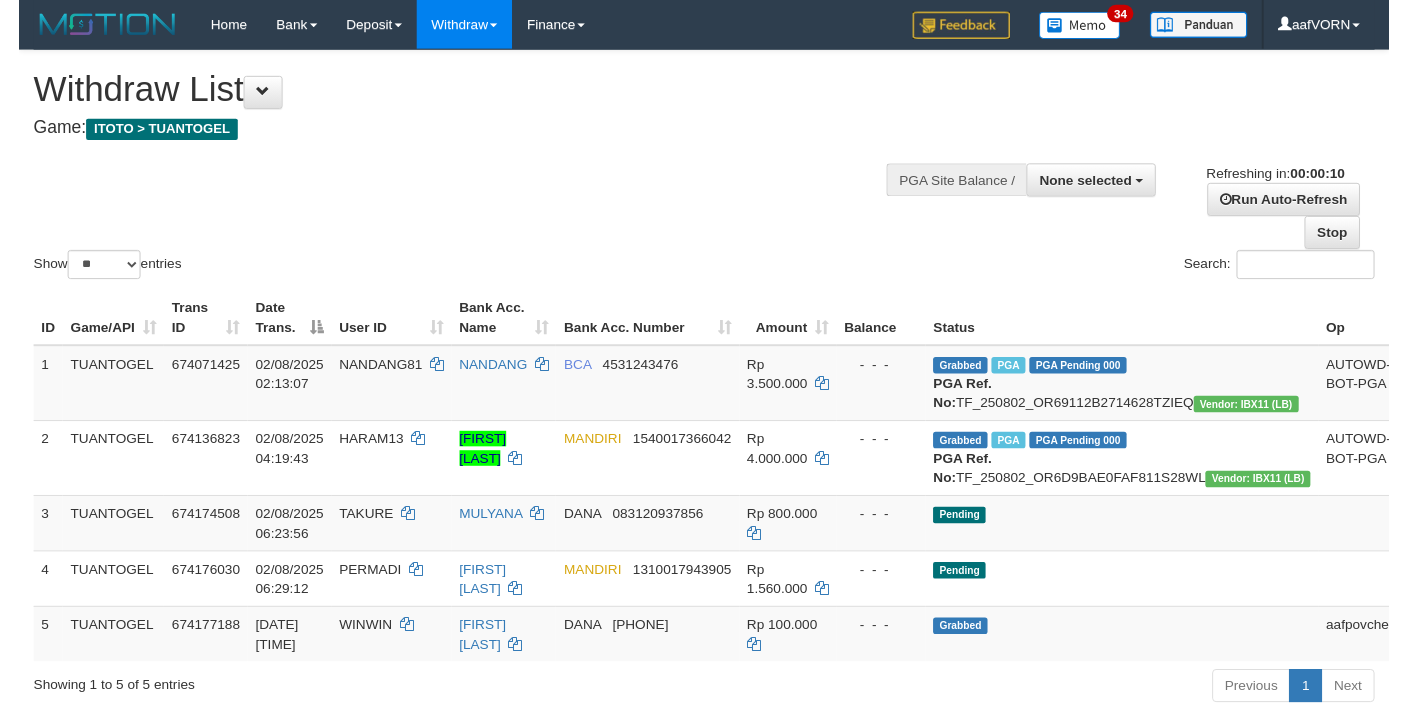 scroll, scrollTop: 0, scrollLeft: 0, axis: both 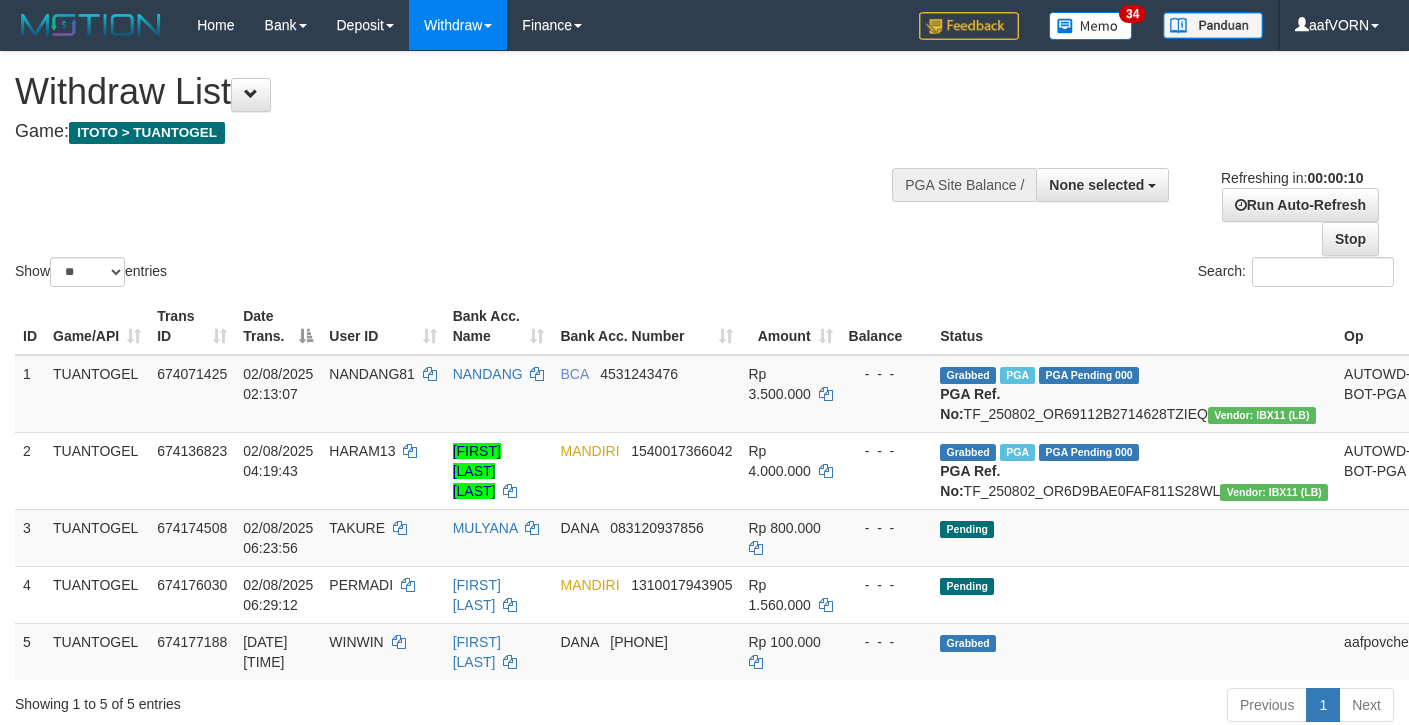 select 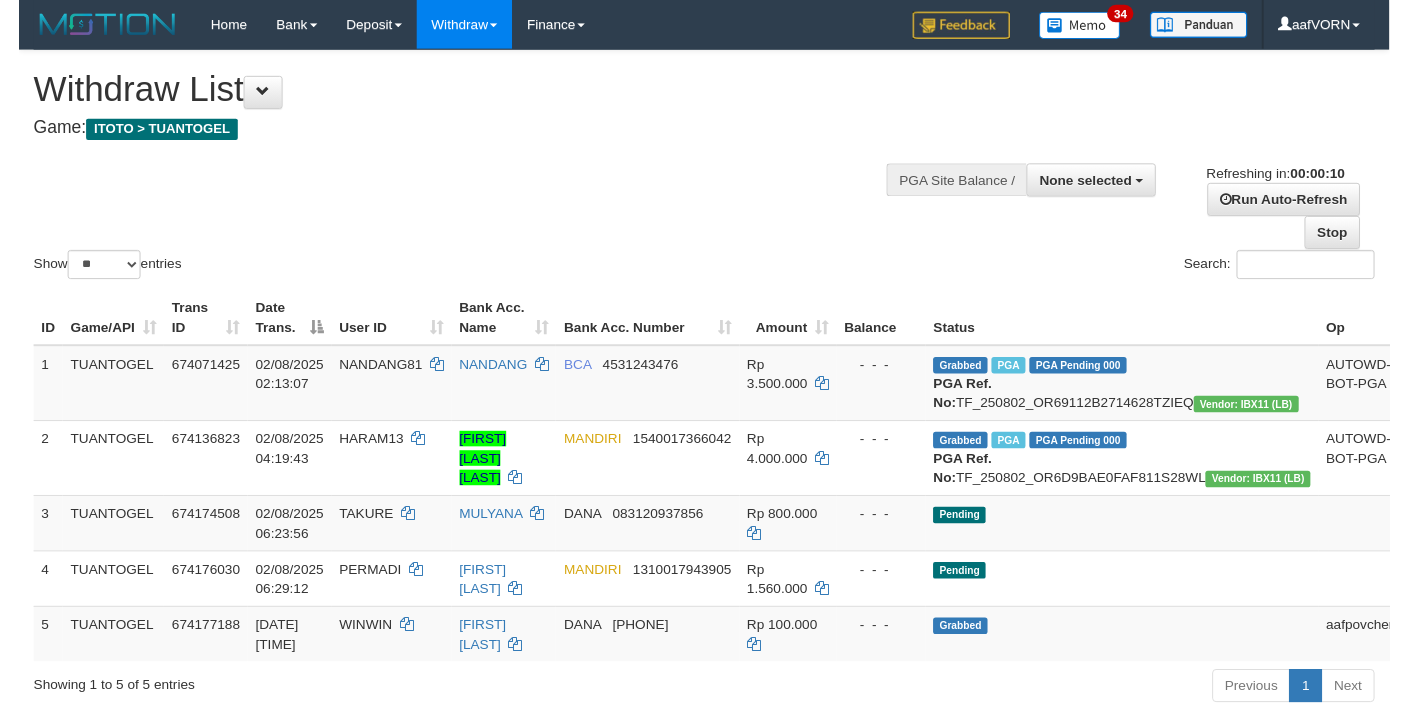 scroll, scrollTop: 0, scrollLeft: 0, axis: both 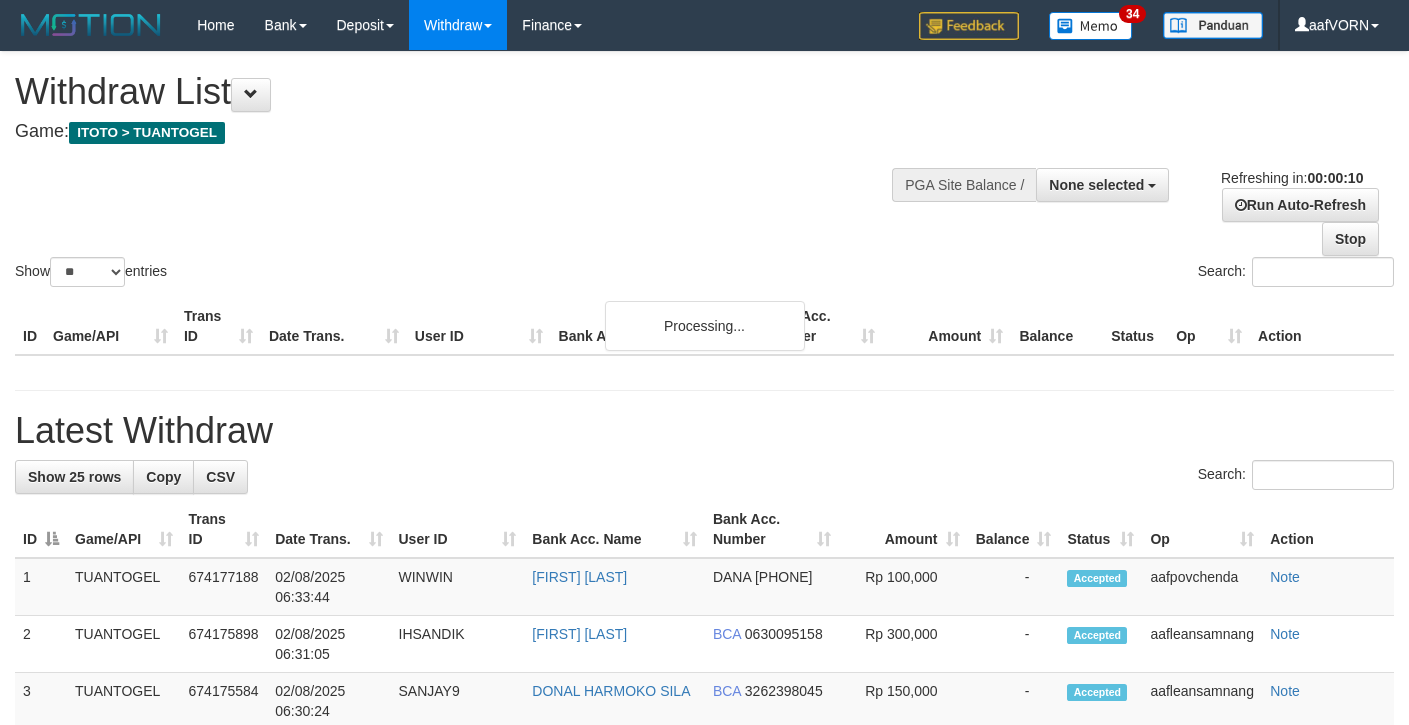 select 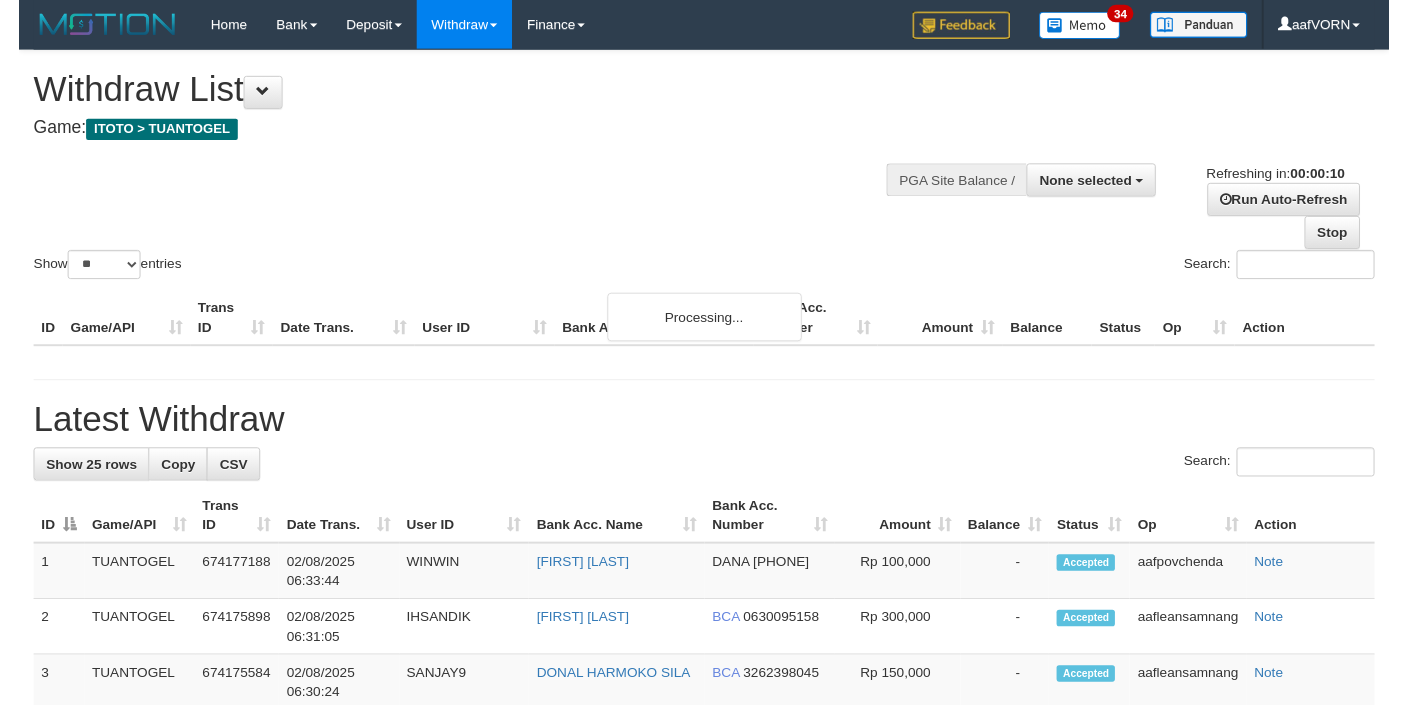 scroll, scrollTop: 0, scrollLeft: 0, axis: both 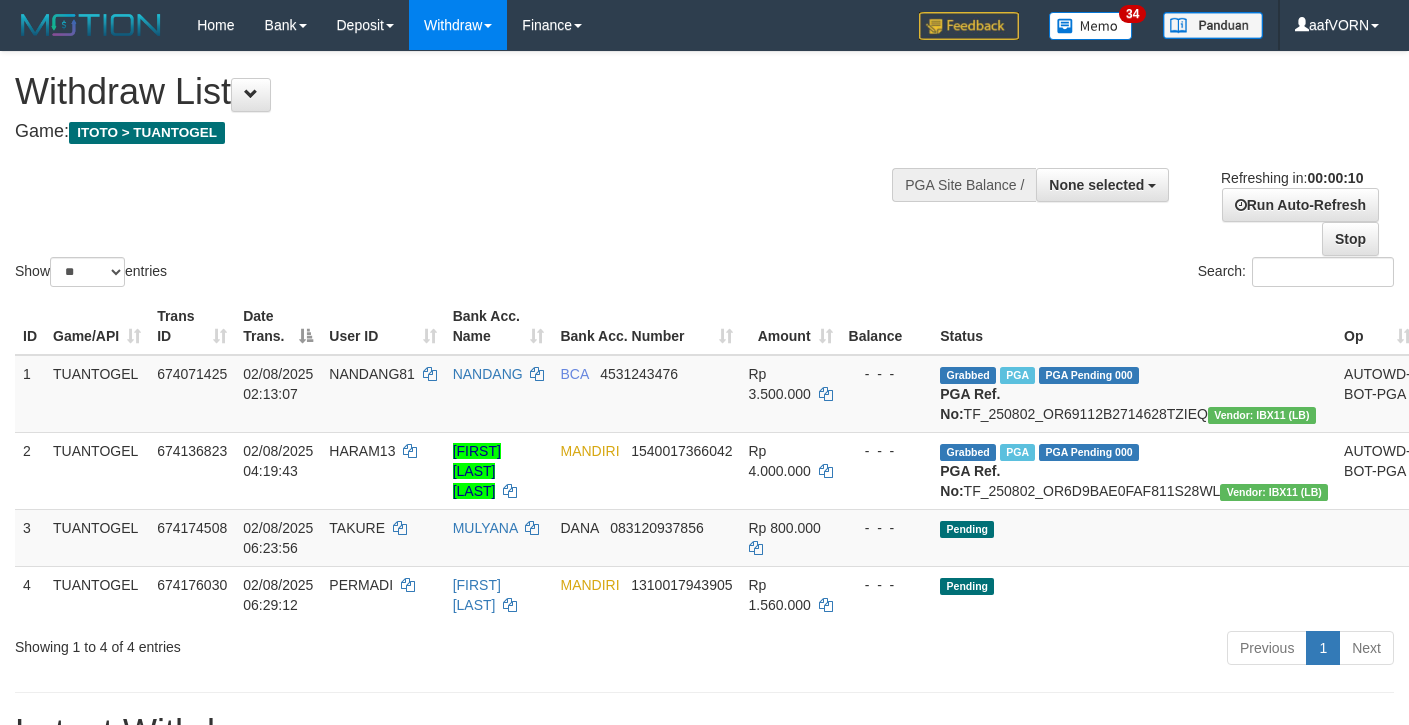 select 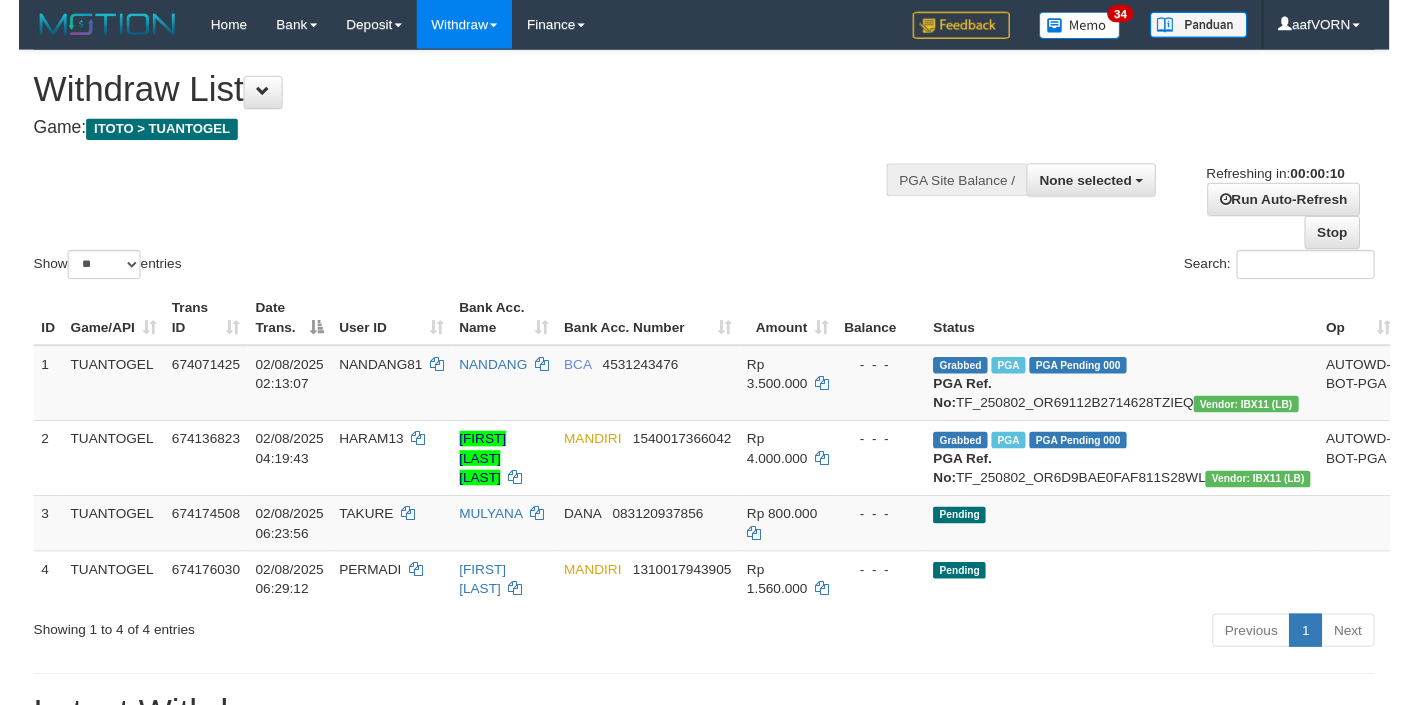 scroll, scrollTop: 0, scrollLeft: 0, axis: both 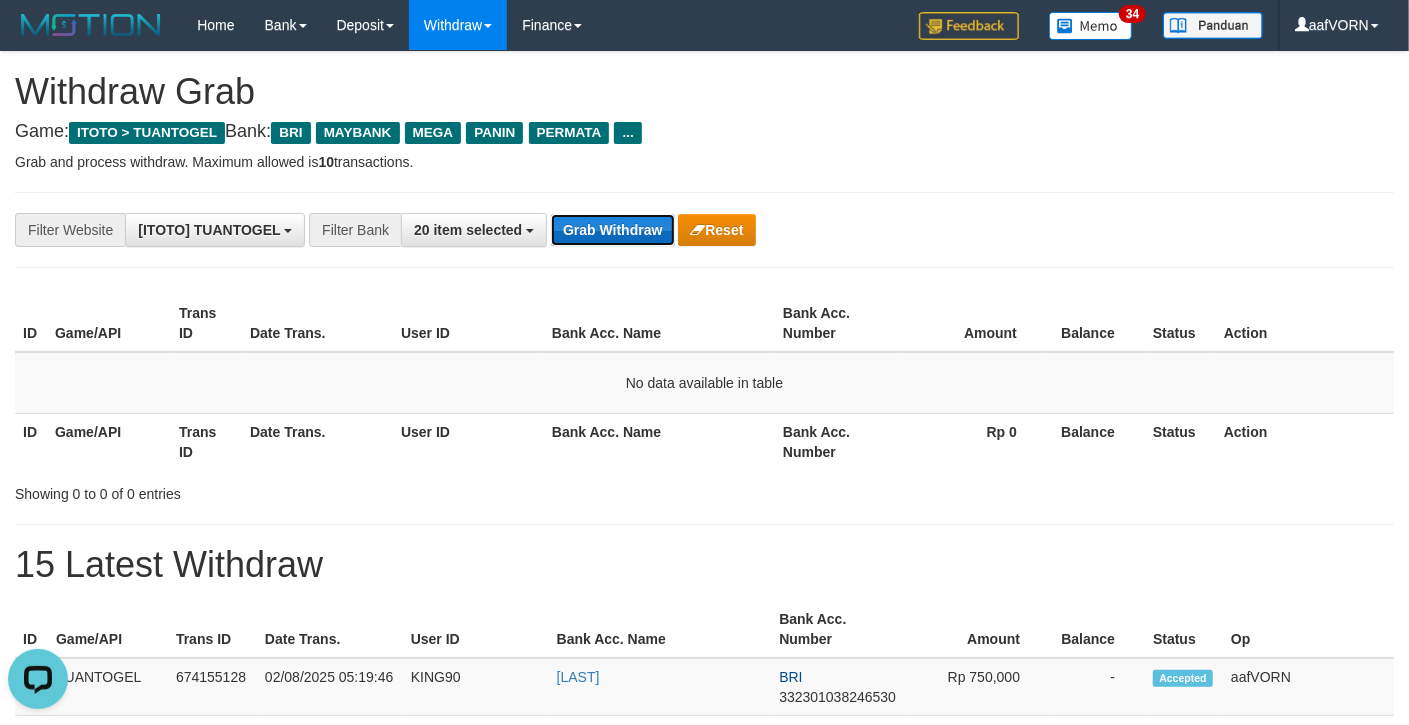 click on "Grab Withdraw" at bounding box center (612, 230) 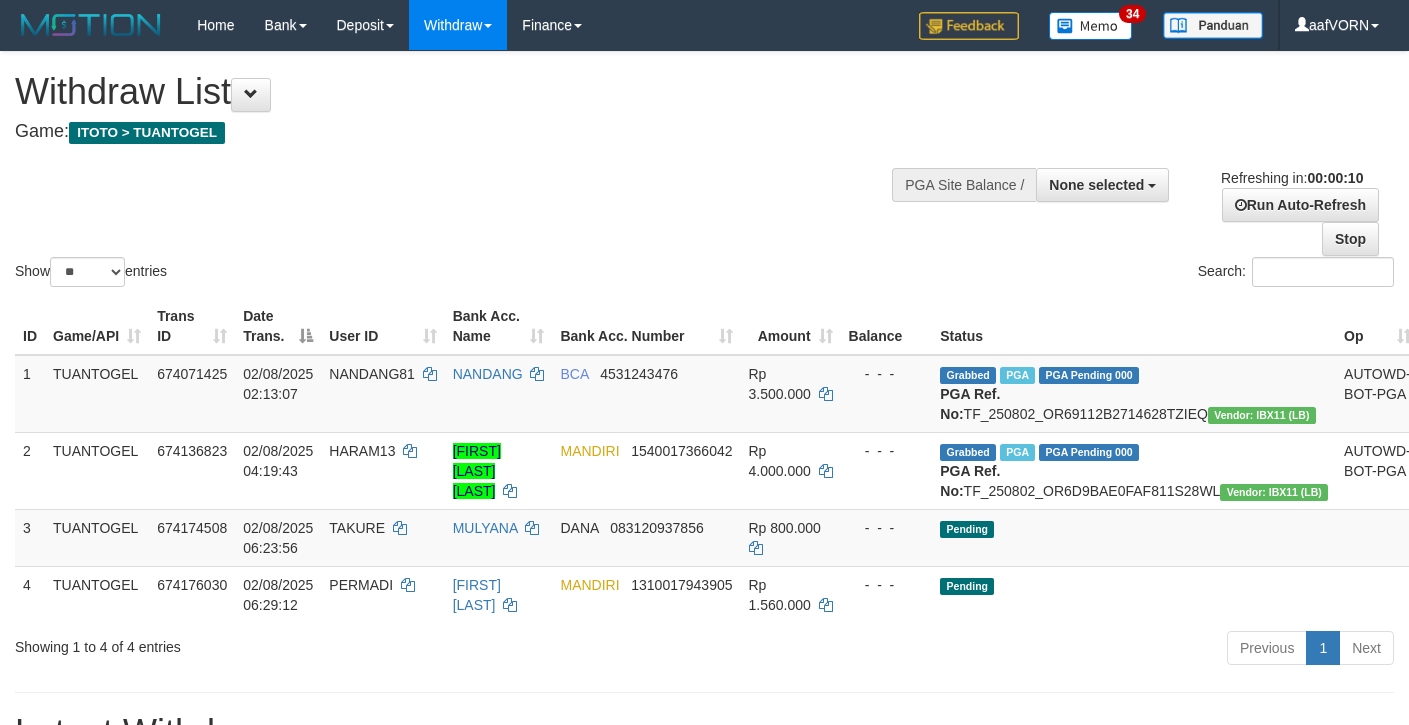 select 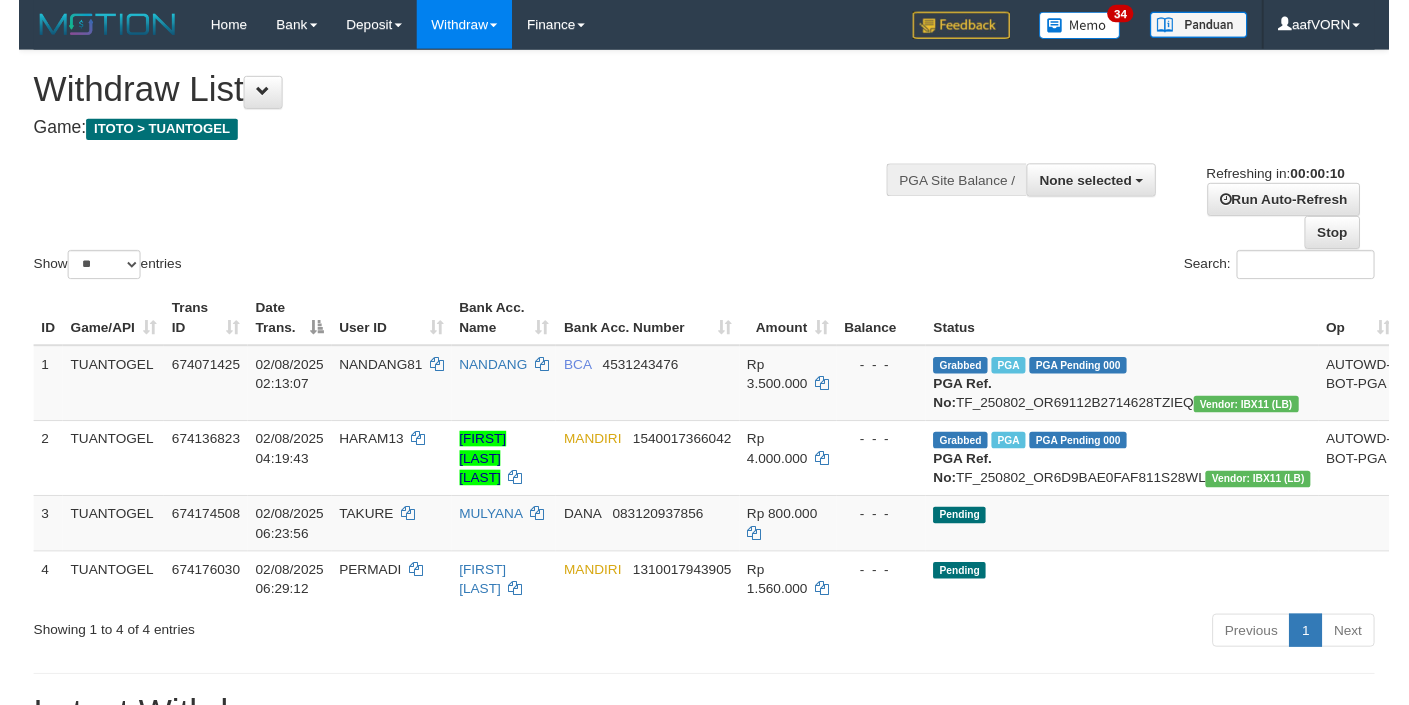 scroll, scrollTop: 0, scrollLeft: 0, axis: both 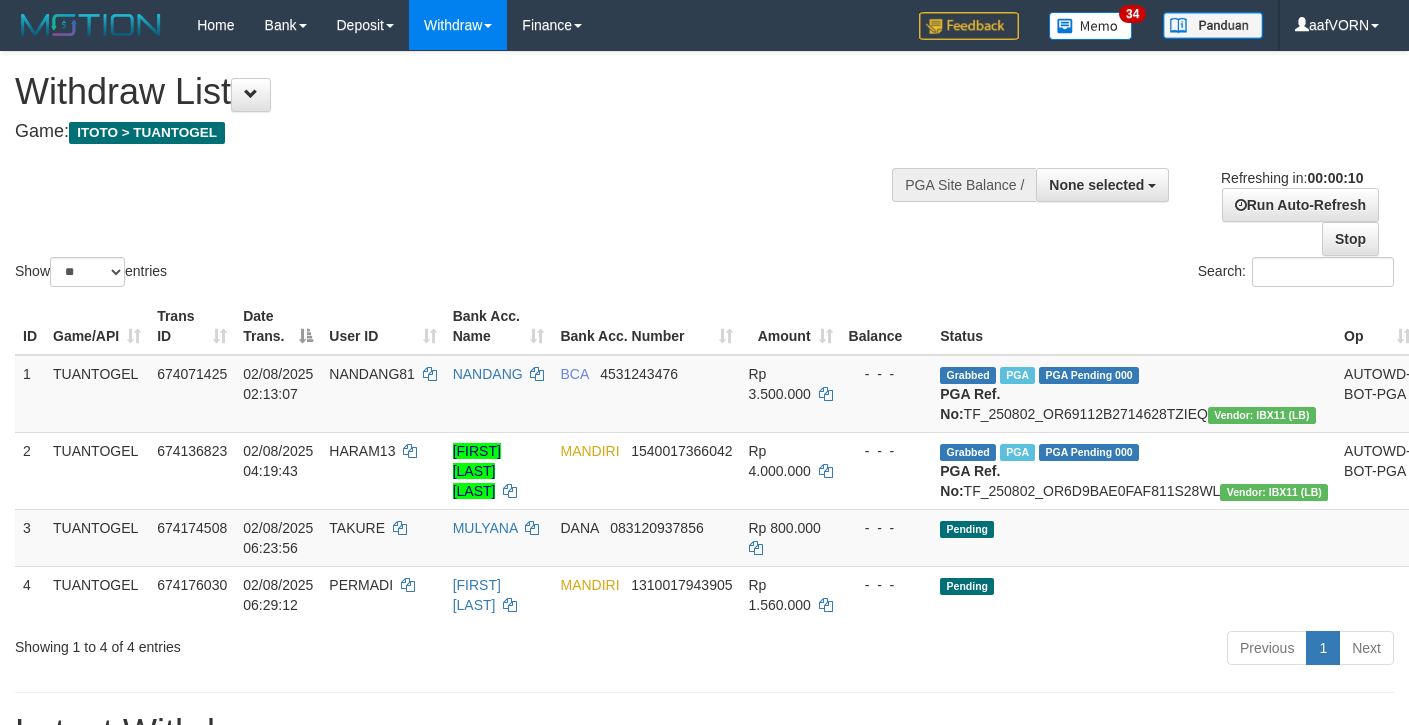 select 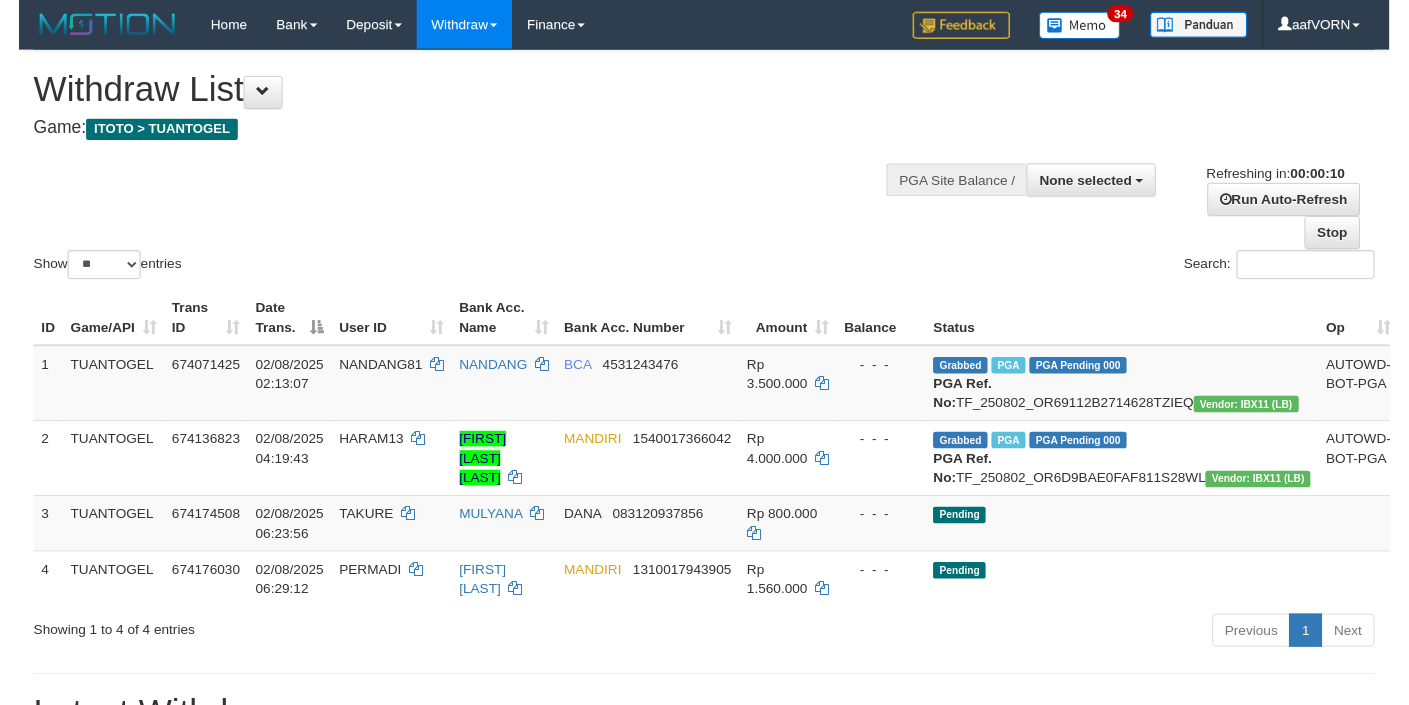 scroll, scrollTop: 0, scrollLeft: 0, axis: both 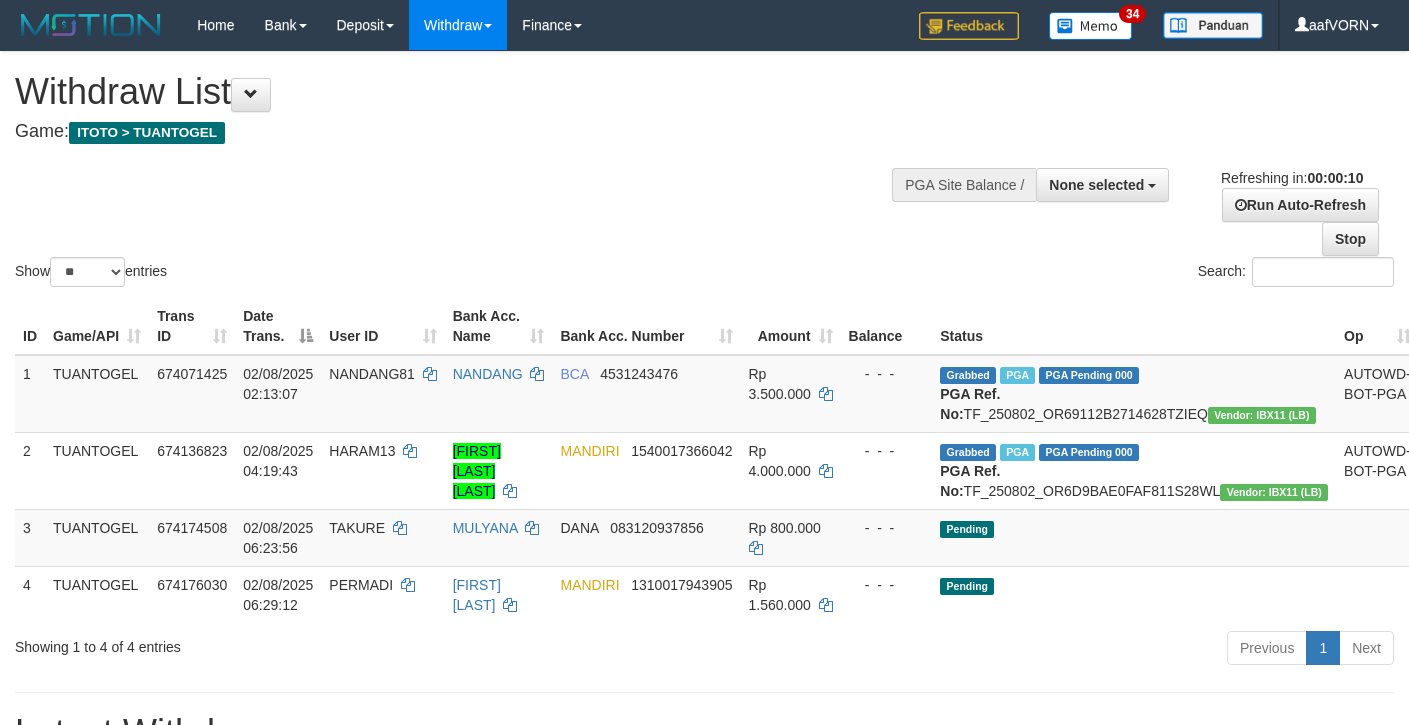 select 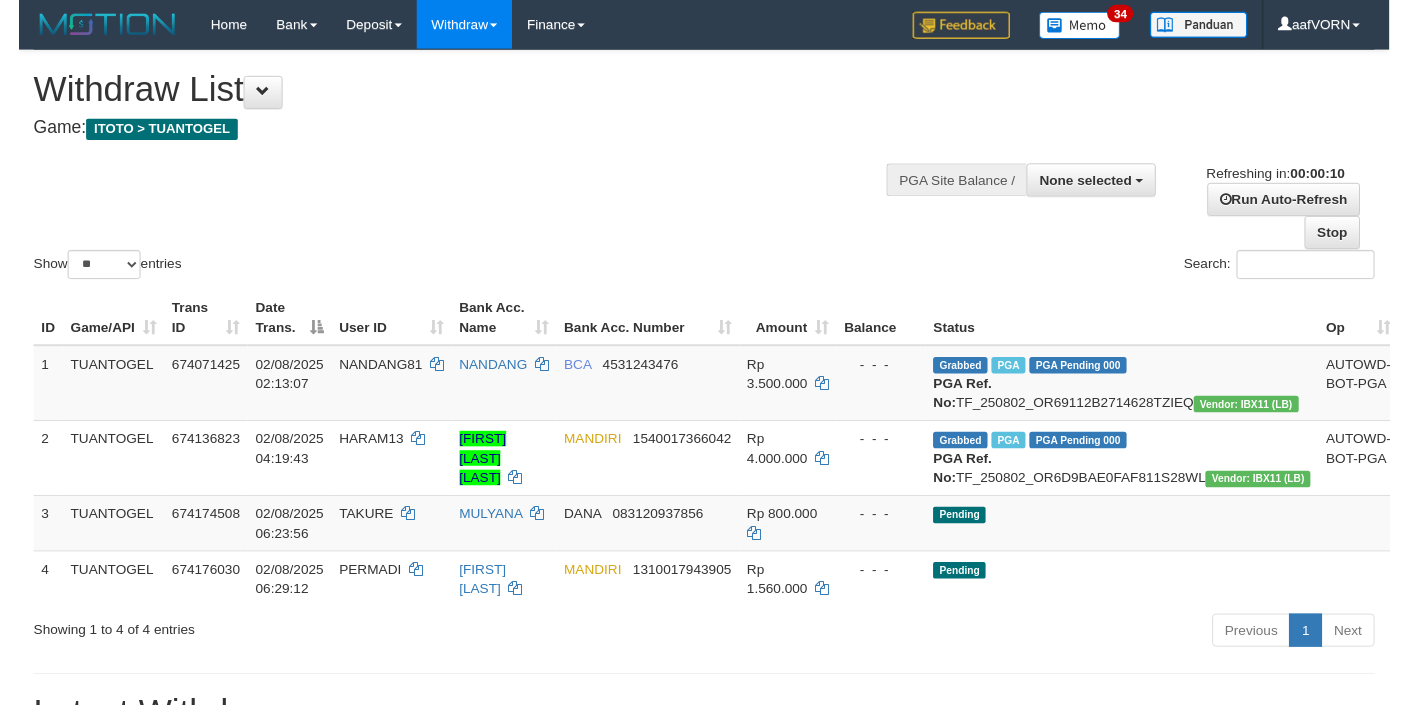 scroll, scrollTop: 0, scrollLeft: 0, axis: both 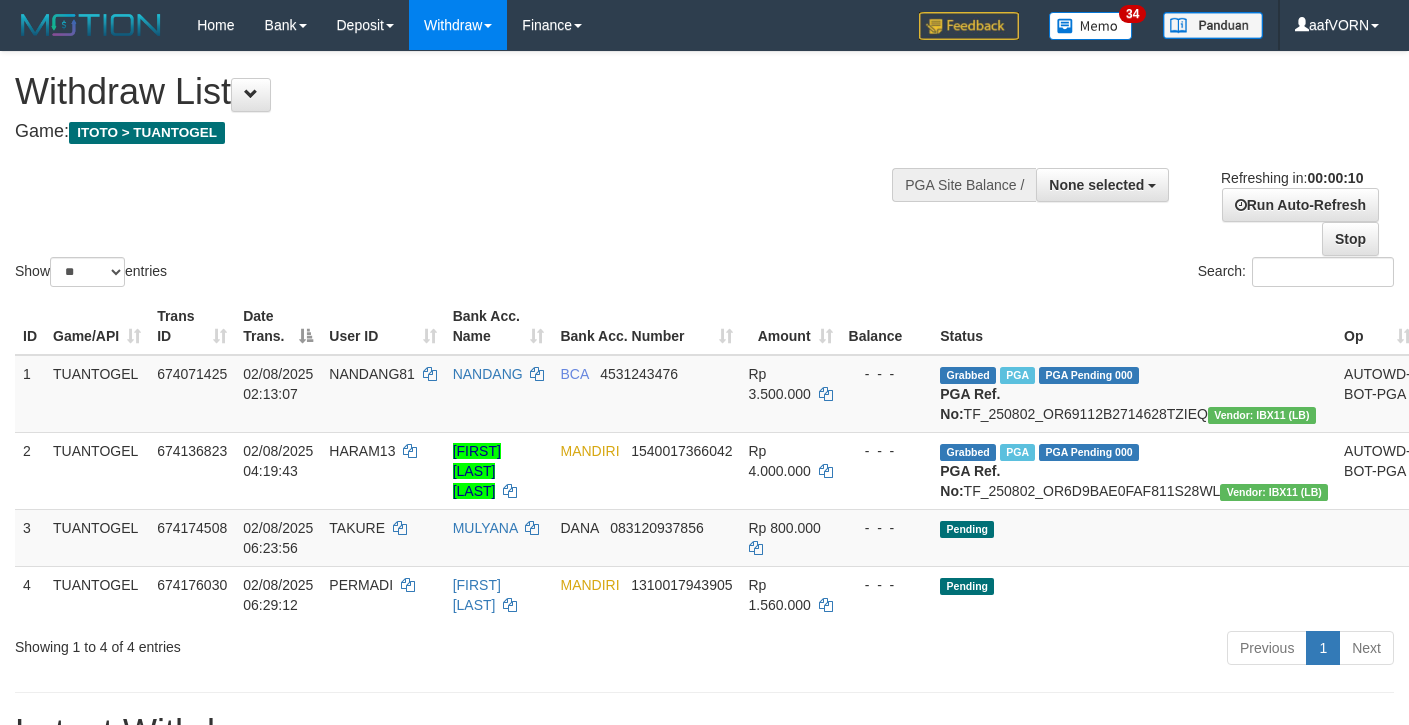select 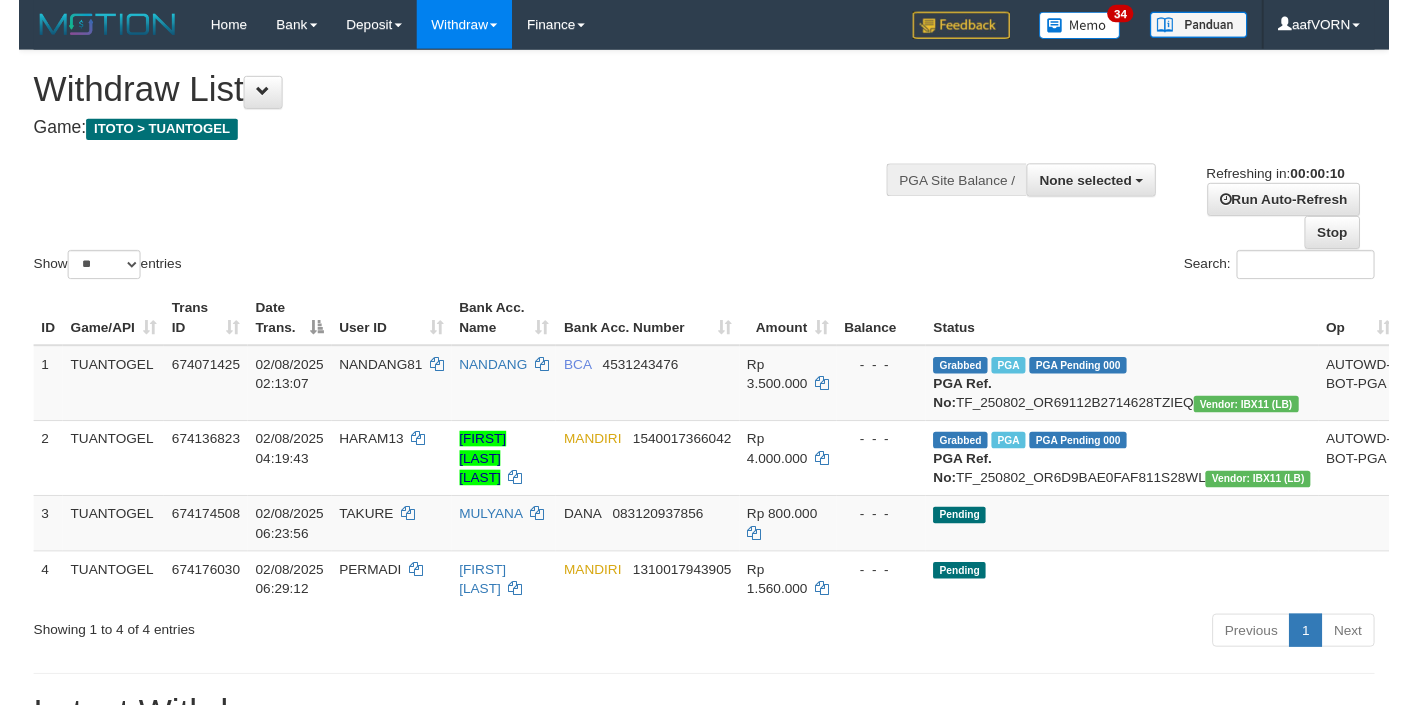 scroll, scrollTop: 0, scrollLeft: 0, axis: both 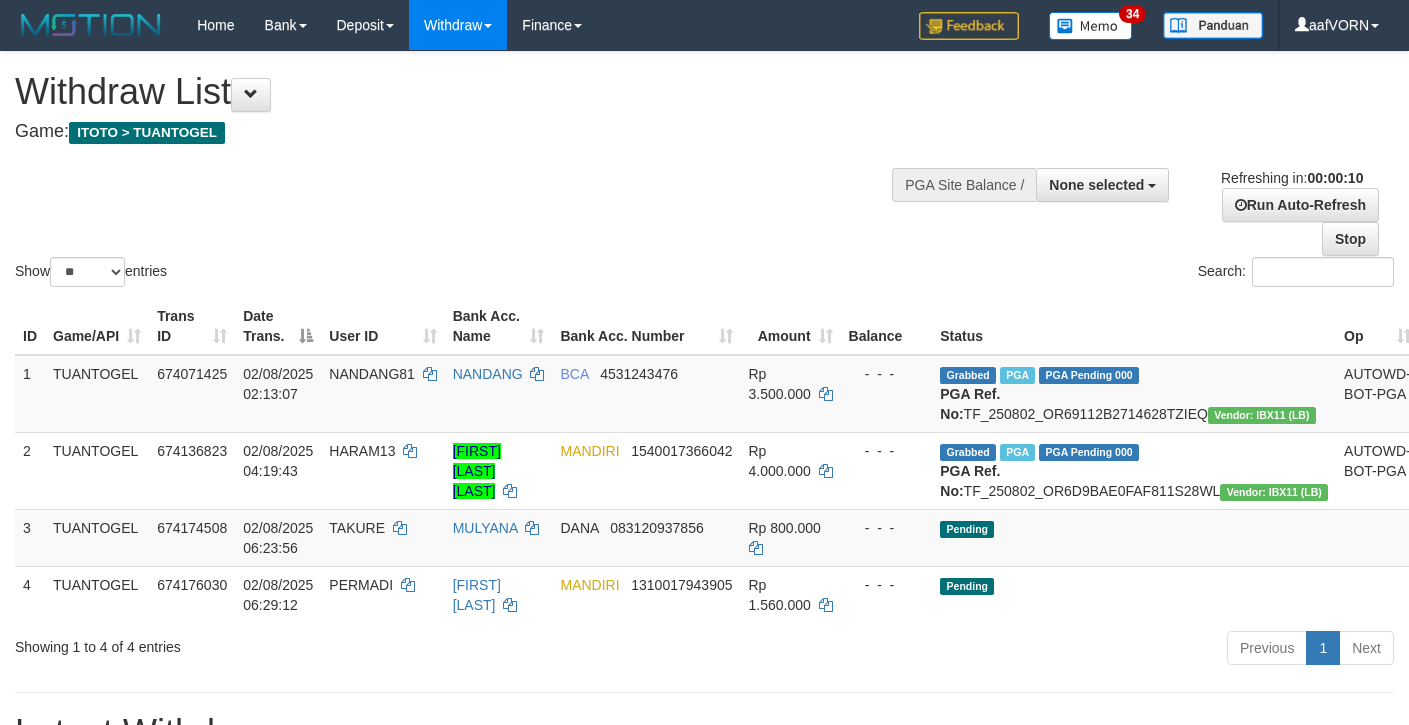 select 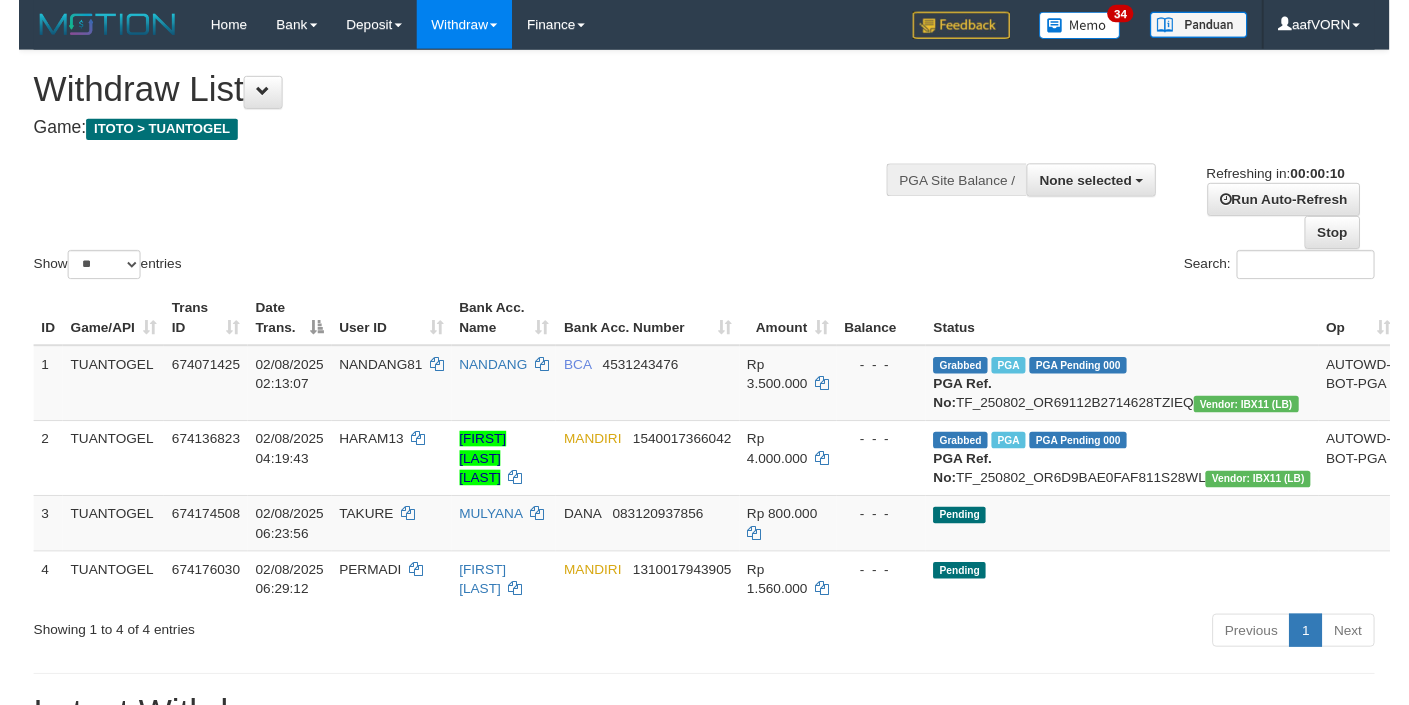 scroll, scrollTop: 0, scrollLeft: 0, axis: both 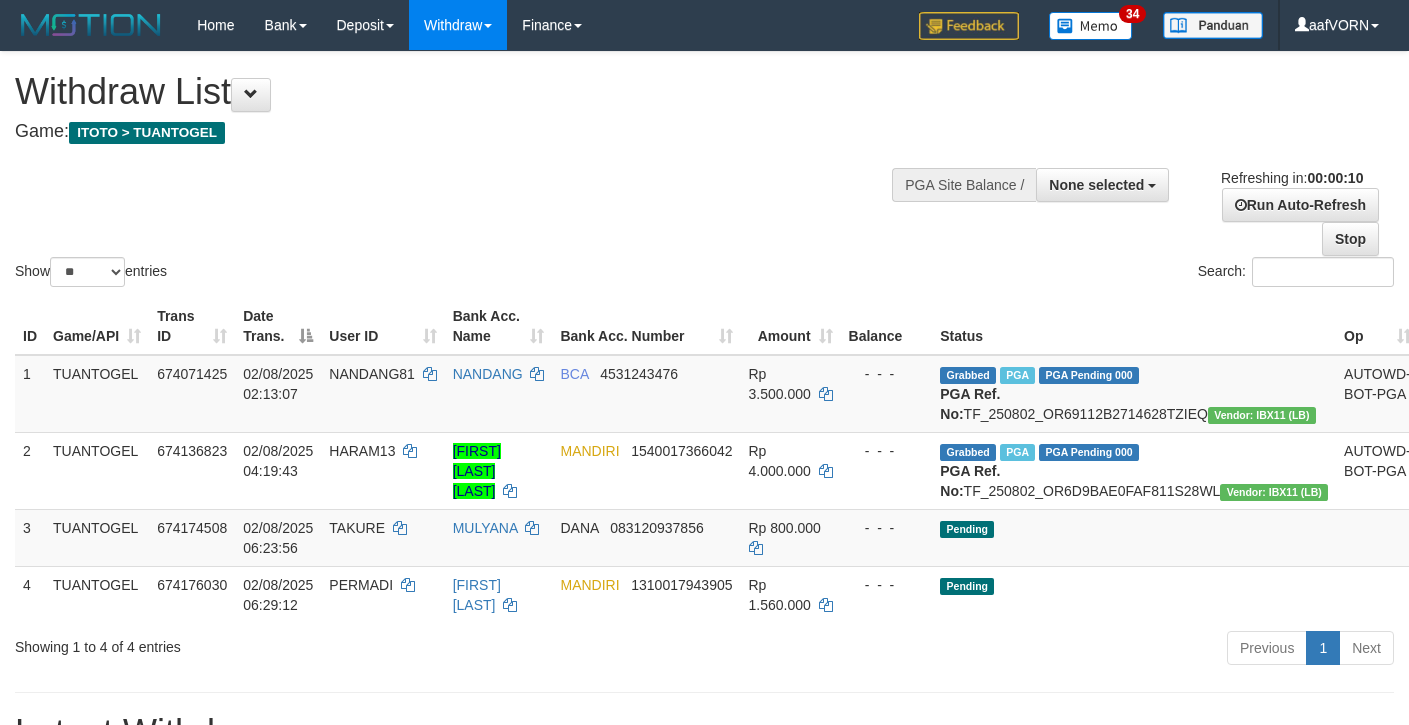 select 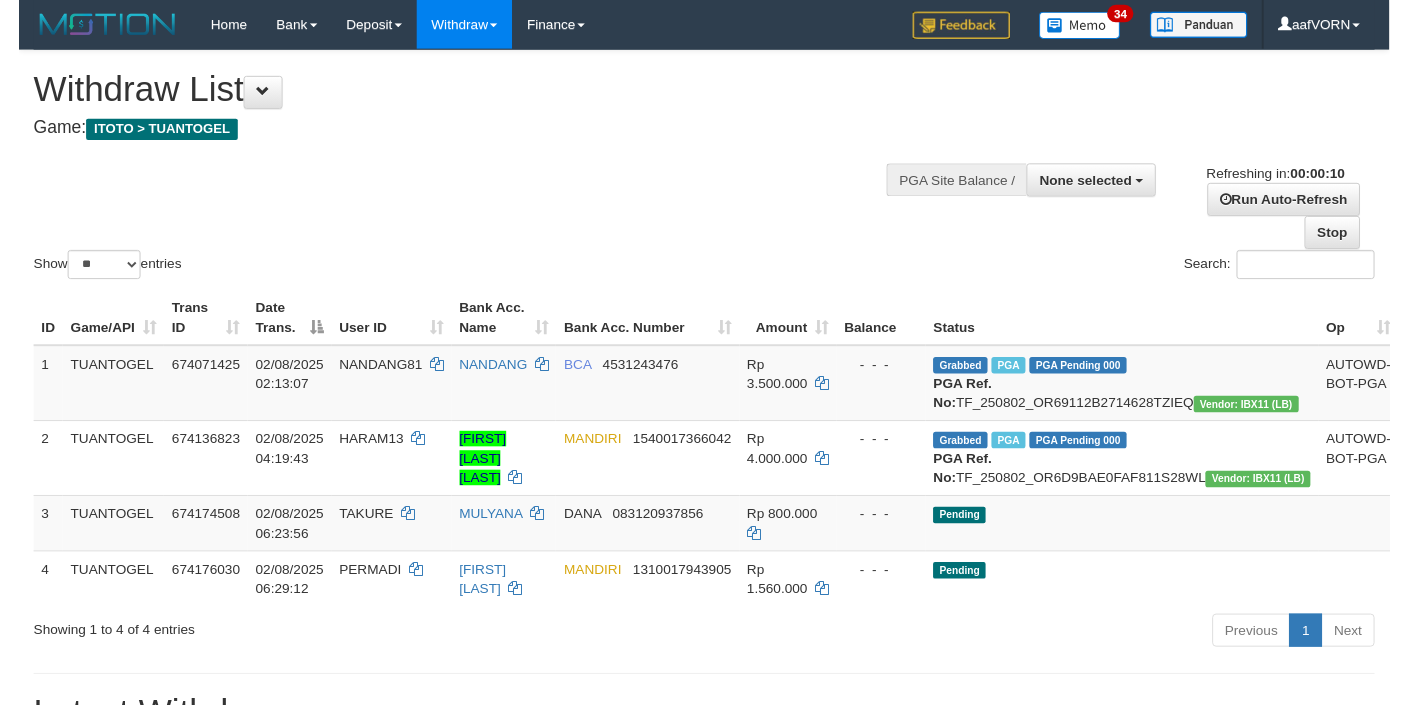 scroll, scrollTop: 0, scrollLeft: 0, axis: both 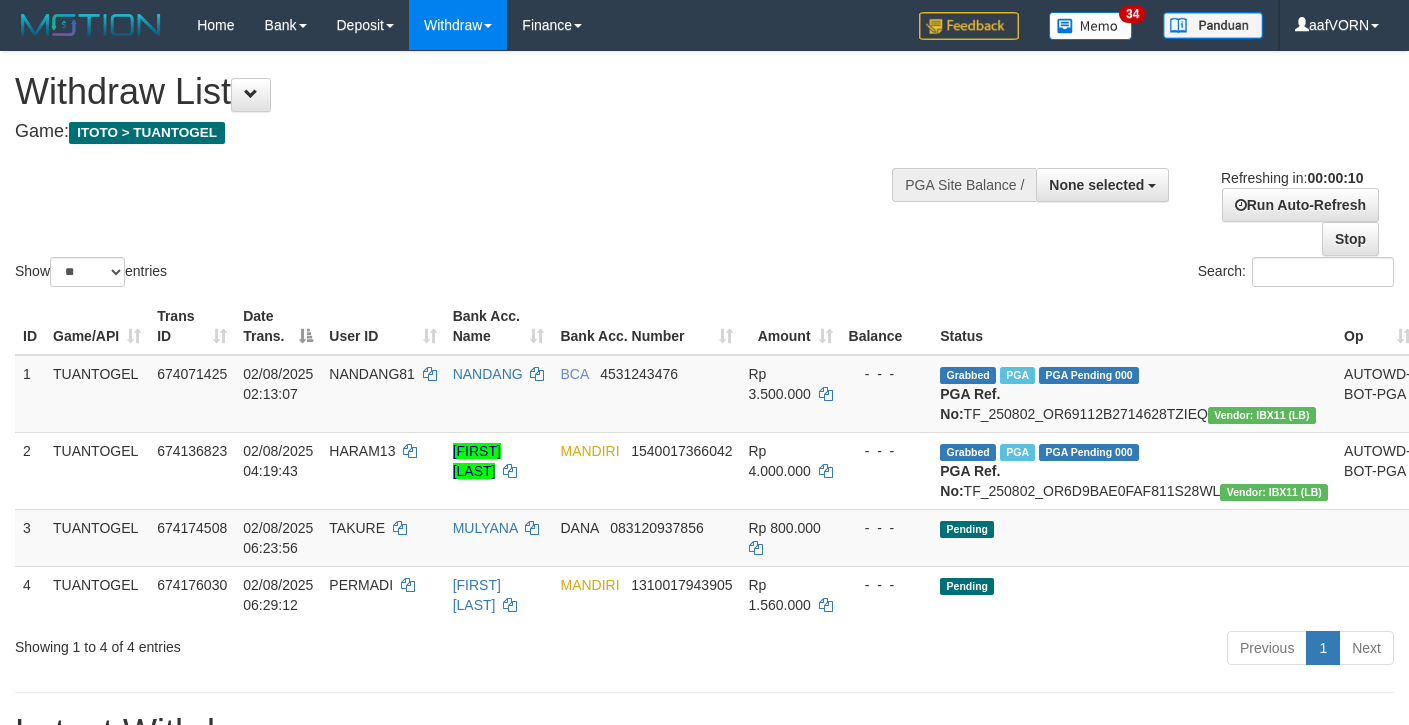 select 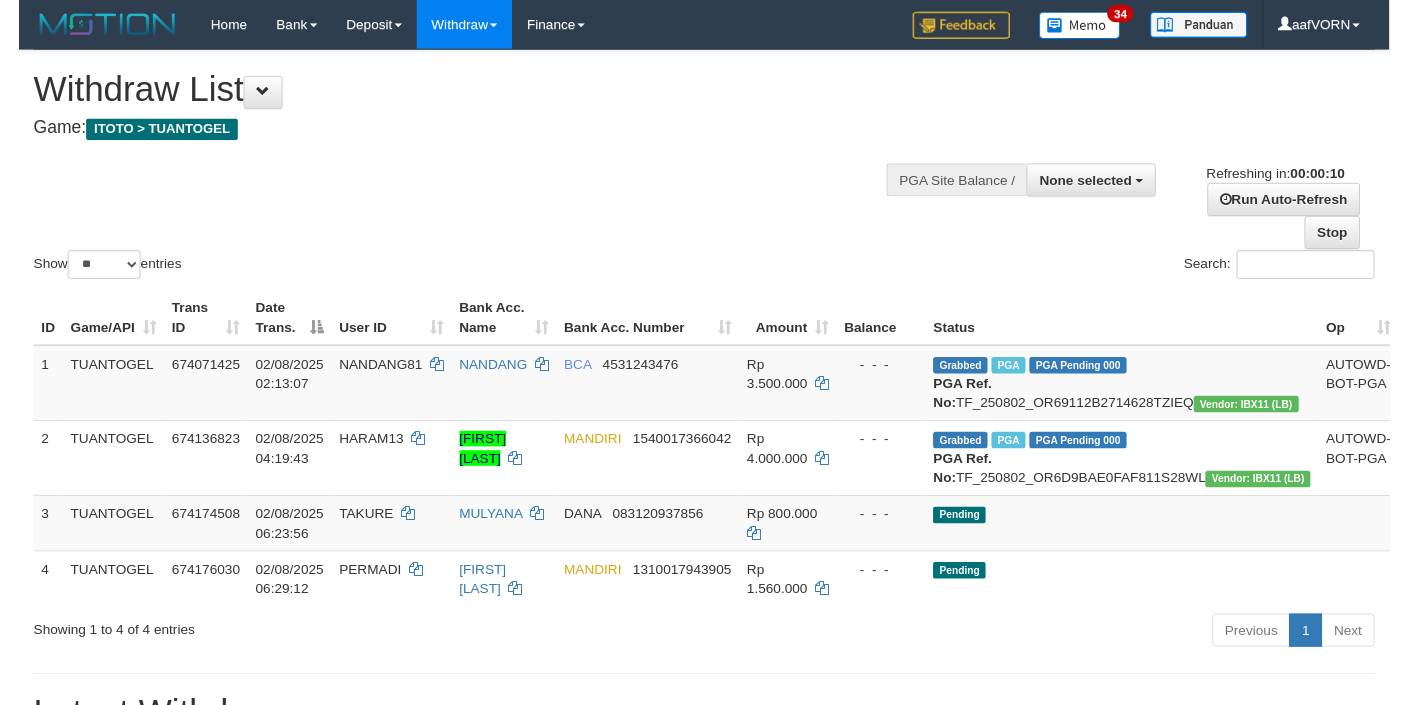 scroll, scrollTop: 0, scrollLeft: 0, axis: both 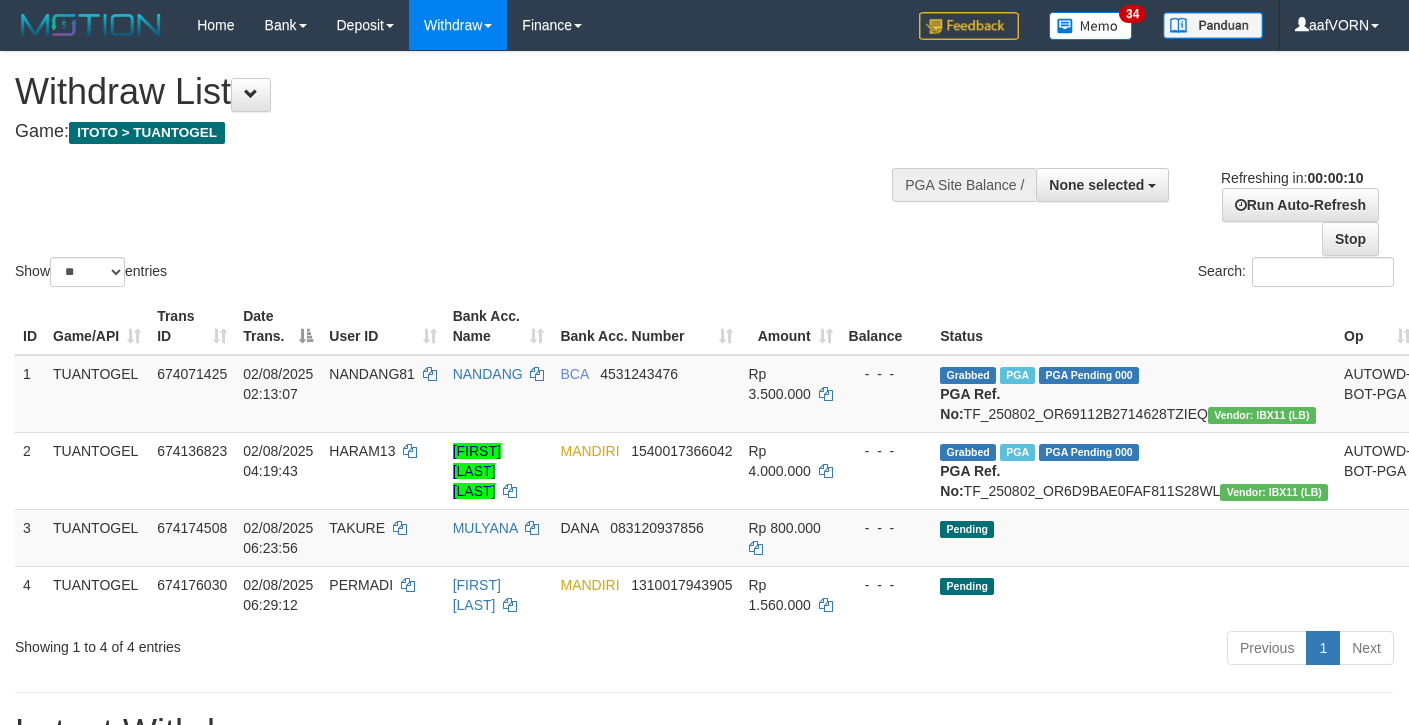 select 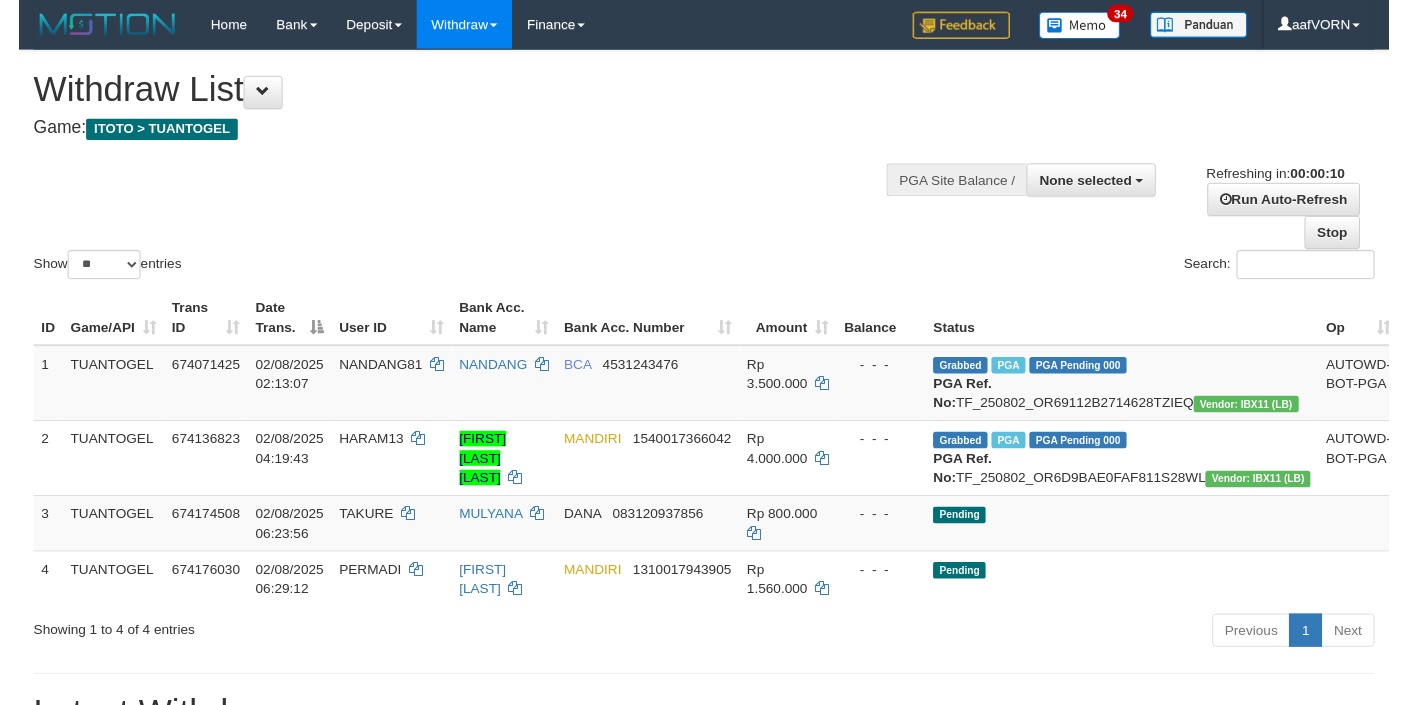 scroll, scrollTop: 0, scrollLeft: 0, axis: both 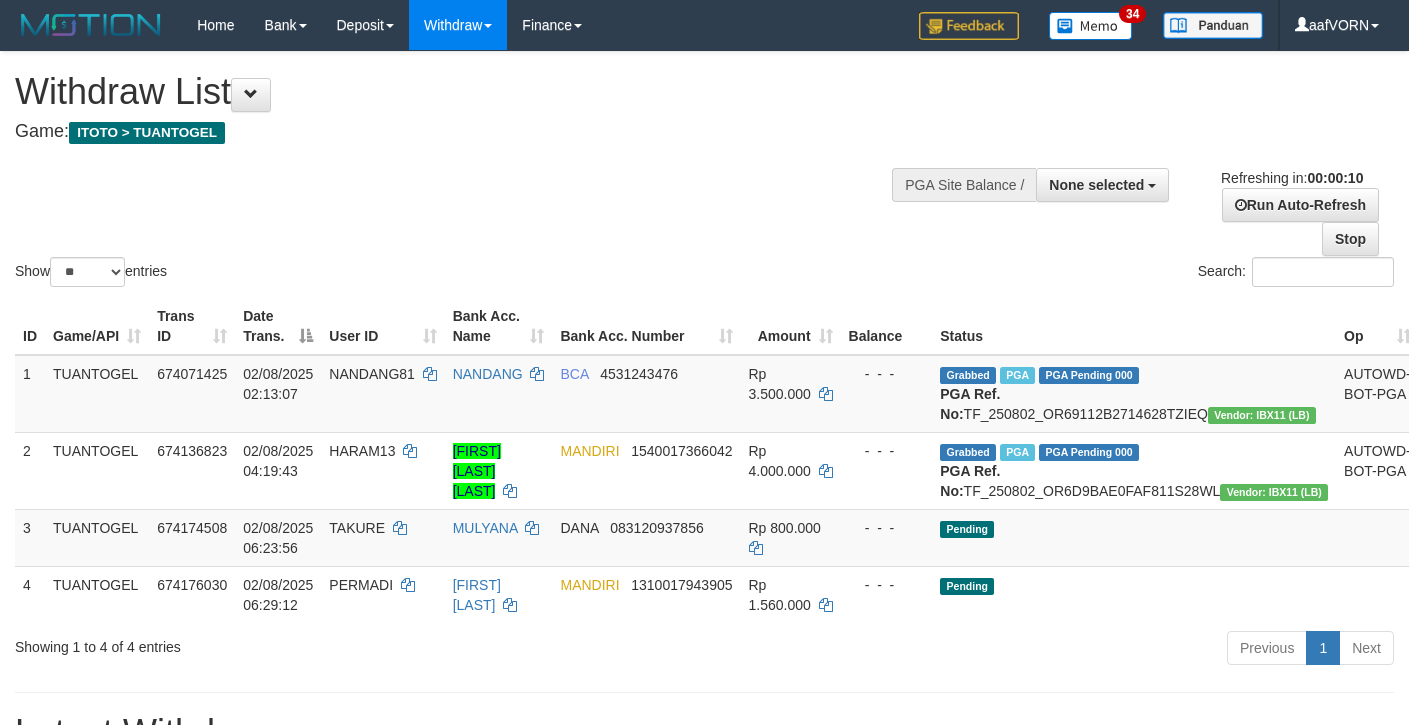 select 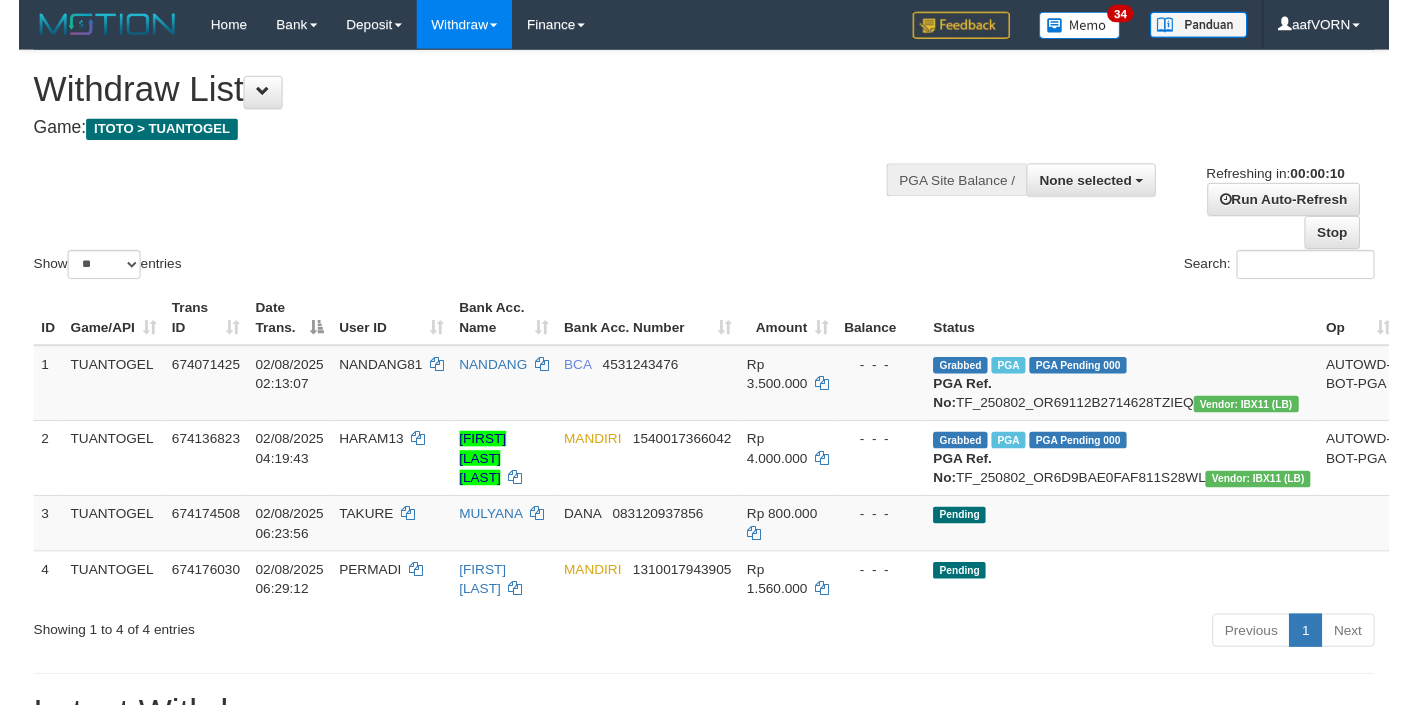 scroll, scrollTop: 0, scrollLeft: 0, axis: both 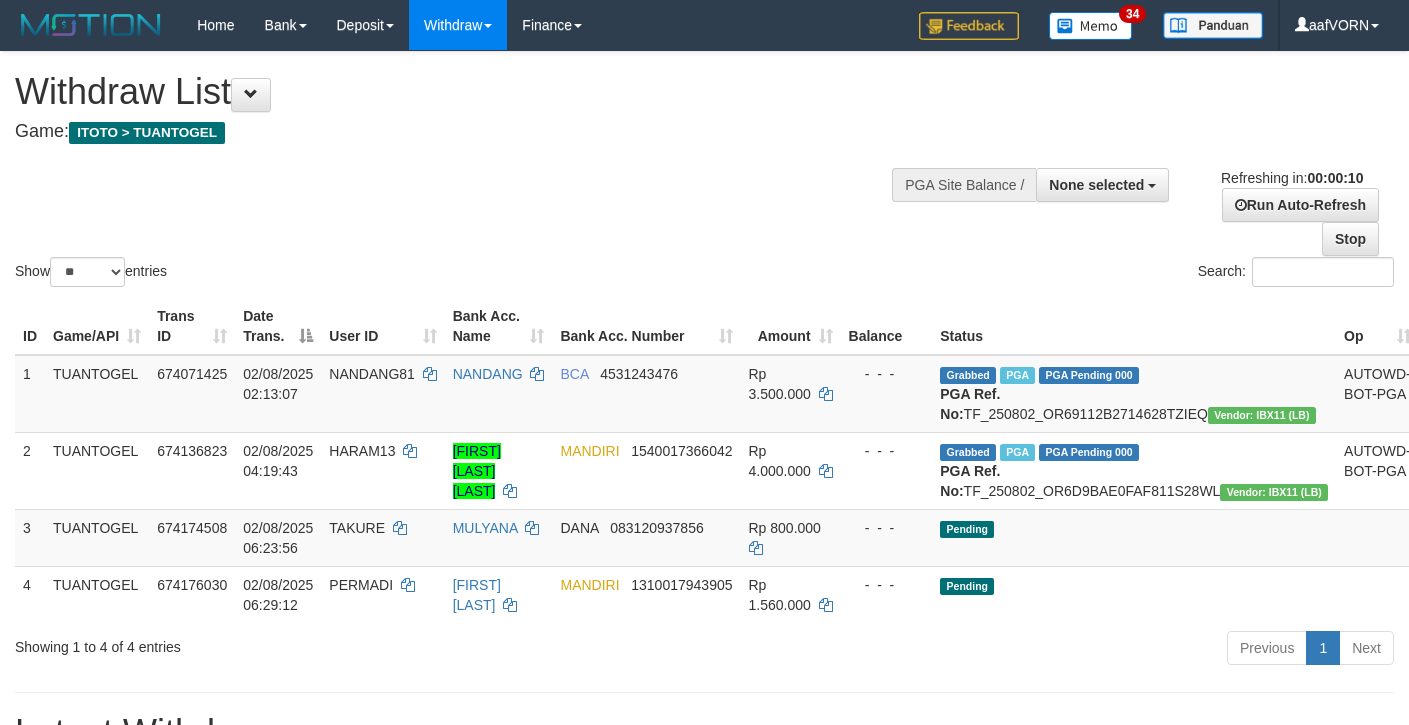 select 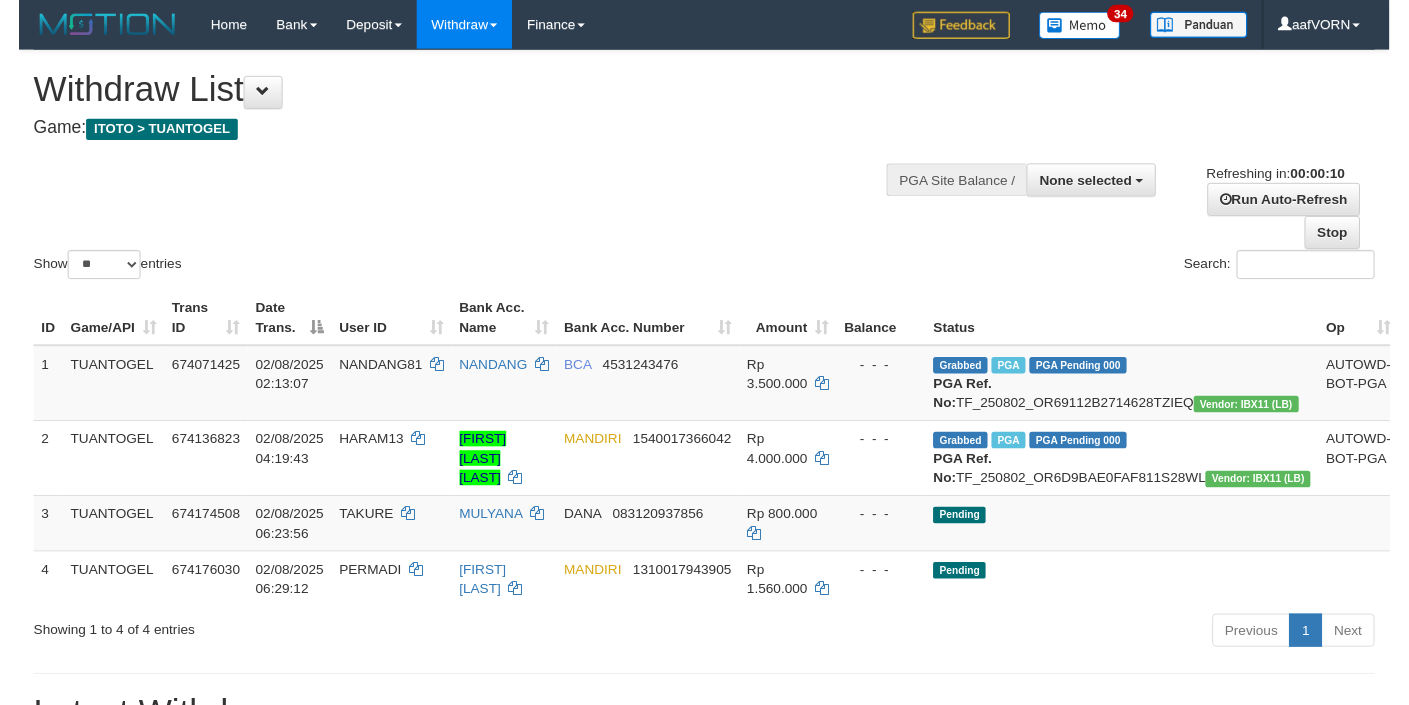 scroll, scrollTop: 0, scrollLeft: 0, axis: both 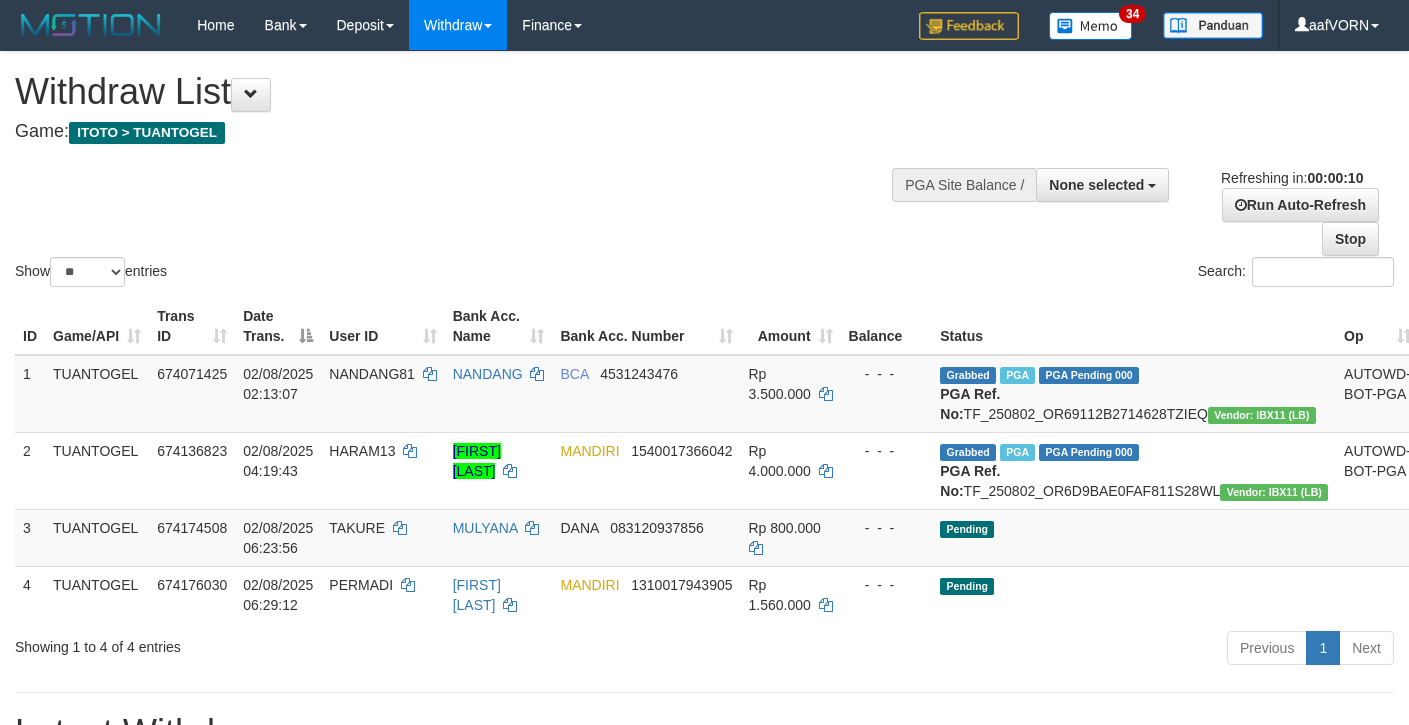 select 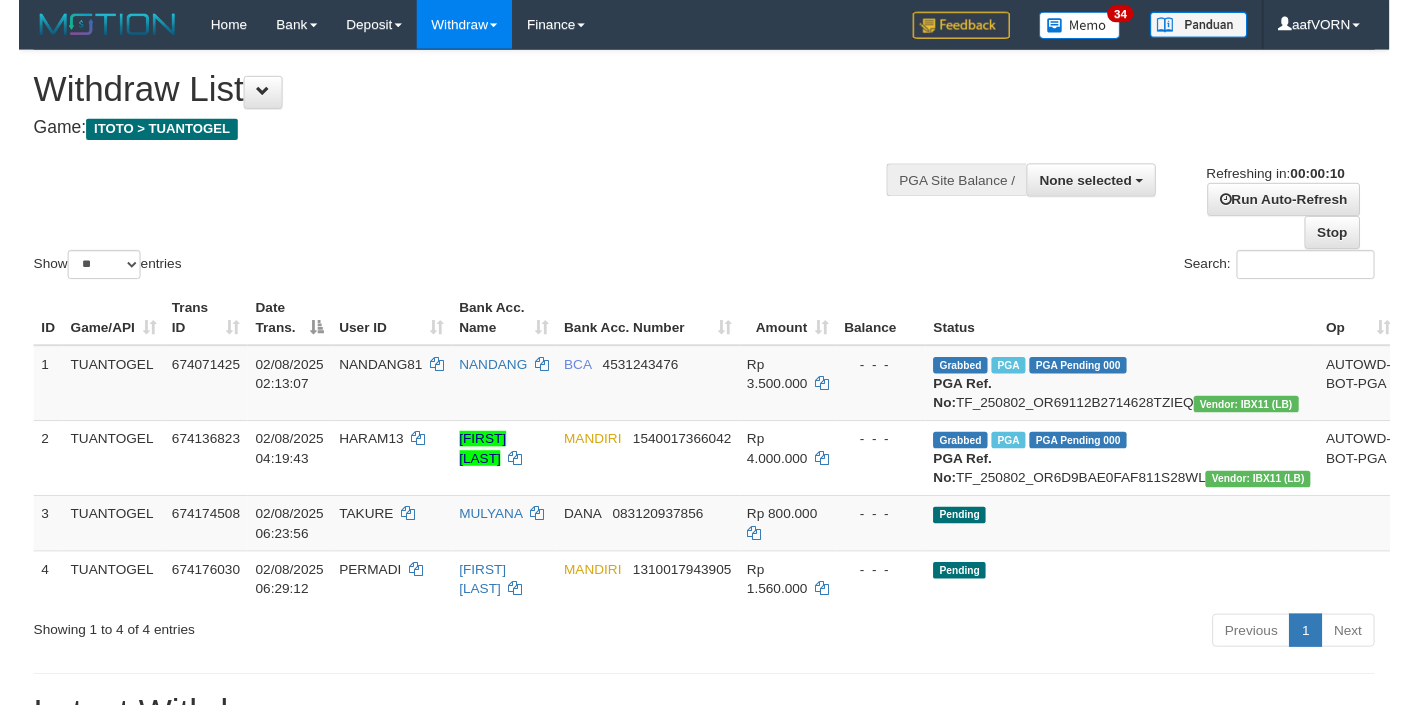 scroll, scrollTop: 0, scrollLeft: 0, axis: both 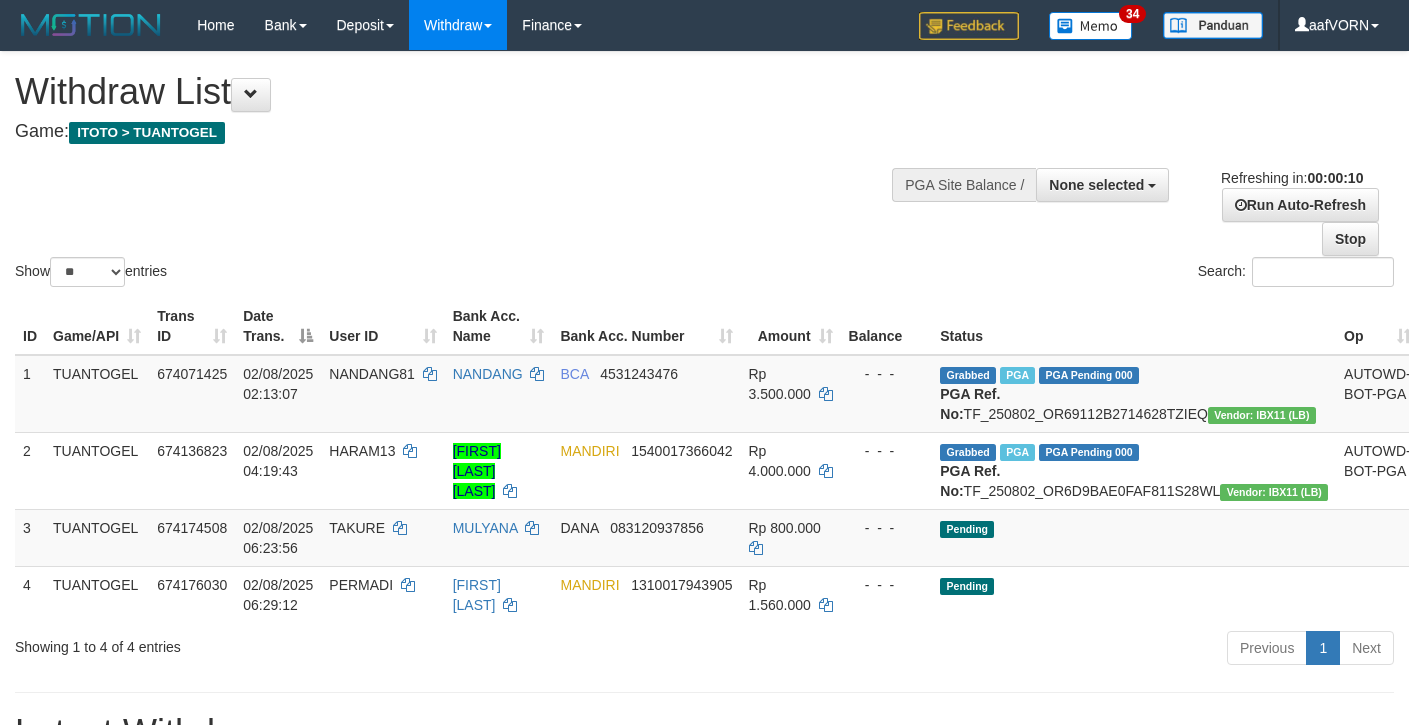 select 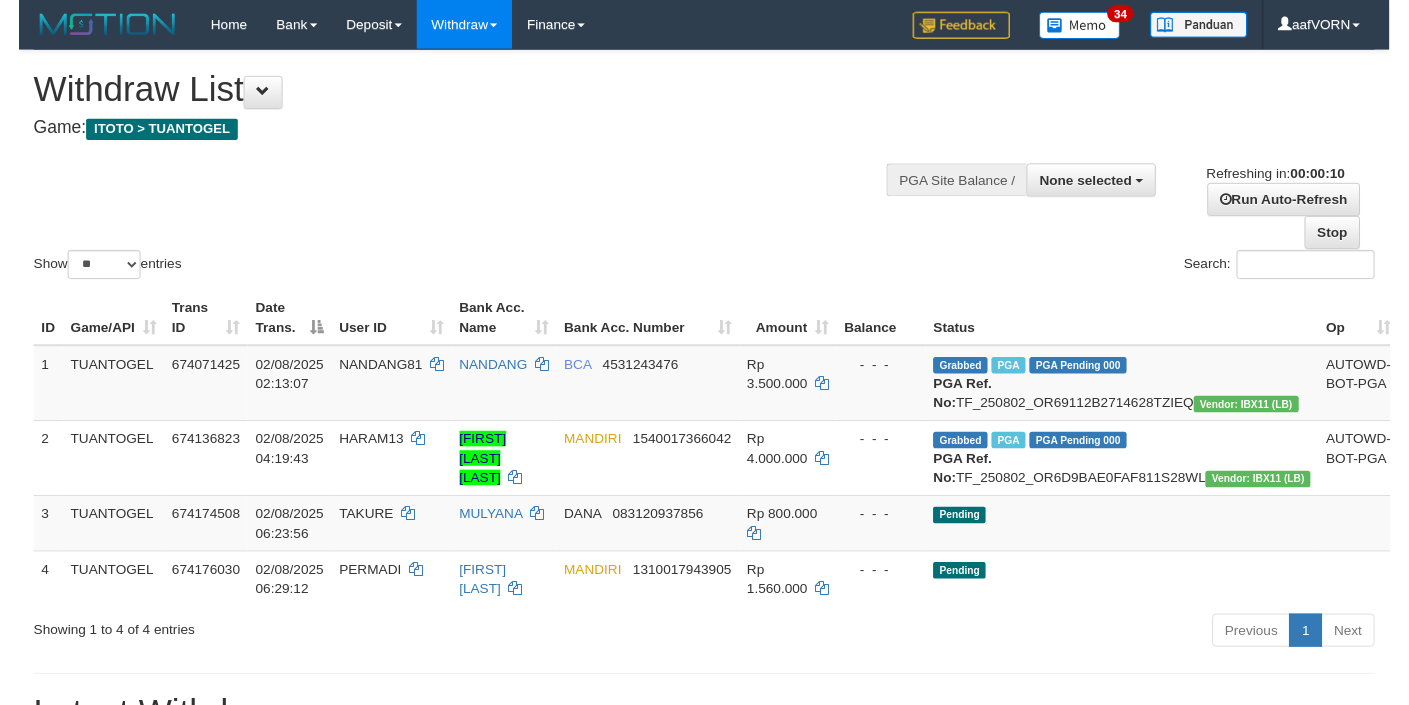 scroll, scrollTop: 0, scrollLeft: 0, axis: both 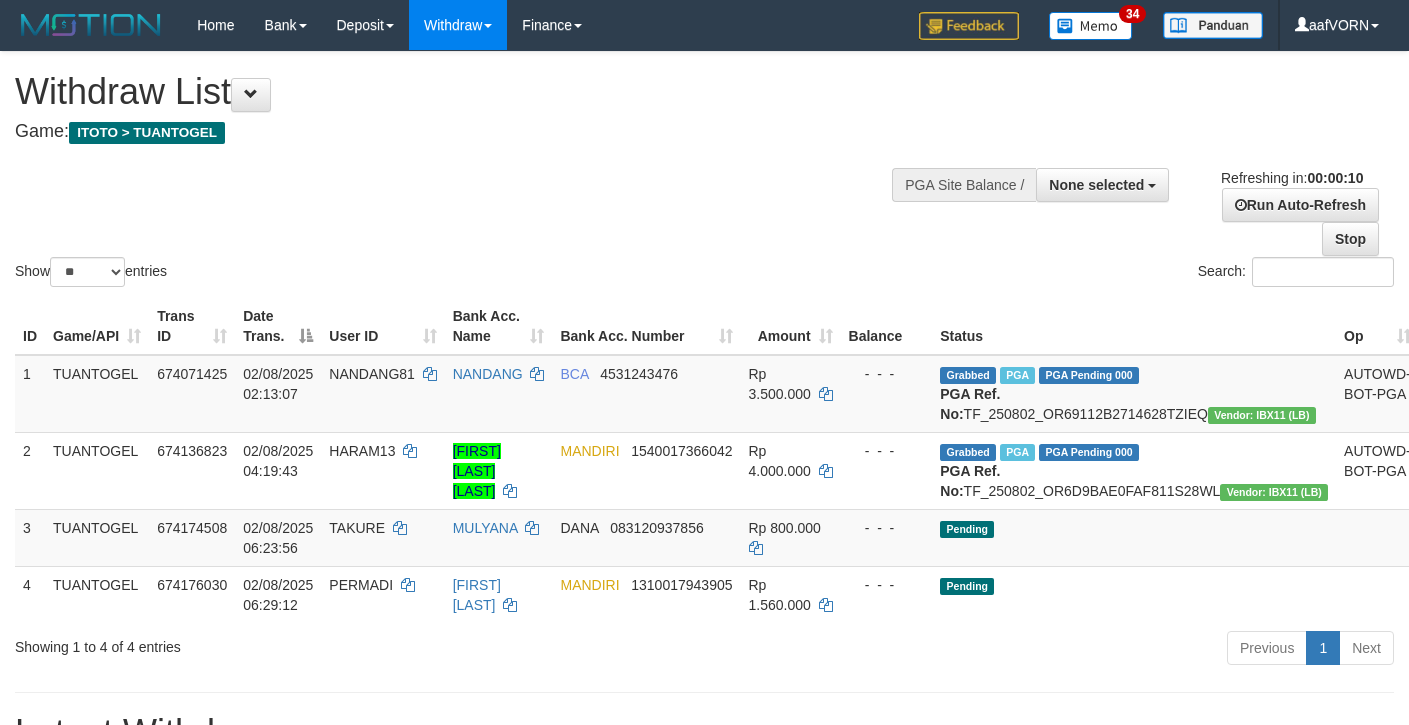select 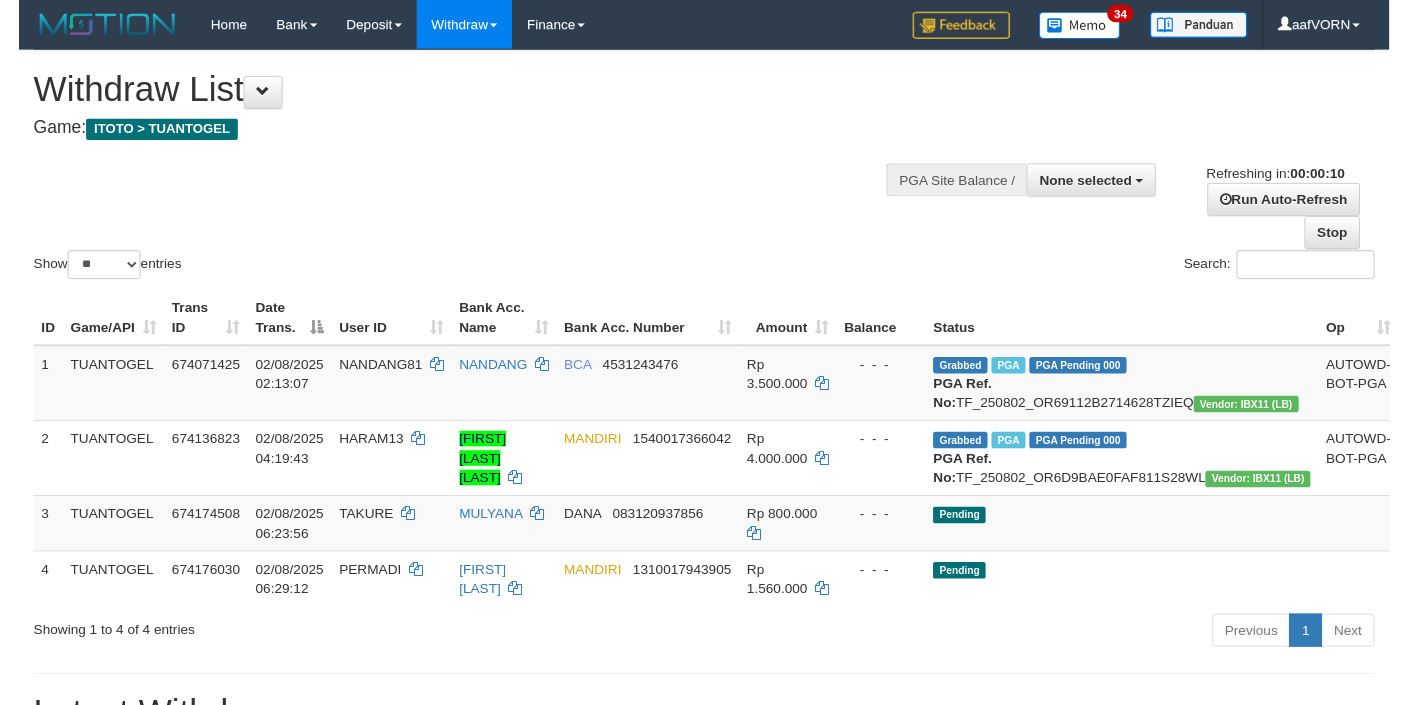 scroll, scrollTop: 0, scrollLeft: 0, axis: both 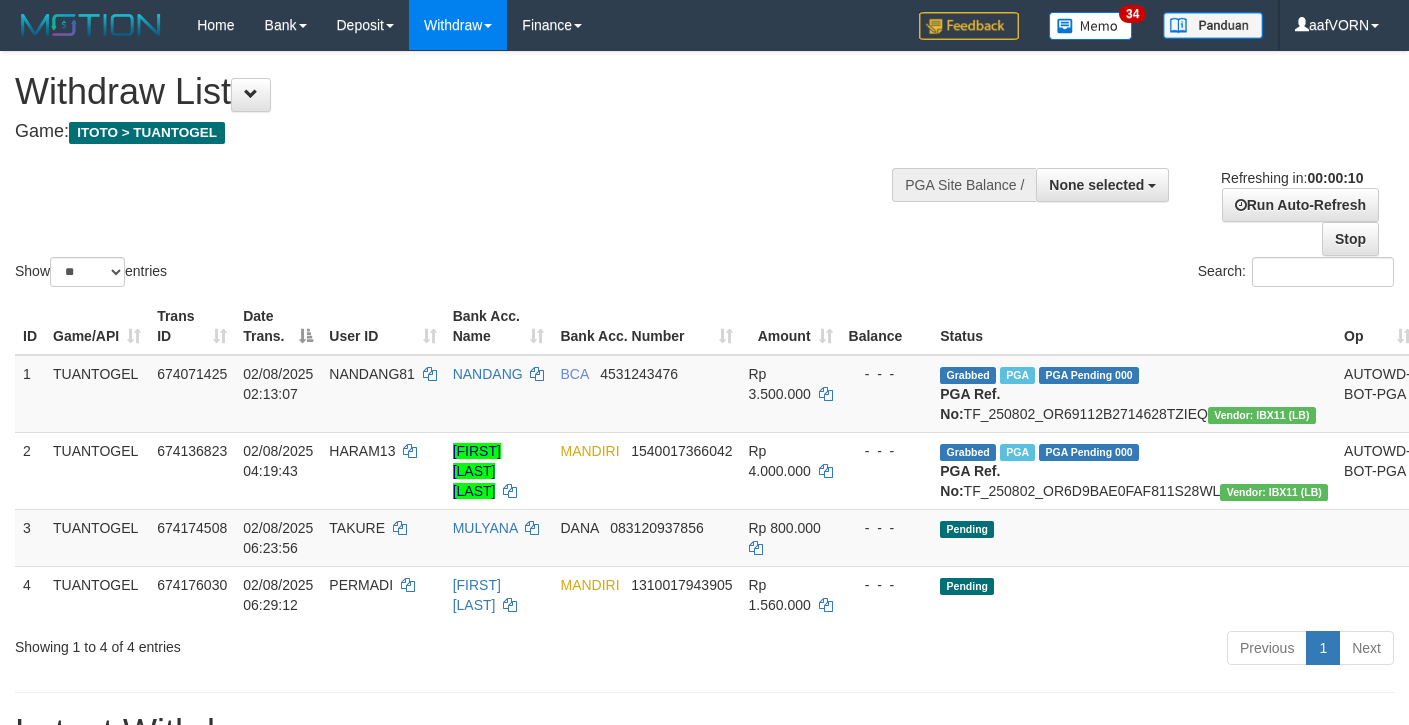 select 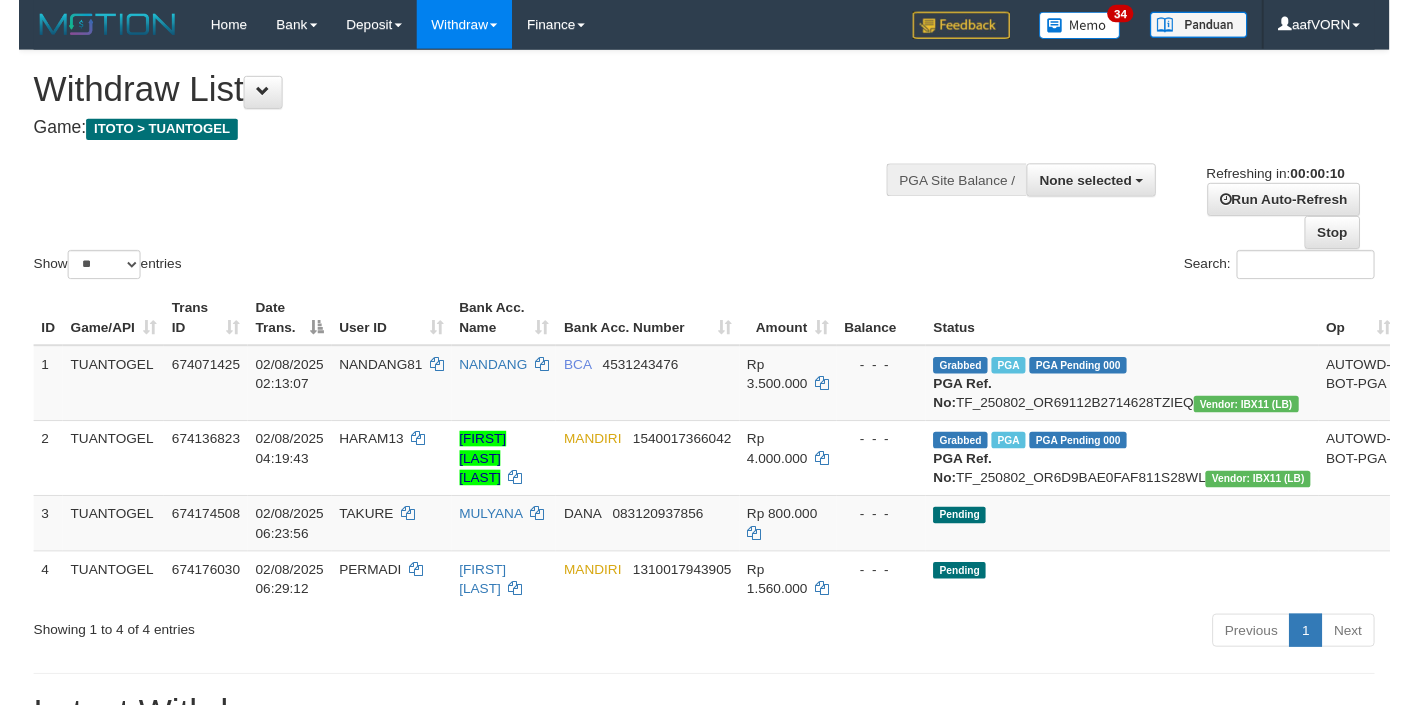 scroll, scrollTop: 0, scrollLeft: 0, axis: both 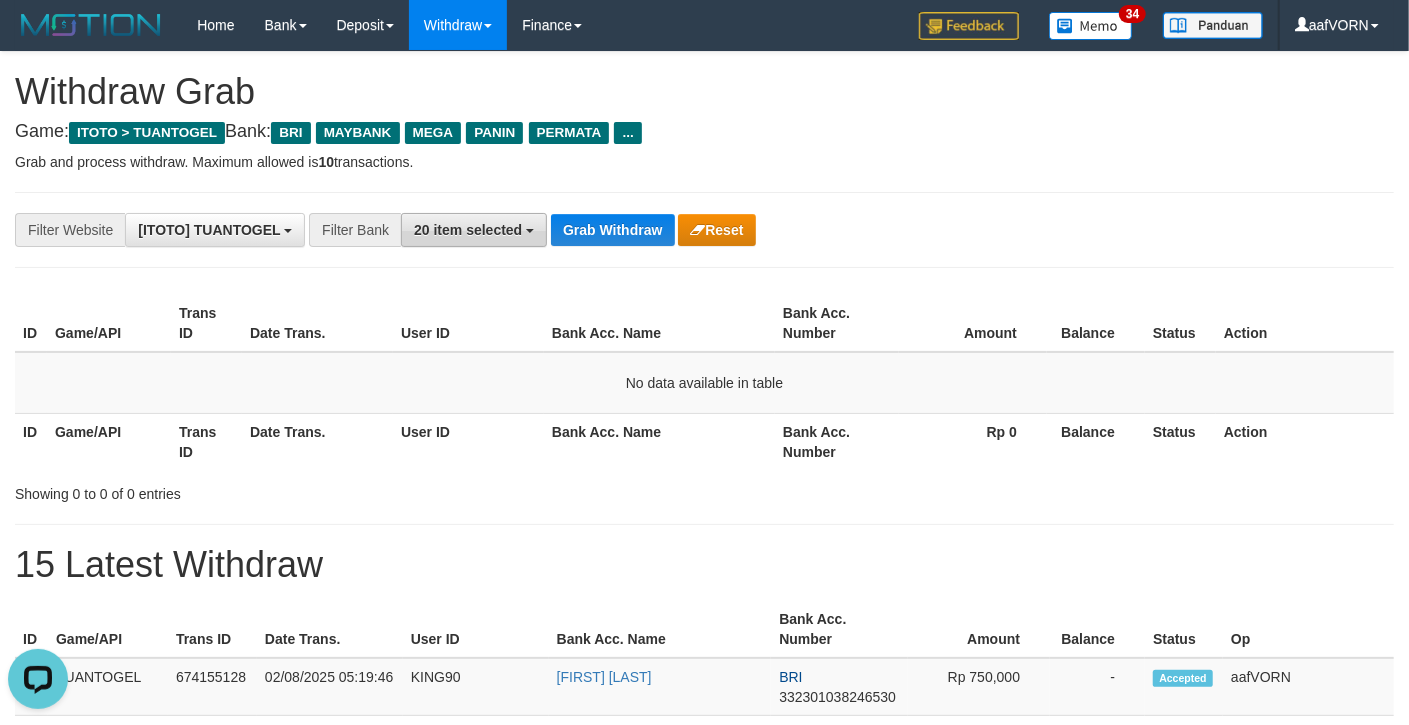 click on "20 item selected" at bounding box center [474, 230] 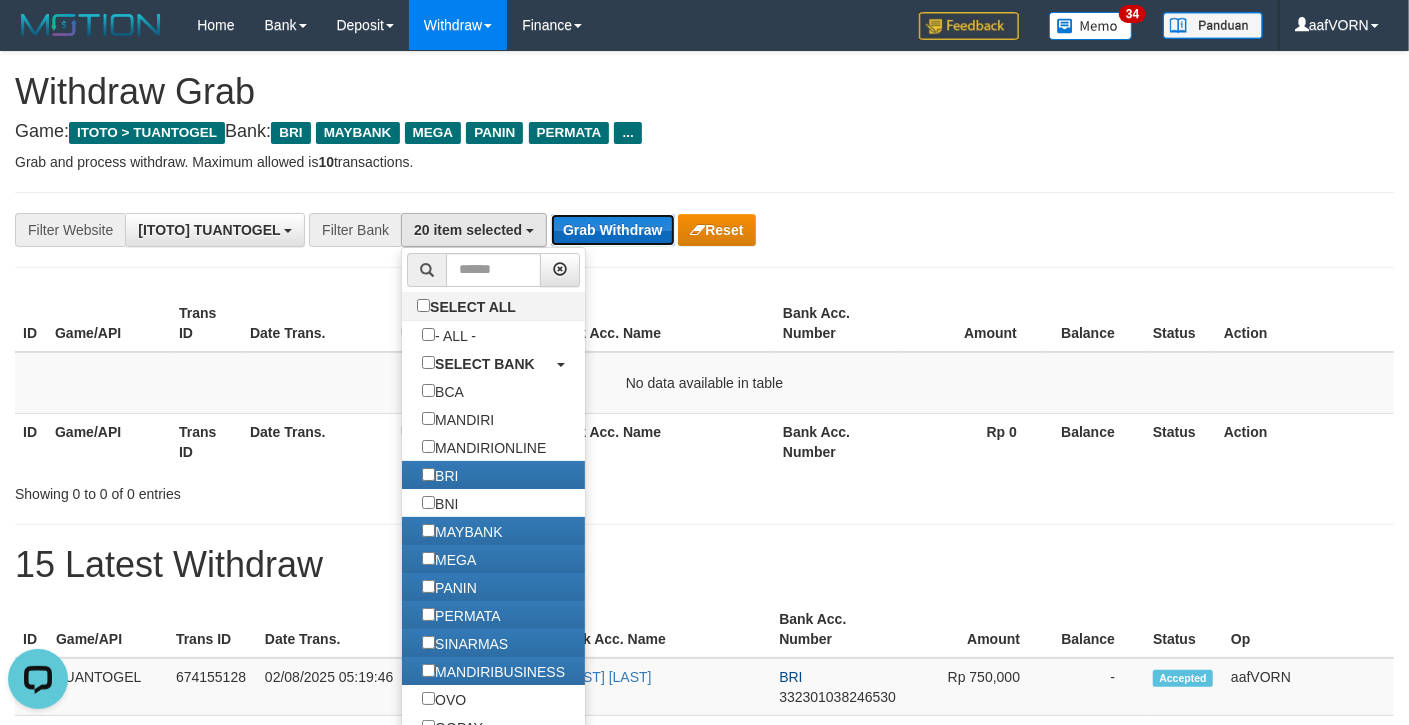 click on "Grab Withdraw" at bounding box center (612, 230) 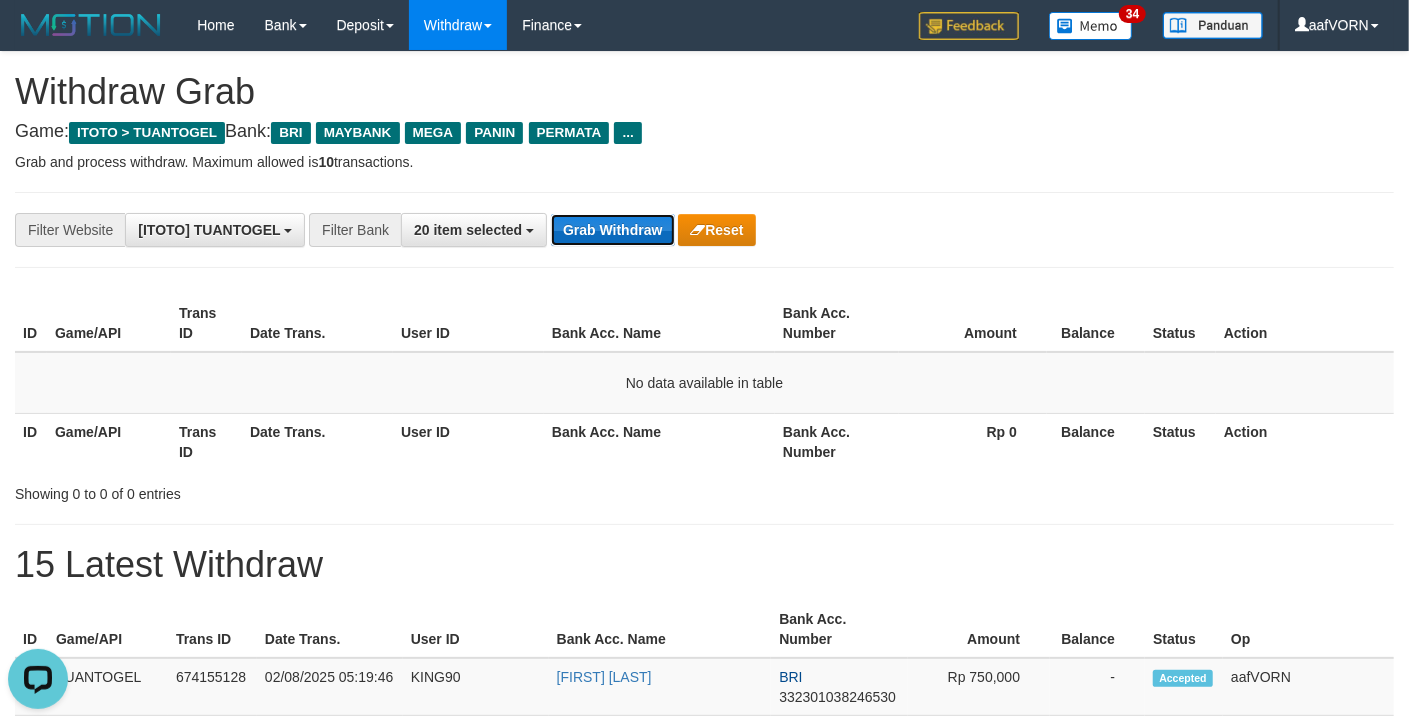 click on "Grab Withdraw" at bounding box center (612, 230) 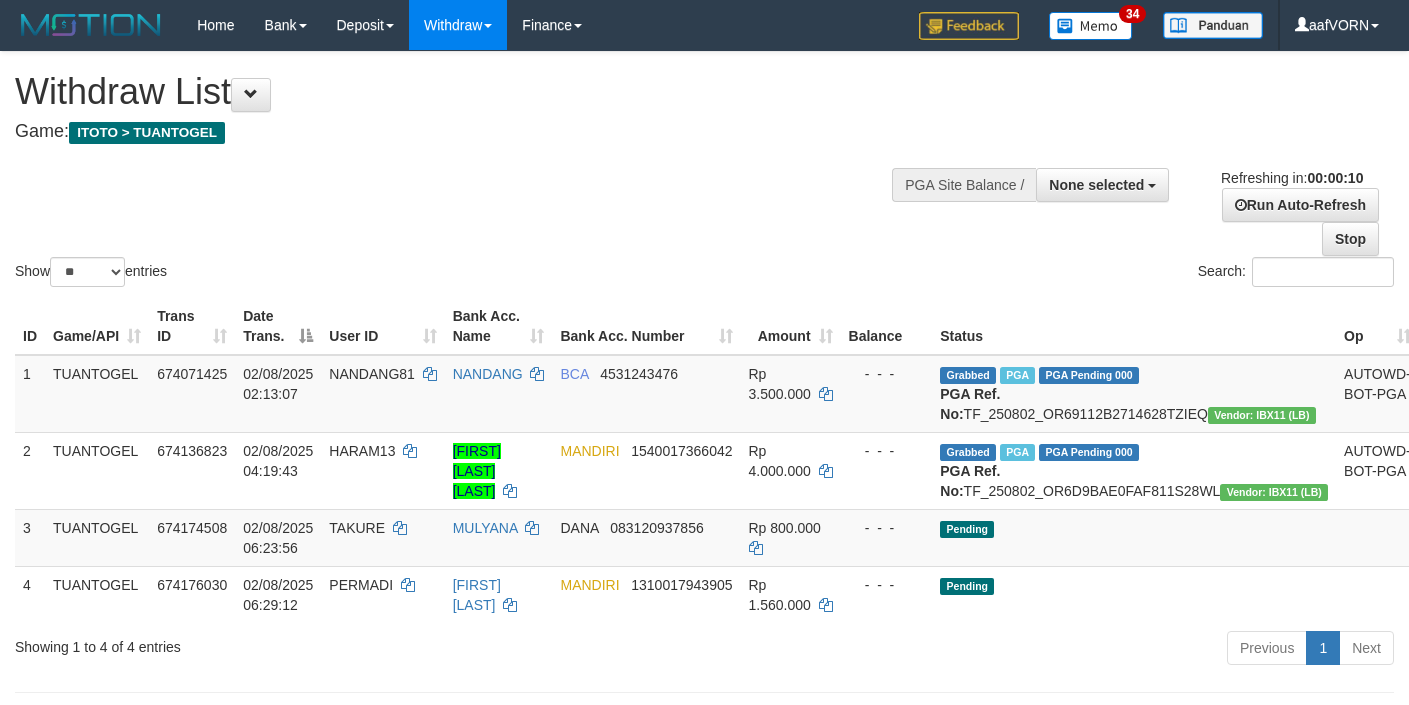 select 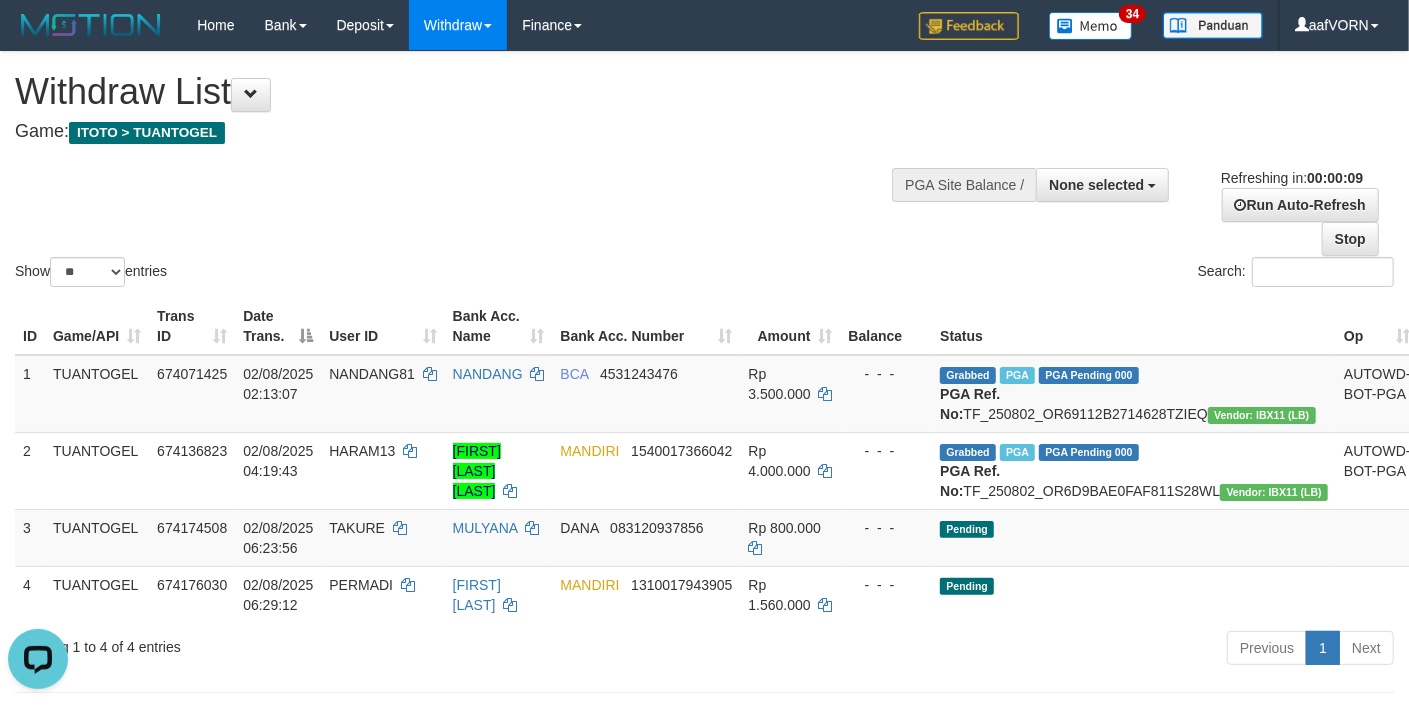 scroll, scrollTop: 0, scrollLeft: 0, axis: both 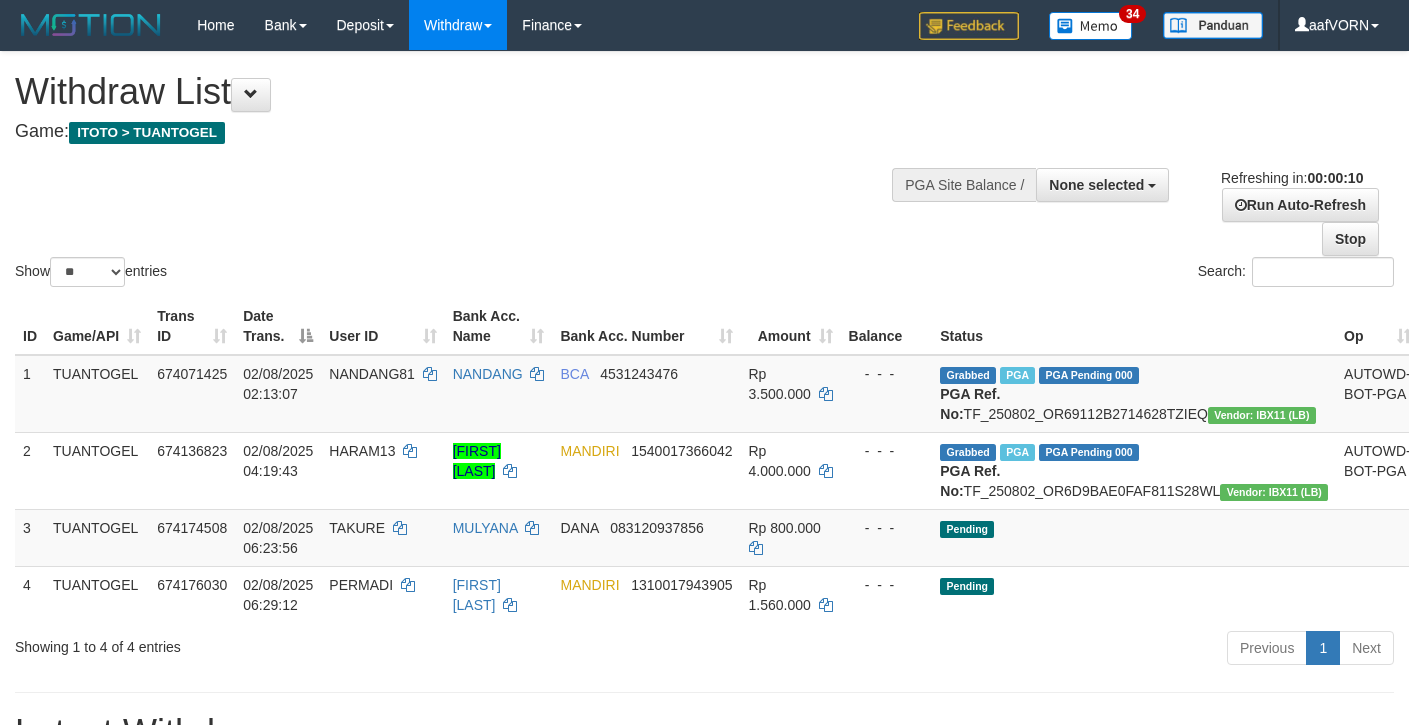 select 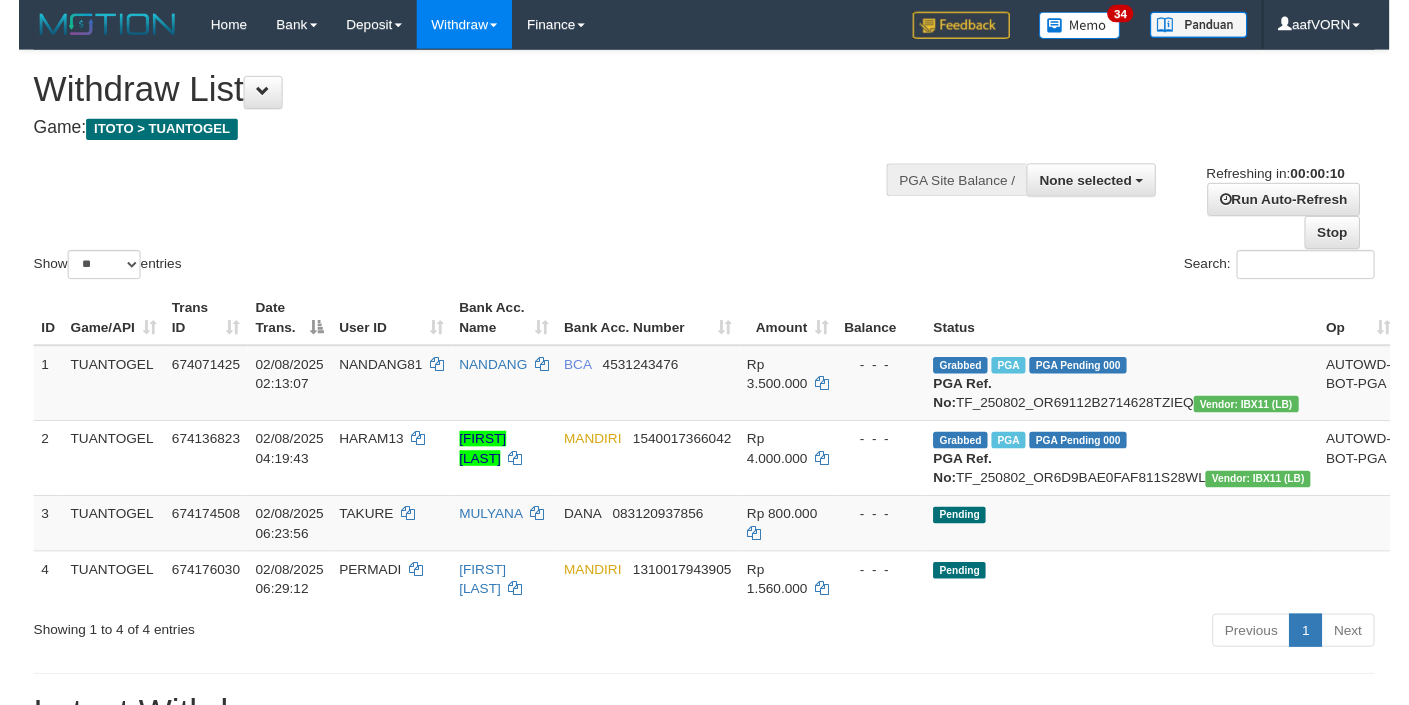 scroll, scrollTop: 0, scrollLeft: 0, axis: both 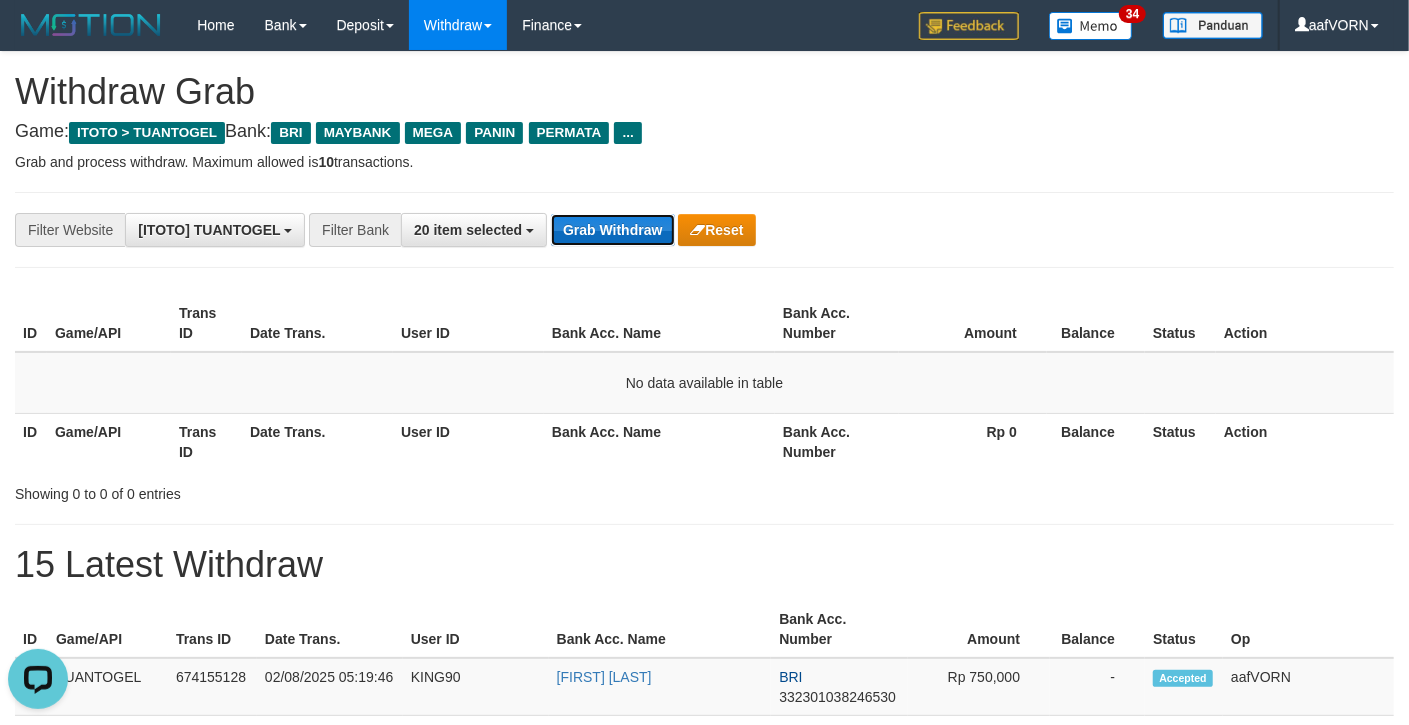 click on "Grab Withdraw" at bounding box center (612, 230) 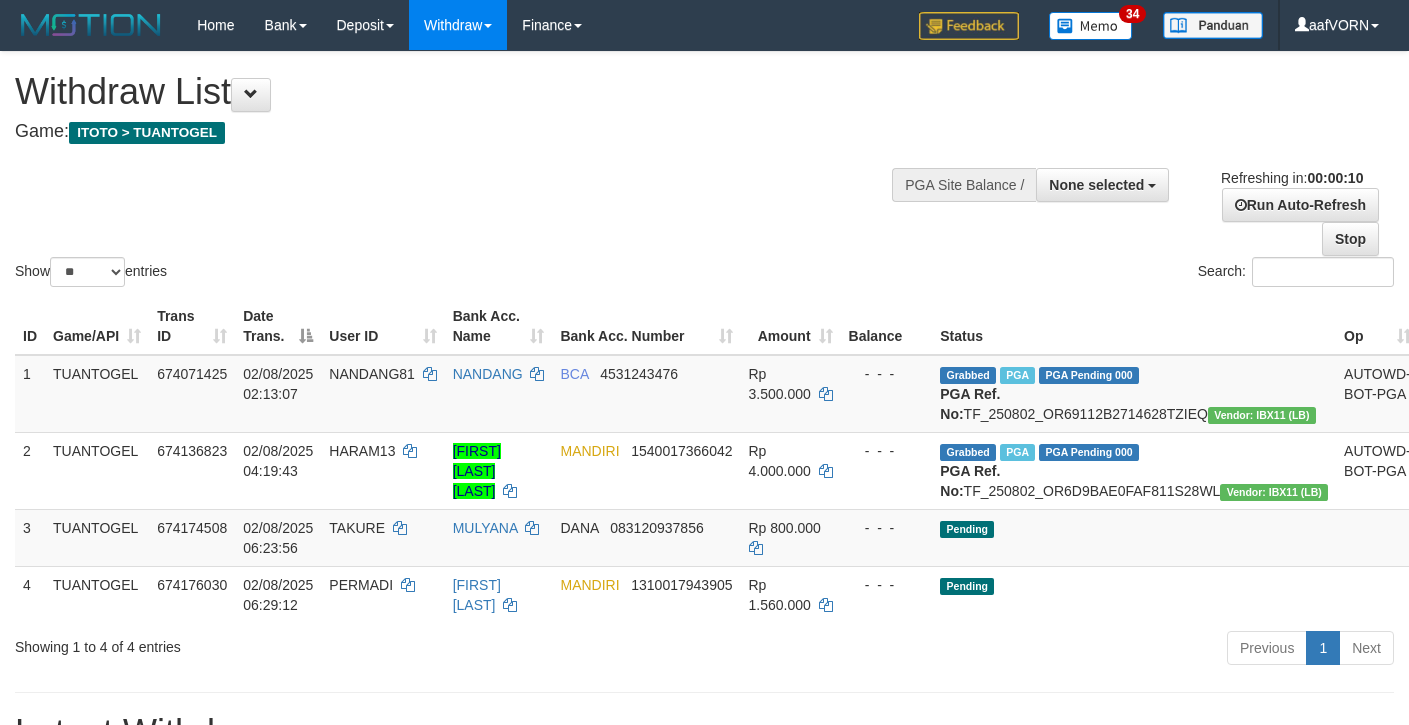 select 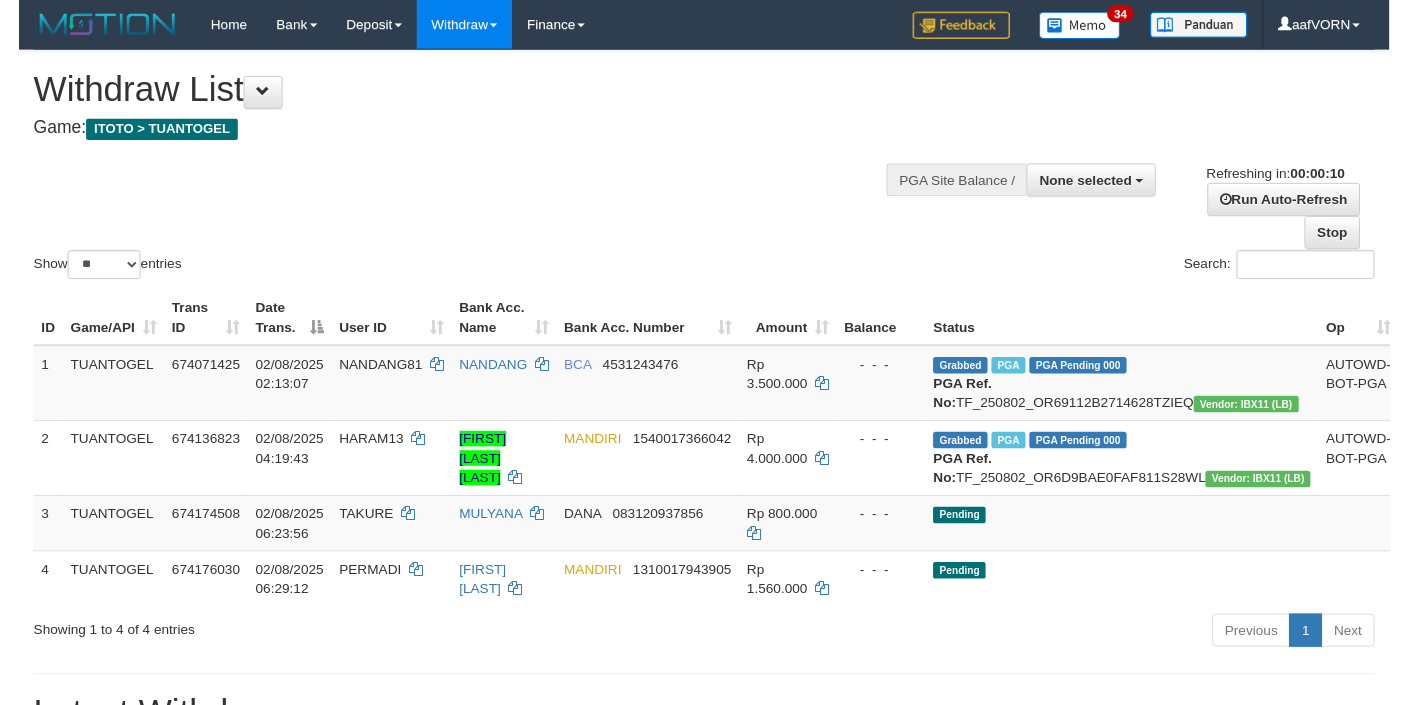 scroll, scrollTop: 0, scrollLeft: 0, axis: both 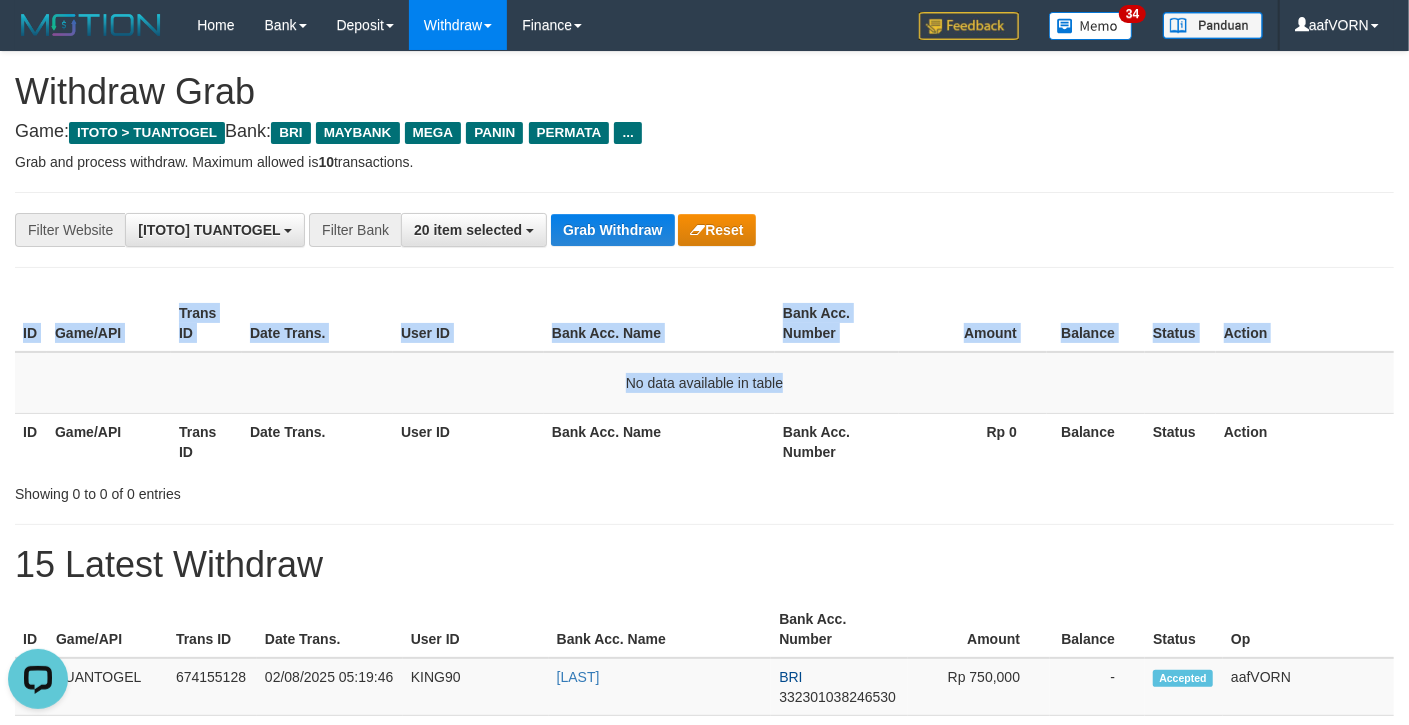 drag, startPoint x: 790, startPoint y: 409, endPoint x: 734, endPoint y: 272, distance: 148.00337 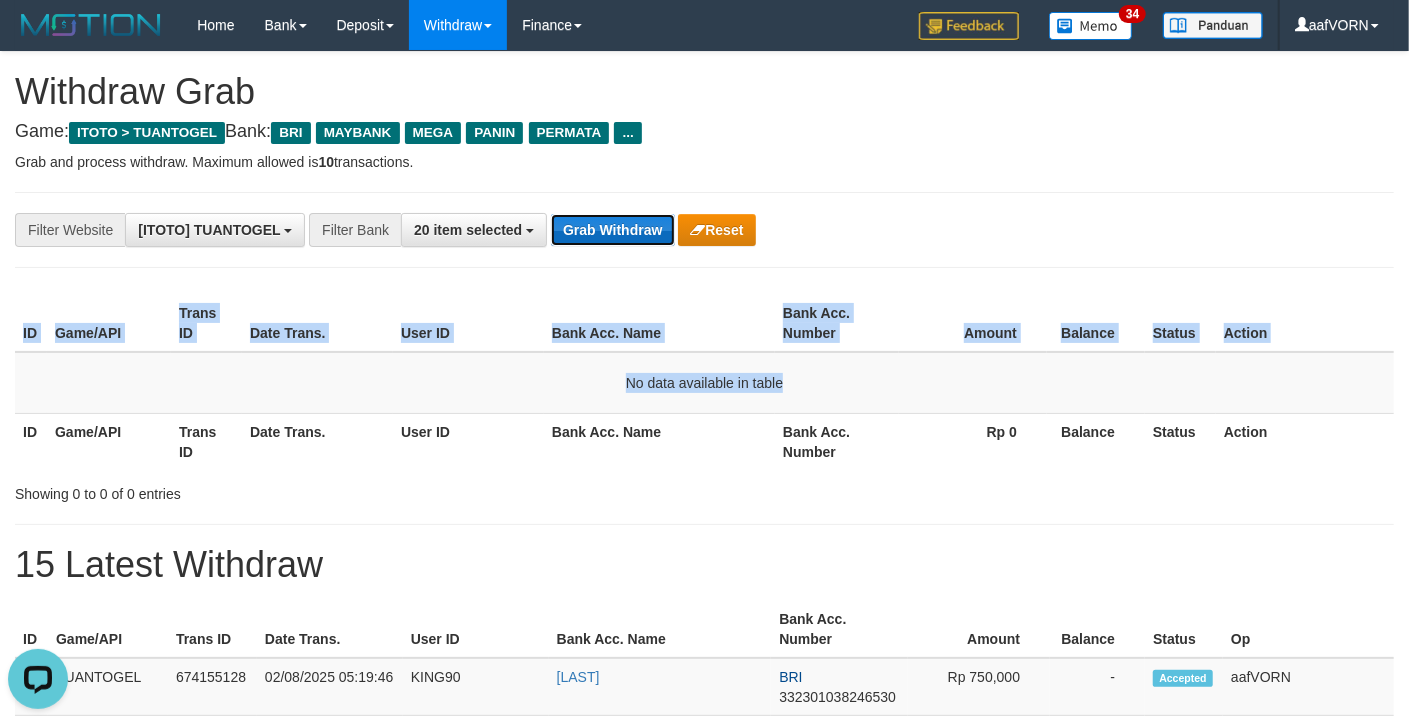 click on "Grab Withdraw" at bounding box center (612, 230) 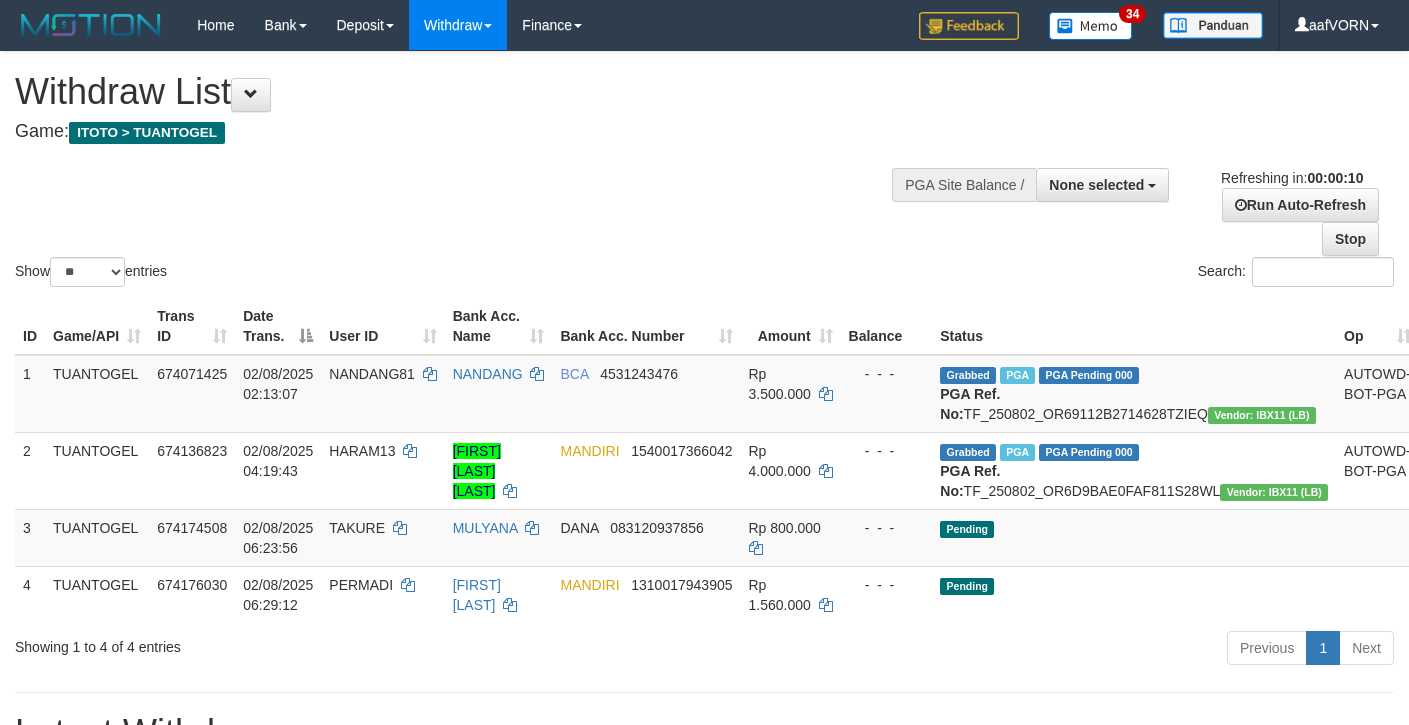 select 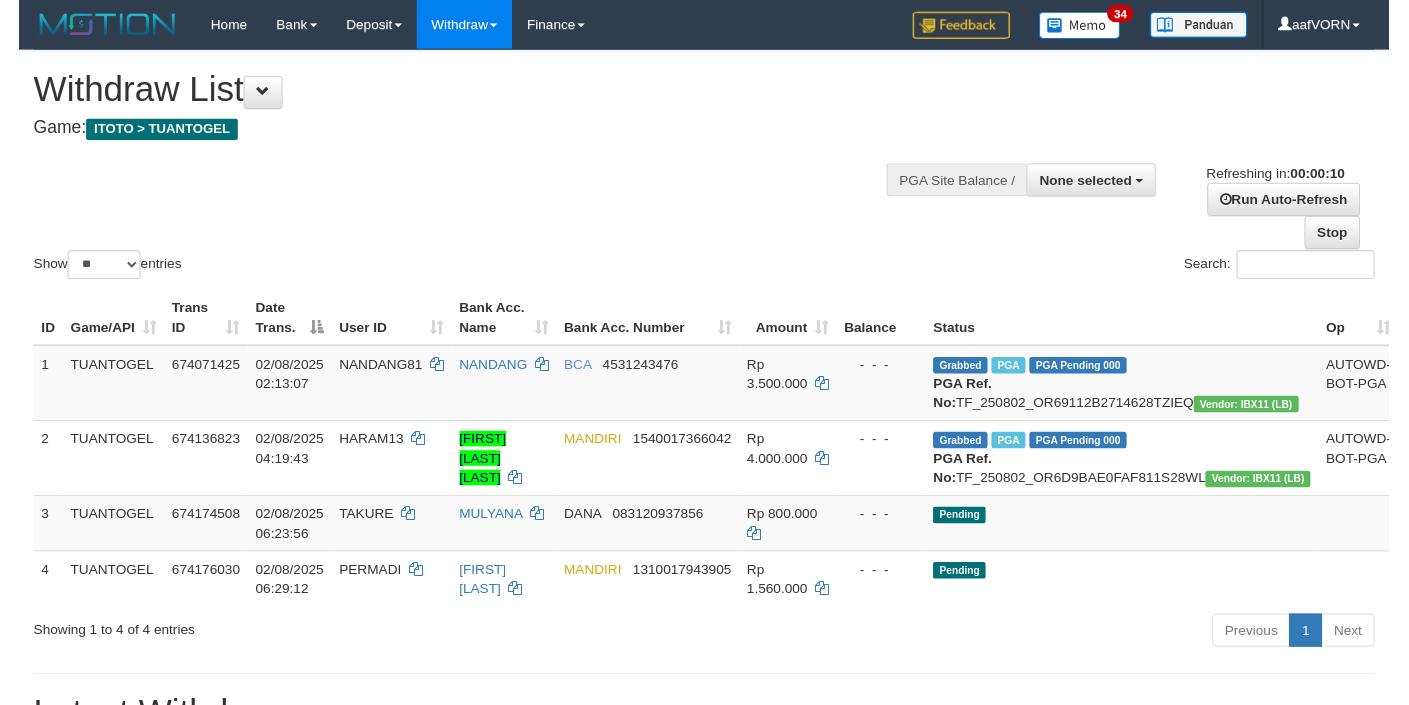 scroll, scrollTop: 0, scrollLeft: 0, axis: both 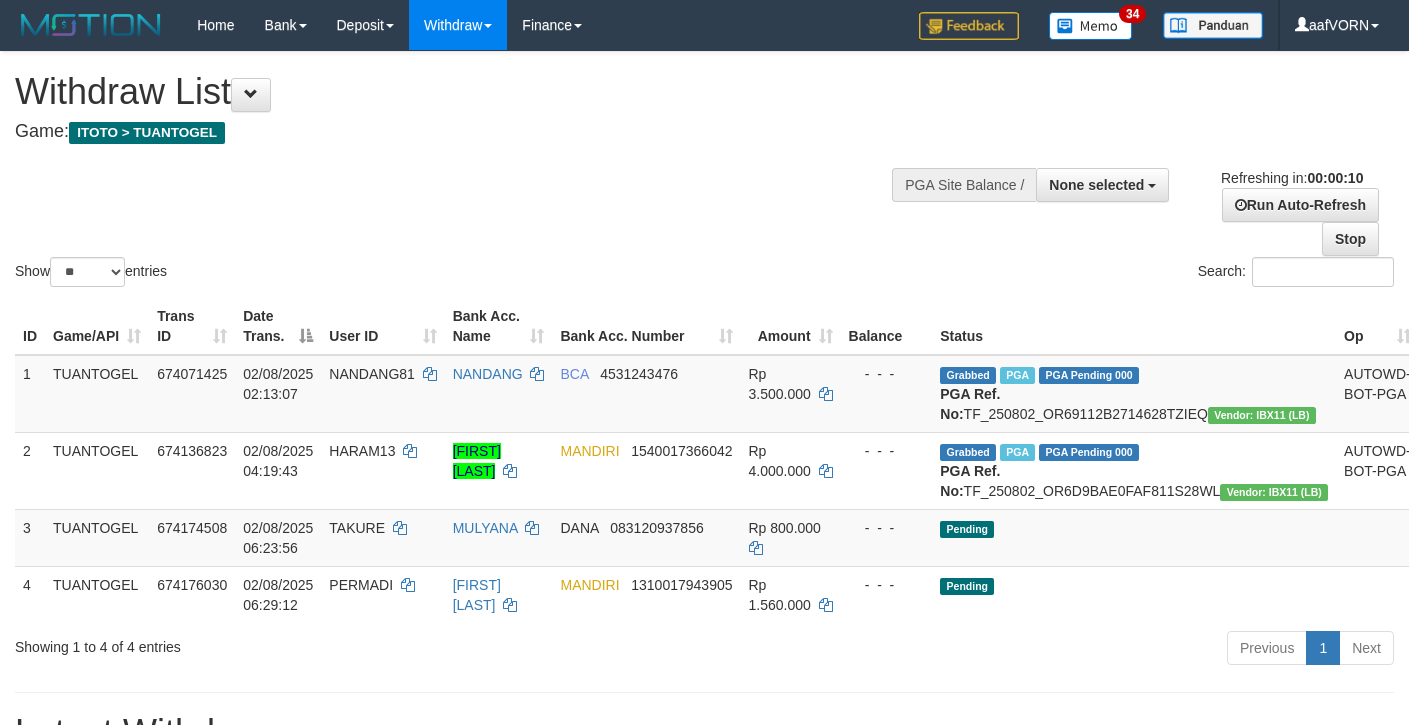select 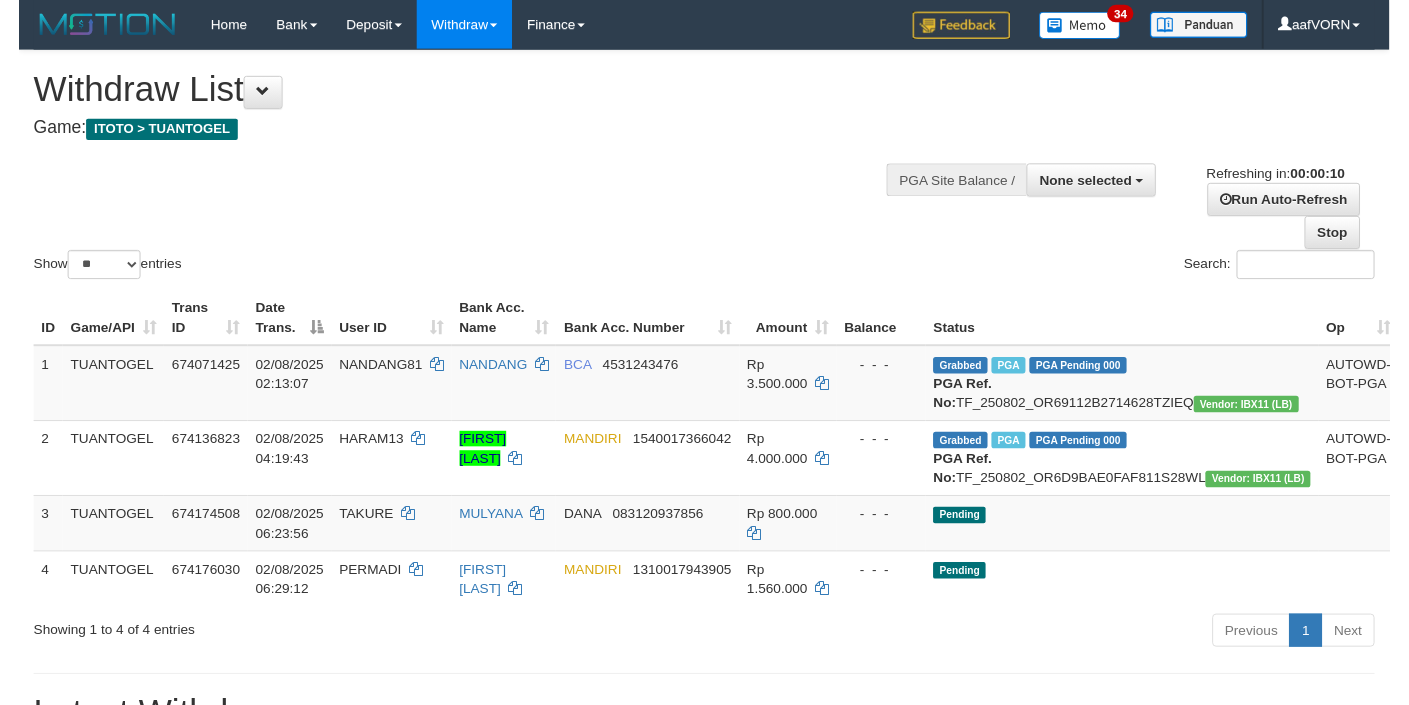 scroll, scrollTop: 0, scrollLeft: 0, axis: both 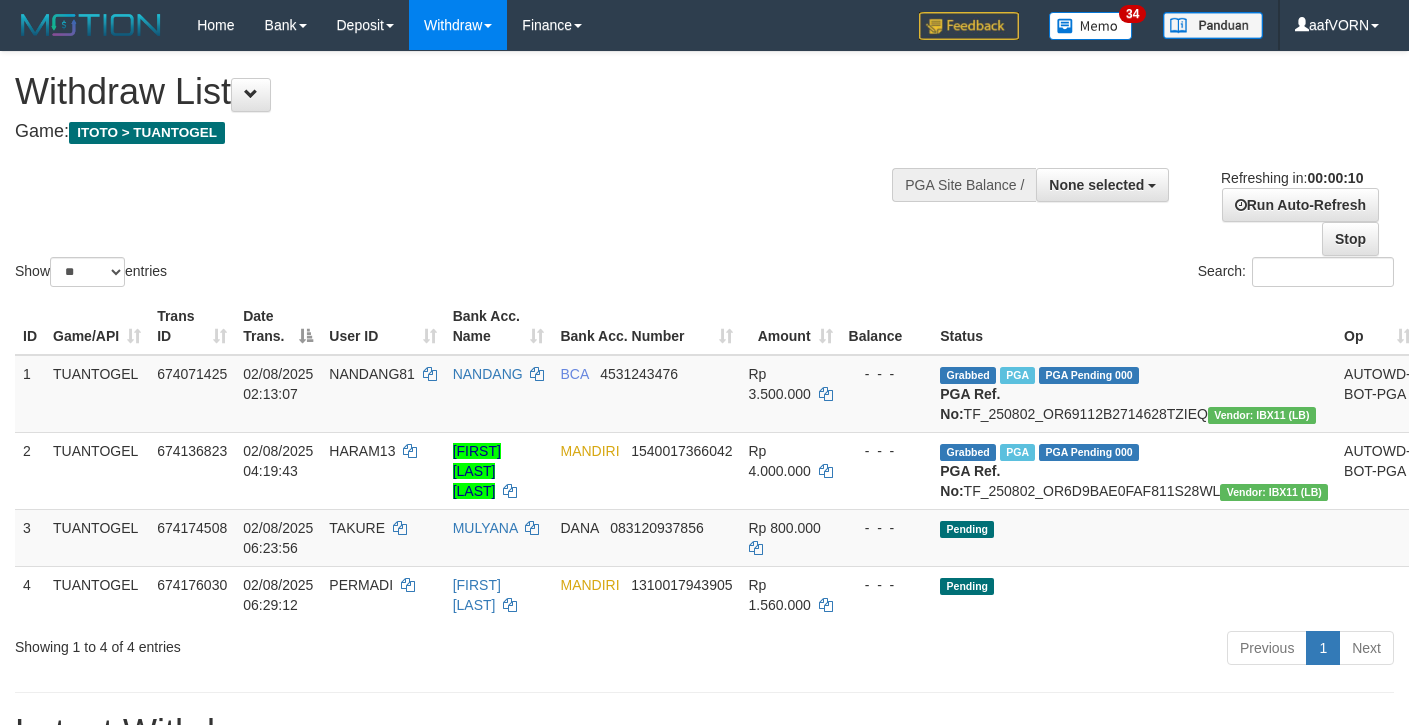select 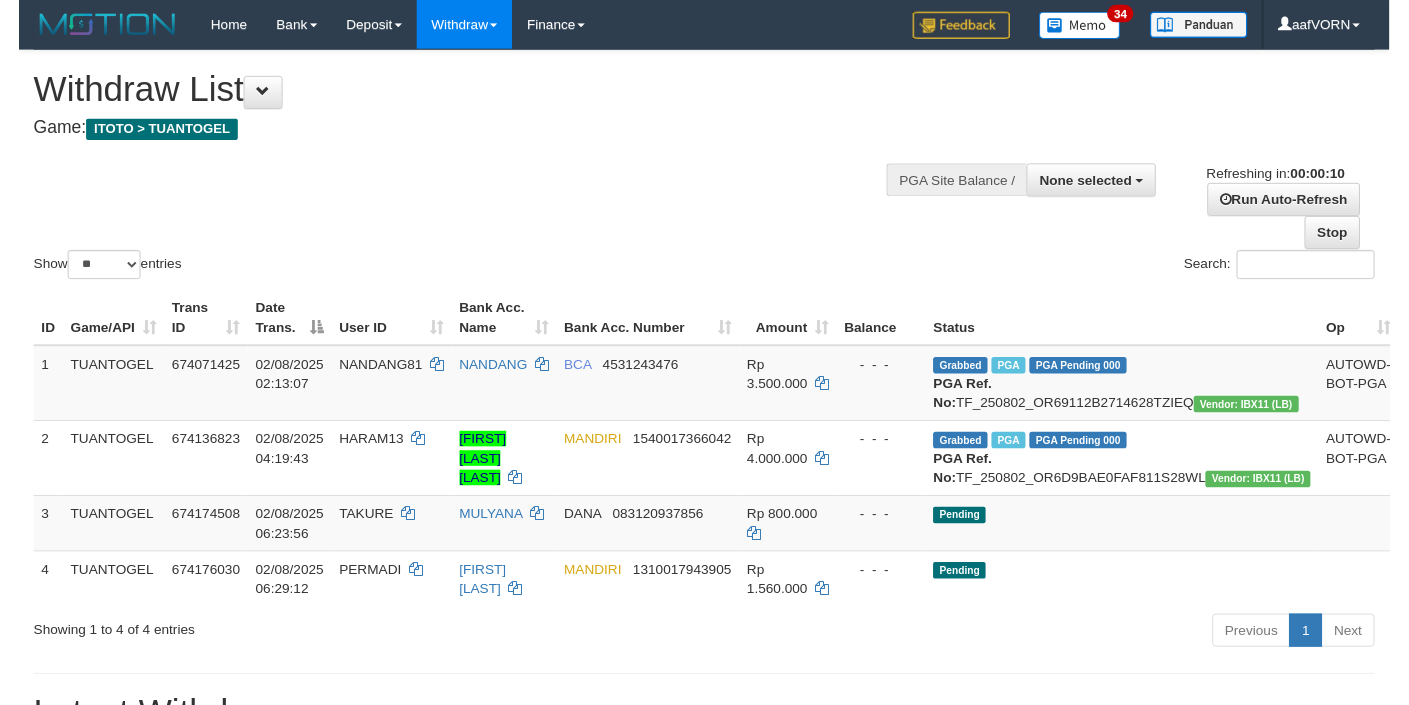 scroll, scrollTop: 0, scrollLeft: 0, axis: both 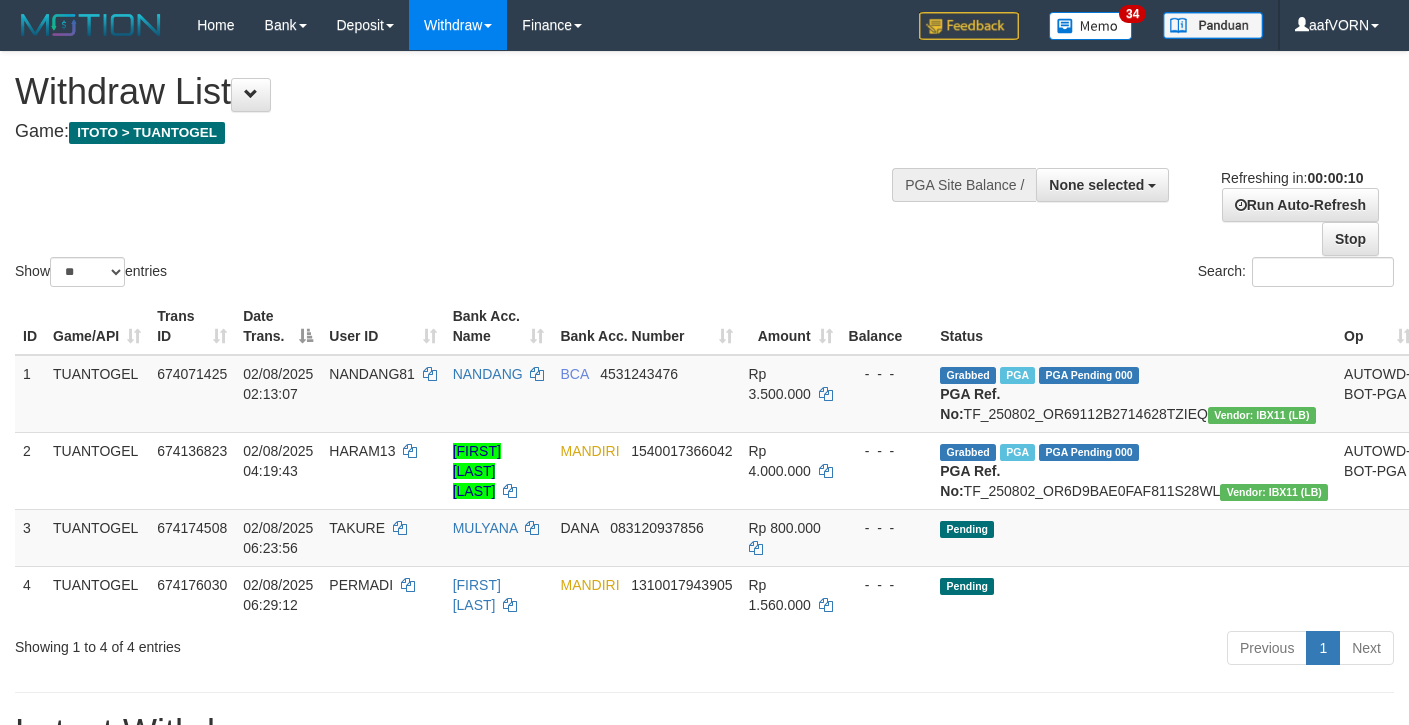 select 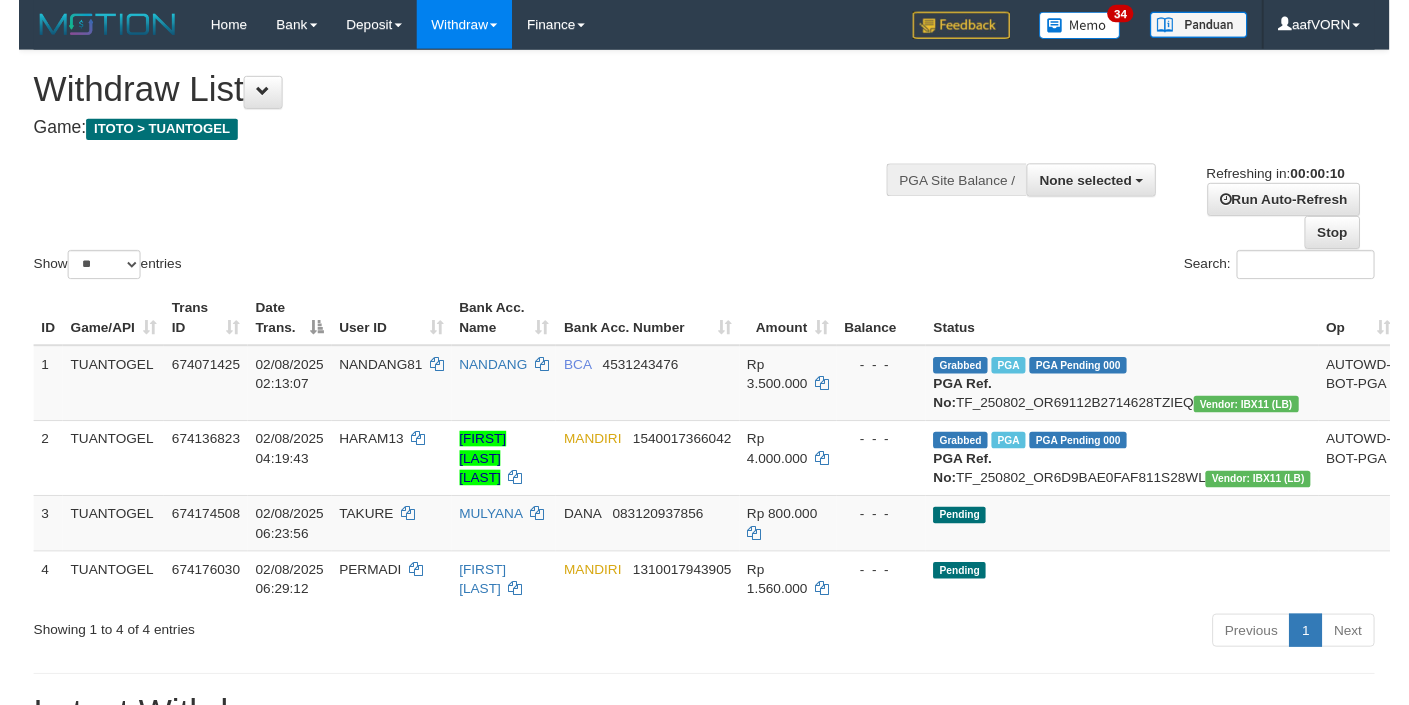 scroll, scrollTop: 0, scrollLeft: 0, axis: both 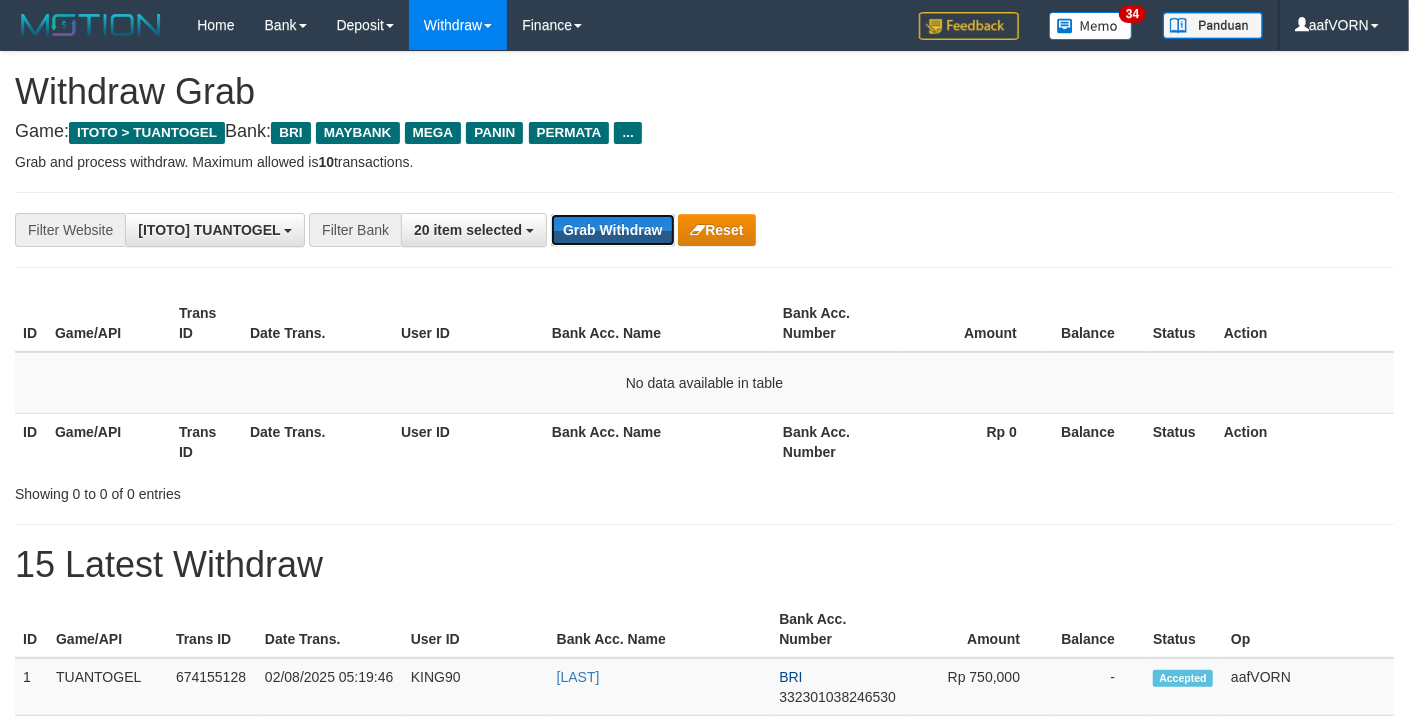 click on "Grab Withdraw" at bounding box center (612, 230) 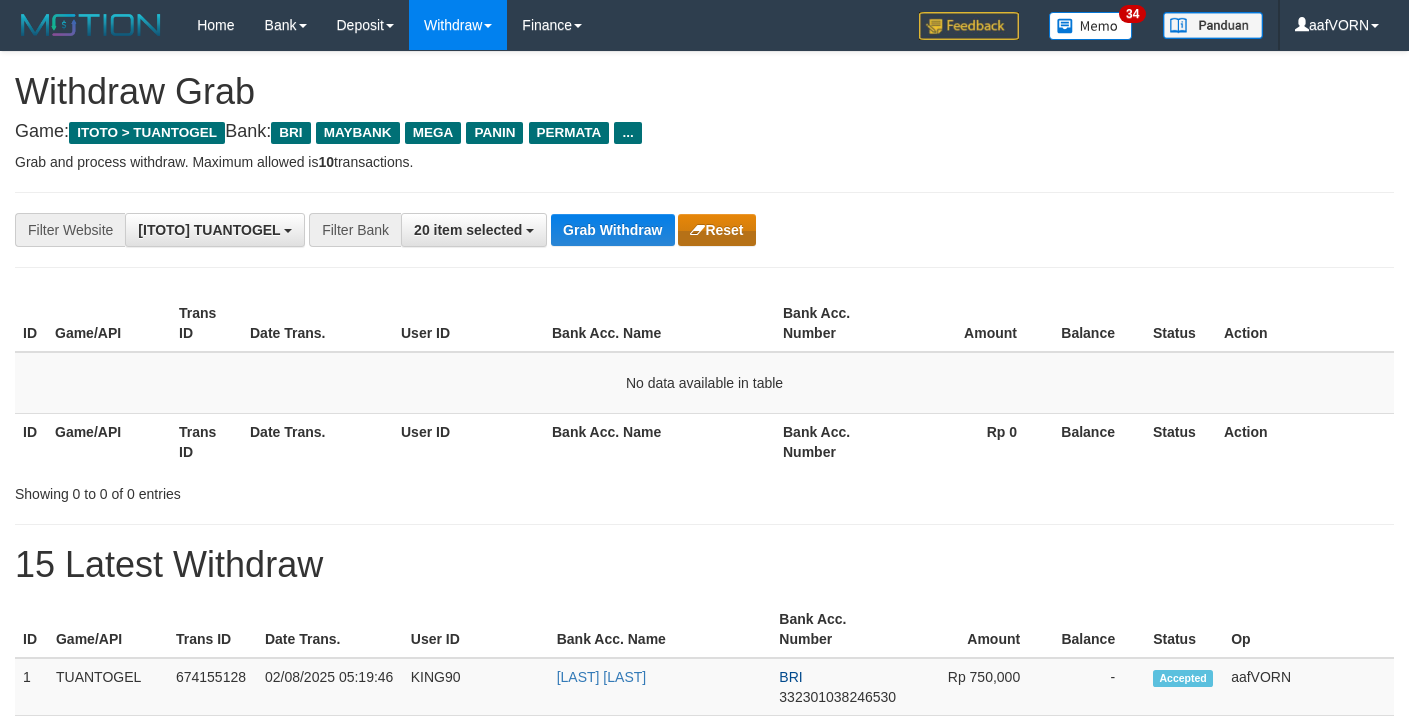 scroll, scrollTop: 0, scrollLeft: 0, axis: both 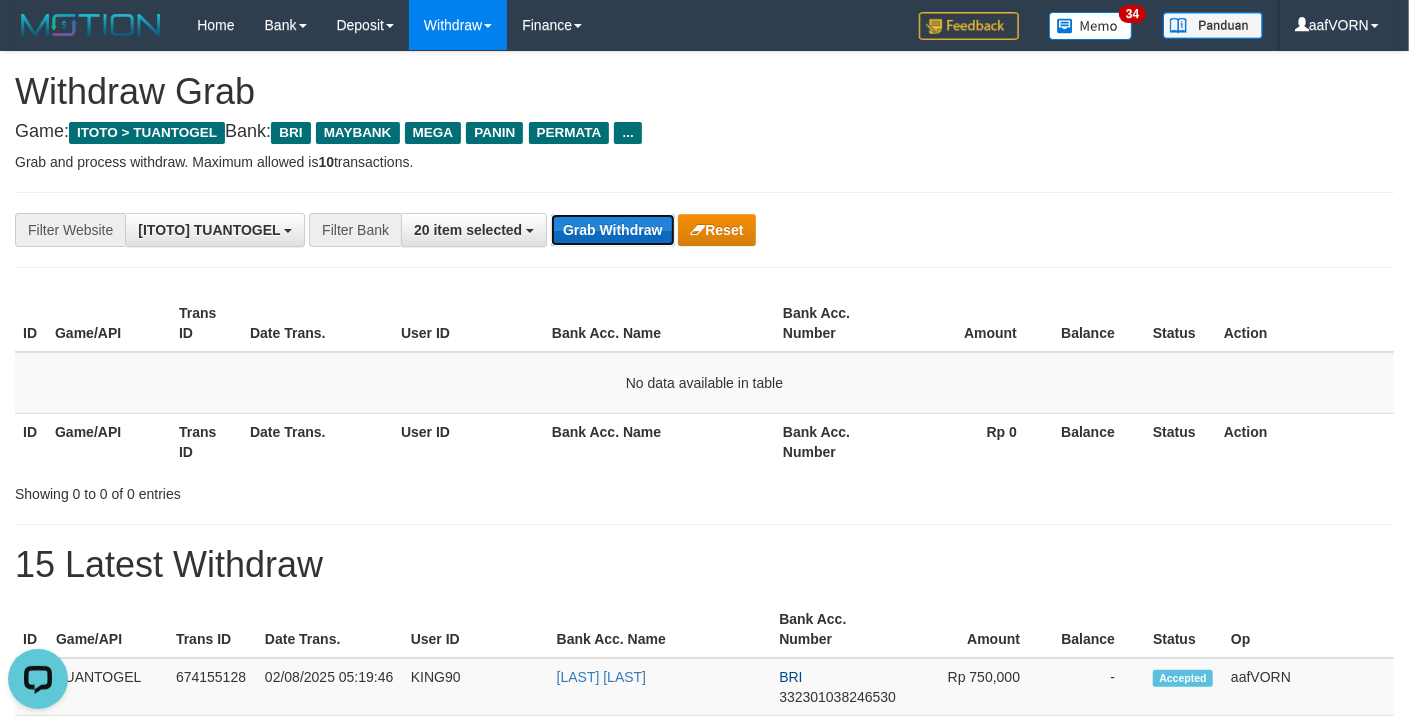 click on "Grab Withdraw" at bounding box center [612, 230] 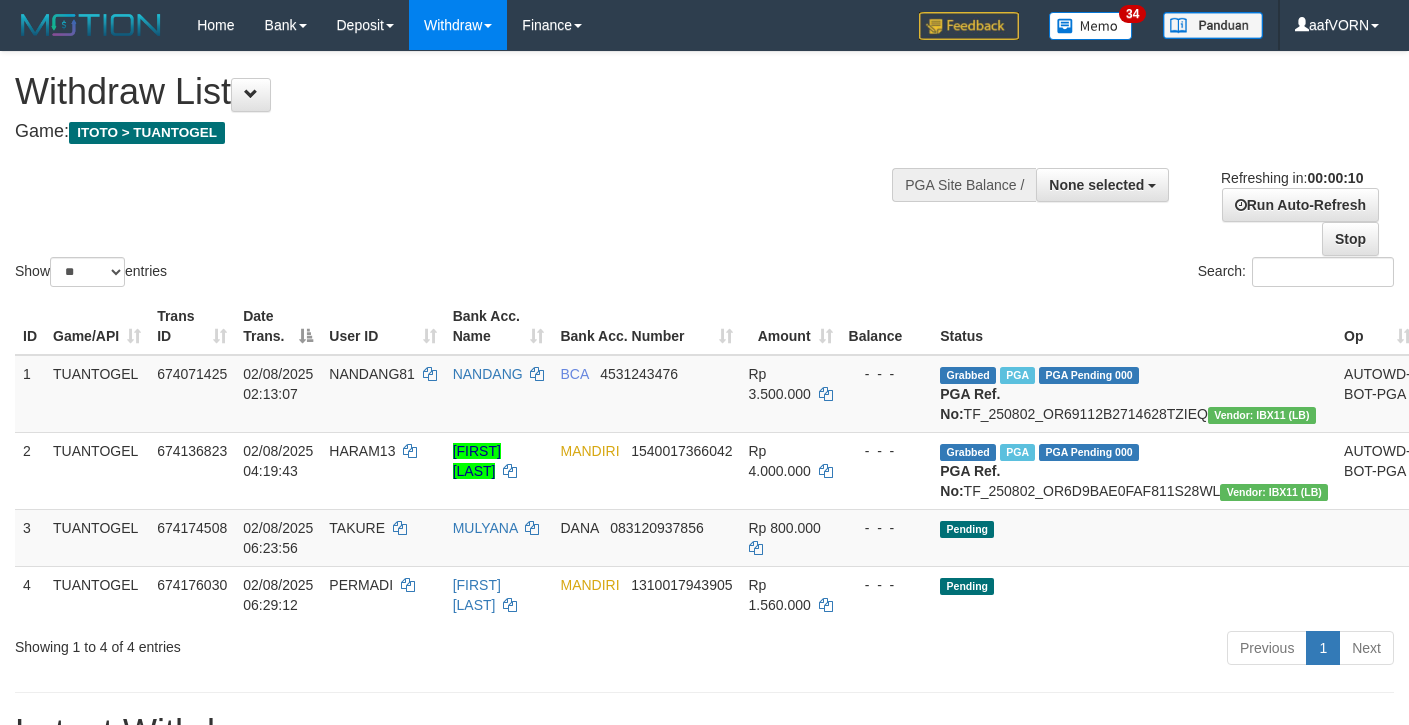 select 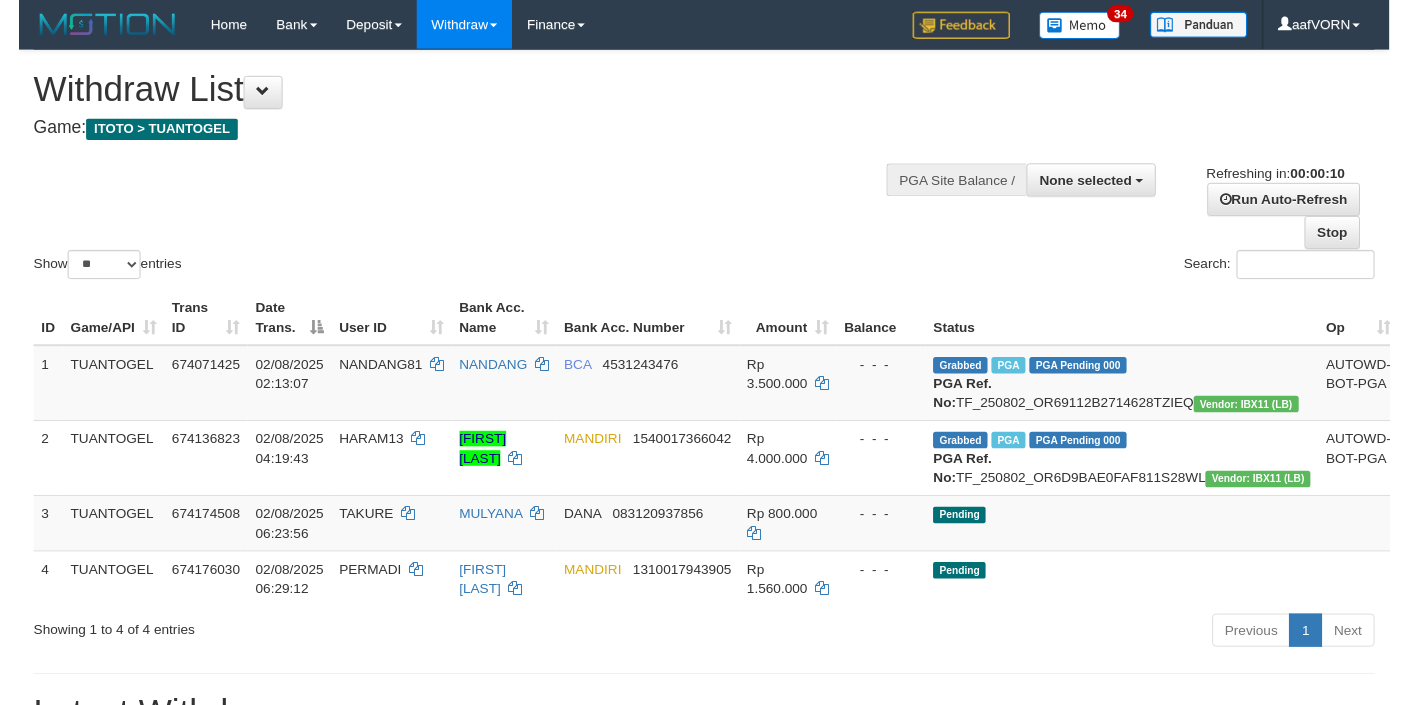 scroll, scrollTop: 0, scrollLeft: 0, axis: both 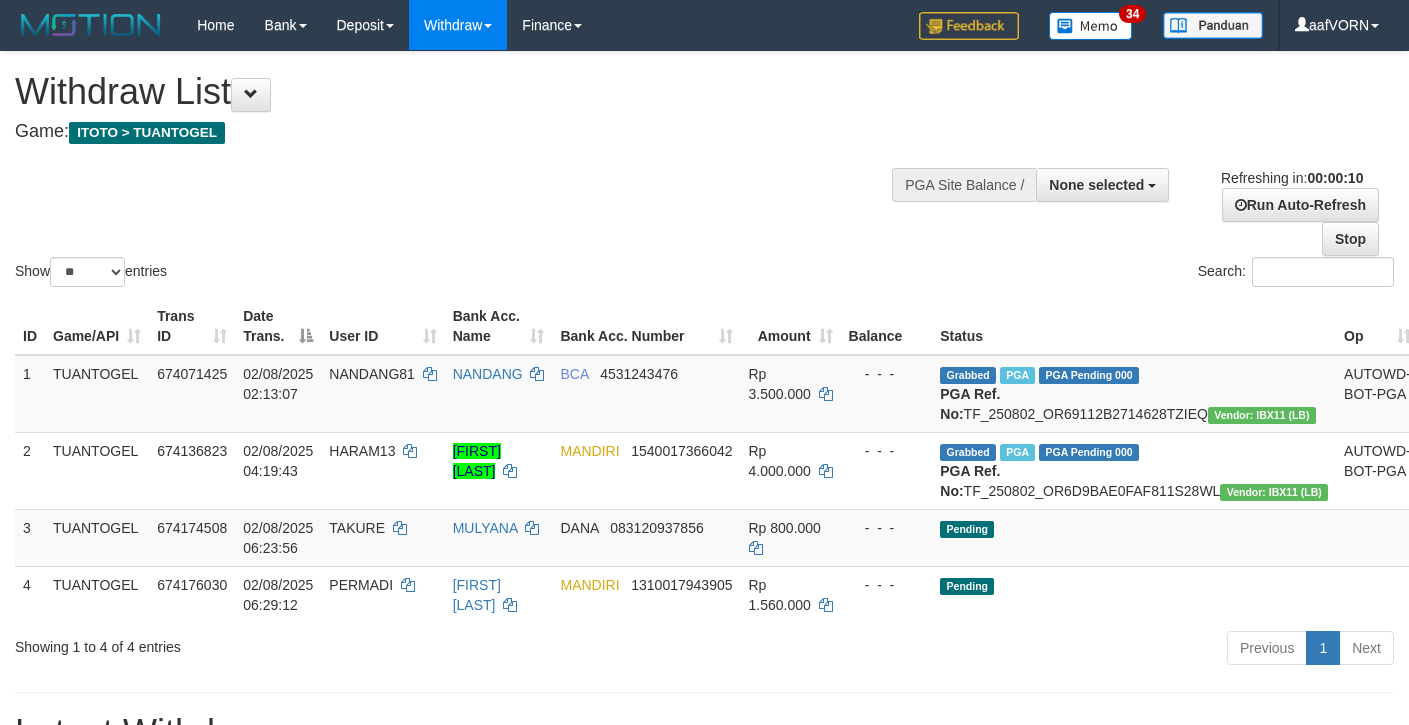 select 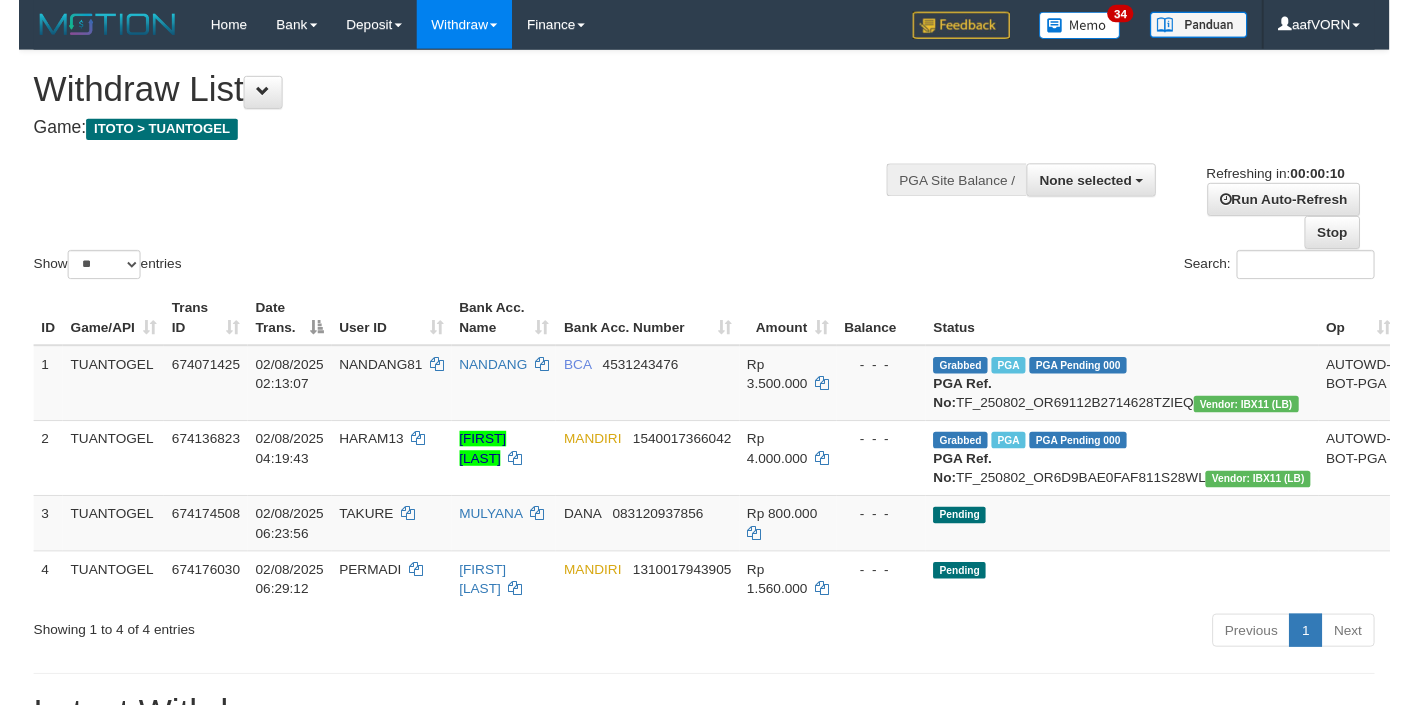 scroll, scrollTop: 0, scrollLeft: 0, axis: both 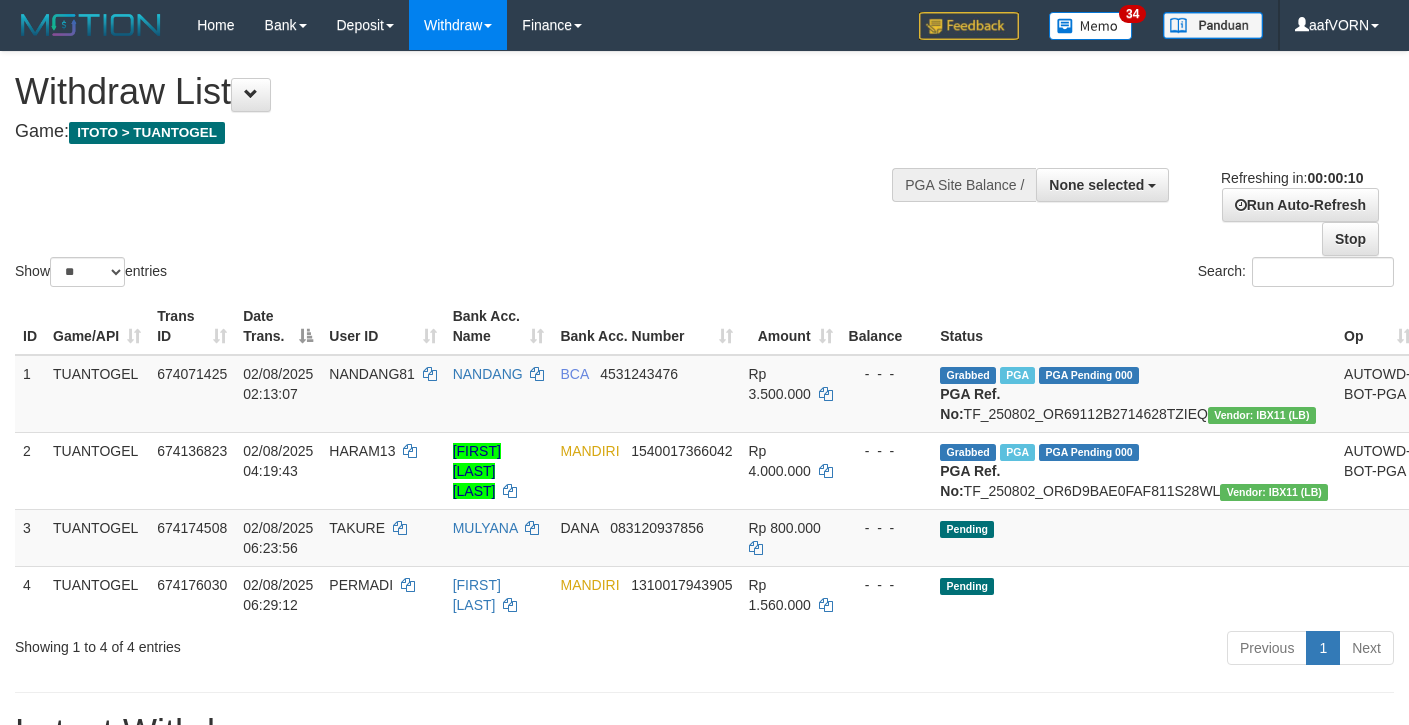 select 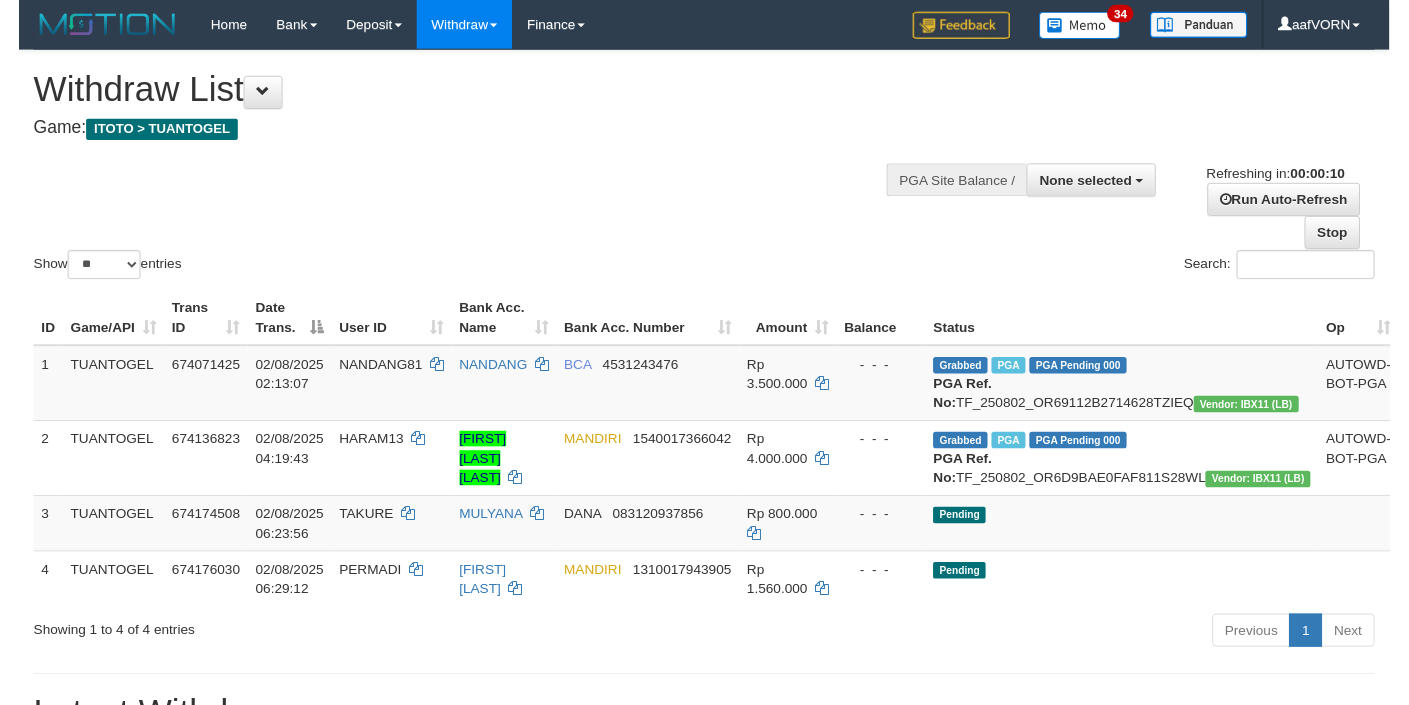 scroll, scrollTop: 0, scrollLeft: 0, axis: both 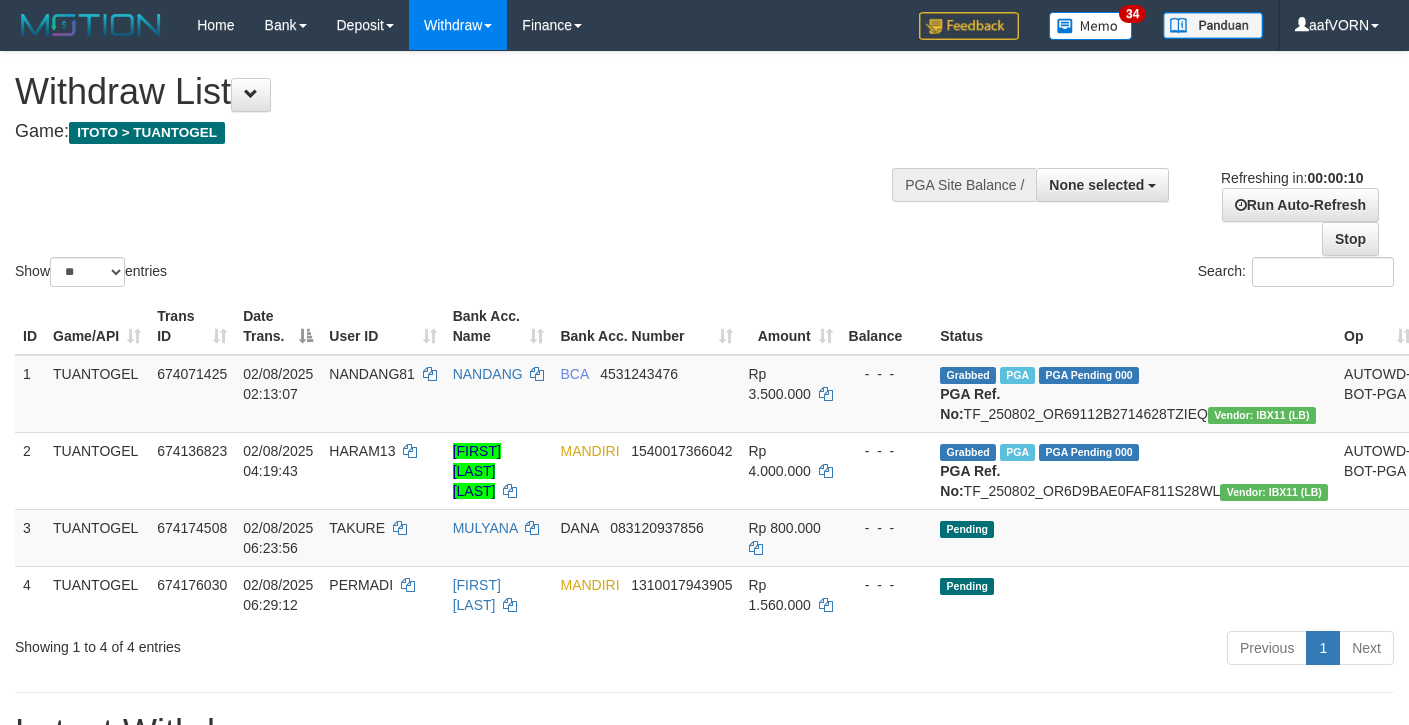 select 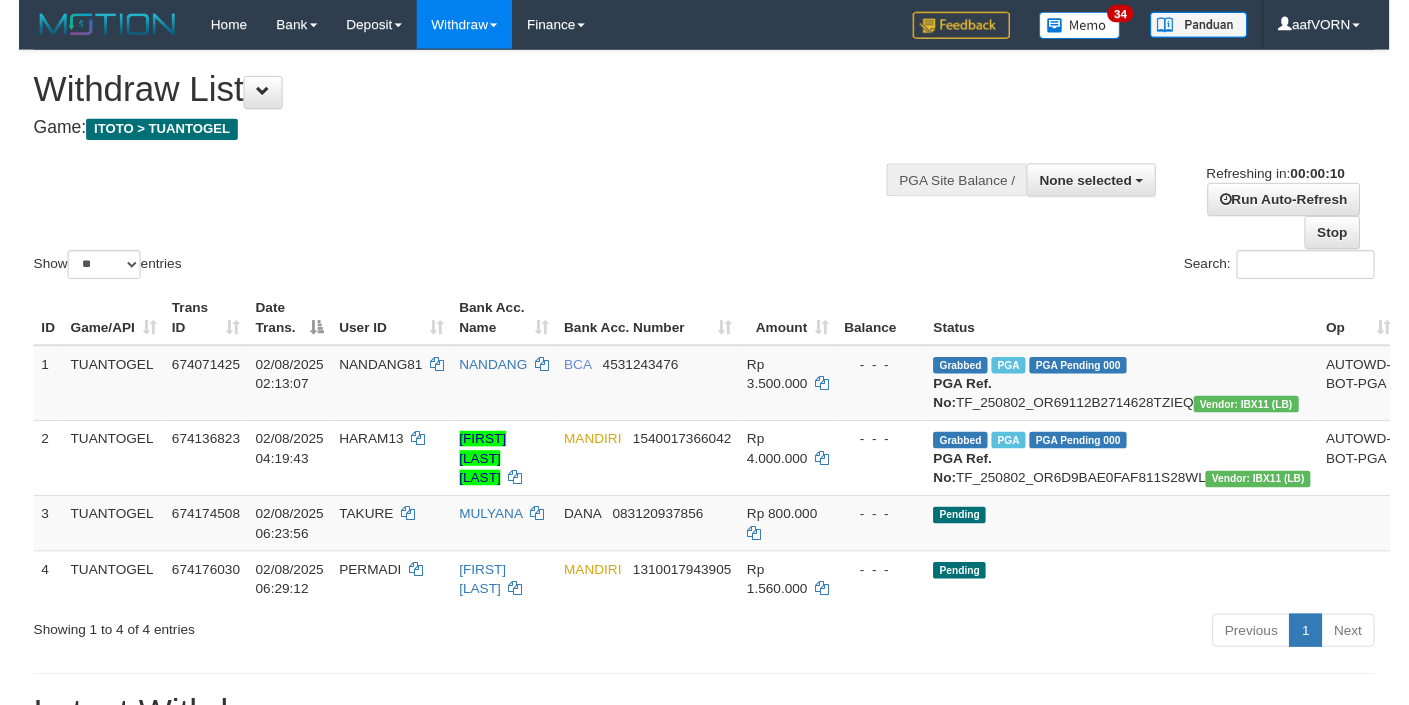 scroll, scrollTop: 0, scrollLeft: 0, axis: both 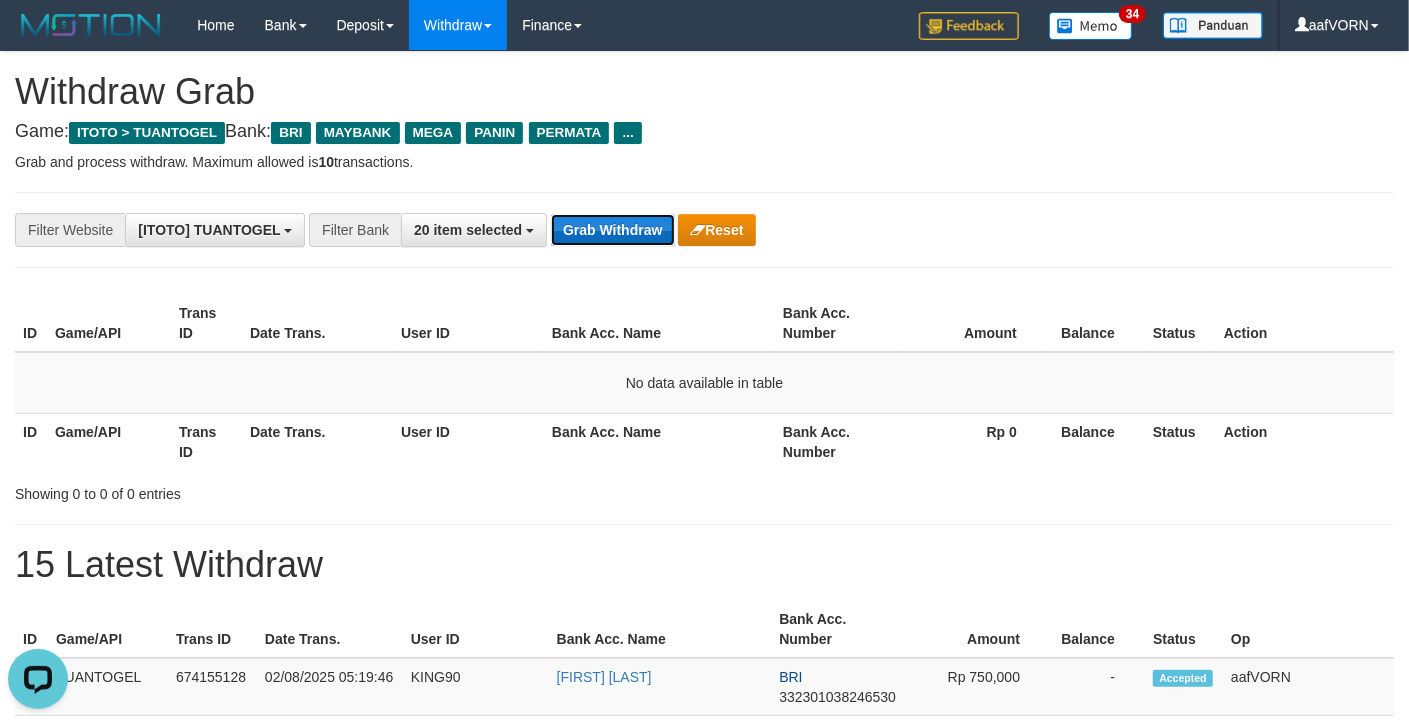 click on "Grab Withdraw" at bounding box center (612, 230) 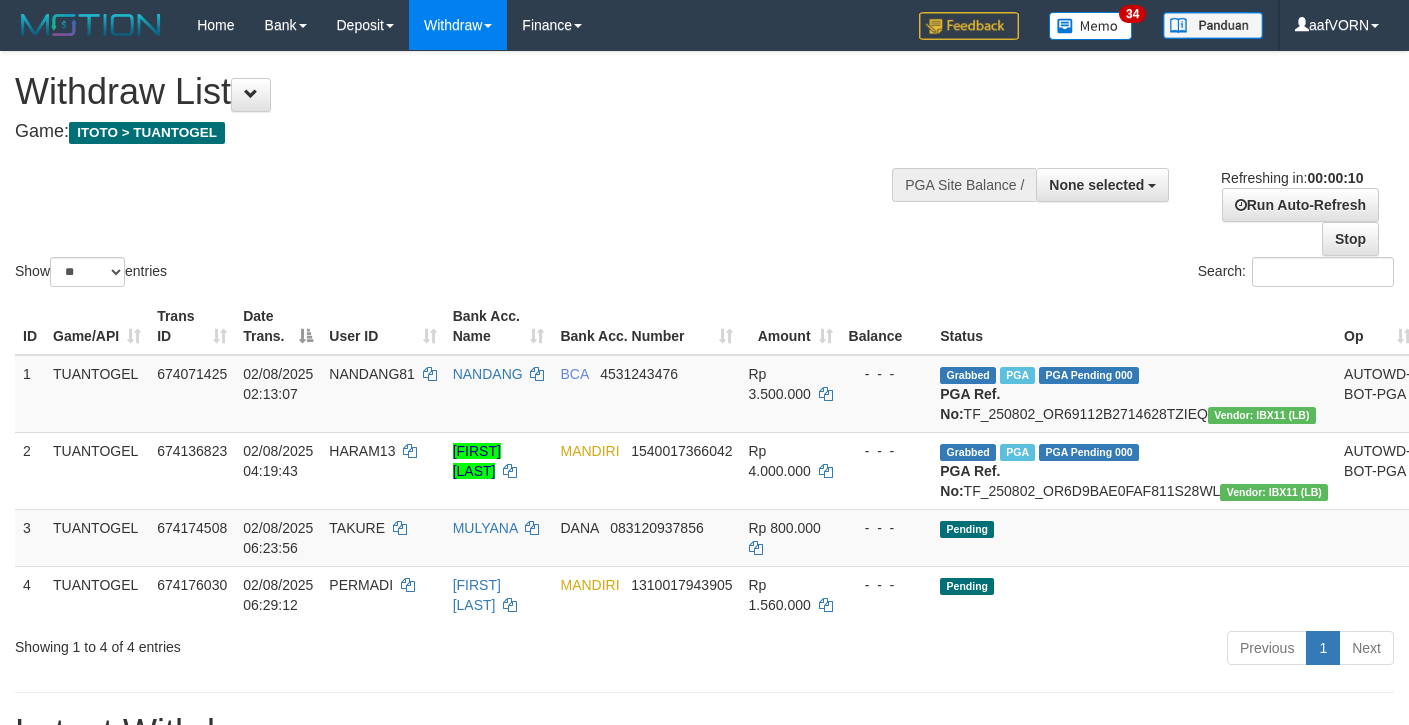select 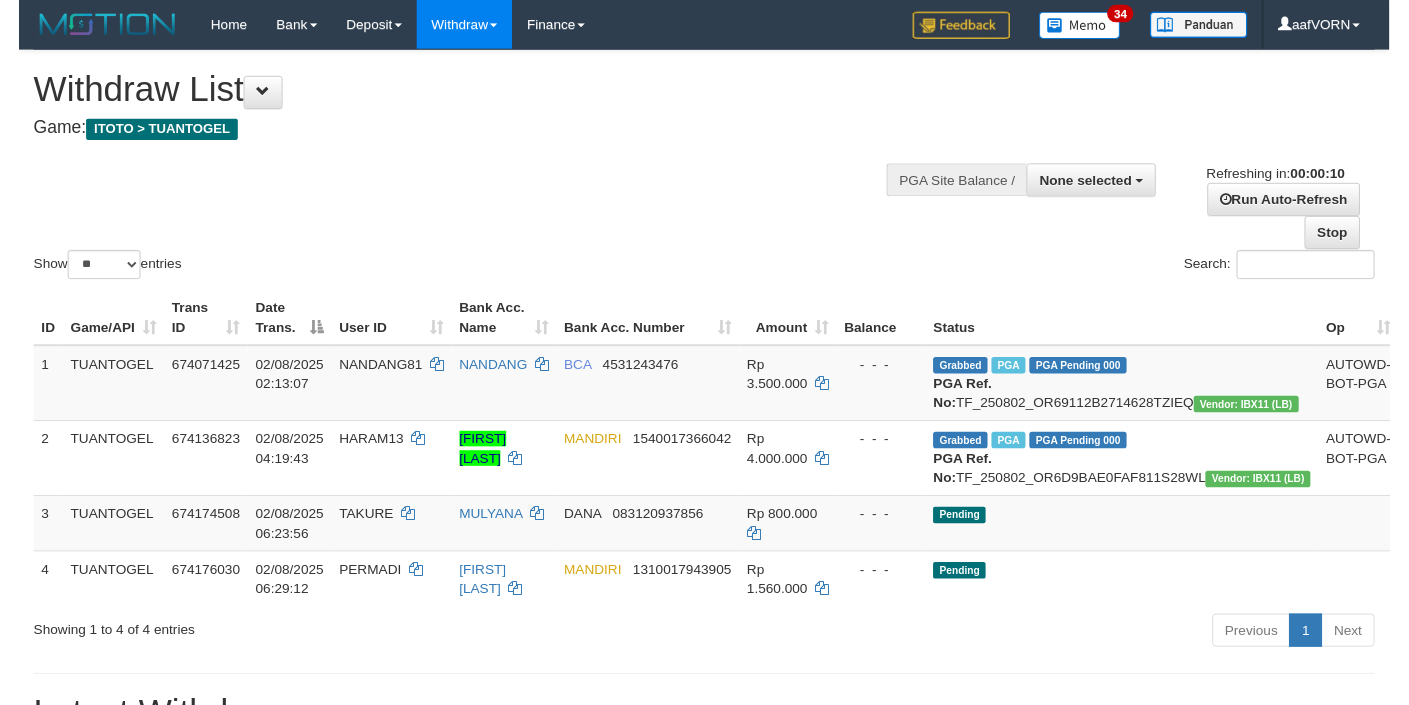 scroll, scrollTop: 0, scrollLeft: 0, axis: both 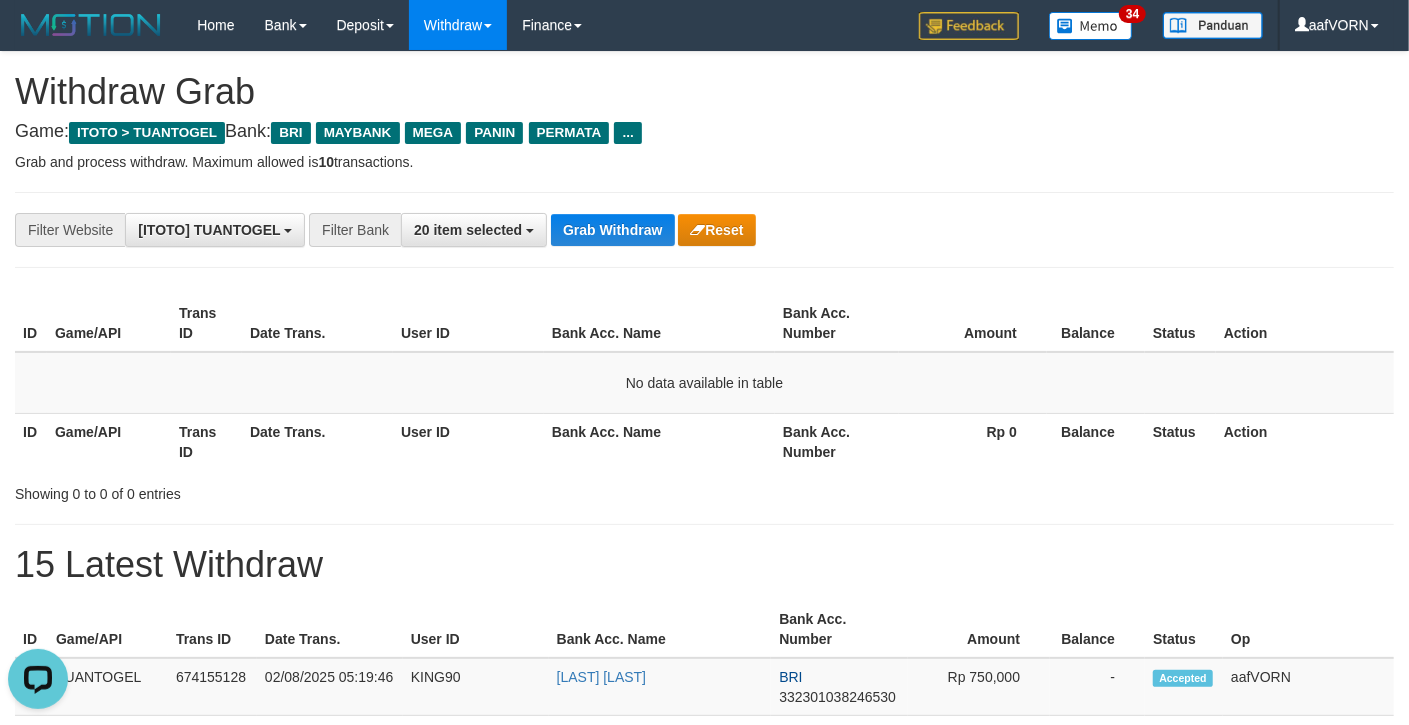 click on "**********" at bounding box center (704, 230) 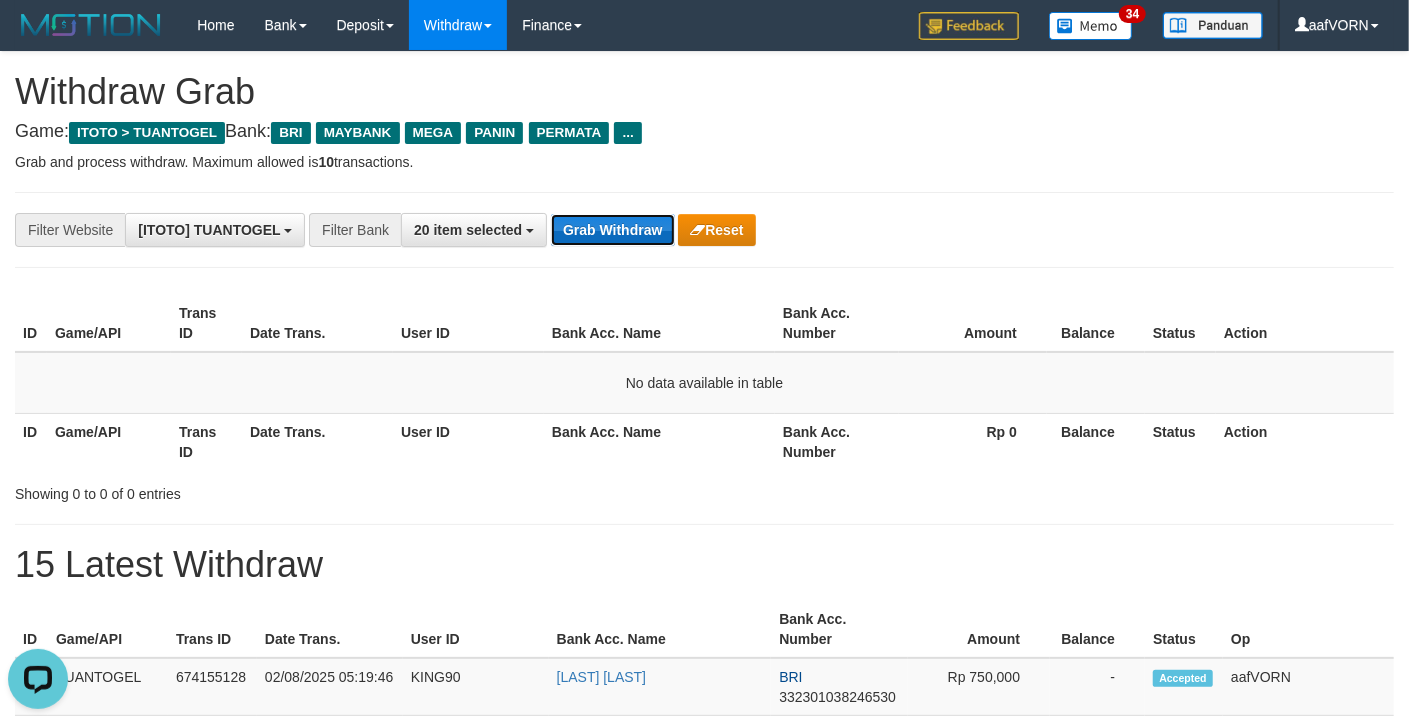 drag, startPoint x: 606, startPoint y: 234, endPoint x: 618, endPoint y: 242, distance: 14.422205 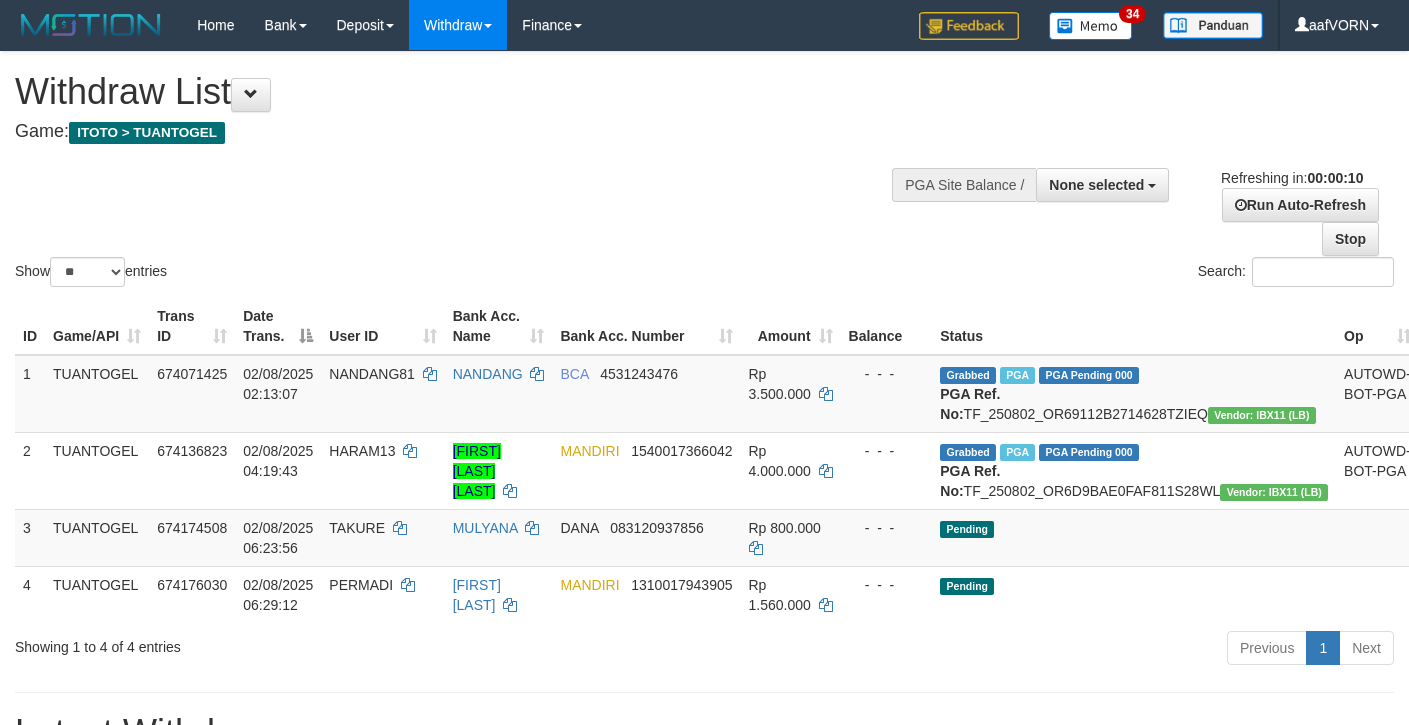 select 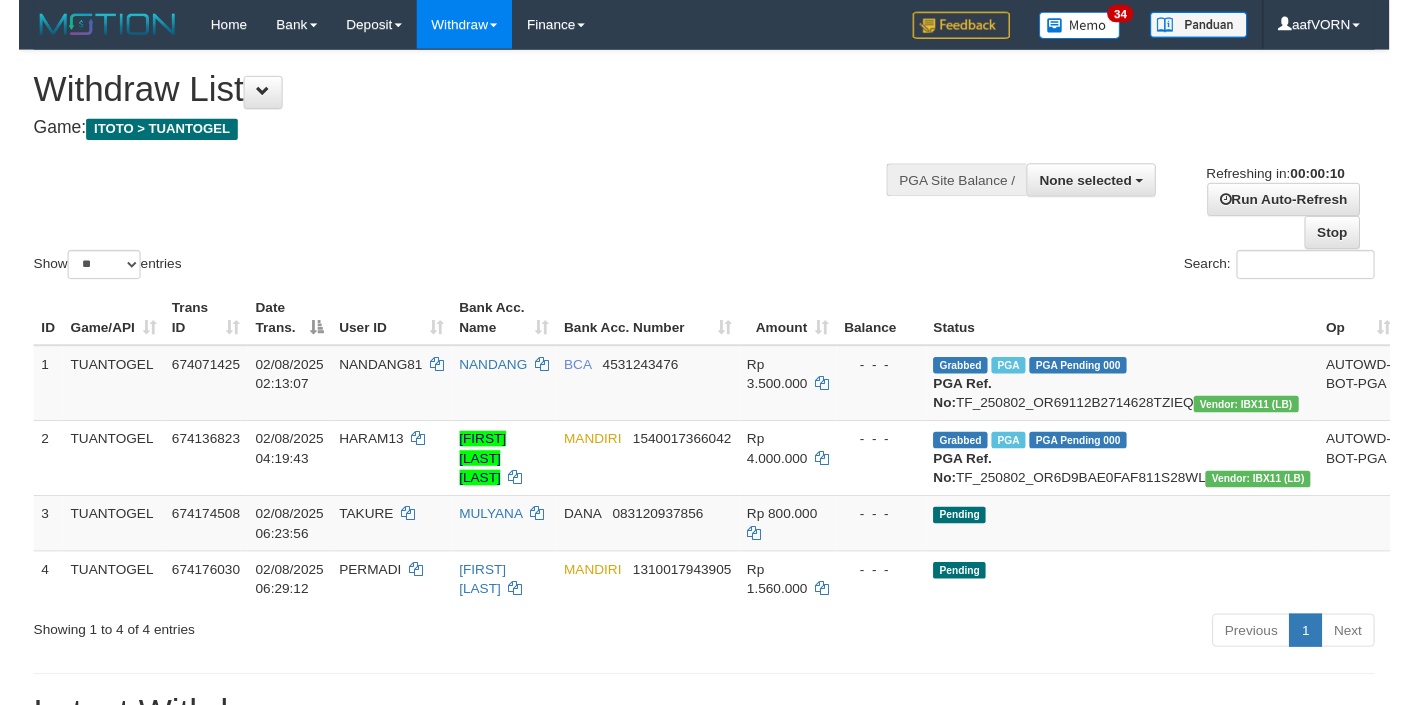 scroll, scrollTop: 0, scrollLeft: 0, axis: both 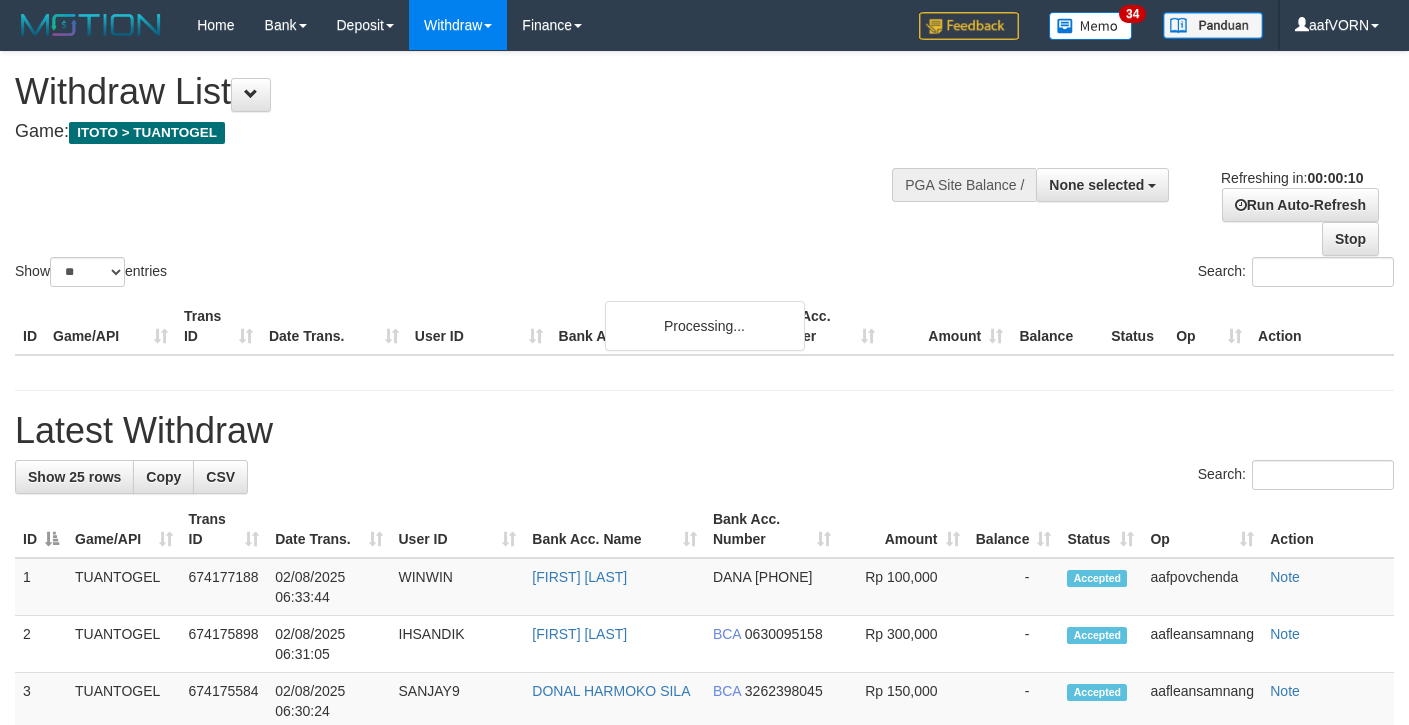 select 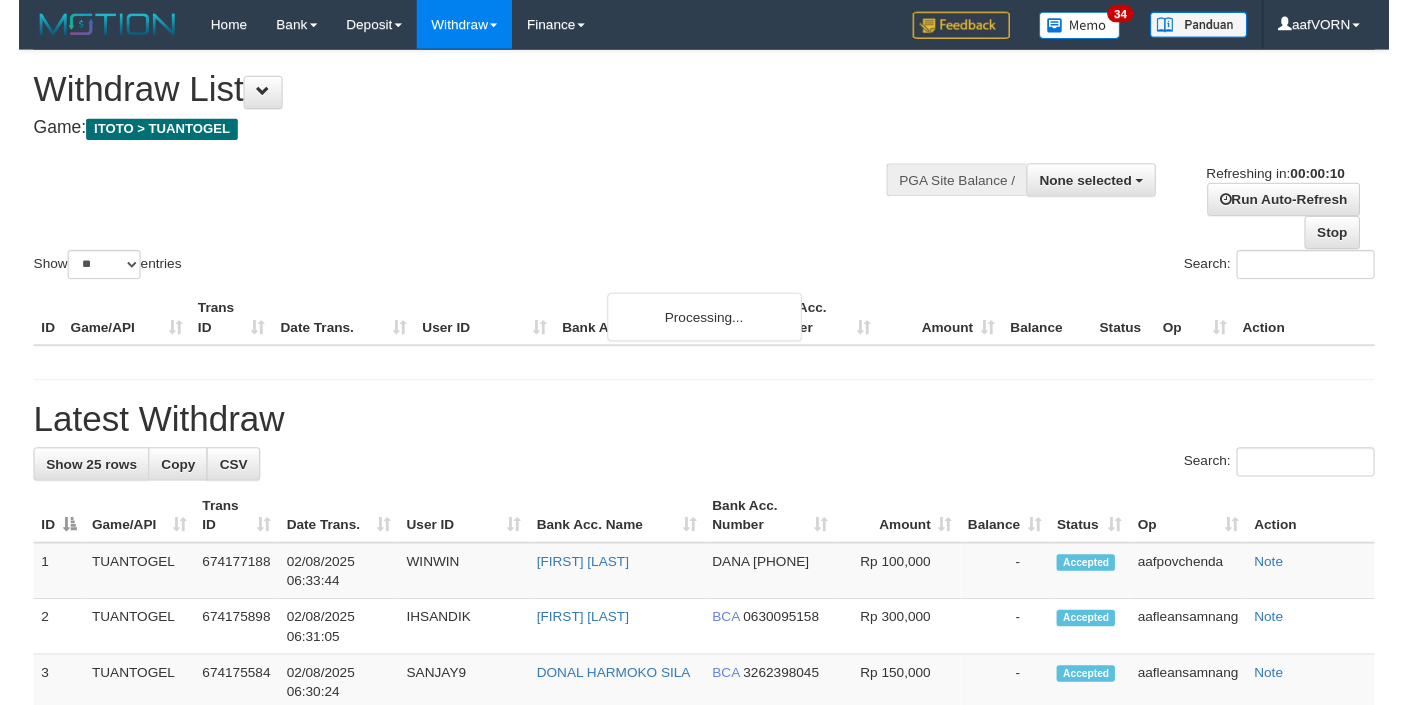 scroll, scrollTop: 0, scrollLeft: 0, axis: both 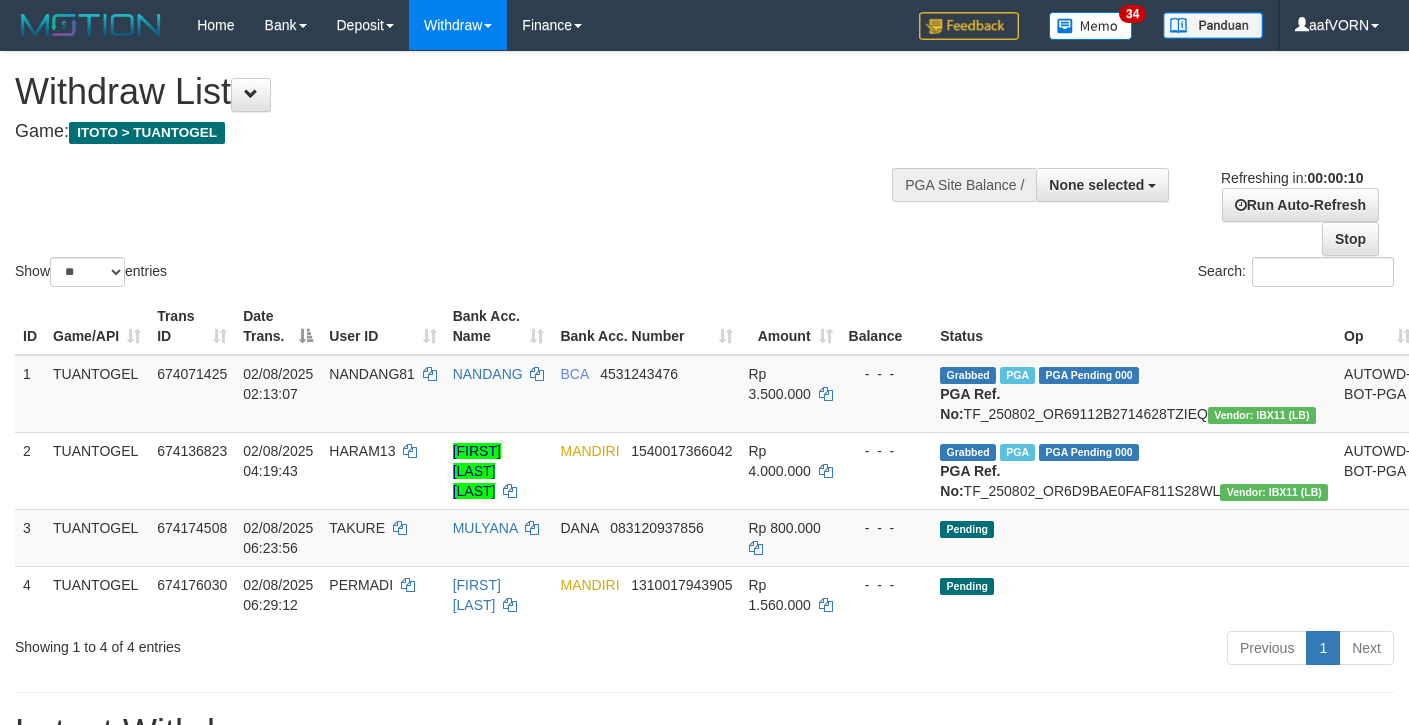 select 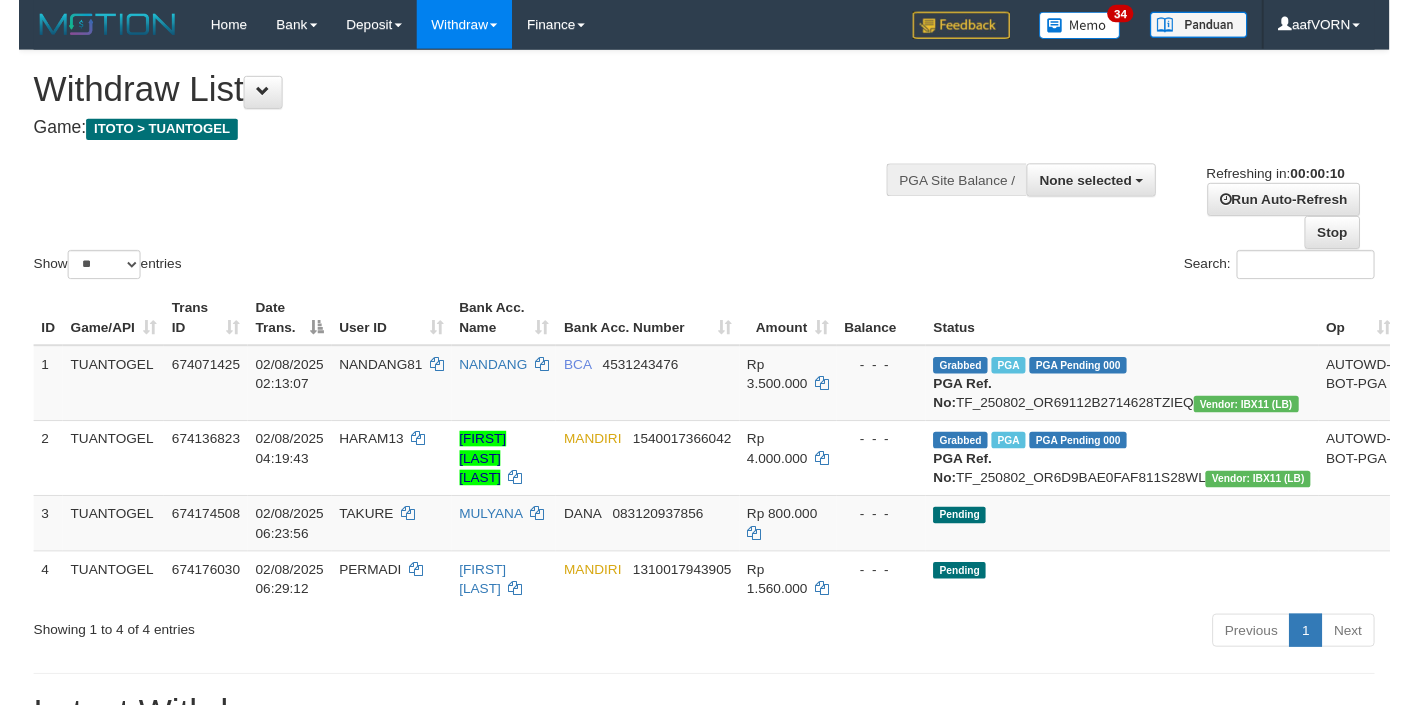 scroll, scrollTop: 0, scrollLeft: 0, axis: both 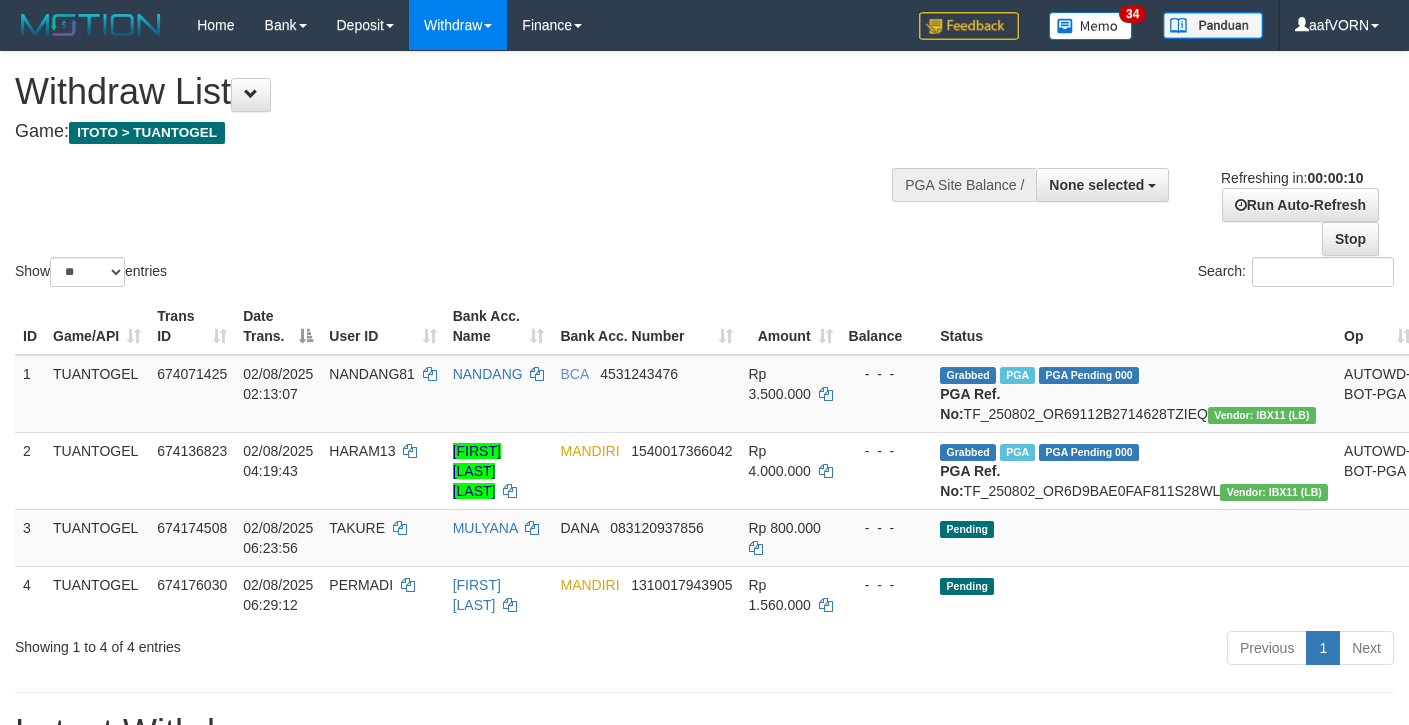 select 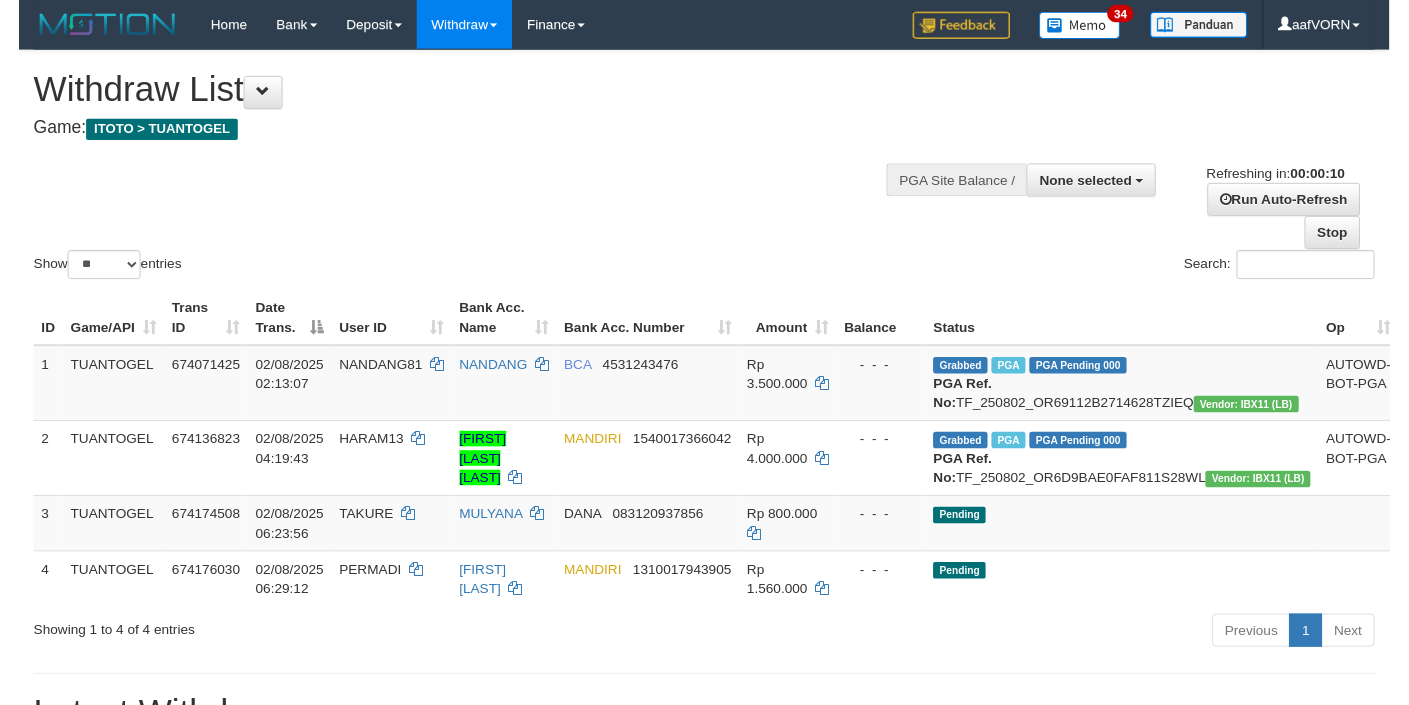scroll, scrollTop: 0, scrollLeft: 0, axis: both 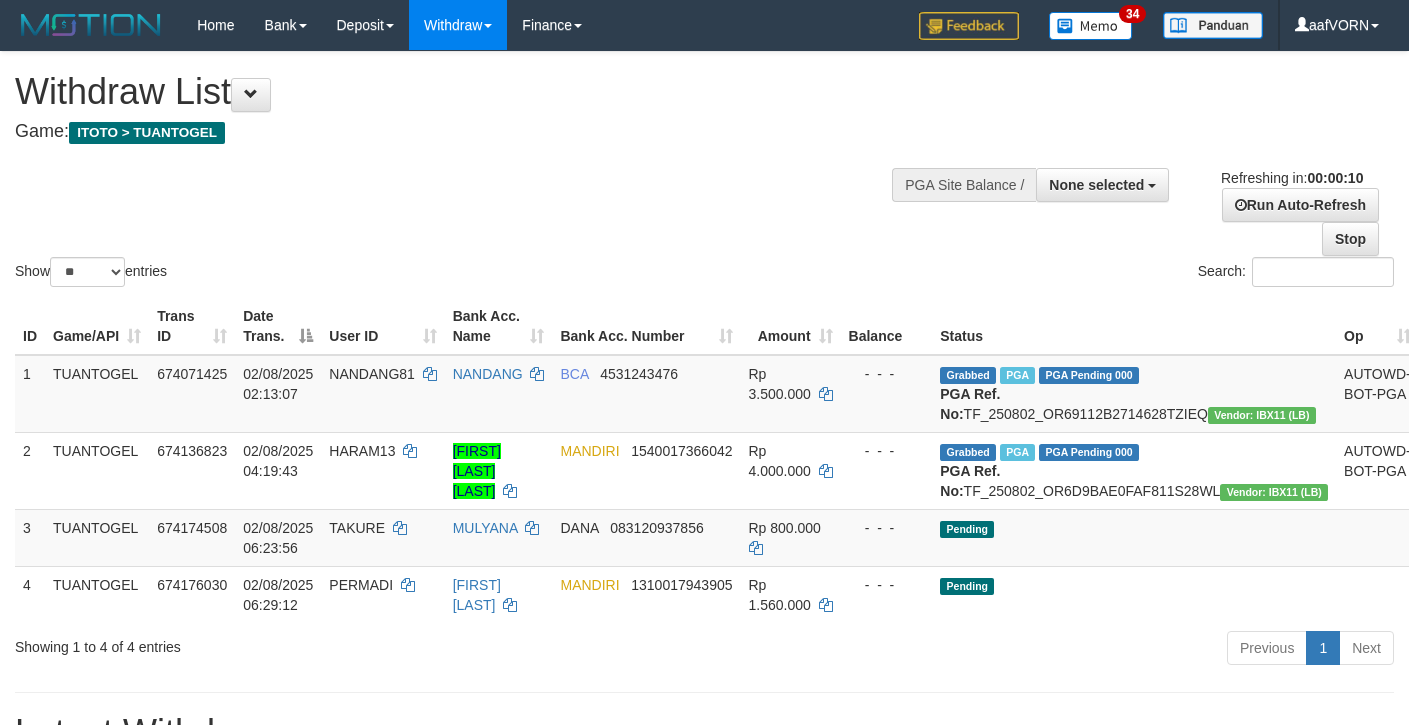 select 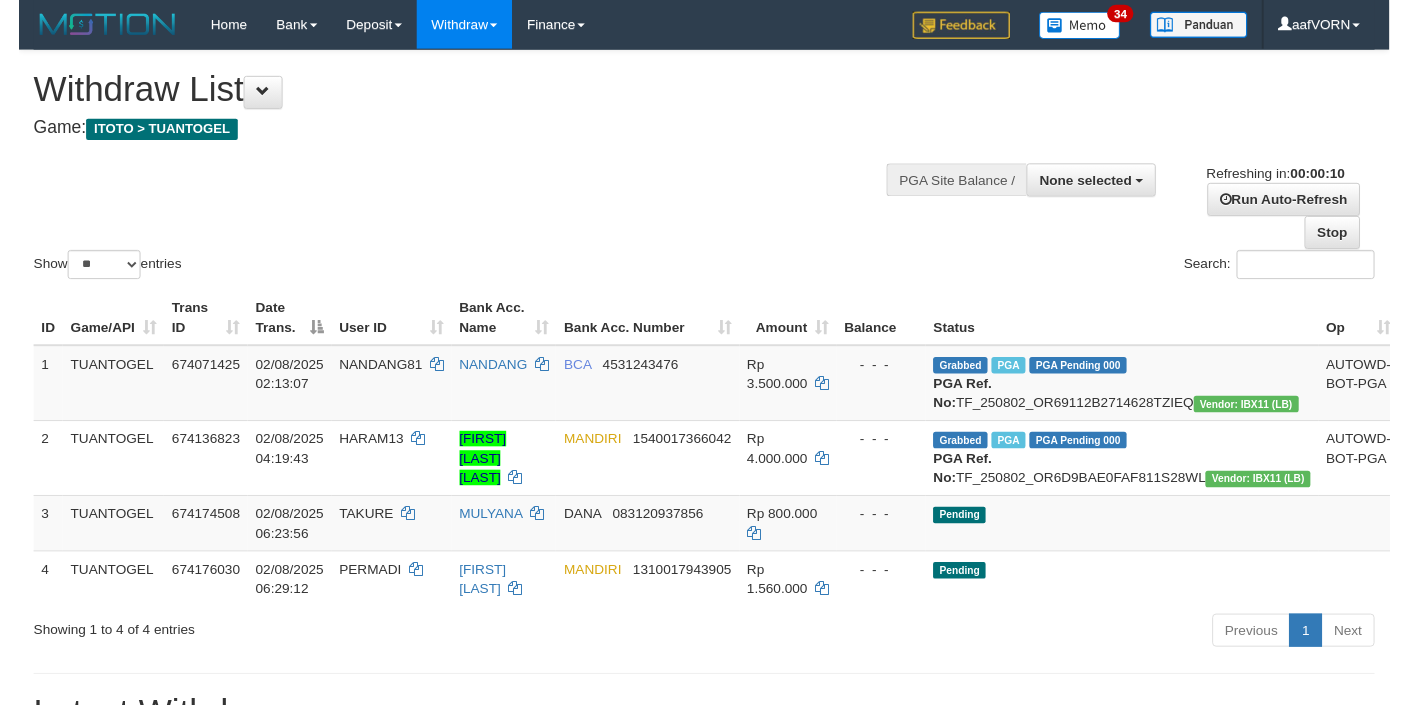 scroll, scrollTop: 0, scrollLeft: 0, axis: both 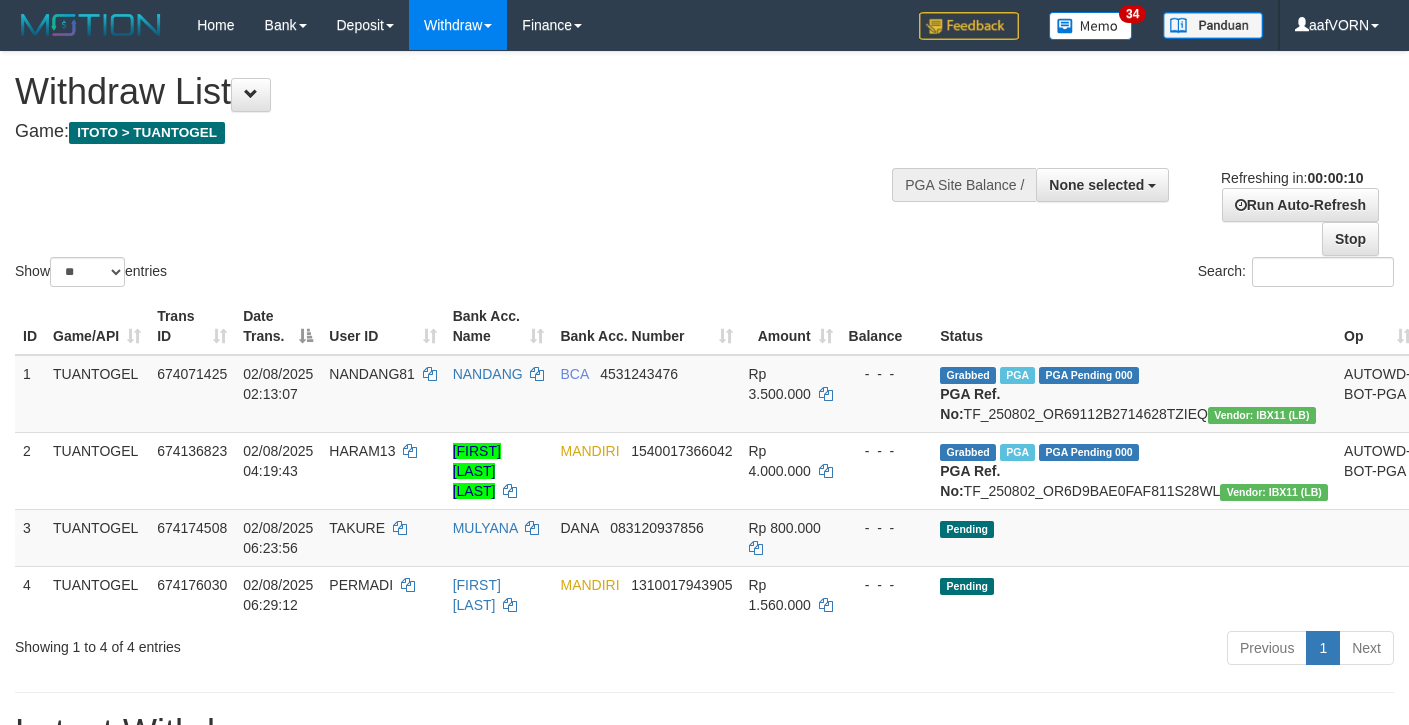 select 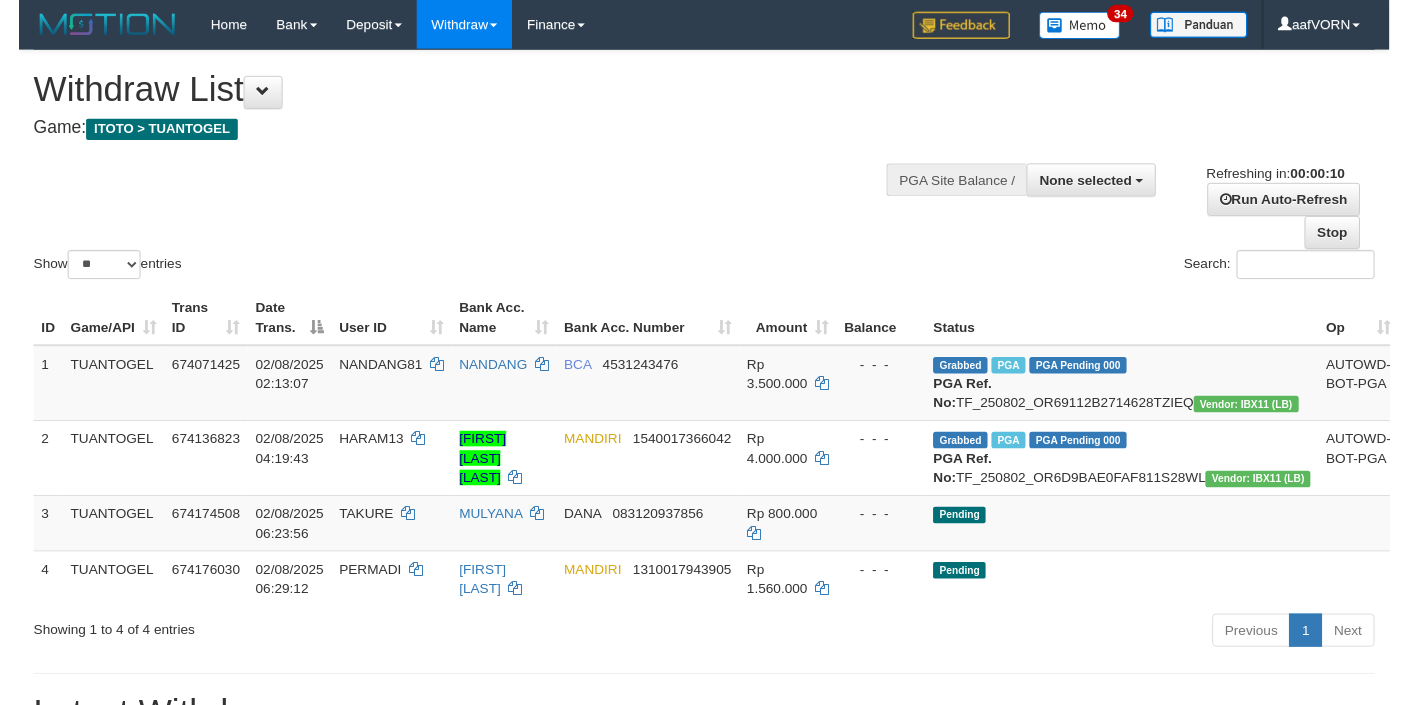 scroll, scrollTop: 0, scrollLeft: 0, axis: both 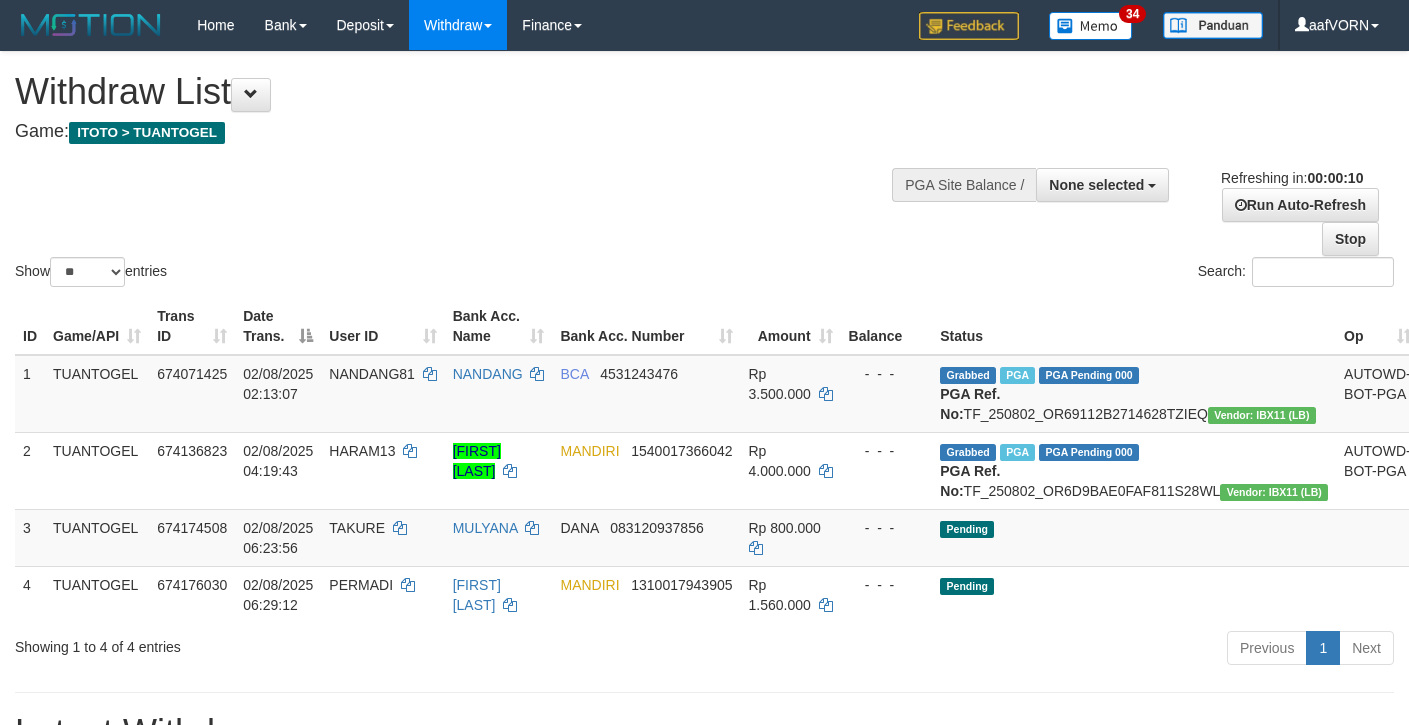select 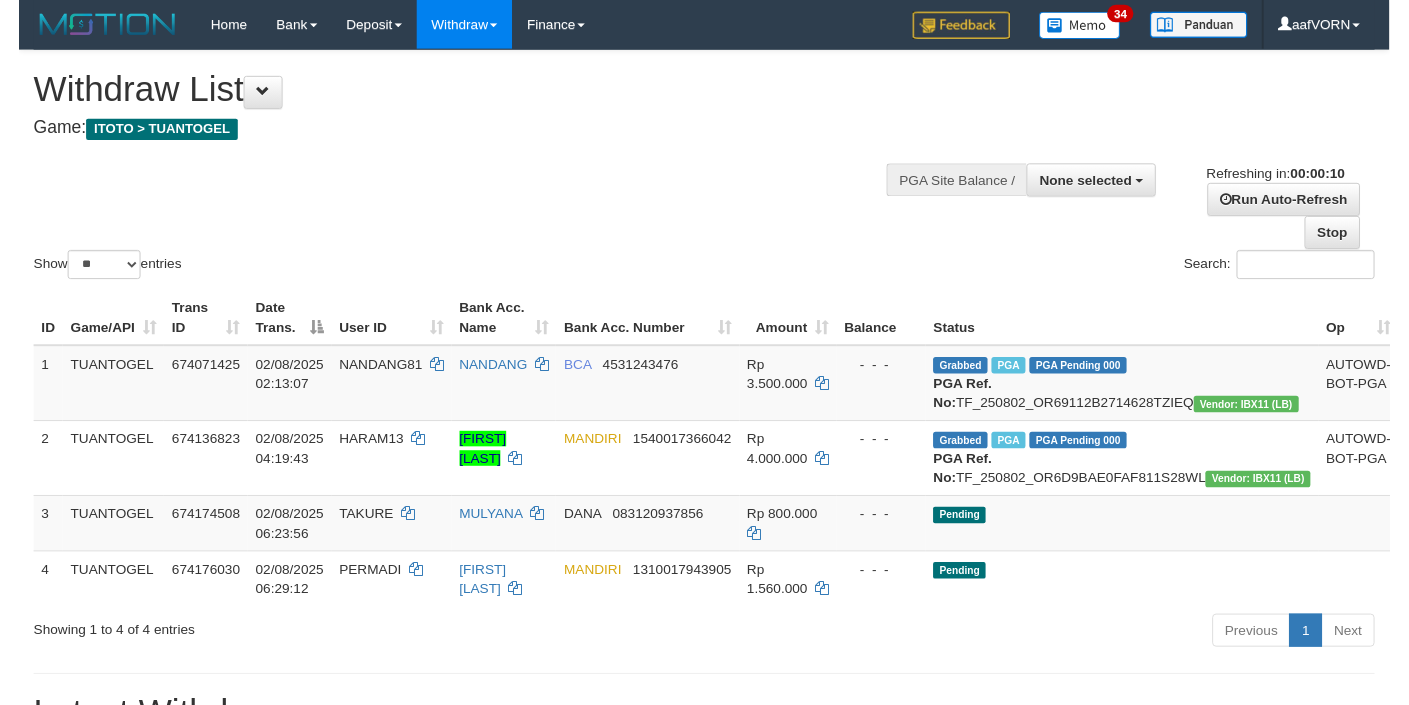 scroll, scrollTop: 0, scrollLeft: 0, axis: both 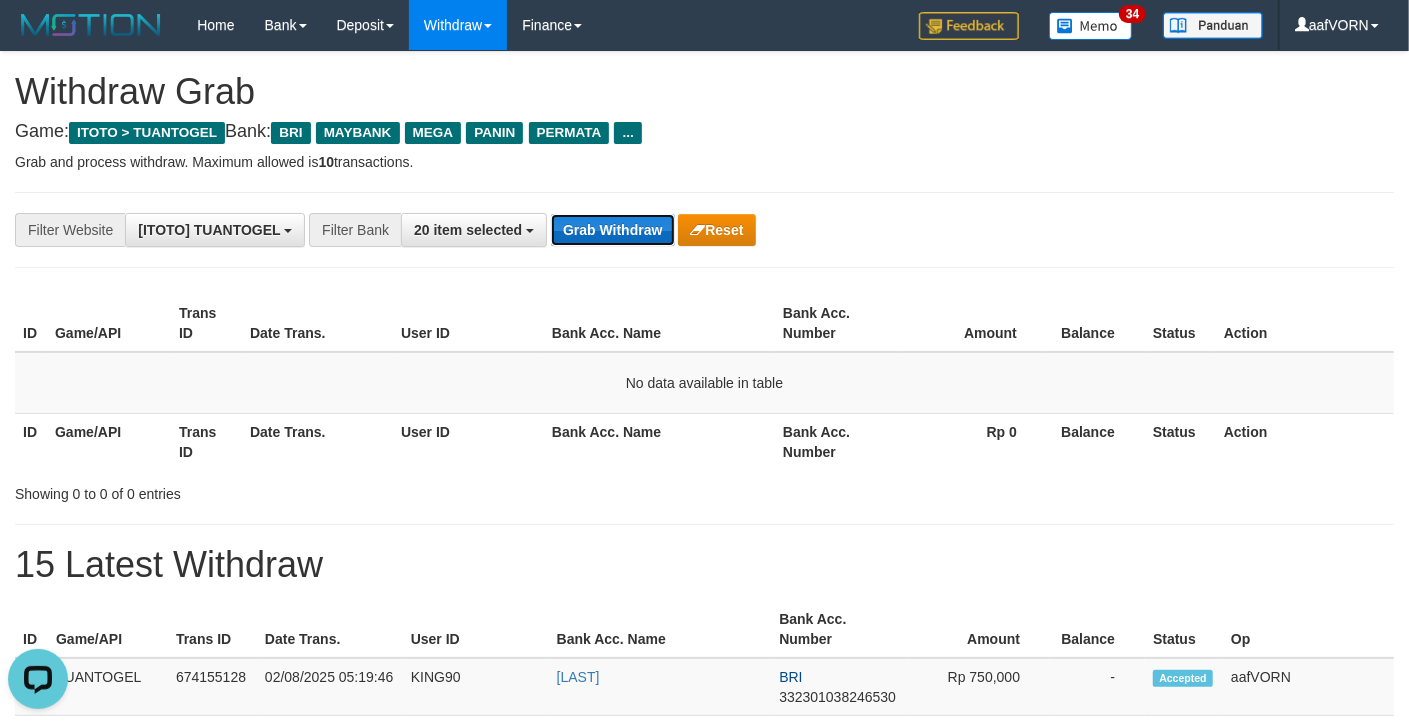 click on "Grab Withdraw" at bounding box center [612, 230] 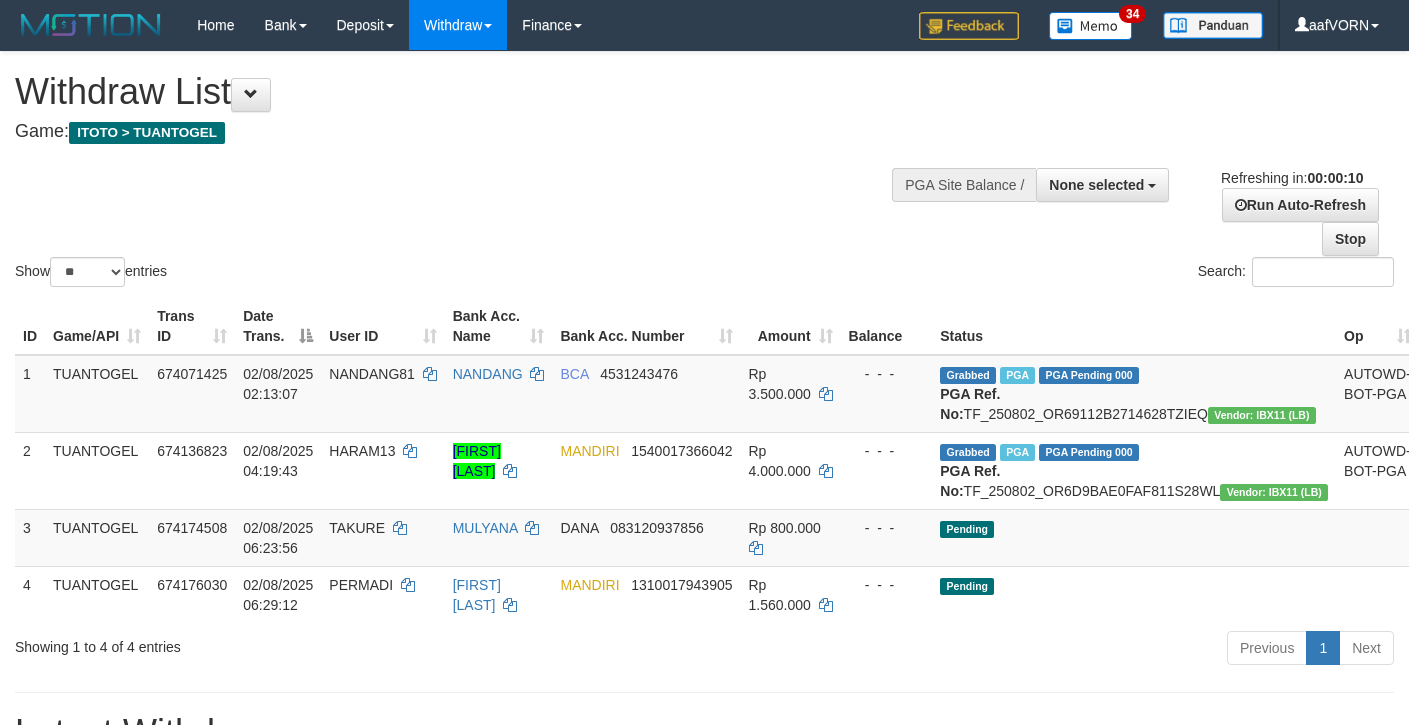 select 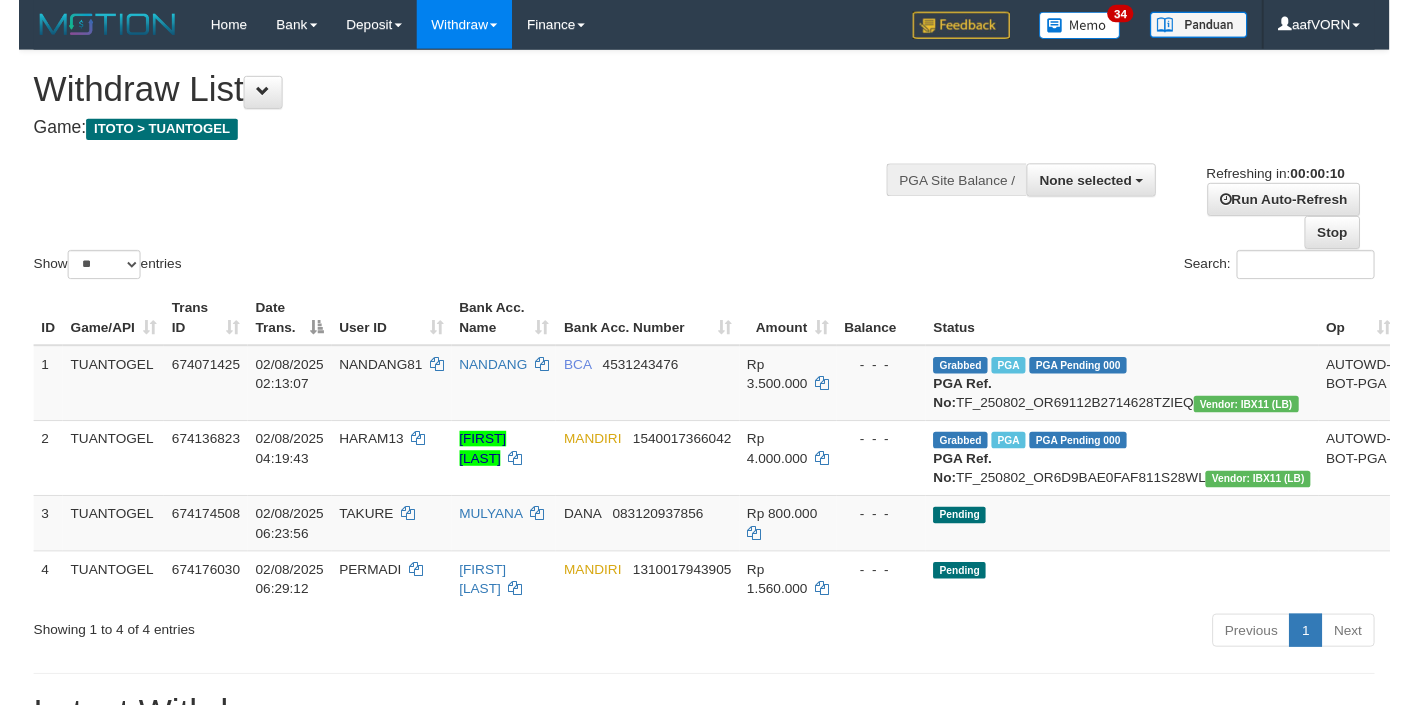 scroll, scrollTop: 0, scrollLeft: 0, axis: both 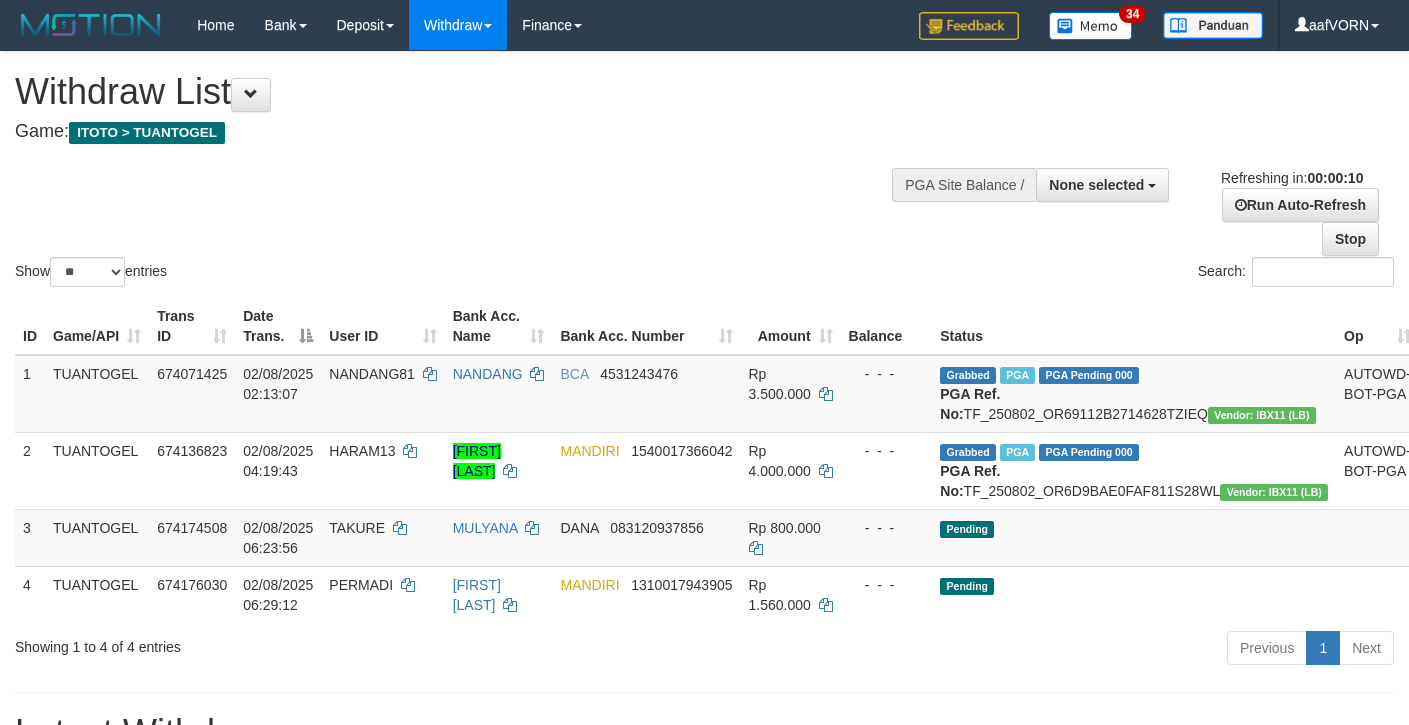 select 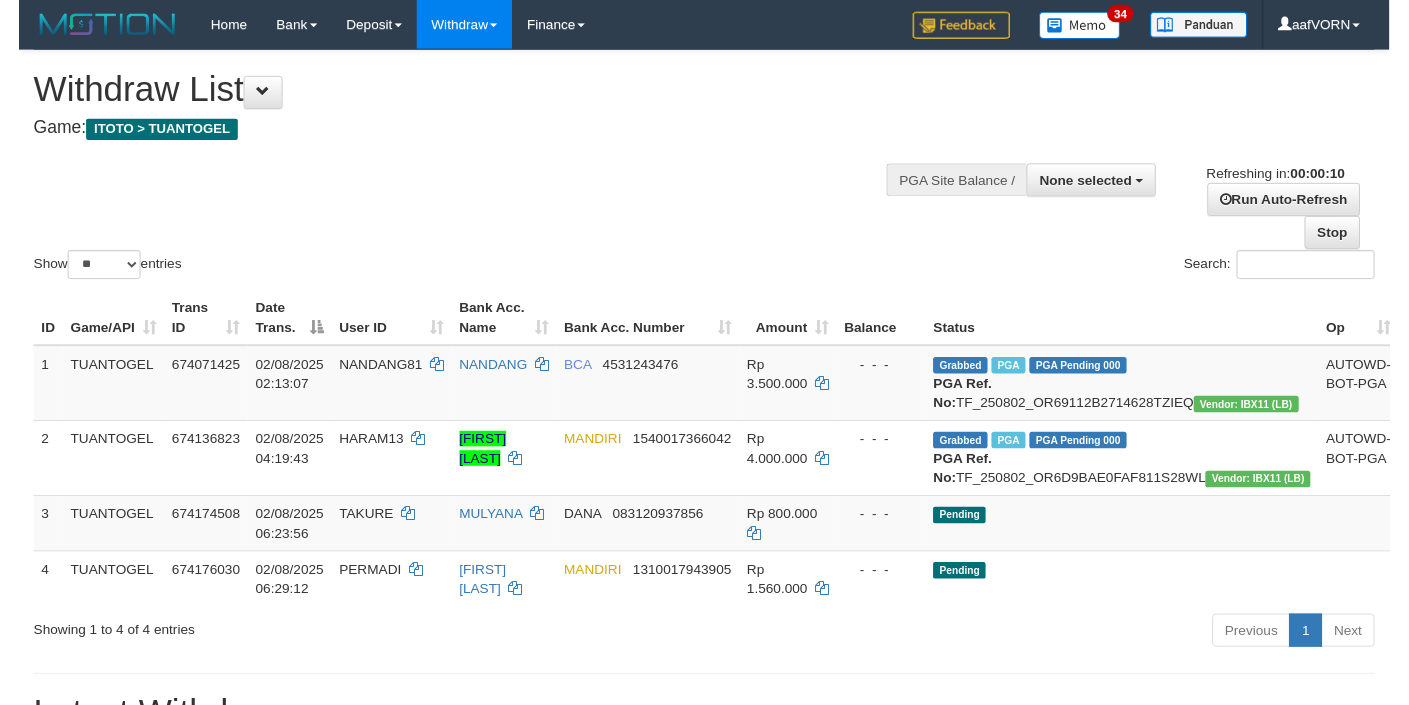 scroll, scrollTop: 0, scrollLeft: 0, axis: both 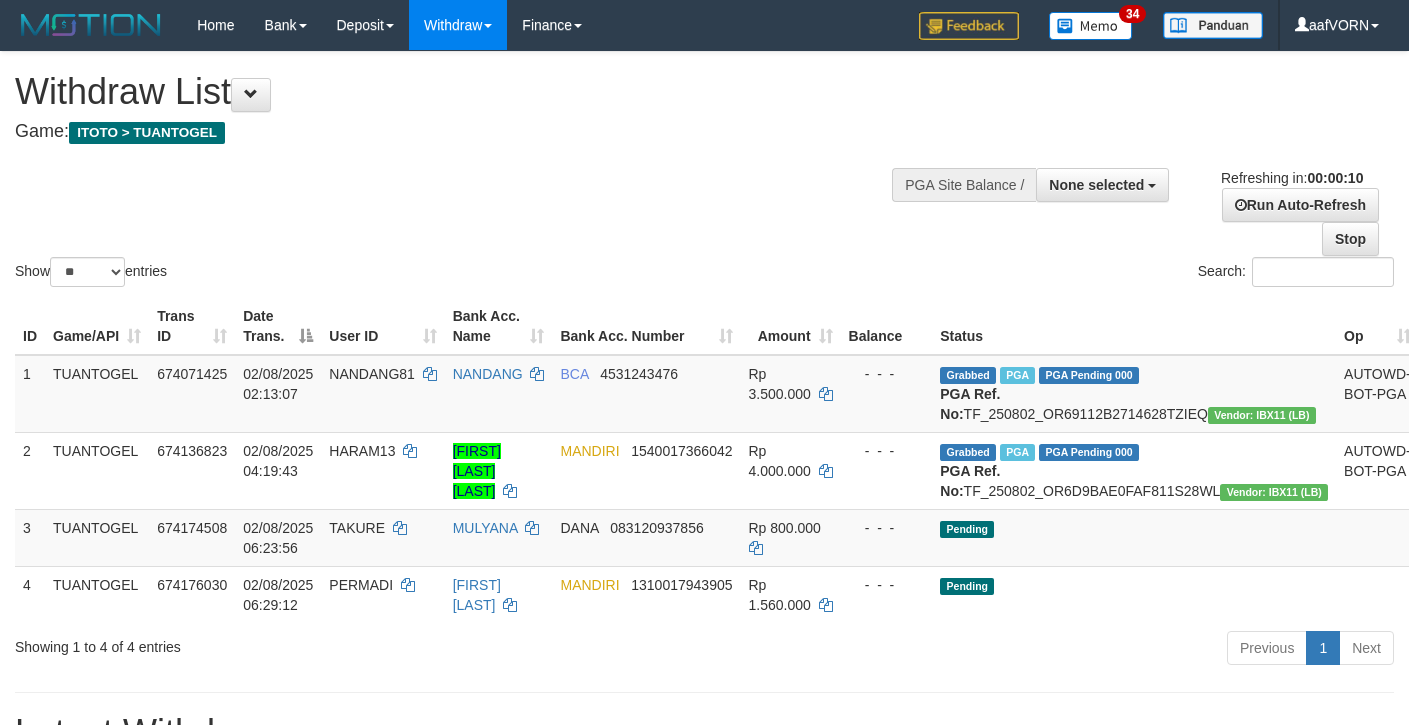 select 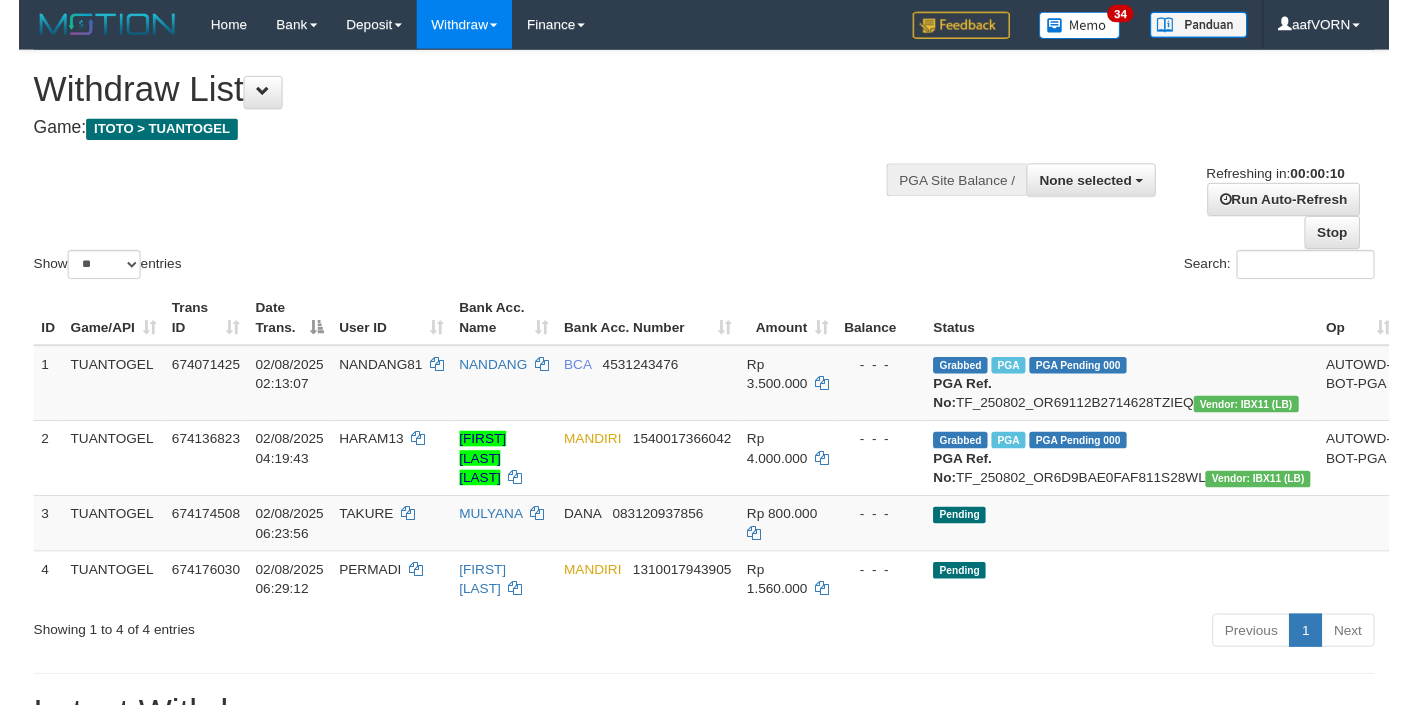 scroll, scrollTop: 0, scrollLeft: 0, axis: both 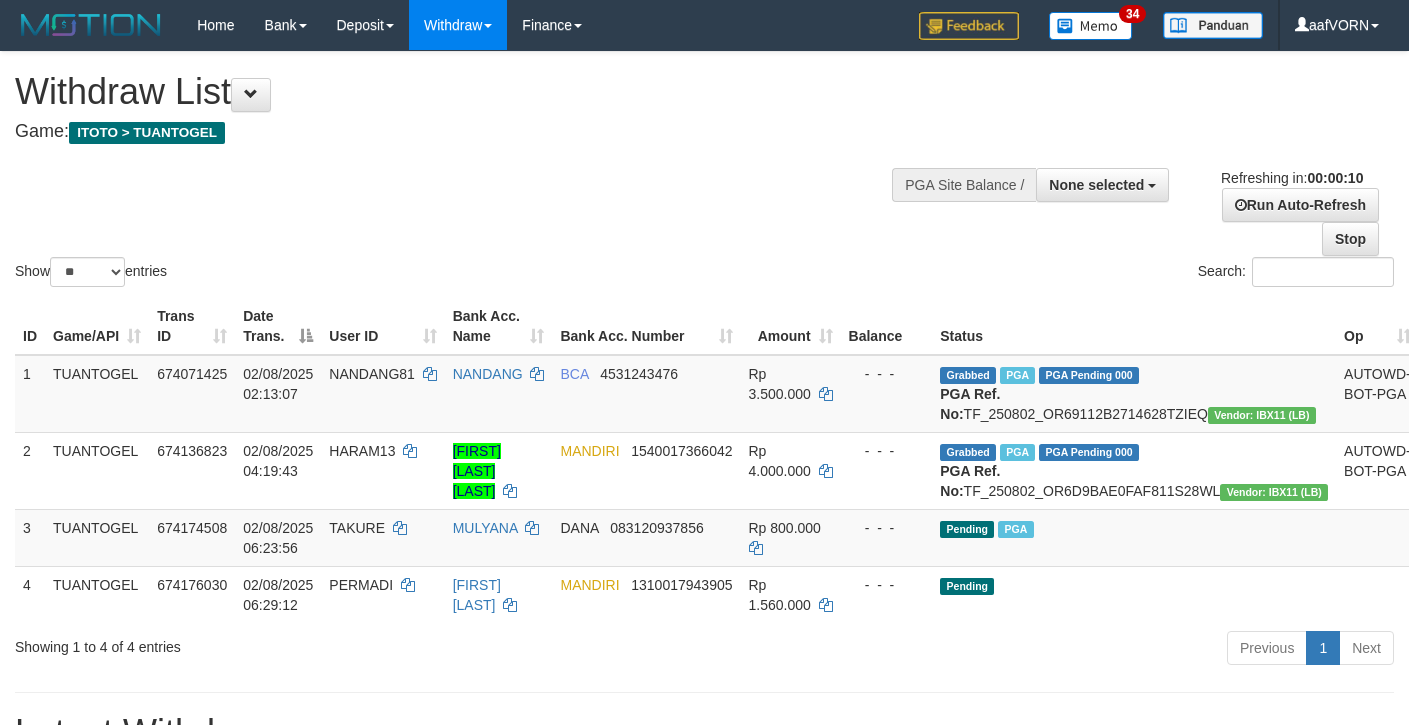 select 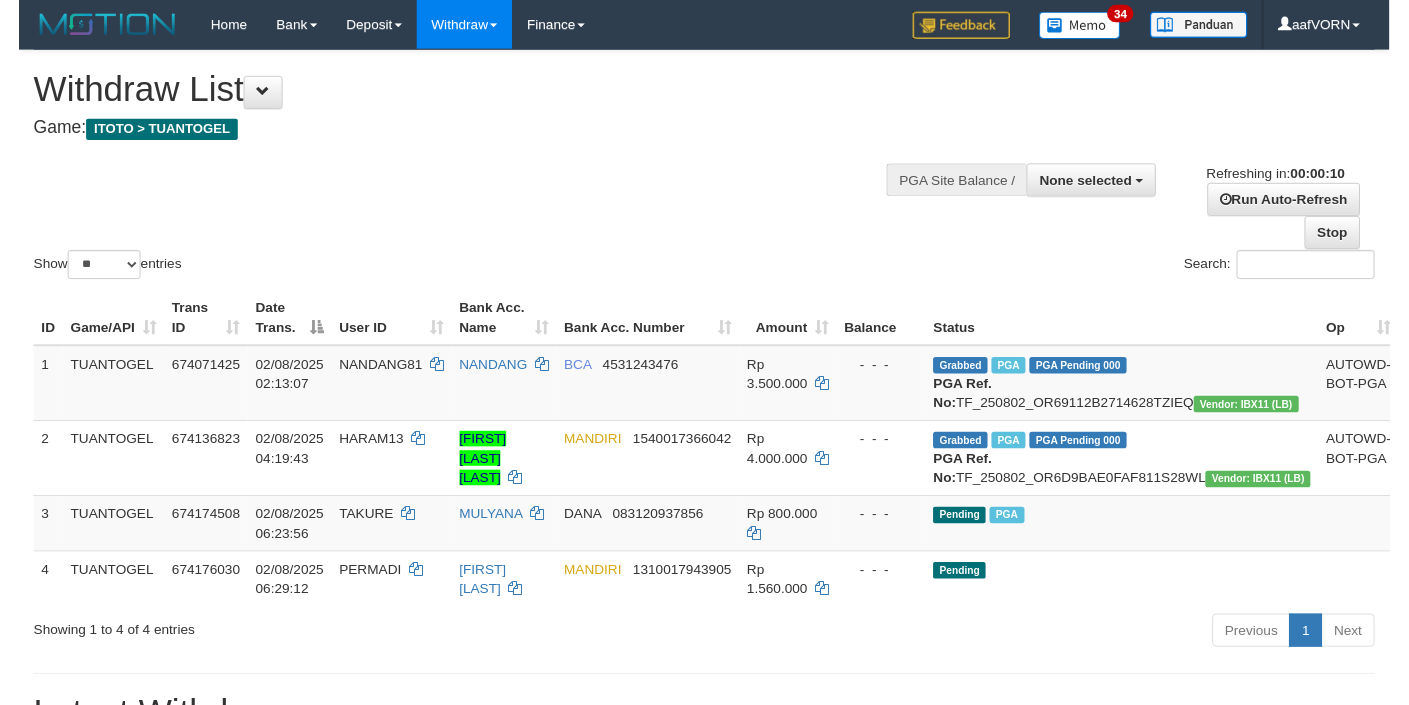 scroll, scrollTop: 0, scrollLeft: 0, axis: both 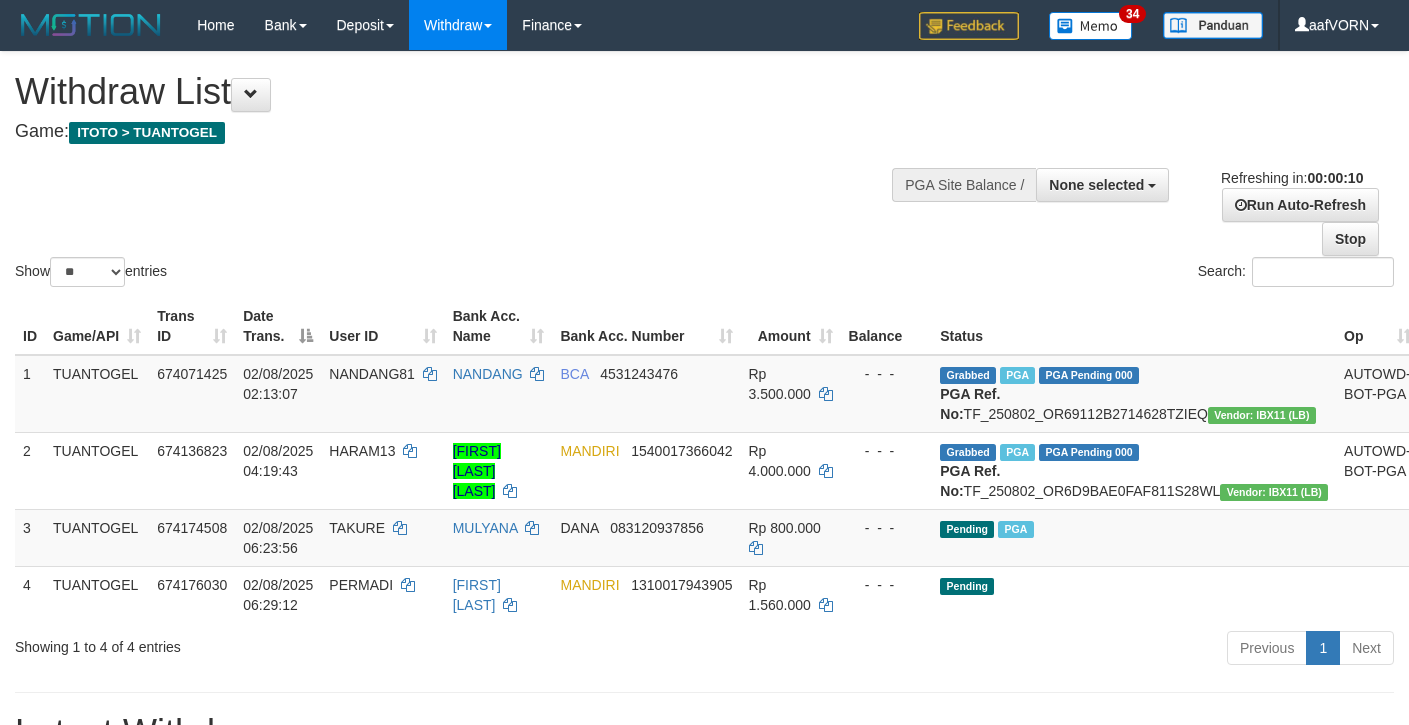 select 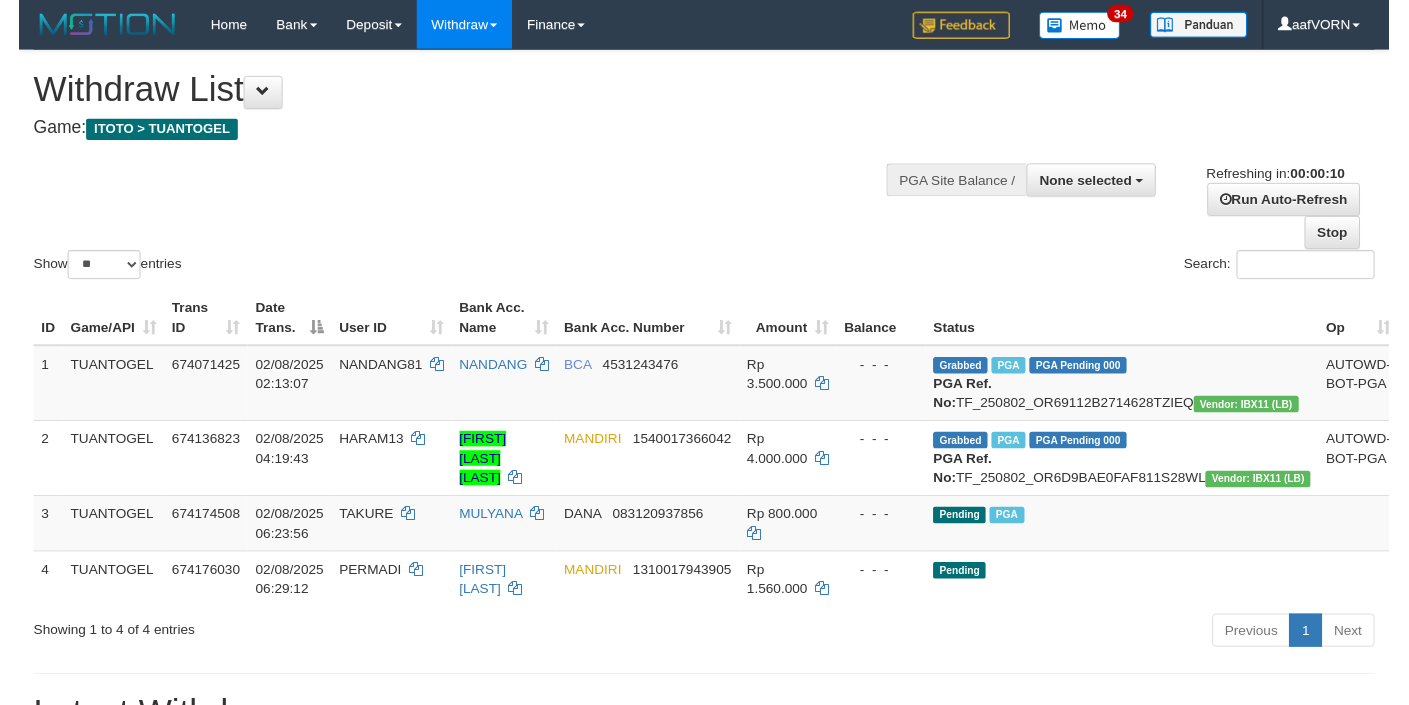 scroll, scrollTop: 0, scrollLeft: 0, axis: both 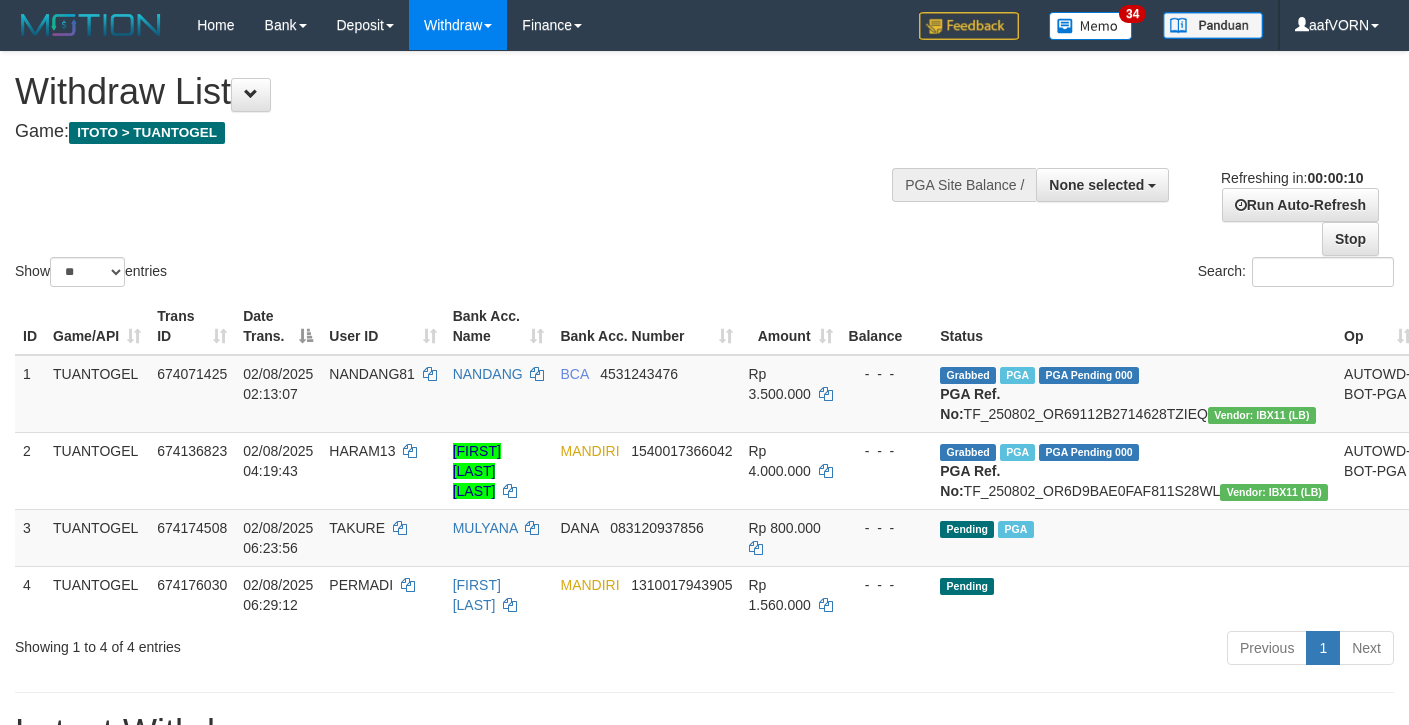 select 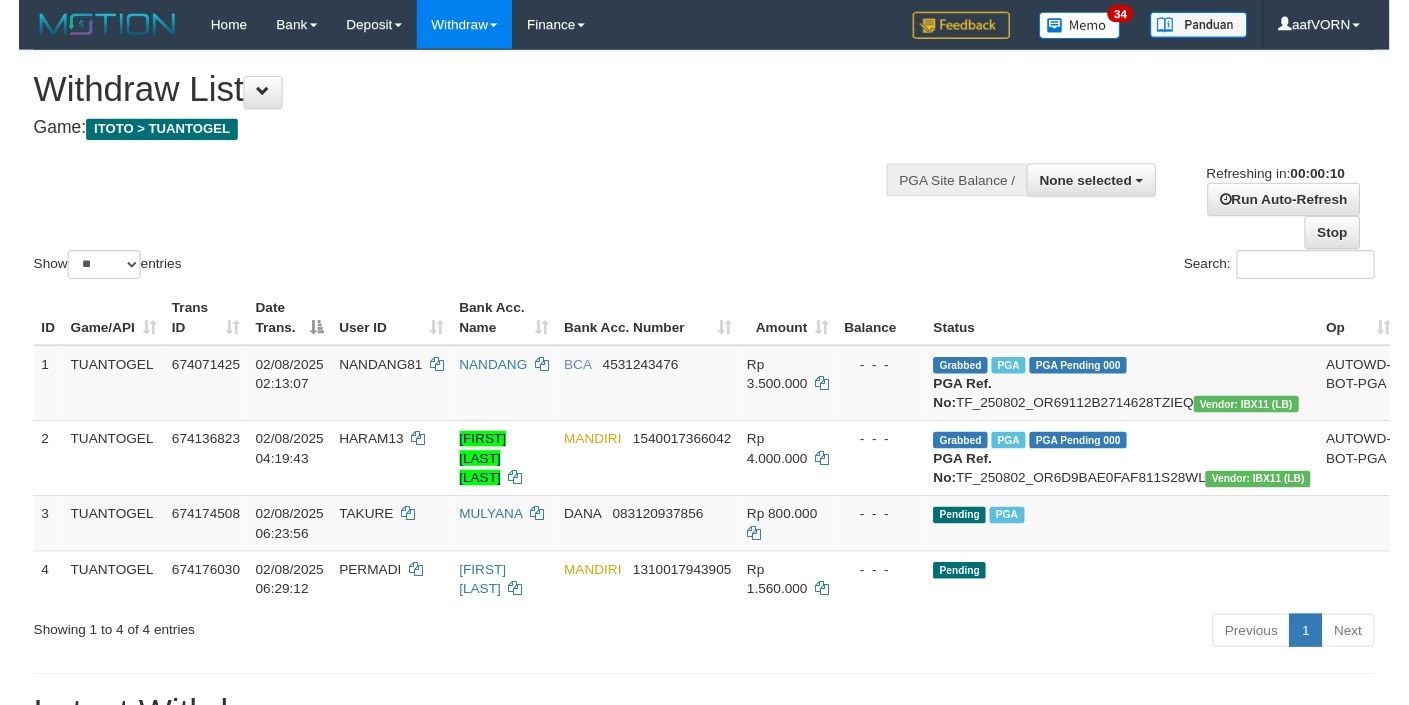 scroll, scrollTop: 0, scrollLeft: 0, axis: both 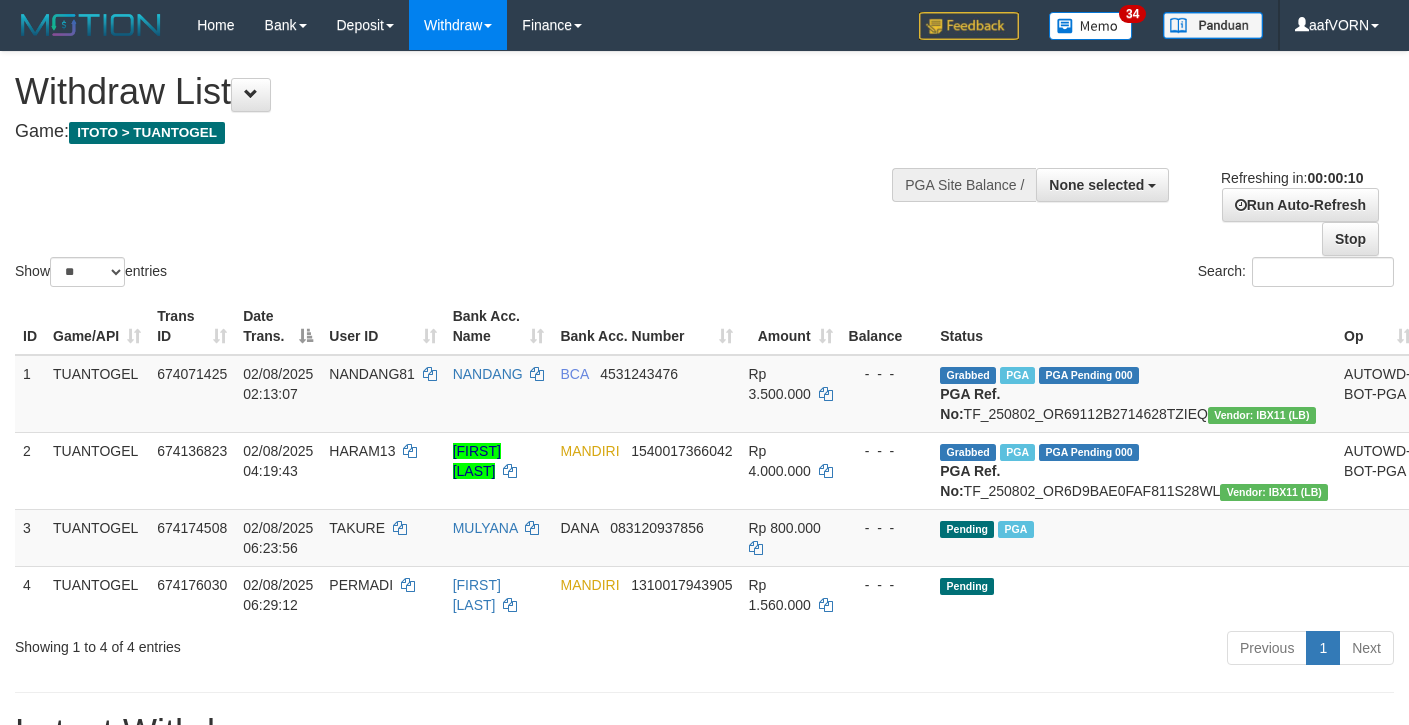 select 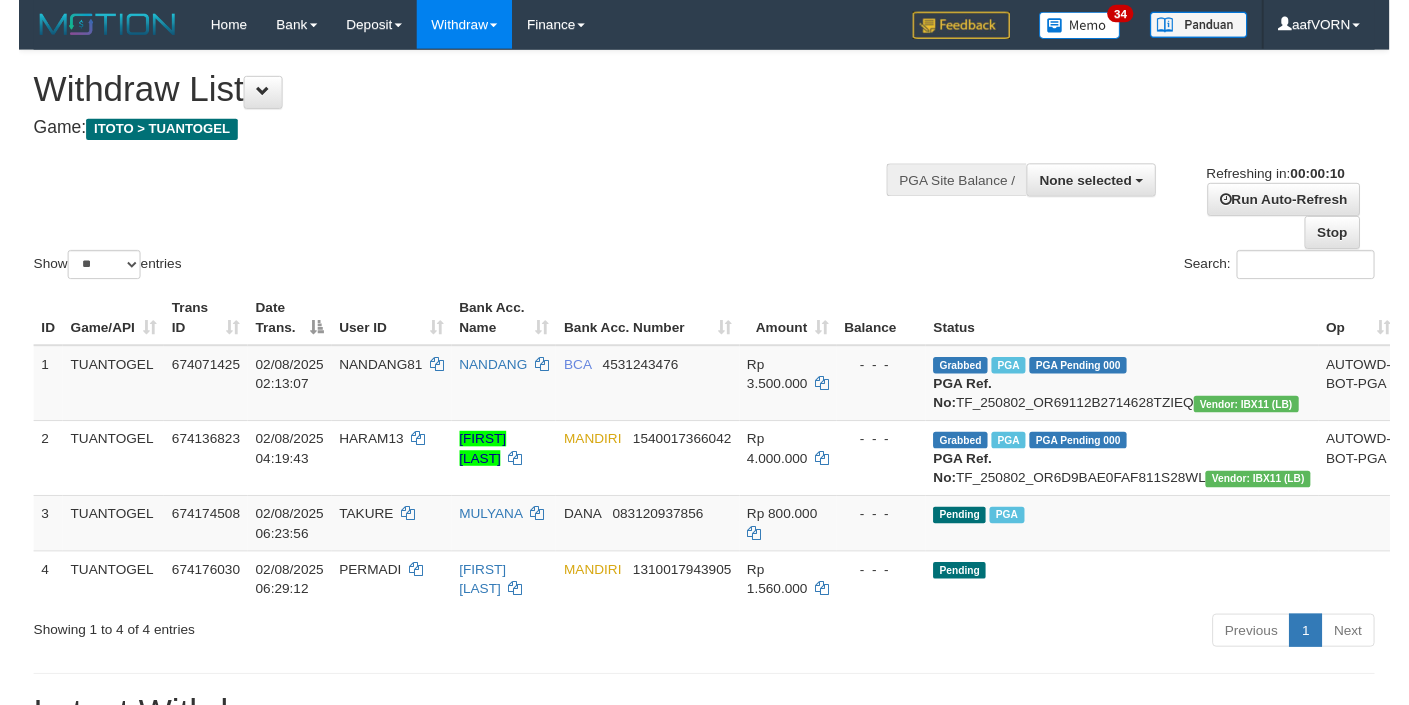 scroll, scrollTop: 0, scrollLeft: 0, axis: both 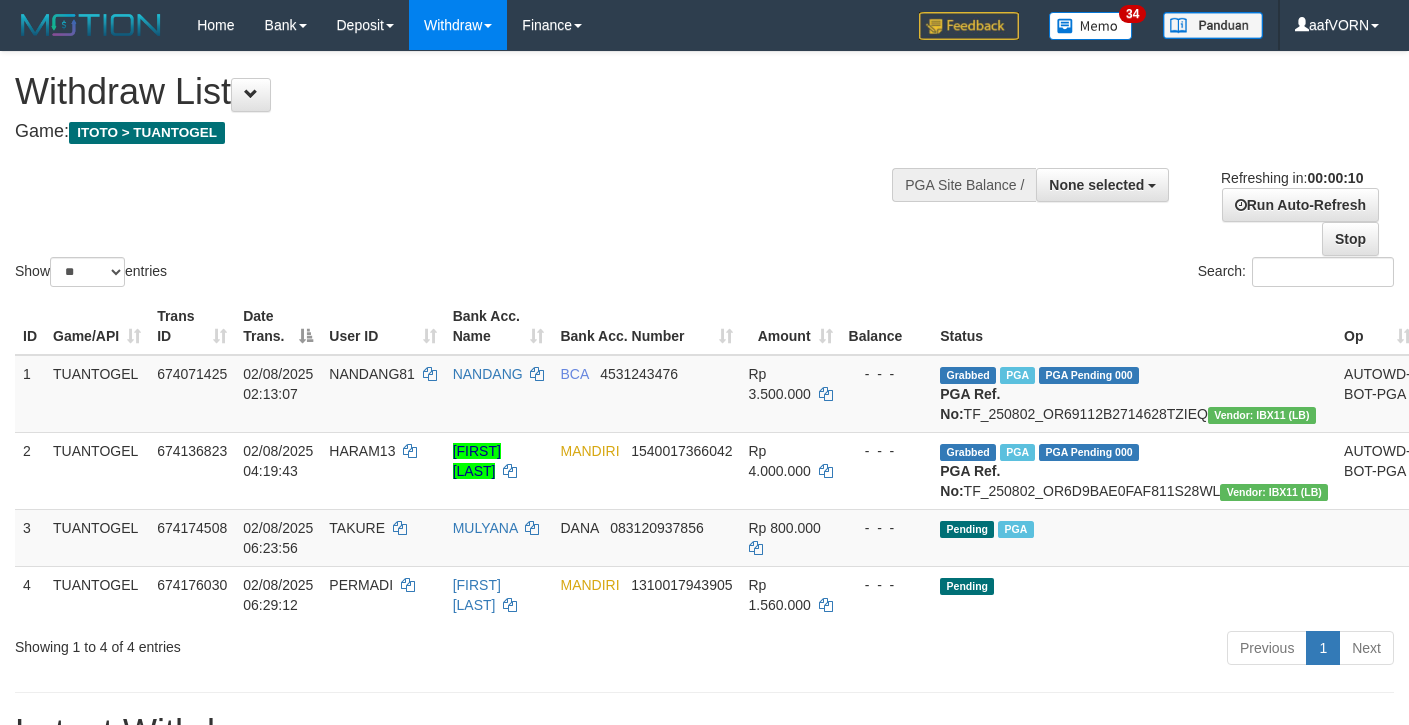 select 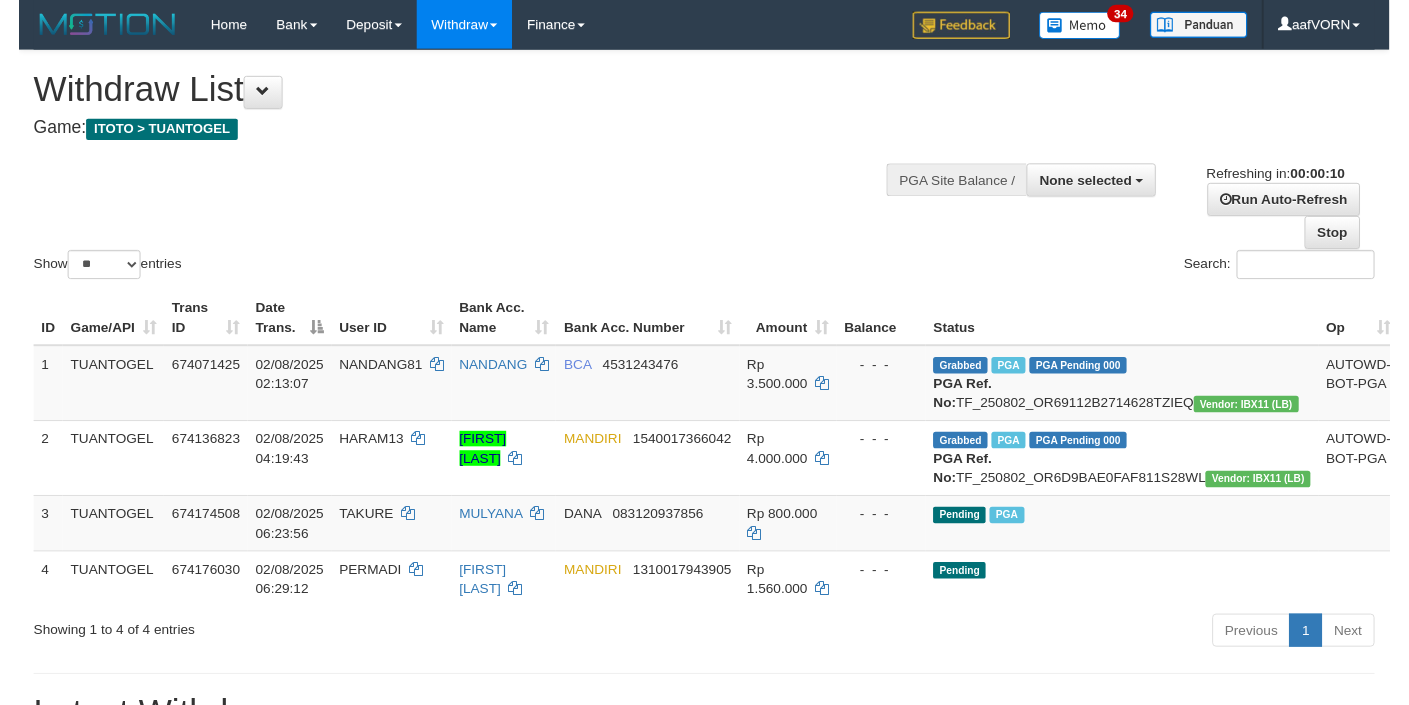 scroll, scrollTop: 0, scrollLeft: 0, axis: both 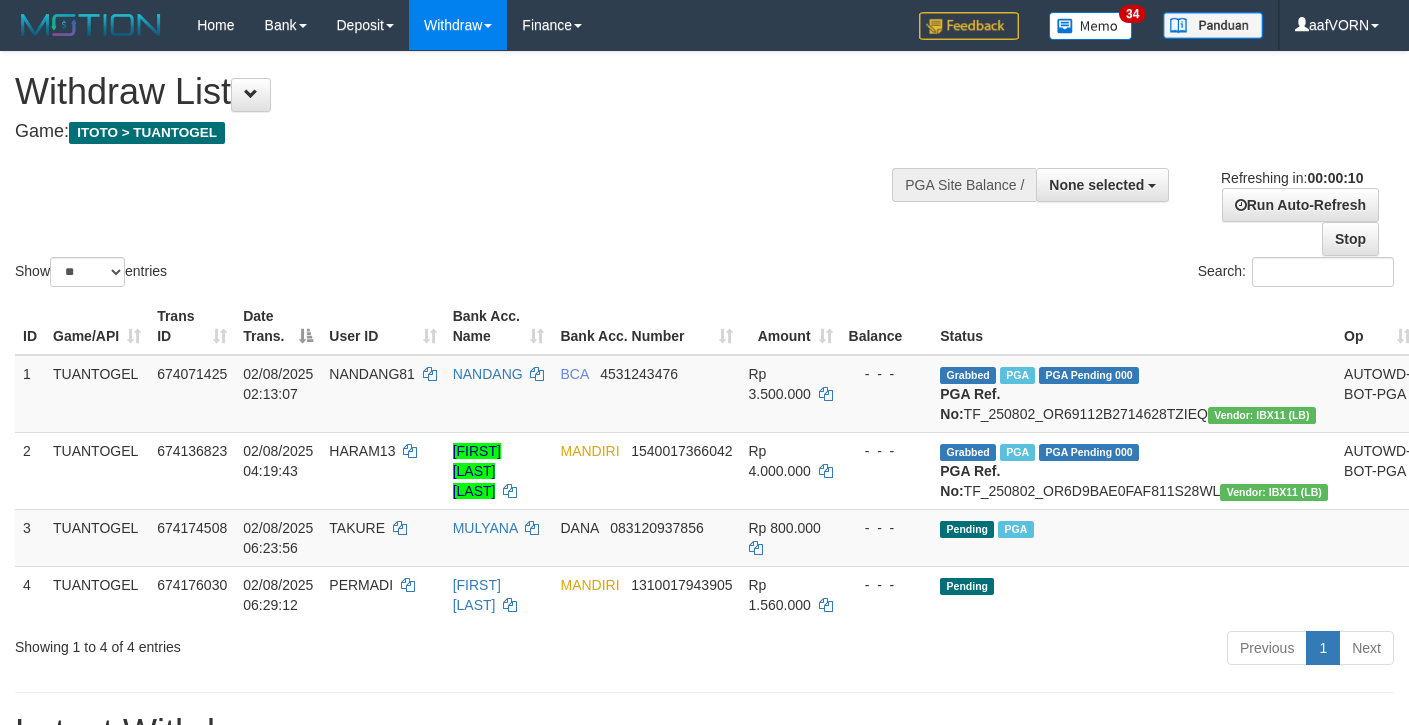 select 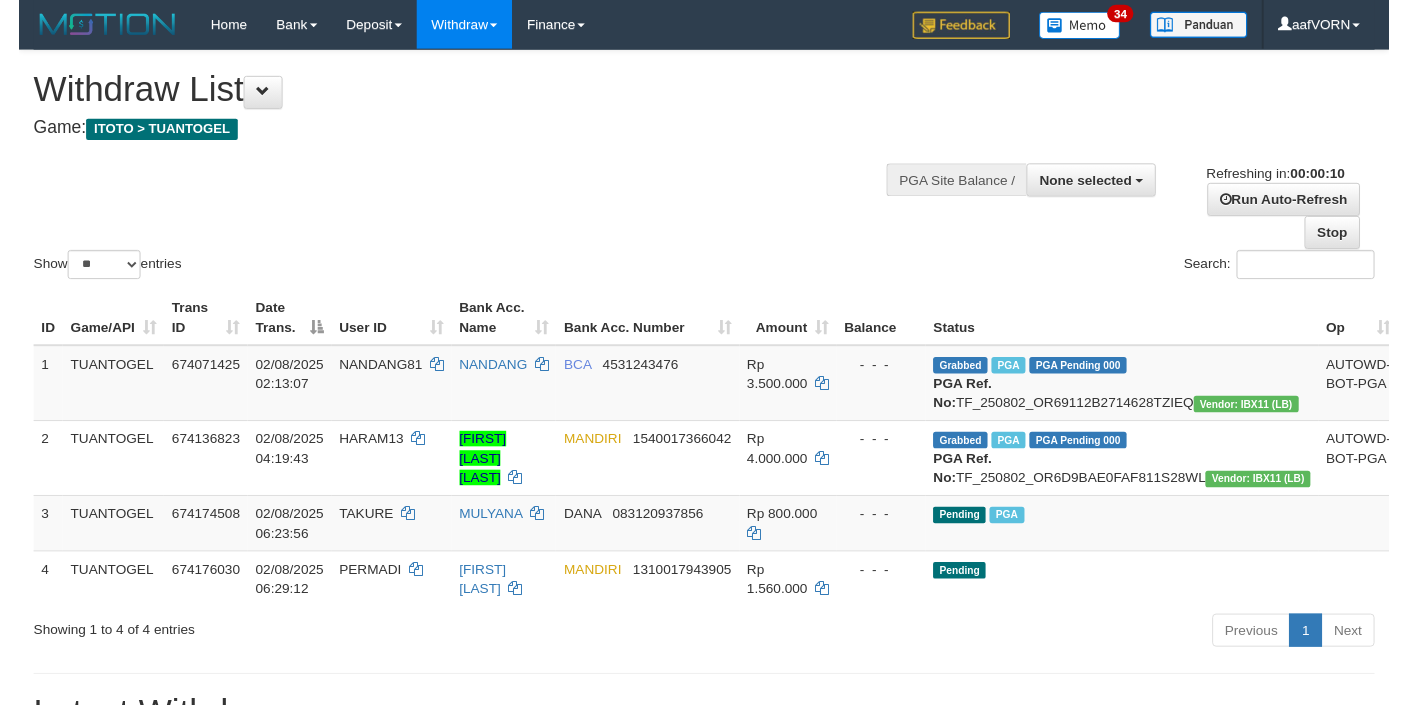 scroll, scrollTop: 0, scrollLeft: 0, axis: both 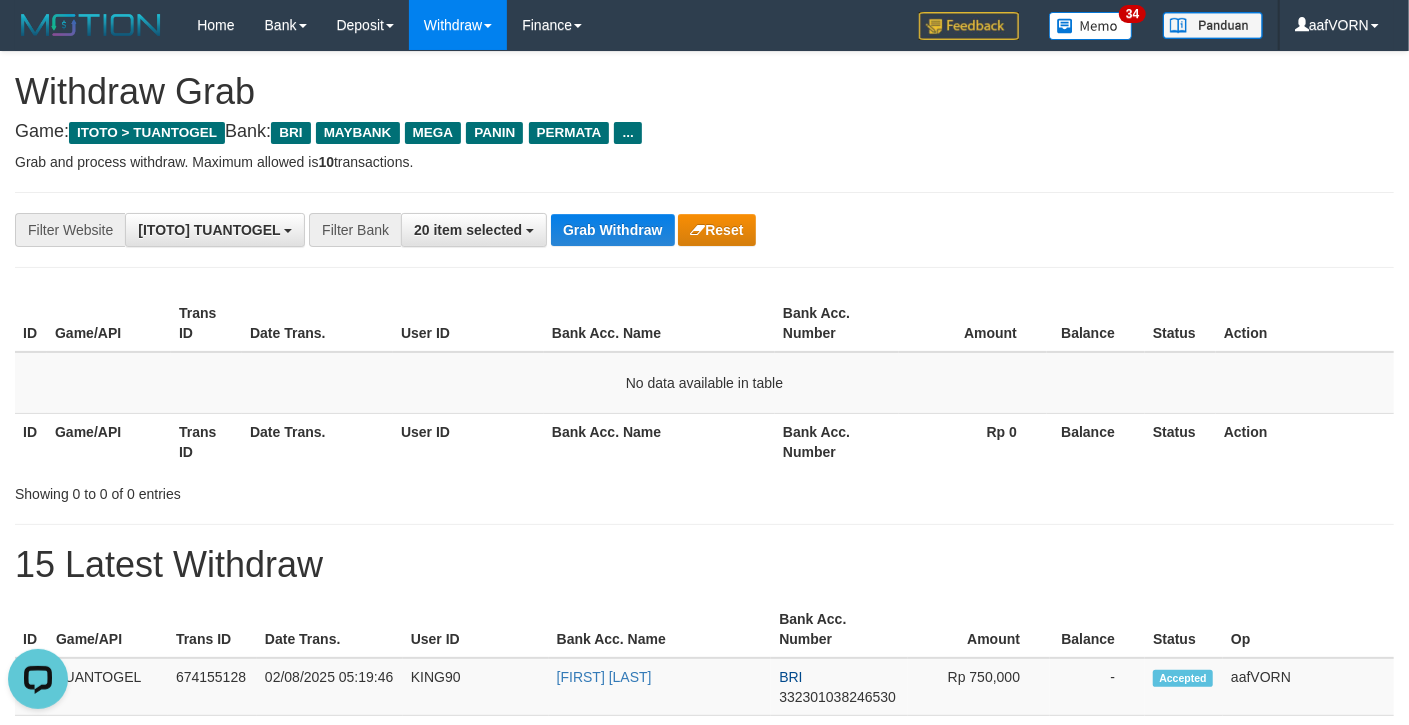 click on "**********" at bounding box center [587, 230] 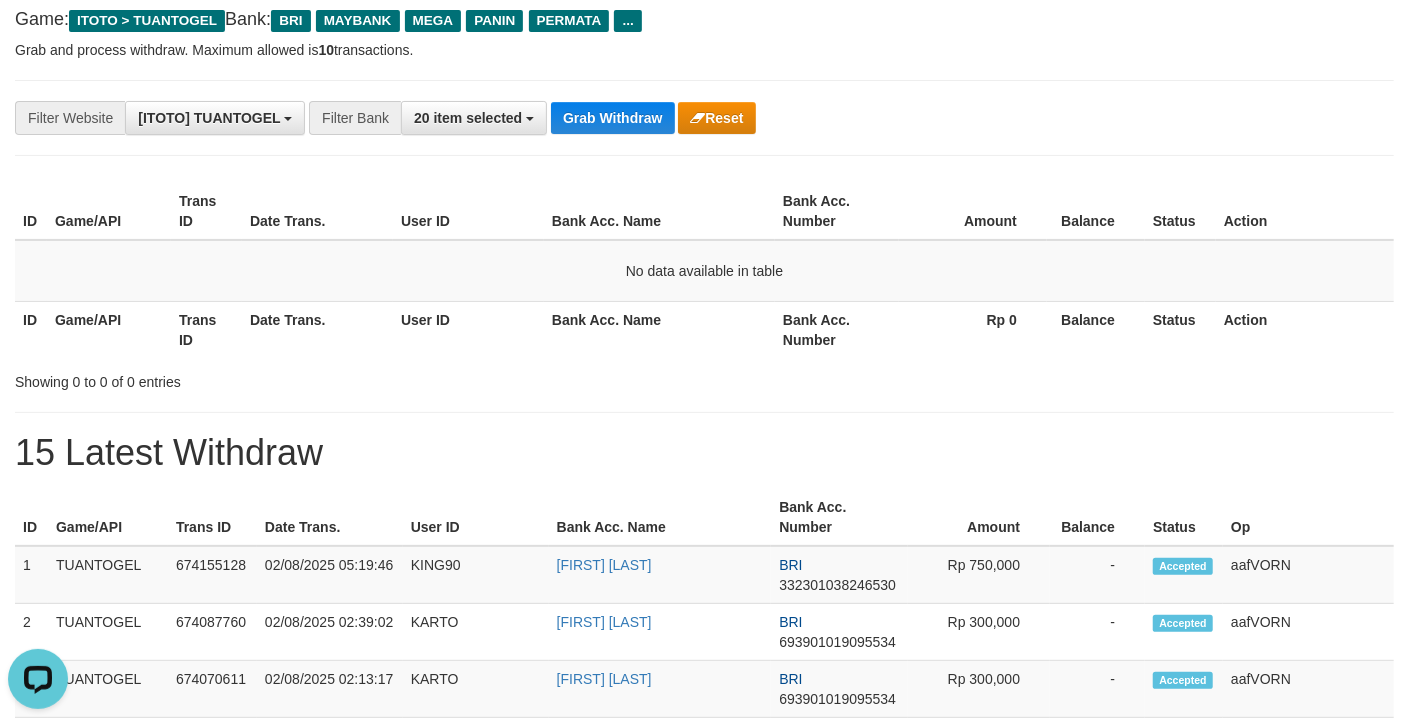 scroll, scrollTop: 0, scrollLeft: 0, axis: both 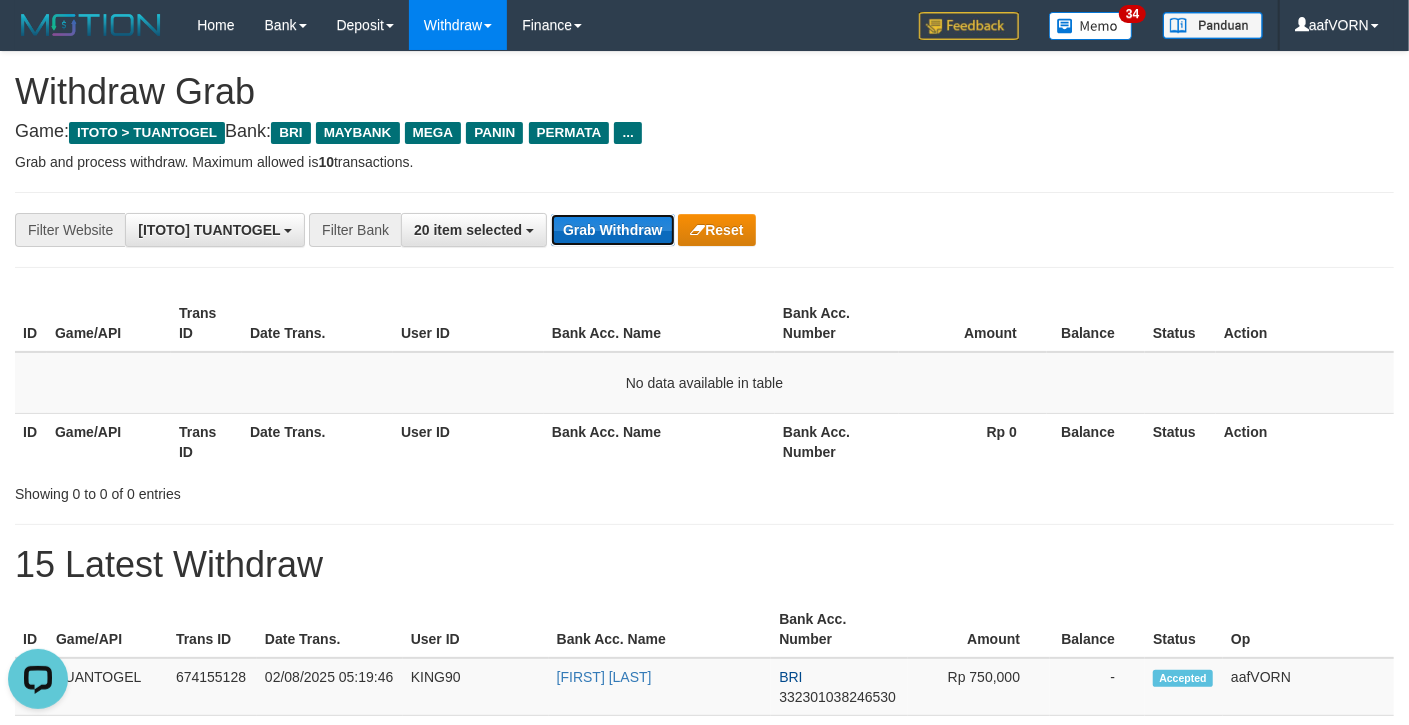 click on "Grab Withdraw" at bounding box center [612, 230] 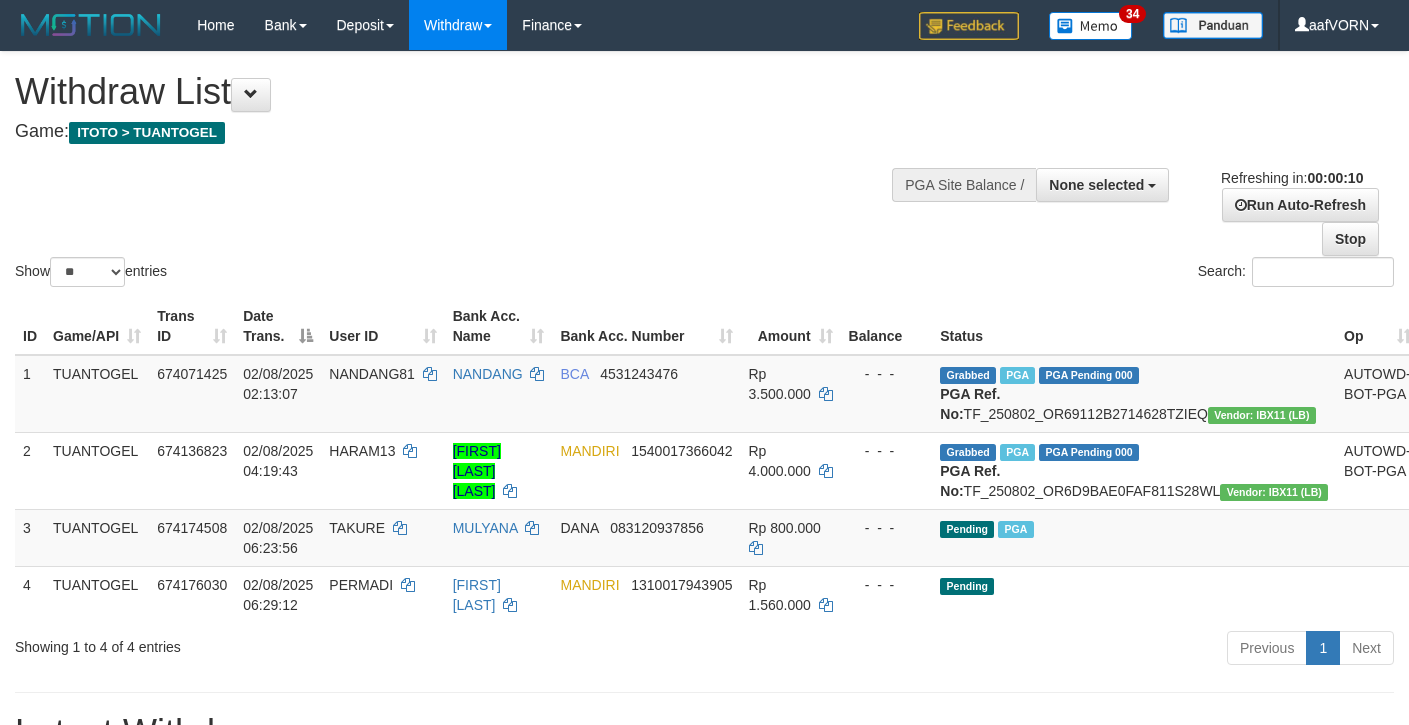 select 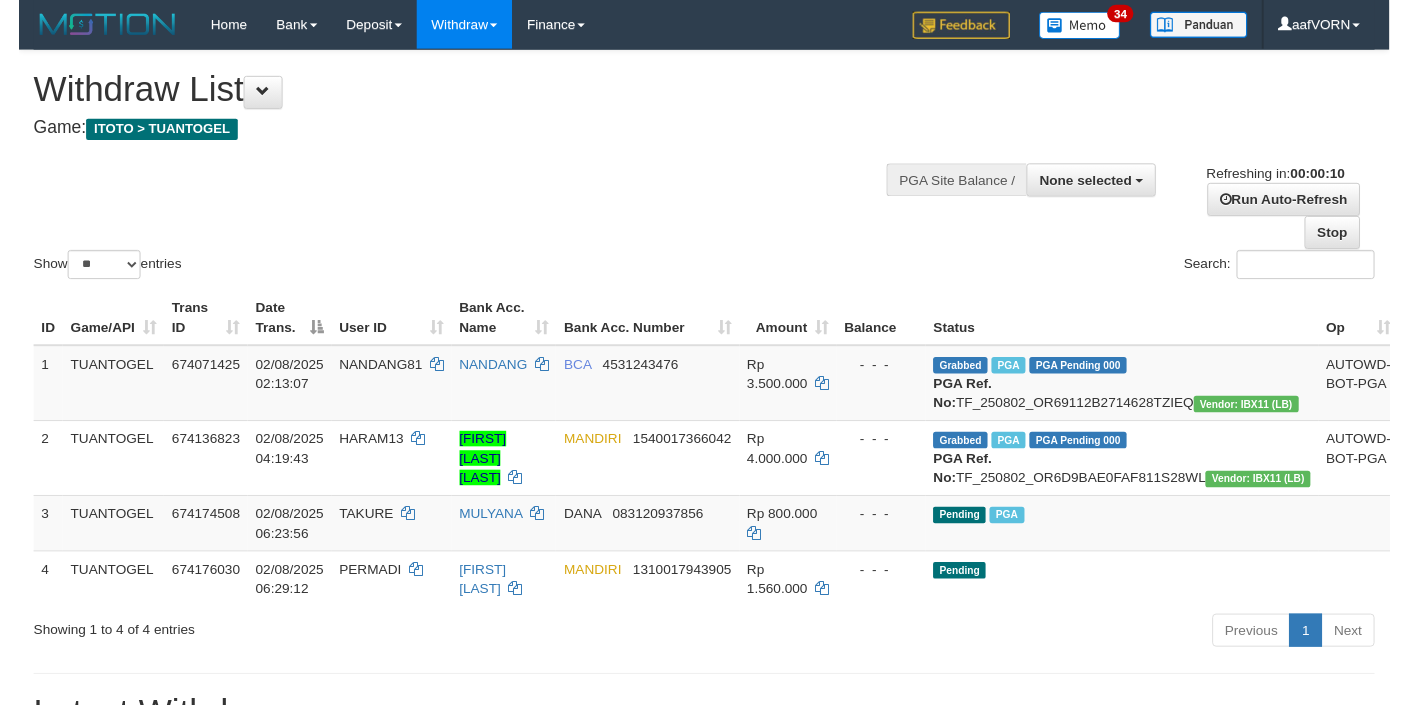 scroll, scrollTop: 0, scrollLeft: 0, axis: both 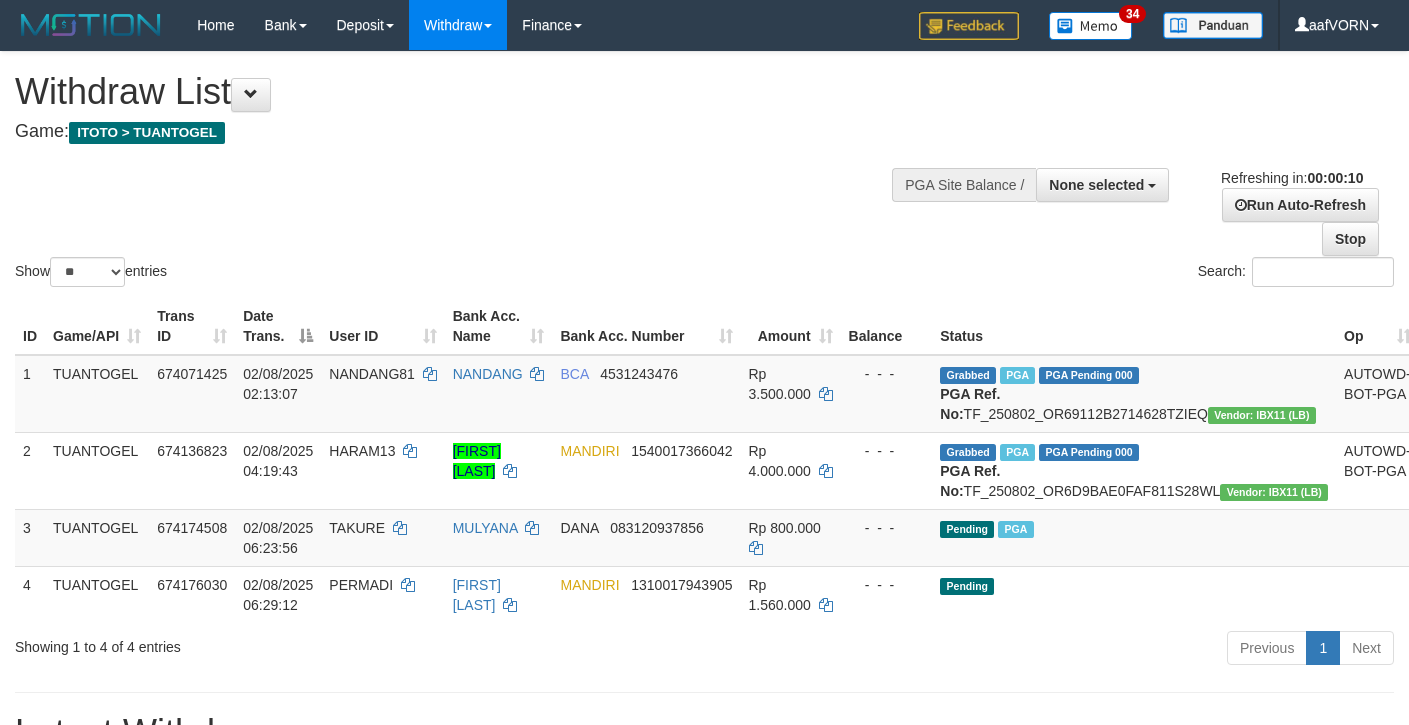 select 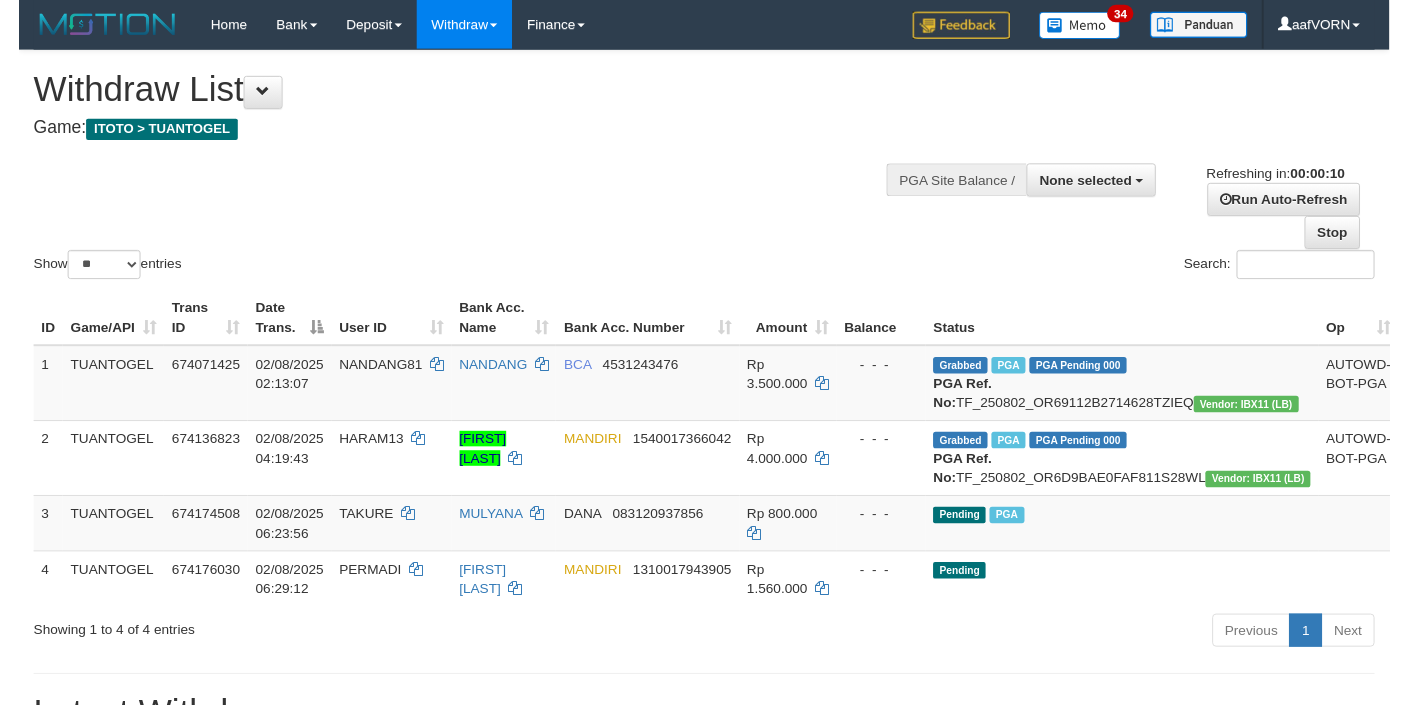 scroll, scrollTop: 0, scrollLeft: 0, axis: both 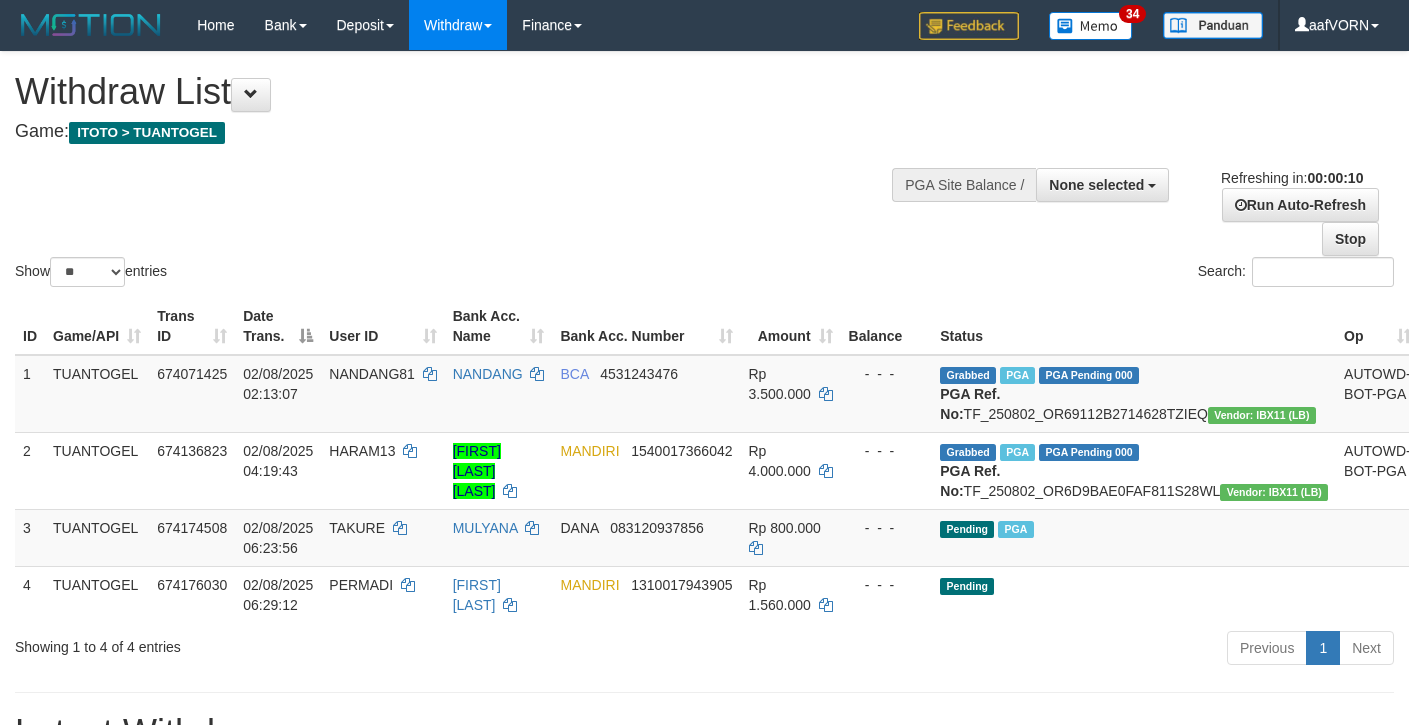 select 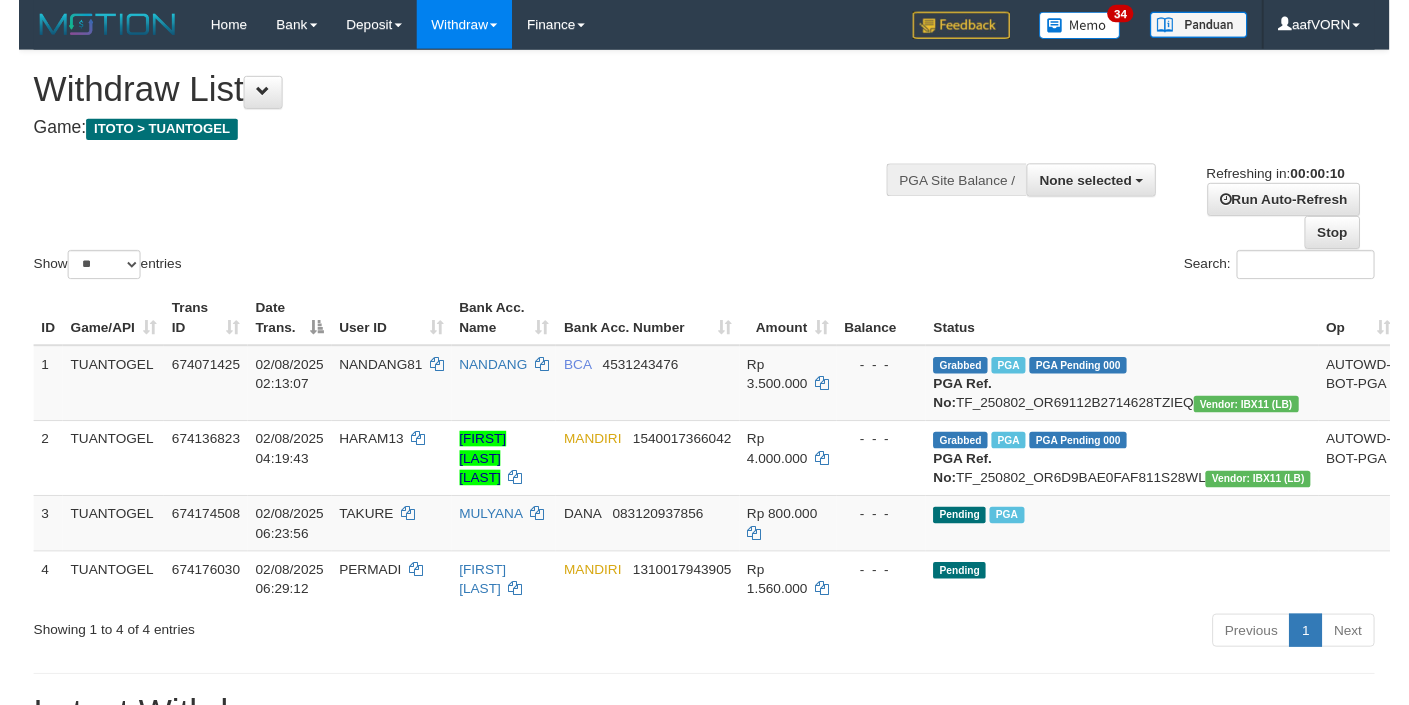 scroll, scrollTop: 0, scrollLeft: 0, axis: both 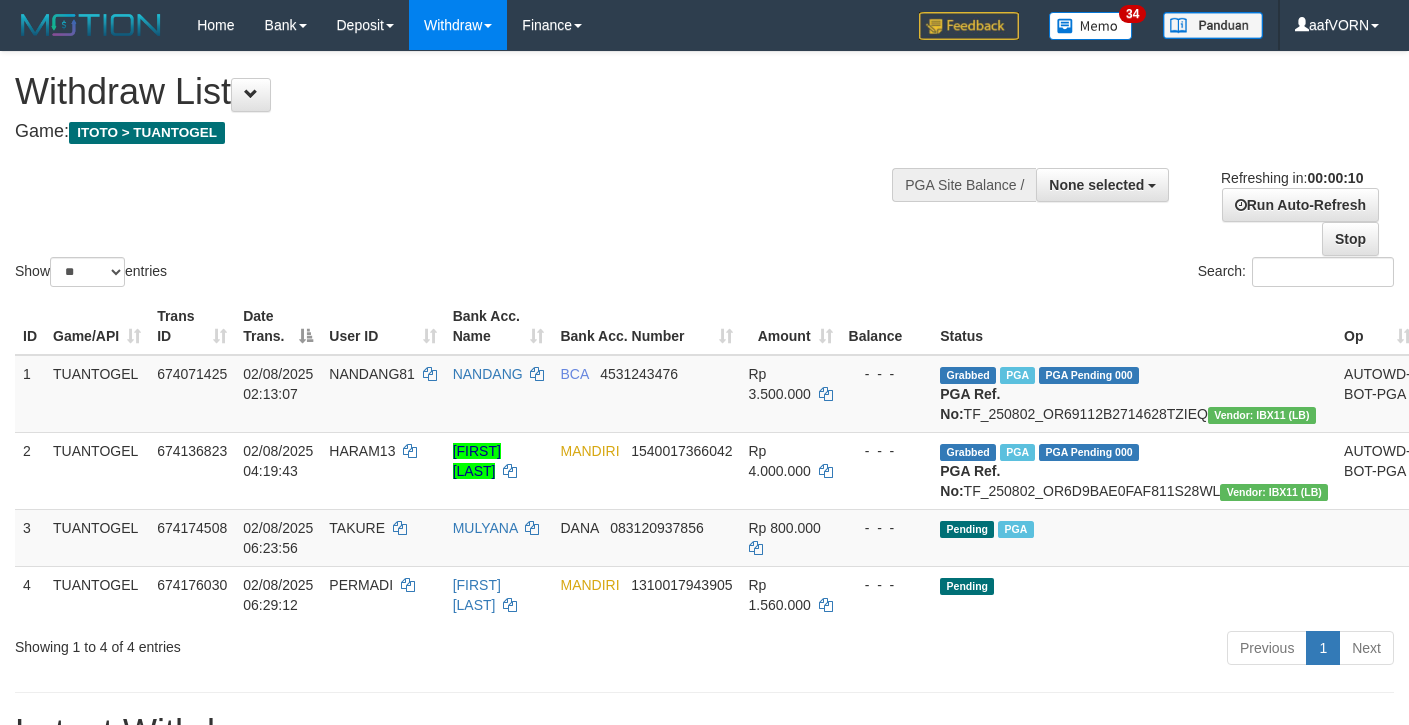 select 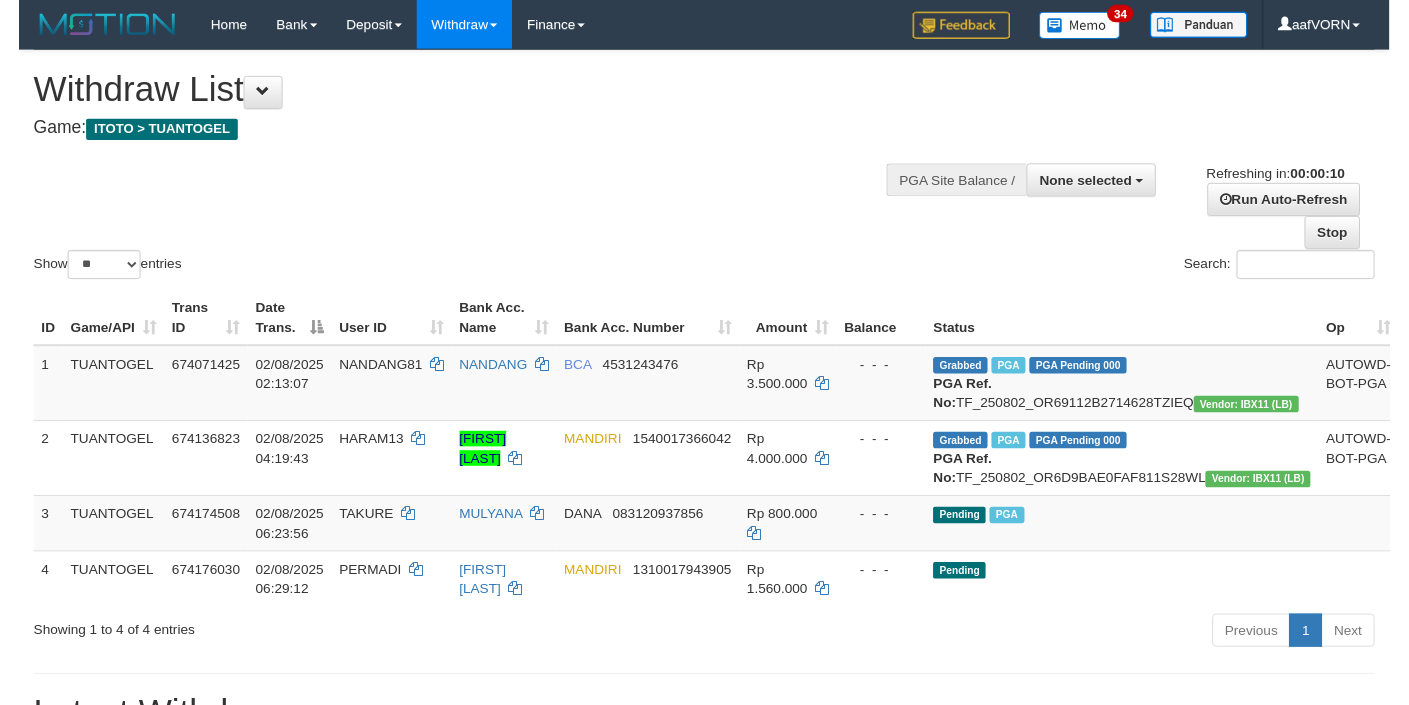 scroll, scrollTop: 0, scrollLeft: 0, axis: both 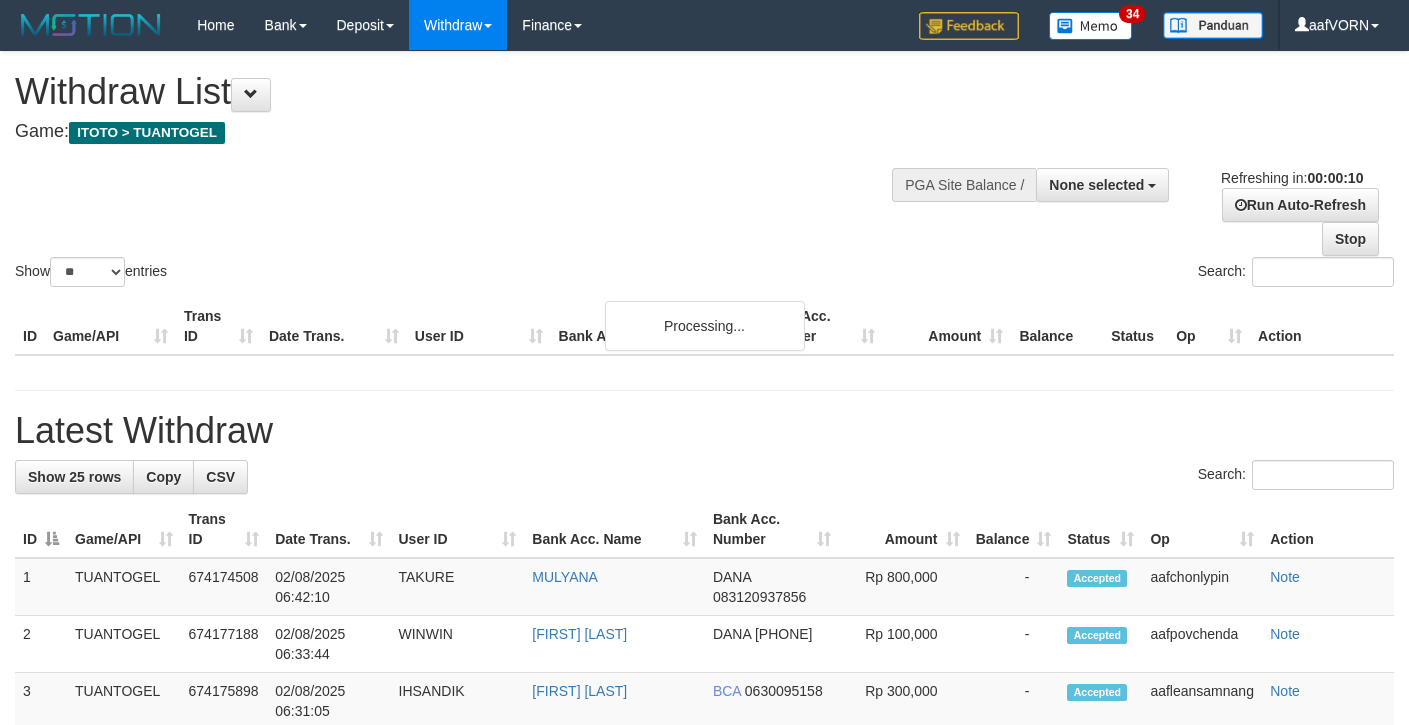 select 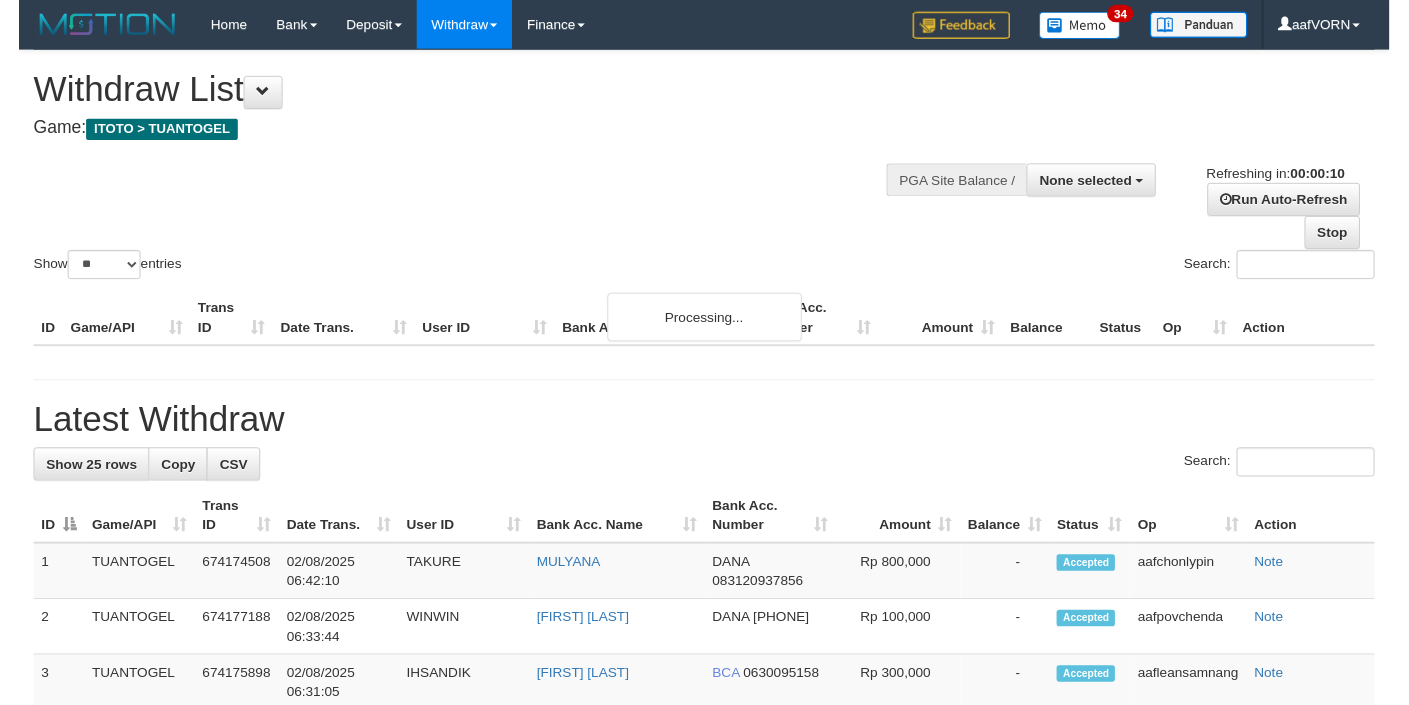 scroll, scrollTop: 0, scrollLeft: 0, axis: both 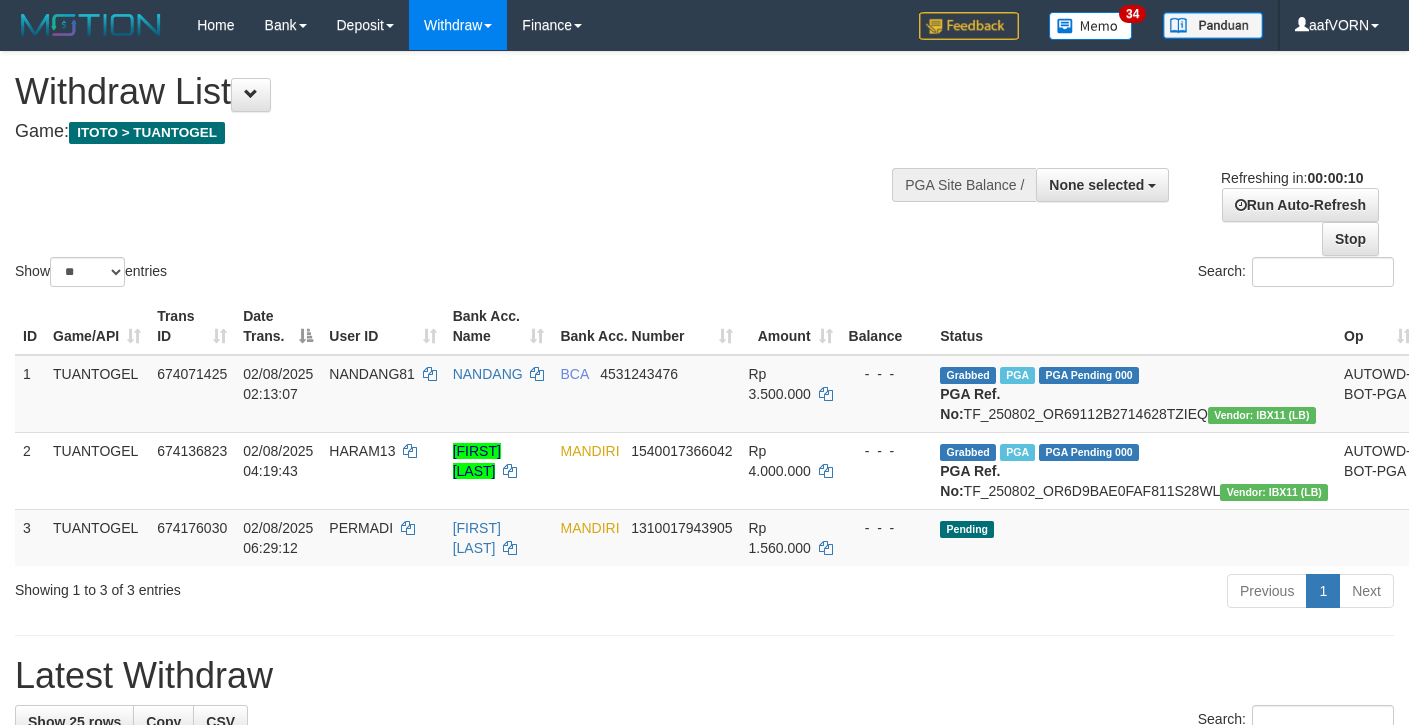select 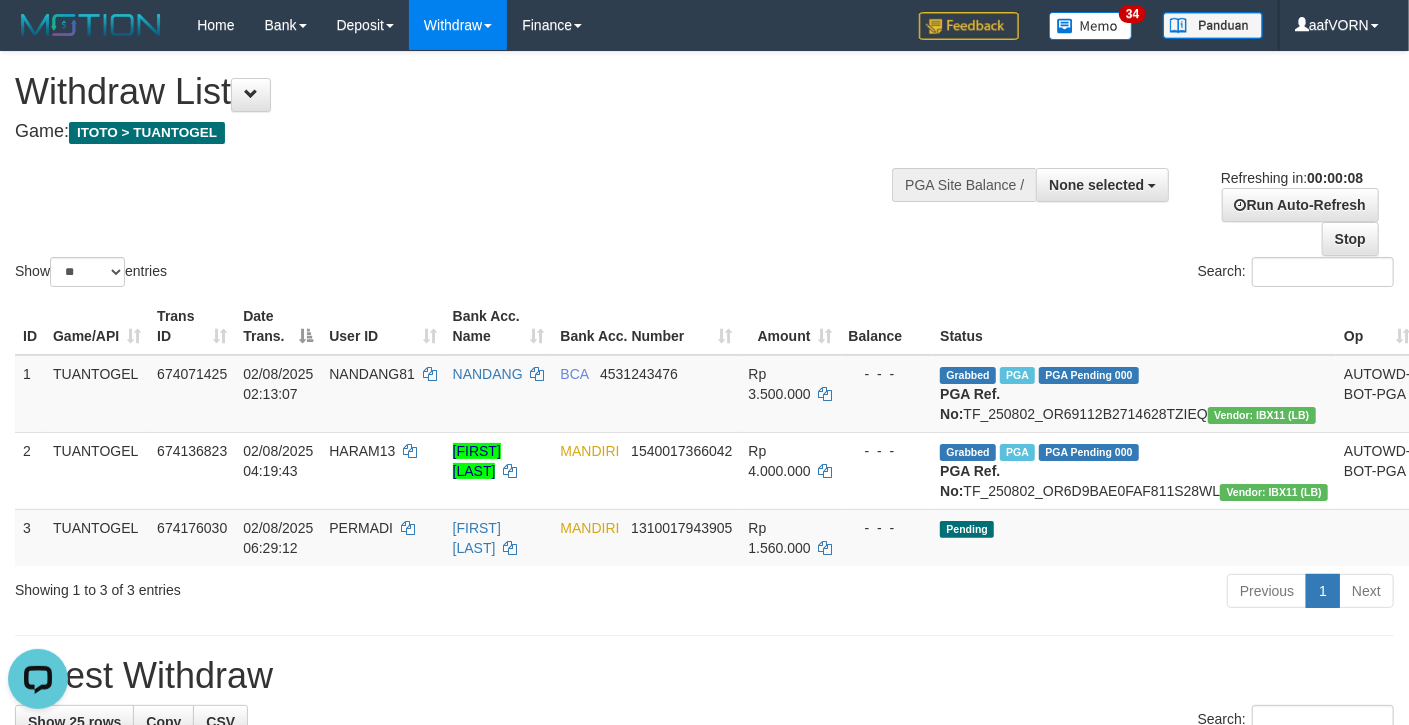 scroll, scrollTop: 0, scrollLeft: 0, axis: both 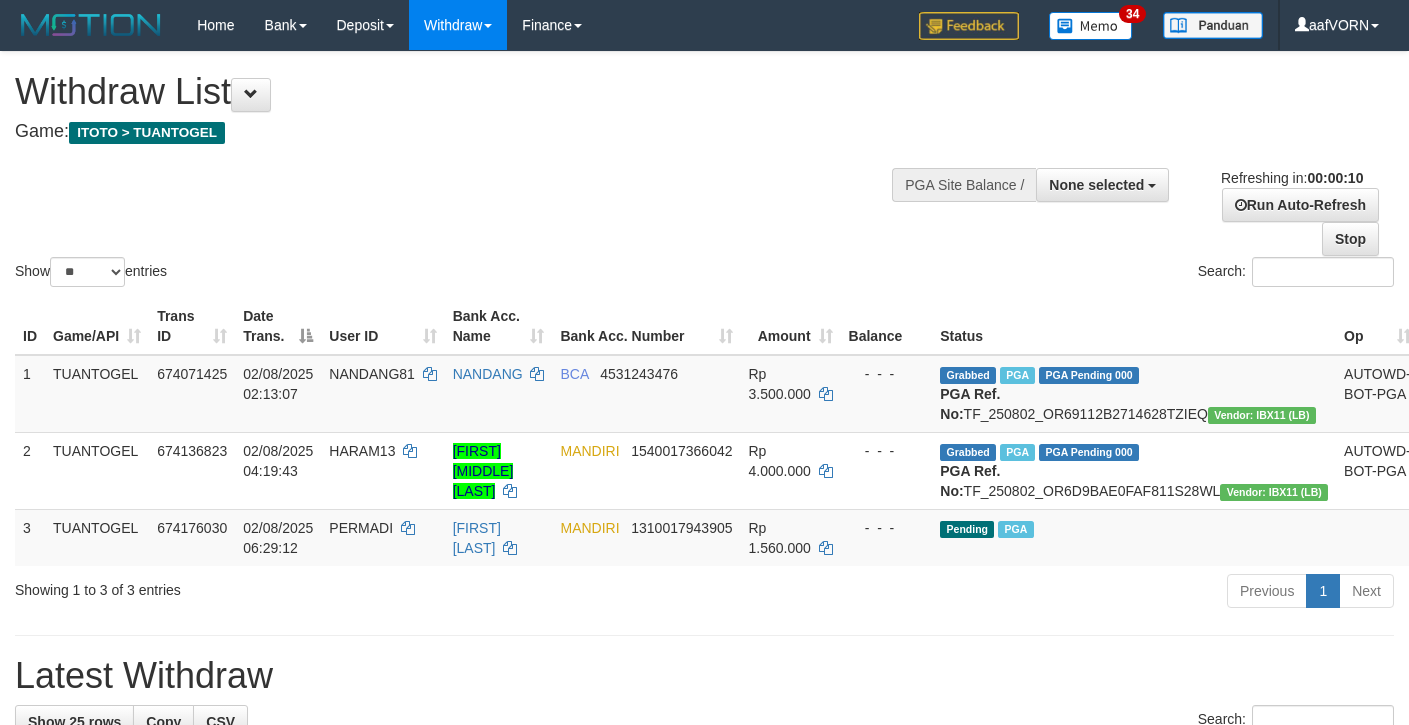 select 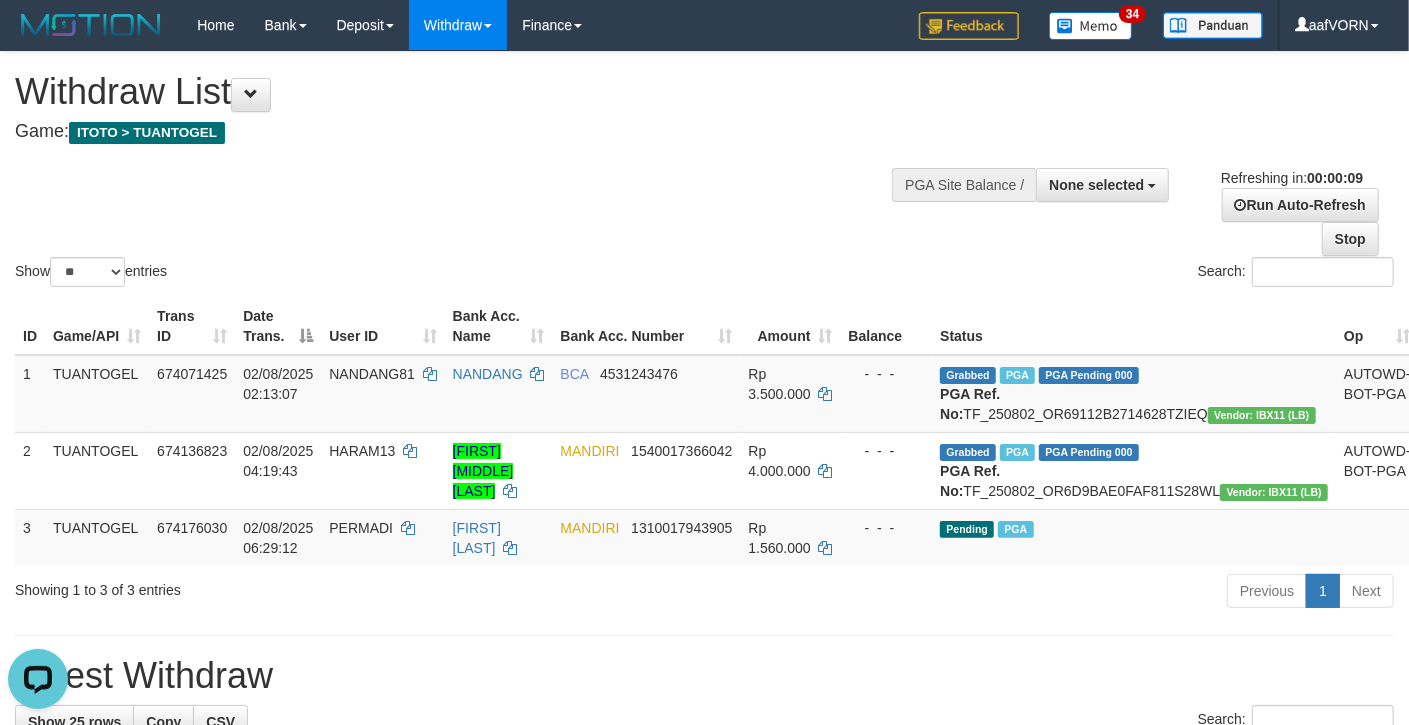 scroll, scrollTop: 0, scrollLeft: 0, axis: both 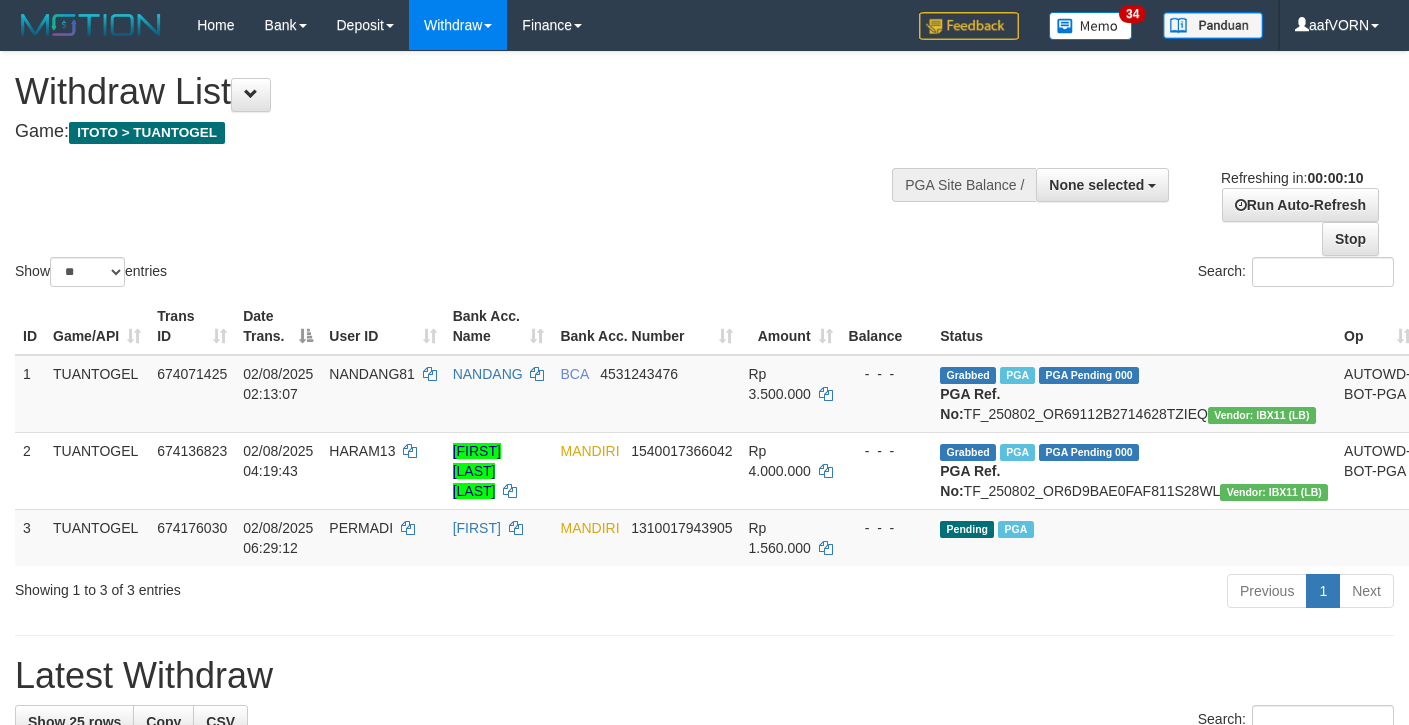 select 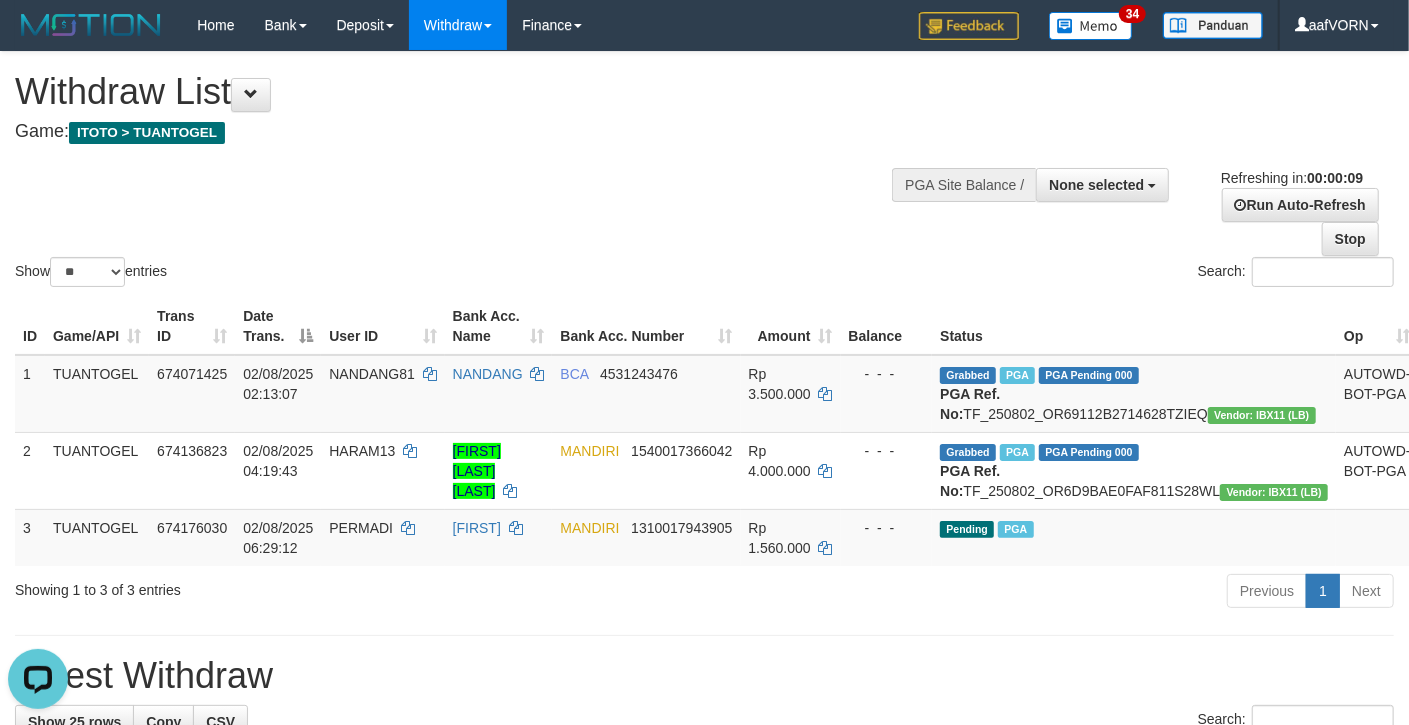 scroll, scrollTop: 0, scrollLeft: 0, axis: both 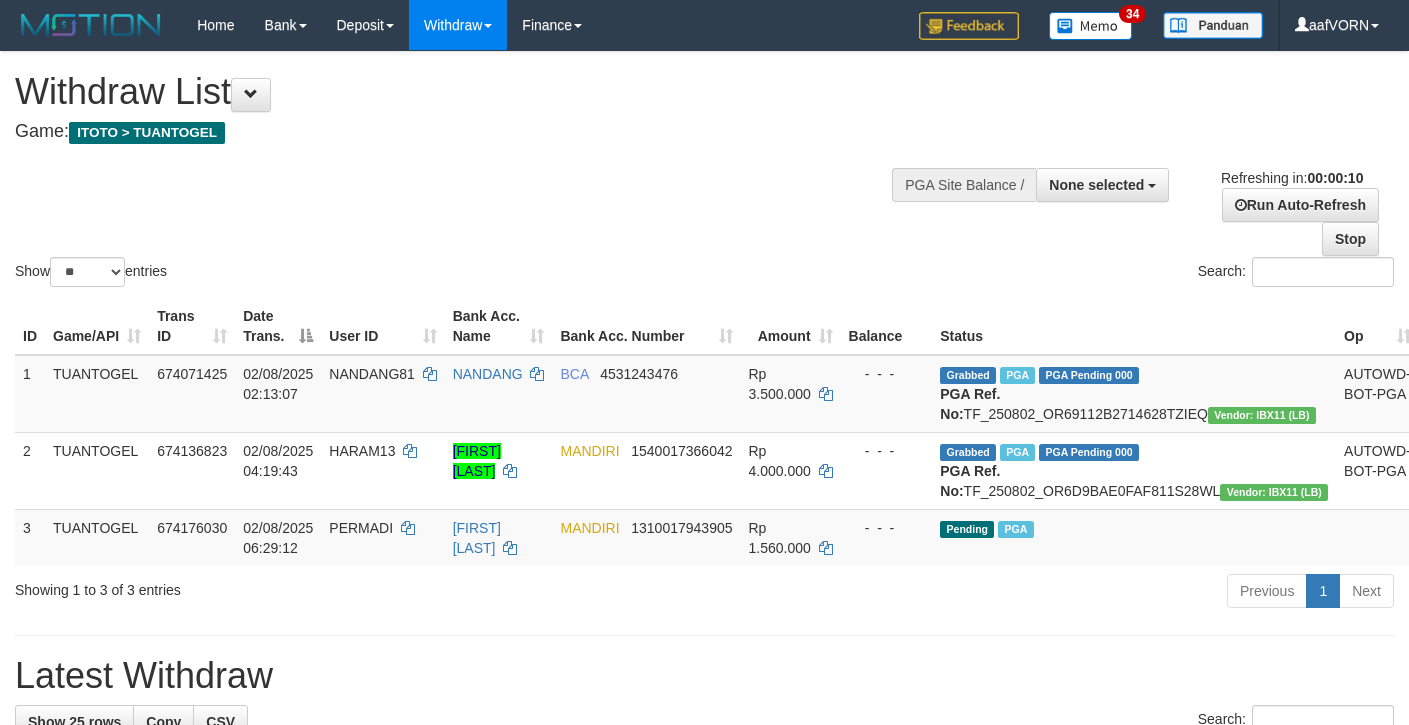 select 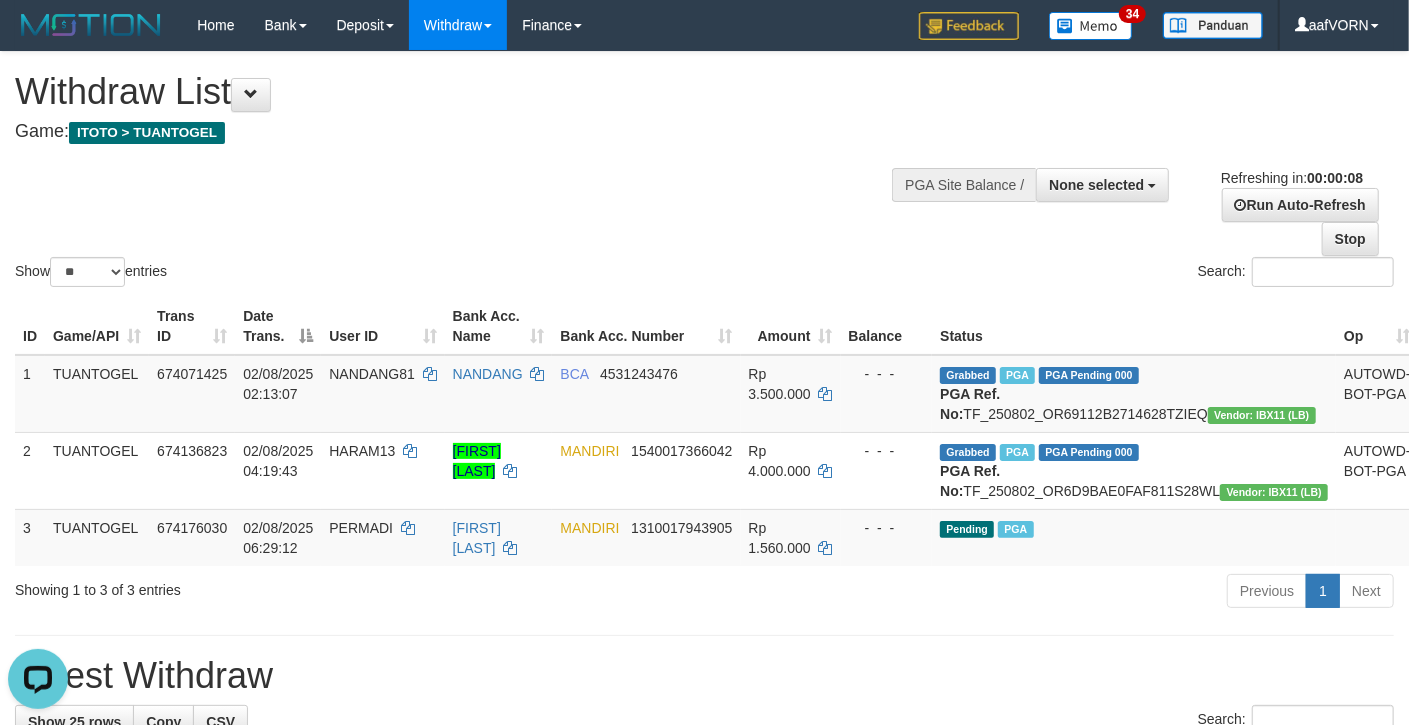 scroll, scrollTop: 0, scrollLeft: 0, axis: both 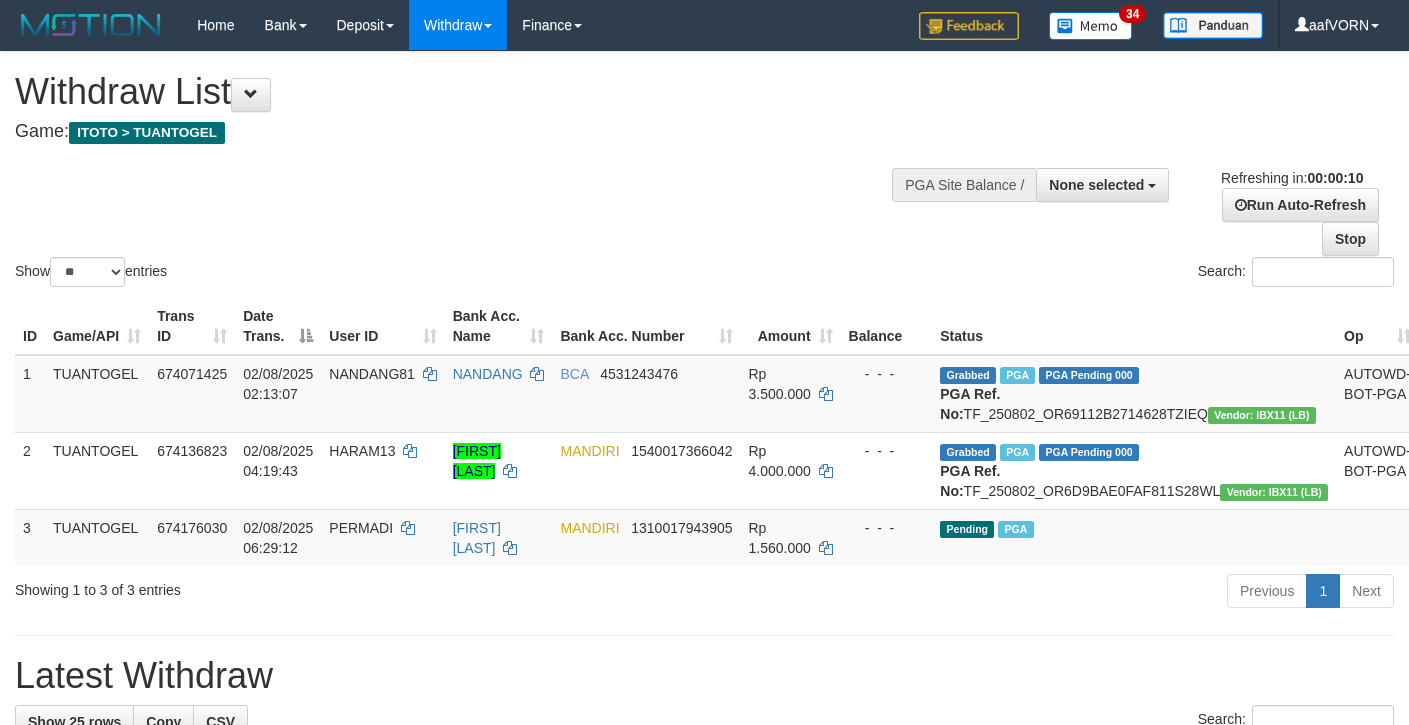 select 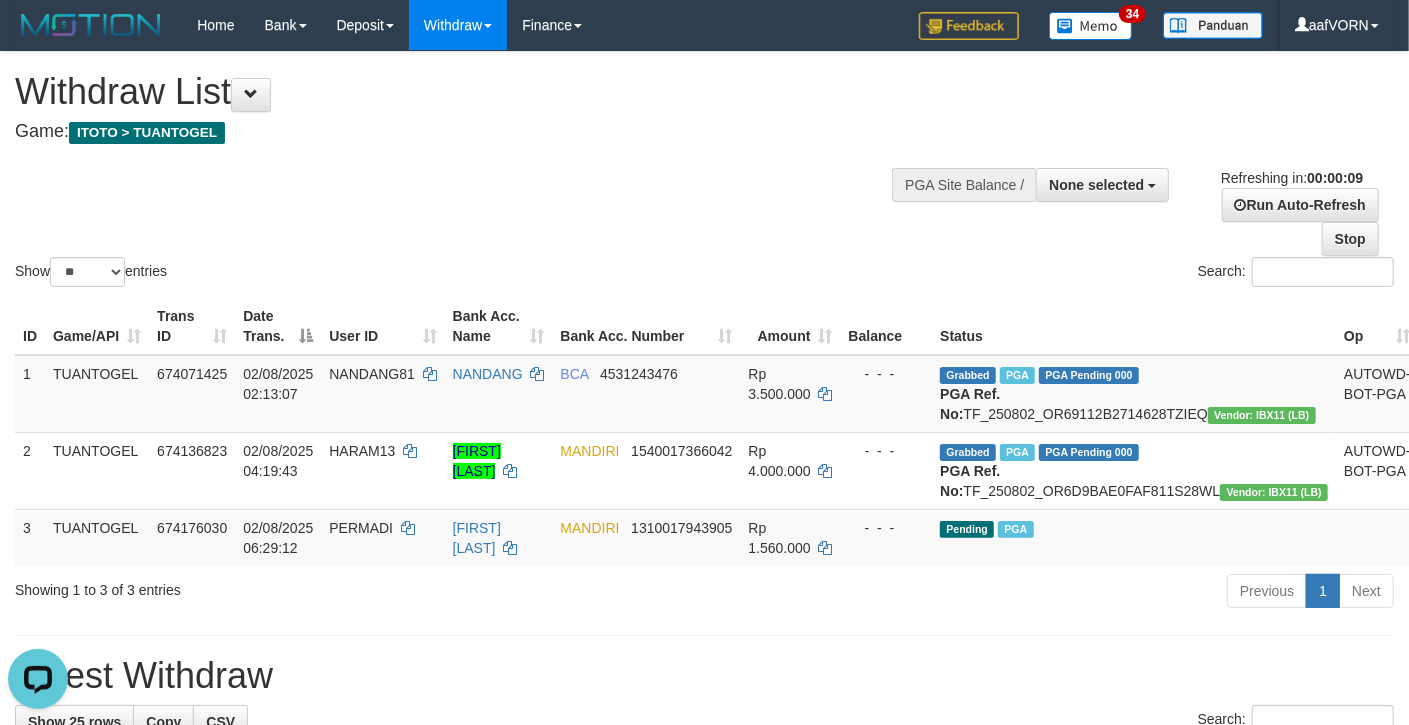 scroll, scrollTop: 0, scrollLeft: 0, axis: both 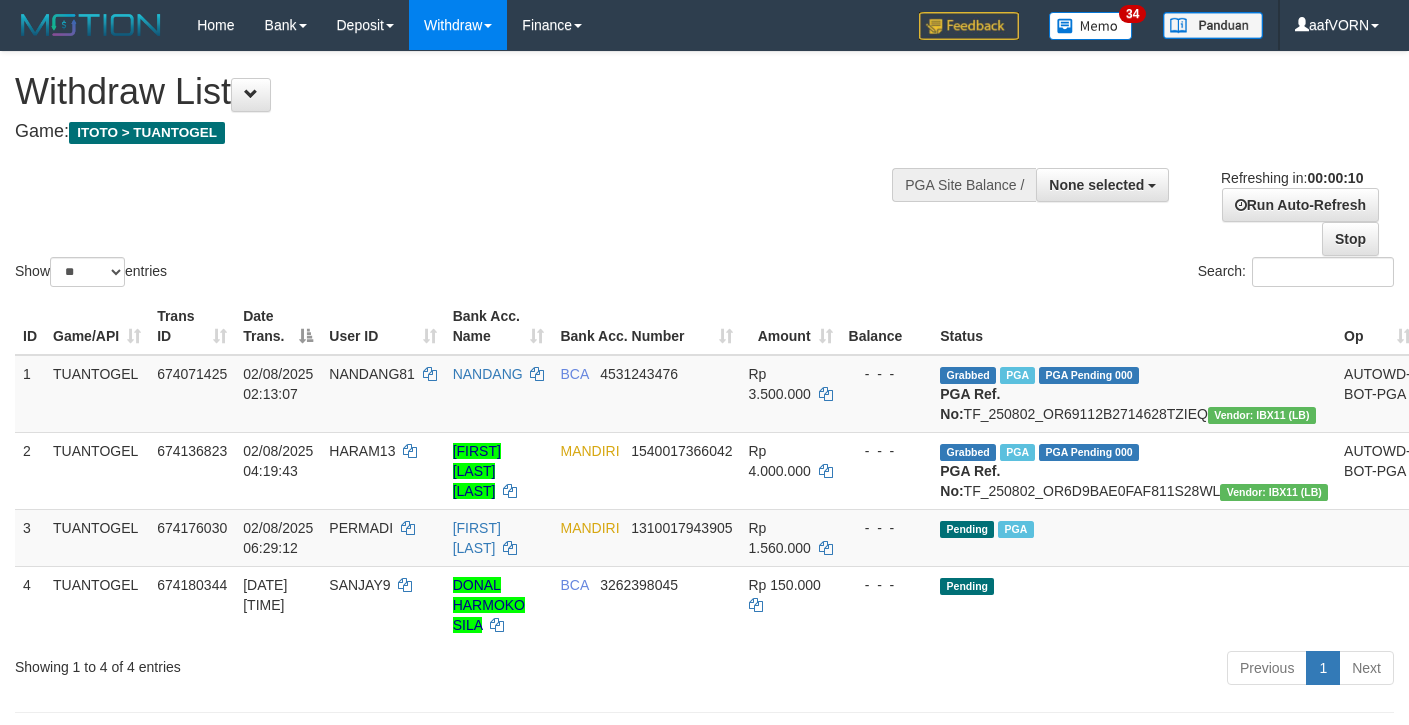 select 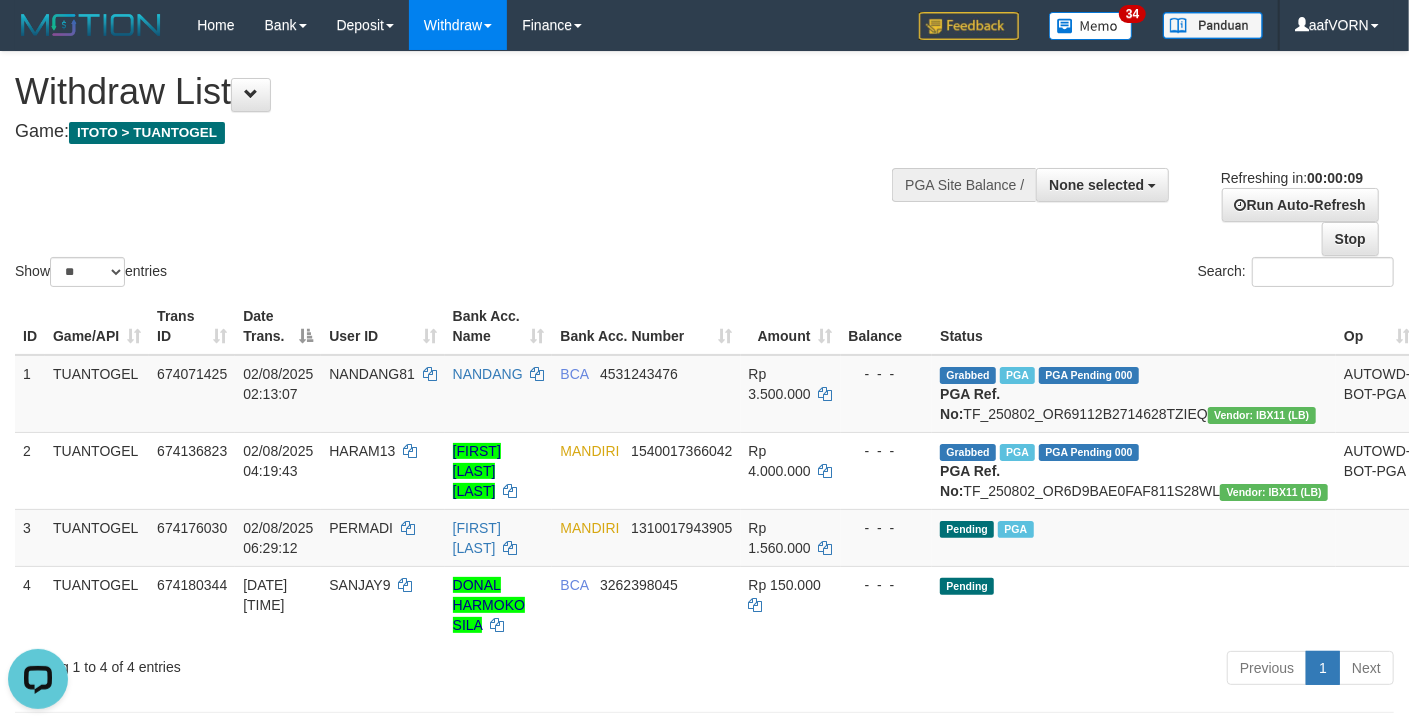 scroll, scrollTop: 0, scrollLeft: 0, axis: both 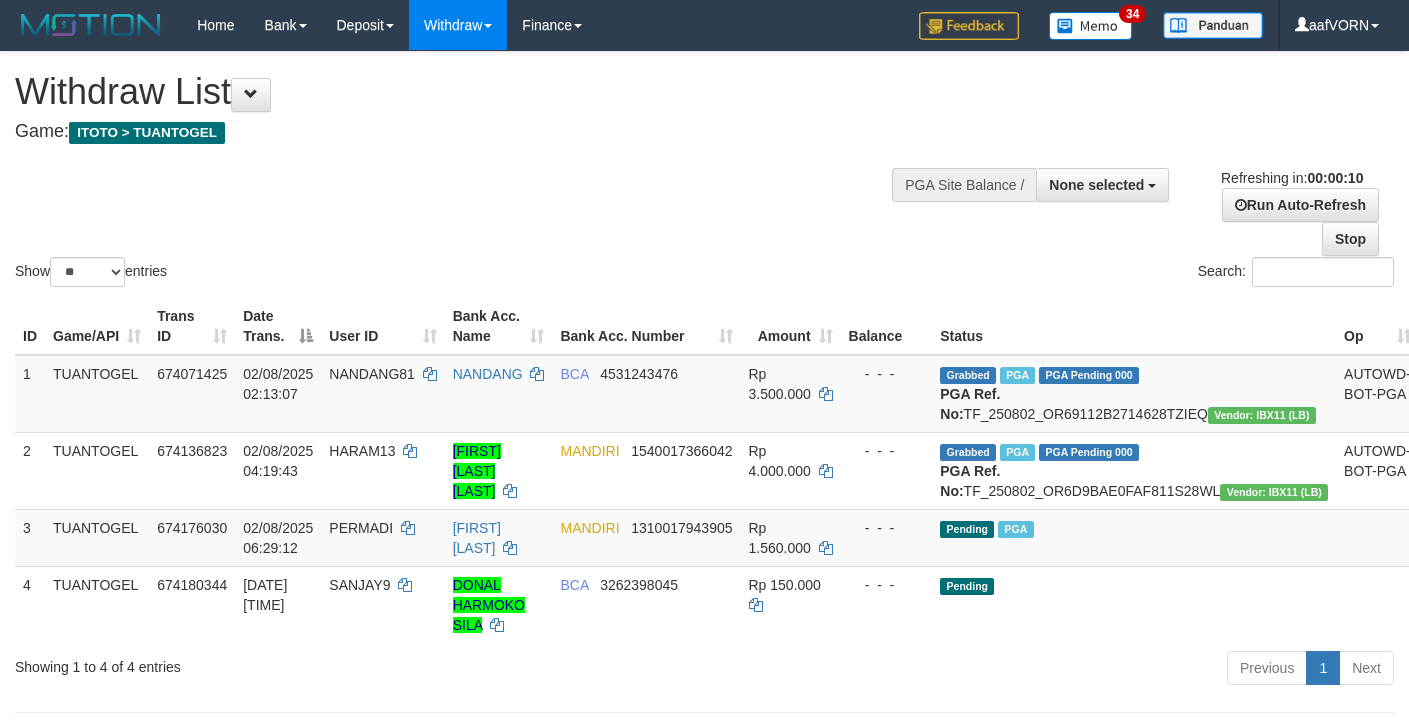 select 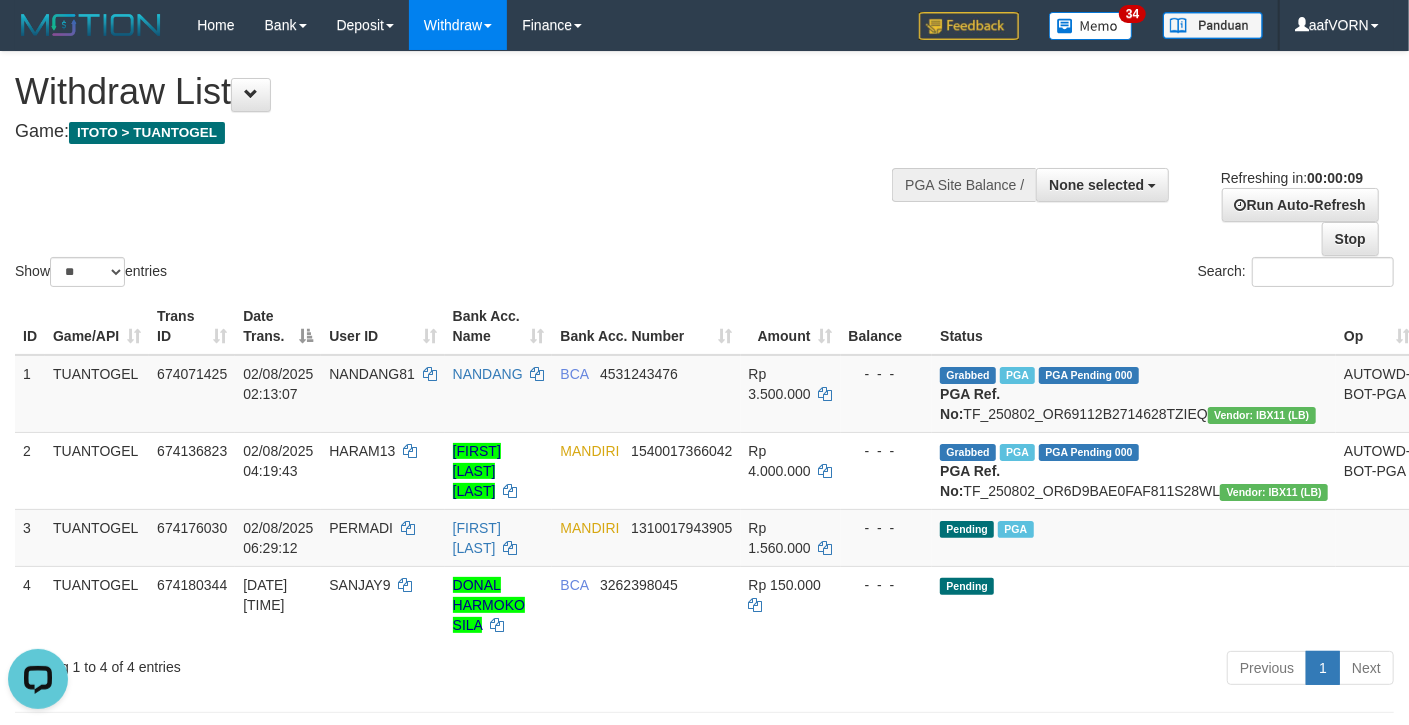 scroll, scrollTop: 0, scrollLeft: 0, axis: both 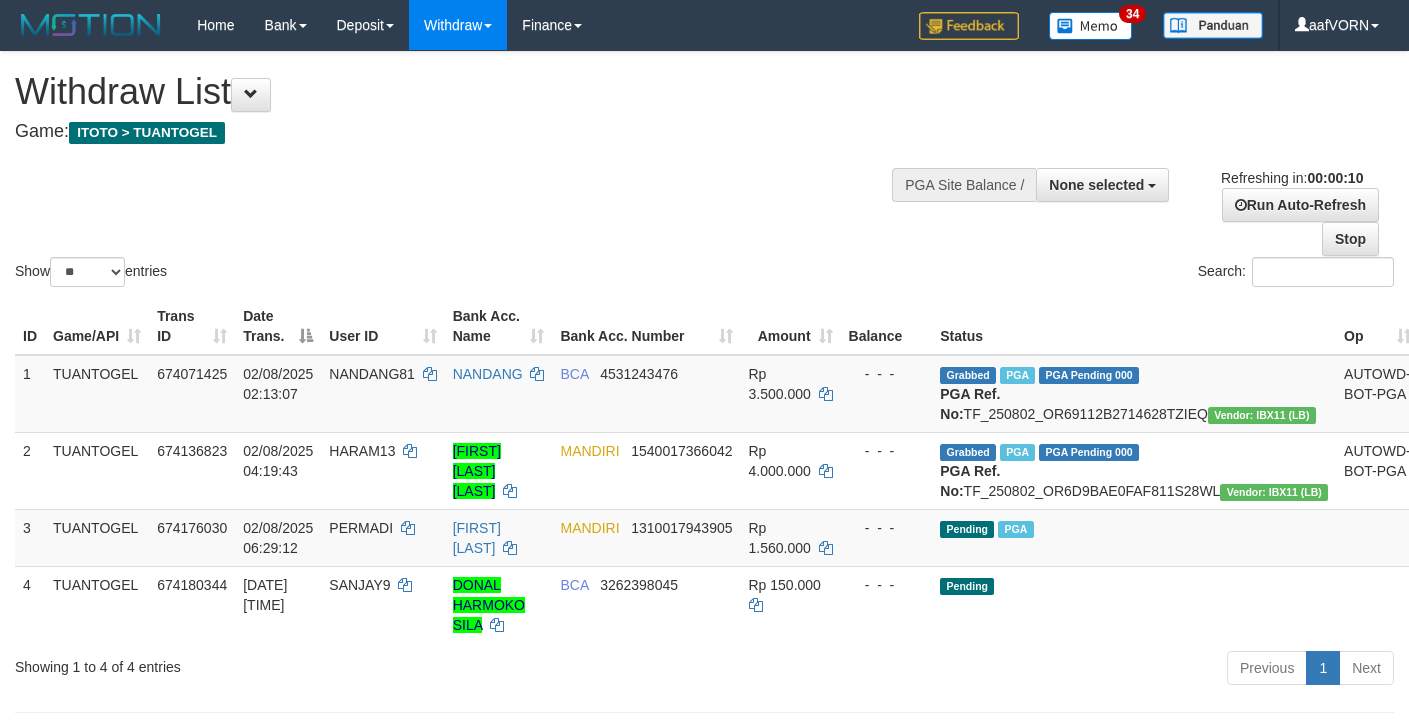 select 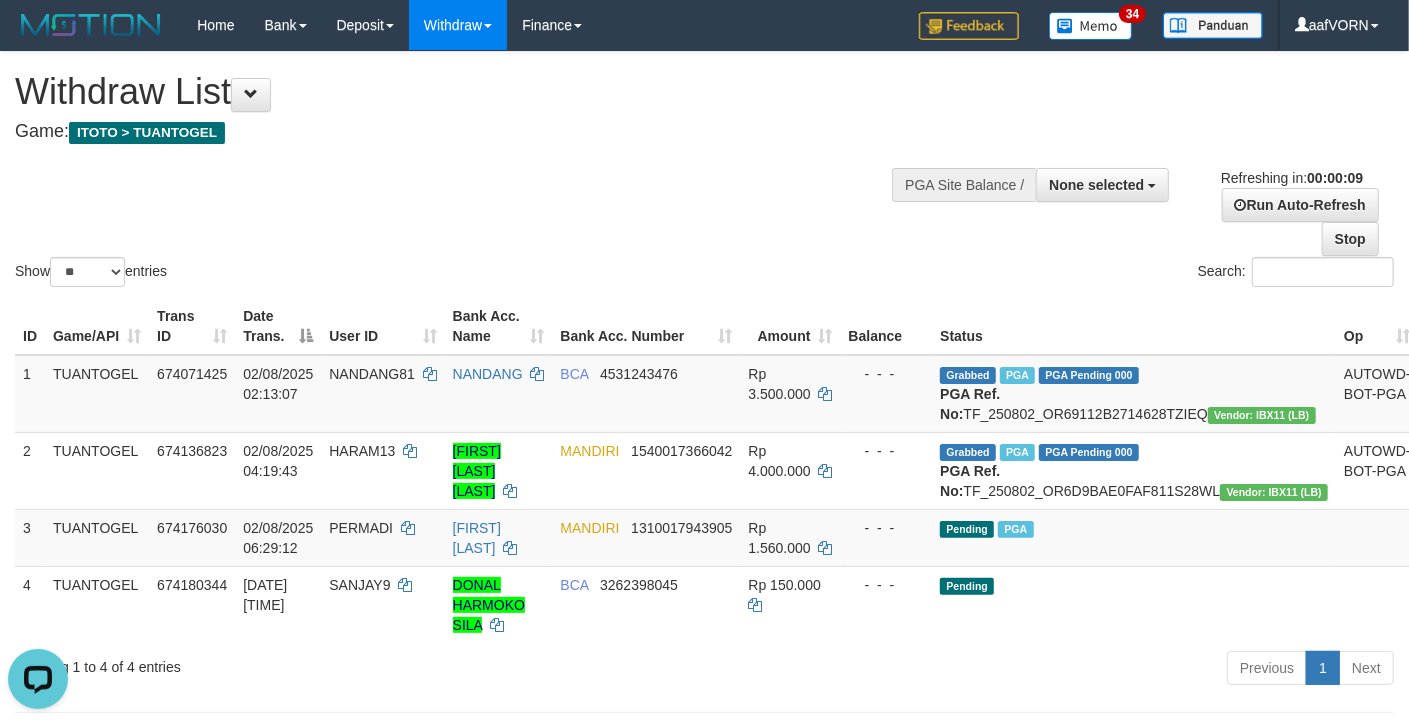 scroll, scrollTop: 0, scrollLeft: 0, axis: both 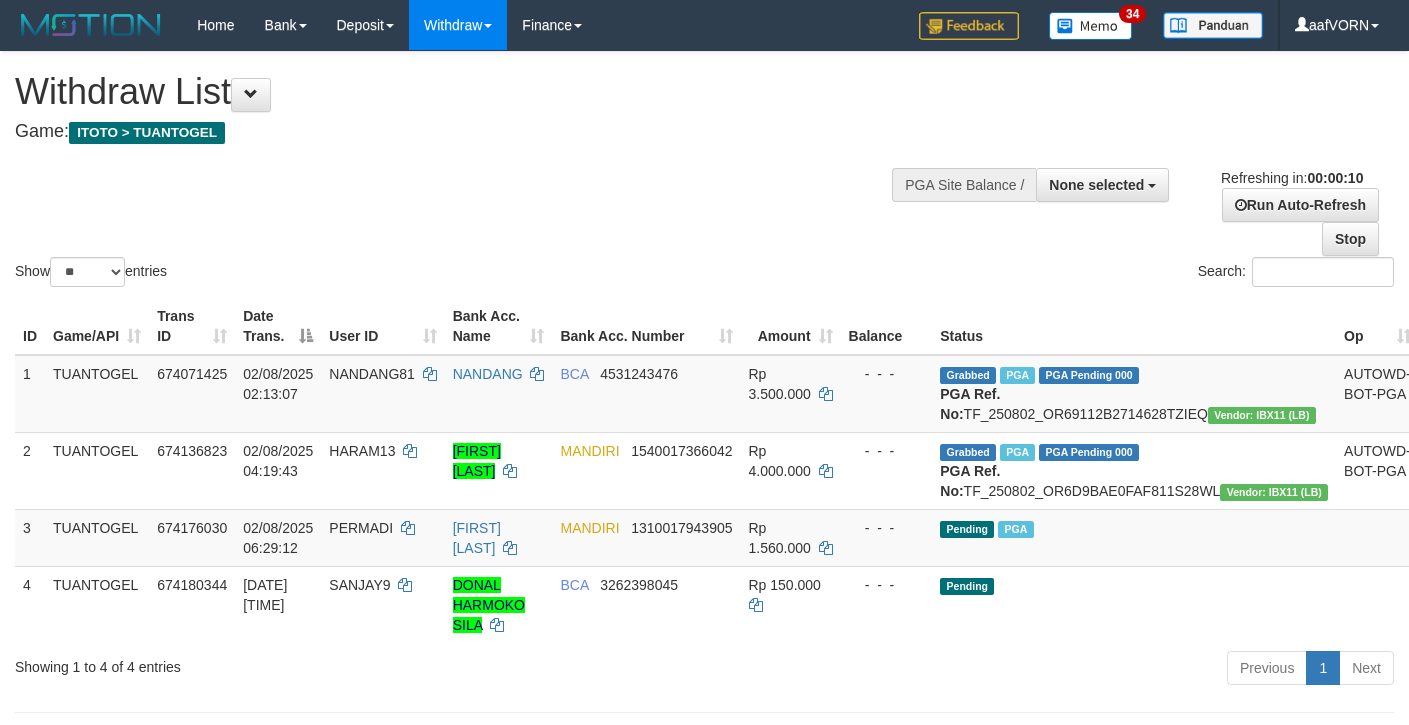 select 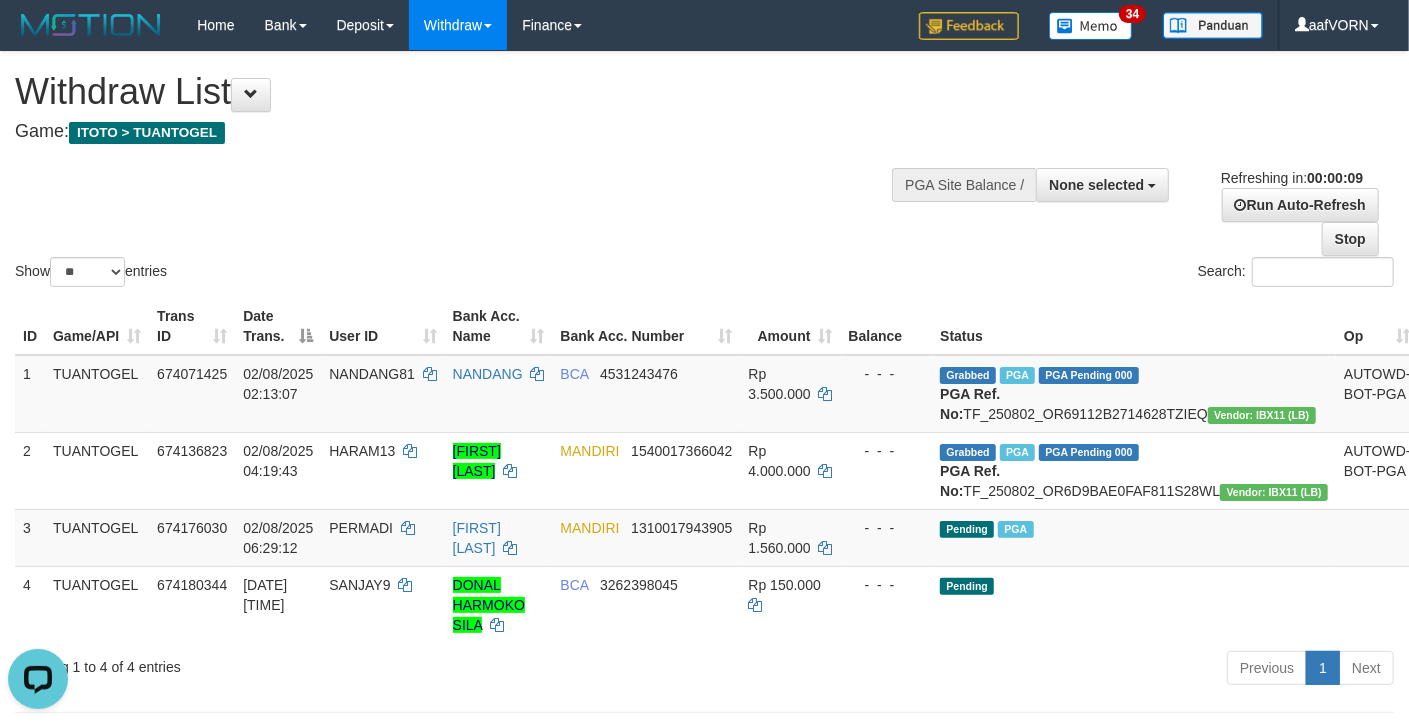 scroll, scrollTop: 0, scrollLeft: 0, axis: both 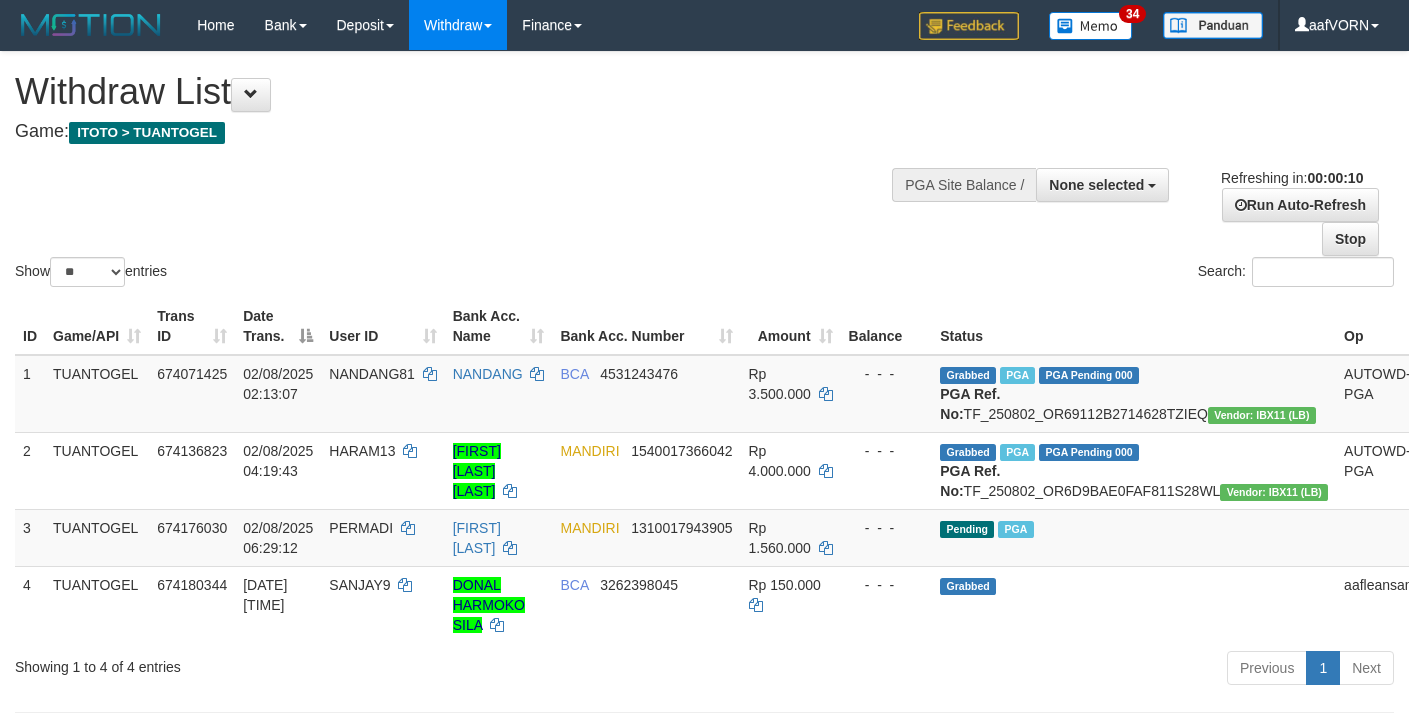 select 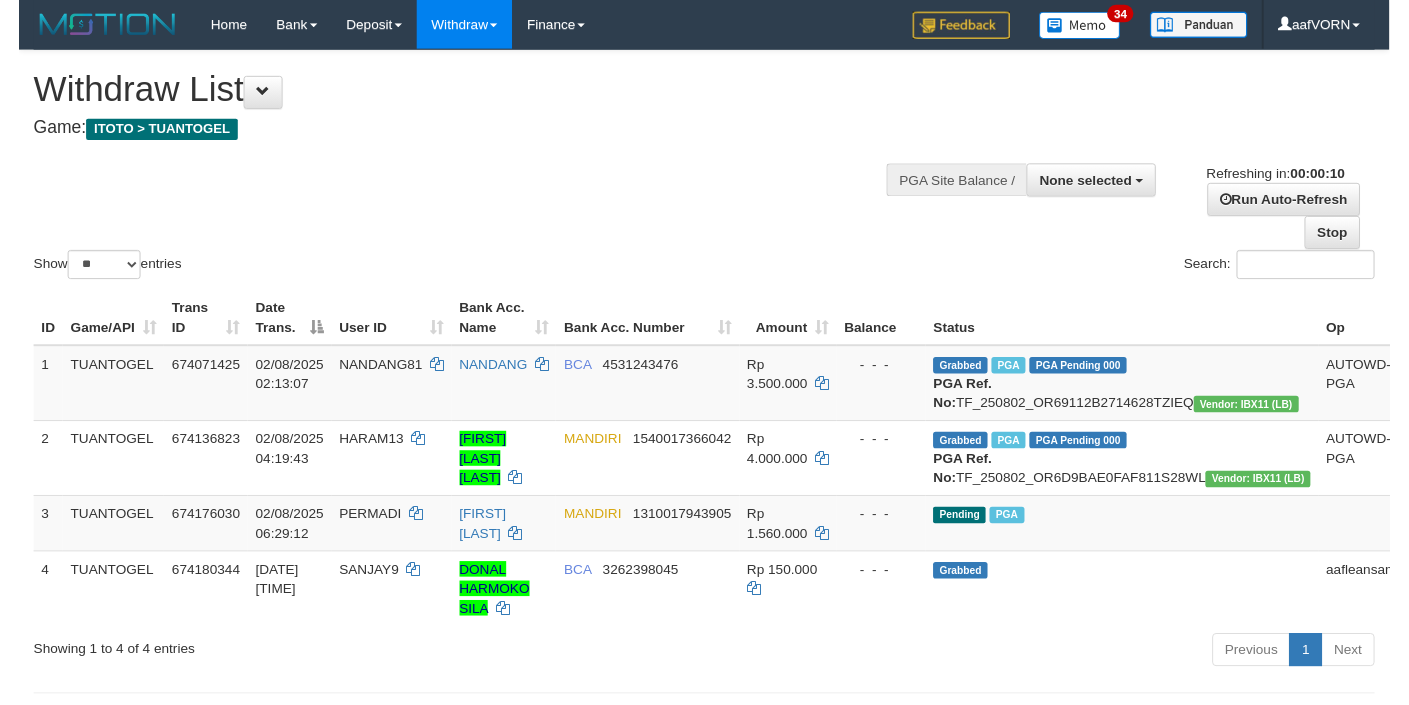 scroll, scrollTop: 0, scrollLeft: 0, axis: both 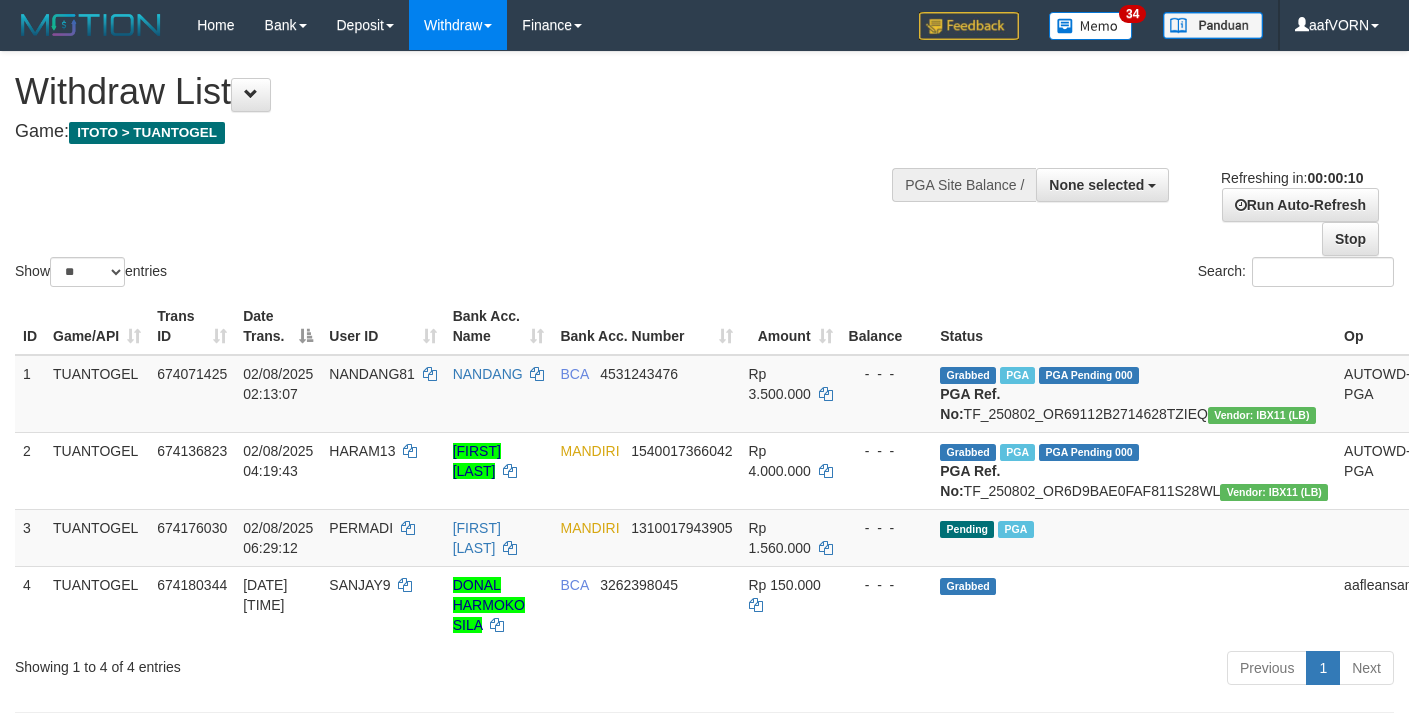 select 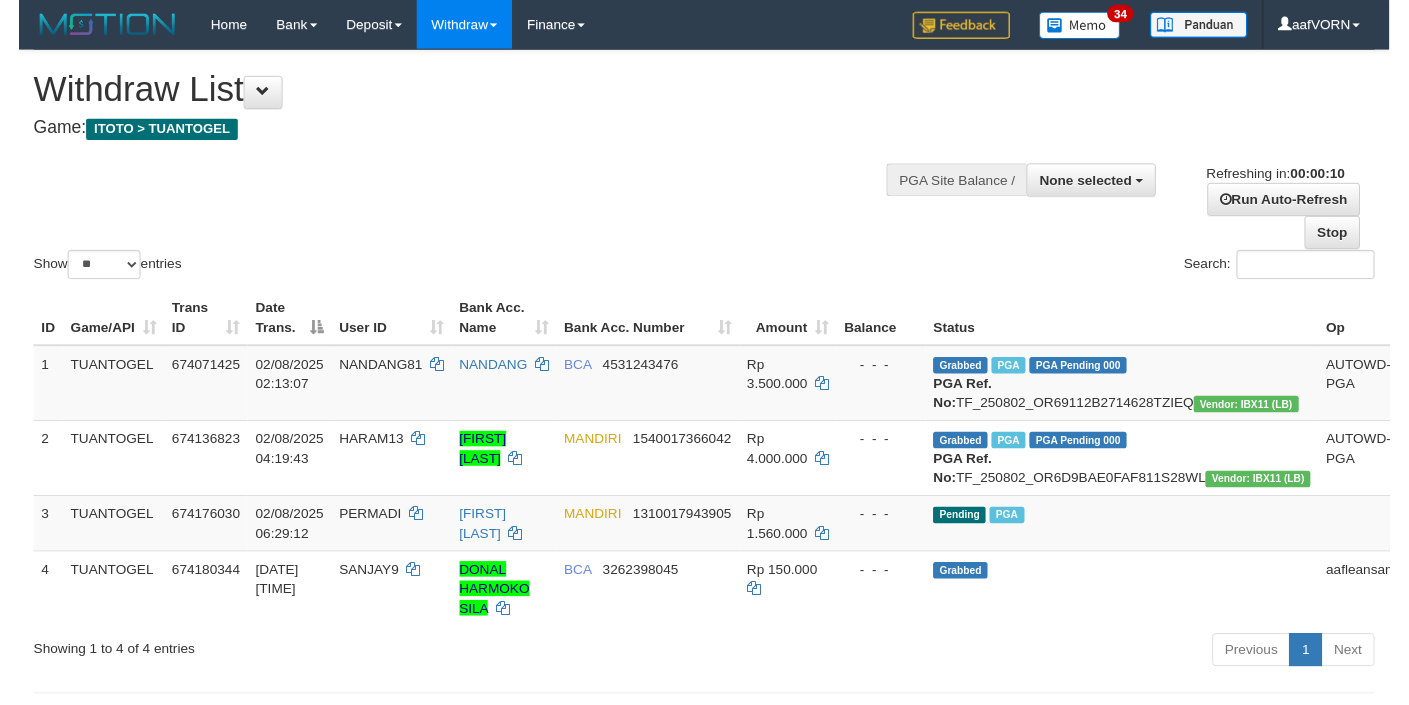 scroll, scrollTop: 0, scrollLeft: 0, axis: both 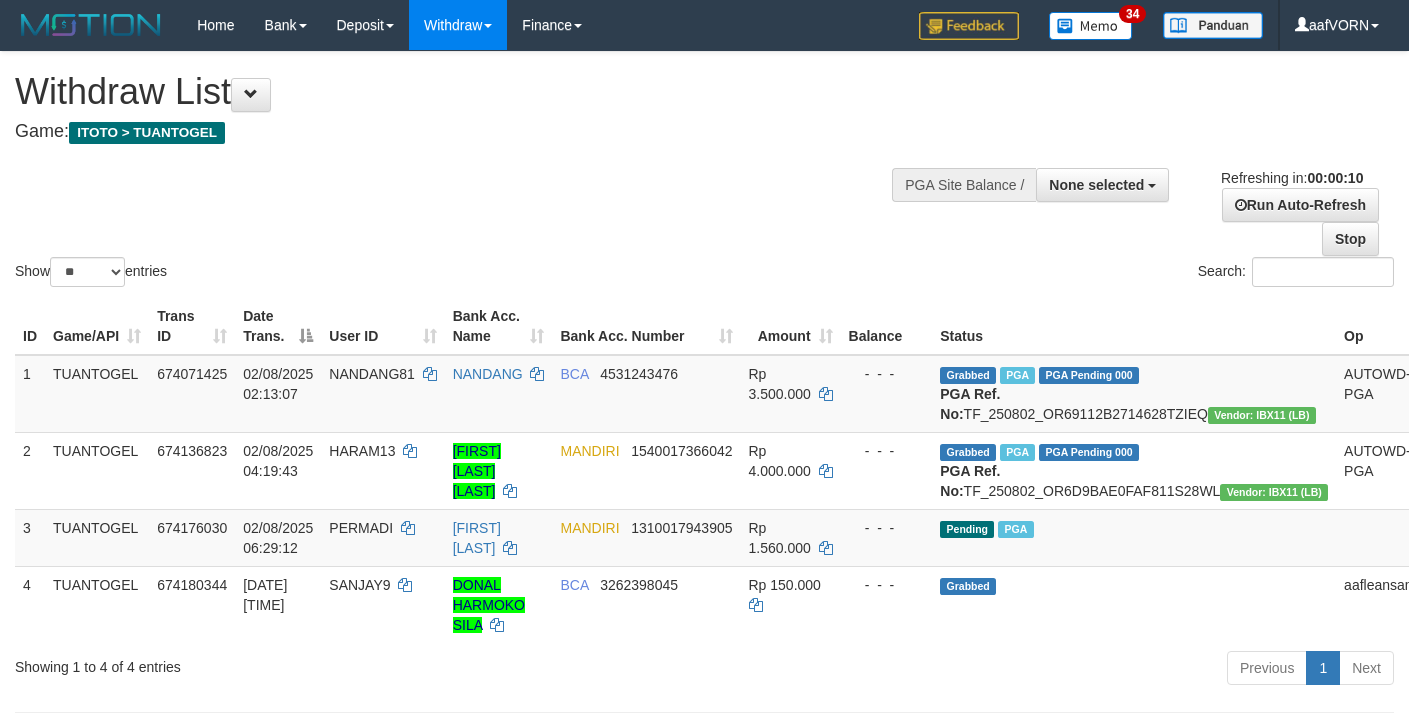 select 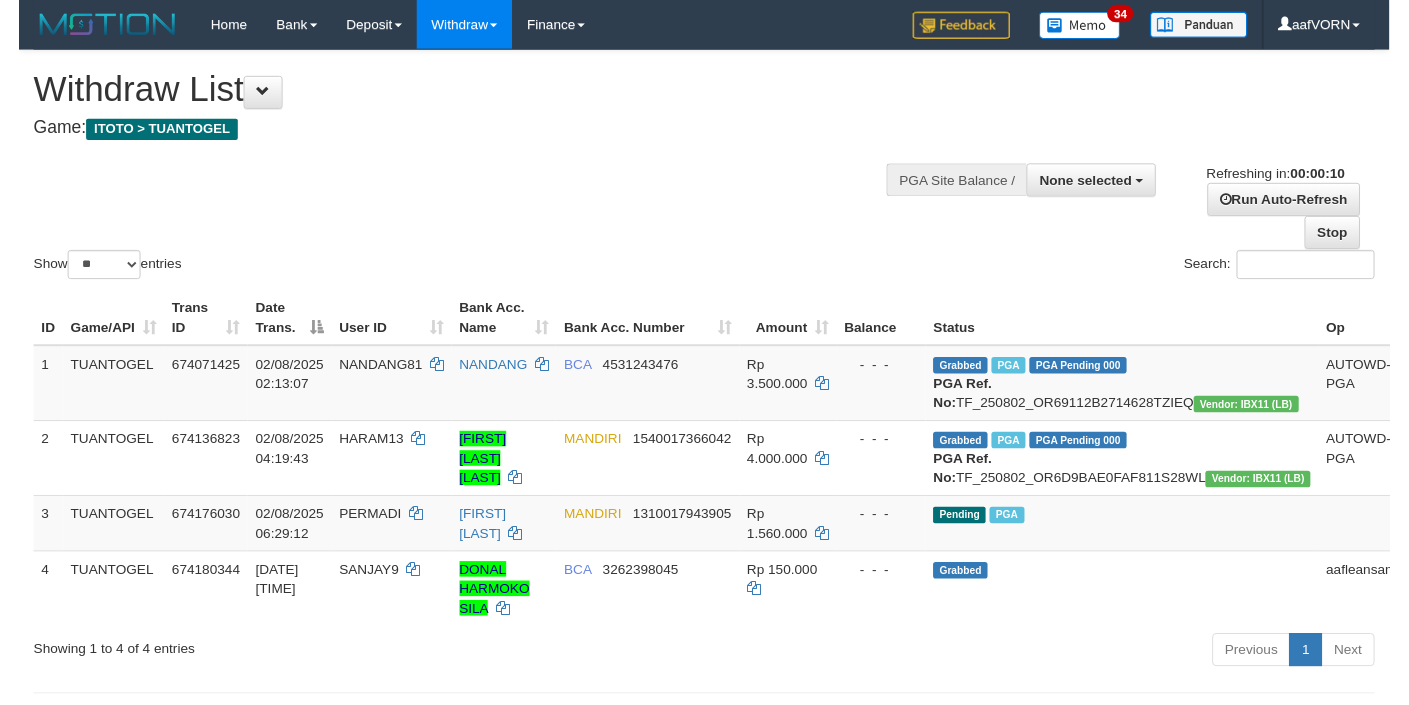 scroll, scrollTop: 0, scrollLeft: 0, axis: both 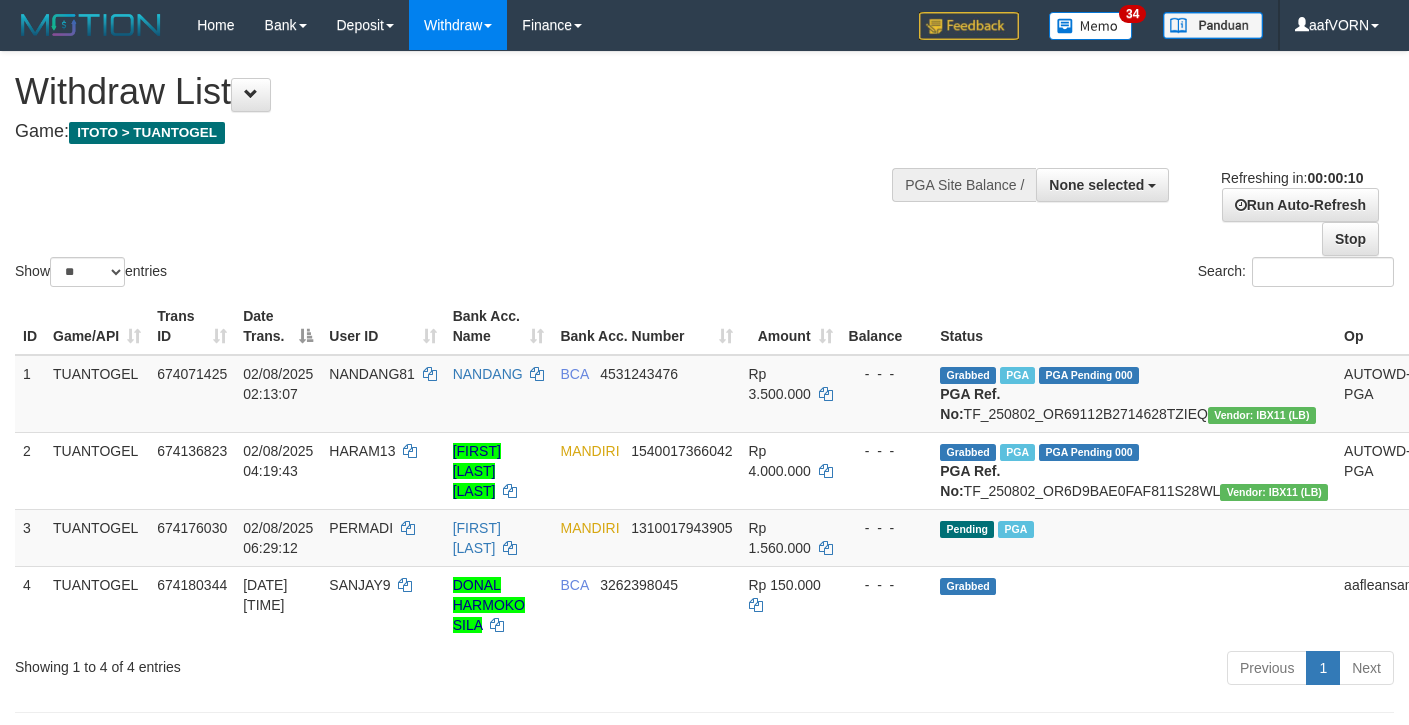 select 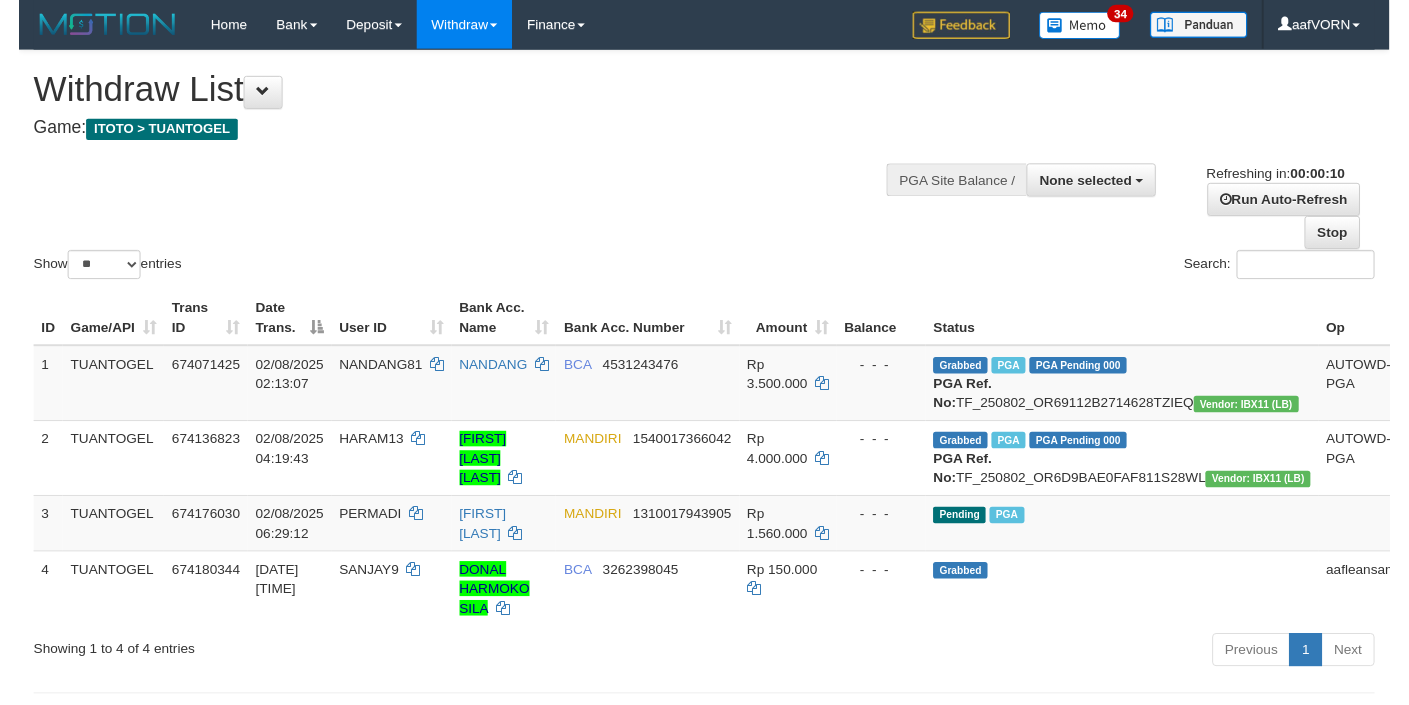 scroll, scrollTop: 0, scrollLeft: 0, axis: both 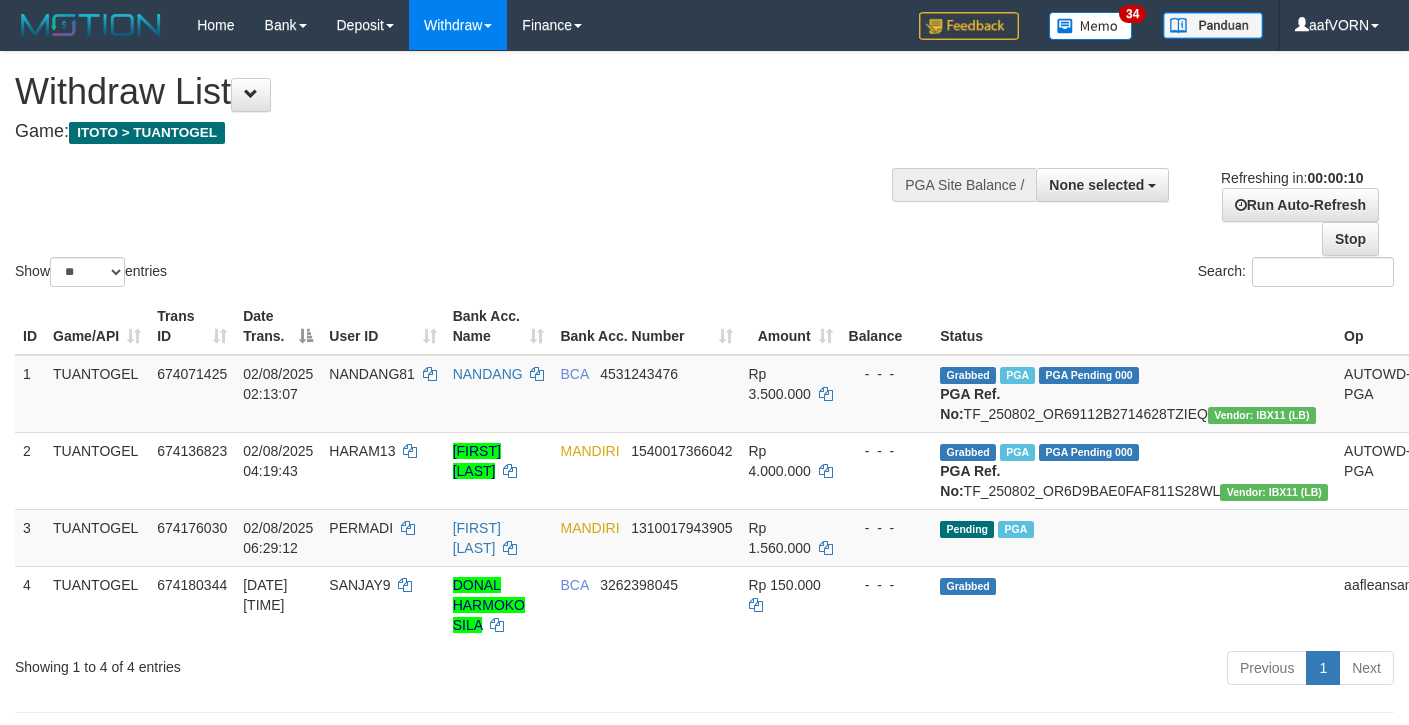 select 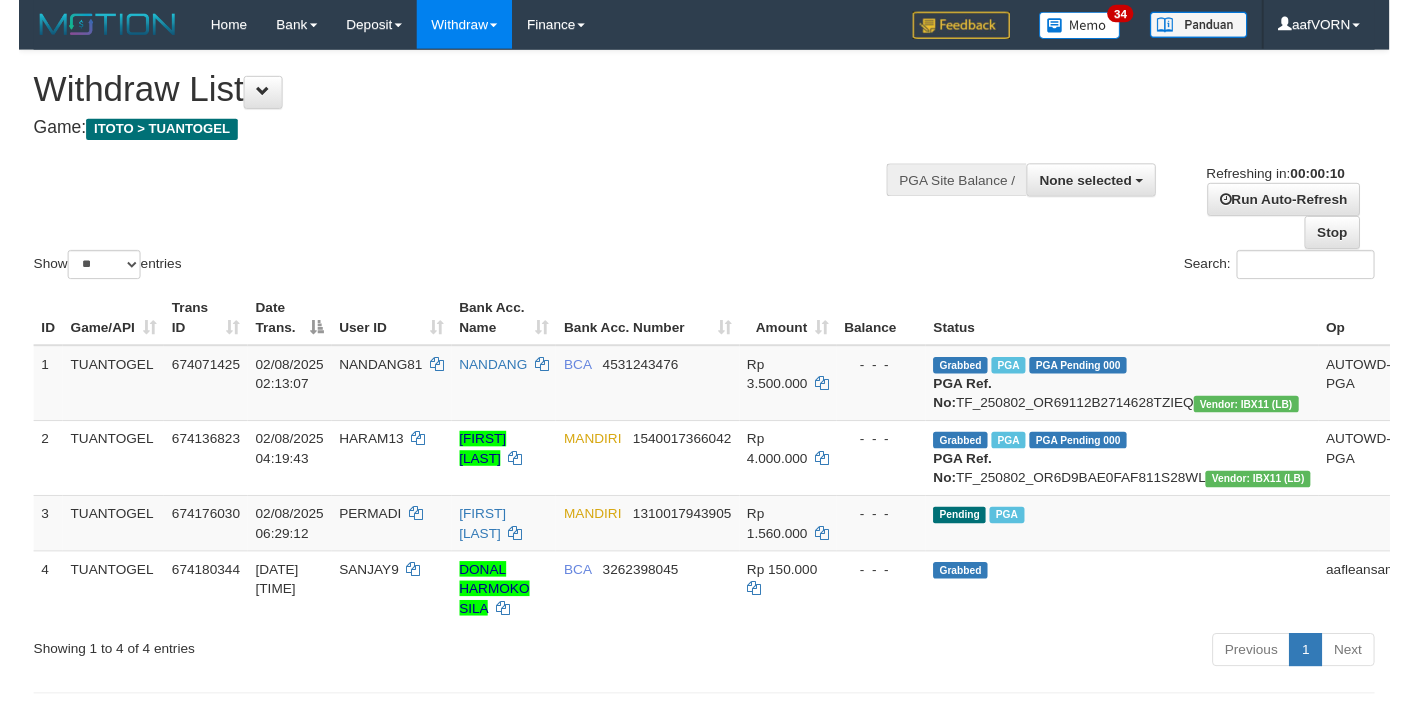 scroll, scrollTop: 0, scrollLeft: 0, axis: both 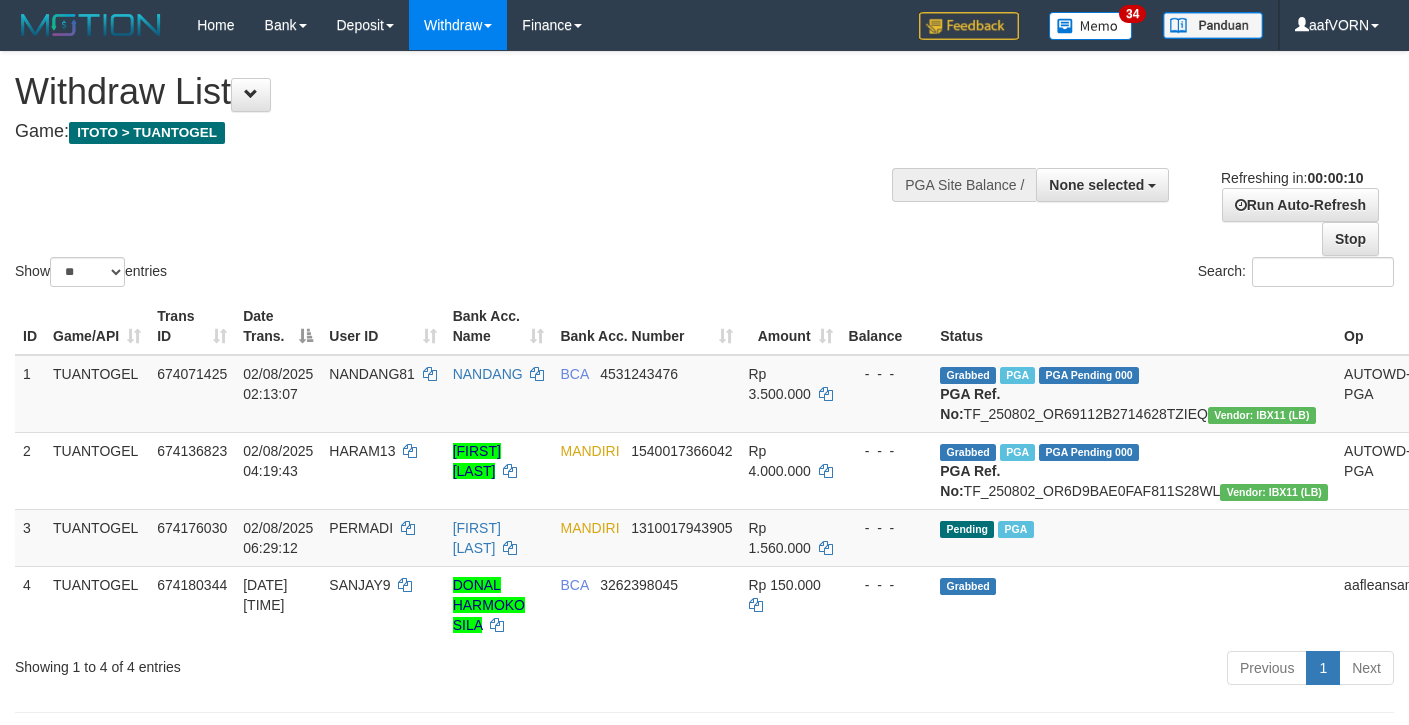 select 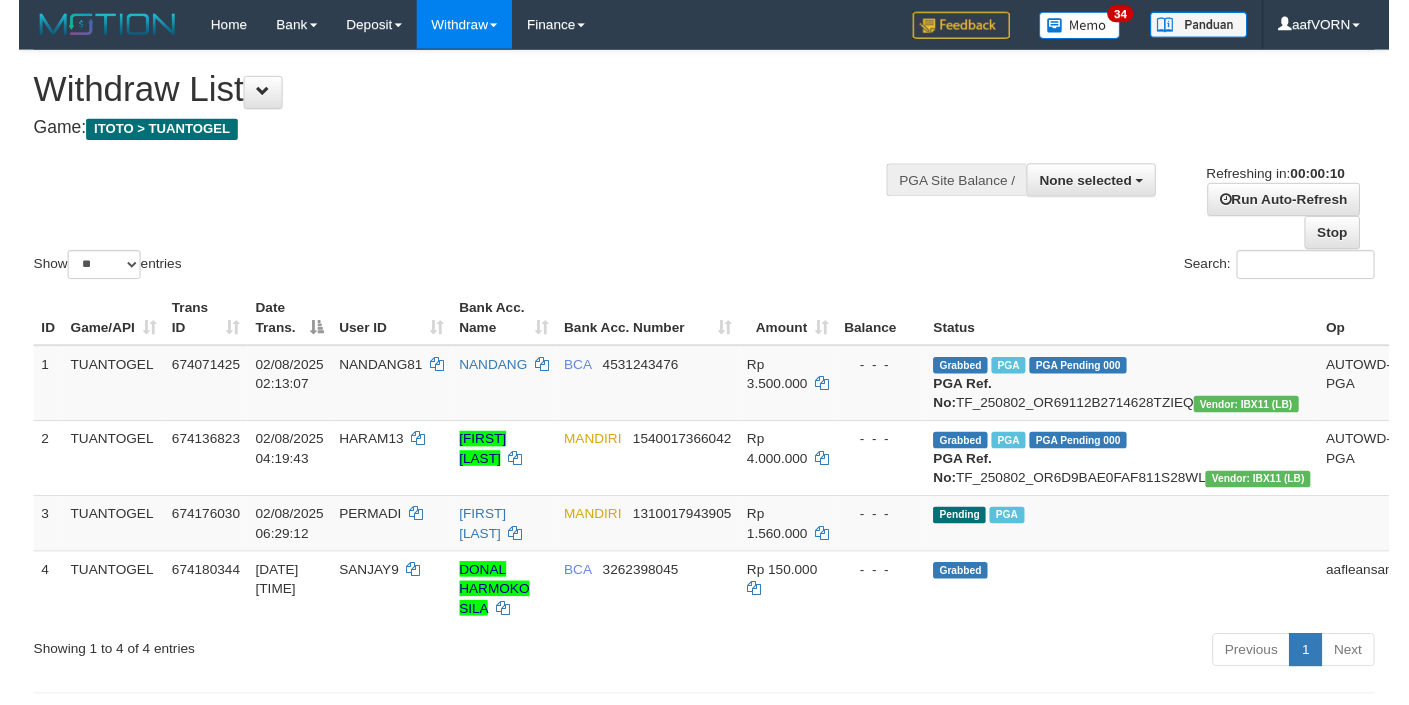 scroll, scrollTop: 0, scrollLeft: 0, axis: both 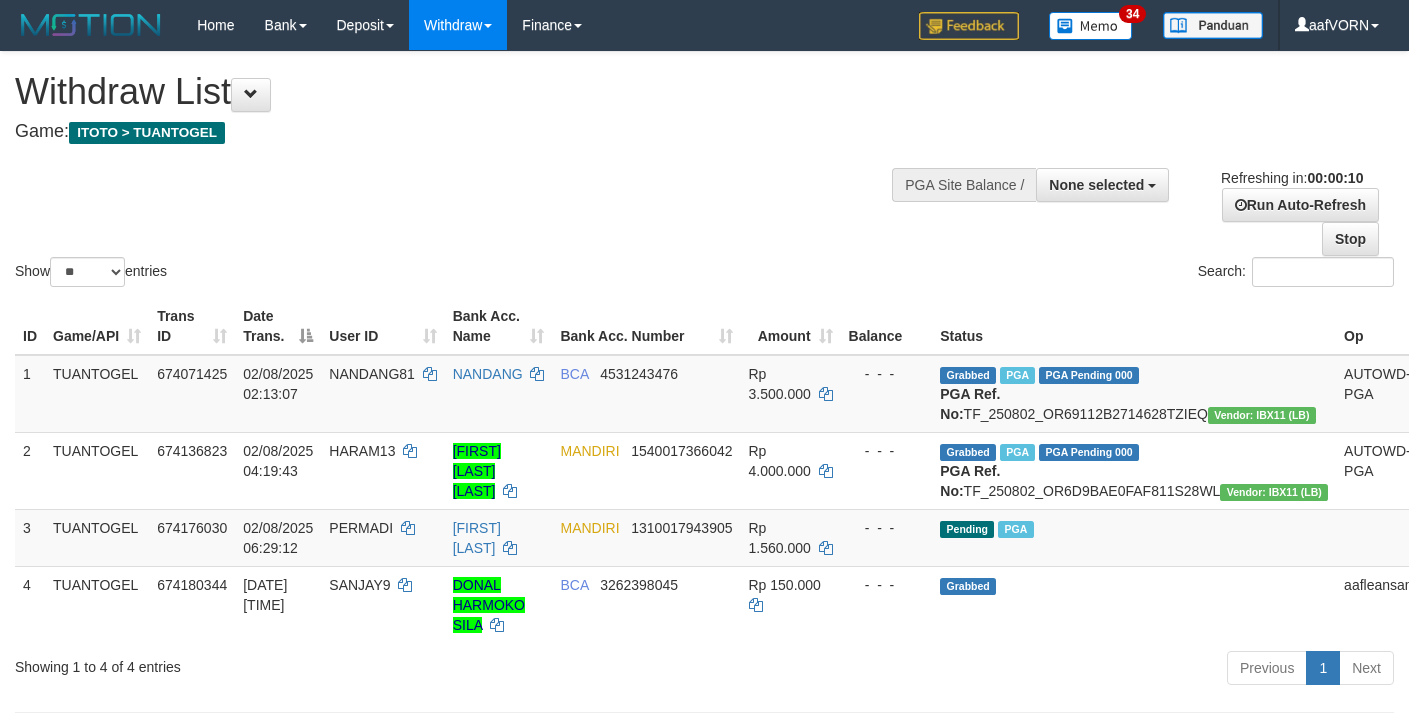 select 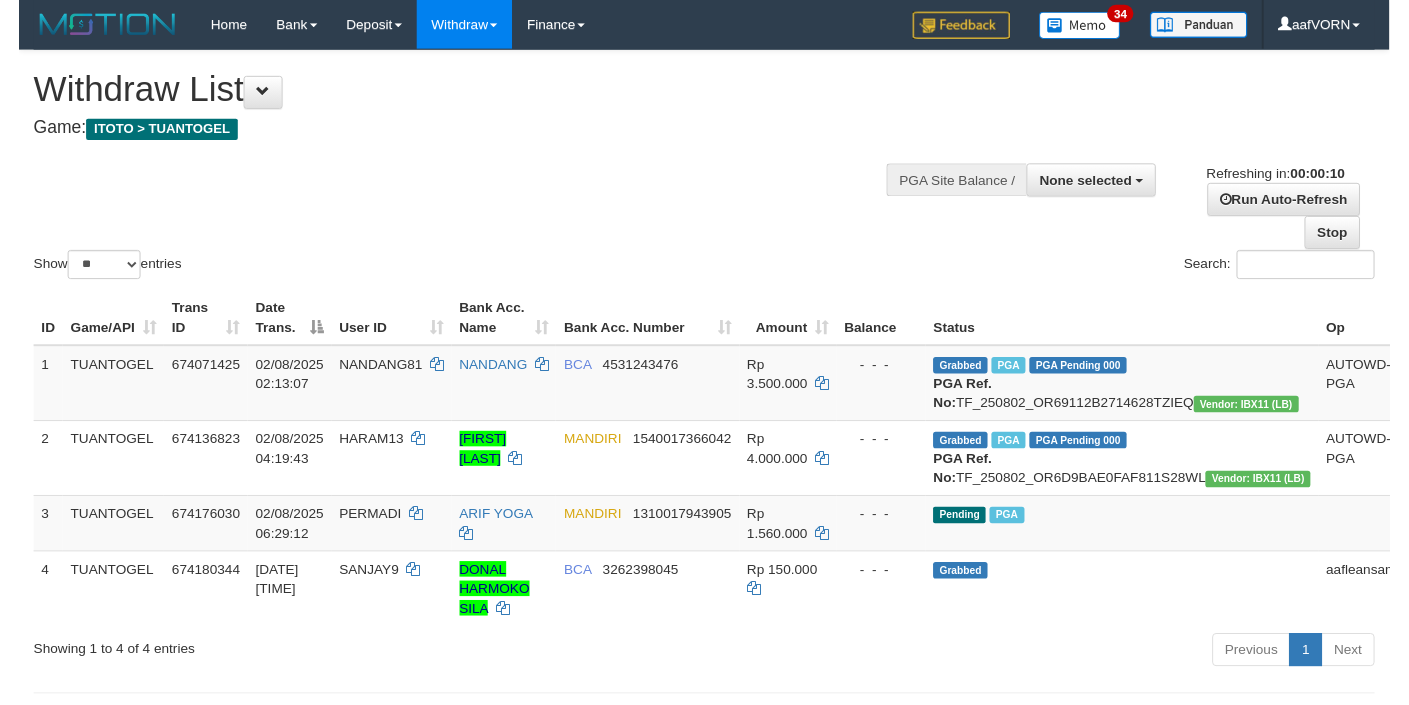 scroll, scrollTop: 0, scrollLeft: 0, axis: both 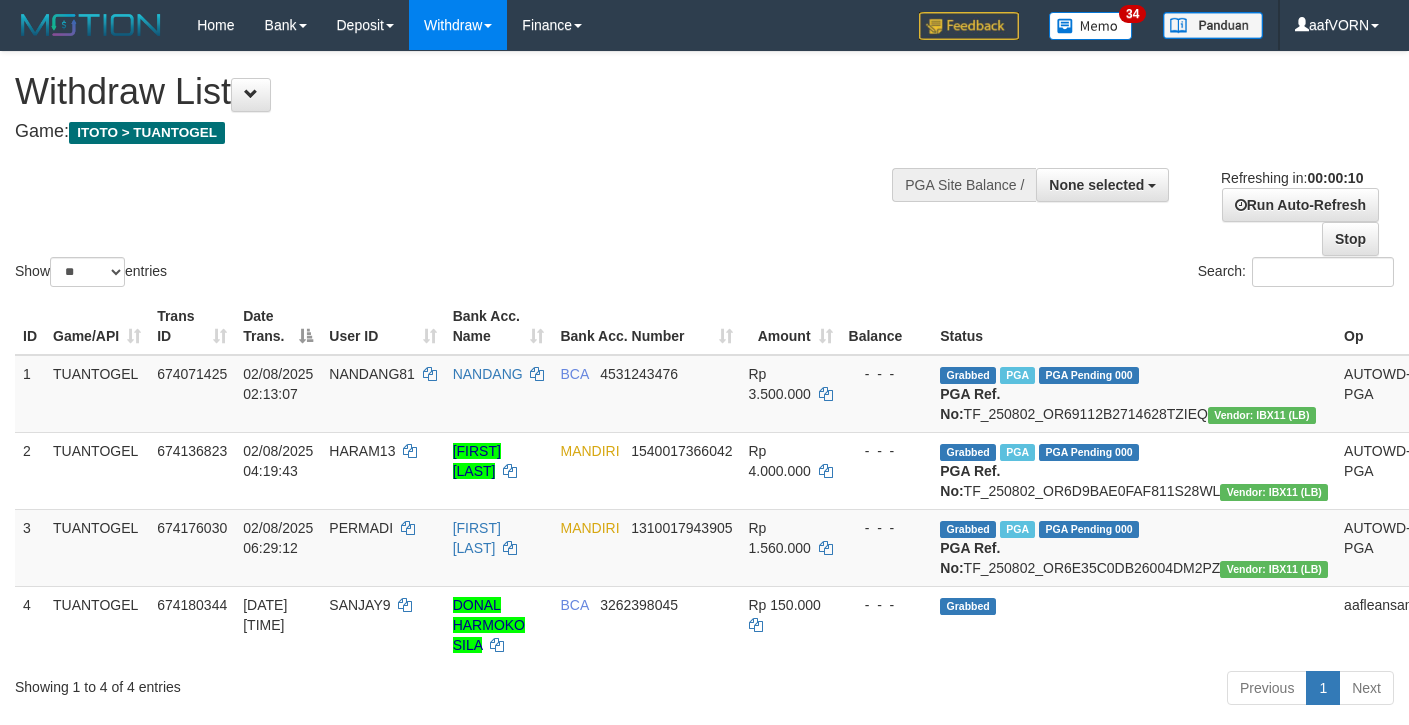 select 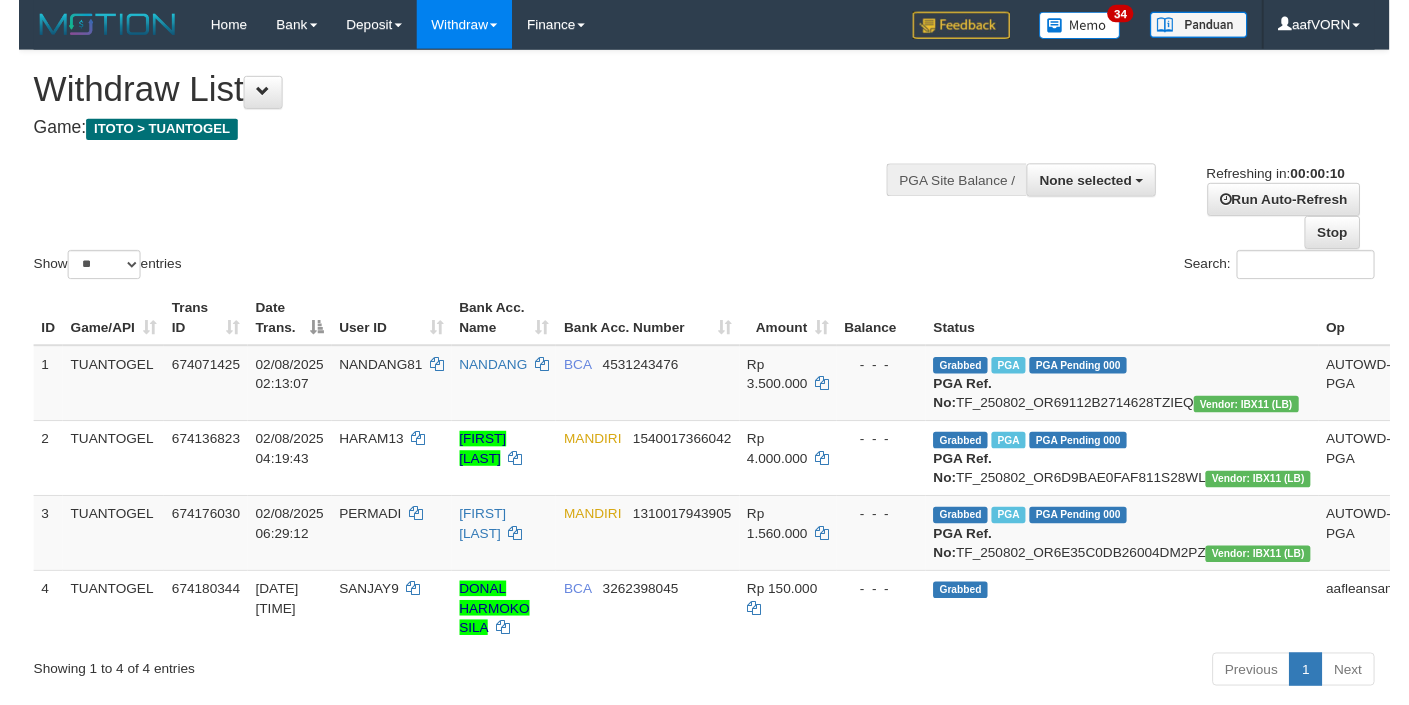 scroll, scrollTop: 0, scrollLeft: 0, axis: both 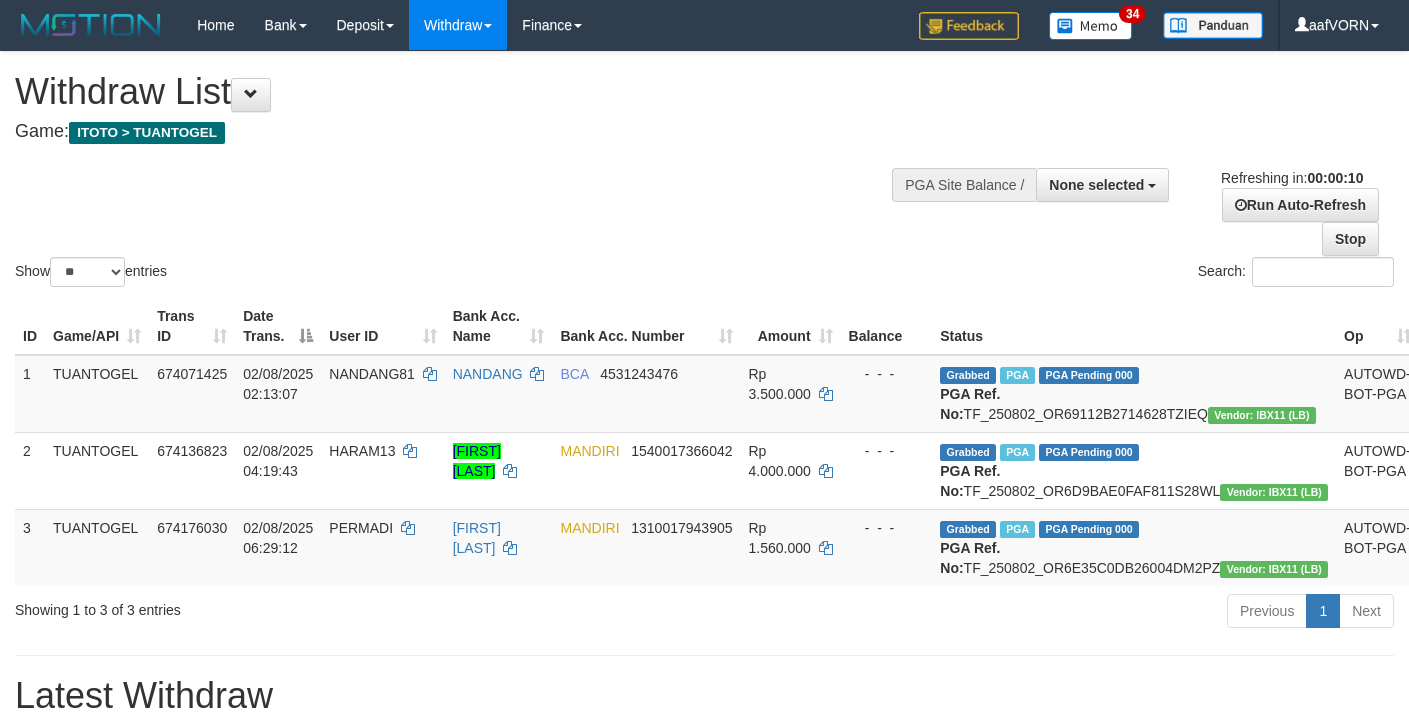 select 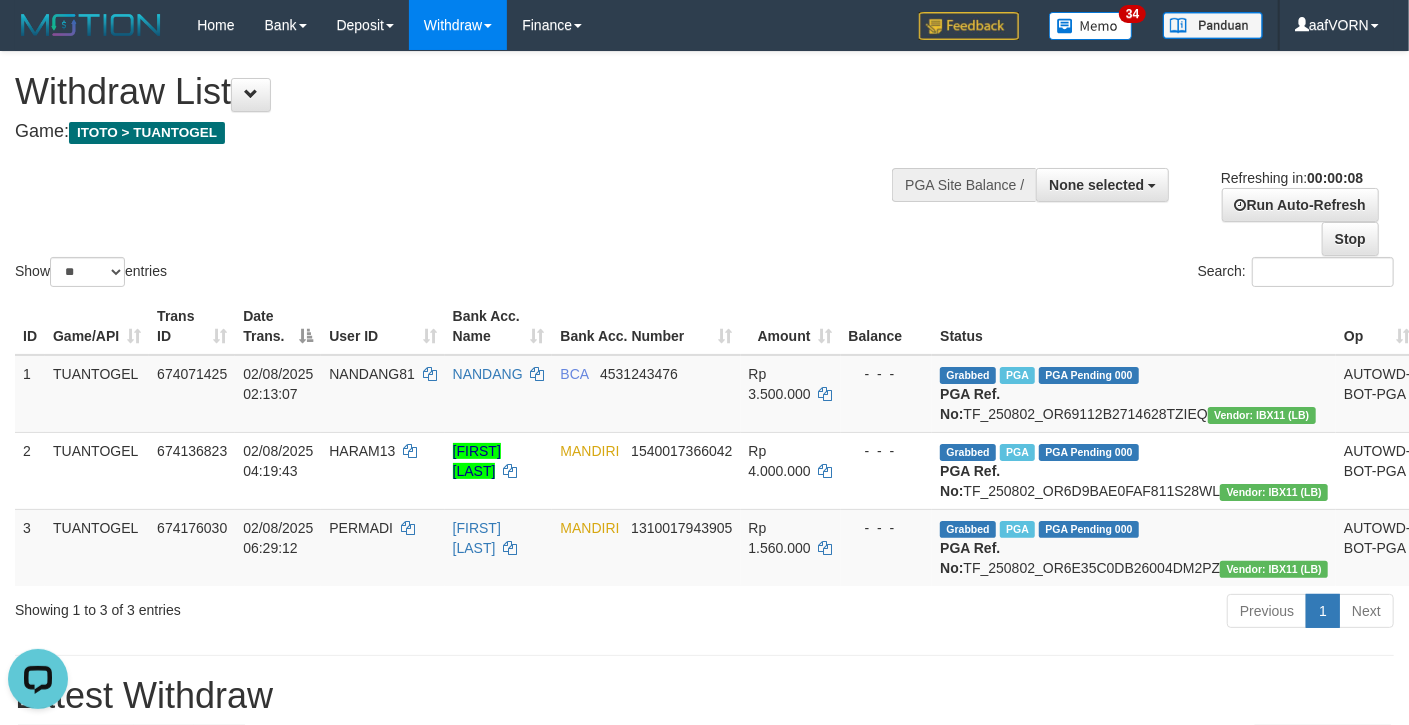 scroll, scrollTop: 0, scrollLeft: 0, axis: both 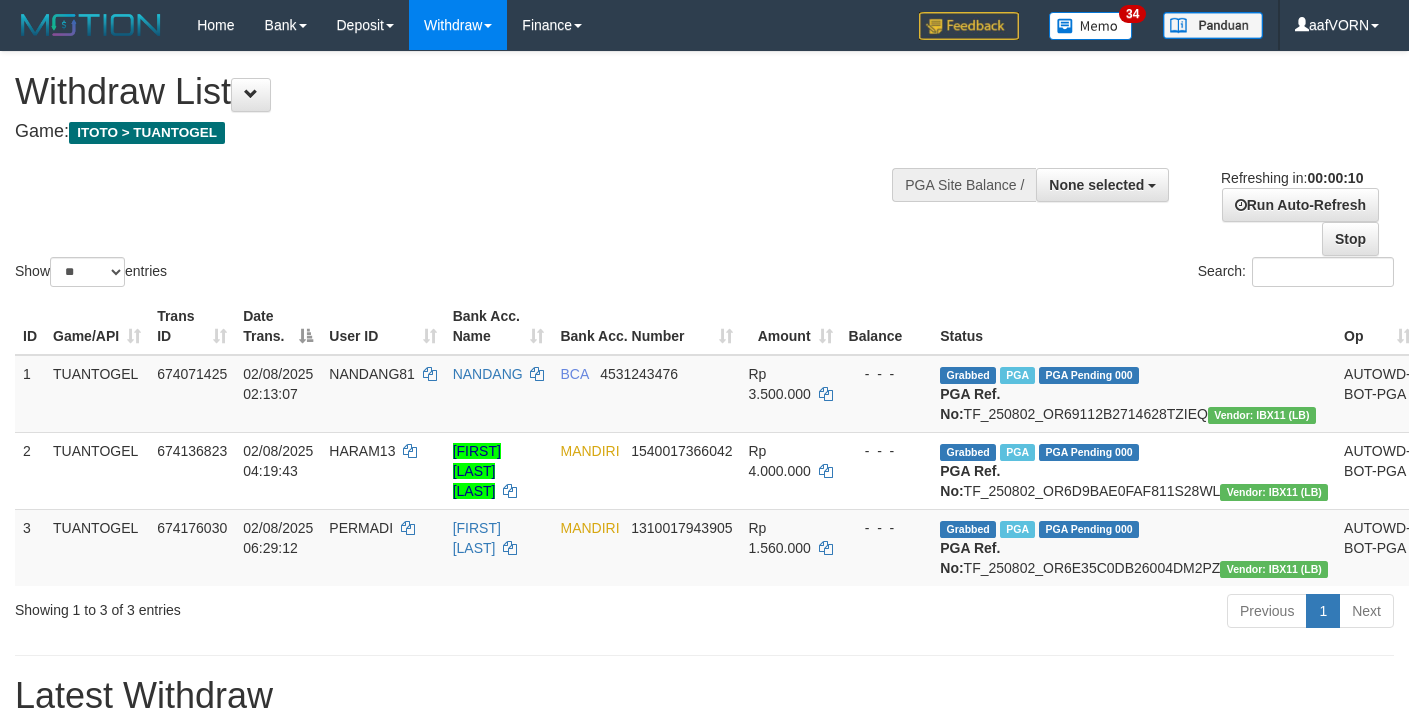 select 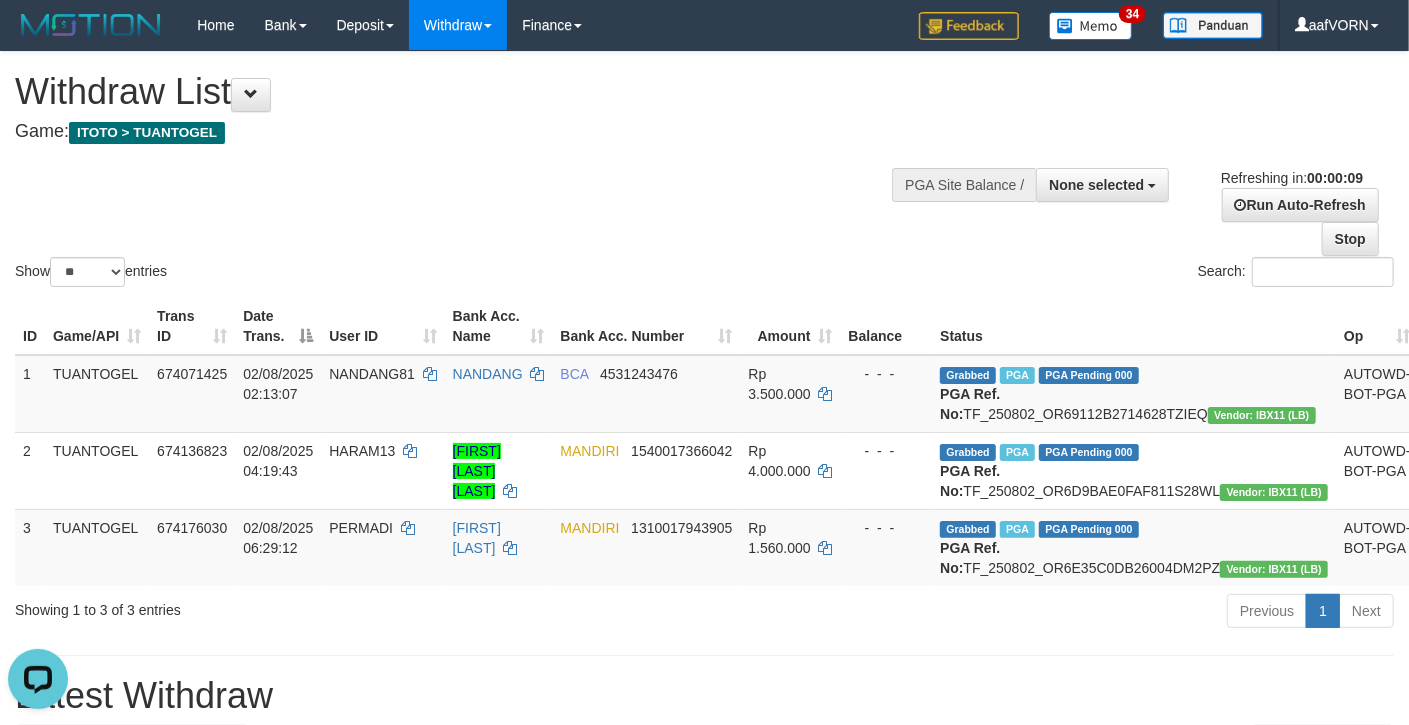 scroll, scrollTop: 0, scrollLeft: 0, axis: both 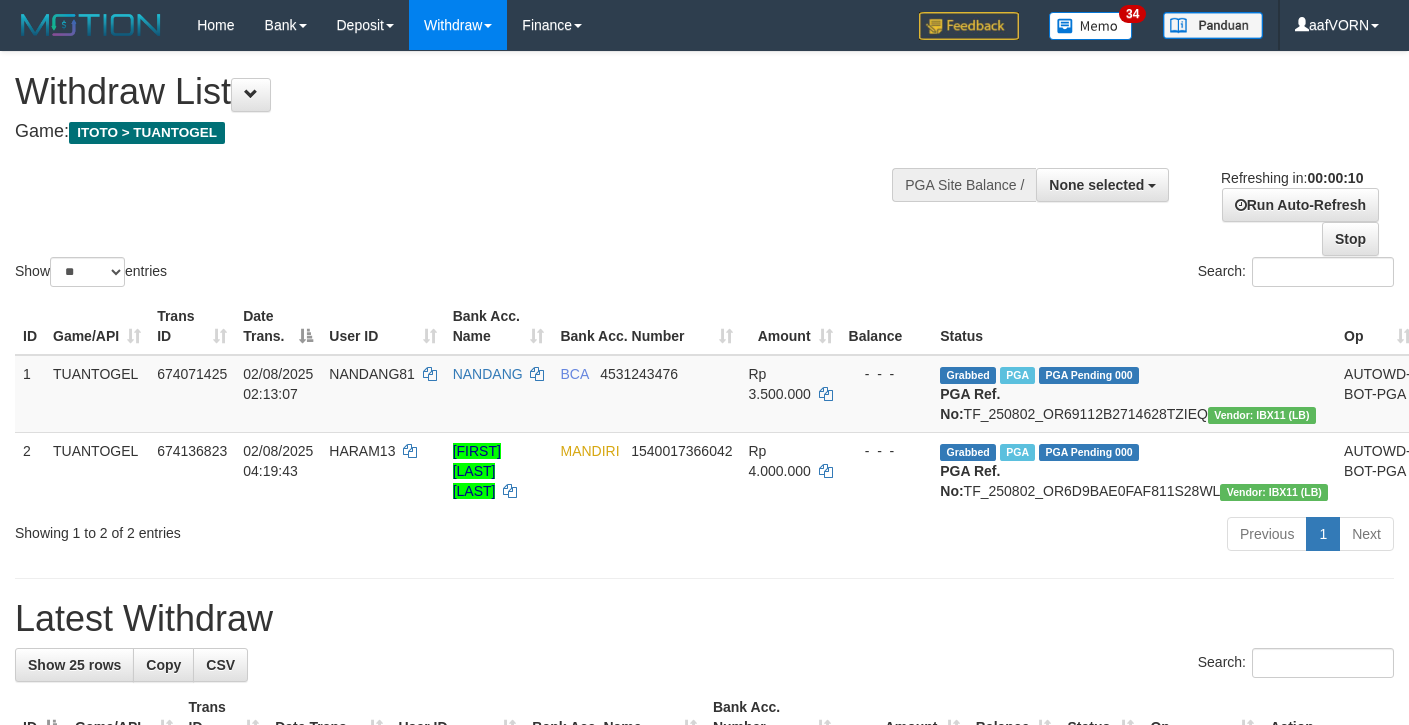 select 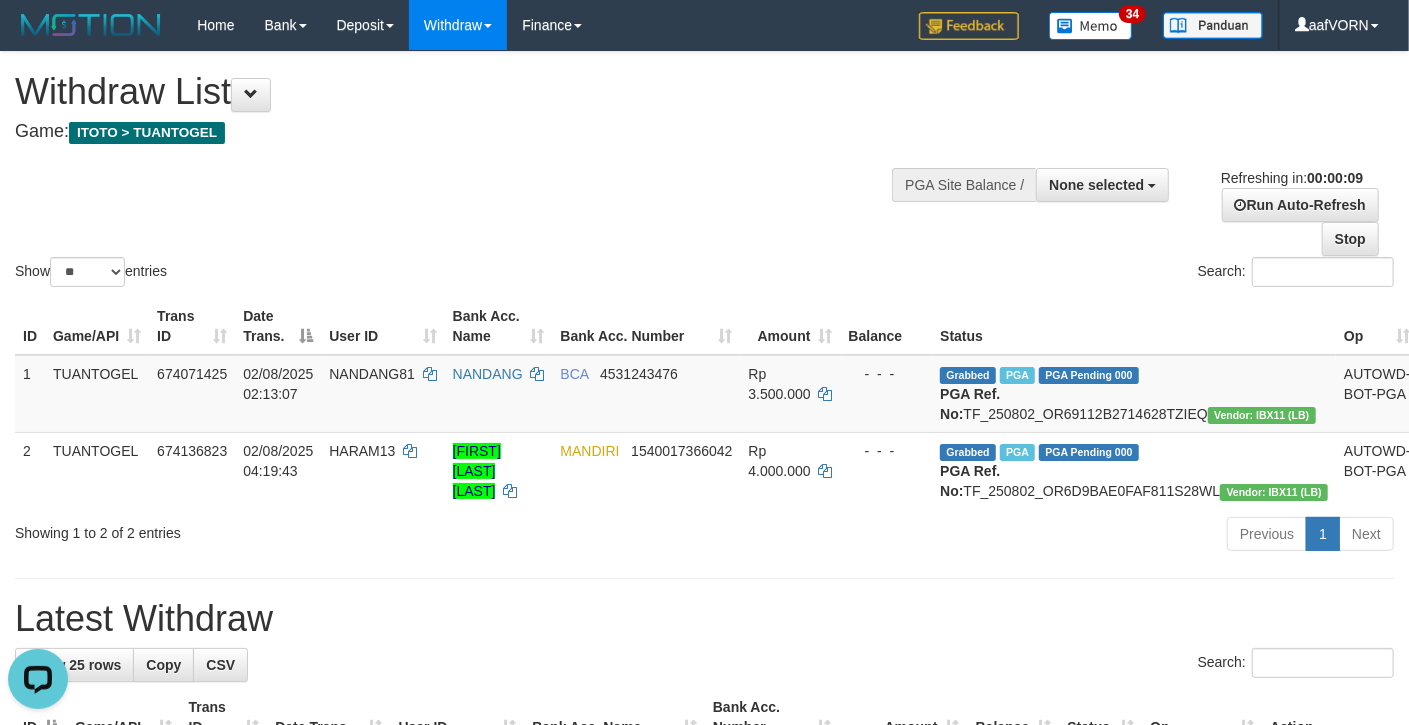 scroll, scrollTop: 0, scrollLeft: 0, axis: both 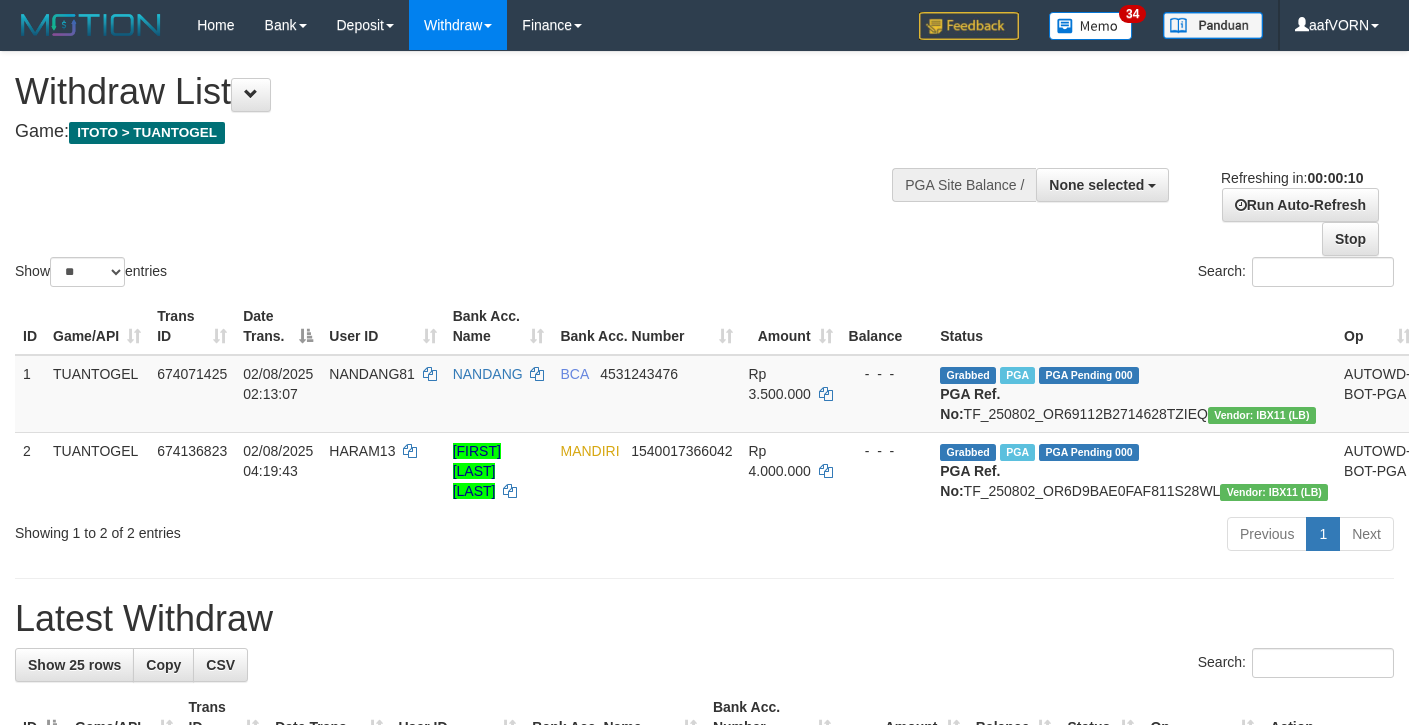 select 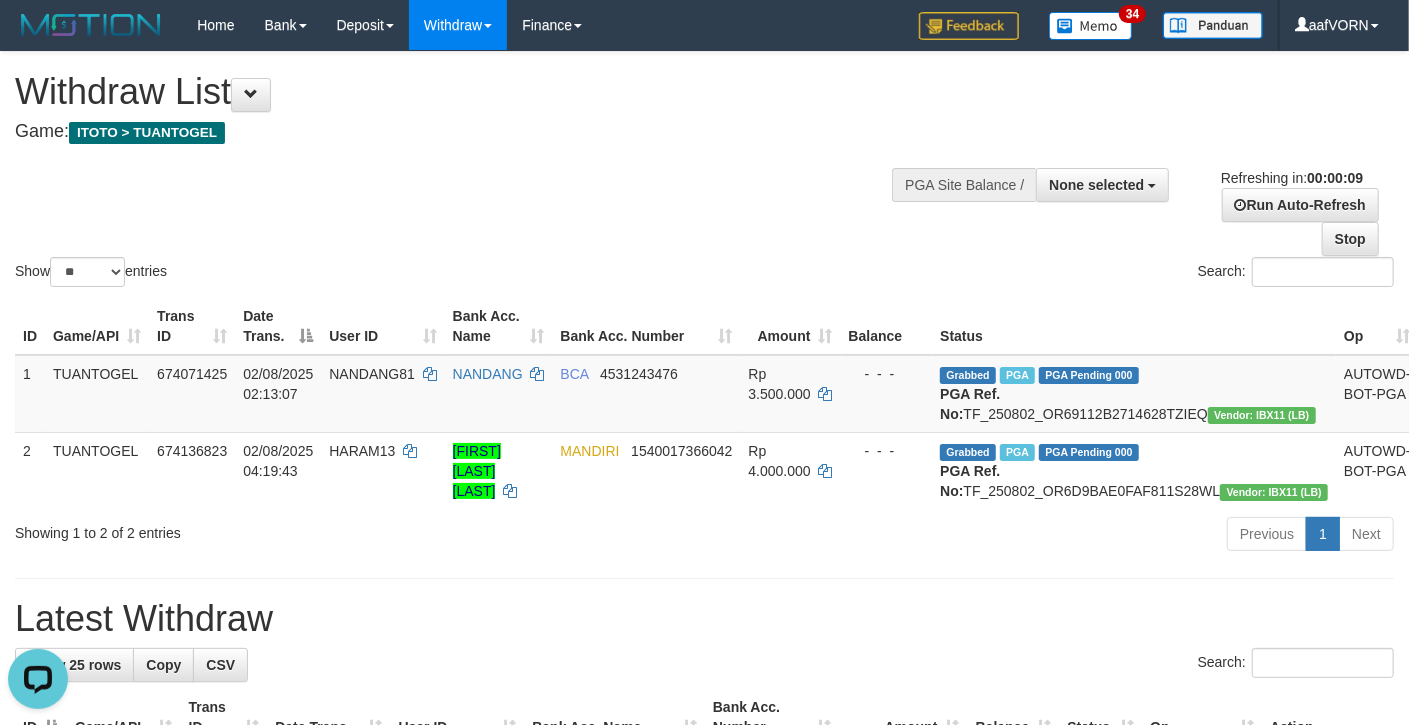scroll, scrollTop: 0, scrollLeft: 0, axis: both 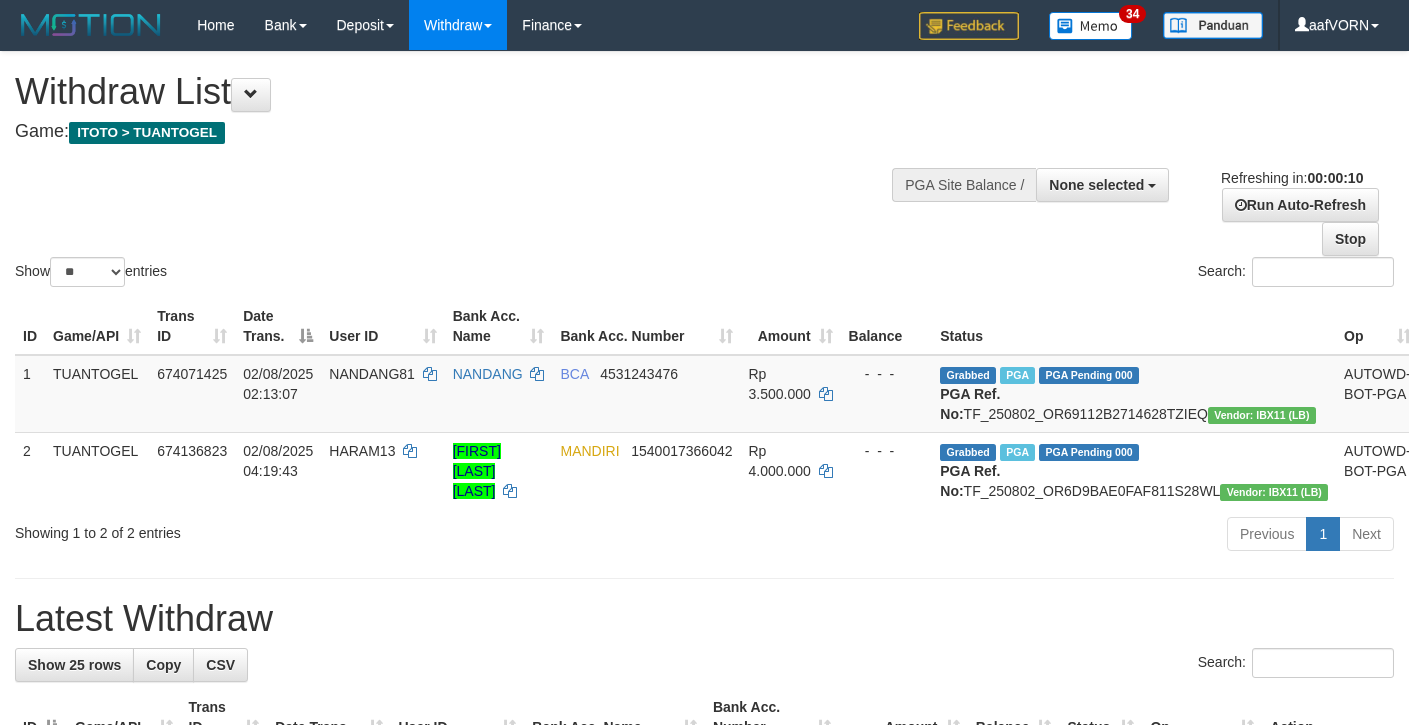 select 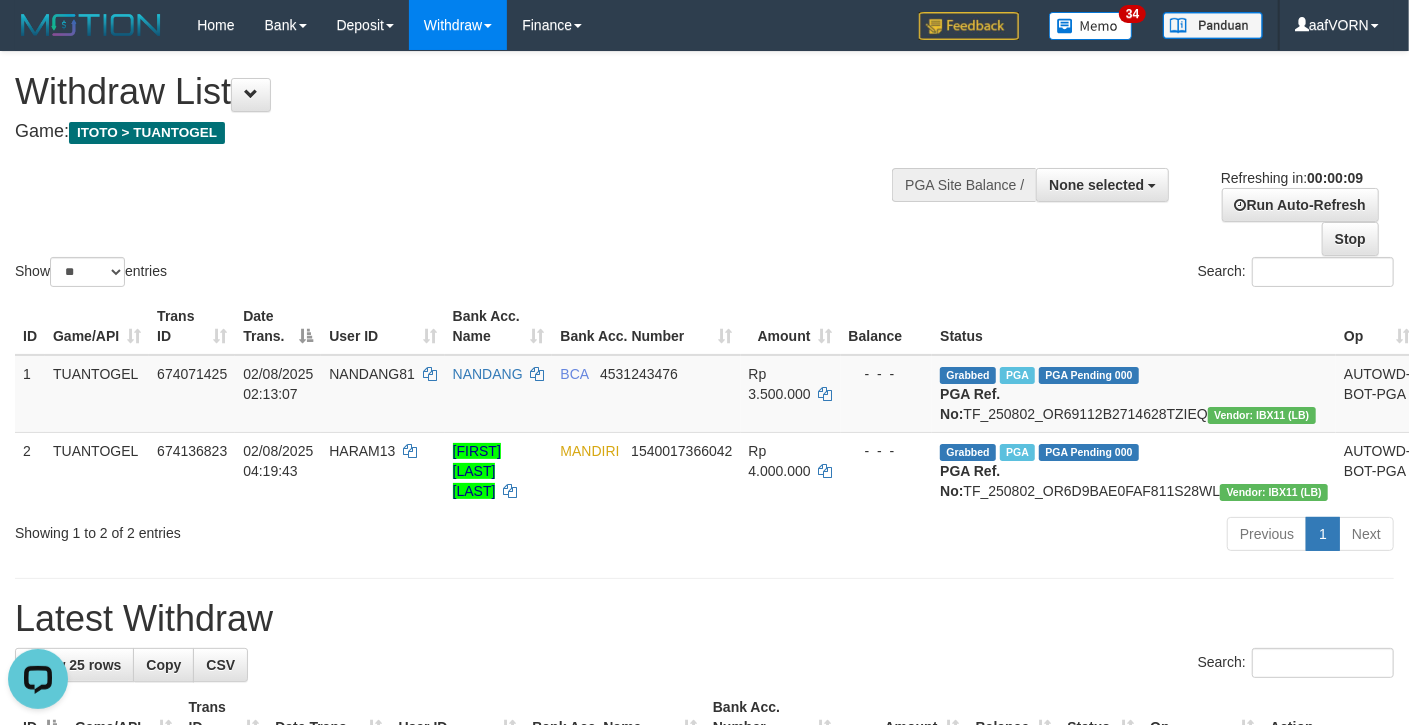 scroll, scrollTop: 0, scrollLeft: 0, axis: both 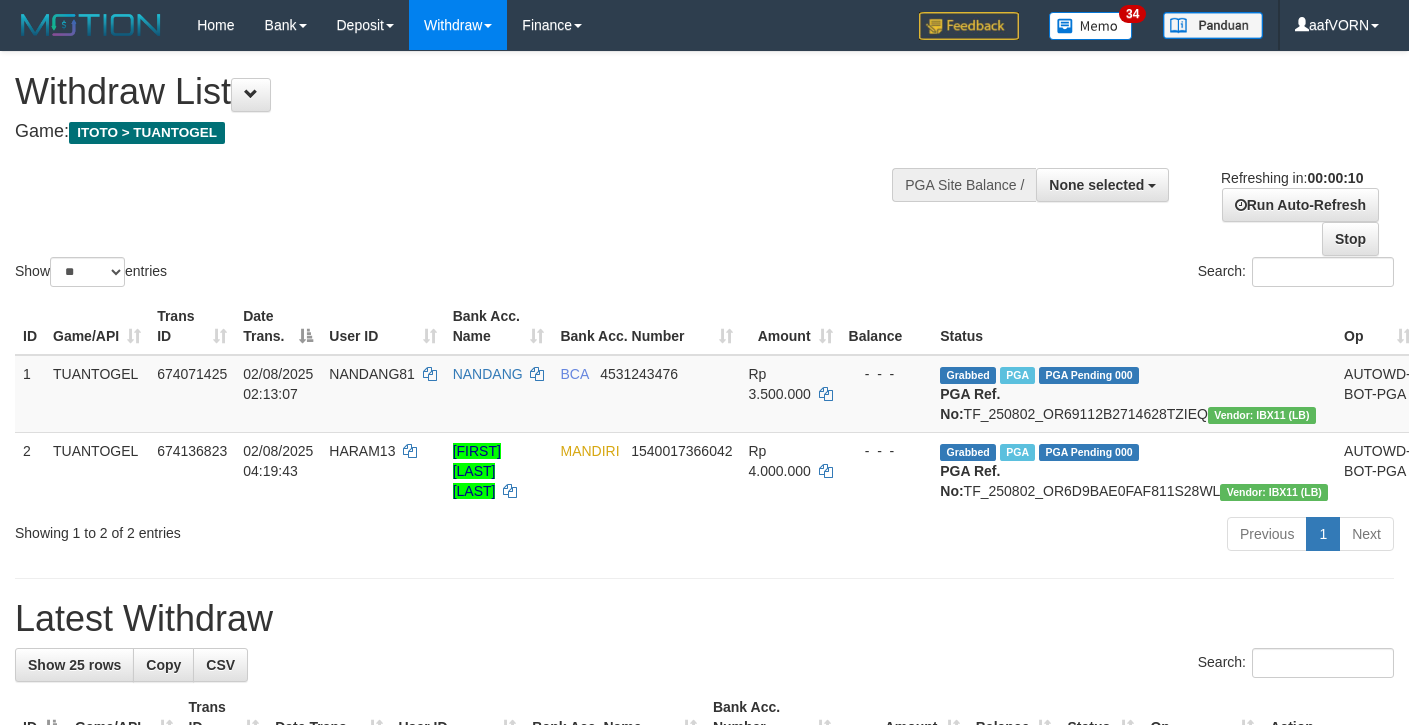 select 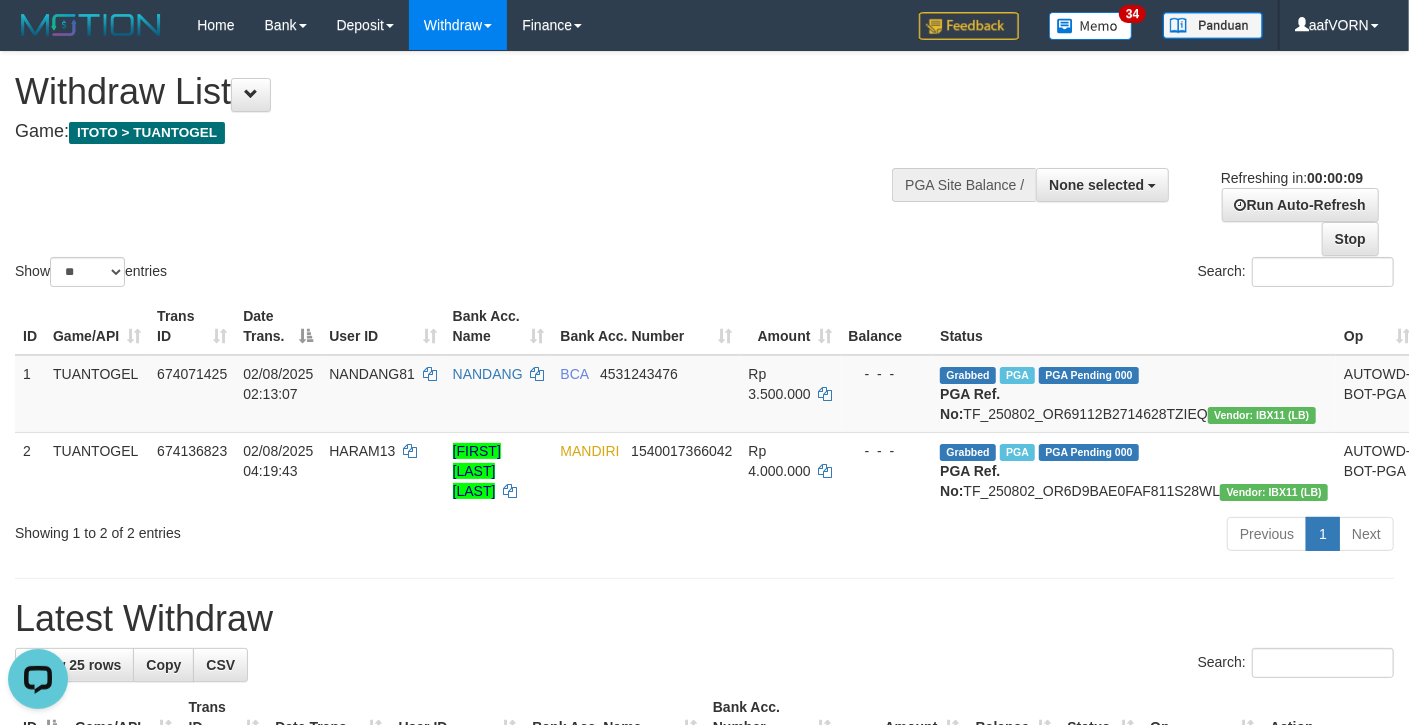 scroll, scrollTop: 0, scrollLeft: 0, axis: both 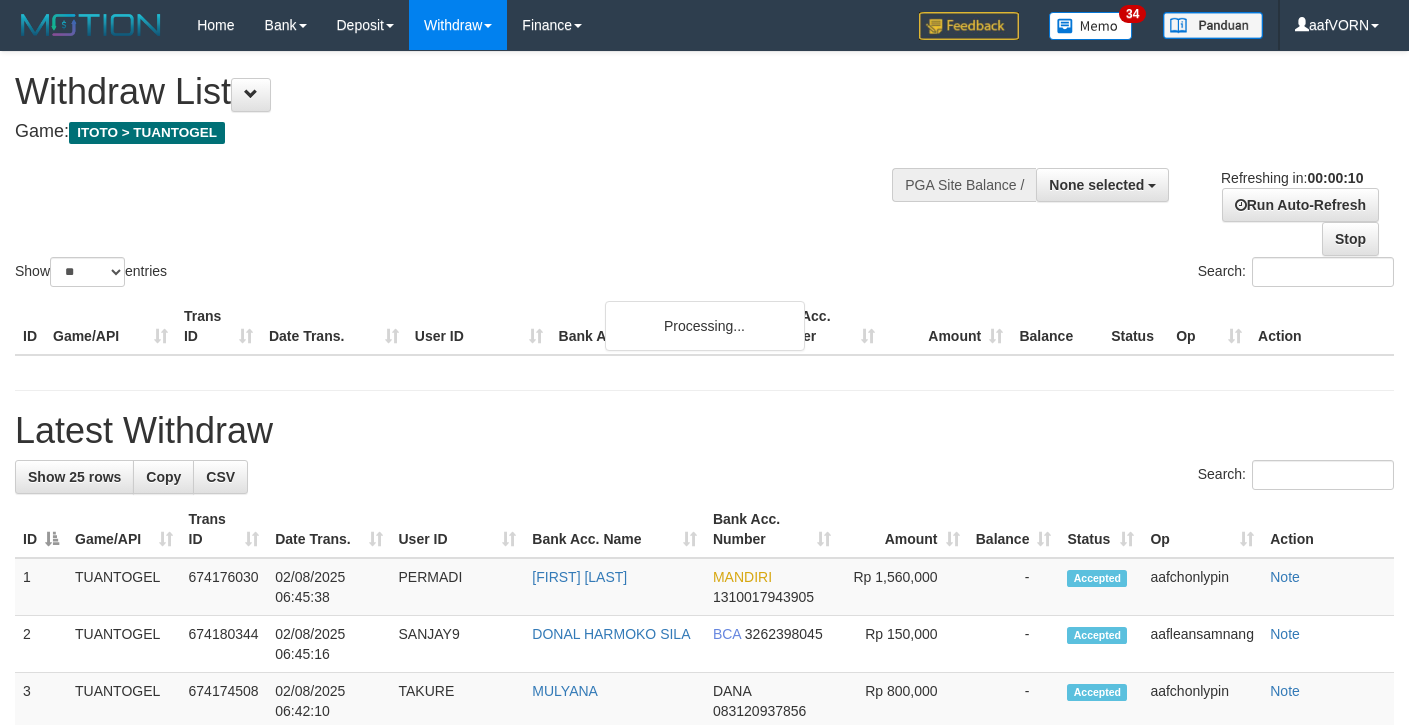 select 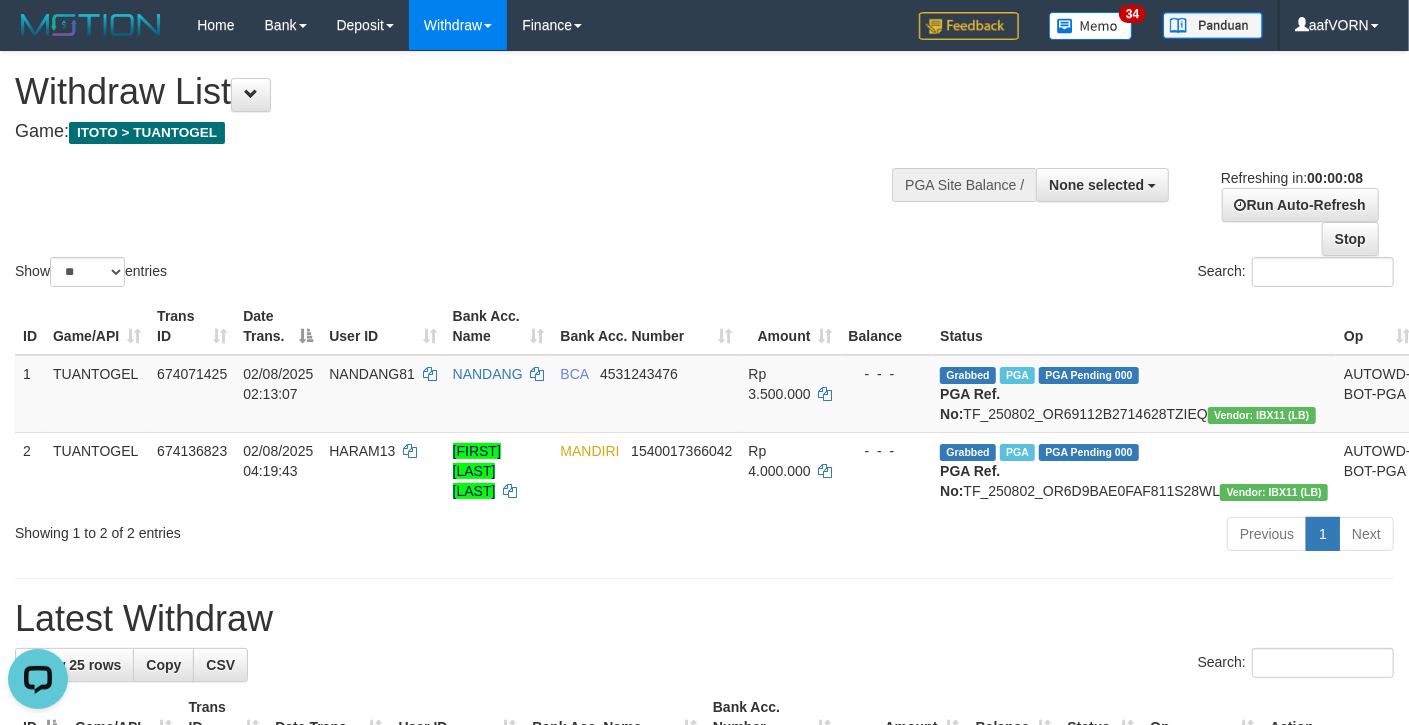 scroll, scrollTop: 0, scrollLeft: 0, axis: both 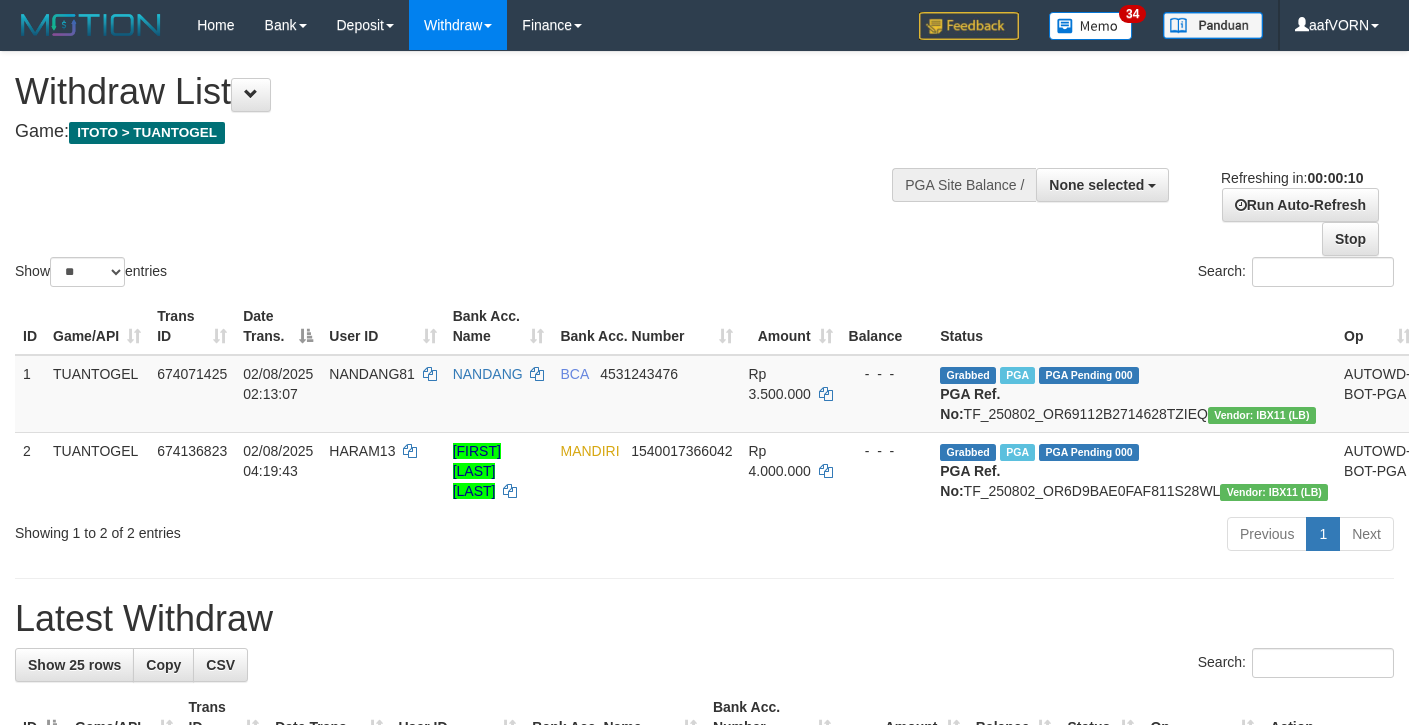 select 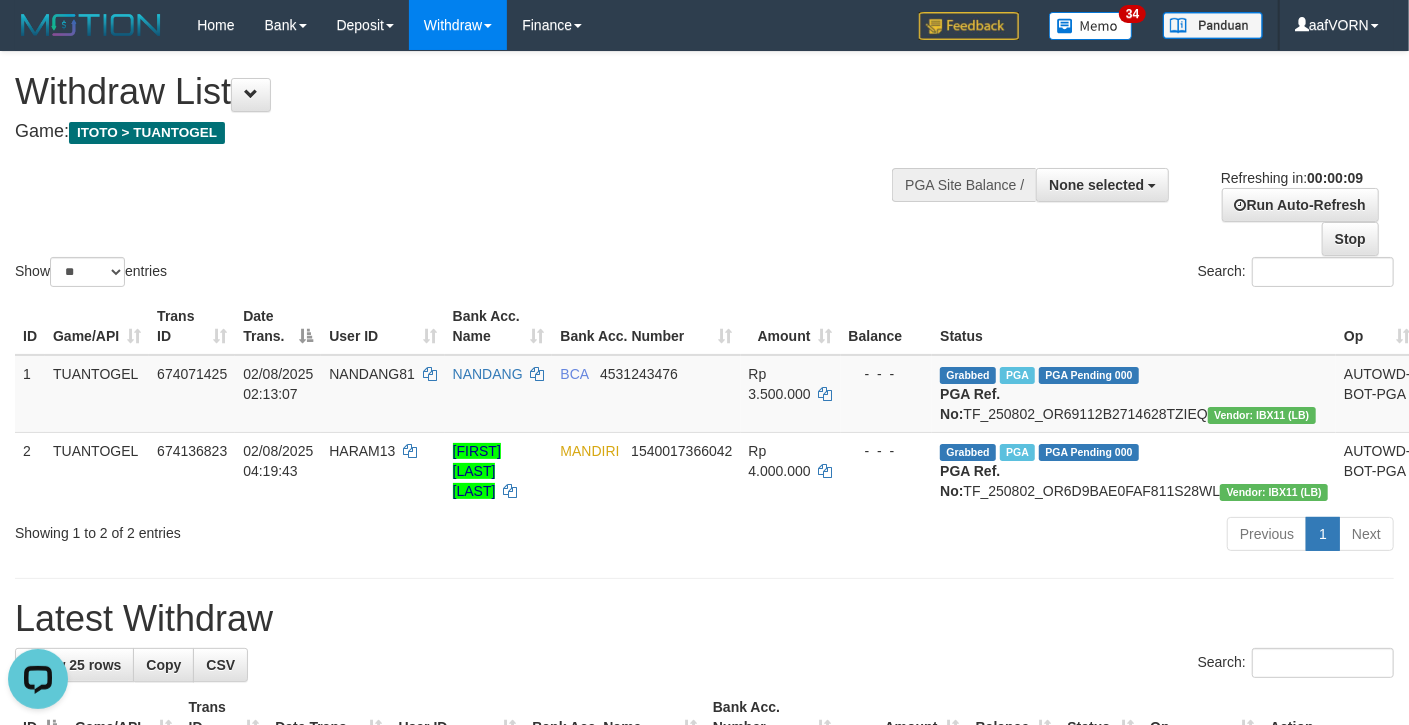 scroll, scrollTop: 0, scrollLeft: 0, axis: both 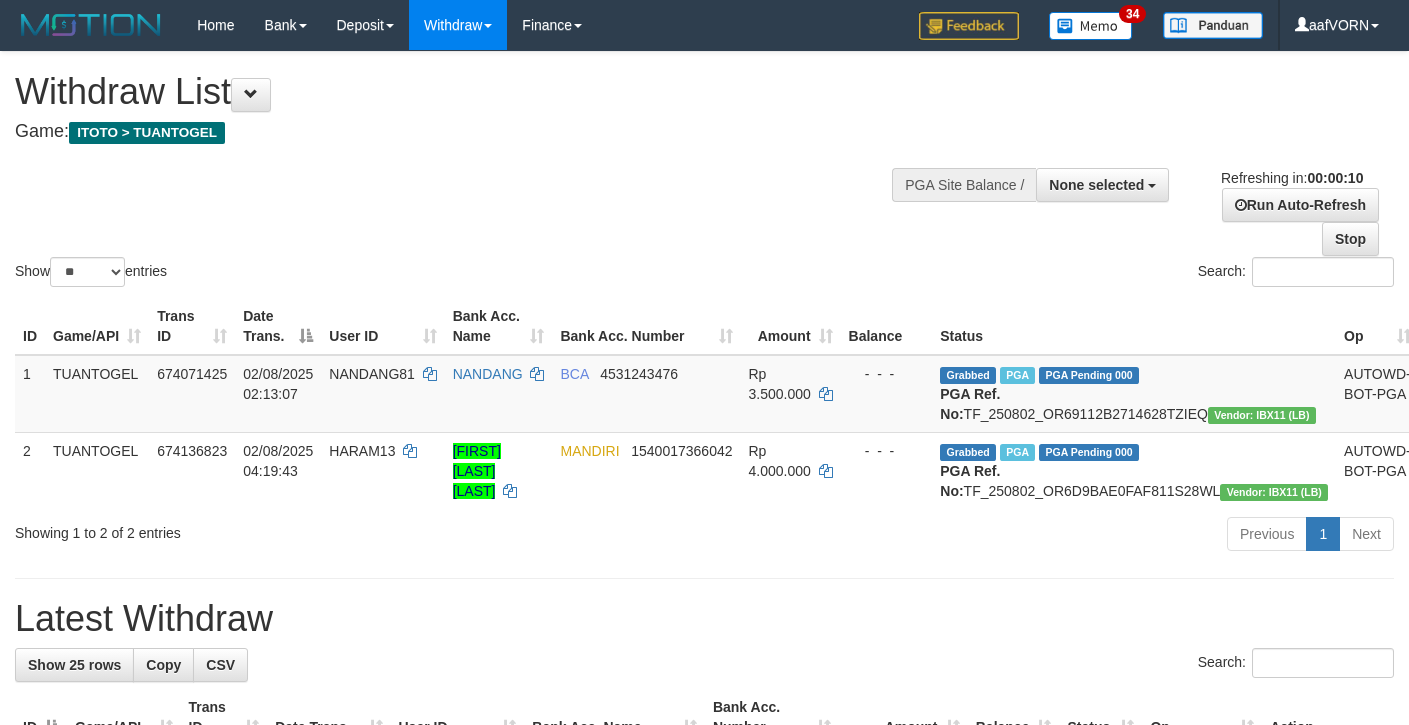 select 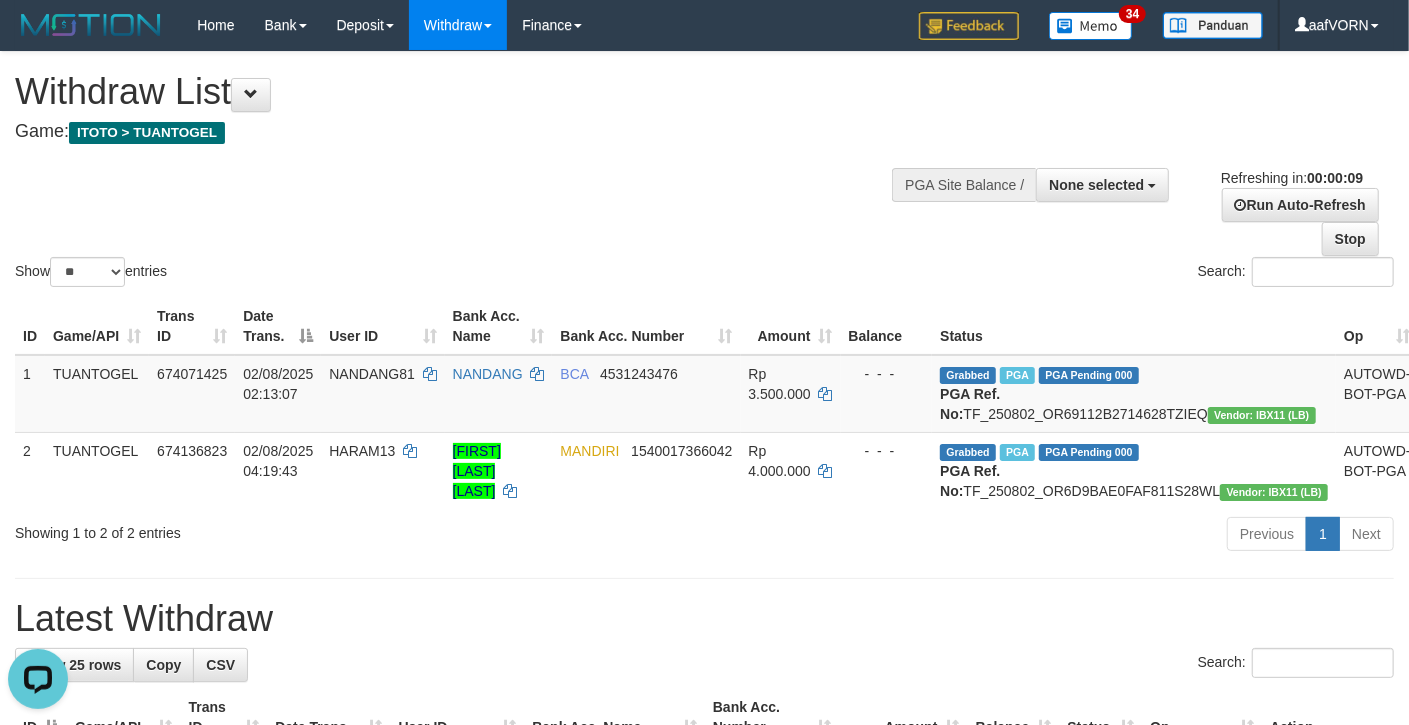 scroll, scrollTop: 0, scrollLeft: 0, axis: both 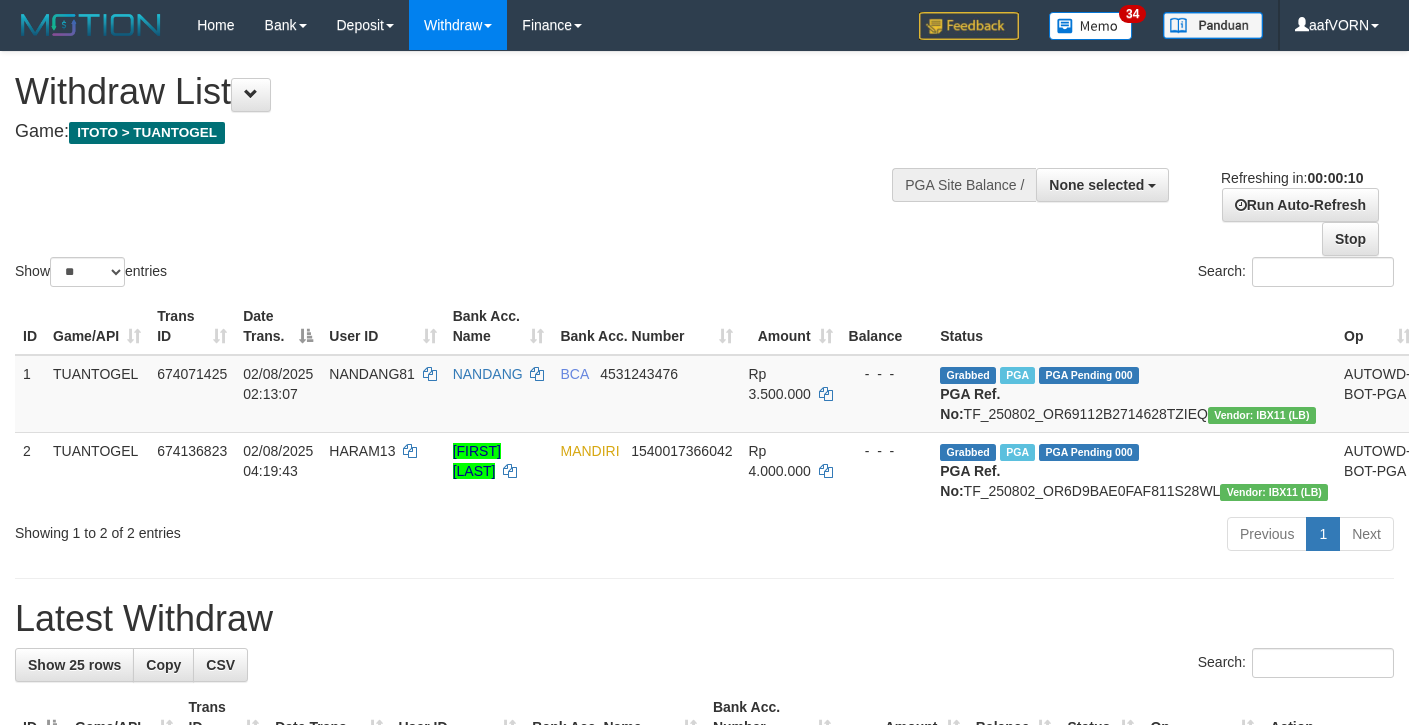 select 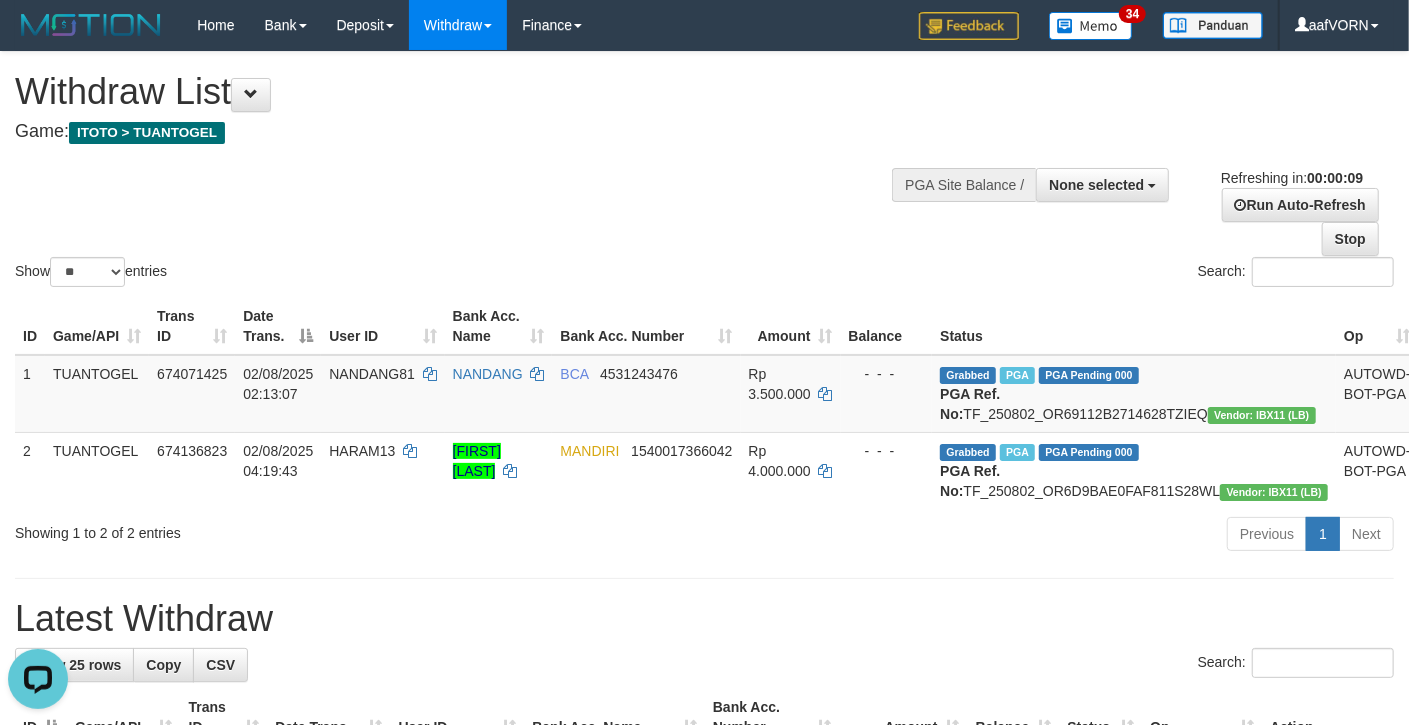 scroll, scrollTop: 0, scrollLeft: 0, axis: both 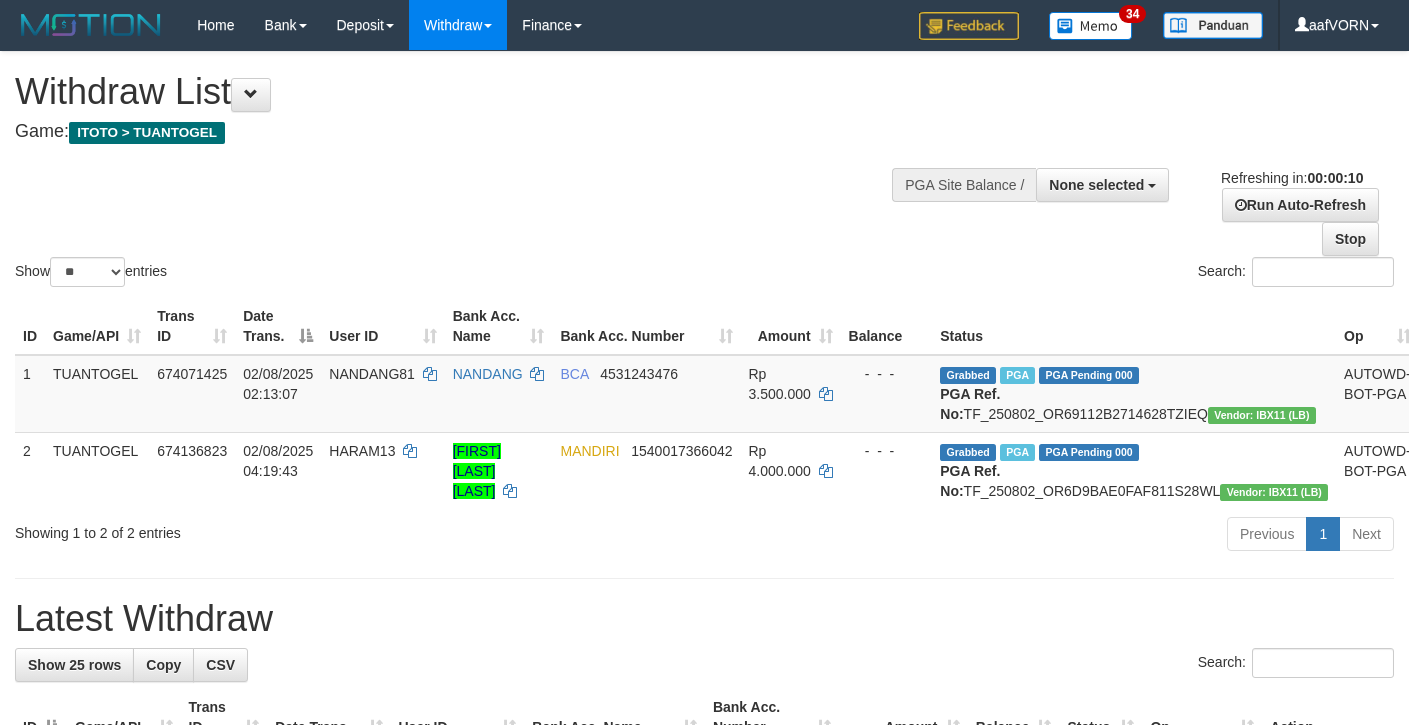 select 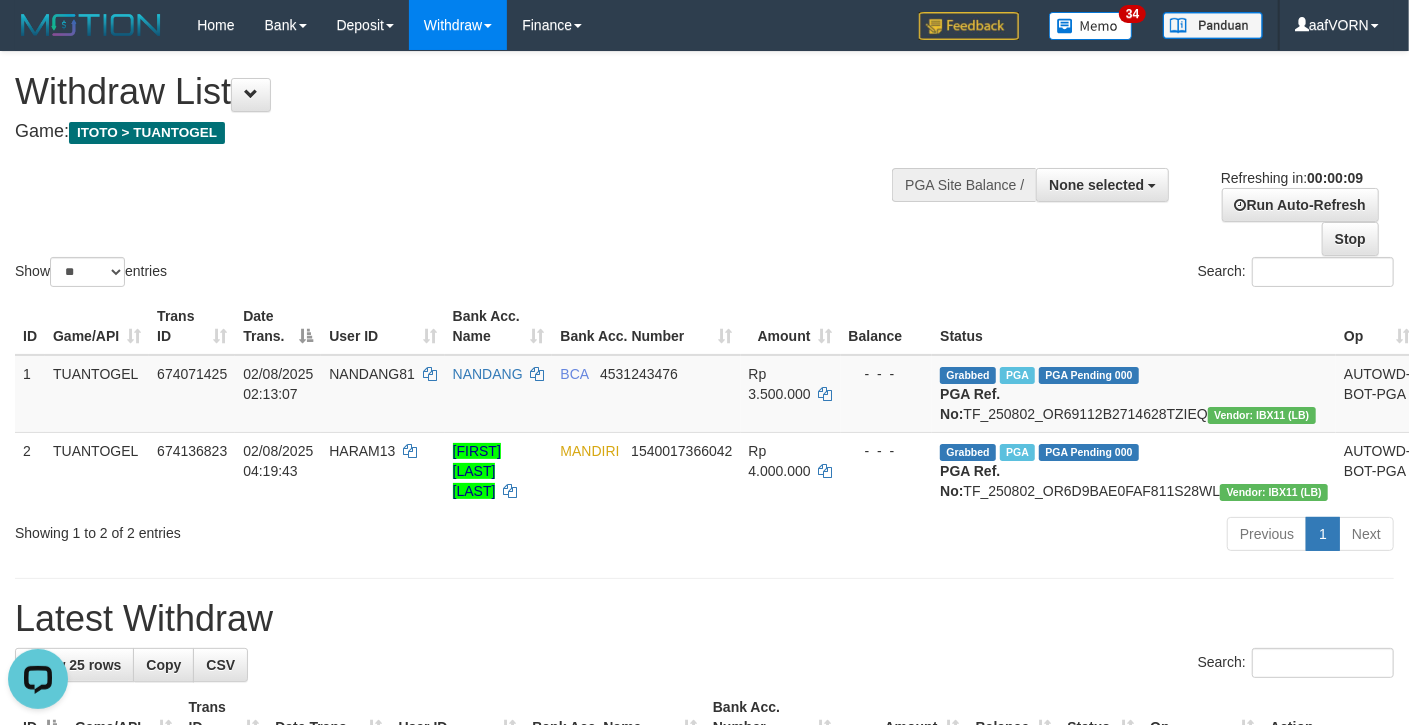 scroll, scrollTop: 0, scrollLeft: 0, axis: both 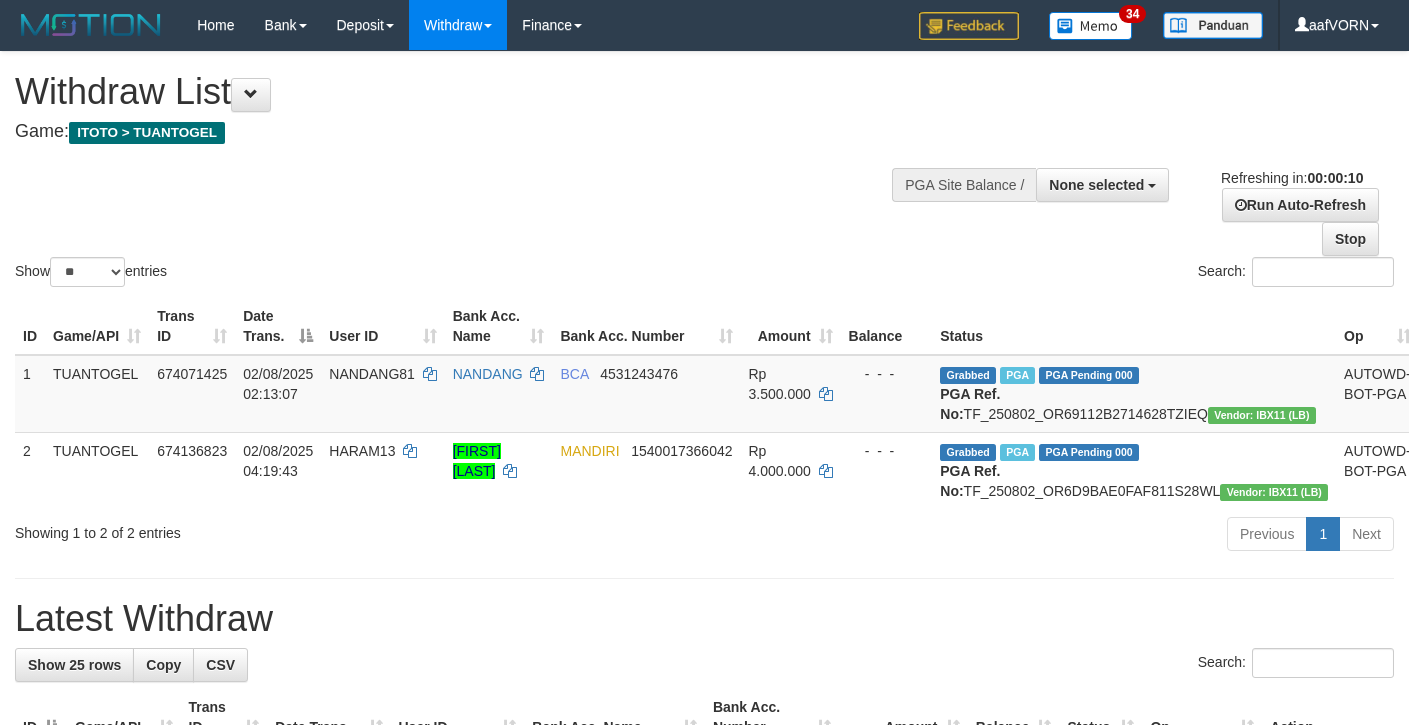 select 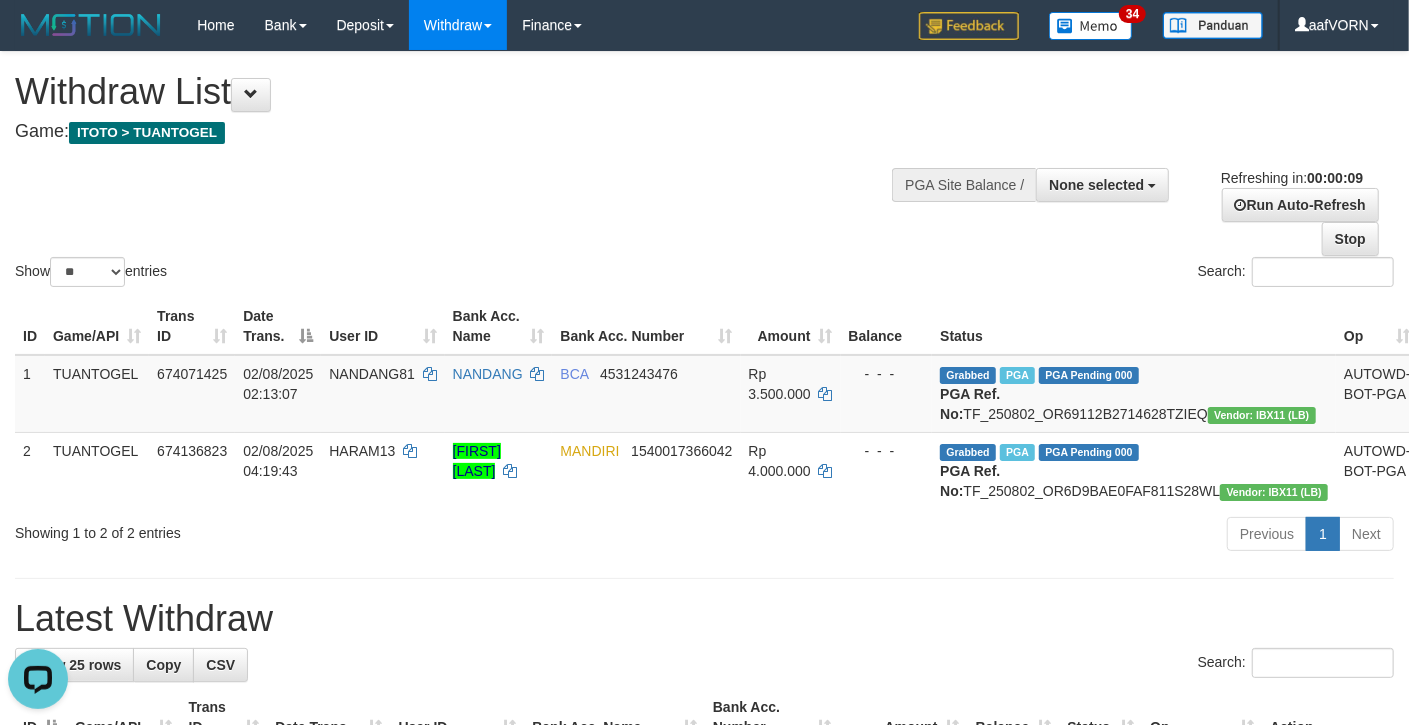 scroll, scrollTop: 0, scrollLeft: 0, axis: both 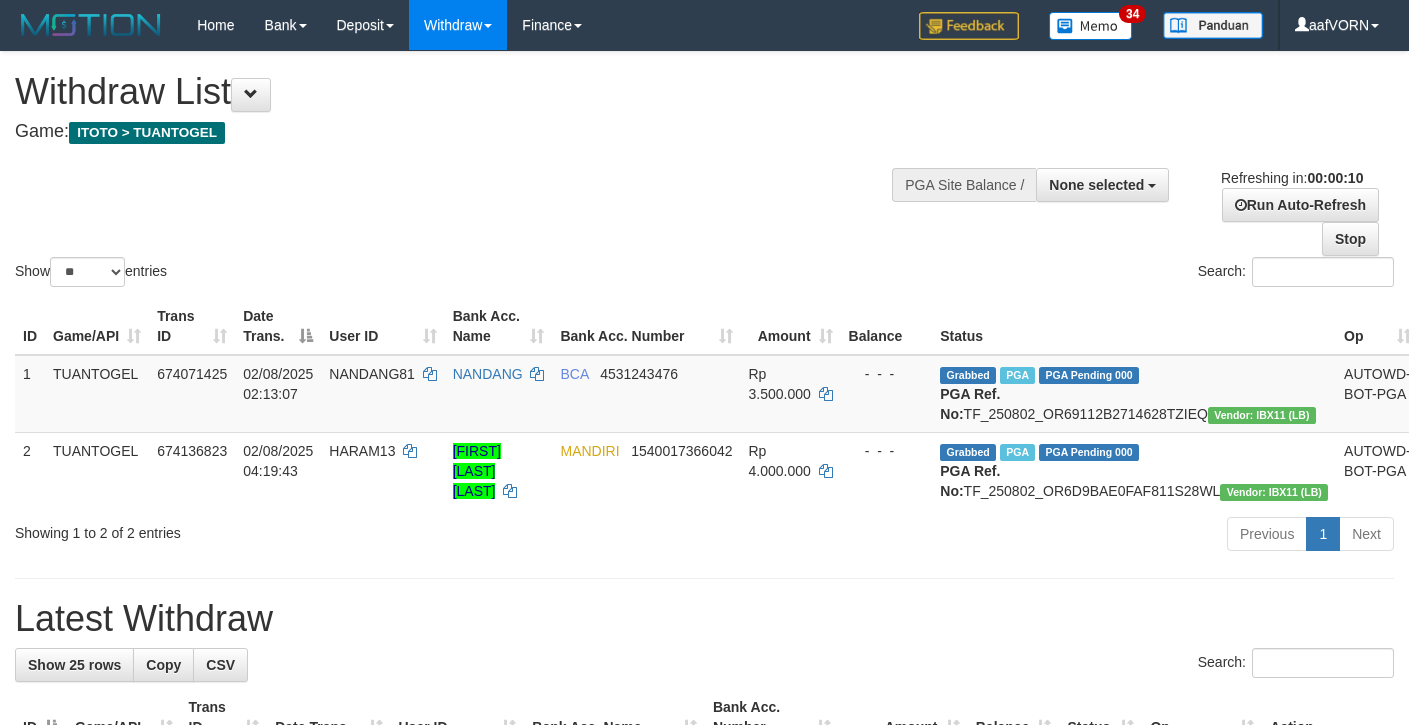 select 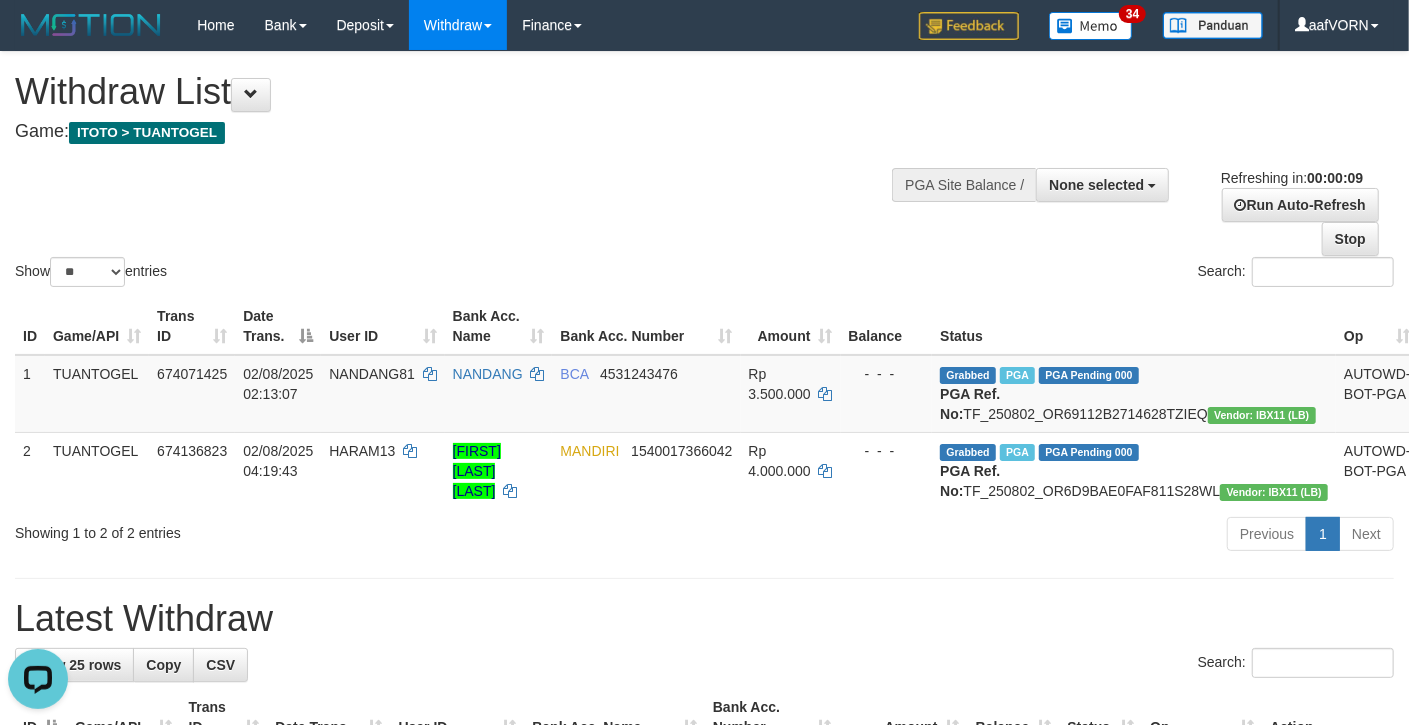 scroll, scrollTop: 0, scrollLeft: 0, axis: both 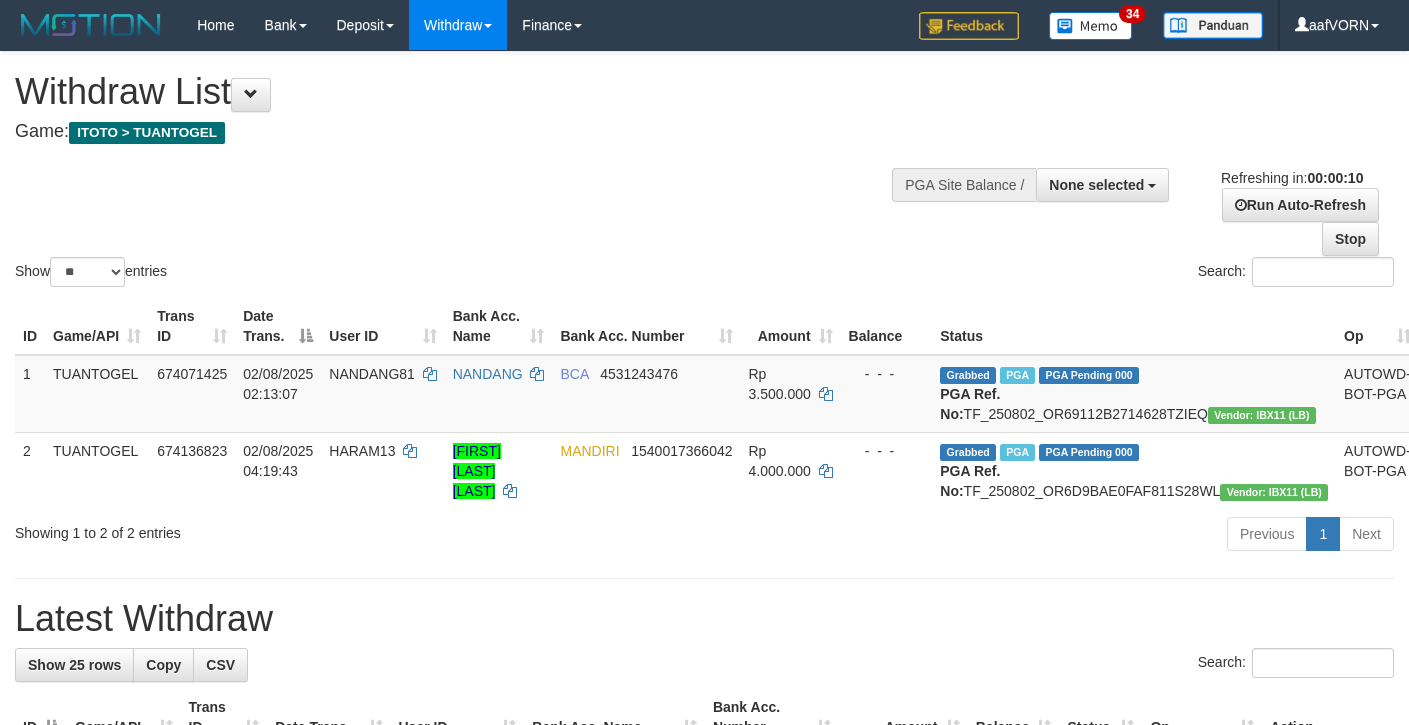 select 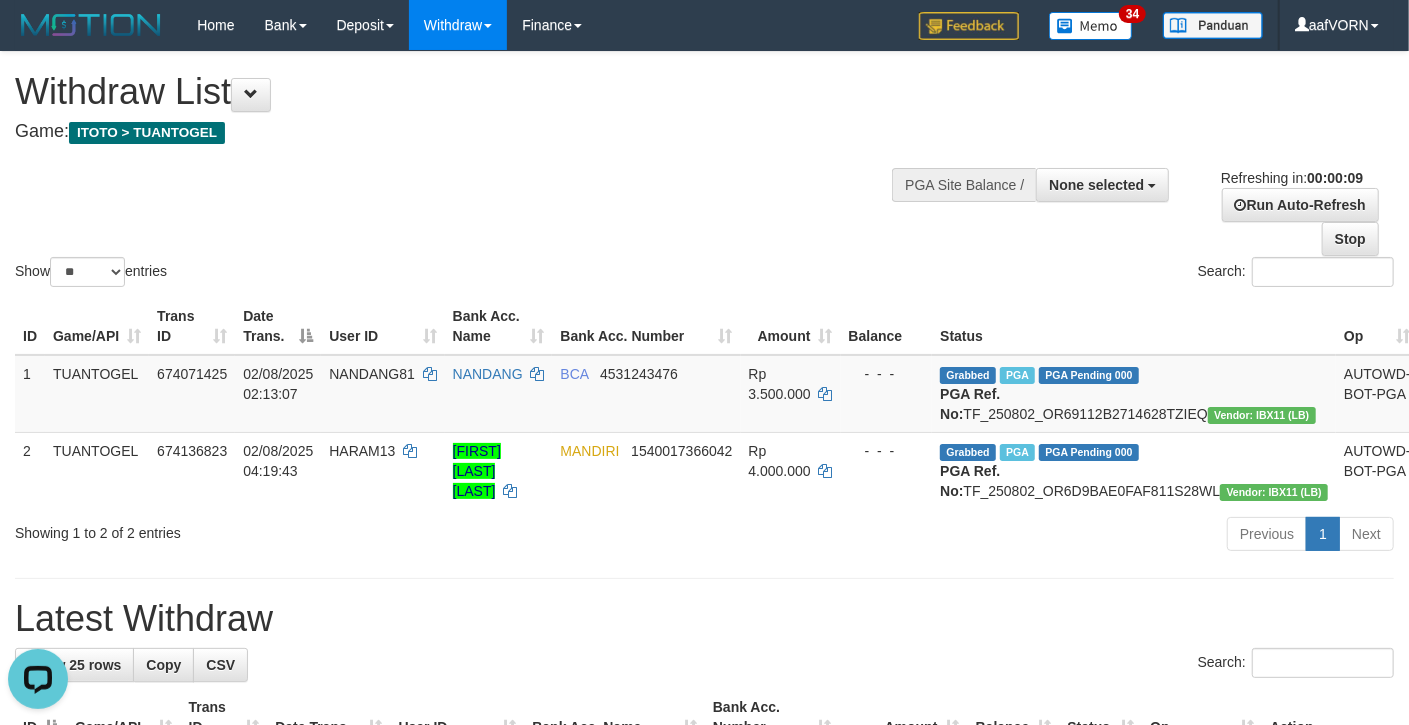 scroll, scrollTop: 0, scrollLeft: 0, axis: both 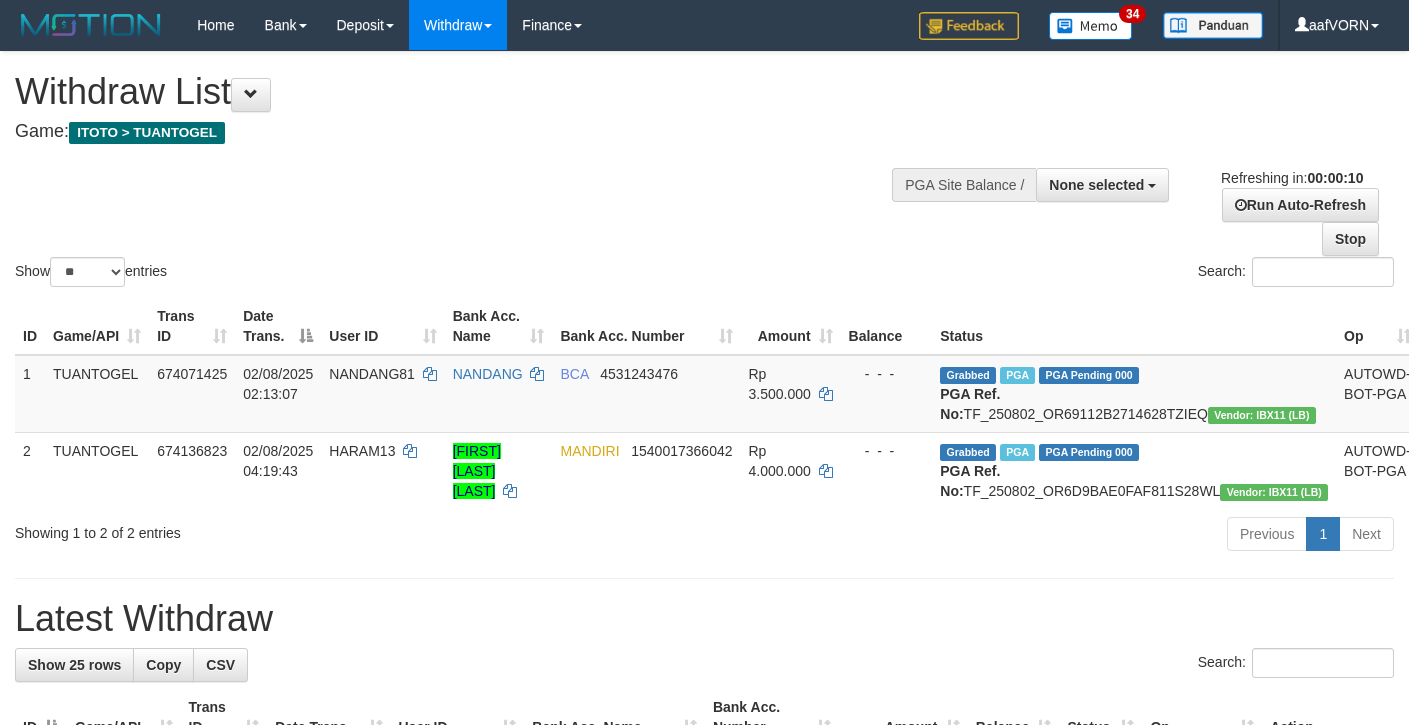 select 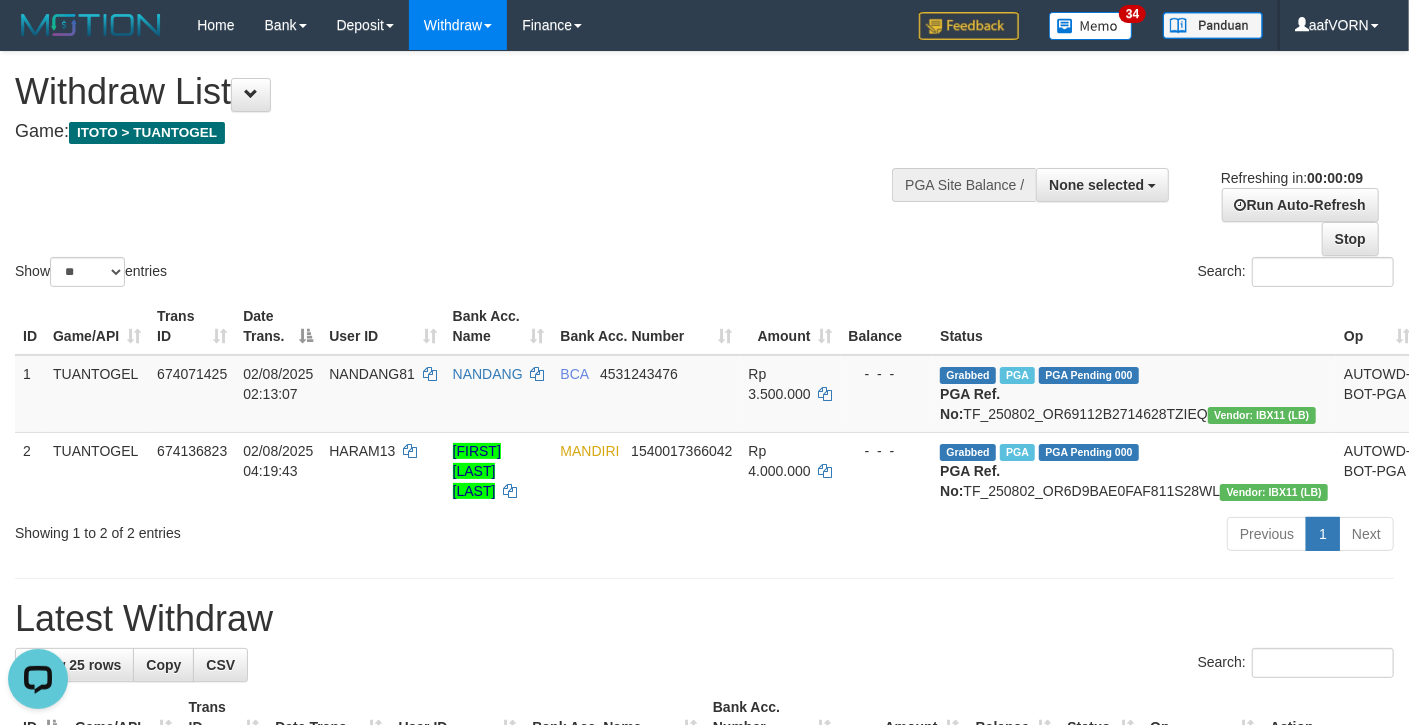 scroll, scrollTop: 0, scrollLeft: 0, axis: both 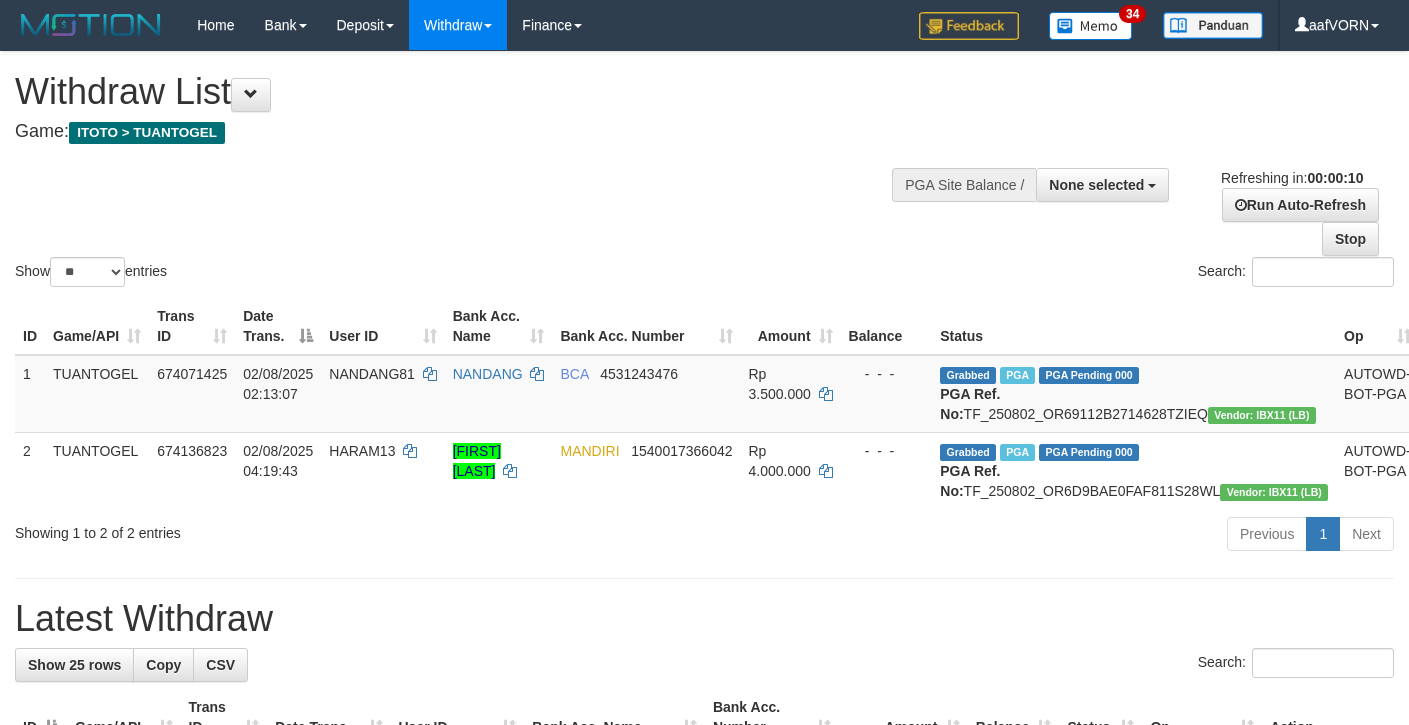 select 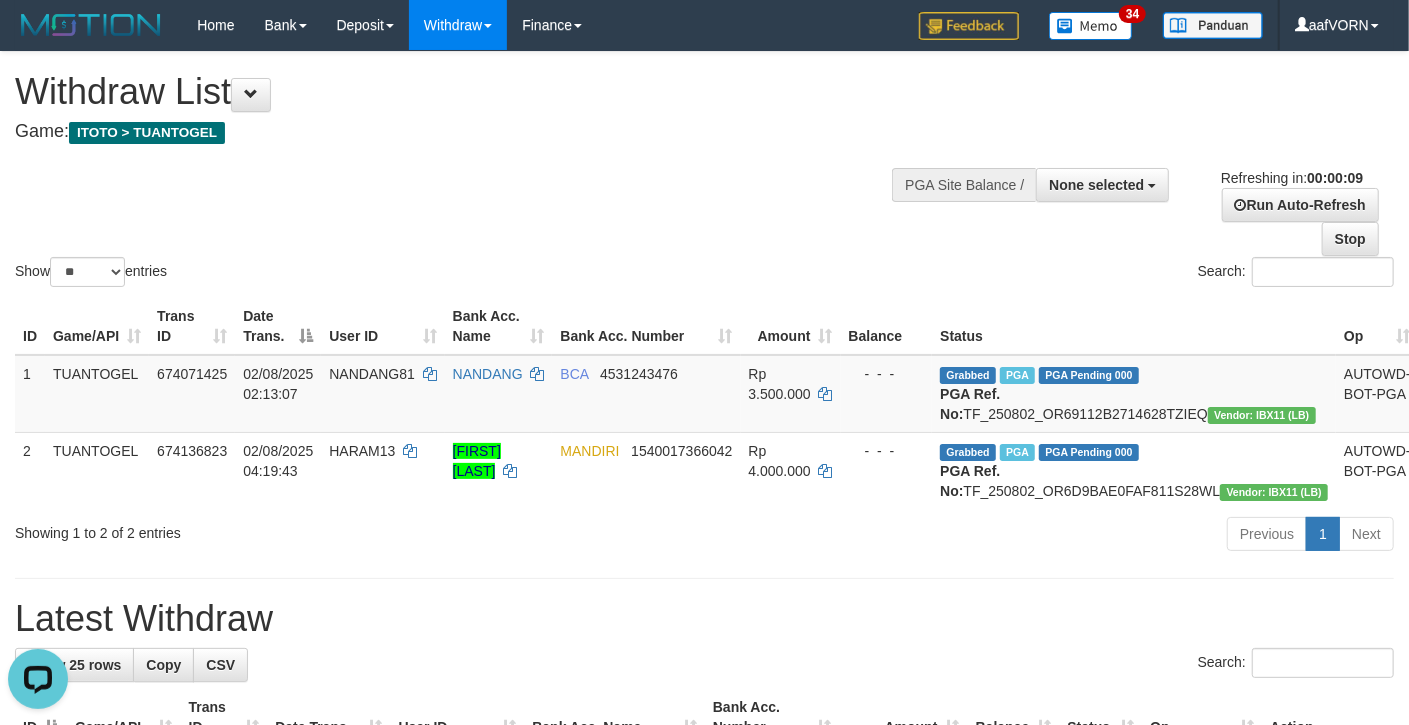 scroll, scrollTop: 0, scrollLeft: 0, axis: both 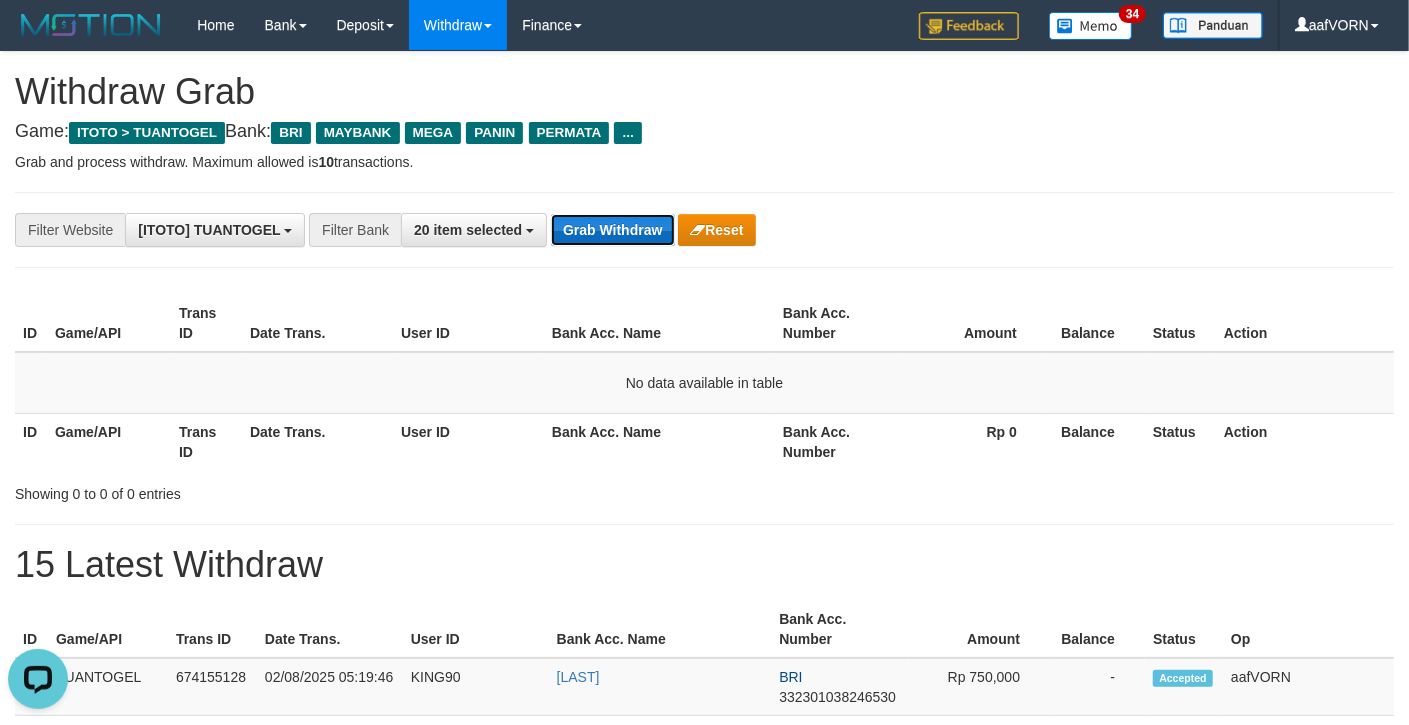 click on "Grab Withdraw" at bounding box center [612, 230] 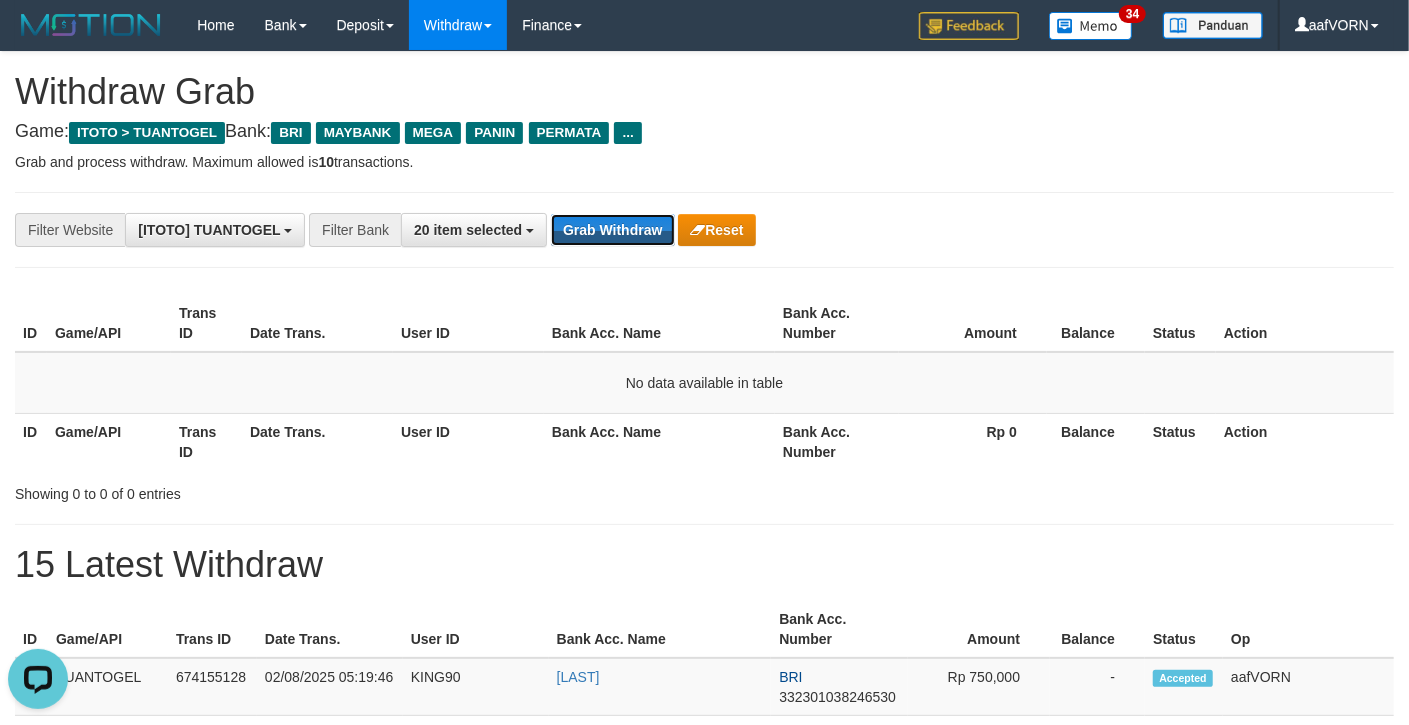 drag, startPoint x: 644, startPoint y: 222, endPoint x: 1426, endPoint y: 256, distance: 782.7388 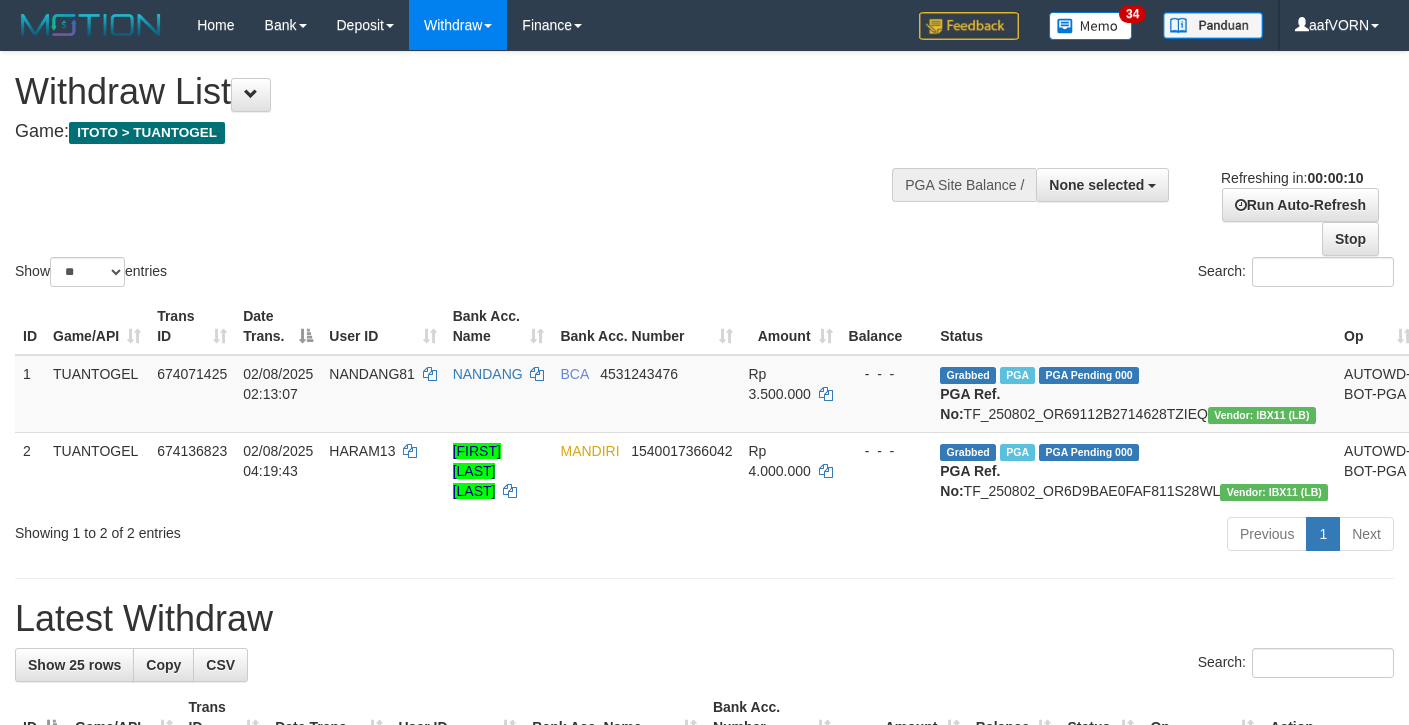 select 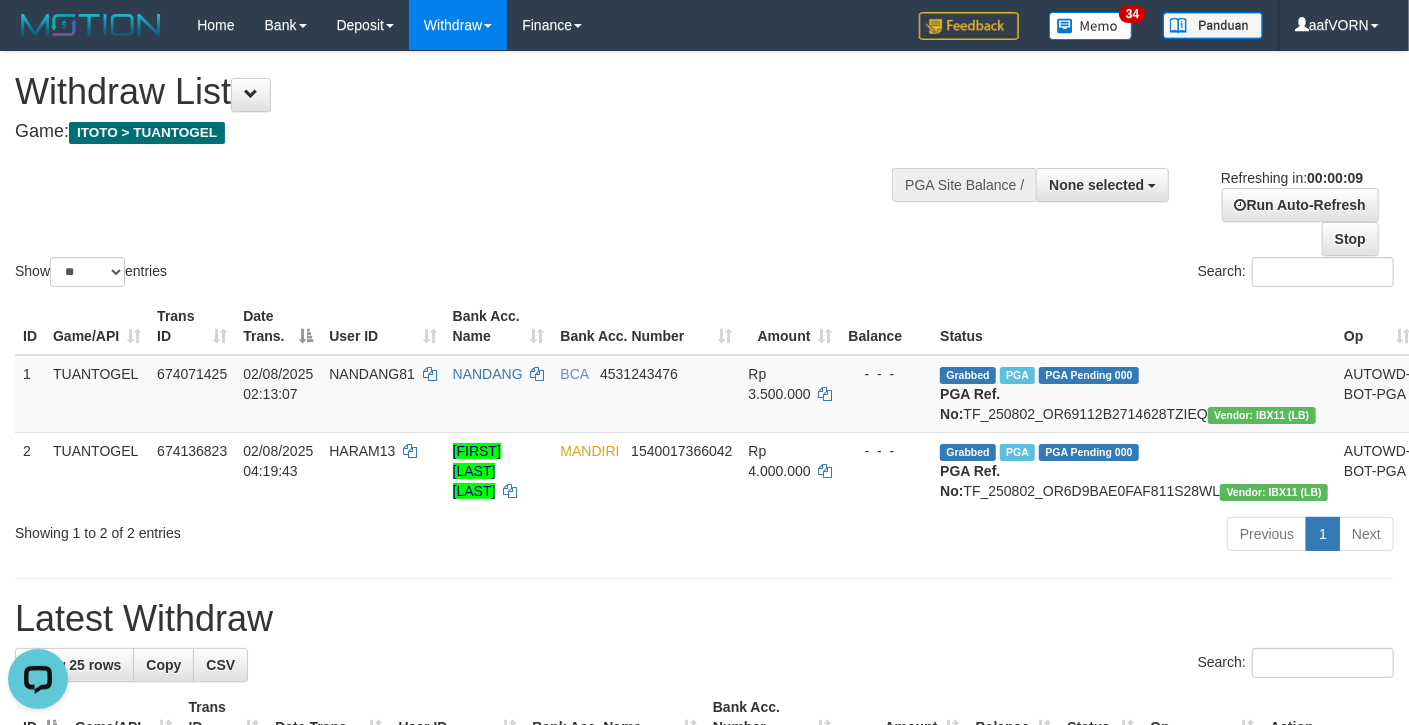 scroll, scrollTop: 0, scrollLeft: 0, axis: both 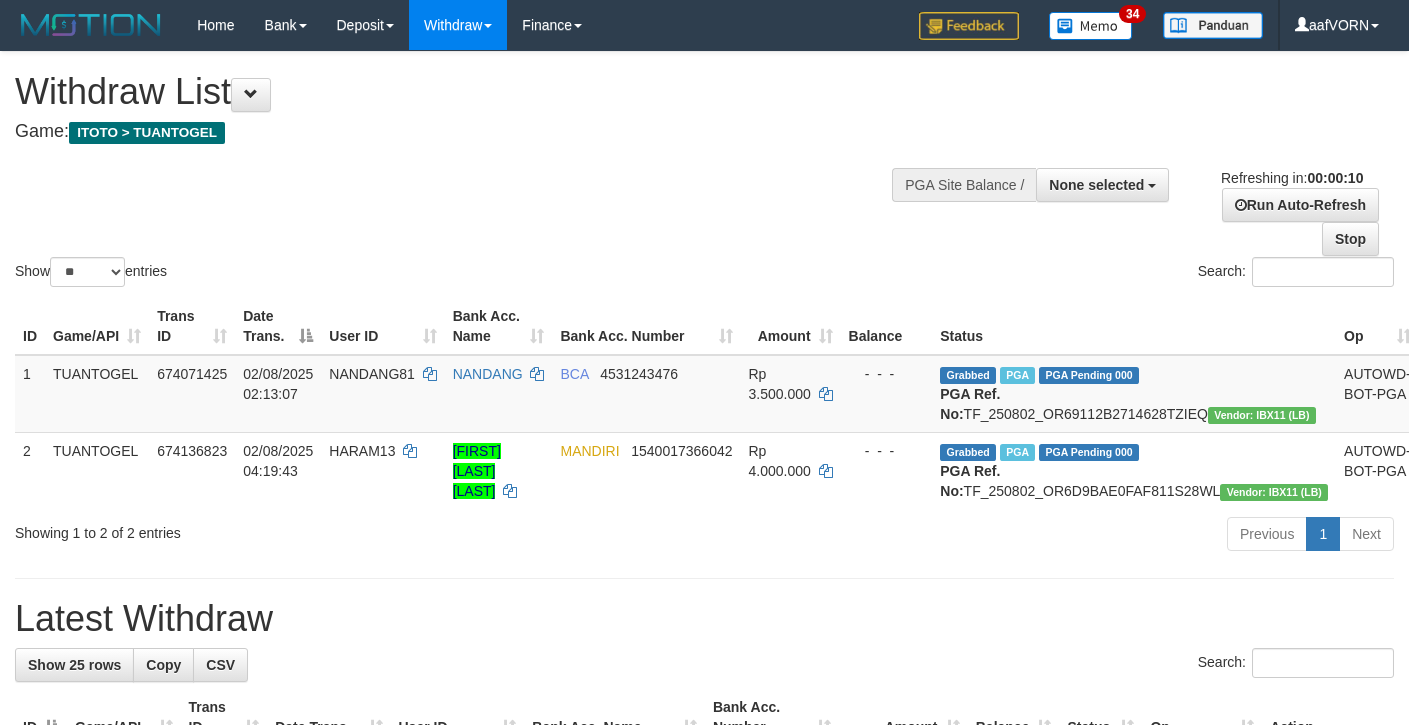 select 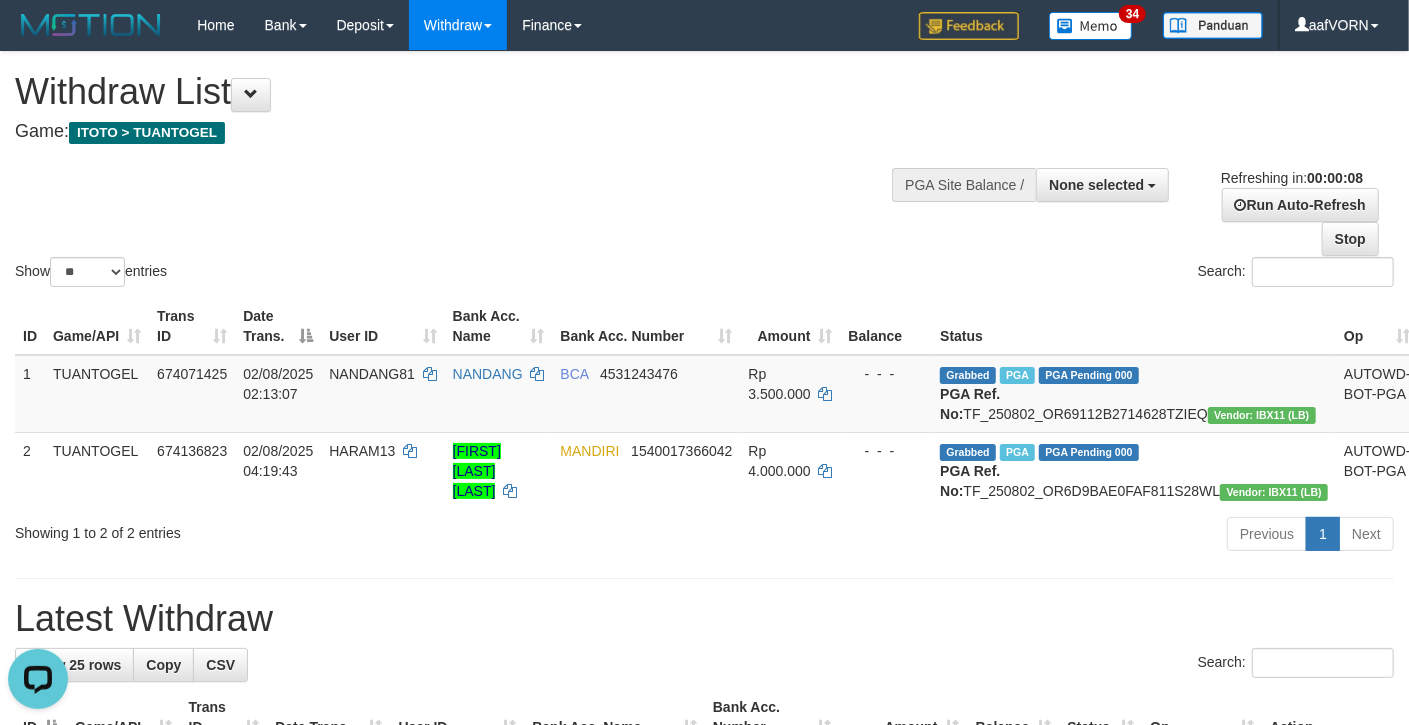 scroll, scrollTop: 0, scrollLeft: 0, axis: both 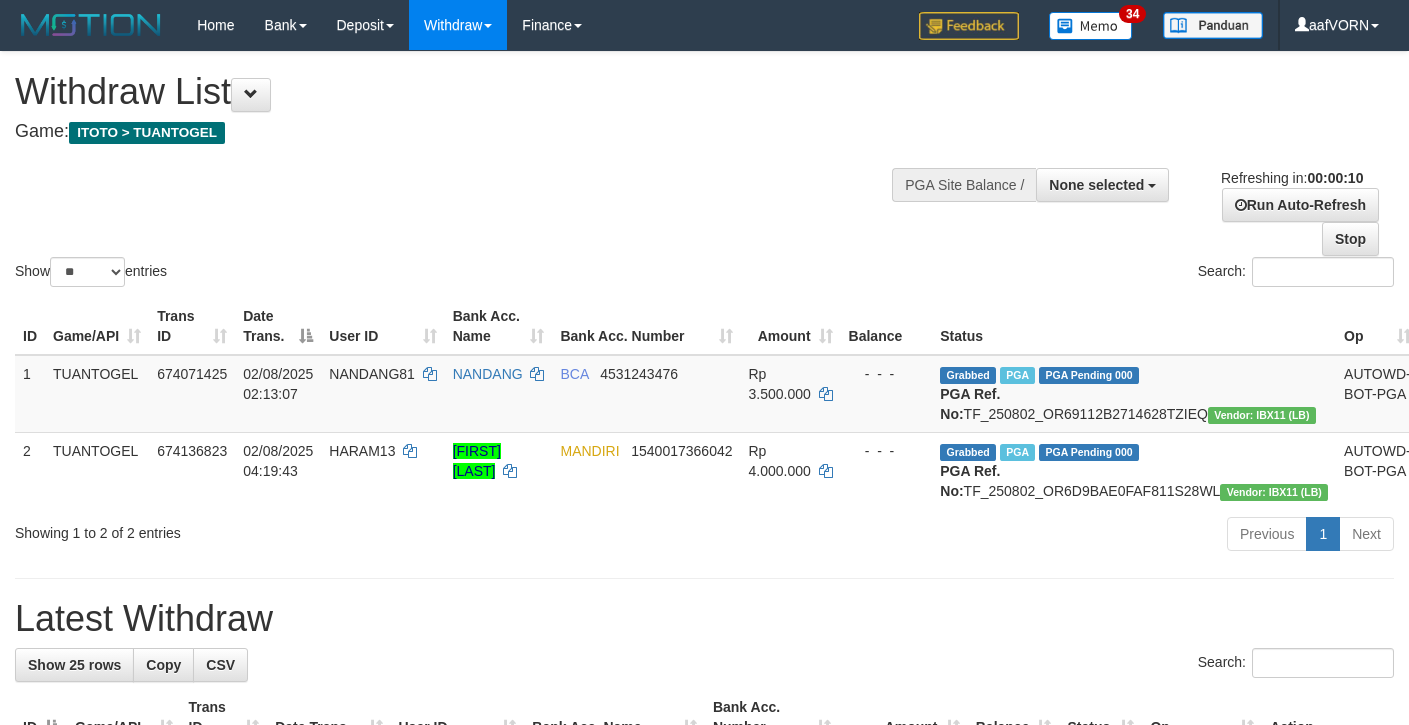 select 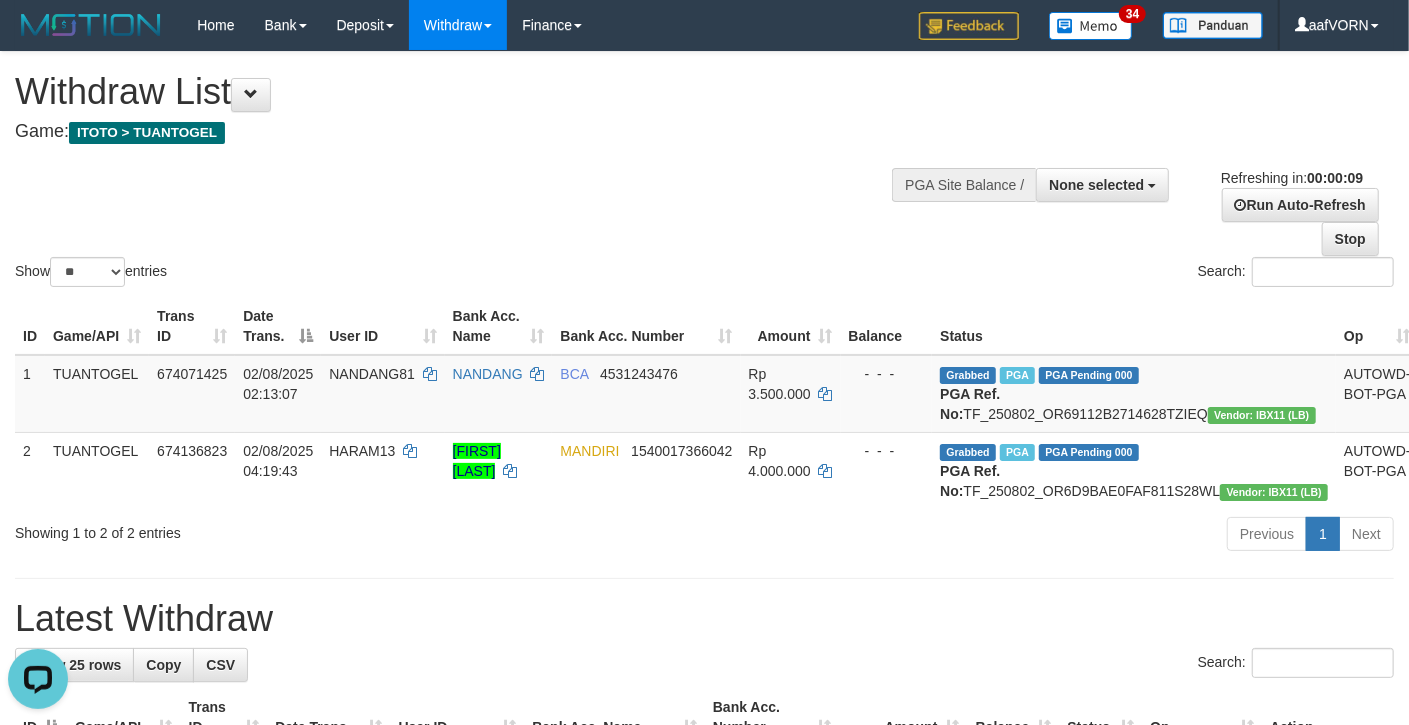 scroll, scrollTop: 0, scrollLeft: 0, axis: both 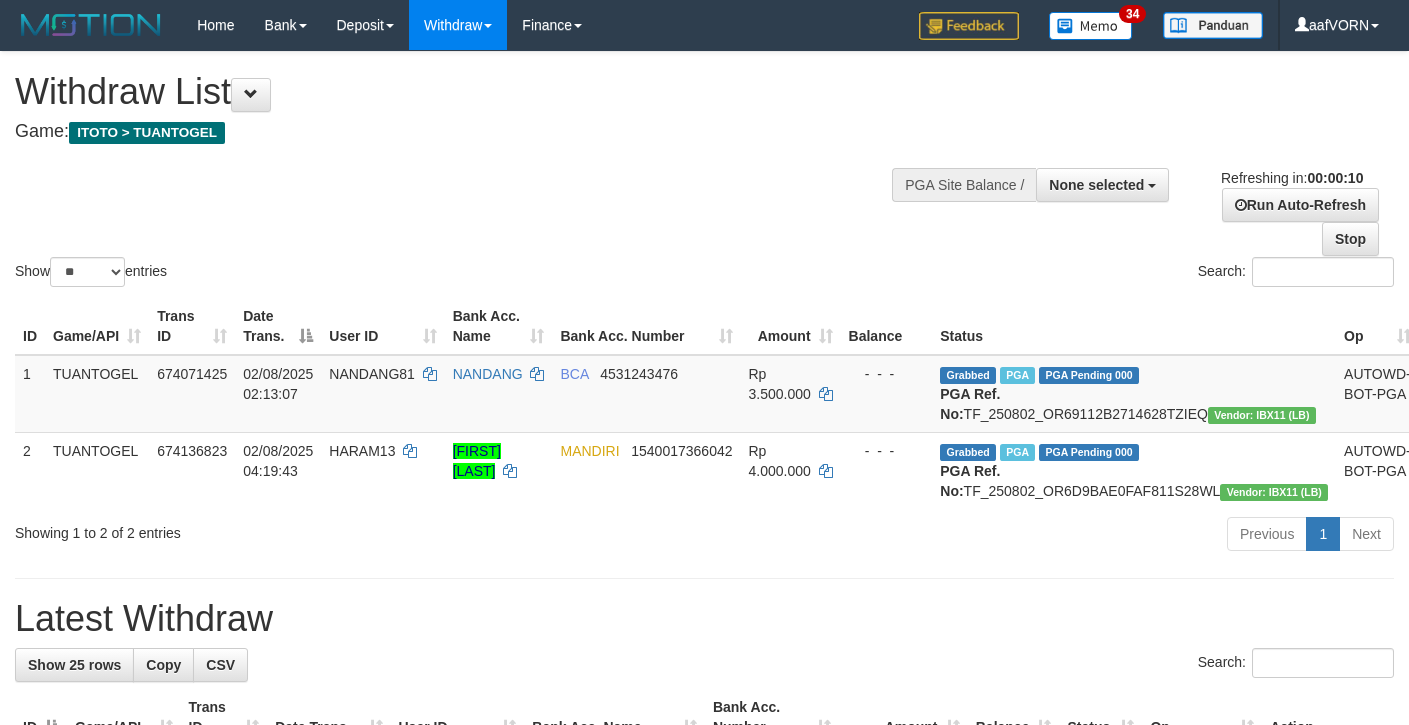 select 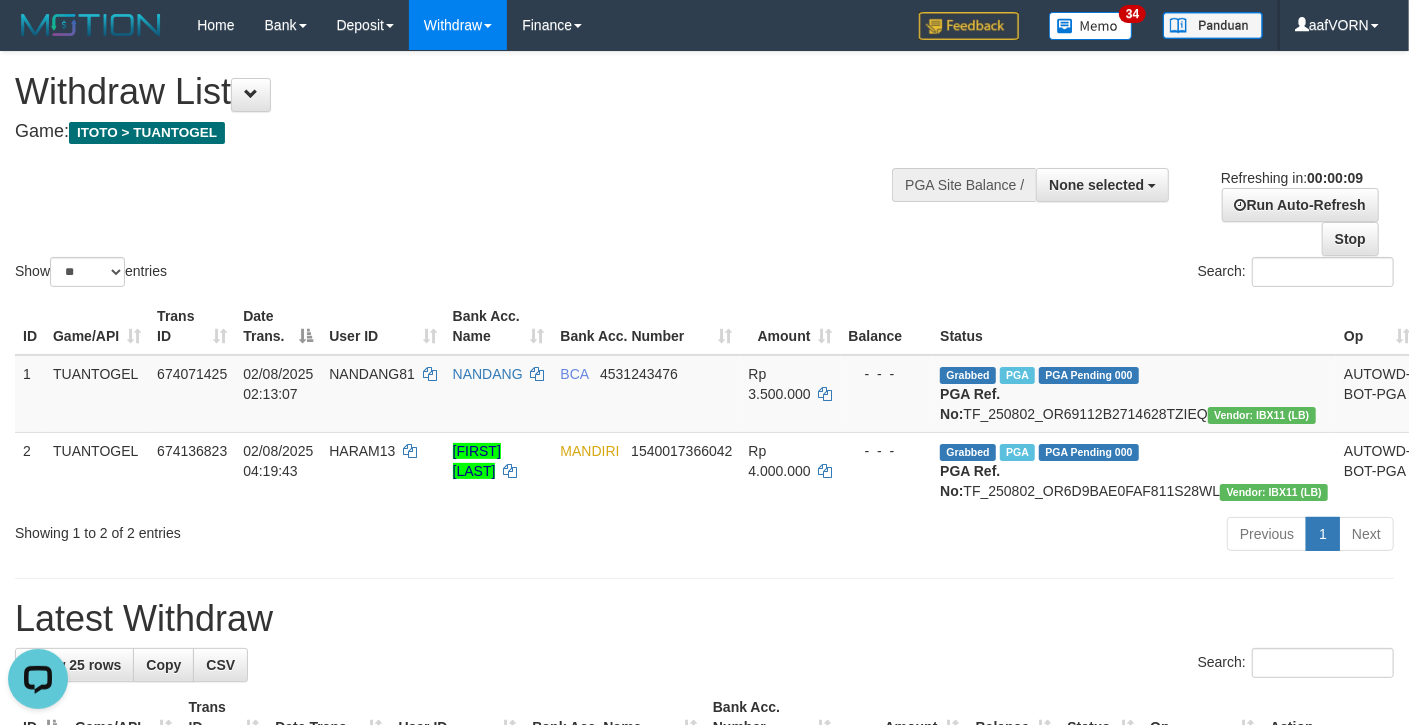 scroll, scrollTop: 0, scrollLeft: 0, axis: both 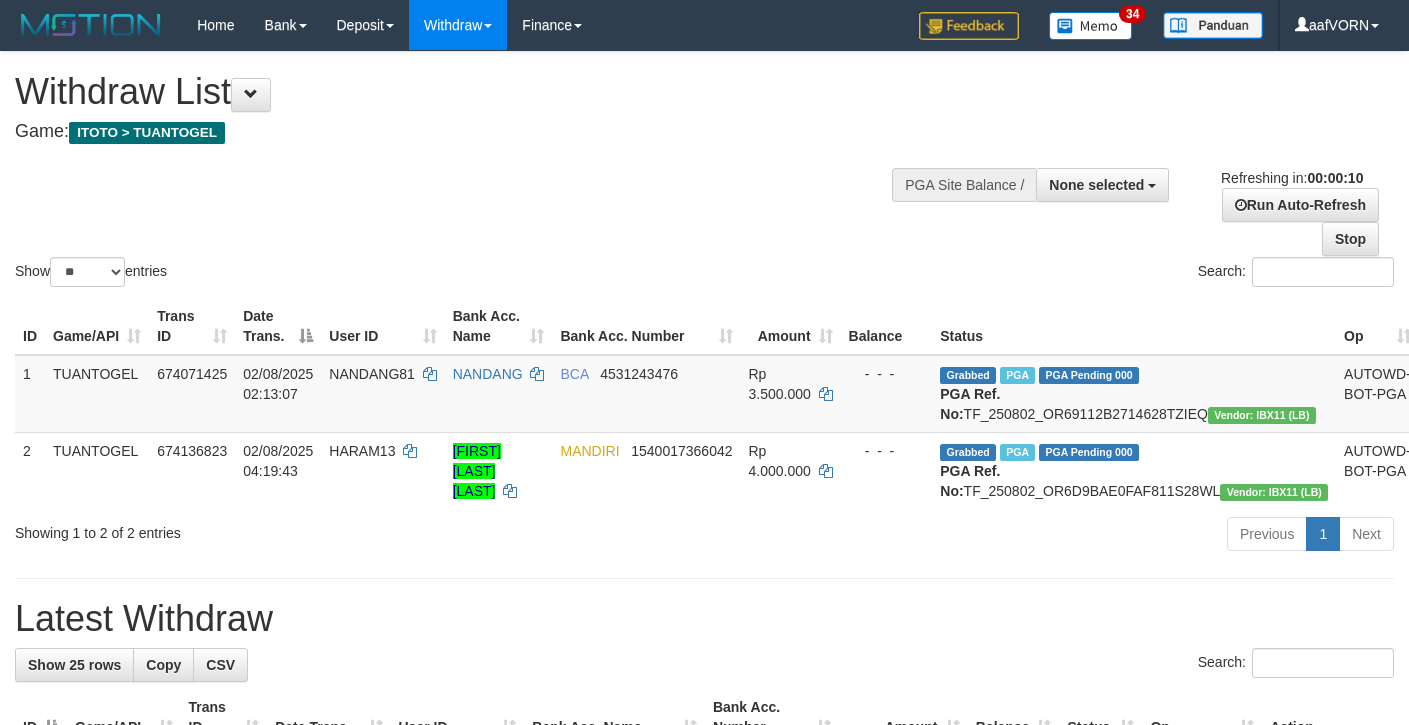 select 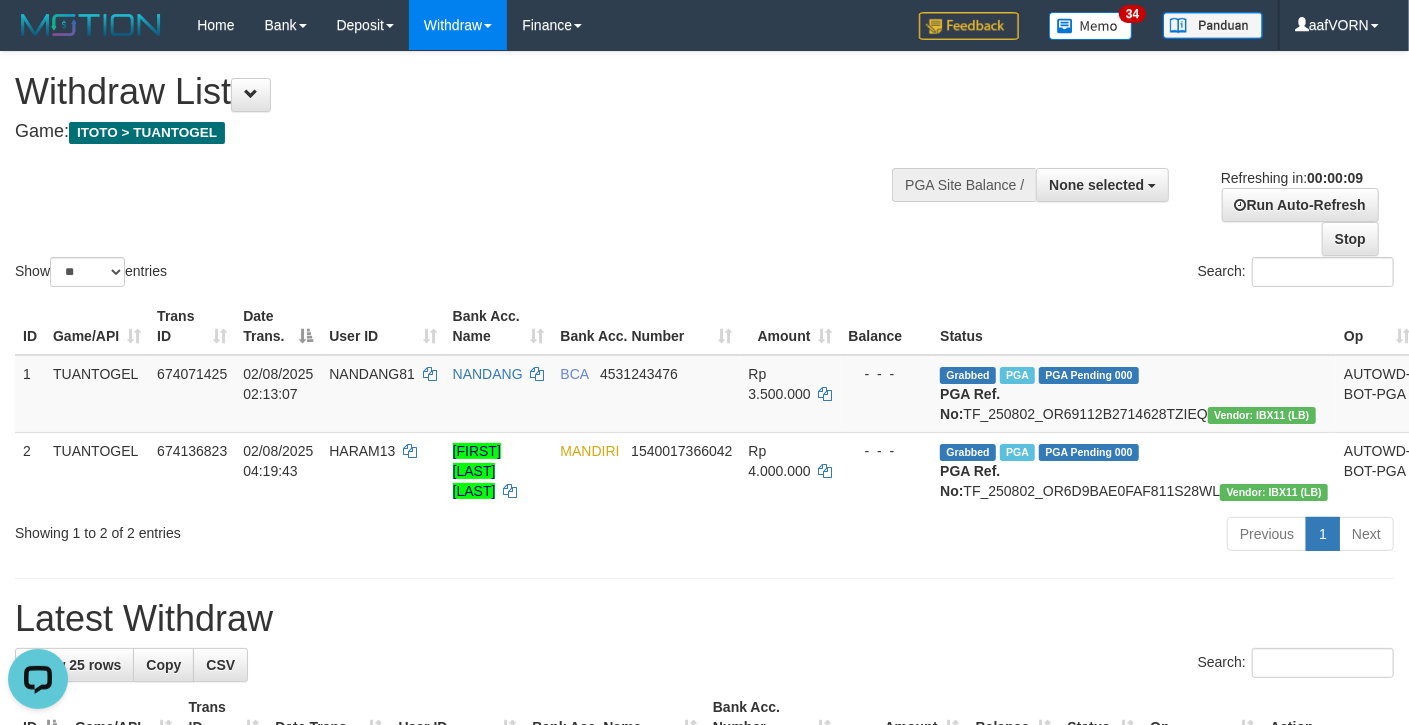 scroll, scrollTop: 0, scrollLeft: 0, axis: both 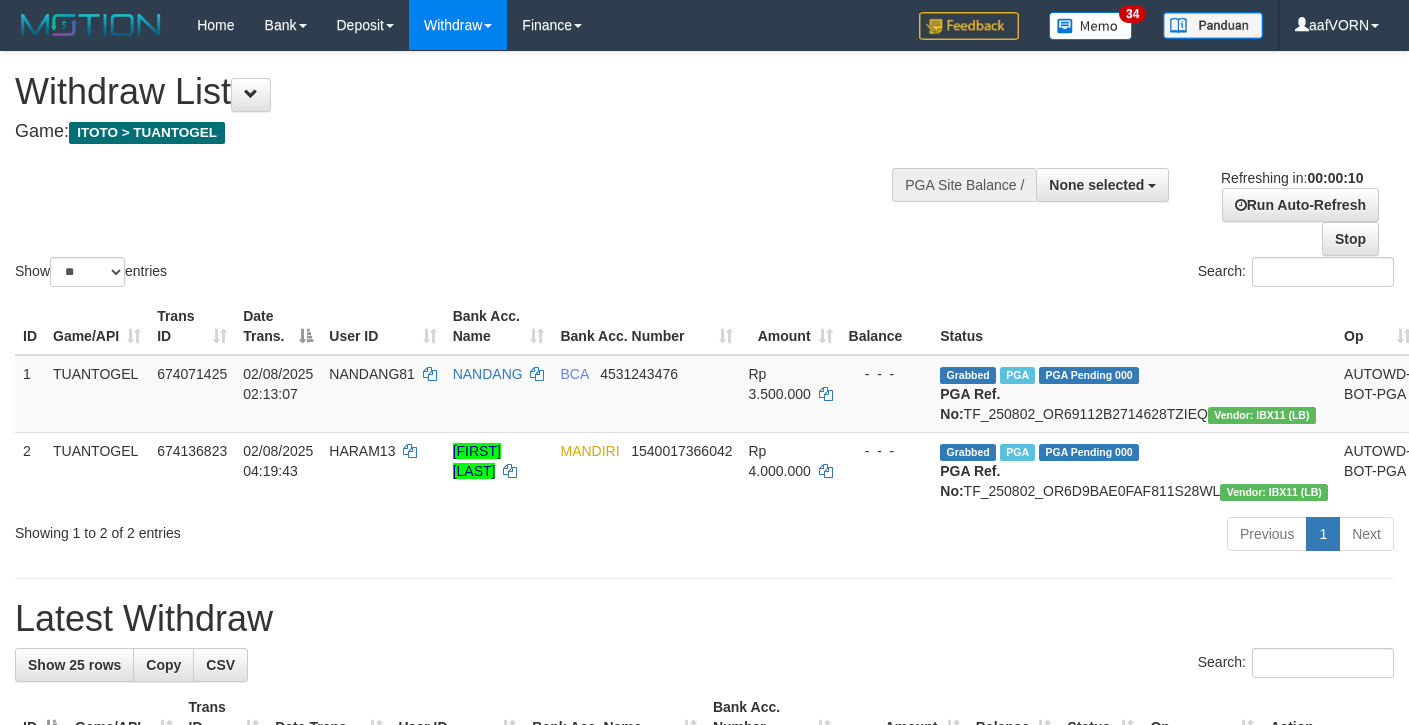 select 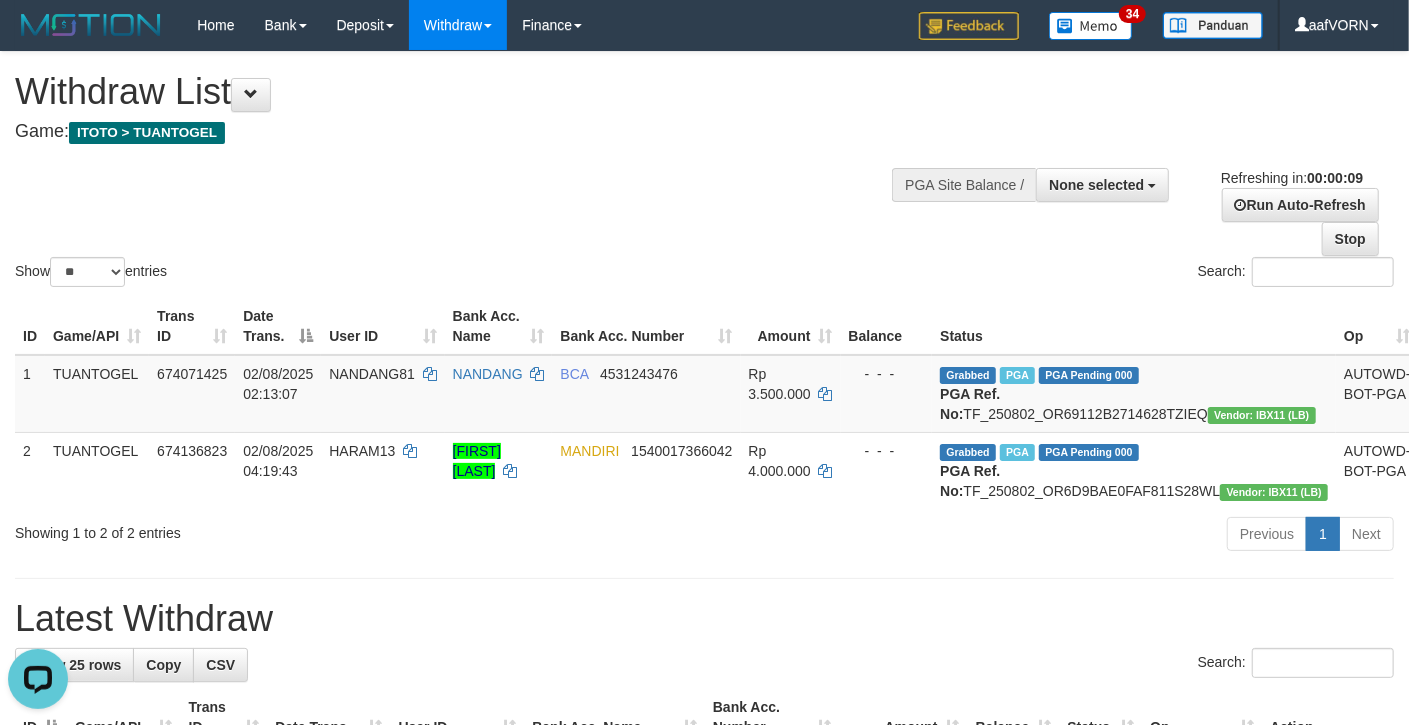 scroll, scrollTop: 0, scrollLeft: 0, axis: both 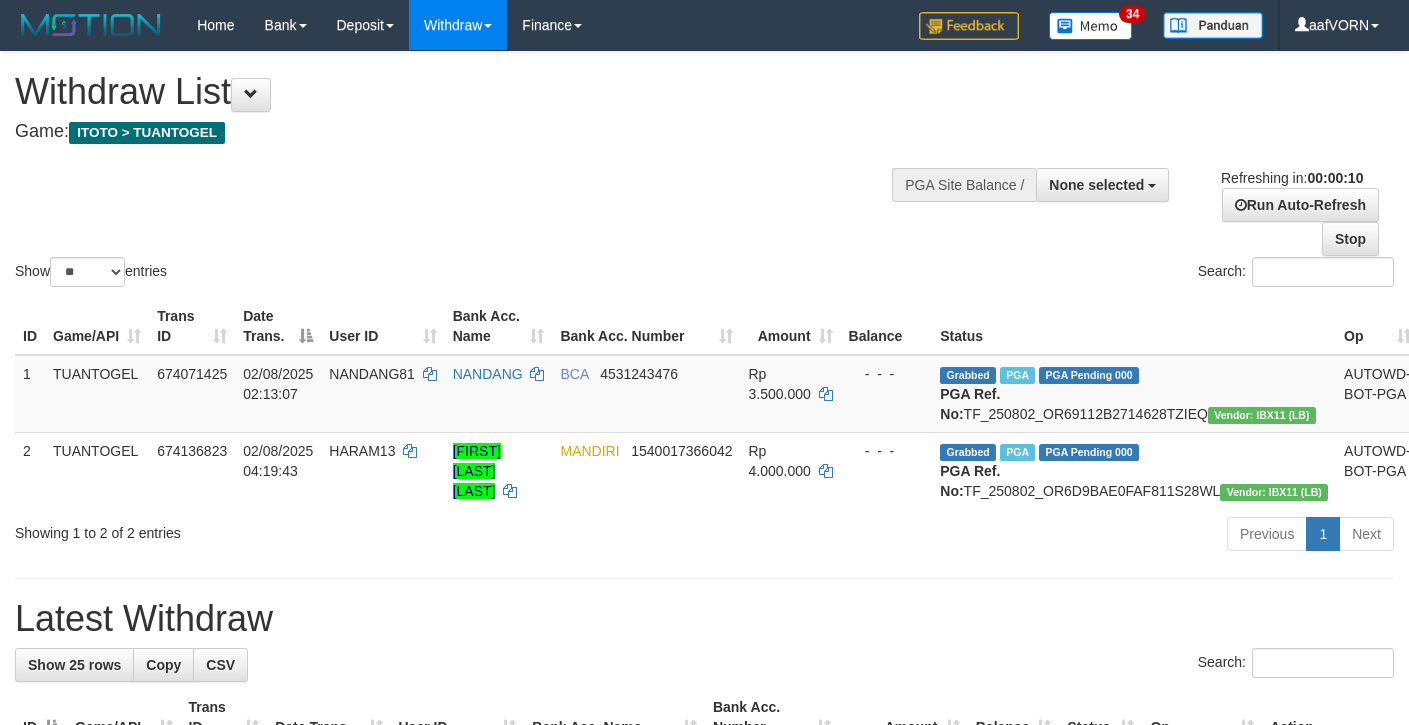 select 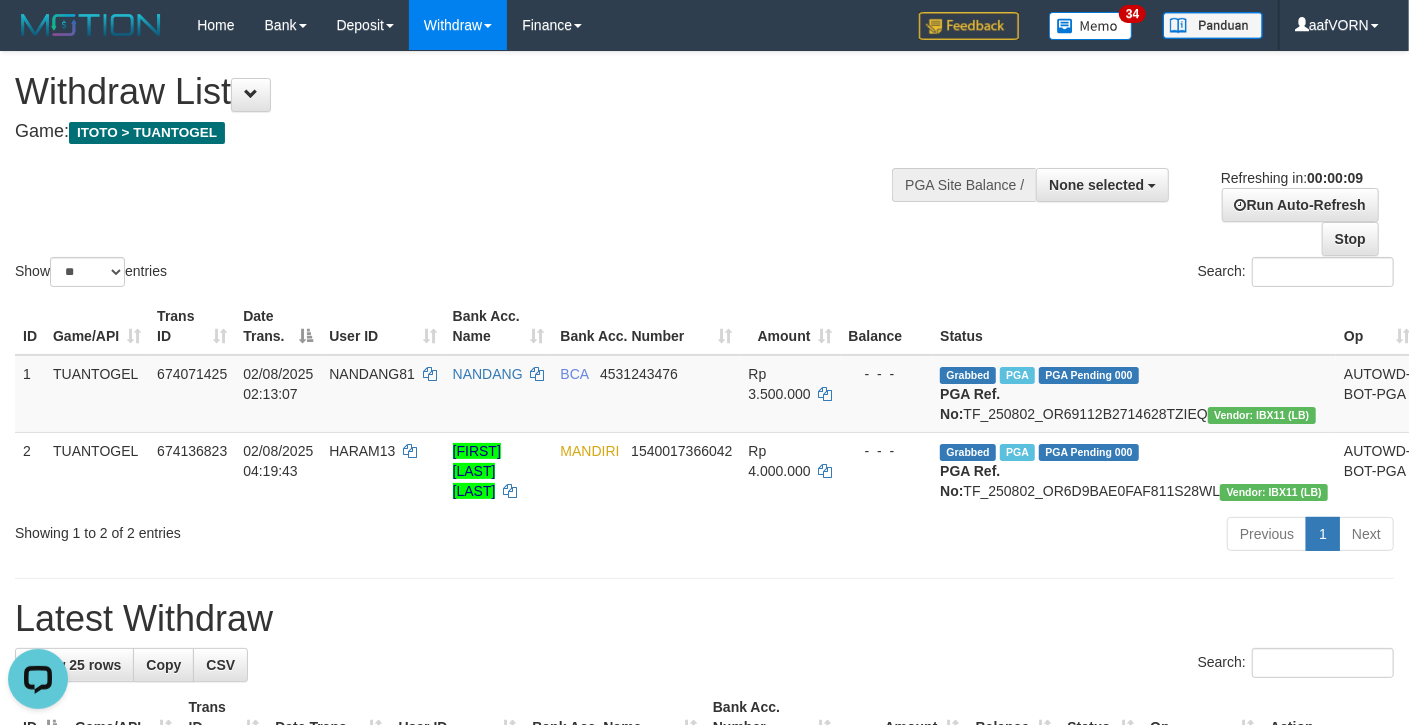 scroll, scrollTop: 0, scrollLeft: 0, axis: both 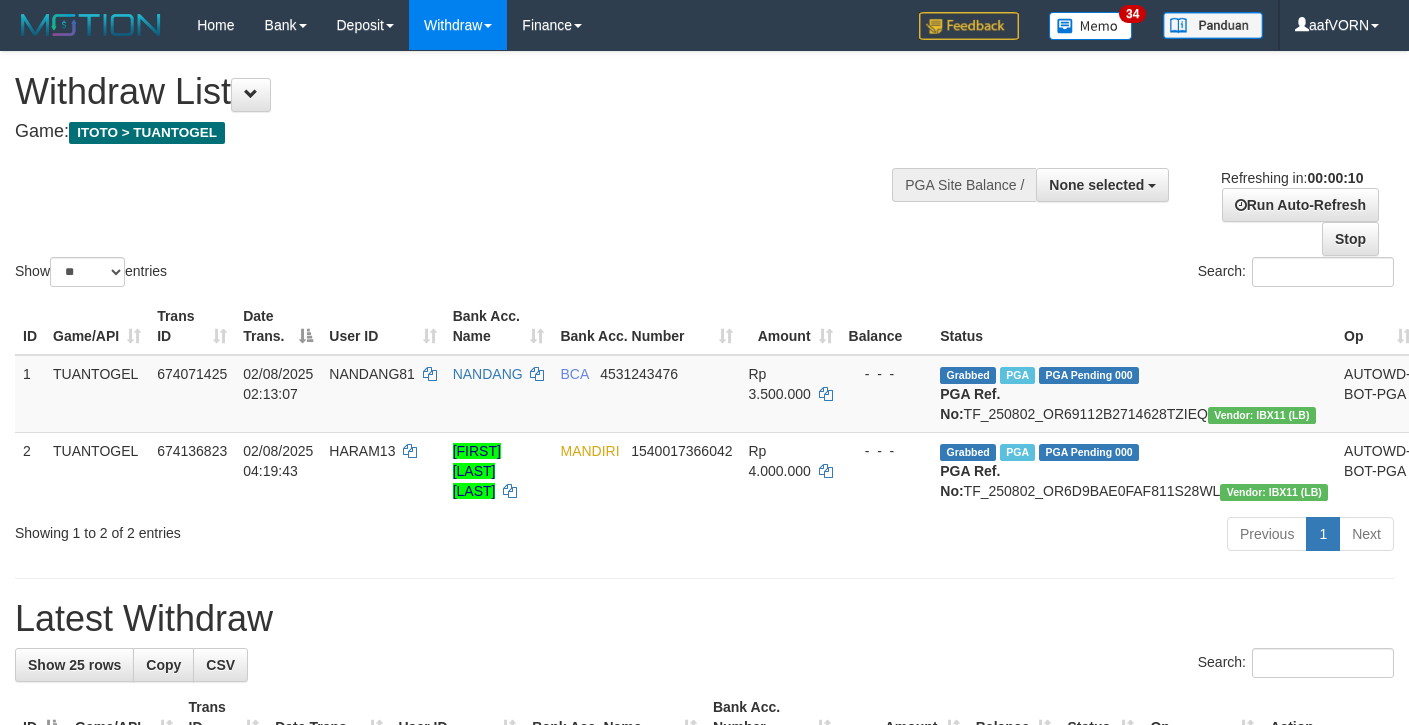 select 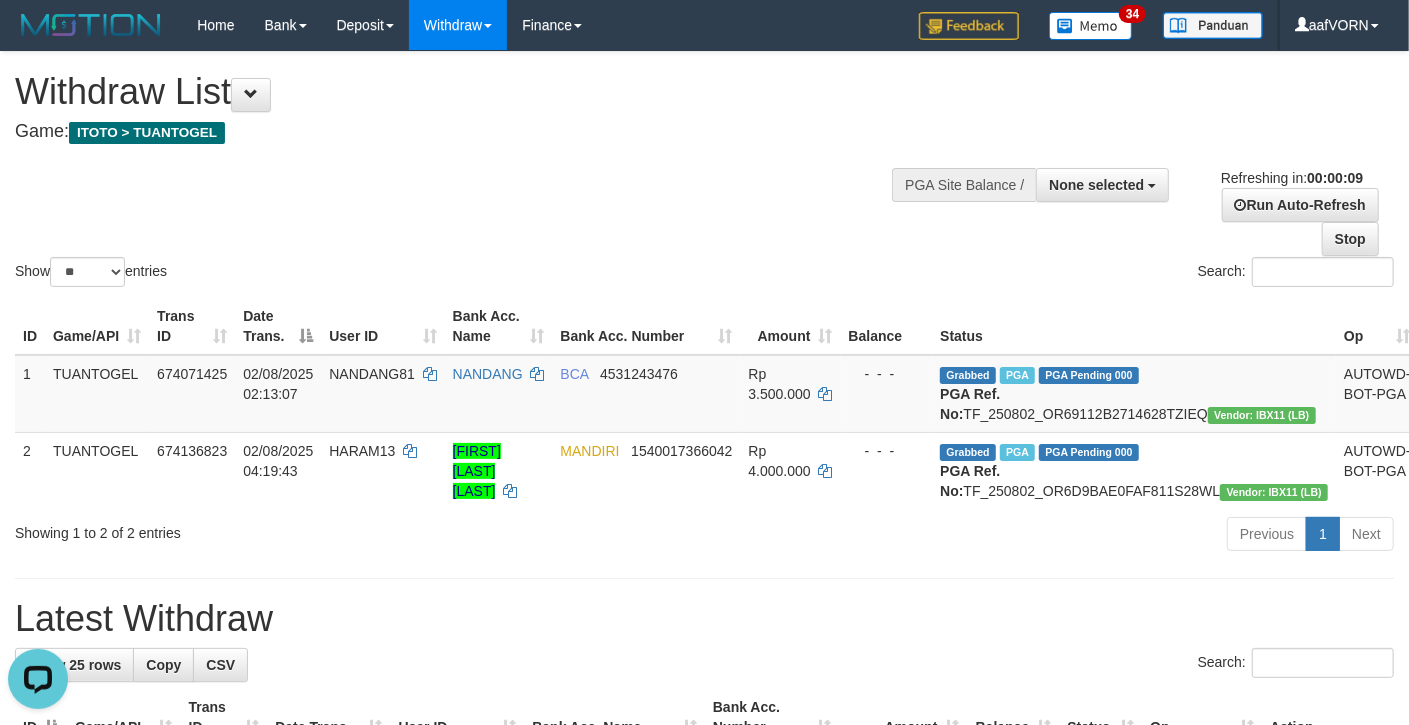 scroll, scrollTop: 0, scrollLeft: 0, axis: both 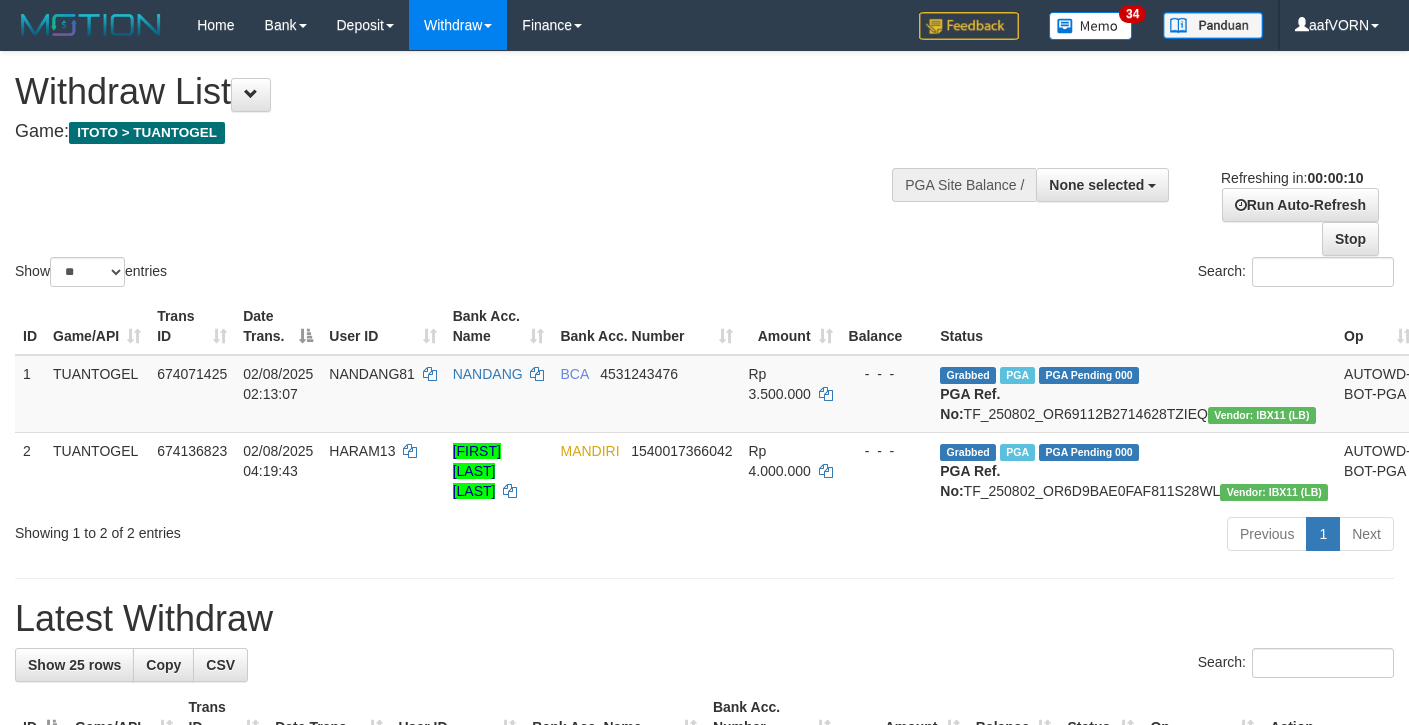 select 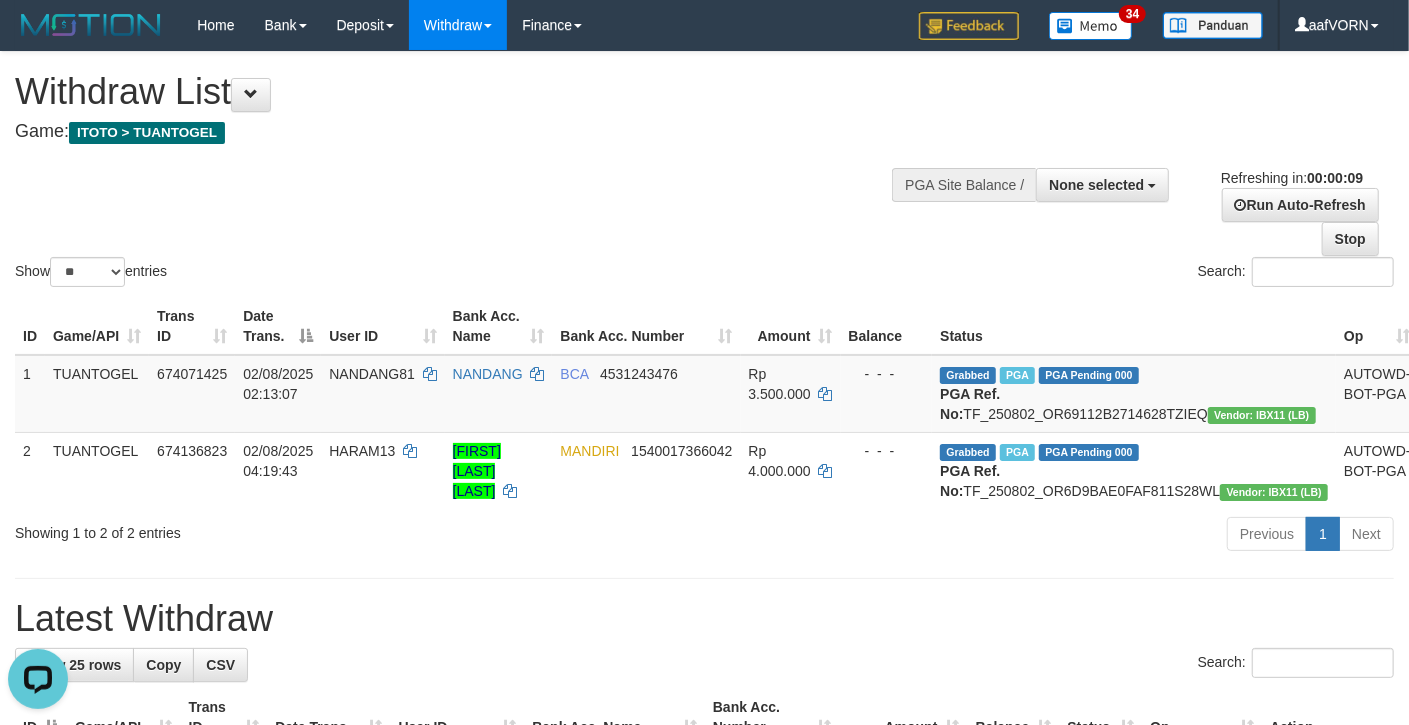 scroll, scrollTop: 0, scrollLeft: 0, axis: both 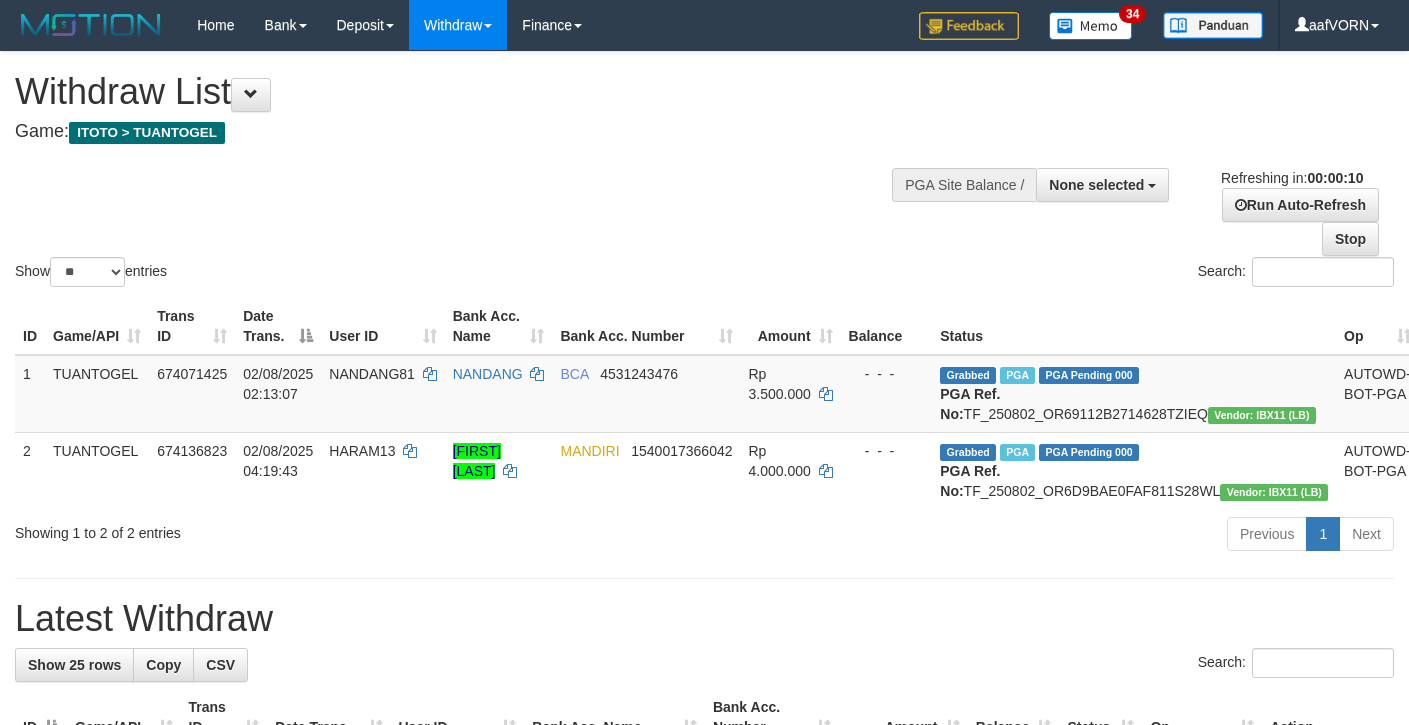 select 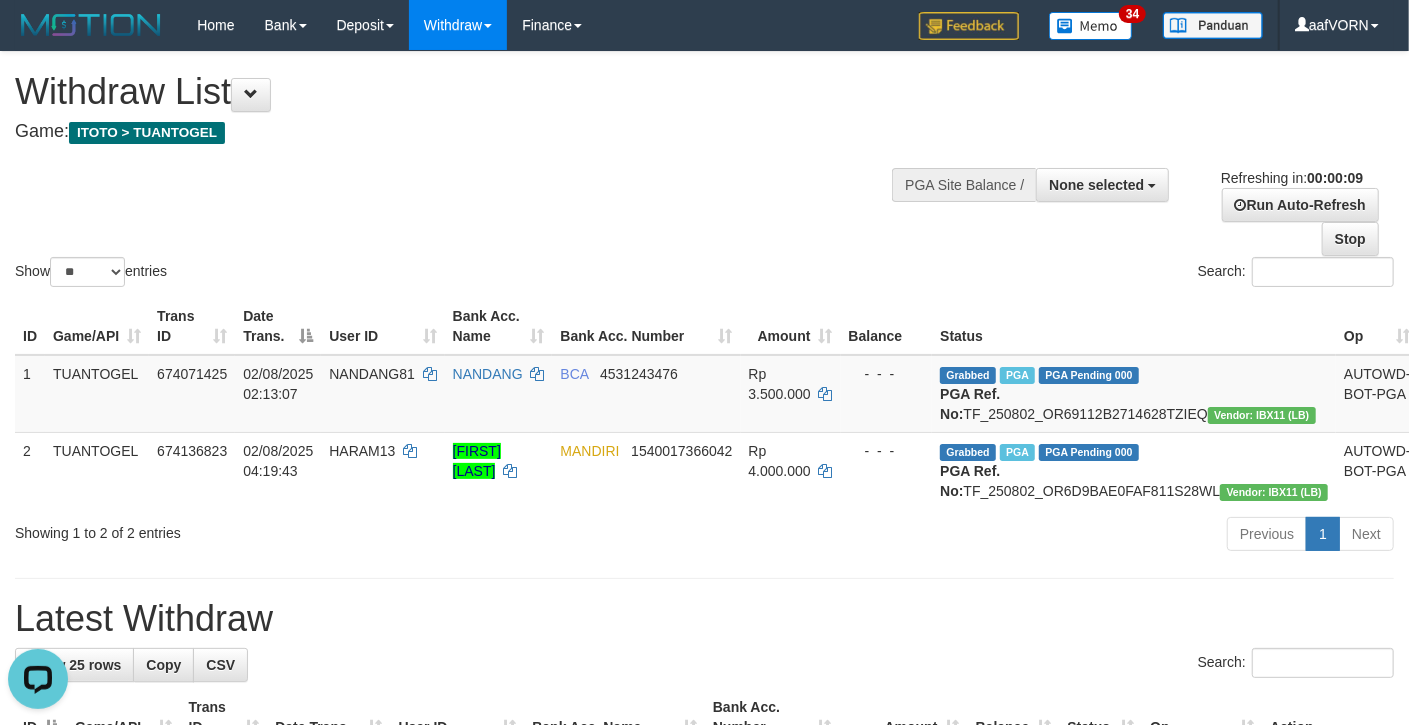 scroll, scrollTop: 0, scrollLeft: 0, axis: both 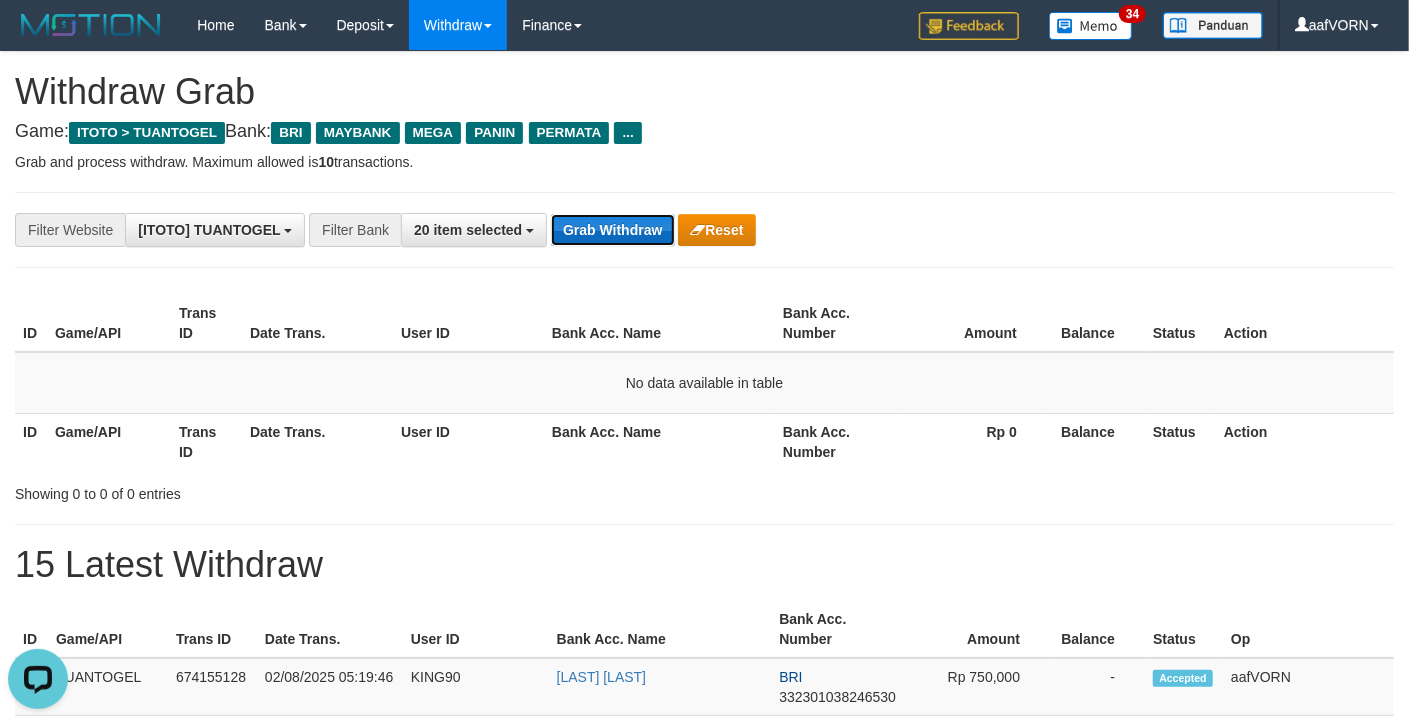 click on "Grab Withdraw" at bounding box center [612, 230] 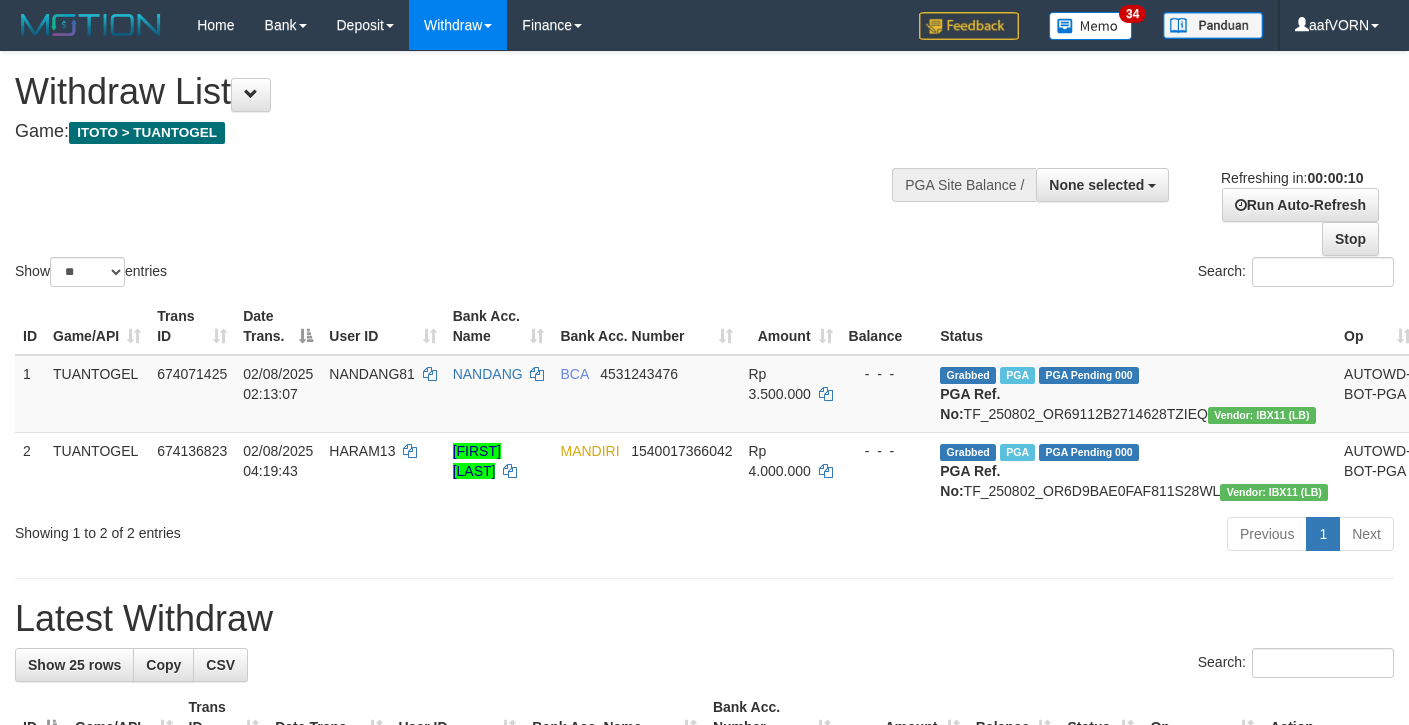 select 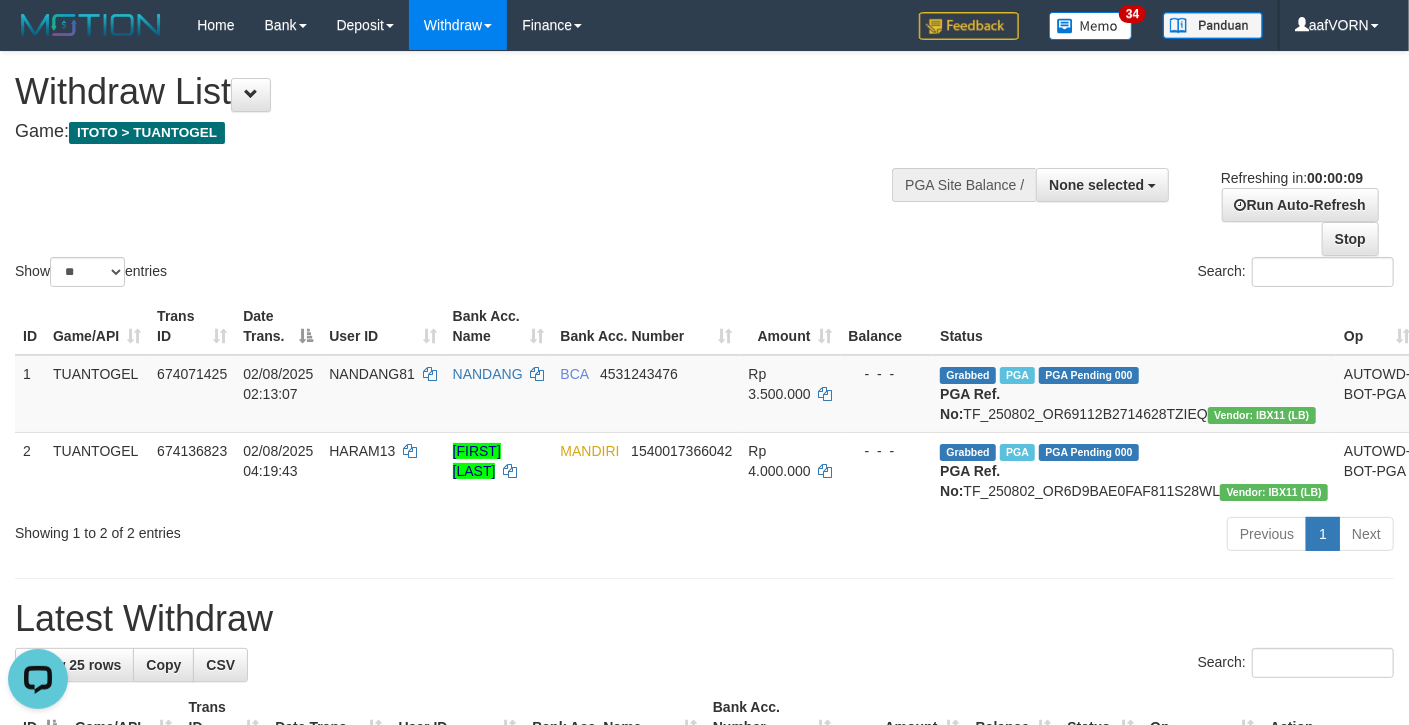 scroll, scrollTop: 0, scrollLeft: 0, axis: both 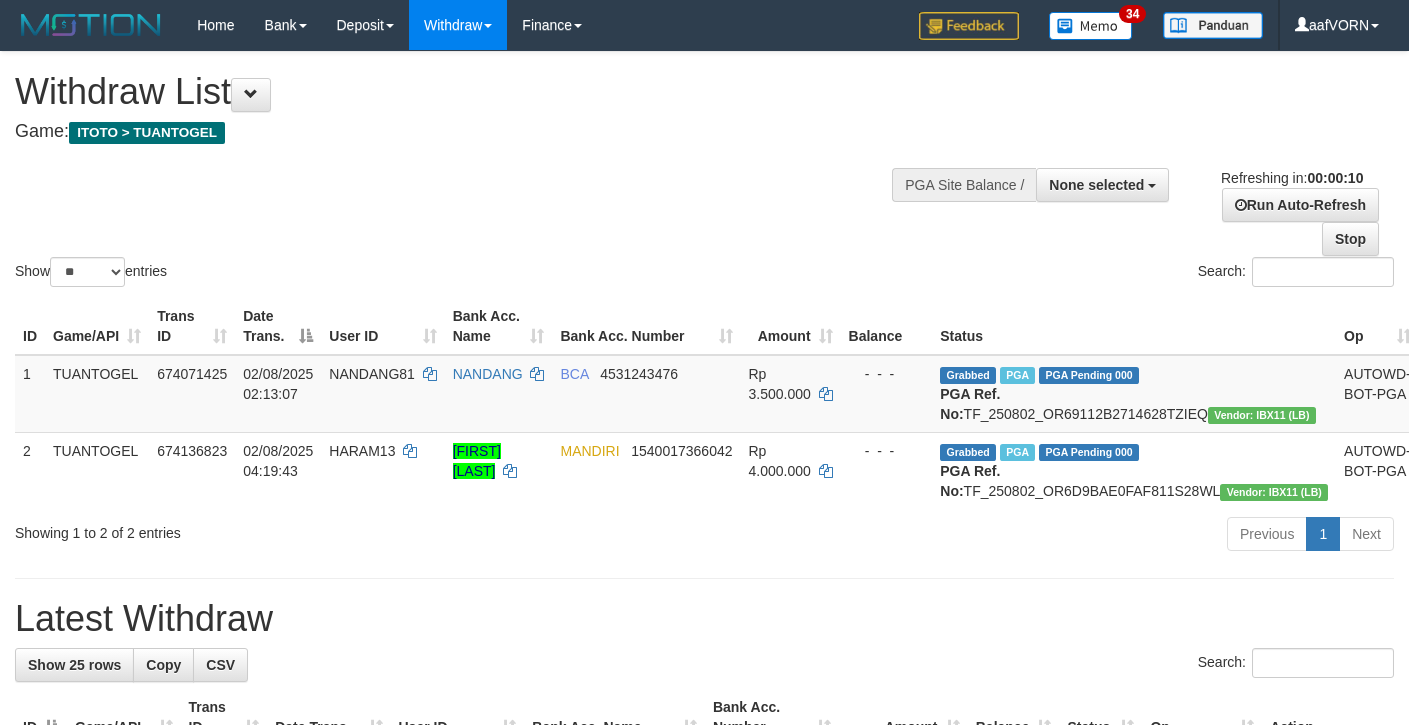 select 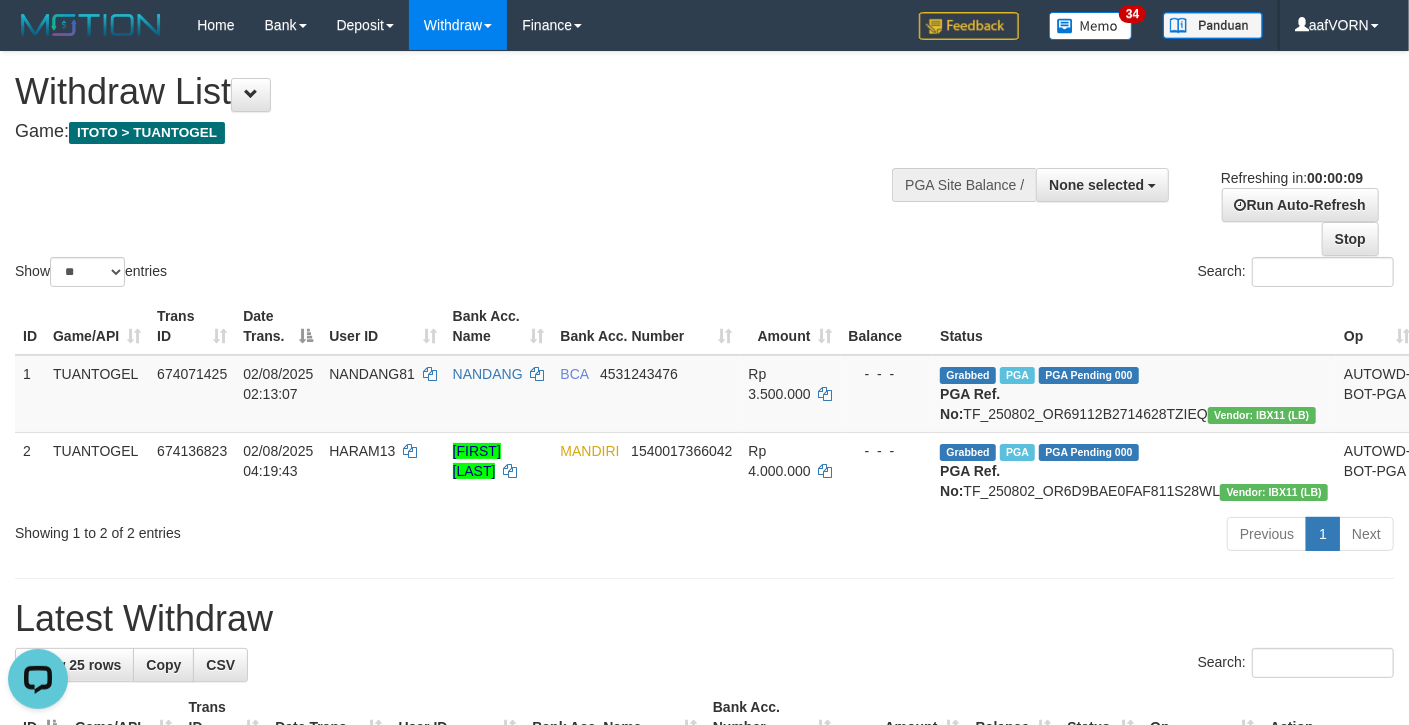 scroll, scrollTop: 0, scrollLeft: 0, axis: both 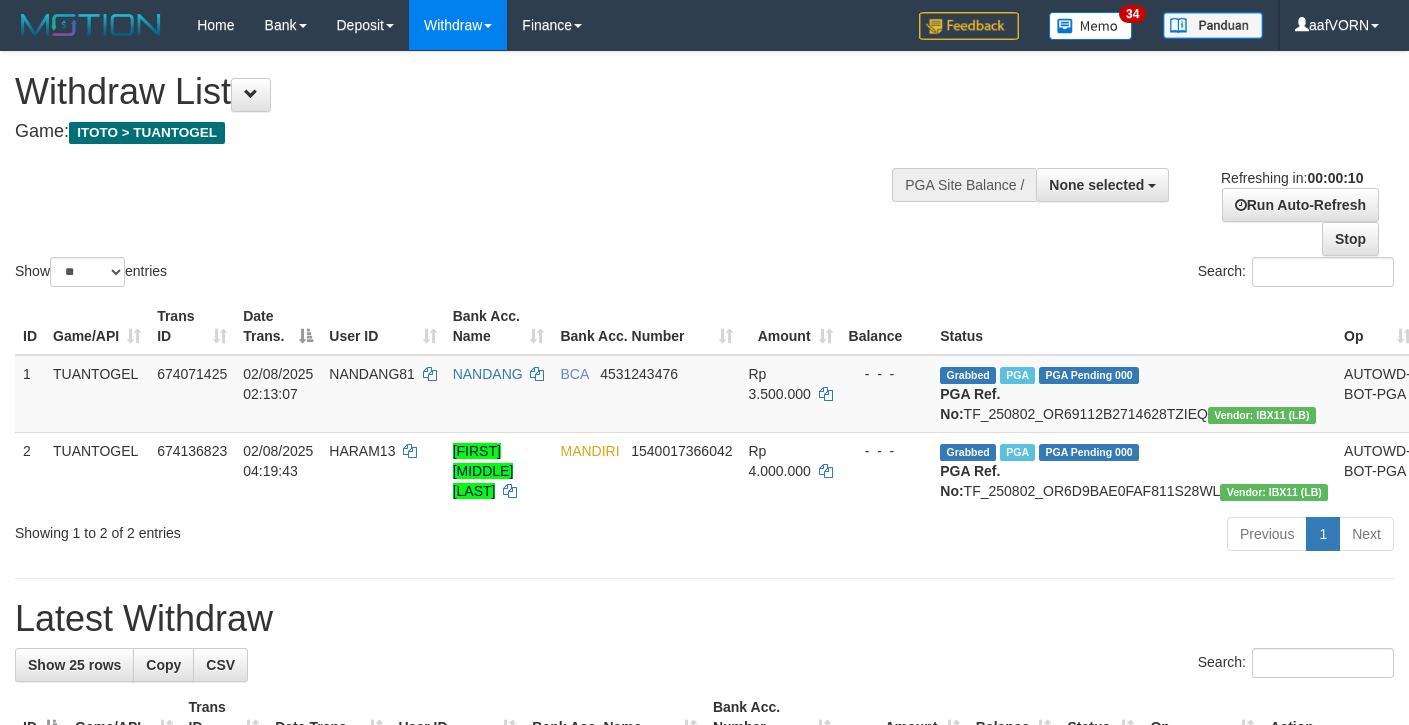 select 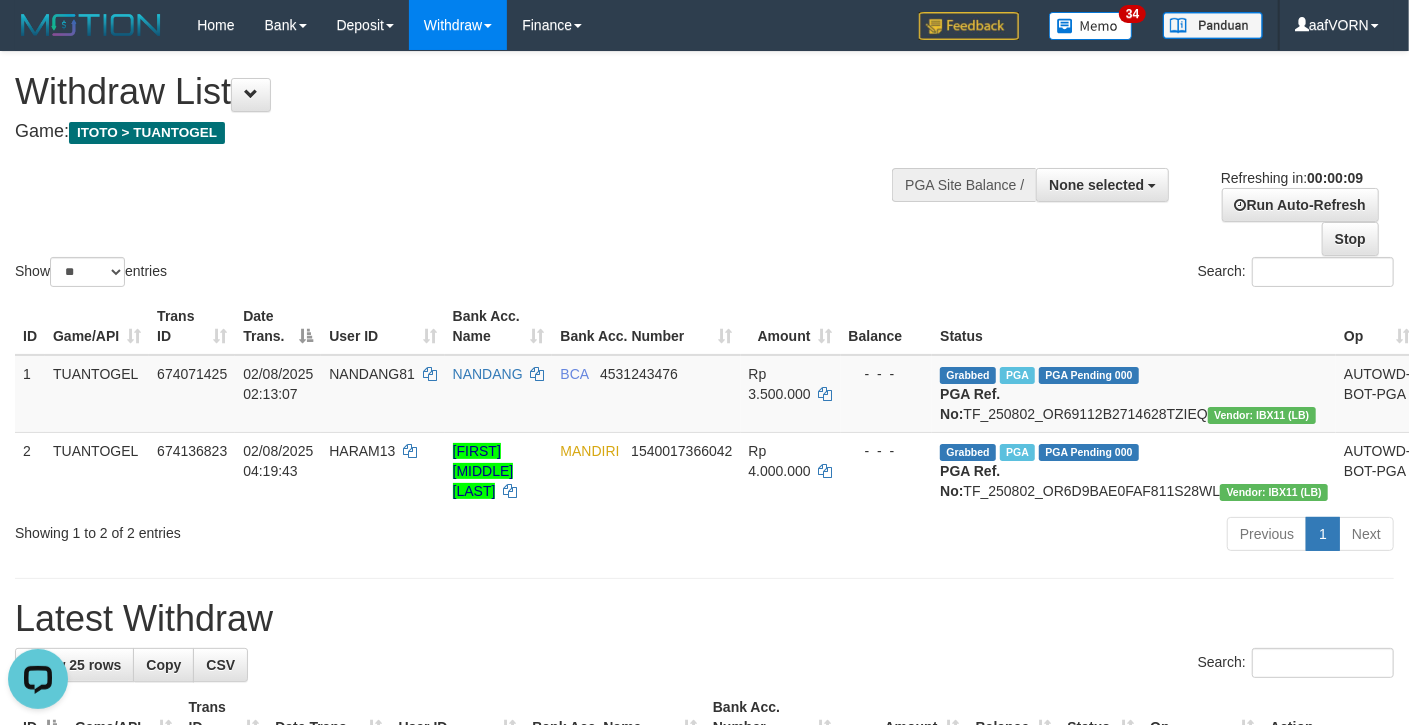 scroll, scrollTop: 0, scrollLeft: 0, axis: both 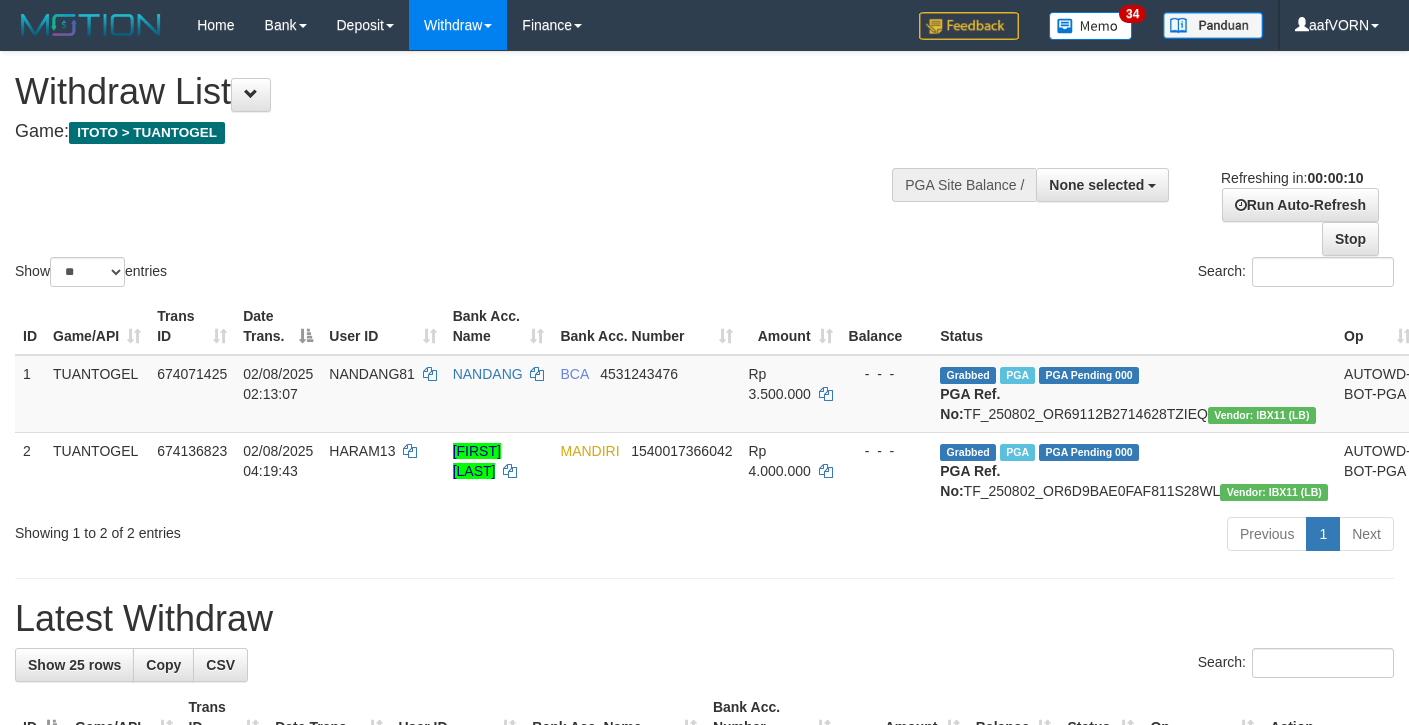select 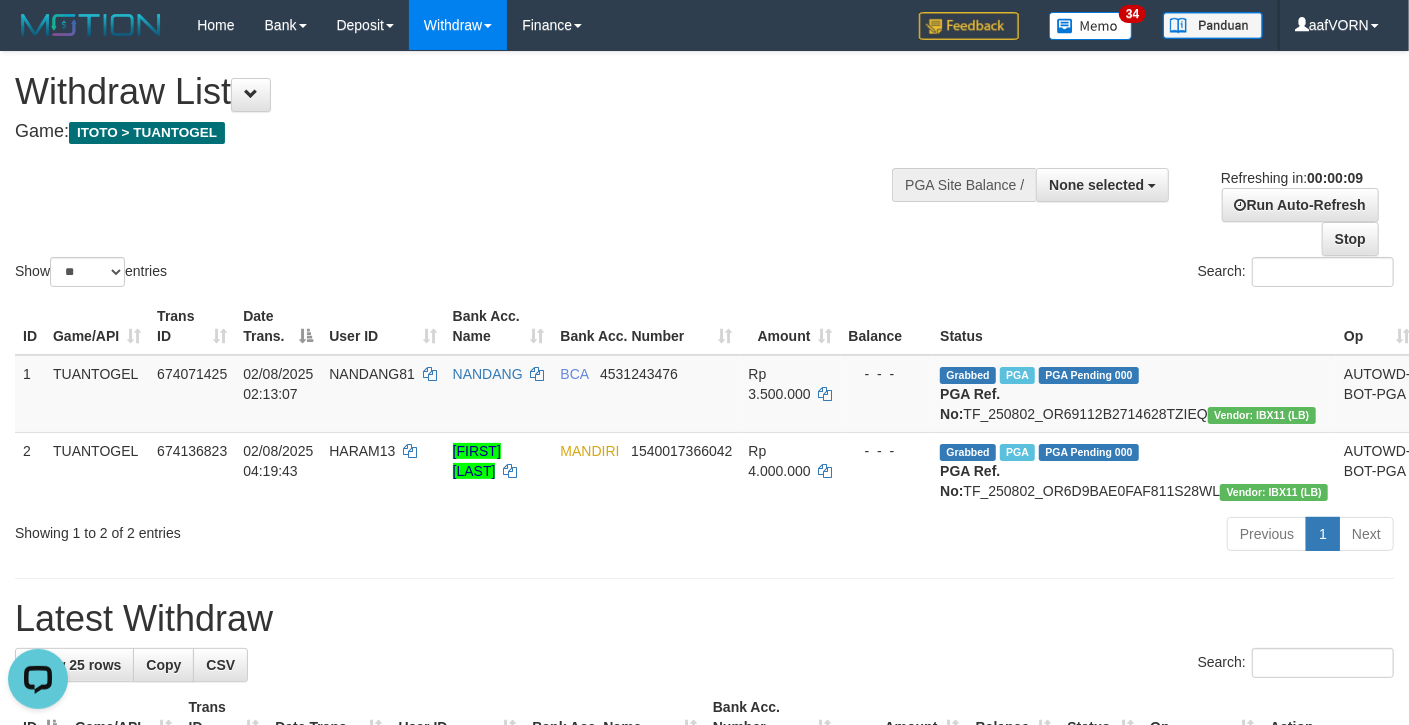 scroll, scrollTop: 0, scrollLeft: 0, axis: both 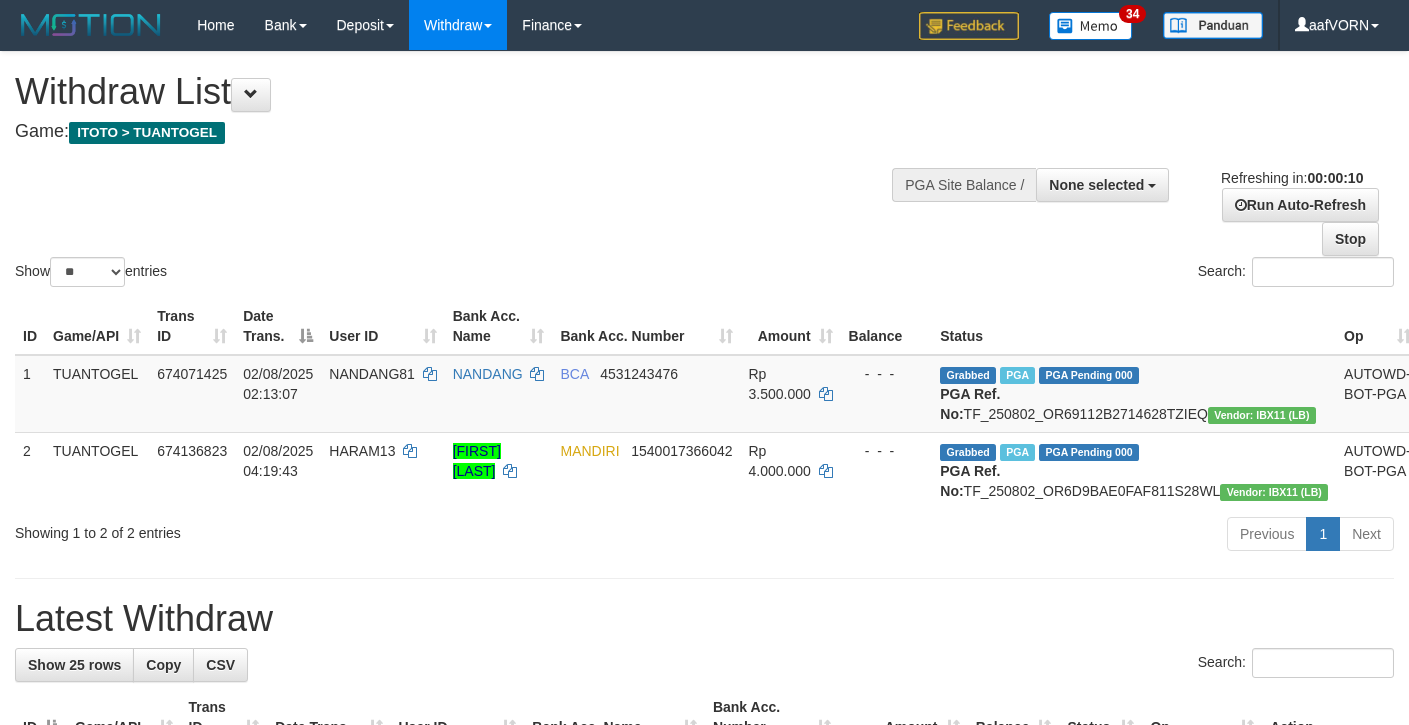 select 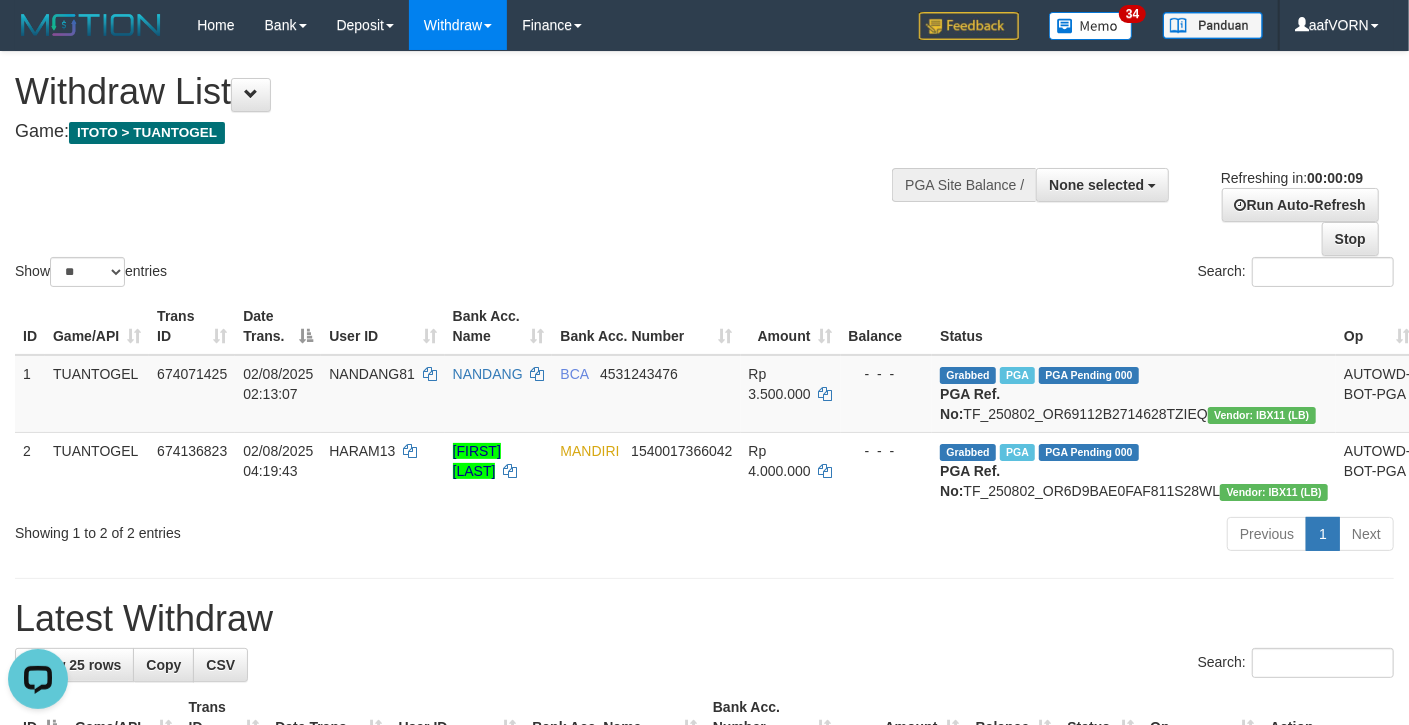 scroll, scrollTop: 0, scrollLeft: 0, axis: both 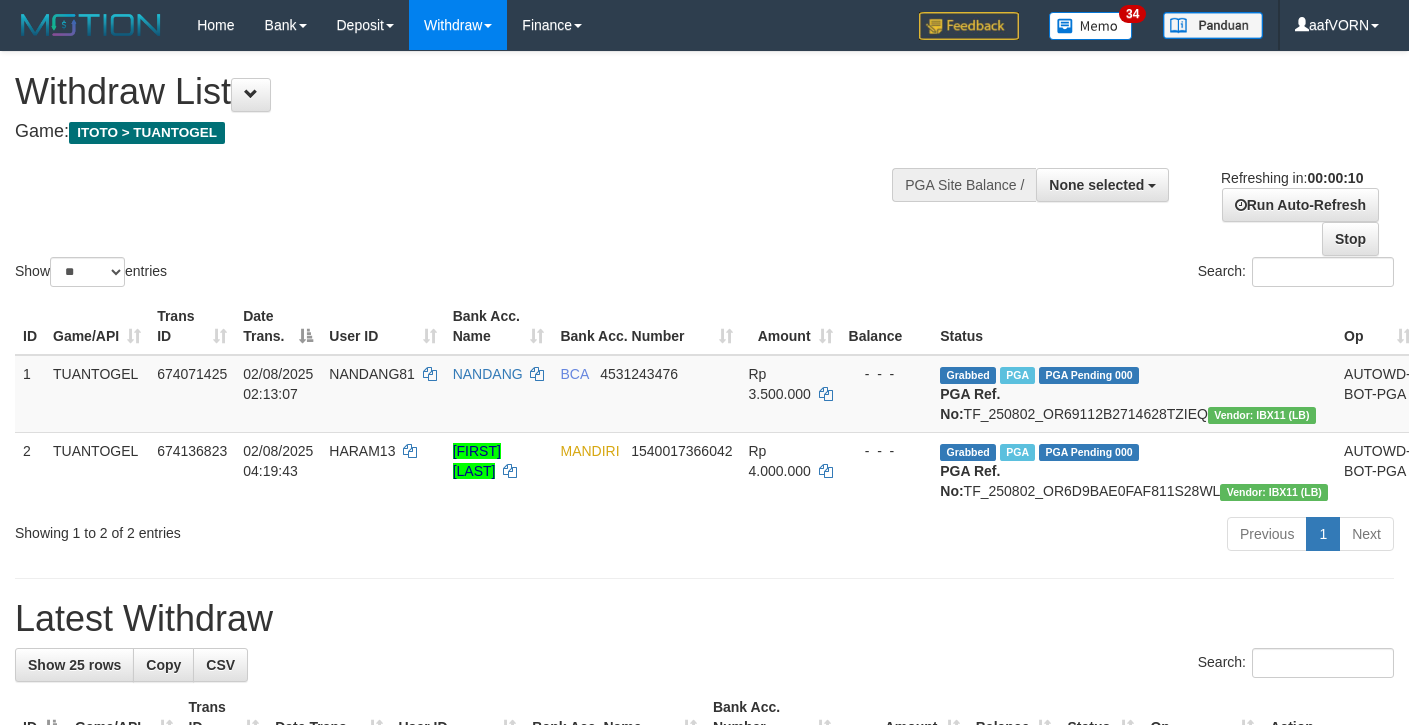select 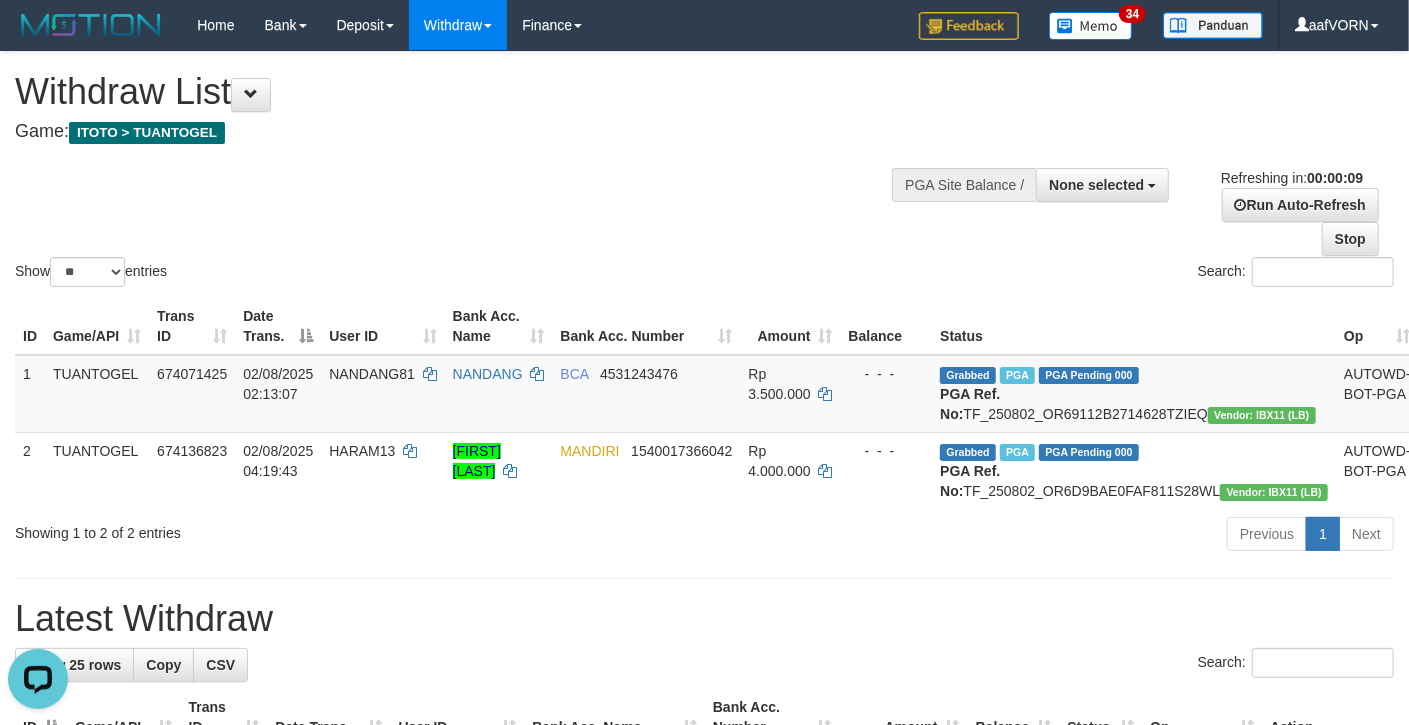 scroll, scrollTop: 0, scrollLeft: 0, axis: both 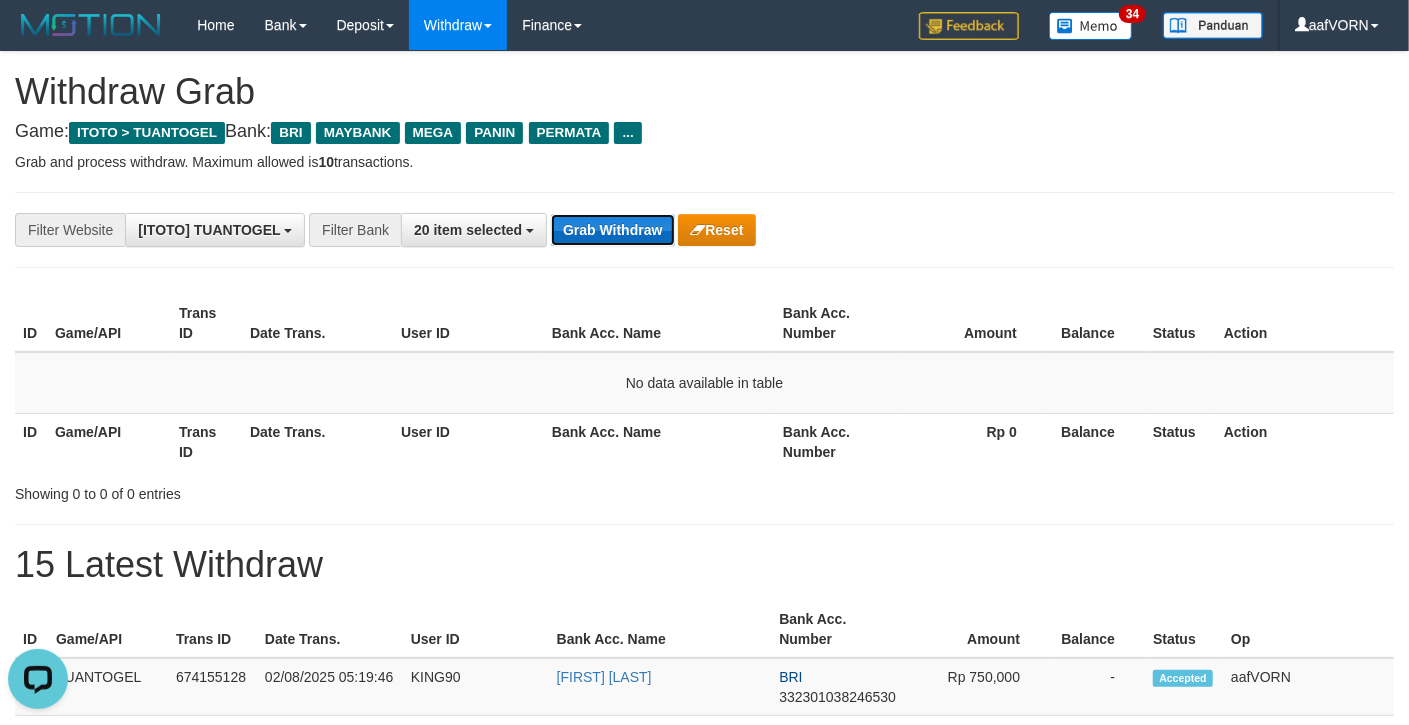 click on "Grab Withdraw" at bounding box center (612, 230) 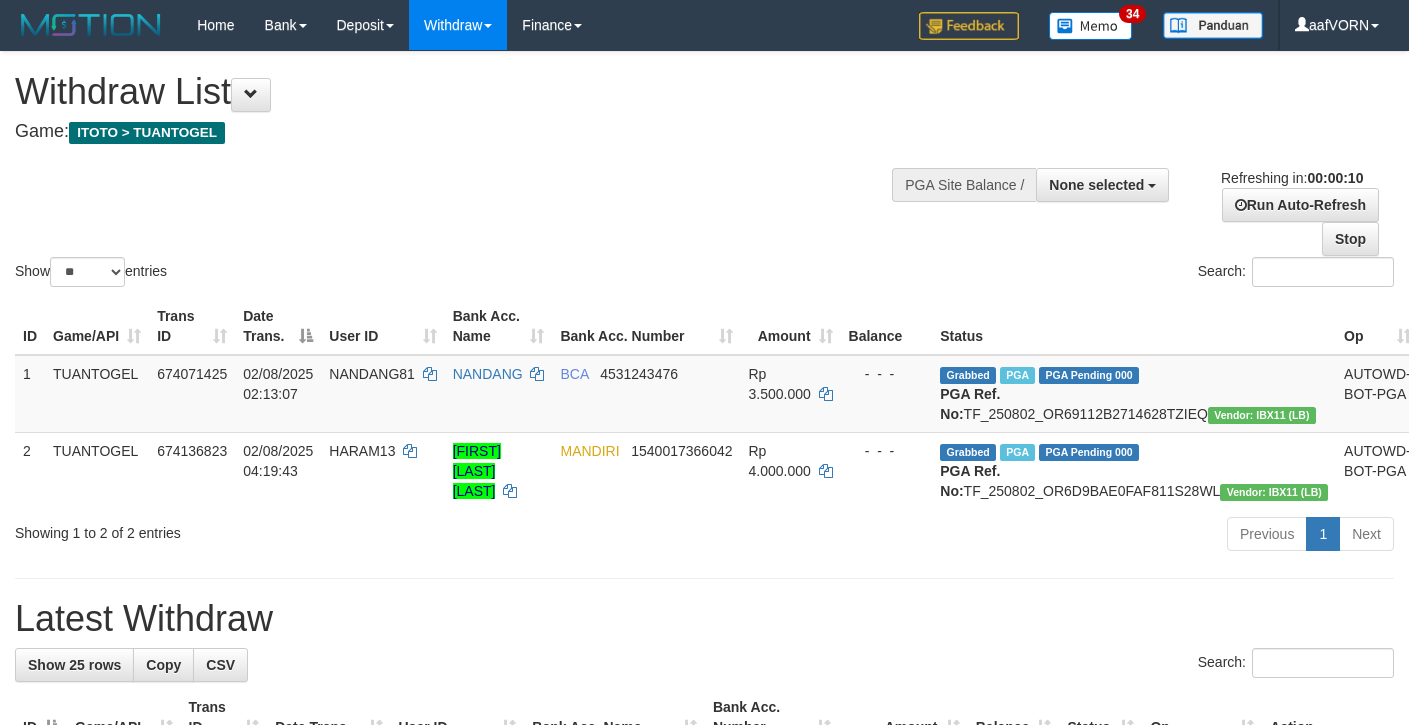 select 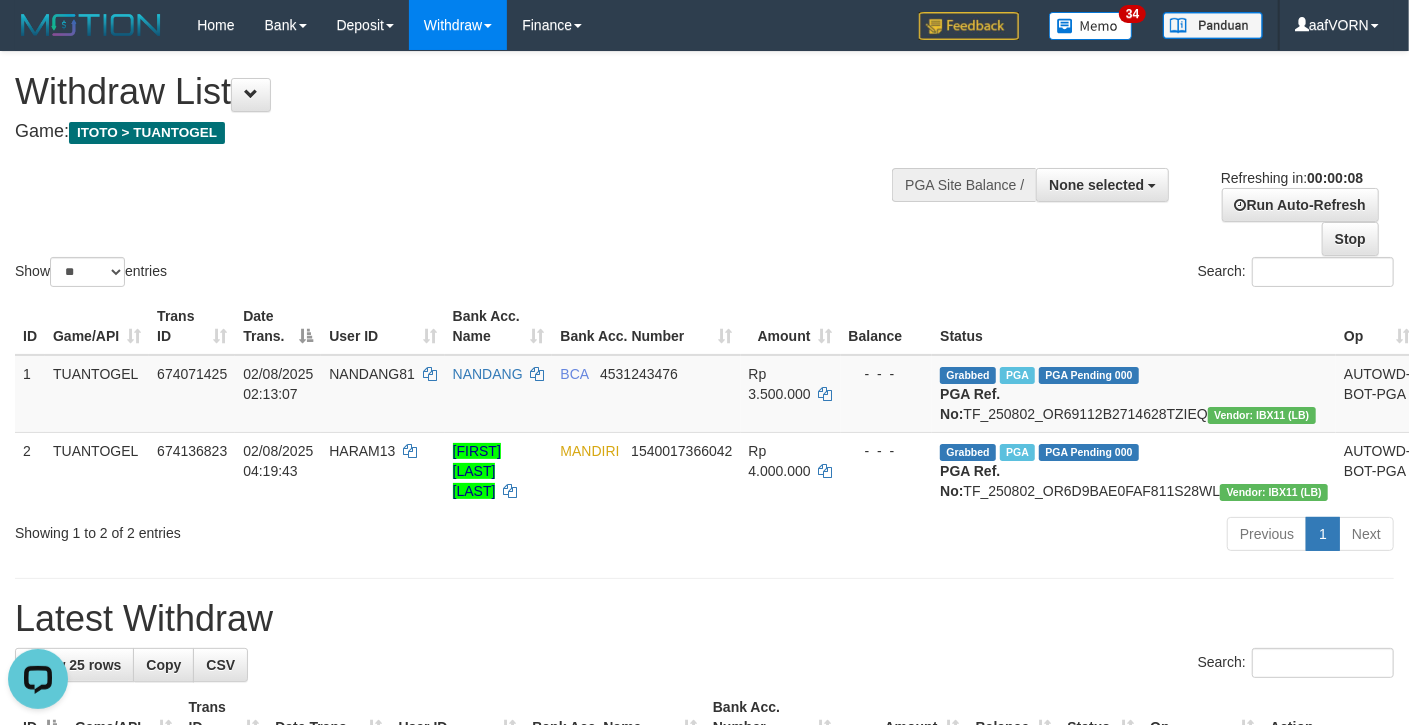 scroll, scrollTop: 0, scrollLeft: 0, axis: both 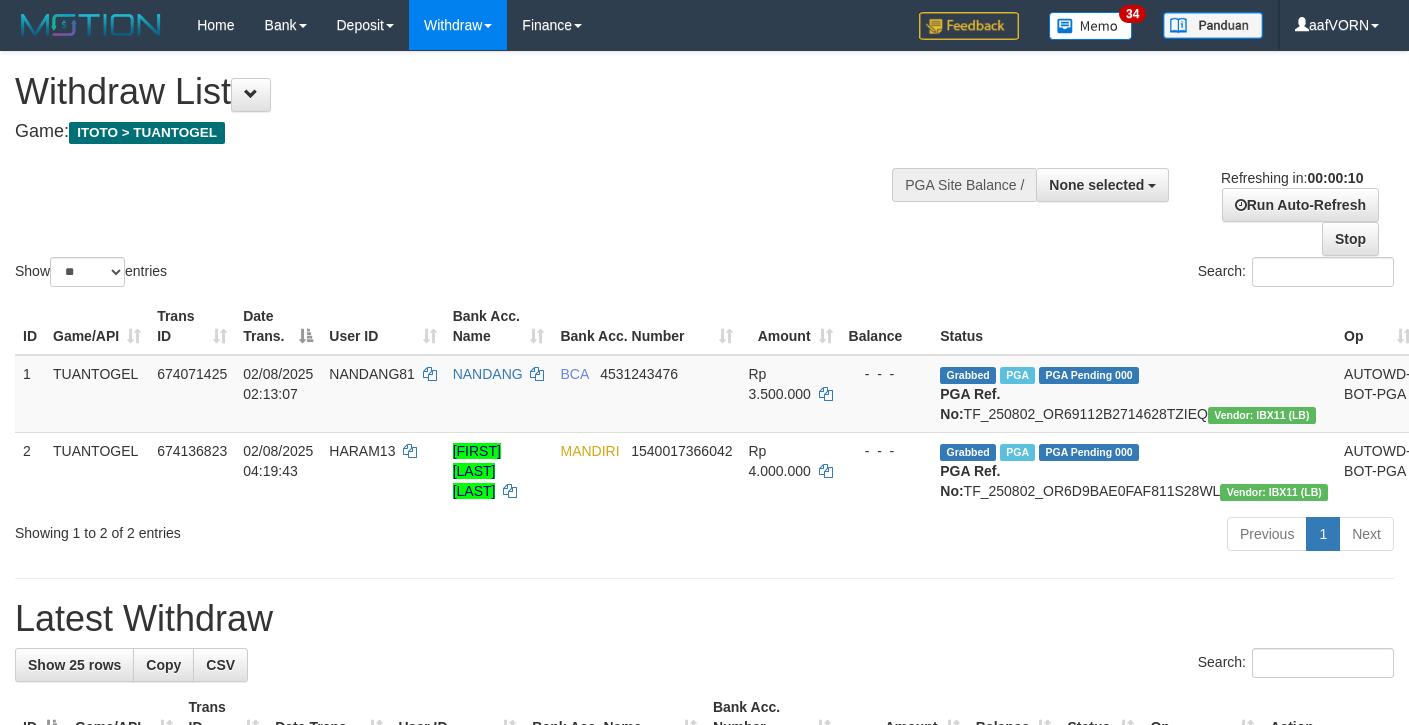 select 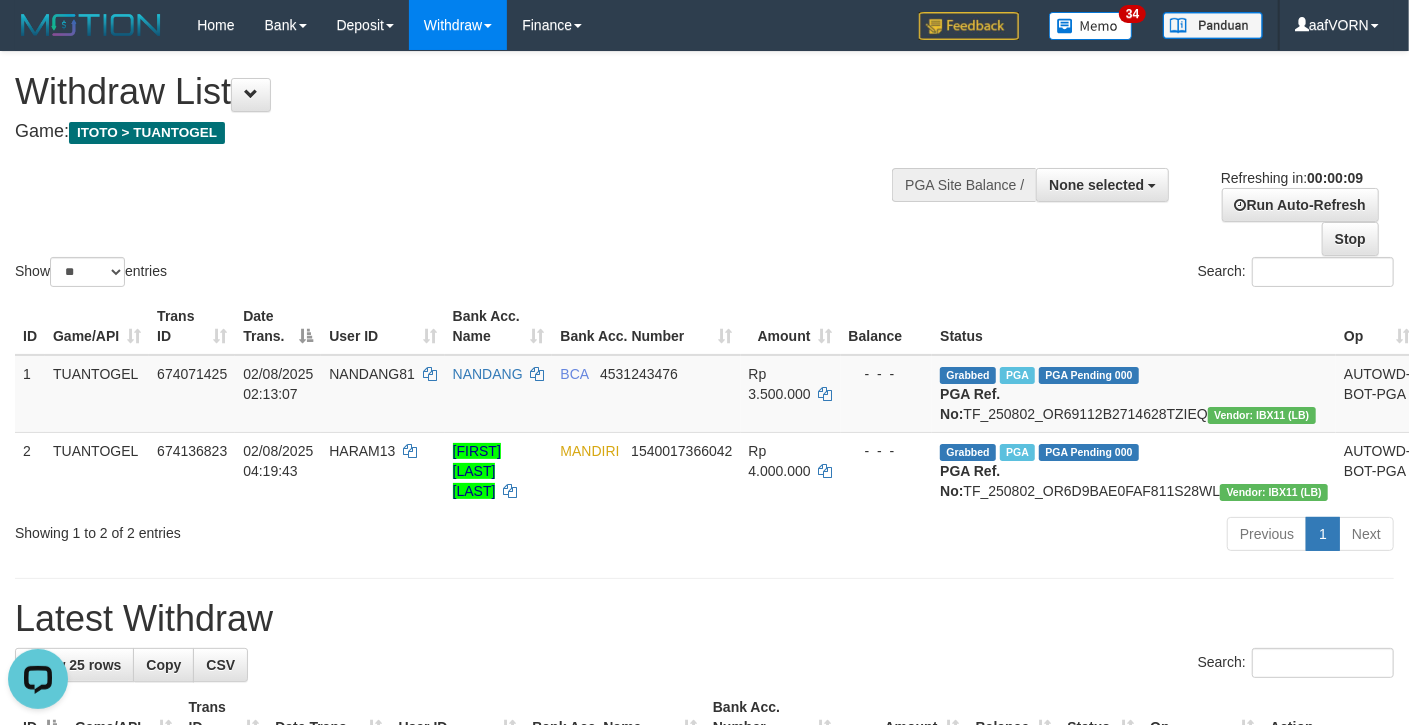scroll, scrollTop: 0, scrollLeft: 0, axis: both 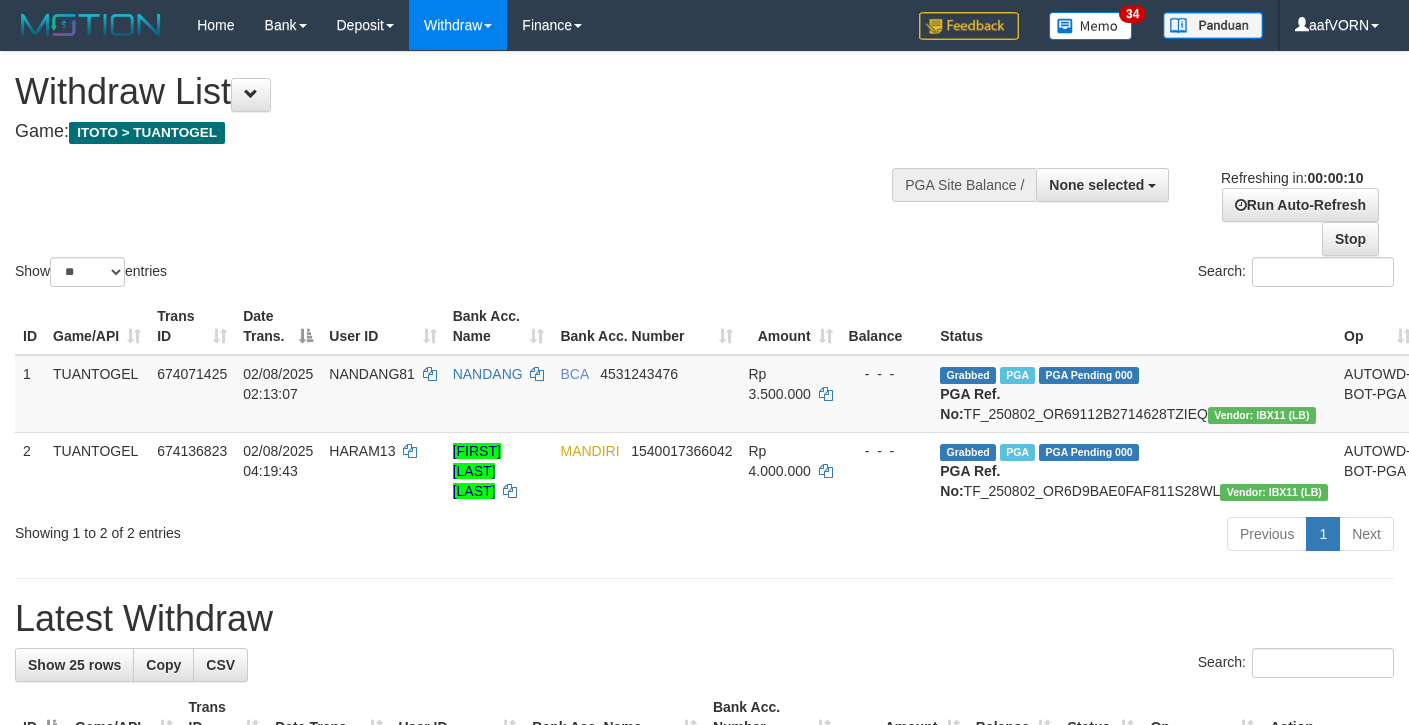 select 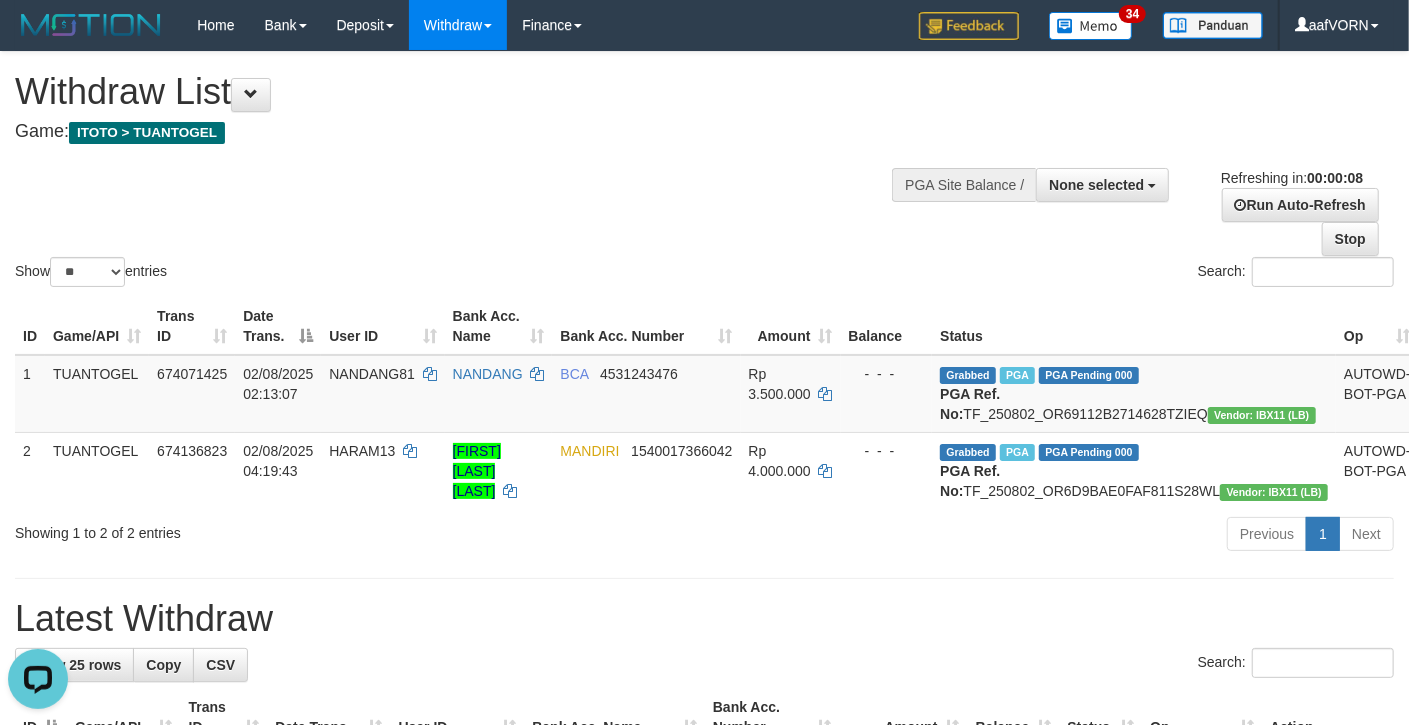 scroll, scrollTop: 0, scrollLeft: 0, axis: both 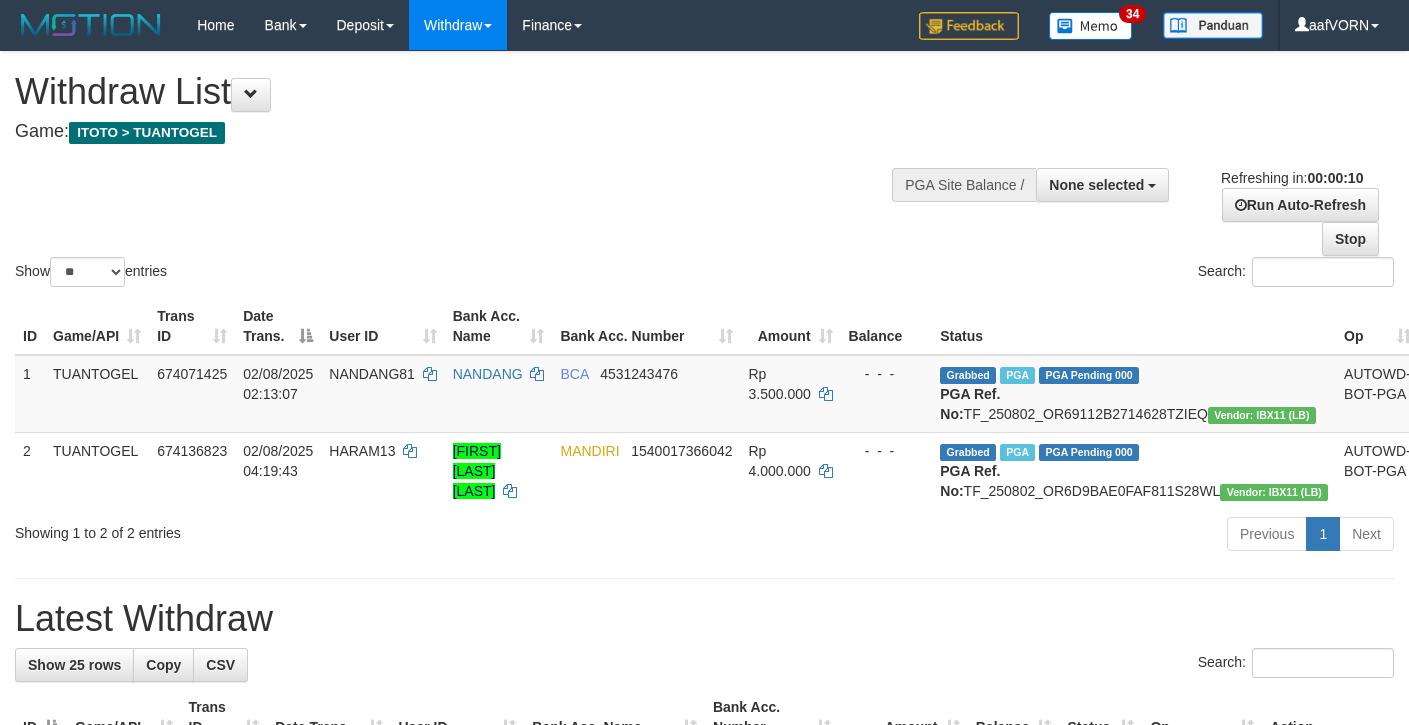 select 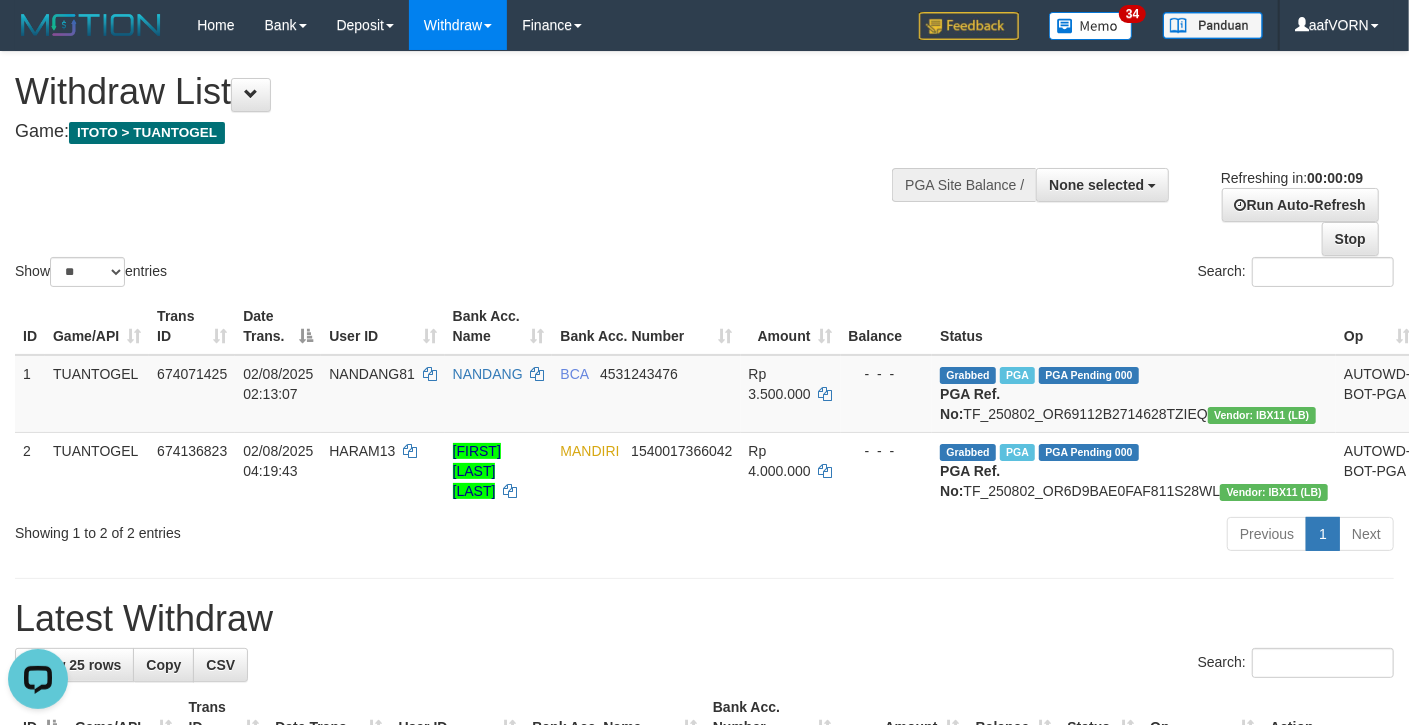 scroll, scrollTop: 0, scrollLeft: 0, axis: both 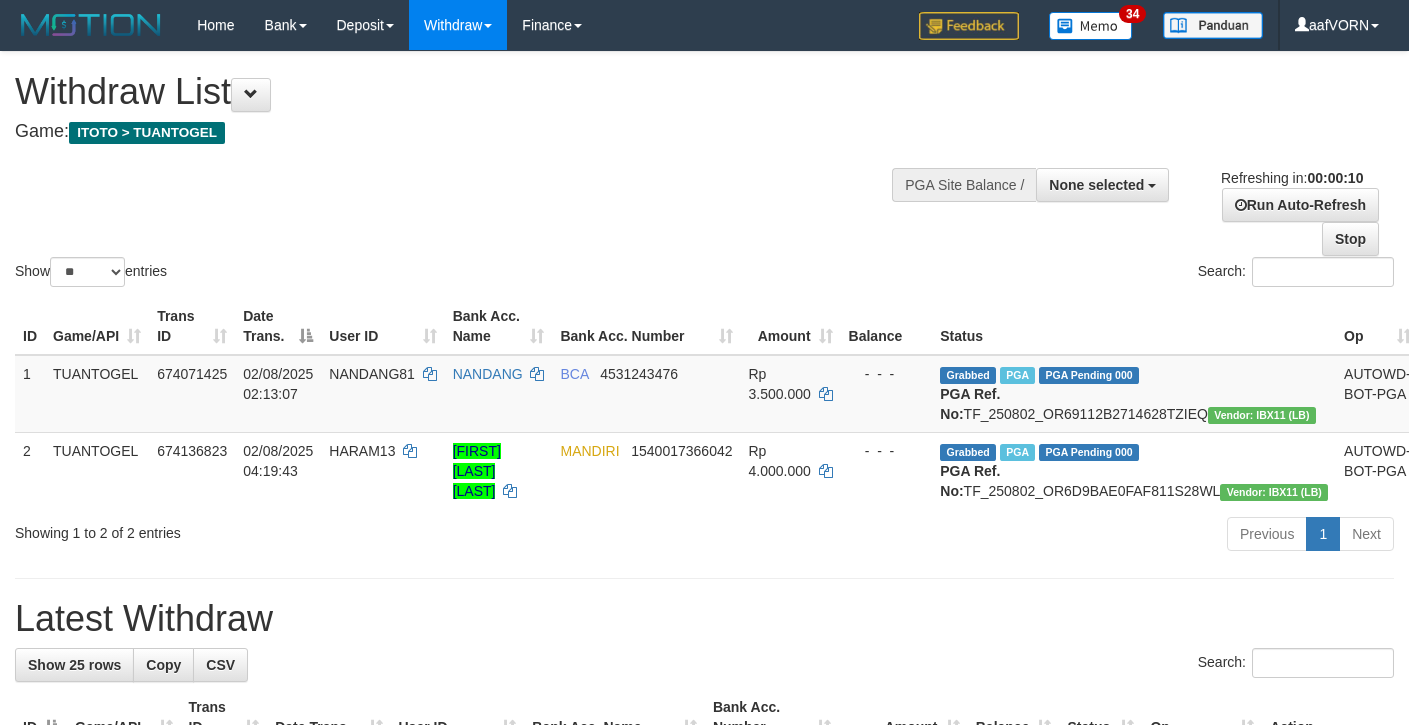 select 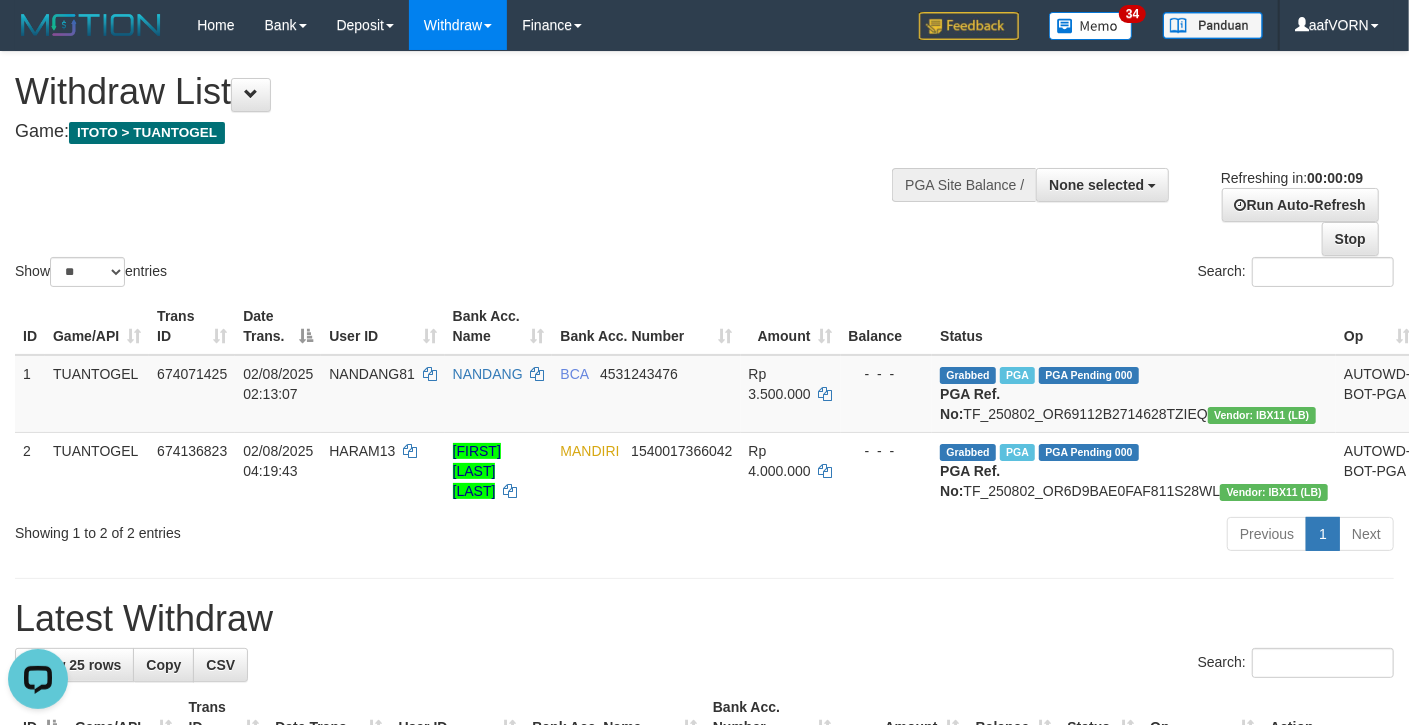 scroll, scrollTop: 0, scrollLeft: 0, axis: both 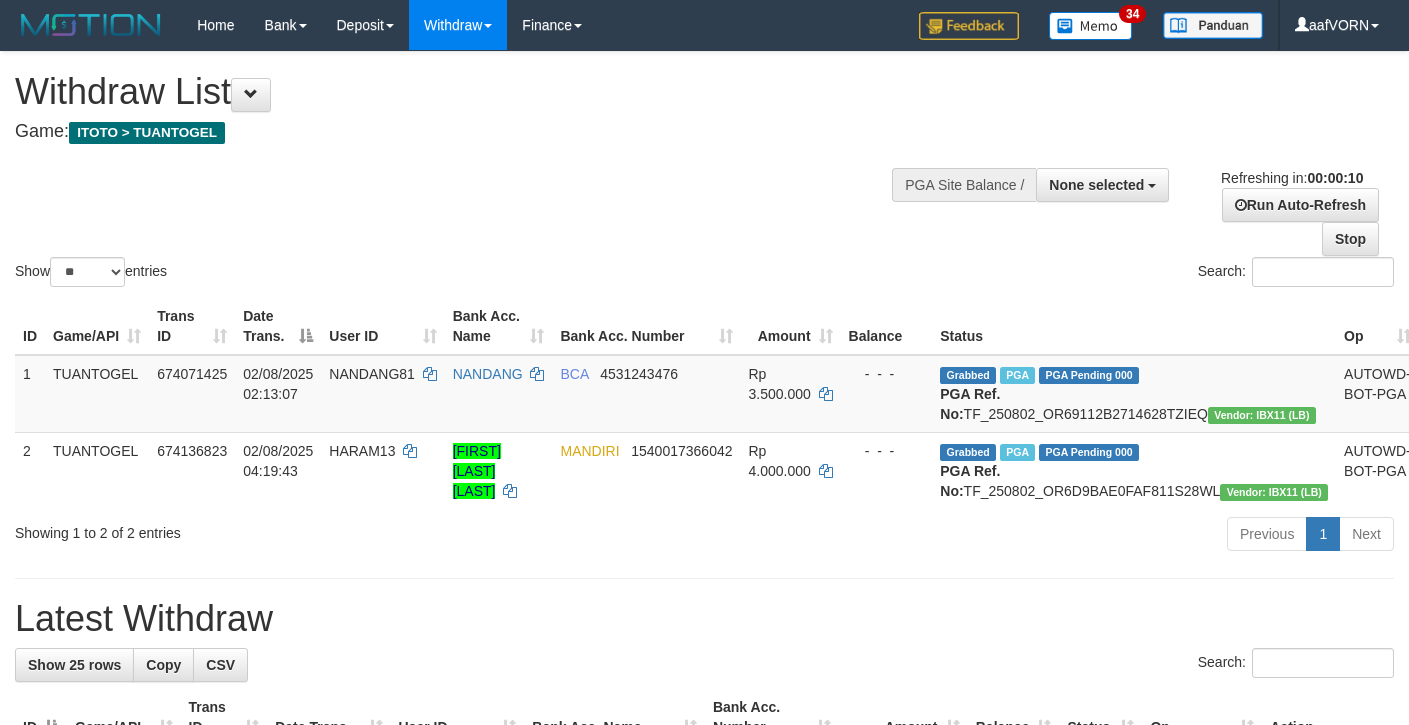 select 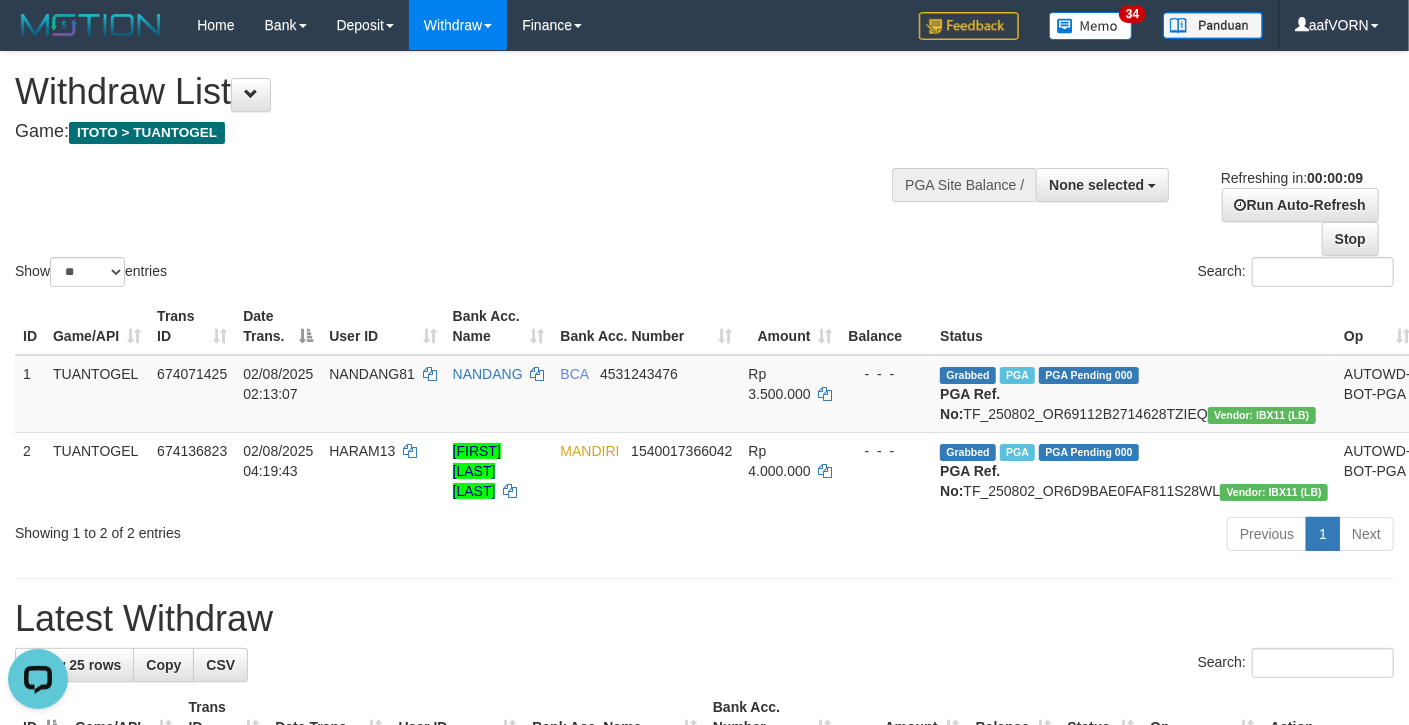 scroll, scrollTop: 0, scrollLeft: 0, axis: both 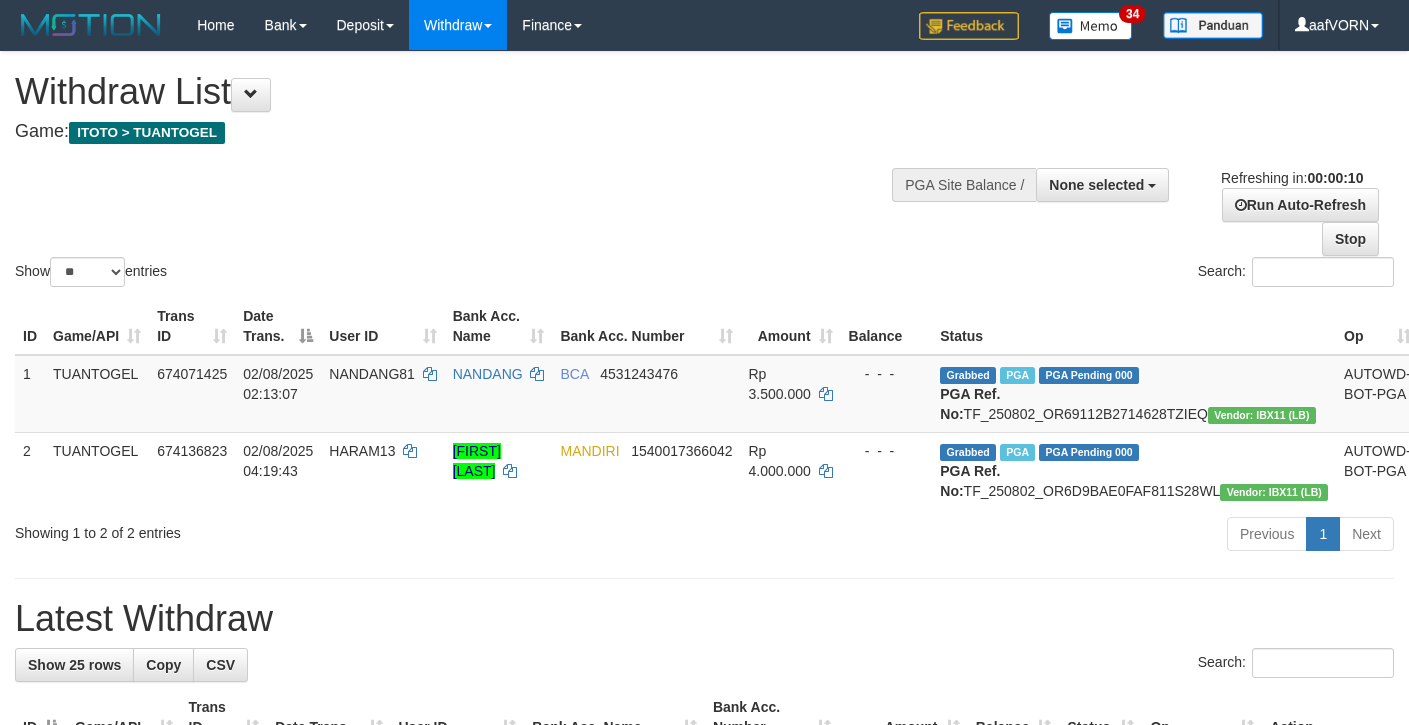 select 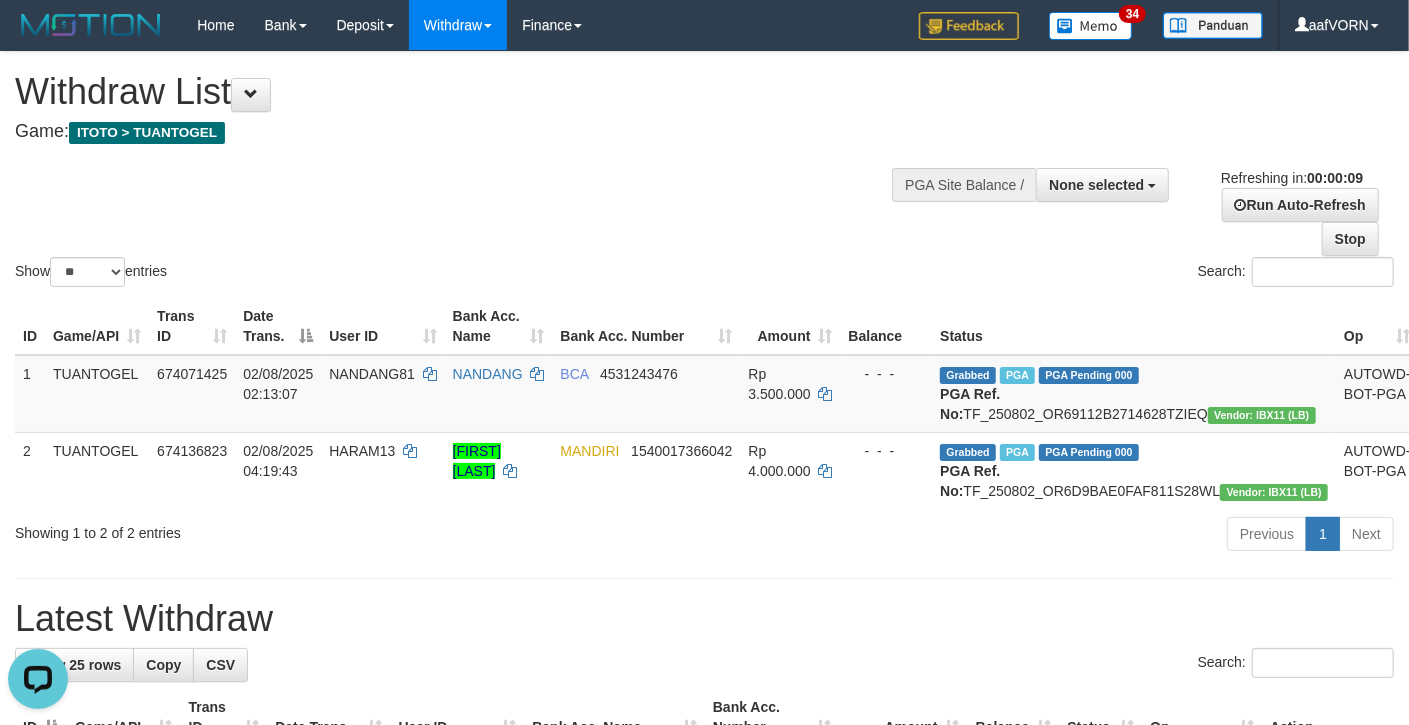 scroll, scrollTop: 0, scrollLeft: 0, axis: both 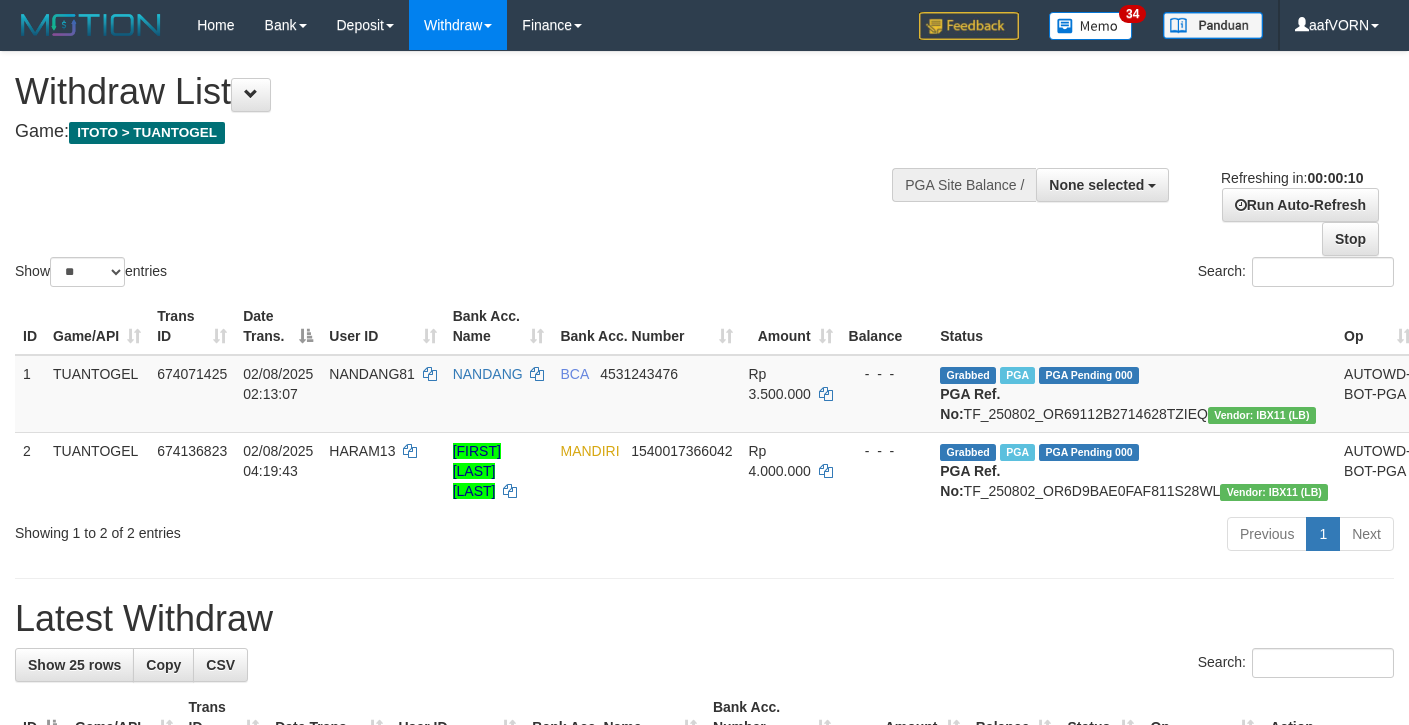 select 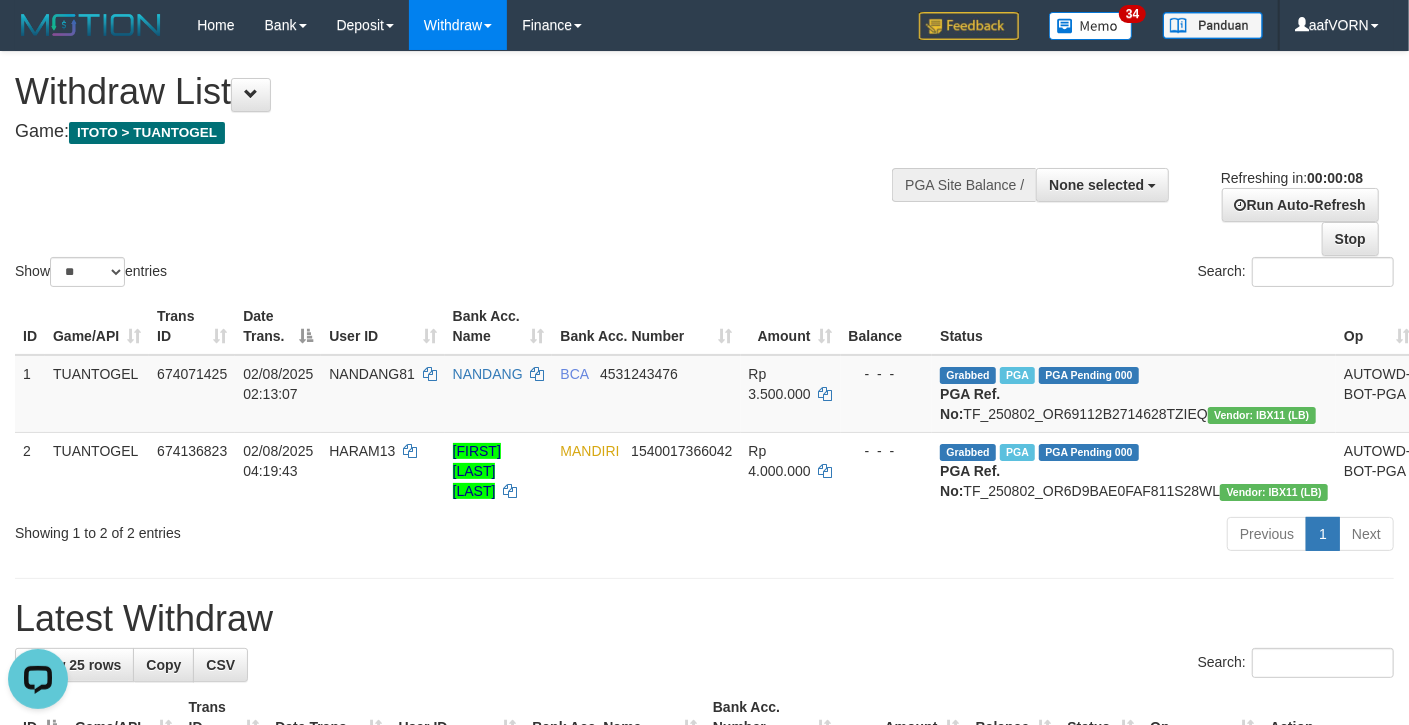 scroll, scrollTop: 0, scrollLeft: 0, axis: both 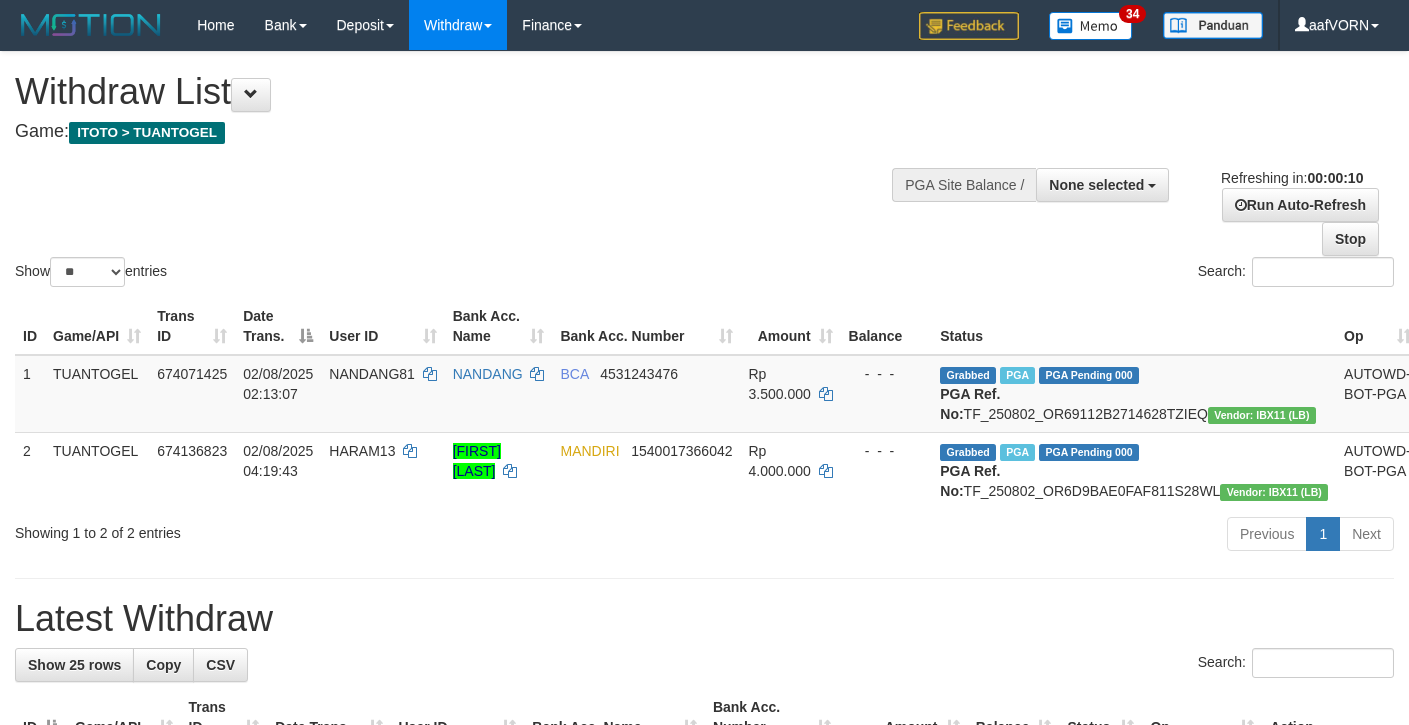 select 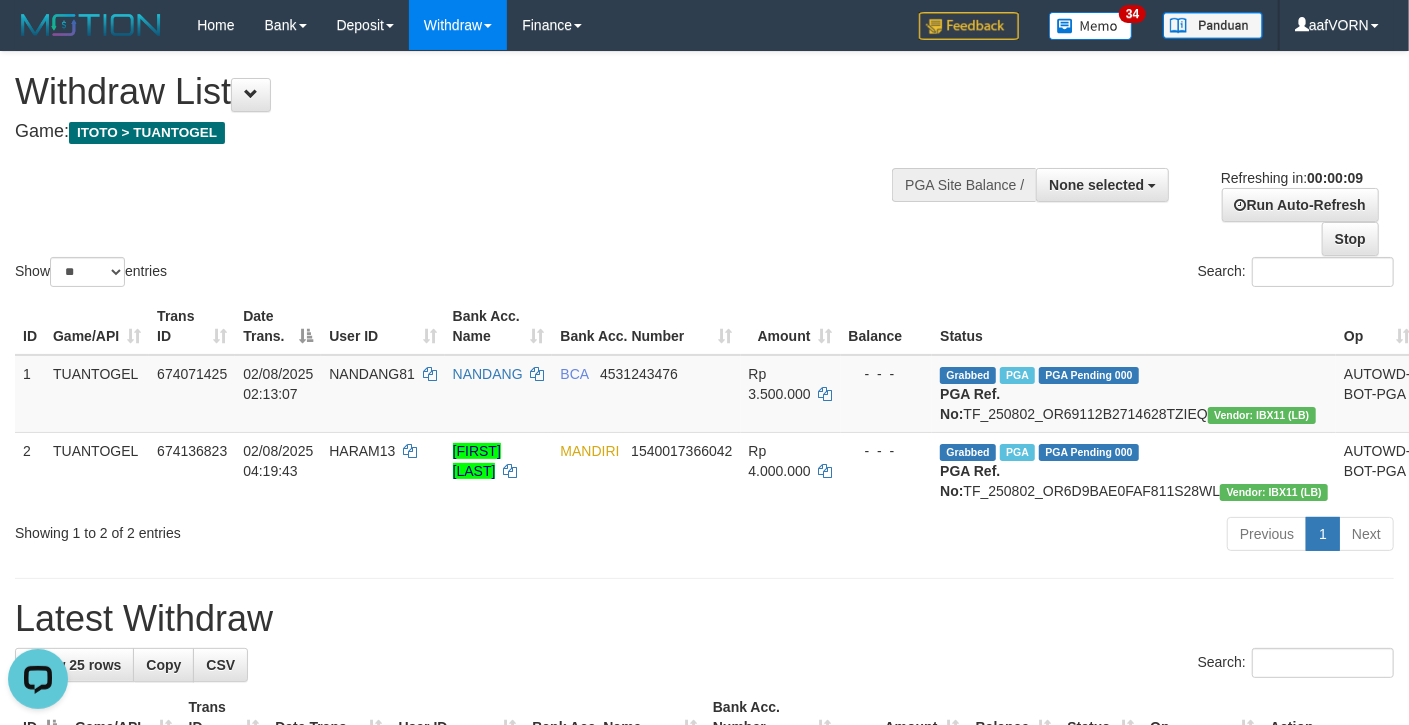 scroll, scrollTop: 0, scrollLeft: 0, axis: both 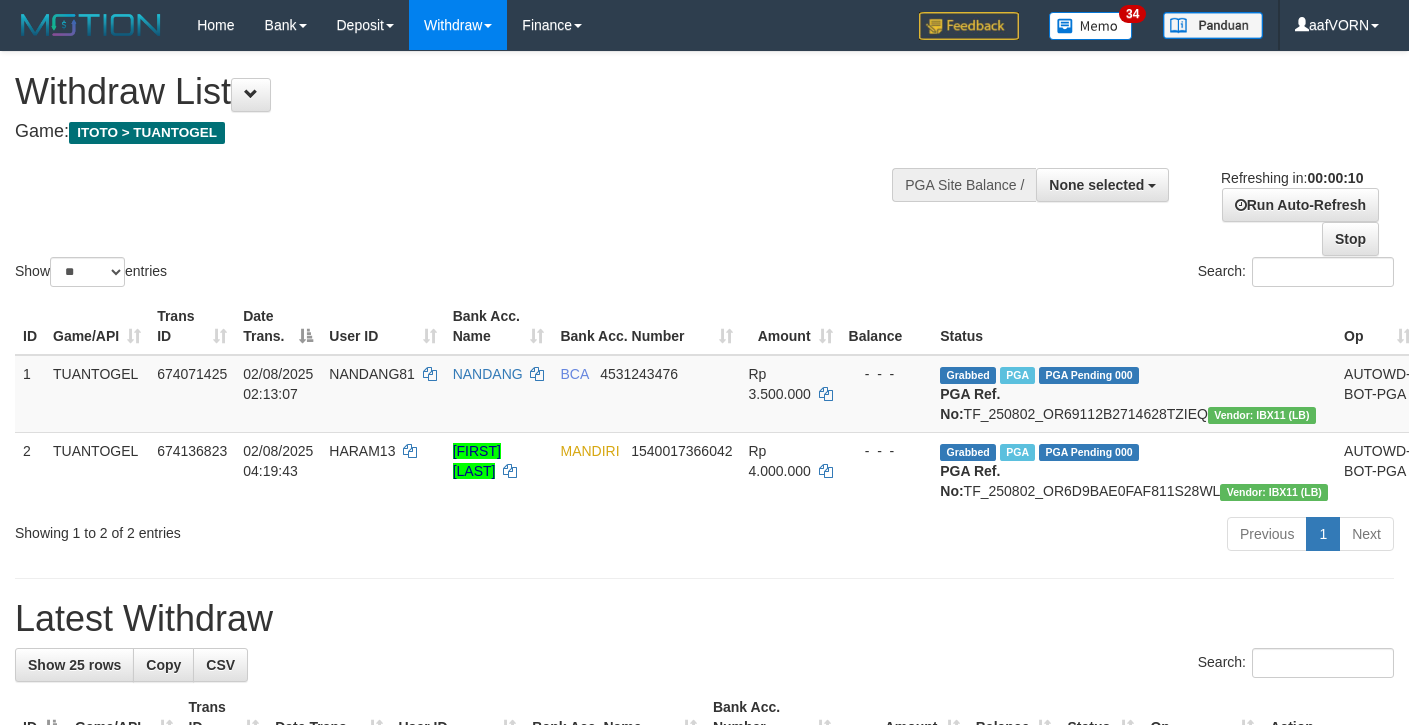 select 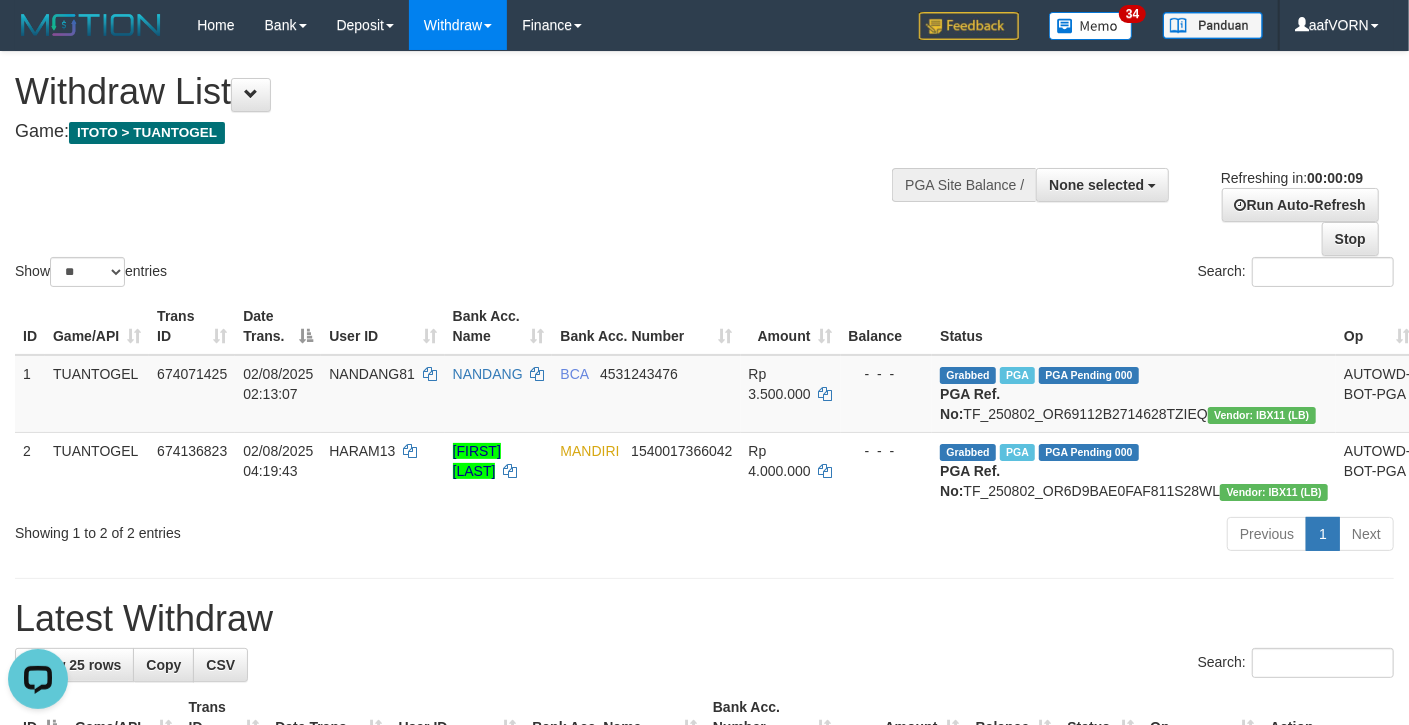scroll, scrollTop: 0, scrollLeft: 0, axis: both 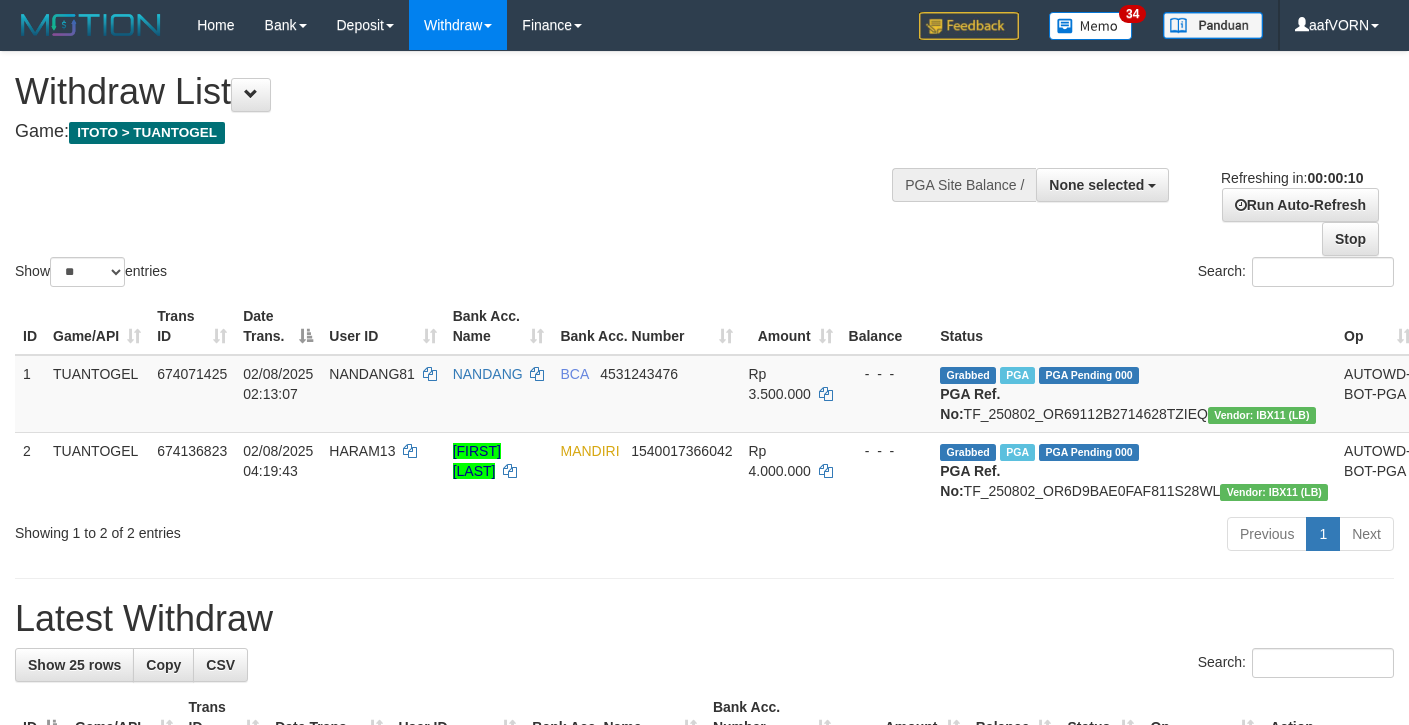 select 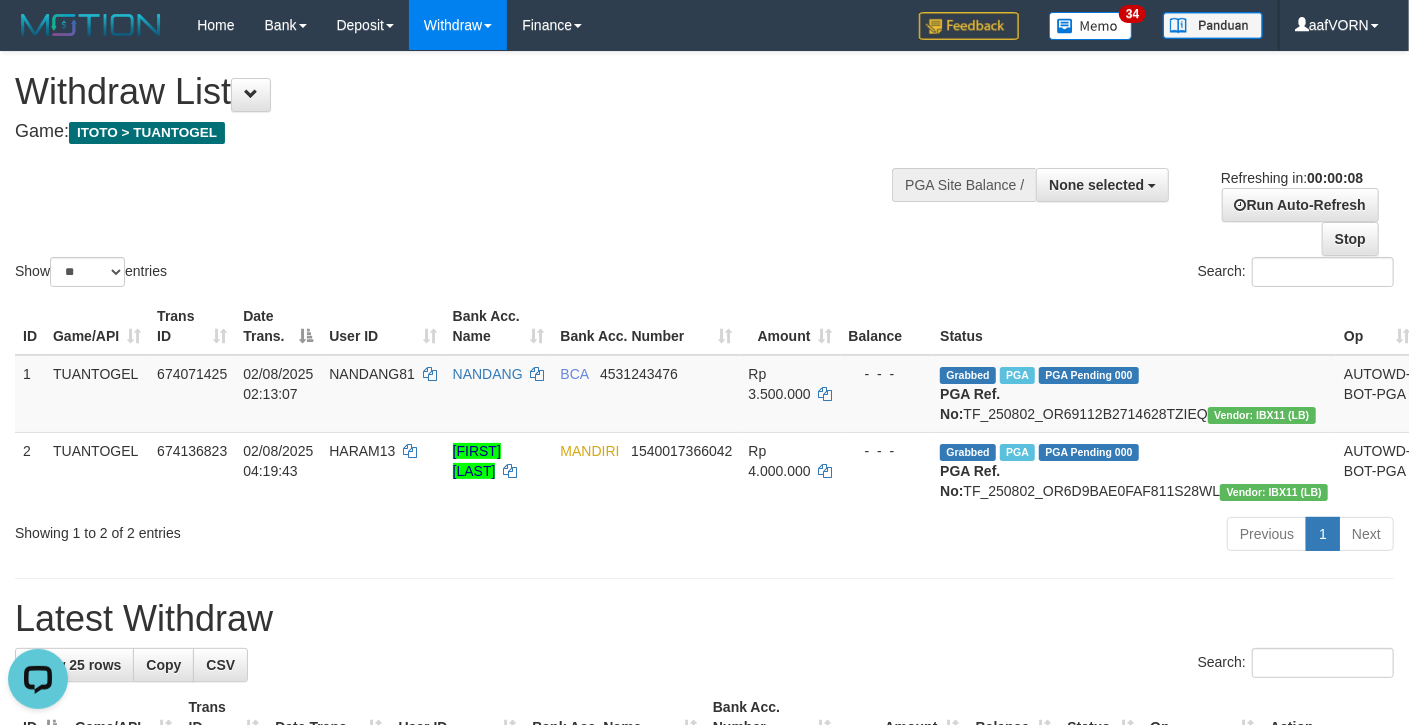 scroll, scrollTop: 0, scrollLeft: 0, axis: both 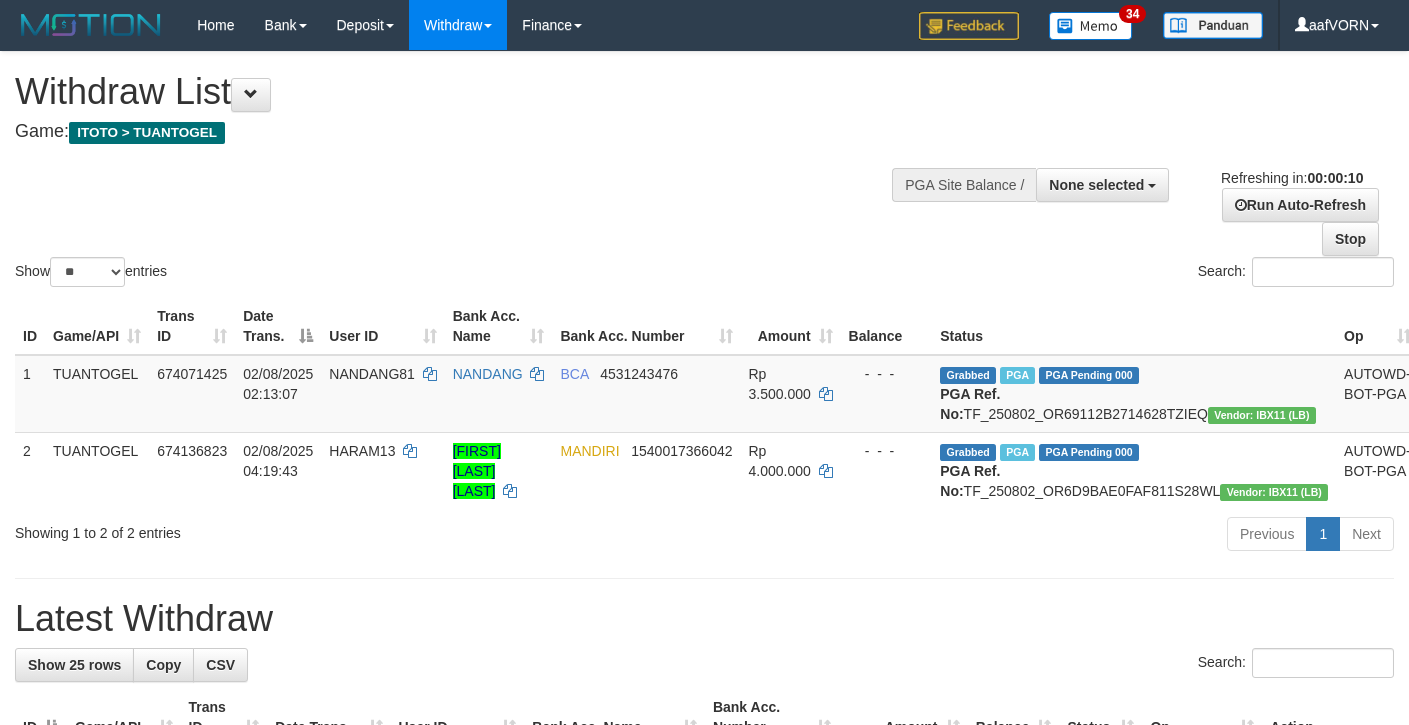 select 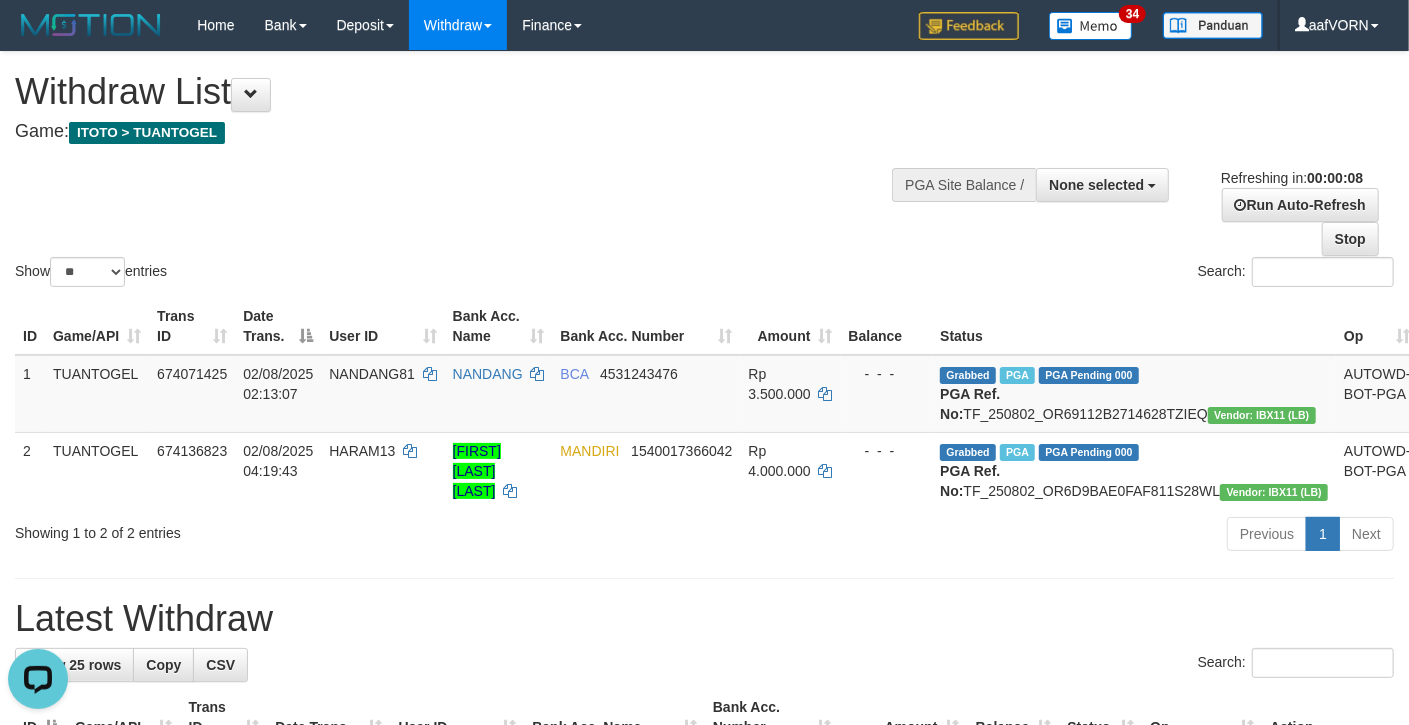 scroll, scrollTop: 0, scrollLeft: 0, axis: both 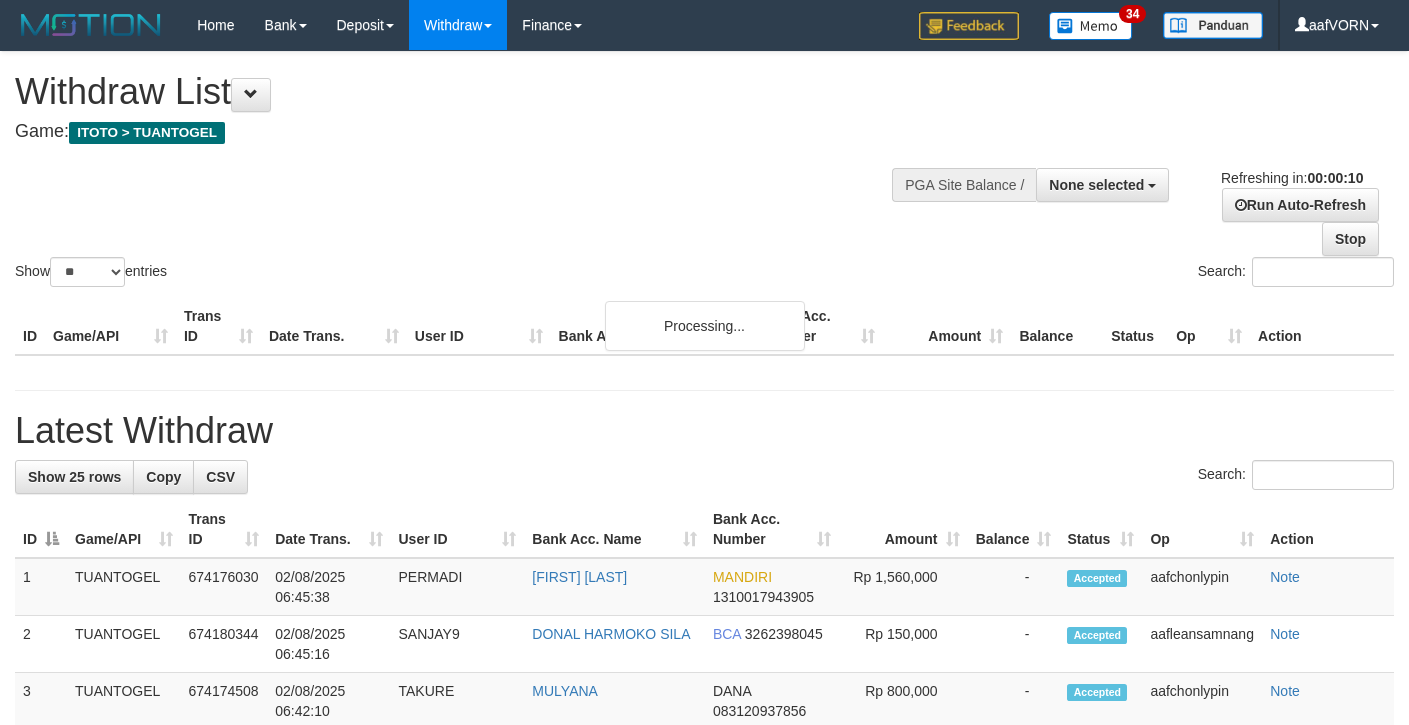 select 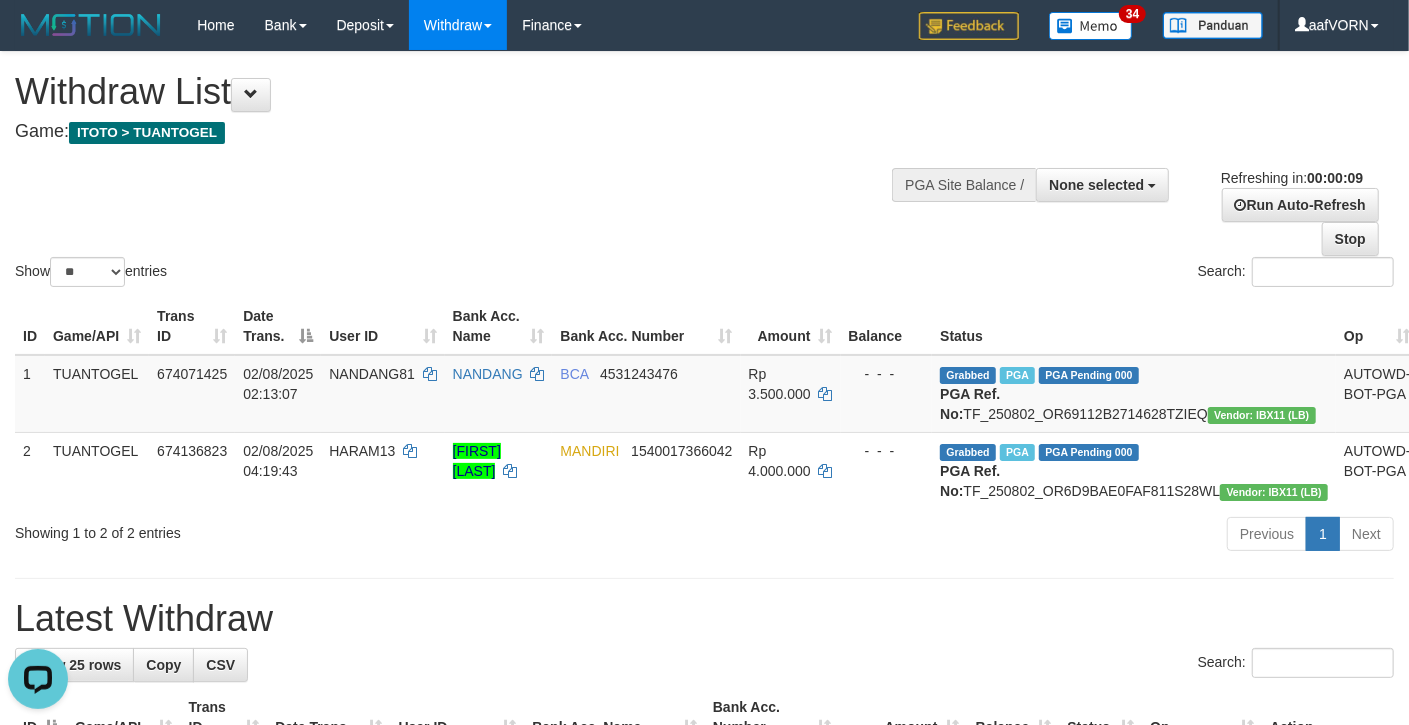 scroll, scrollTop: 0, scrollLeft: 0, axis: both 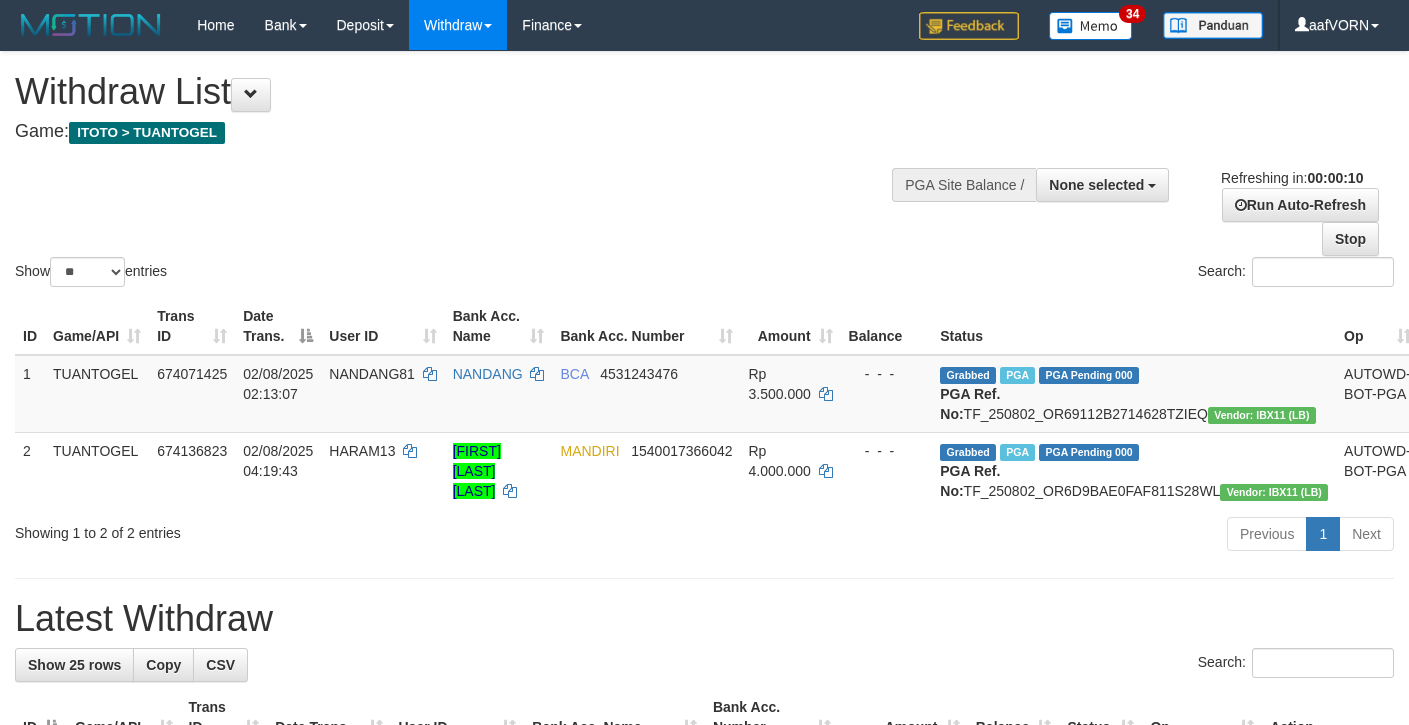select 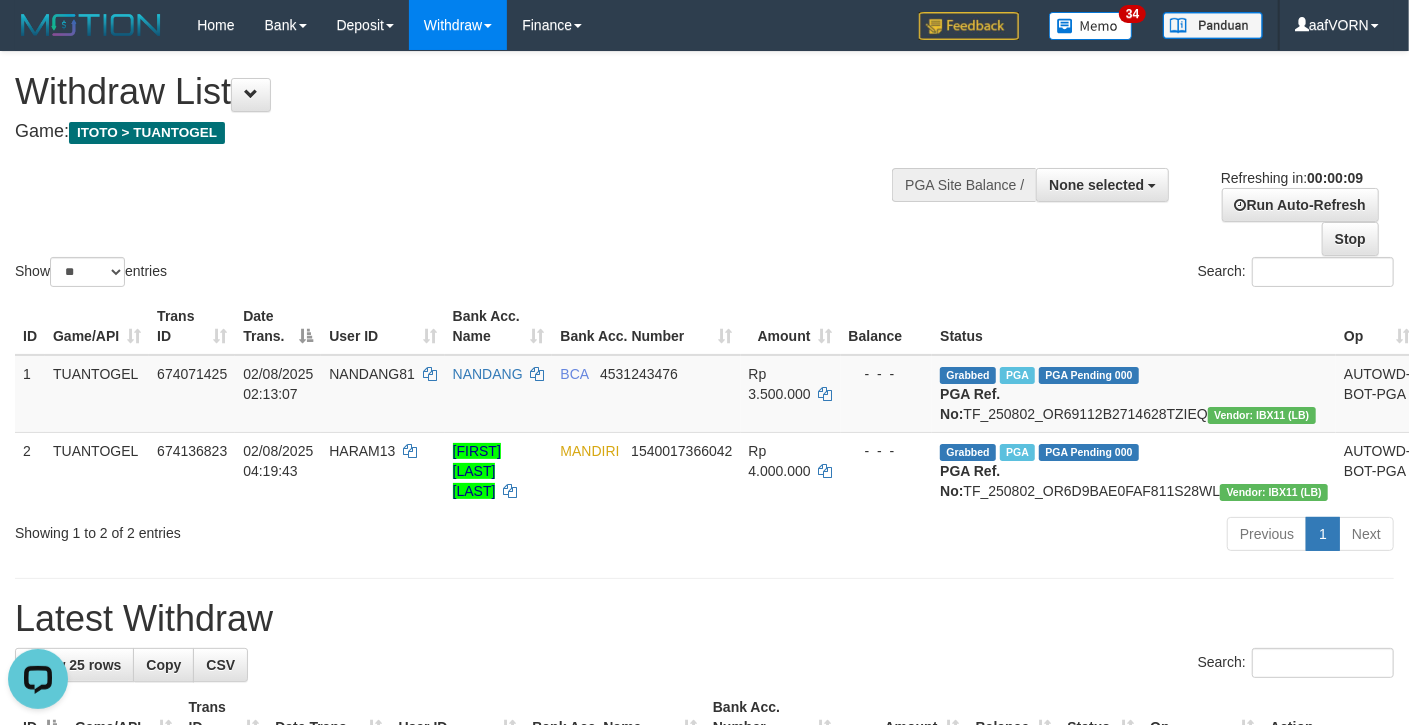 scroll, scrollTop: 0, scrollLeft: 0, axis: both 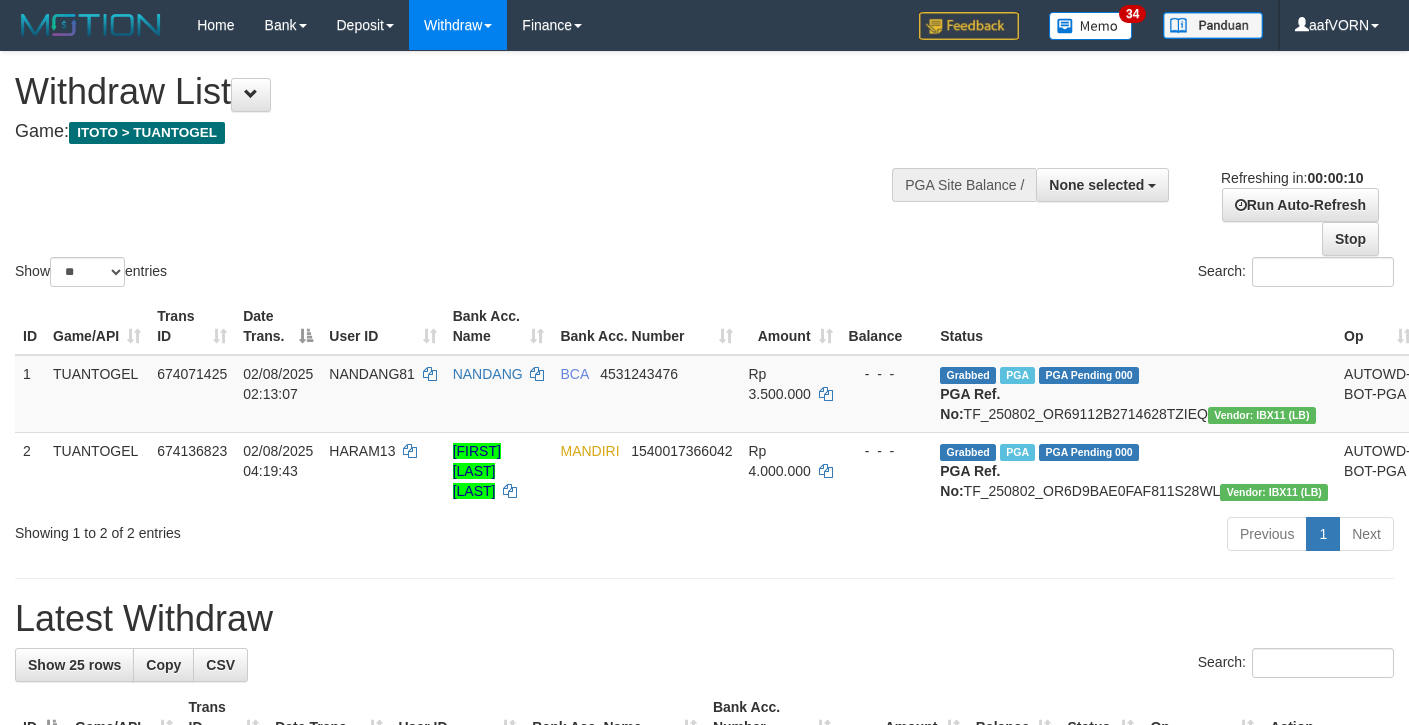 select 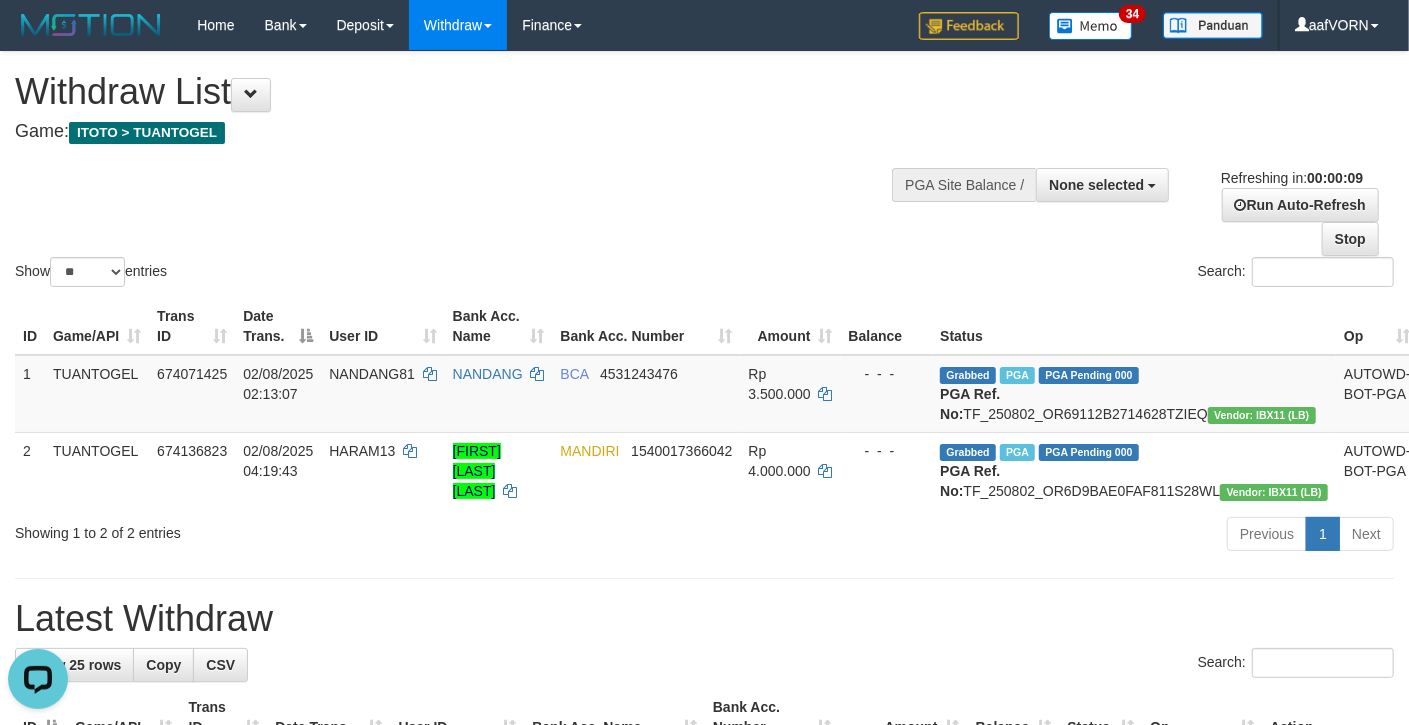 scroll, scrollTop: 0, scrollLeft: 0, axis: both 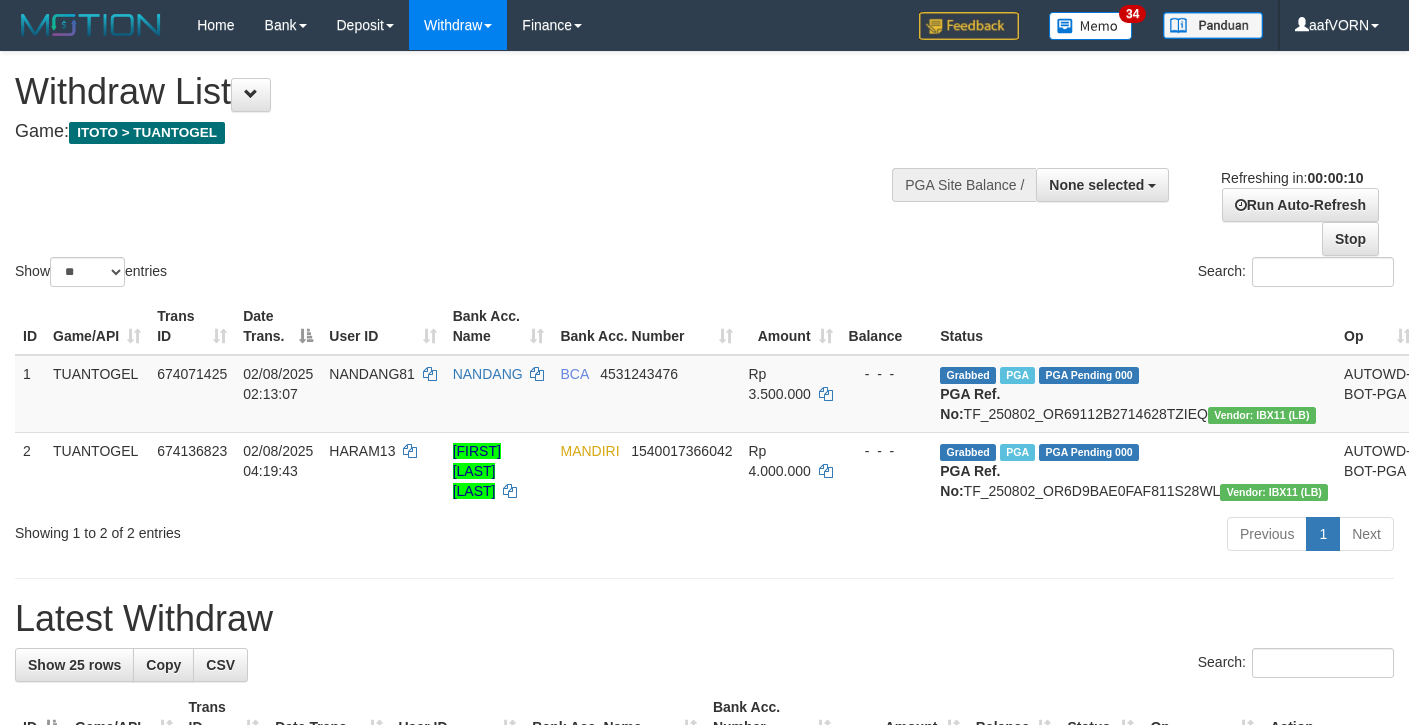select 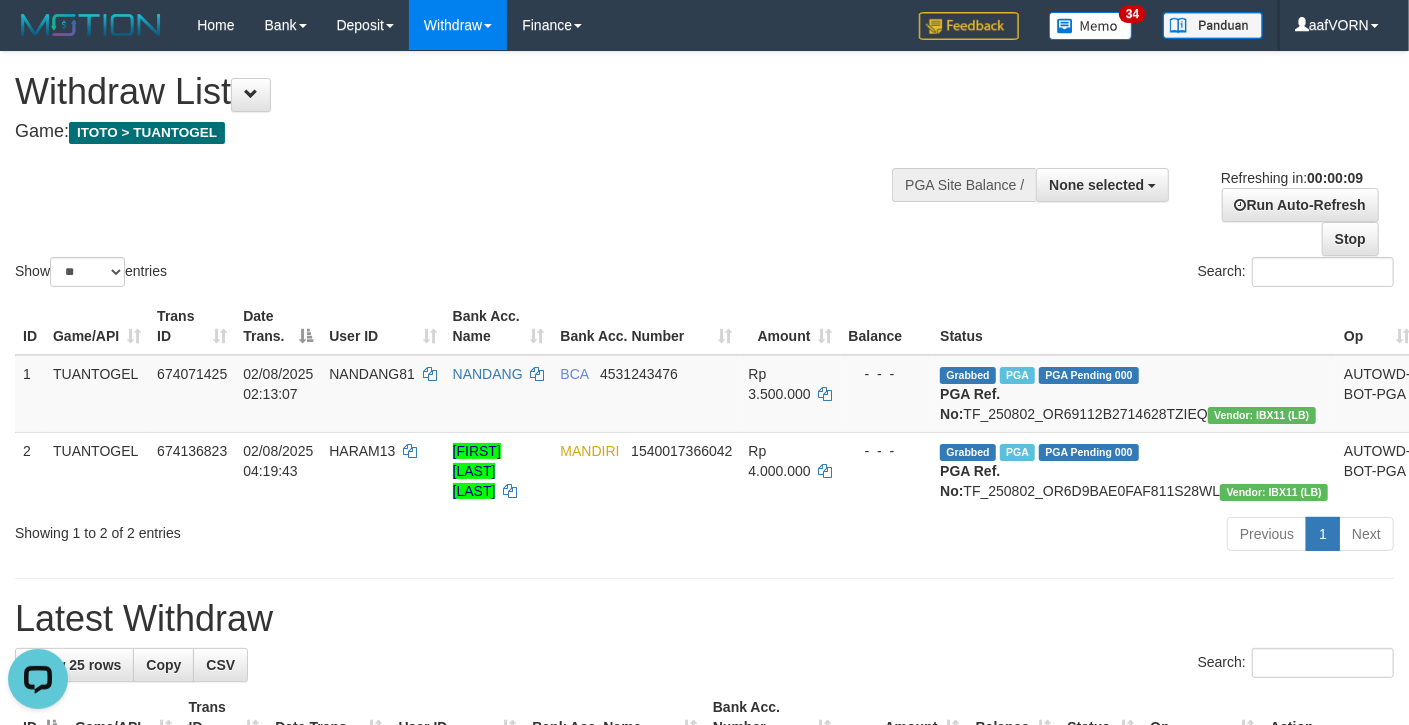 scroll, scrollTop: 0, scrollLeft: 0, axis: both 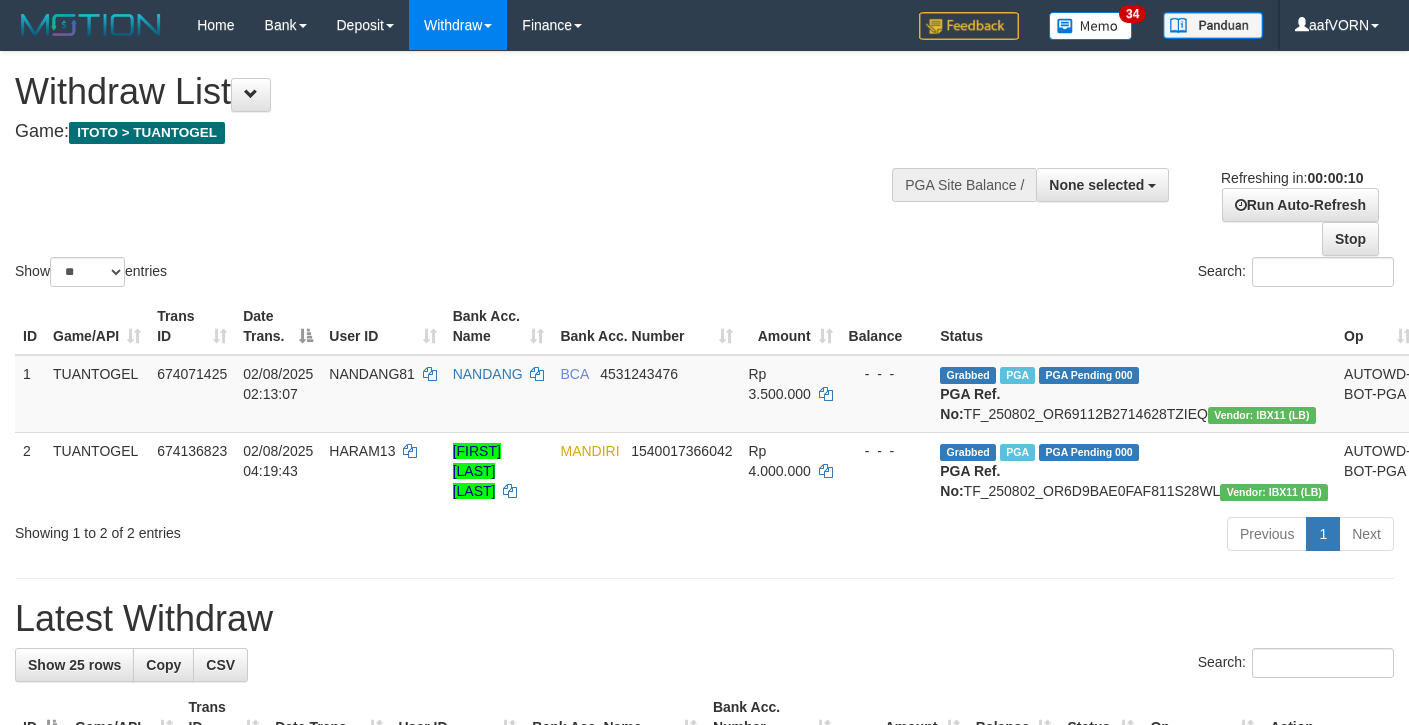 select 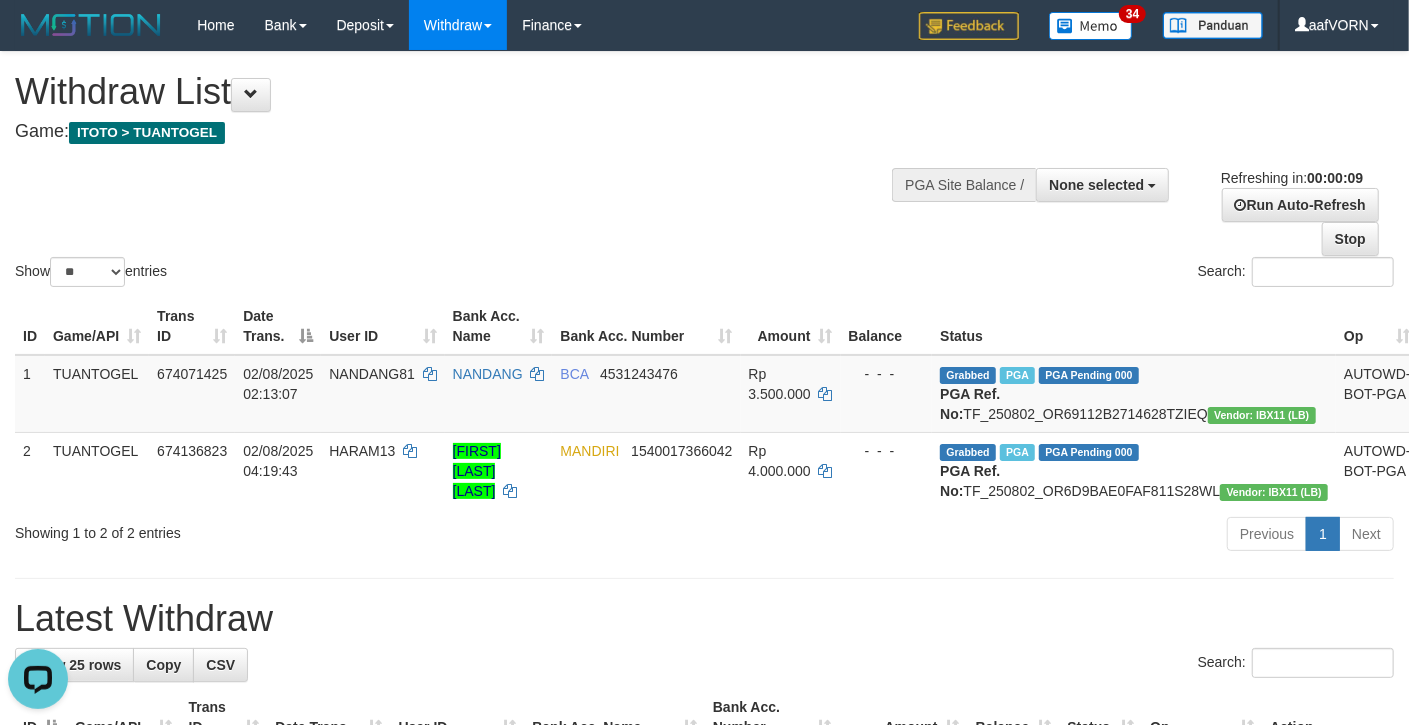 scroll, scrollTop: 0, scrollLeft: 0, axis: both 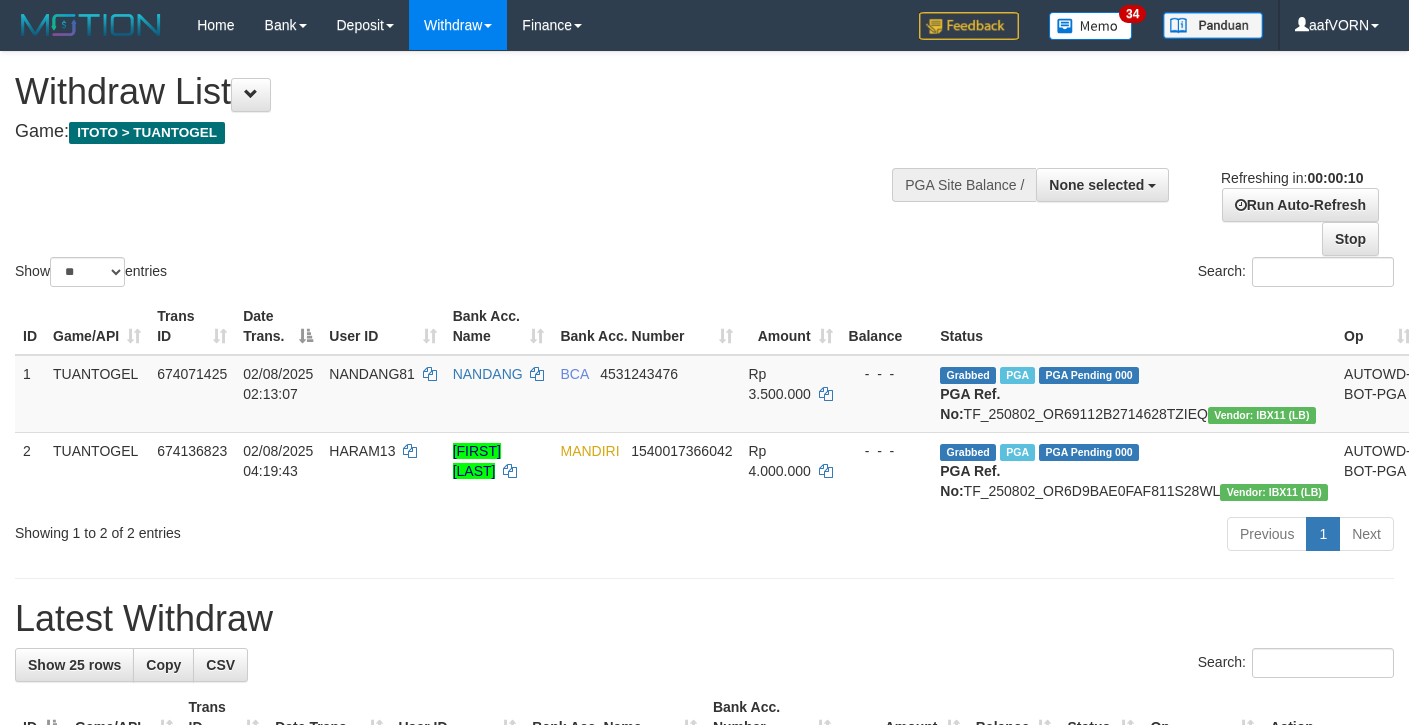 select 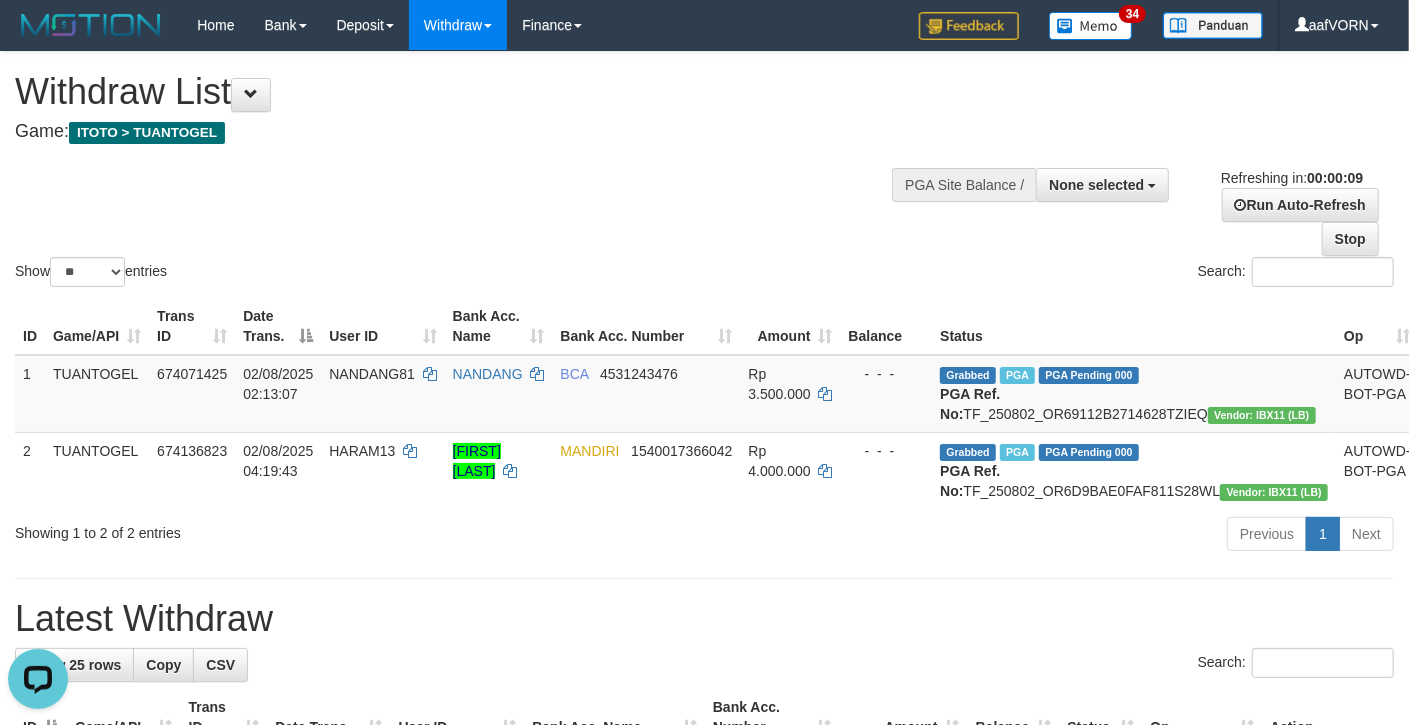 scroll, scrollTop: 0, scrollLeft: 0, axis: both 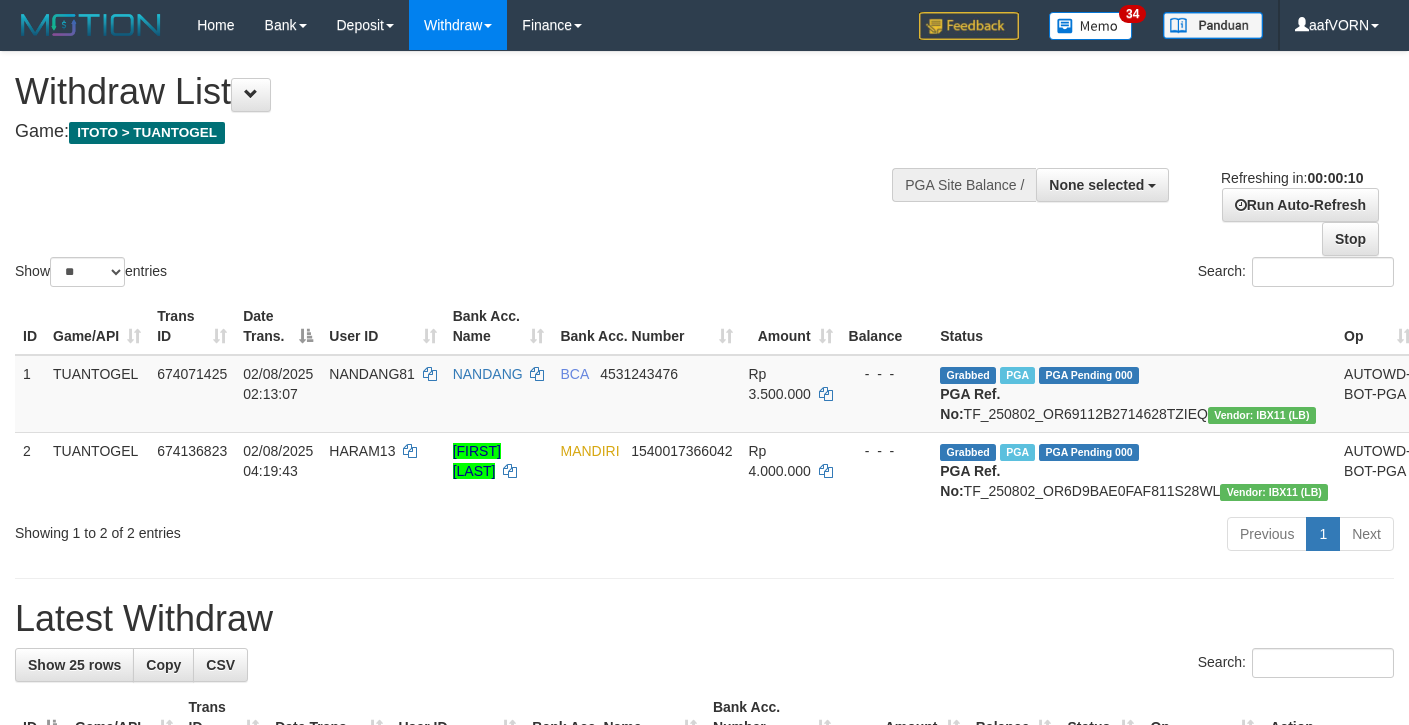 select 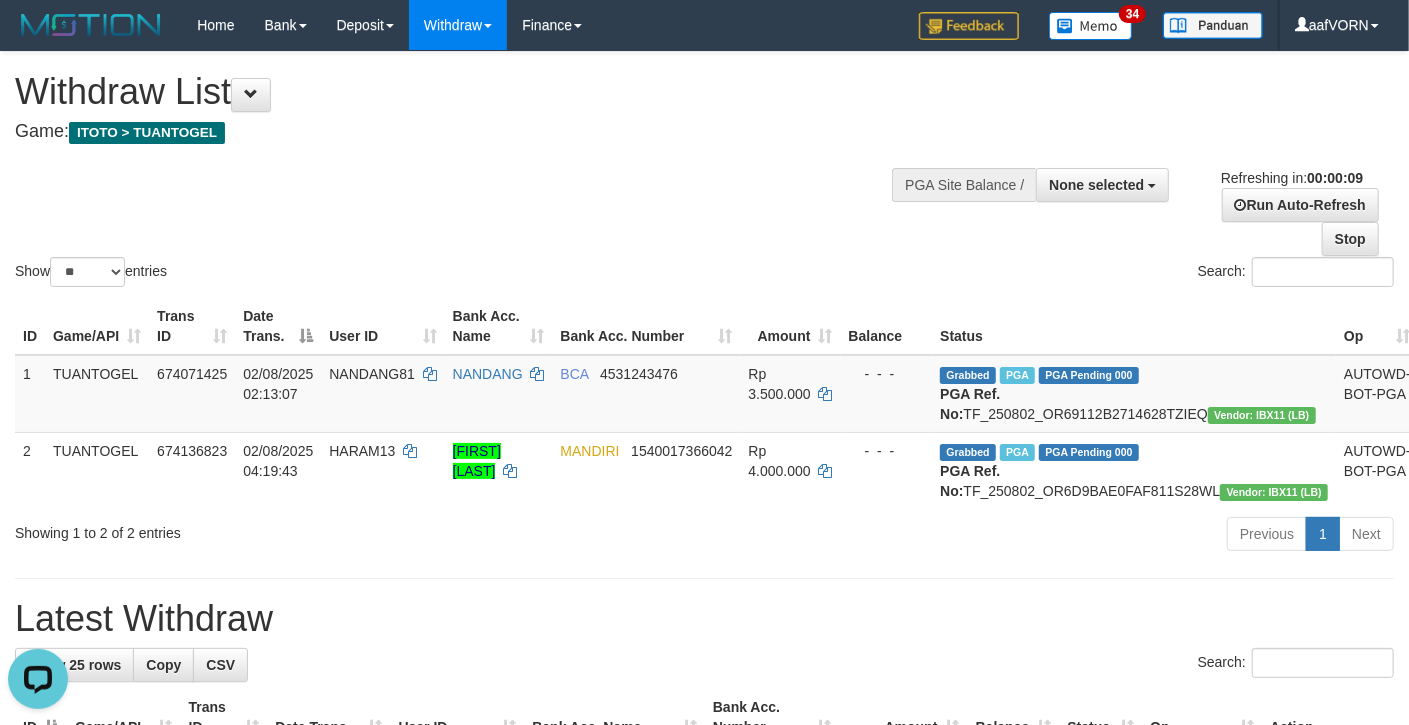 scroll, scrollTop: 0, scrollLeft: 0, axis: both 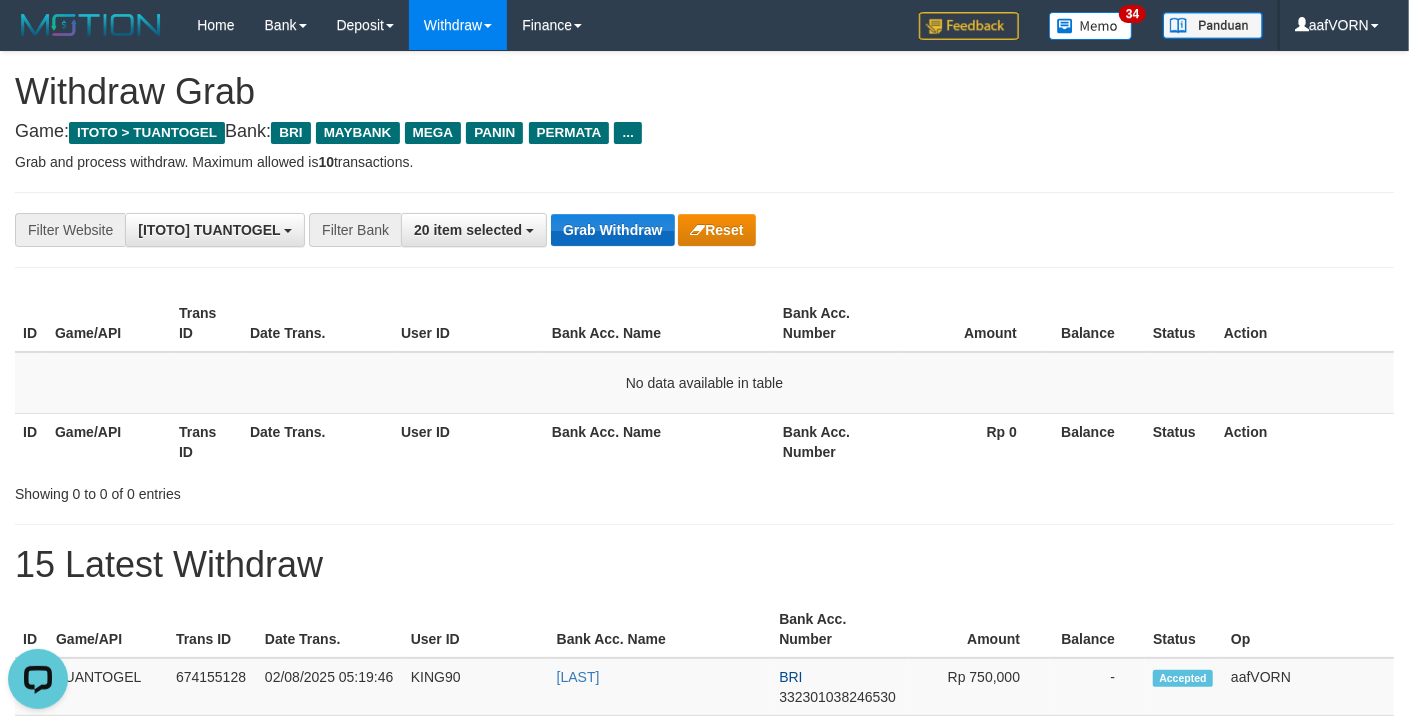 click on "**********" at bounding box center (704, 230) 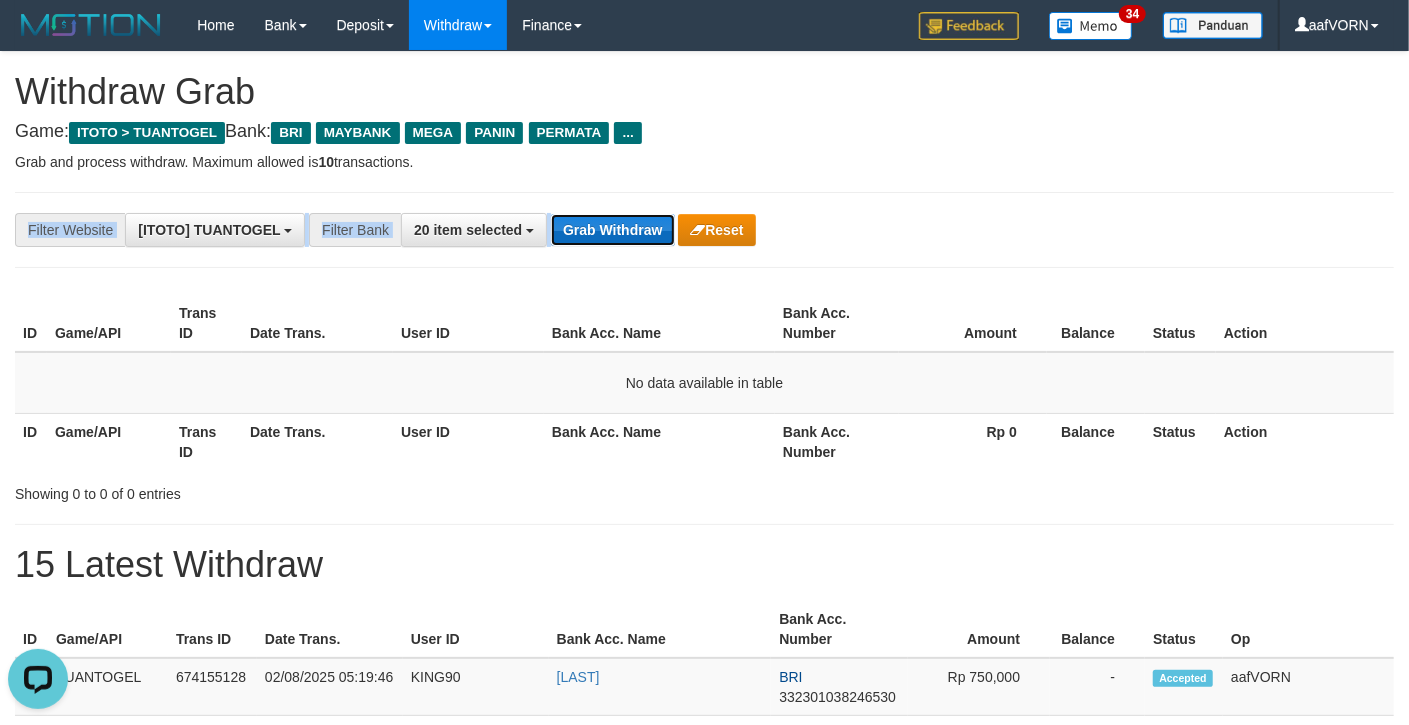 click on "Grab Withdraw" at bounding box center [612, 230] 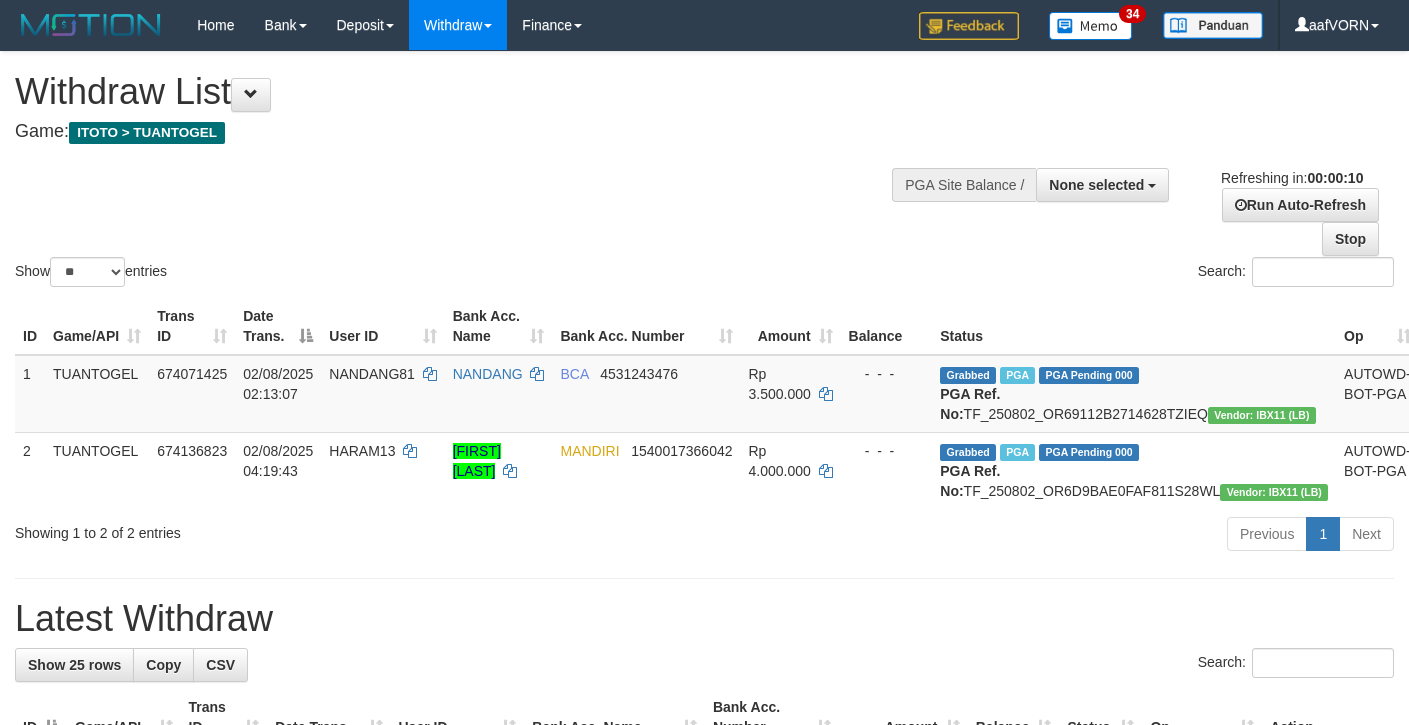 select 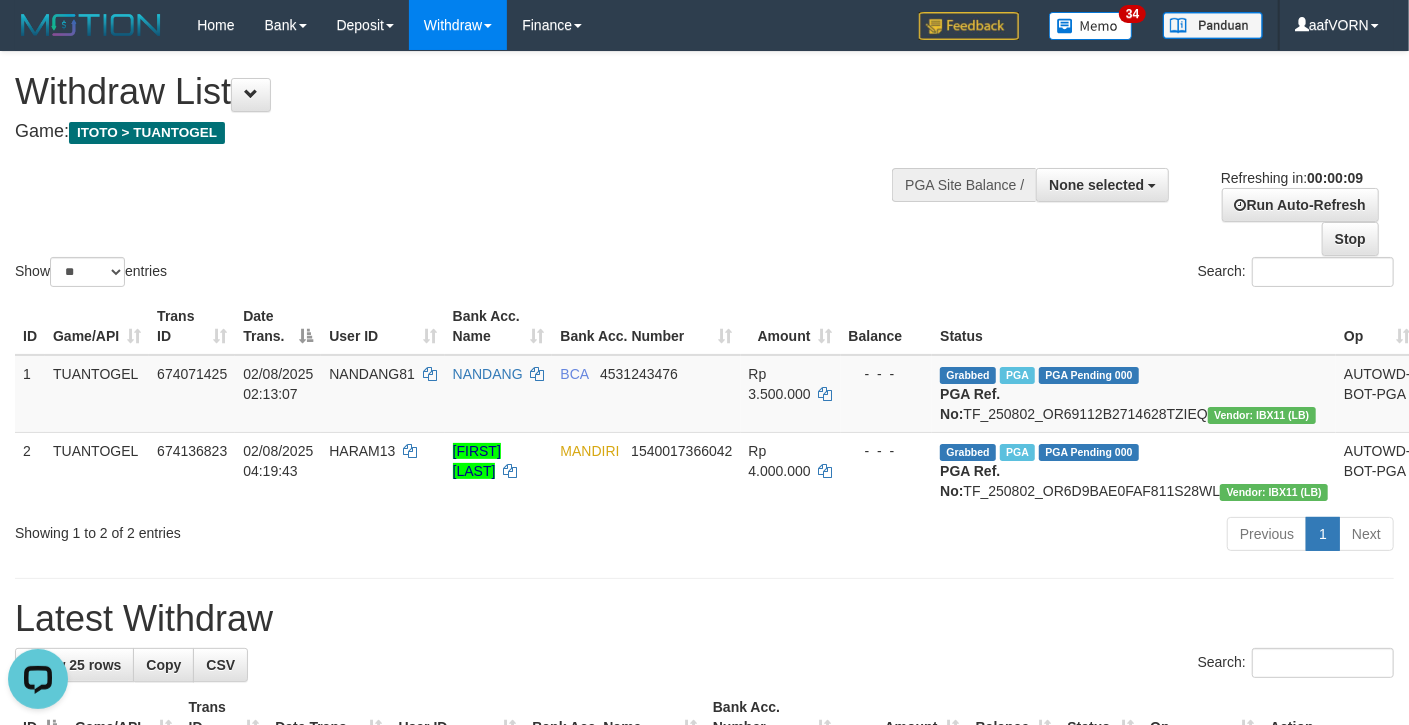scroll, scrollTop: 0, scrollLeft: 0, axis: both 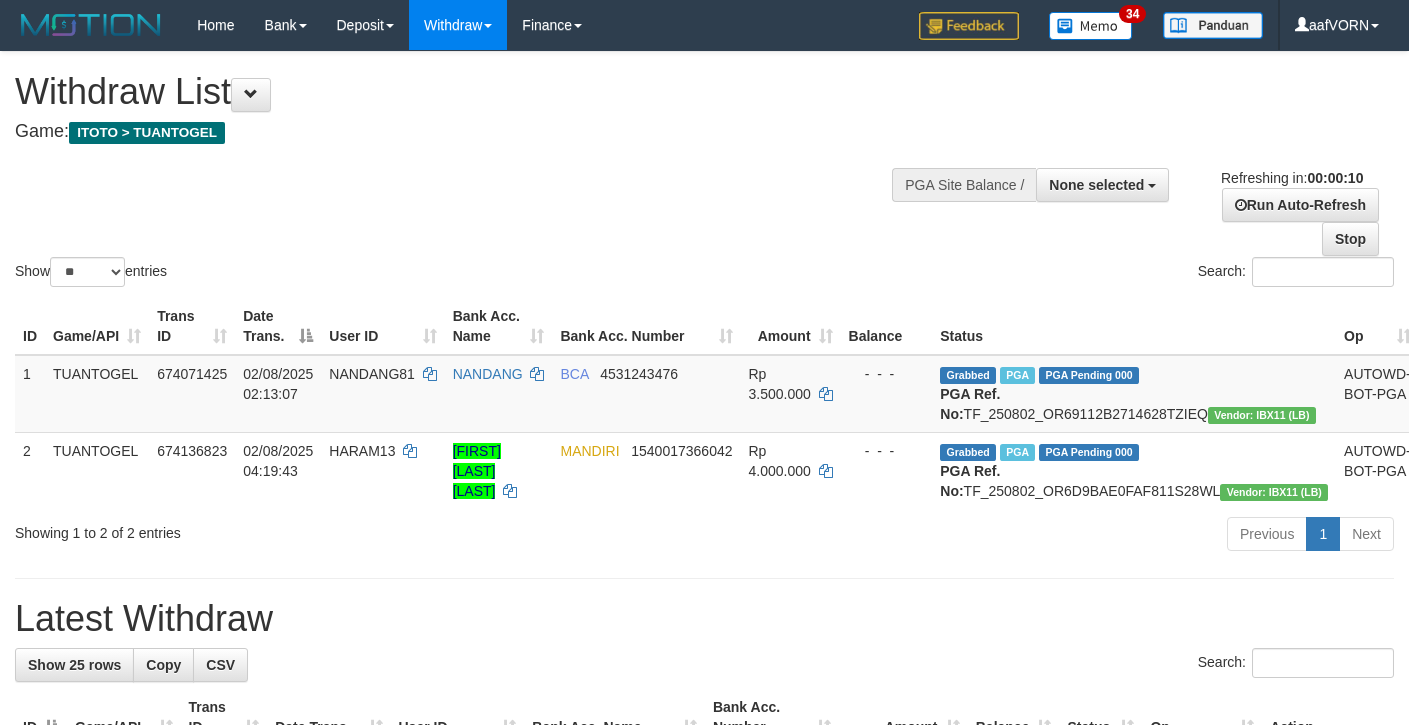 select 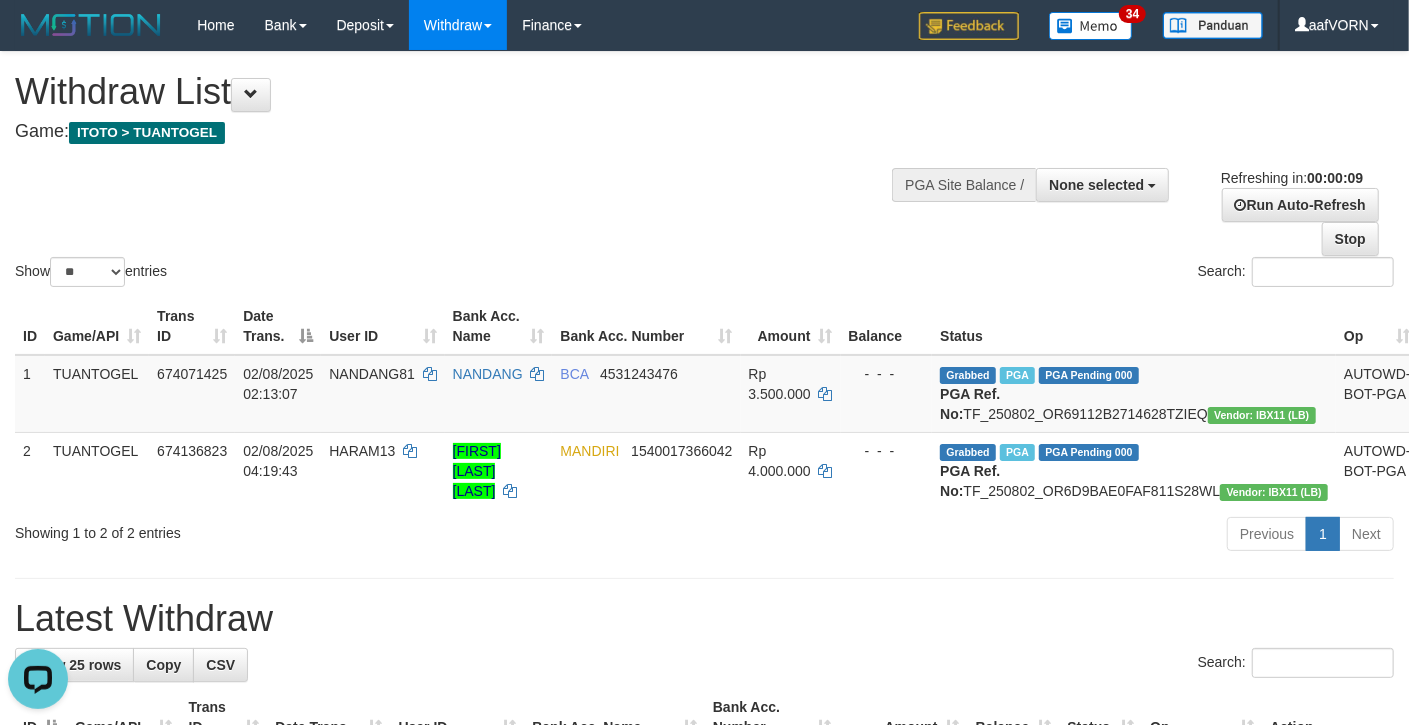 scroll, scrollTop: 0, scrollLeft: 0, axis: both 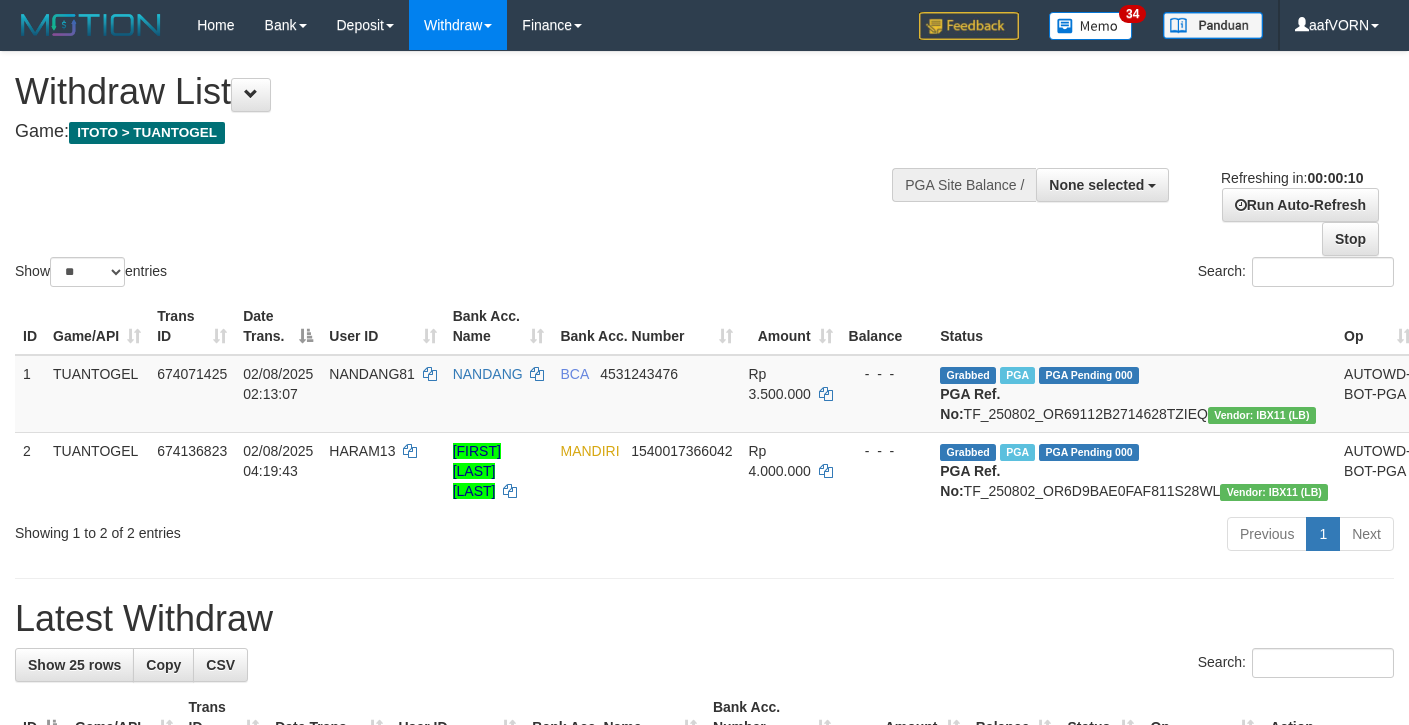 select 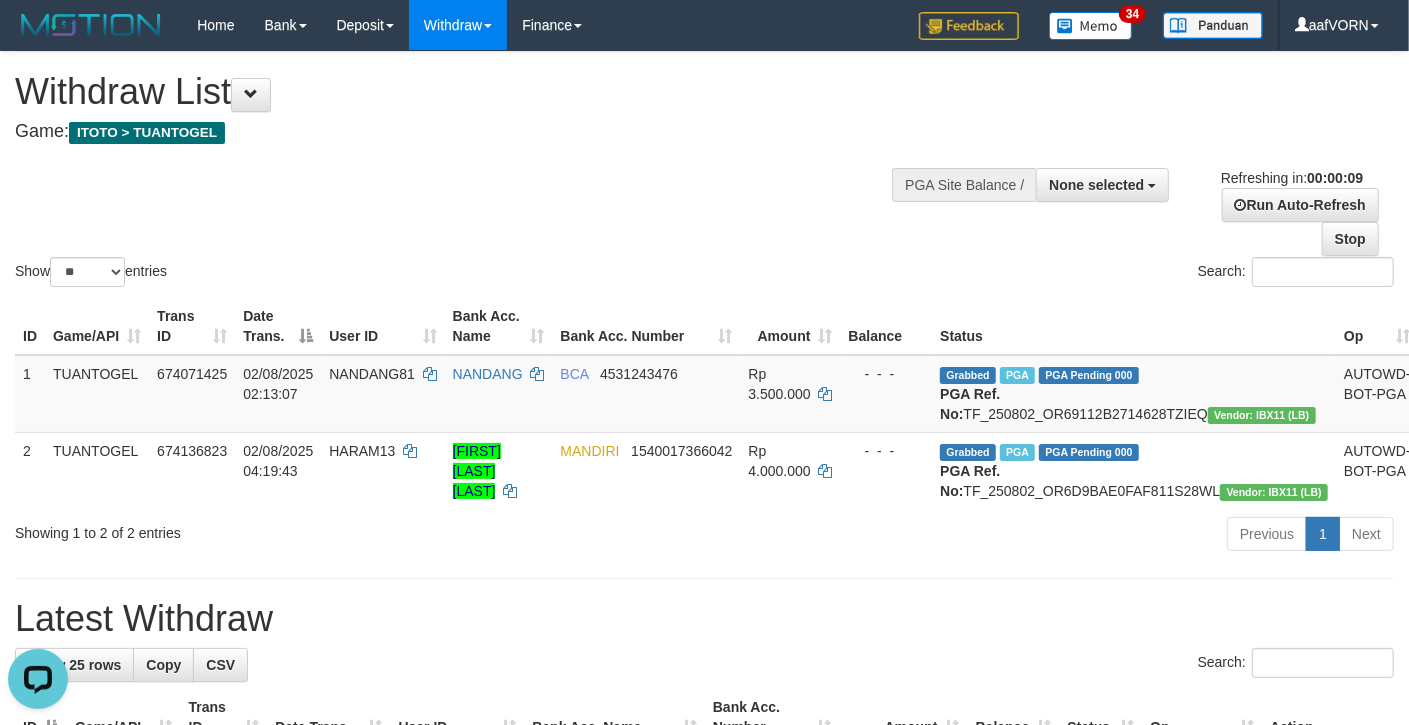 scroll, scrollTop: 0, scrollLeft: 0, axis: both 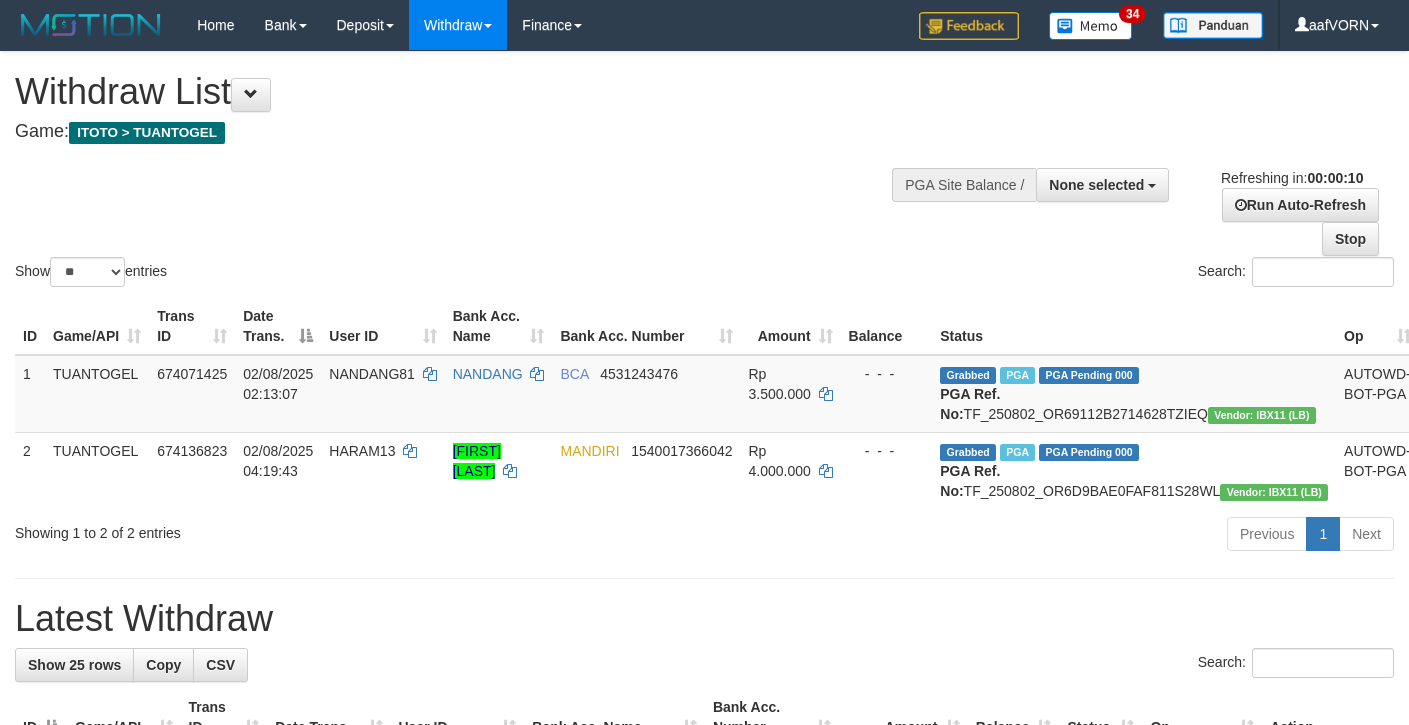 select 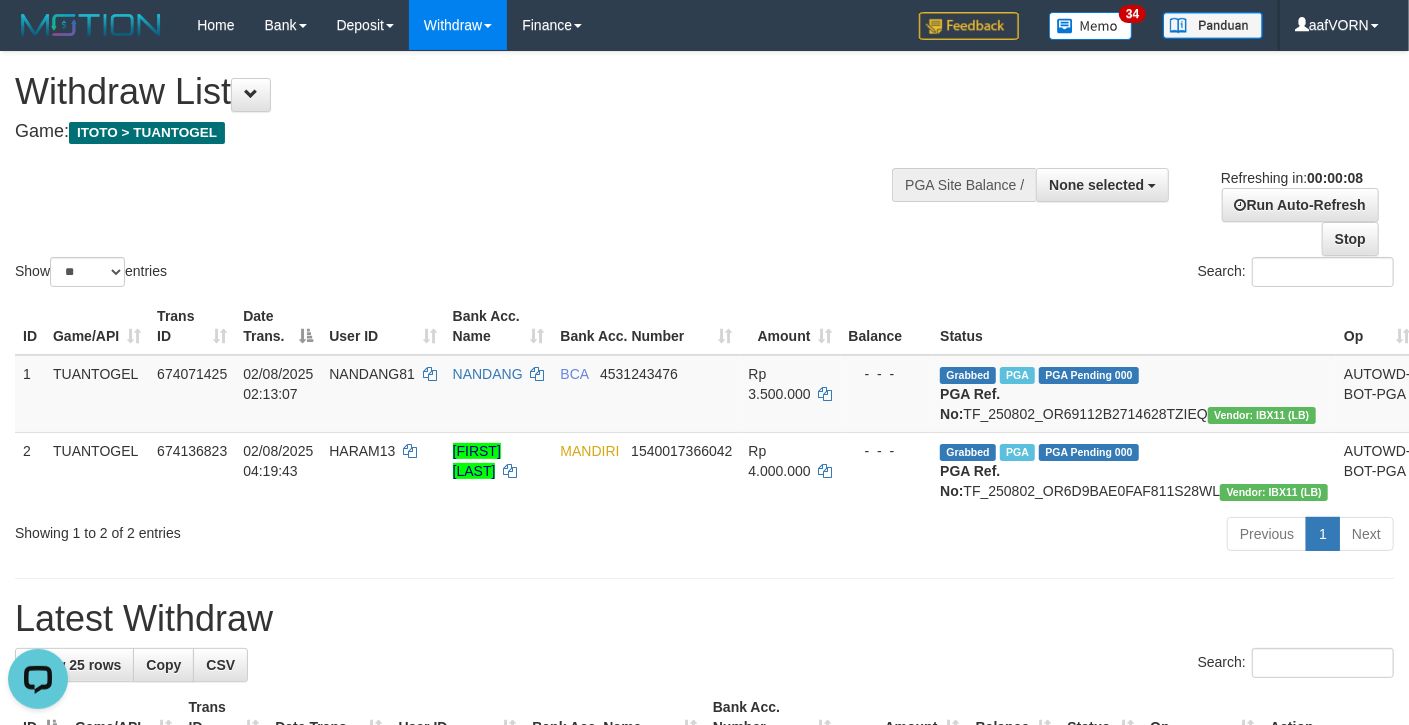scroll, scrollTop: 0, scrollLeft: 0, axis: both 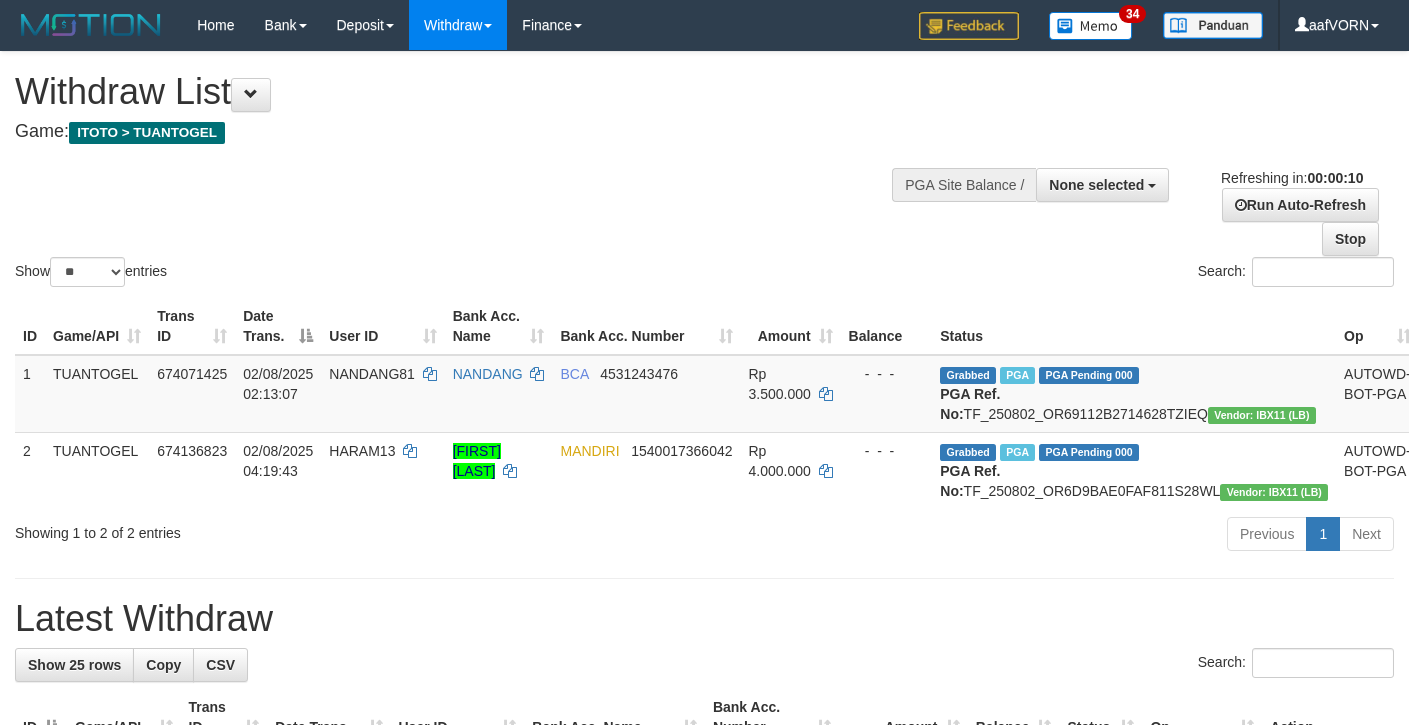 select 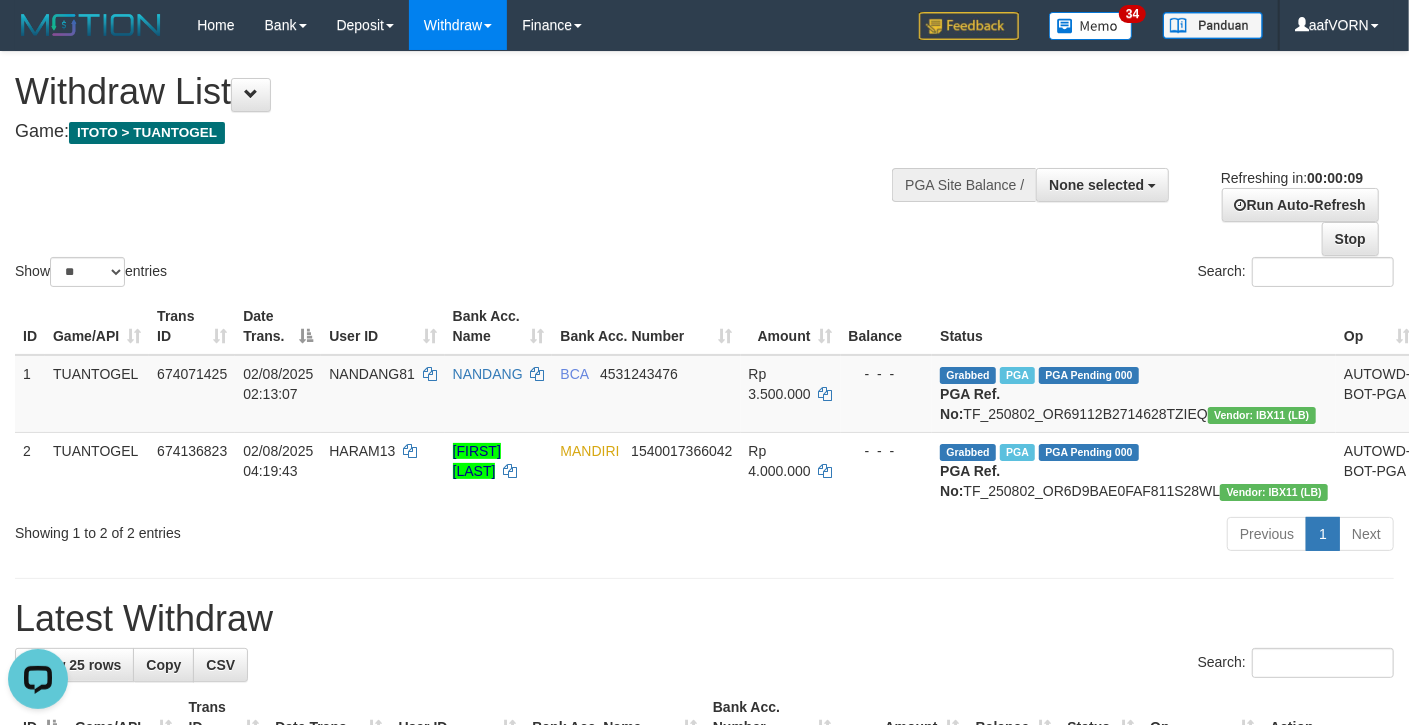 scroll, scrollTop: 0, scrollLeft: 0, axis: both 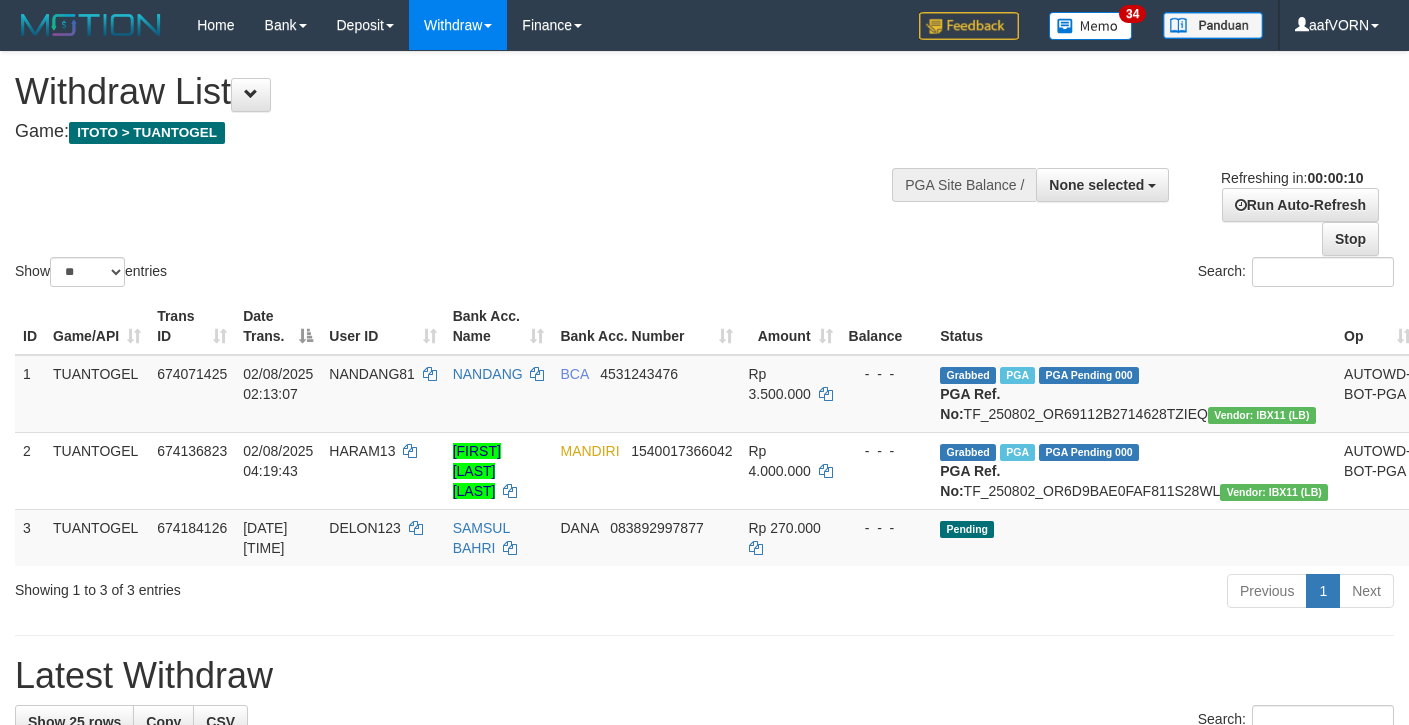 select 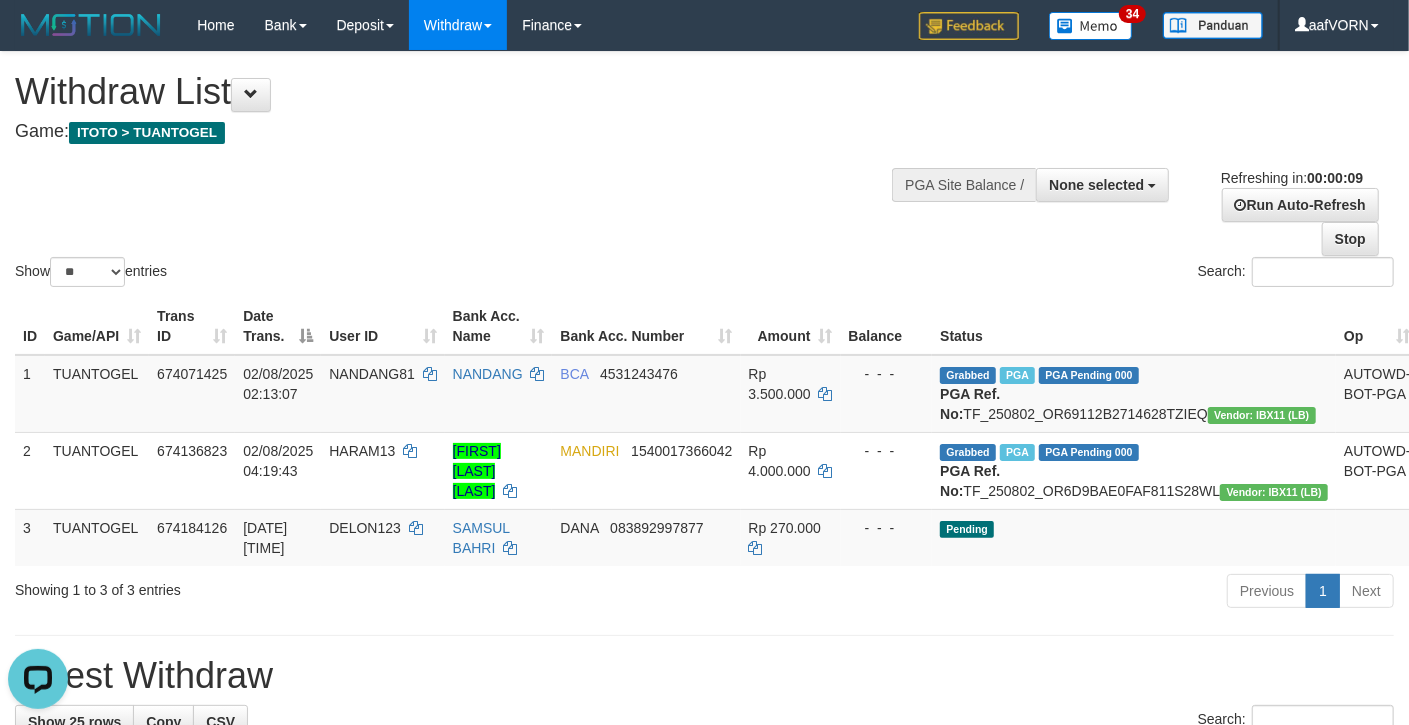 scroll, scrollTop: 0, scrollLeft: 0, axis: both 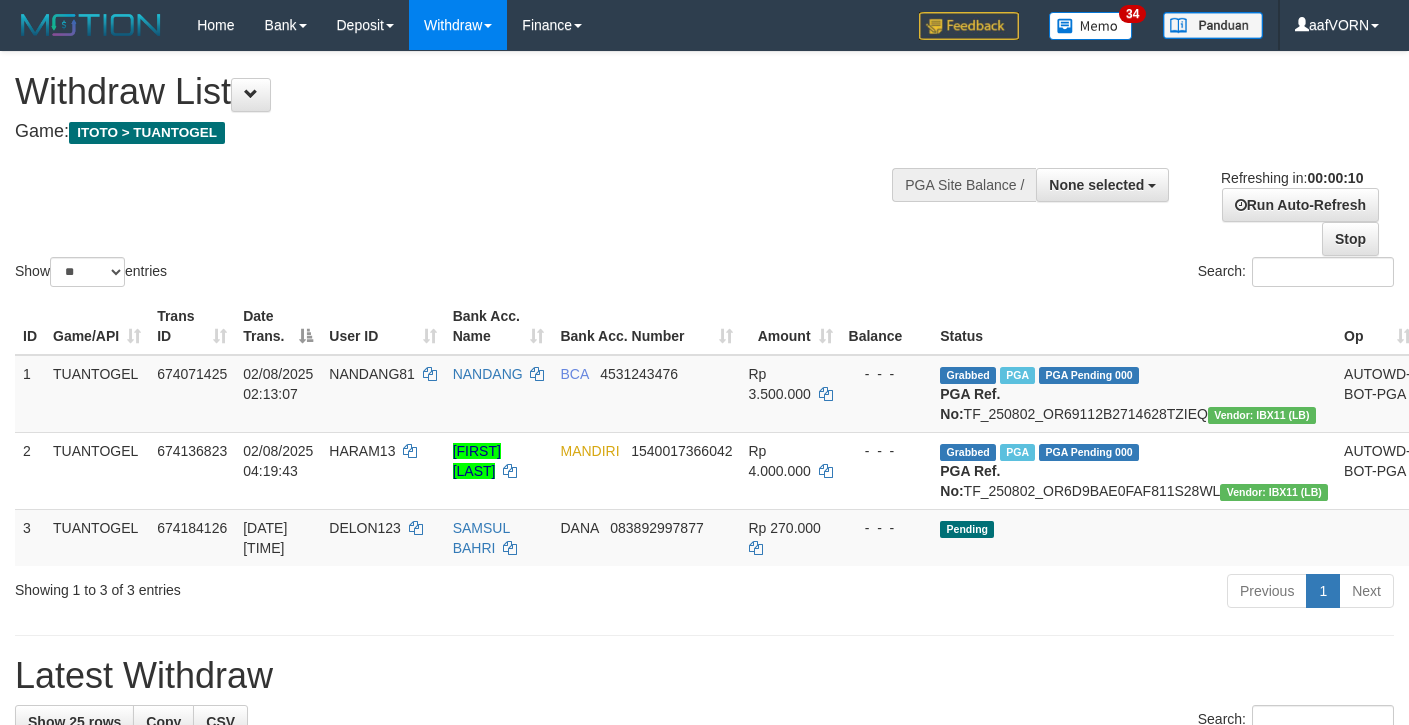select 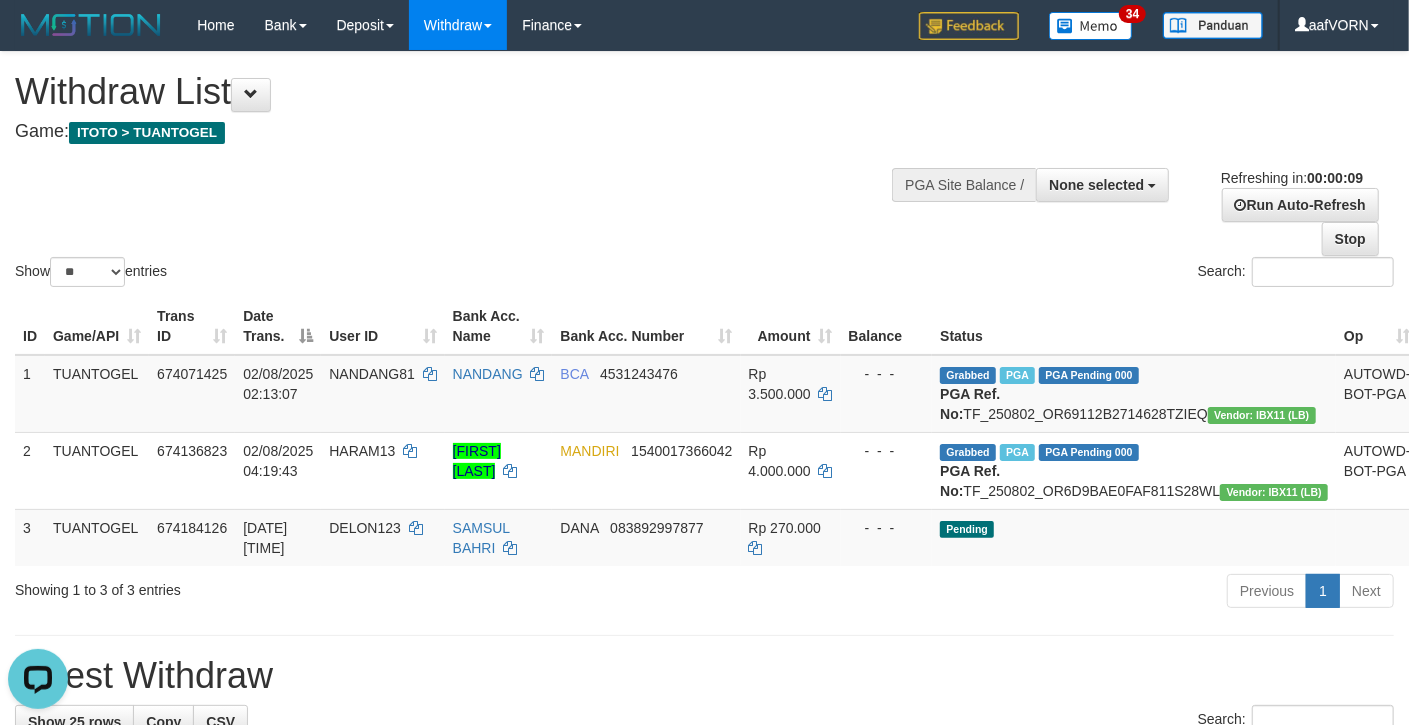 scroll, scrollTop: 0, scrollLeft: 0, axis: both 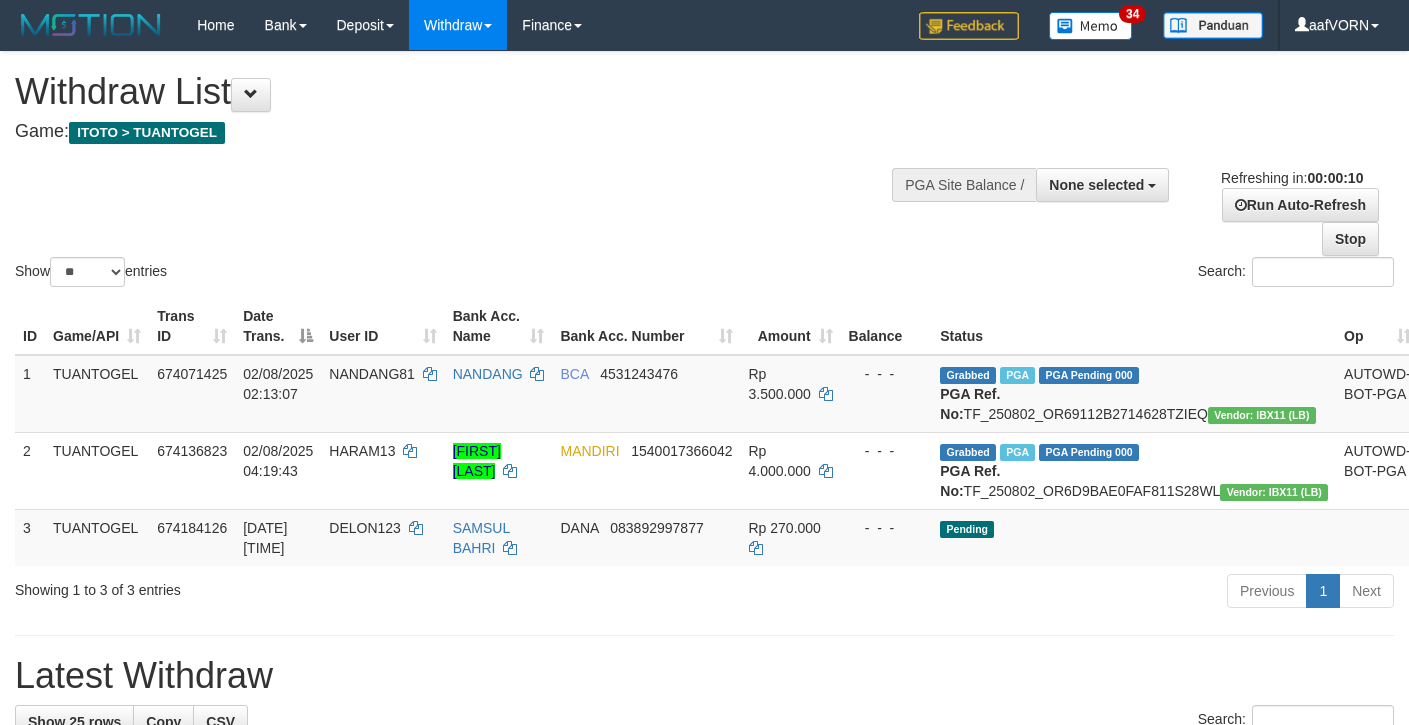 select 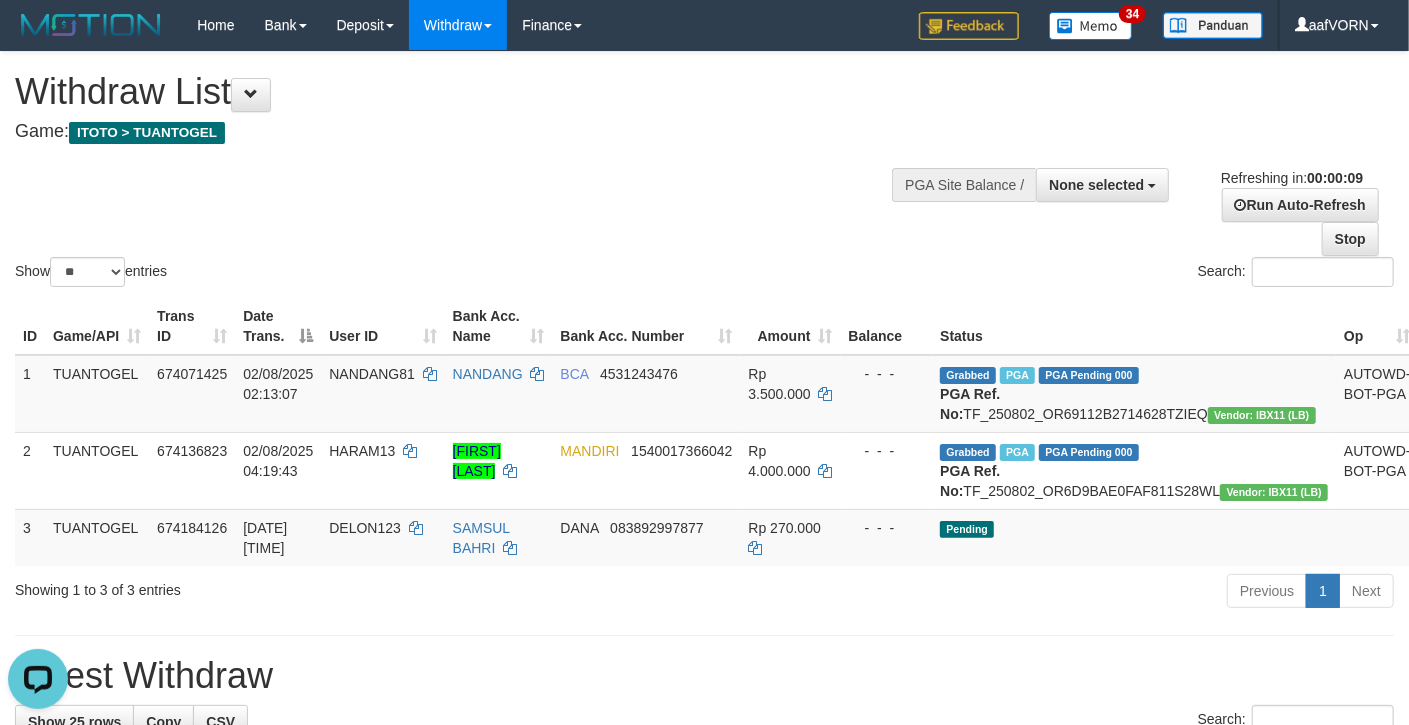 scroll, scrollTop: 0, scrollLeft: 0, axis: both 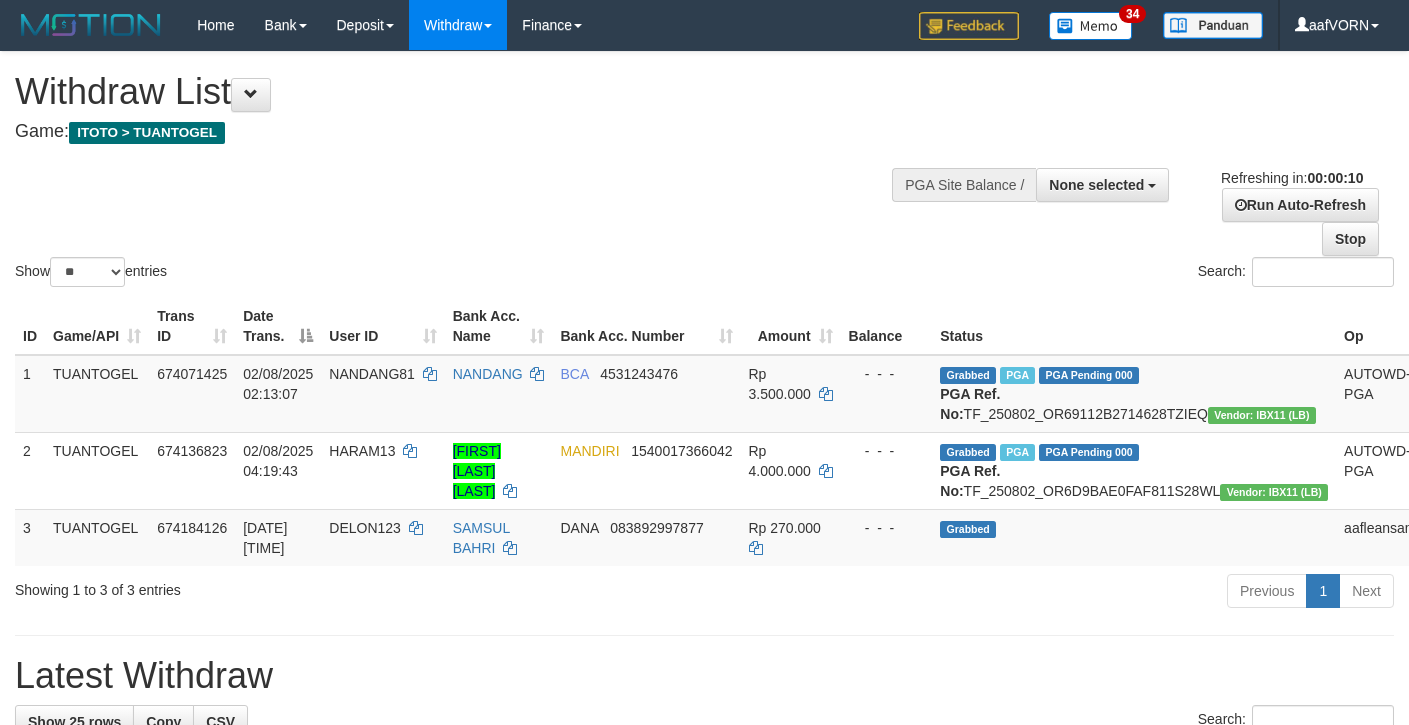 select 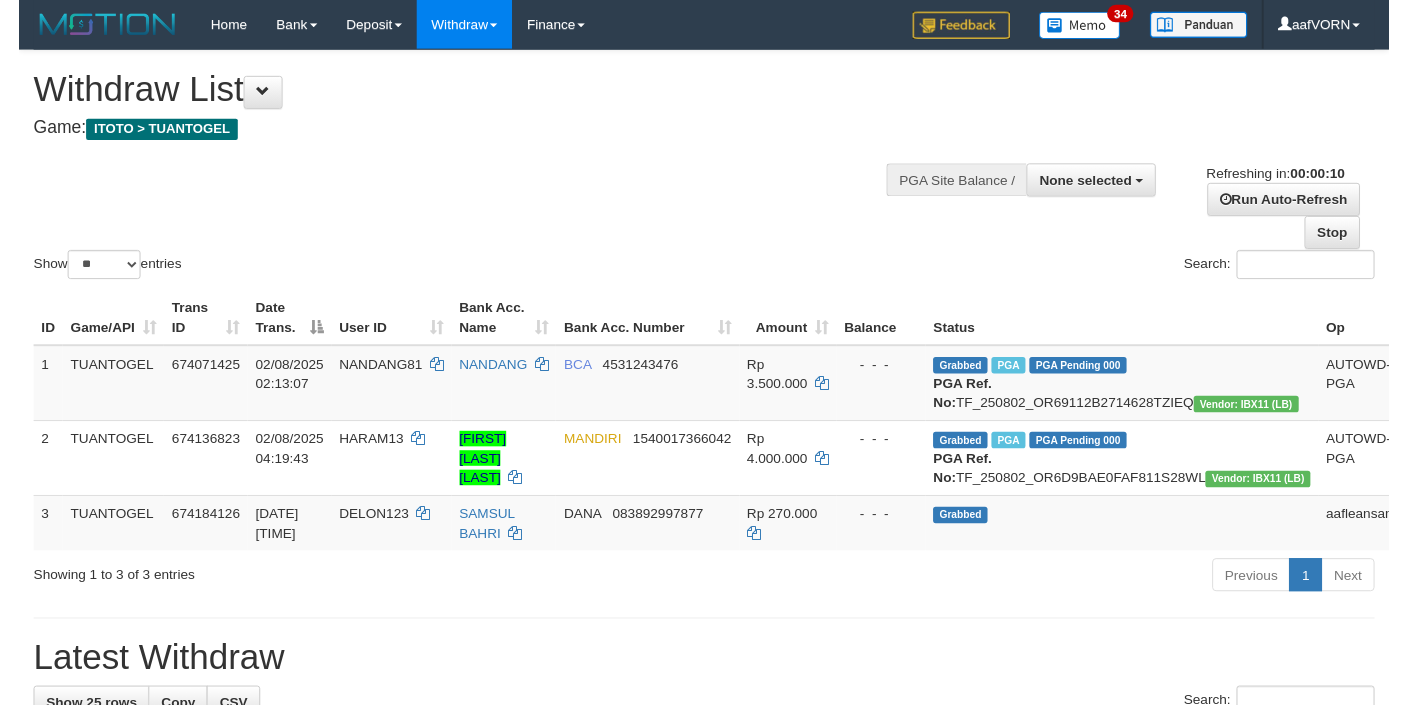 scroll, scrollTop: 0, scrollLeft: 0, axis: both 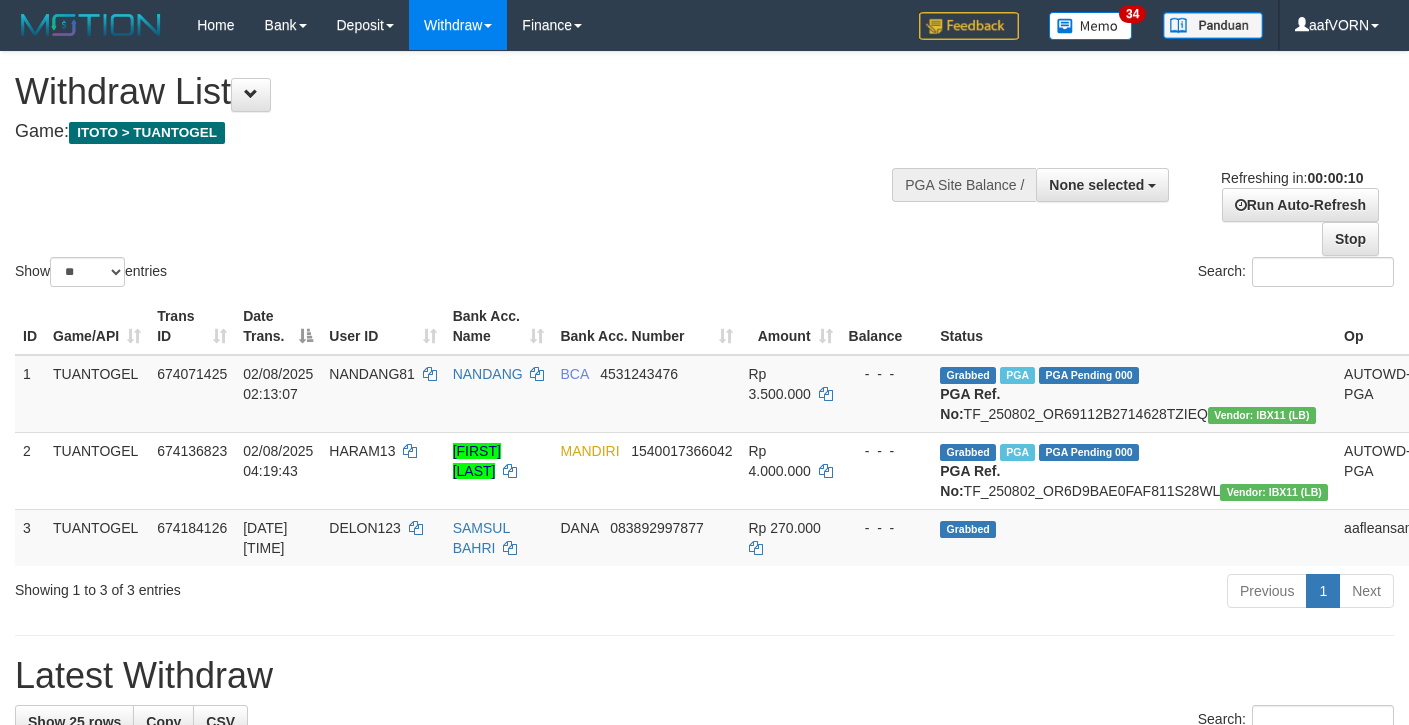 select 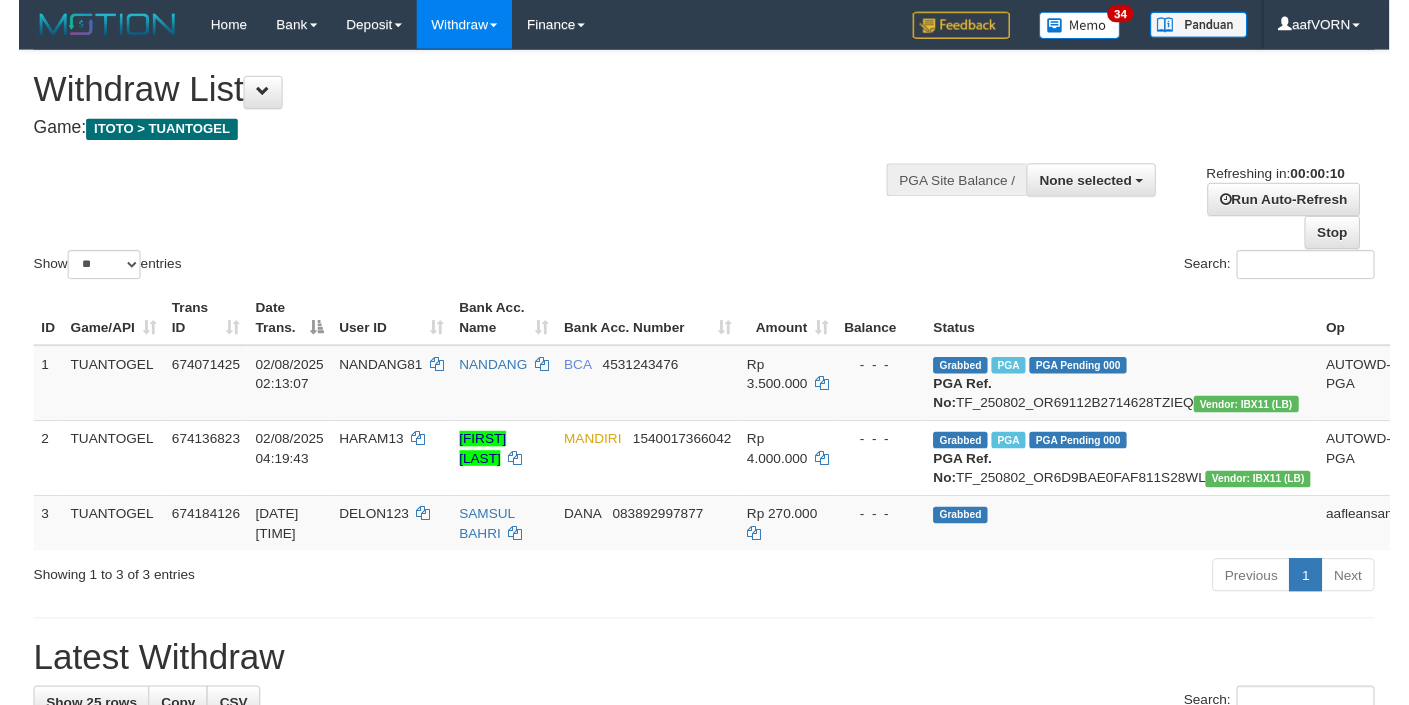 scroll, scrollTop: 0, scrollLeft: 0, axis: both 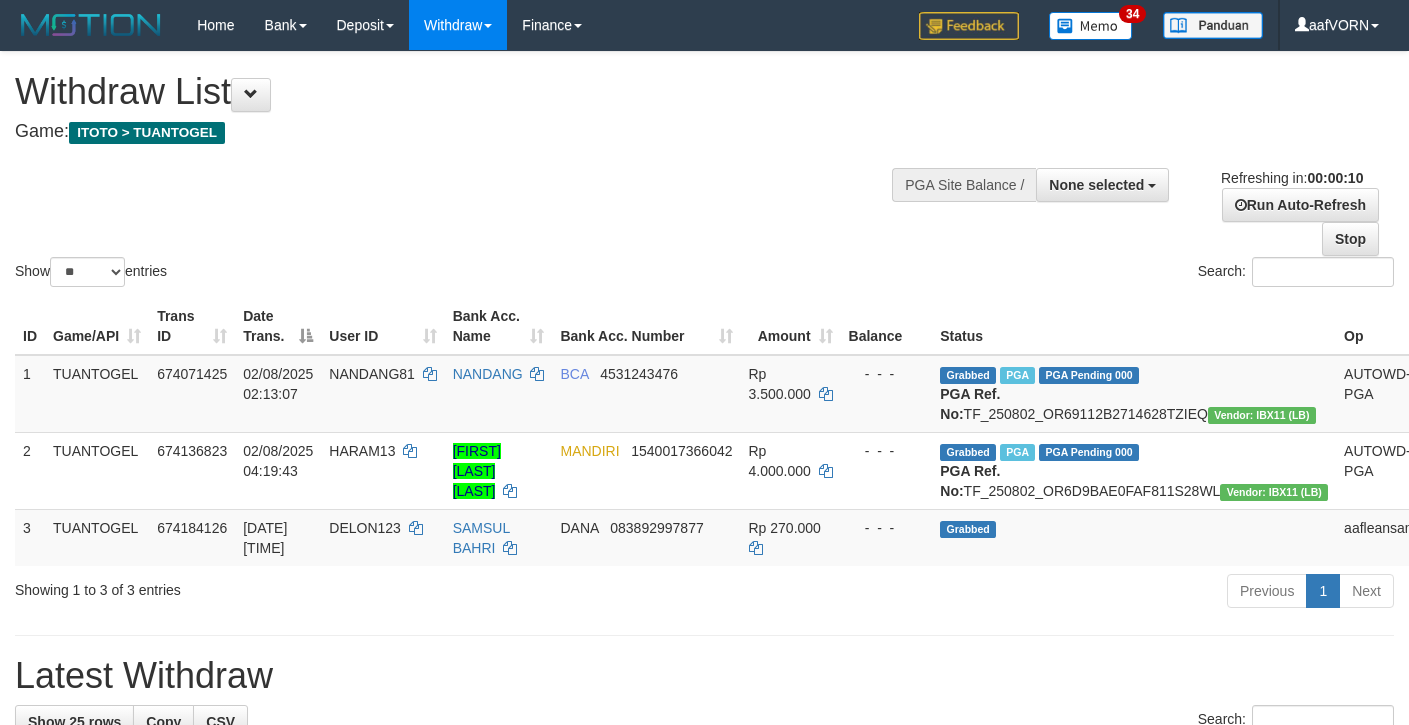 select 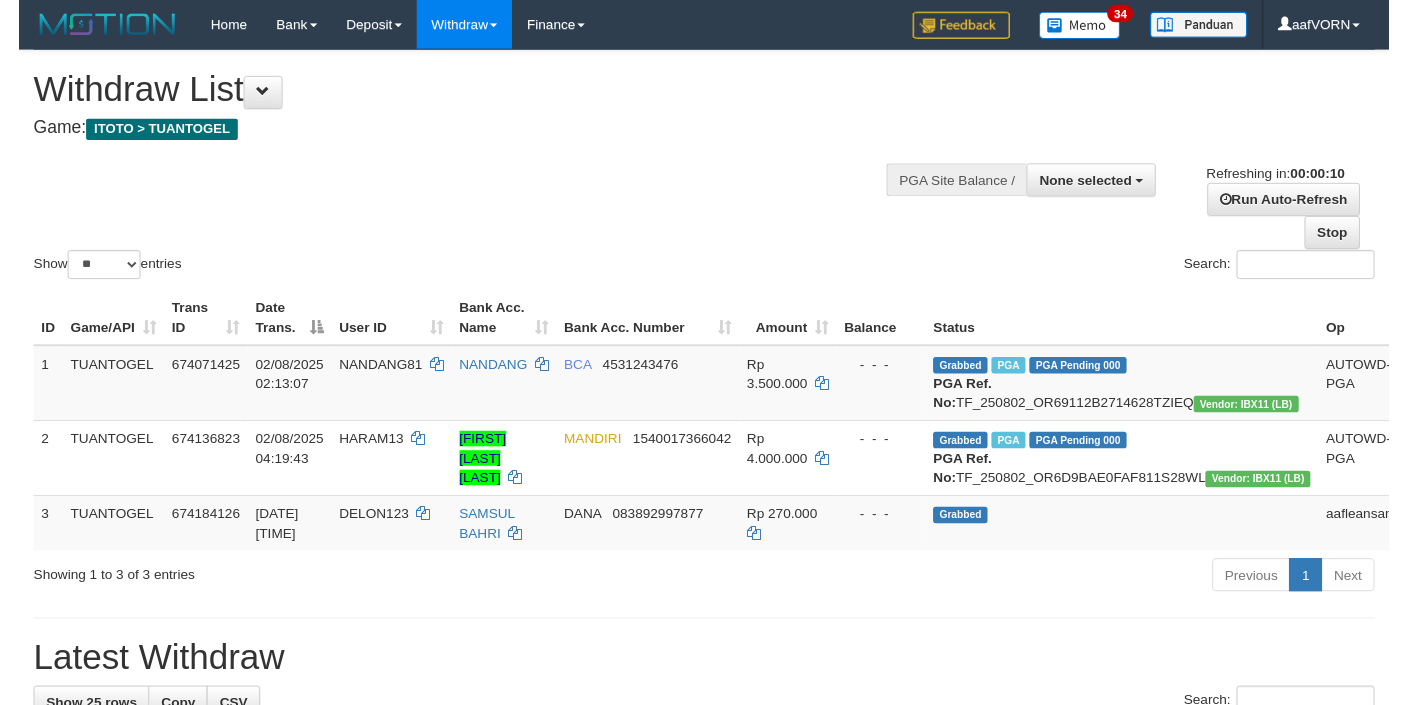 scroll, scrollTop: 0, scrollLeft: 0, axis: both 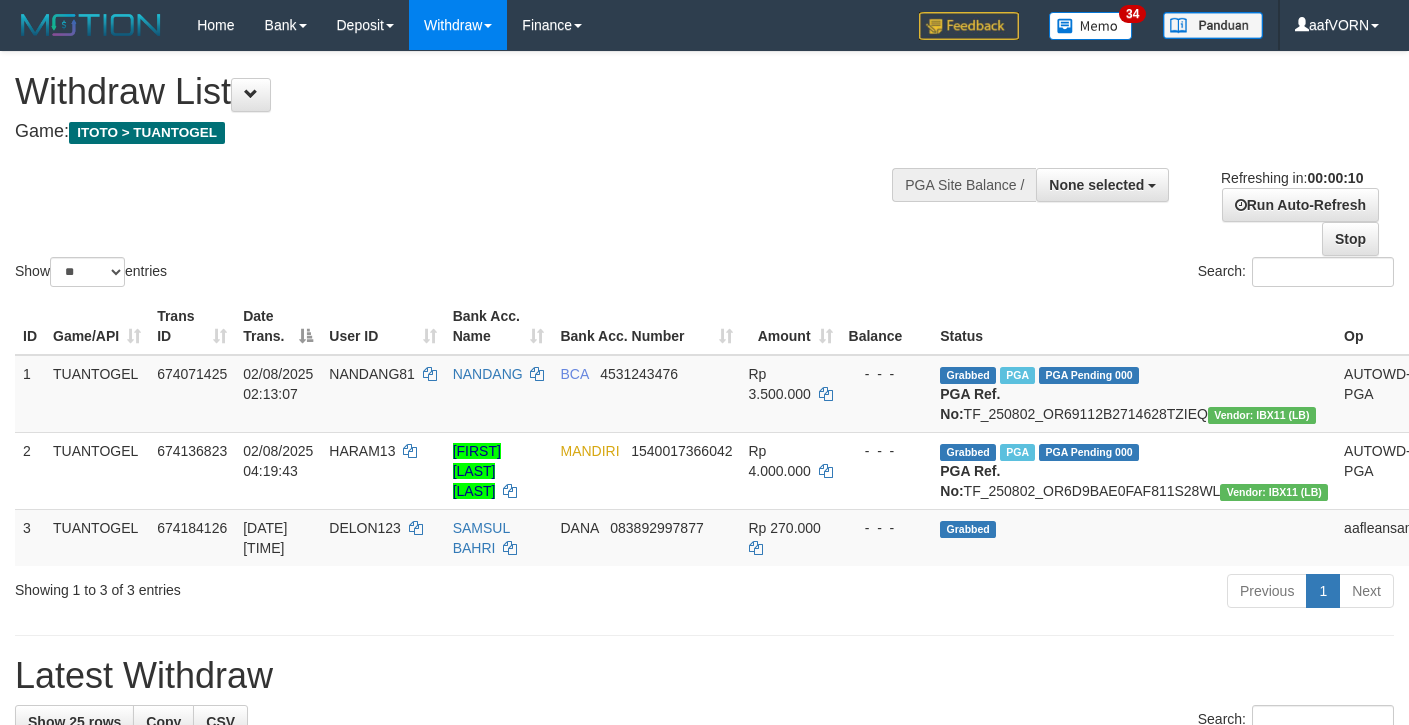 select 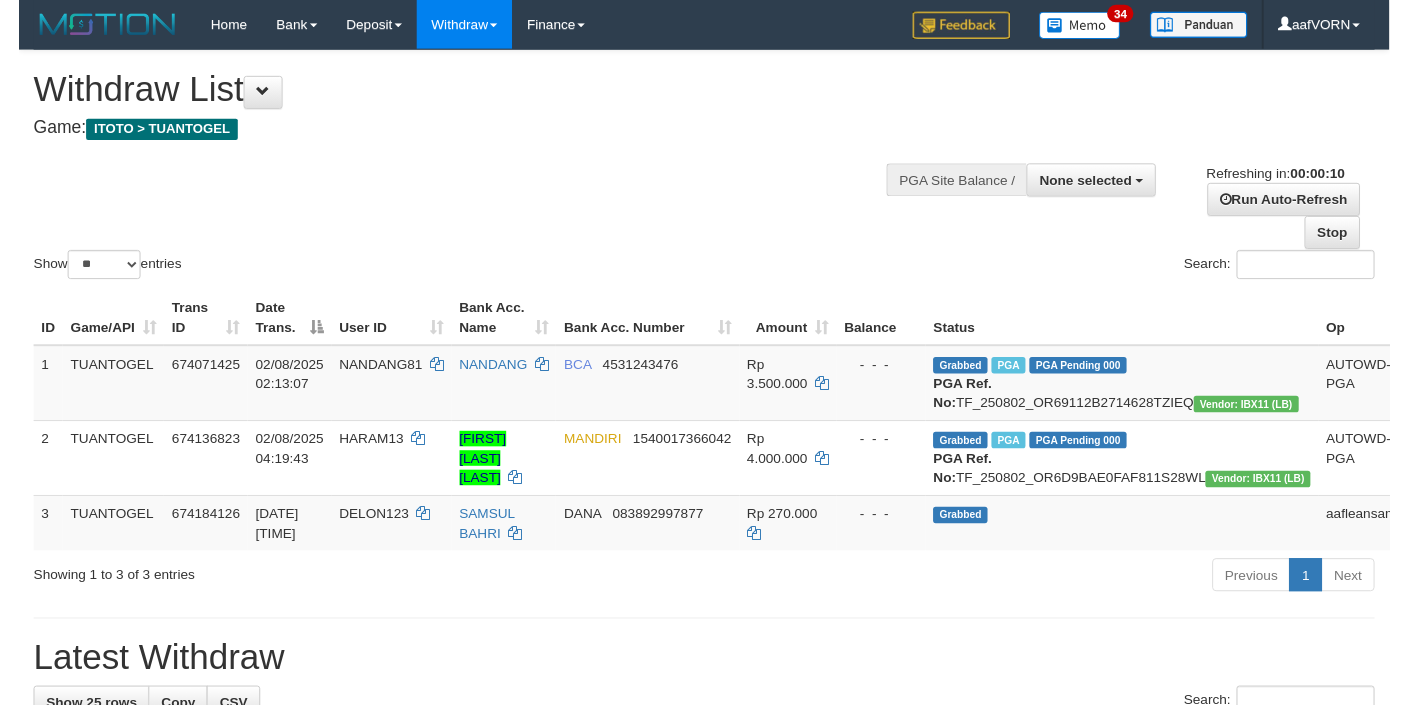 scroll, scrollTop: 0, scrollLeft: 0, axis: both 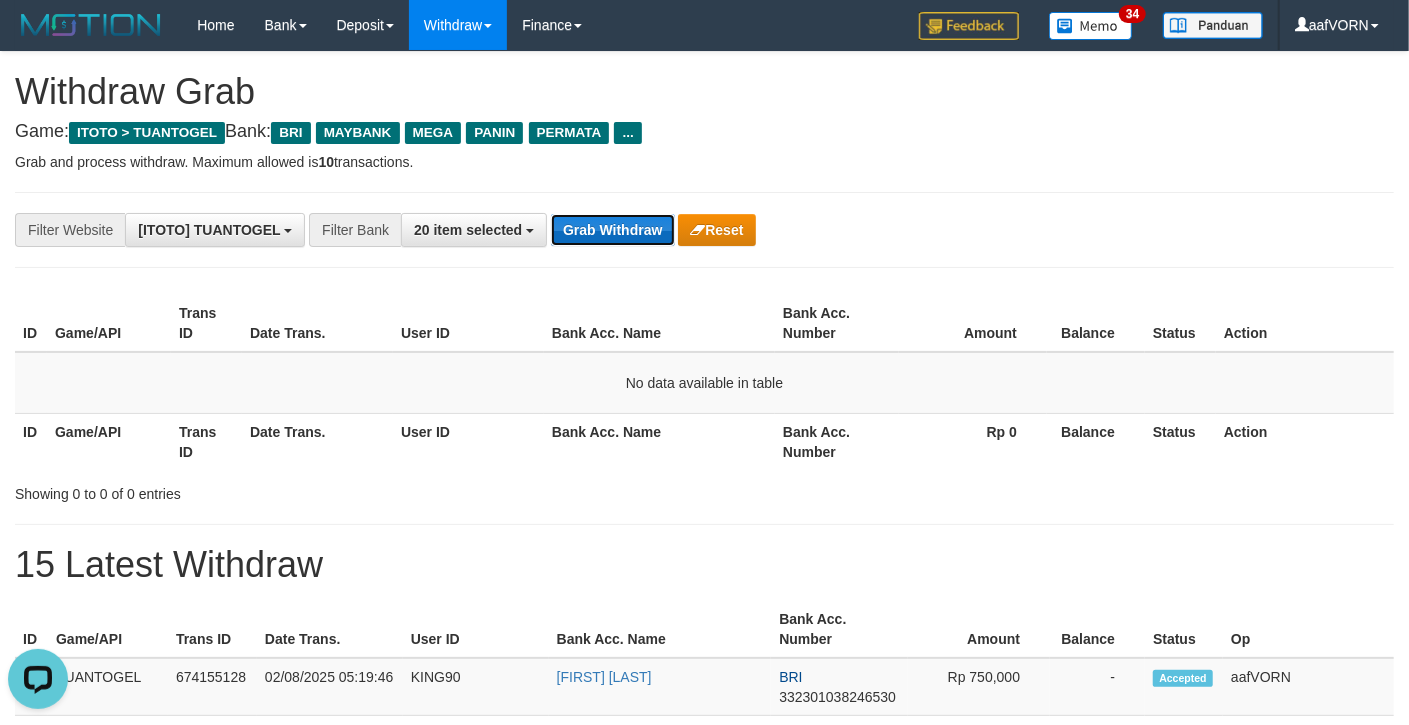 click on "Grab Withdraw" at bounding box center [612, 230] 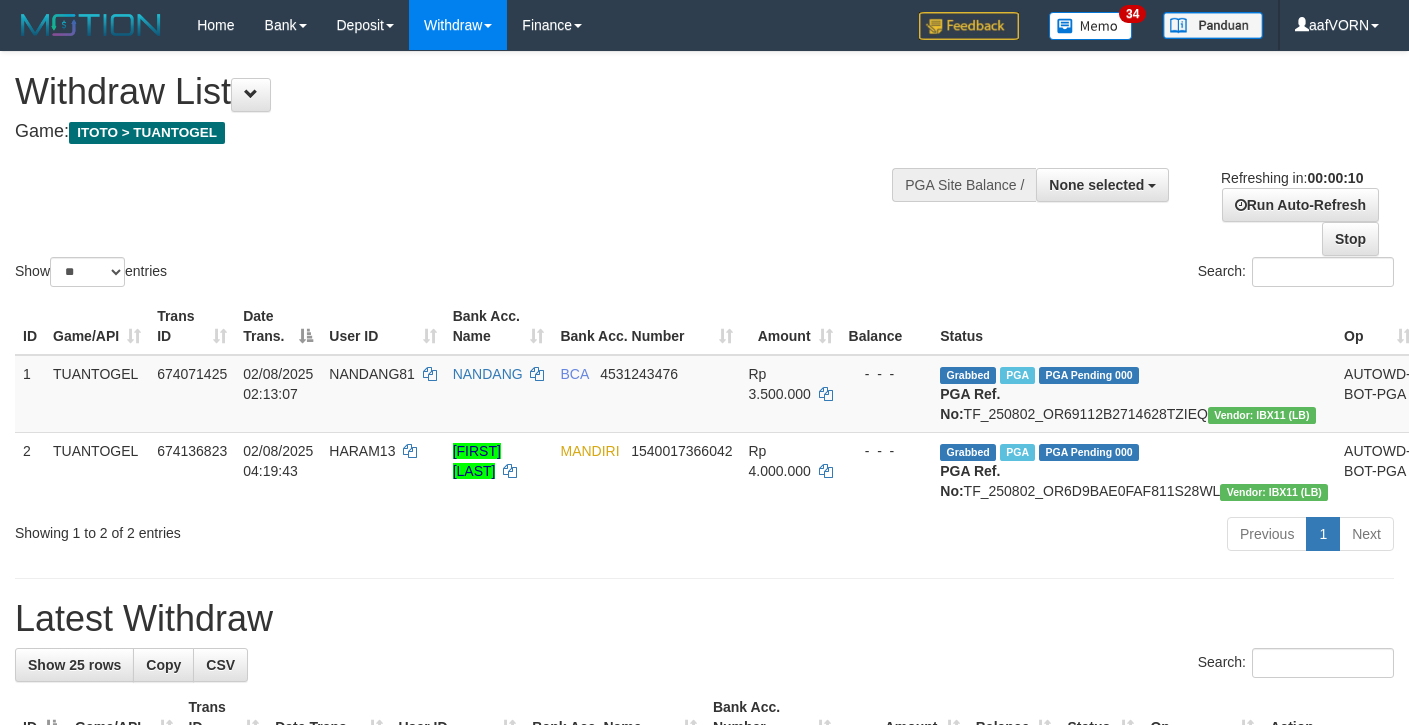 select 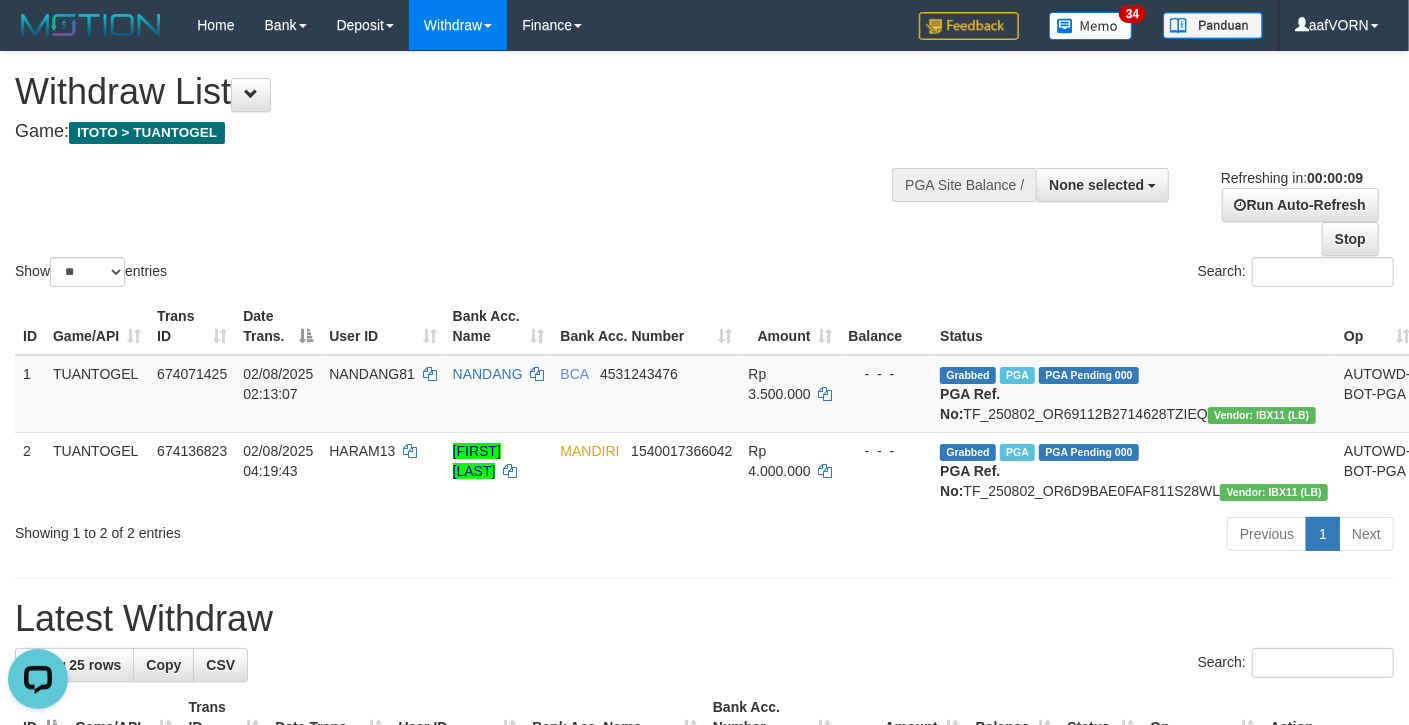 scroll, scrollTop: 0, scrollLeft: 0, axis: both 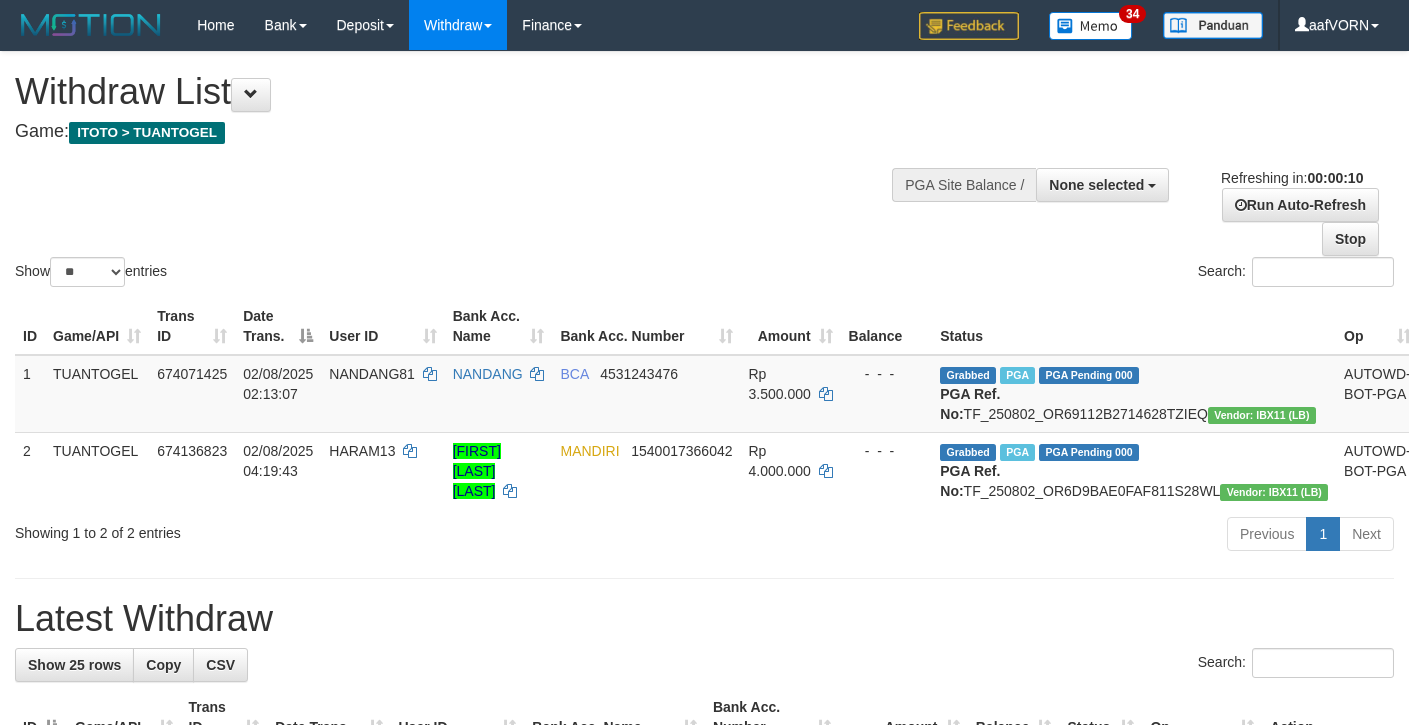 select 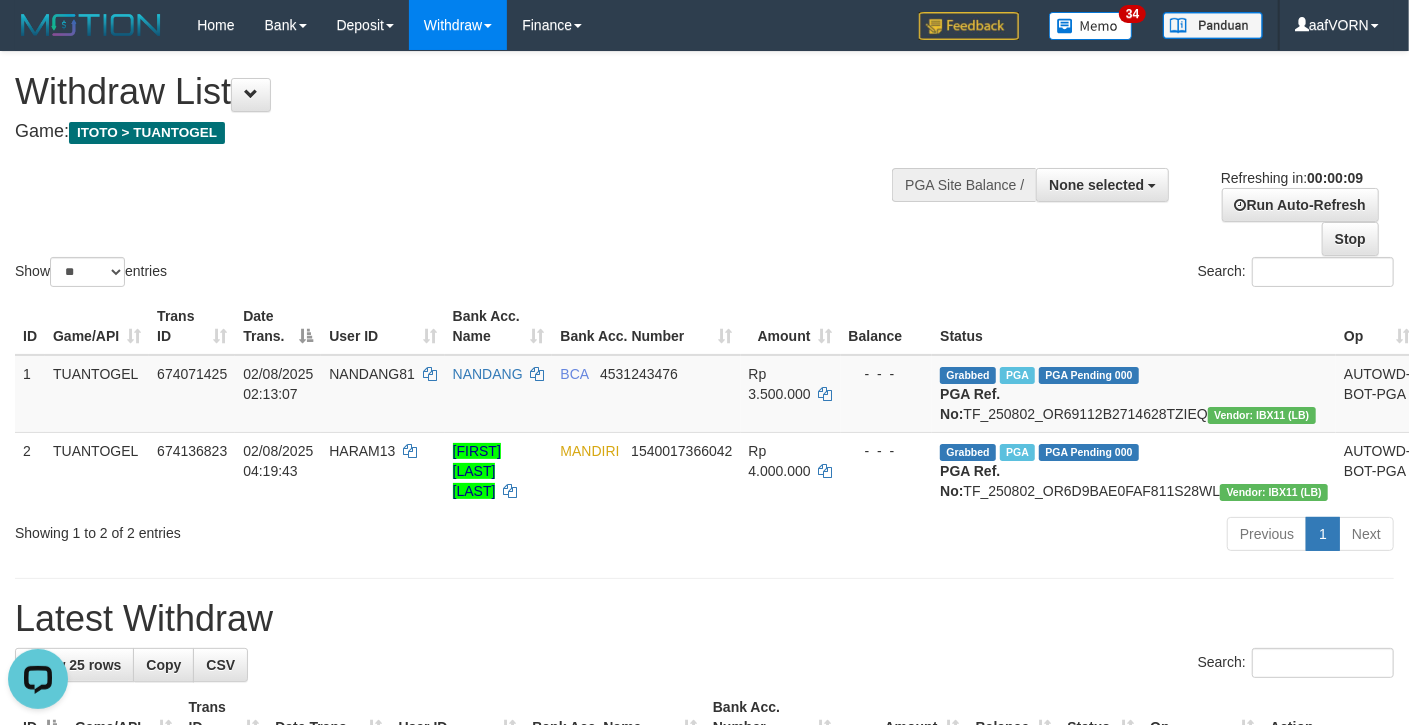 scroll, scrollTop: 0, scrollLeft: 0, axis: both 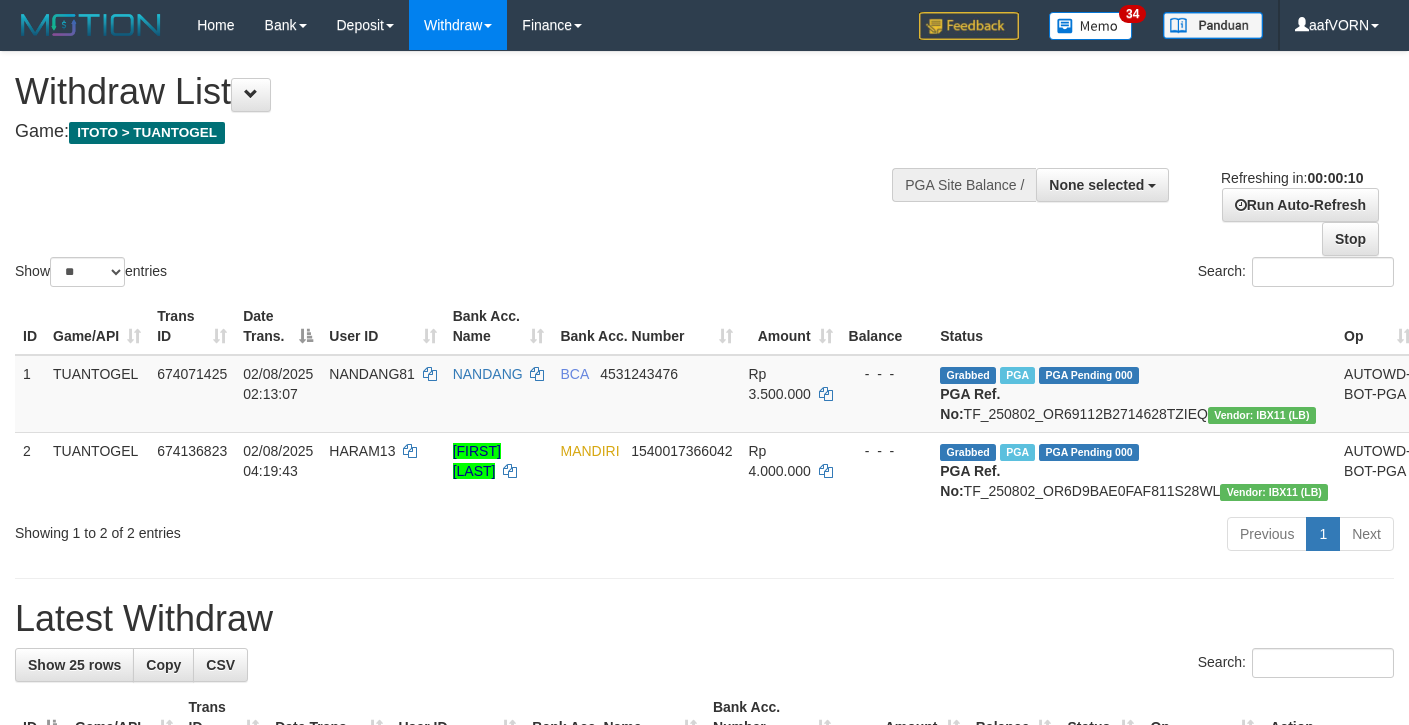 select 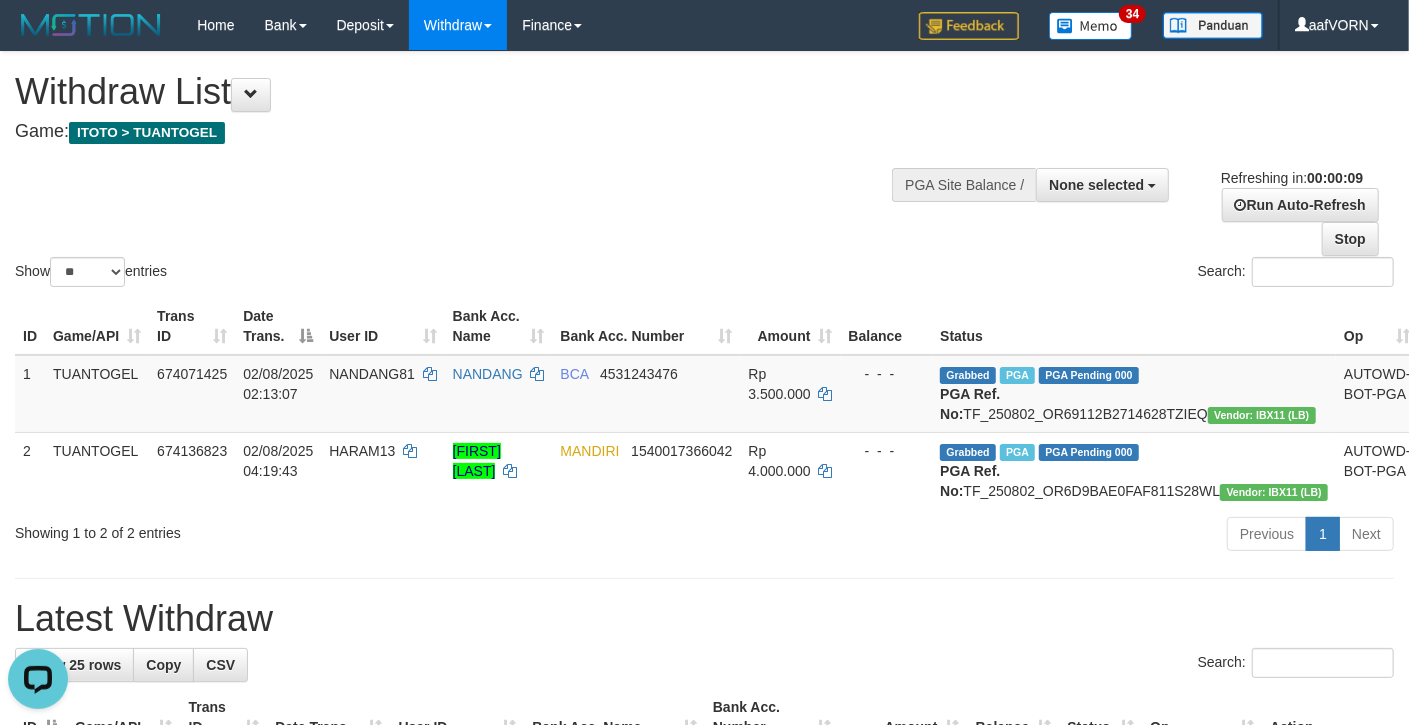 scroll, scrollTop: 0, scrollLeft: 0, axis: both 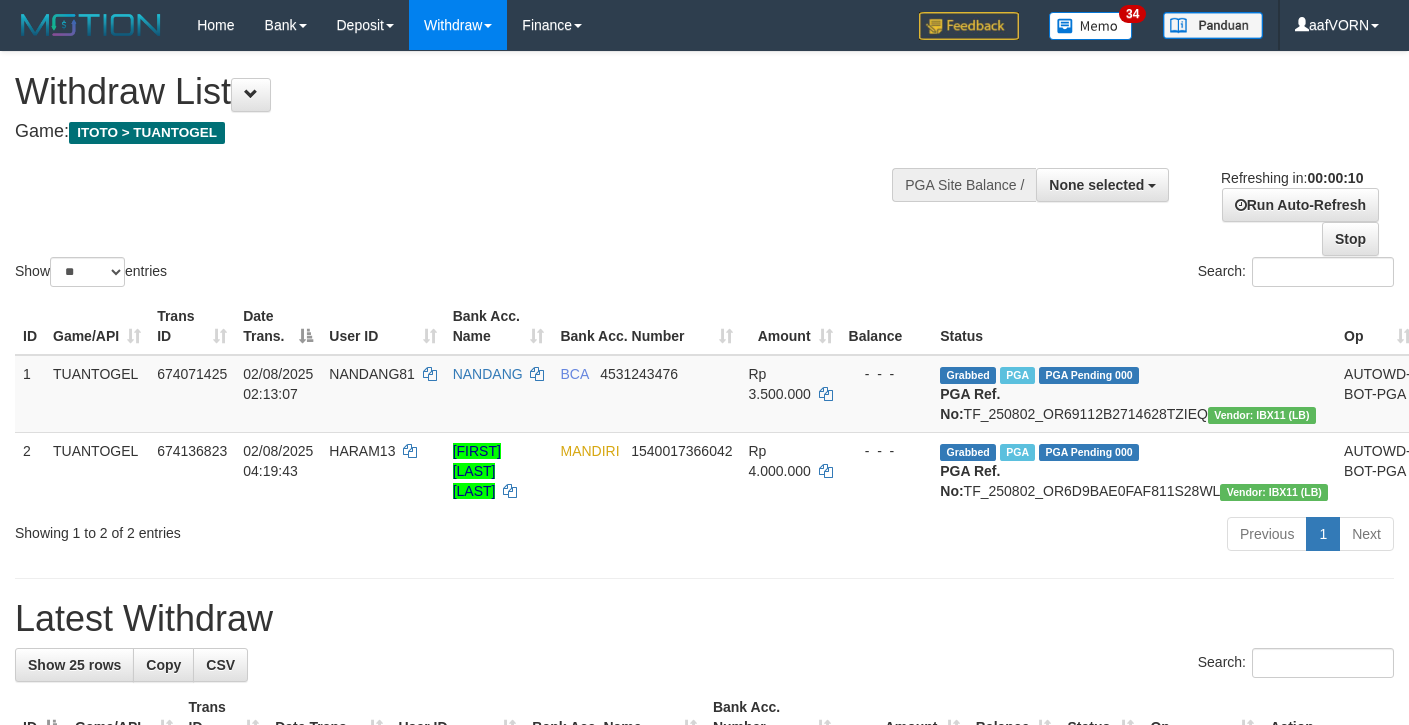 select 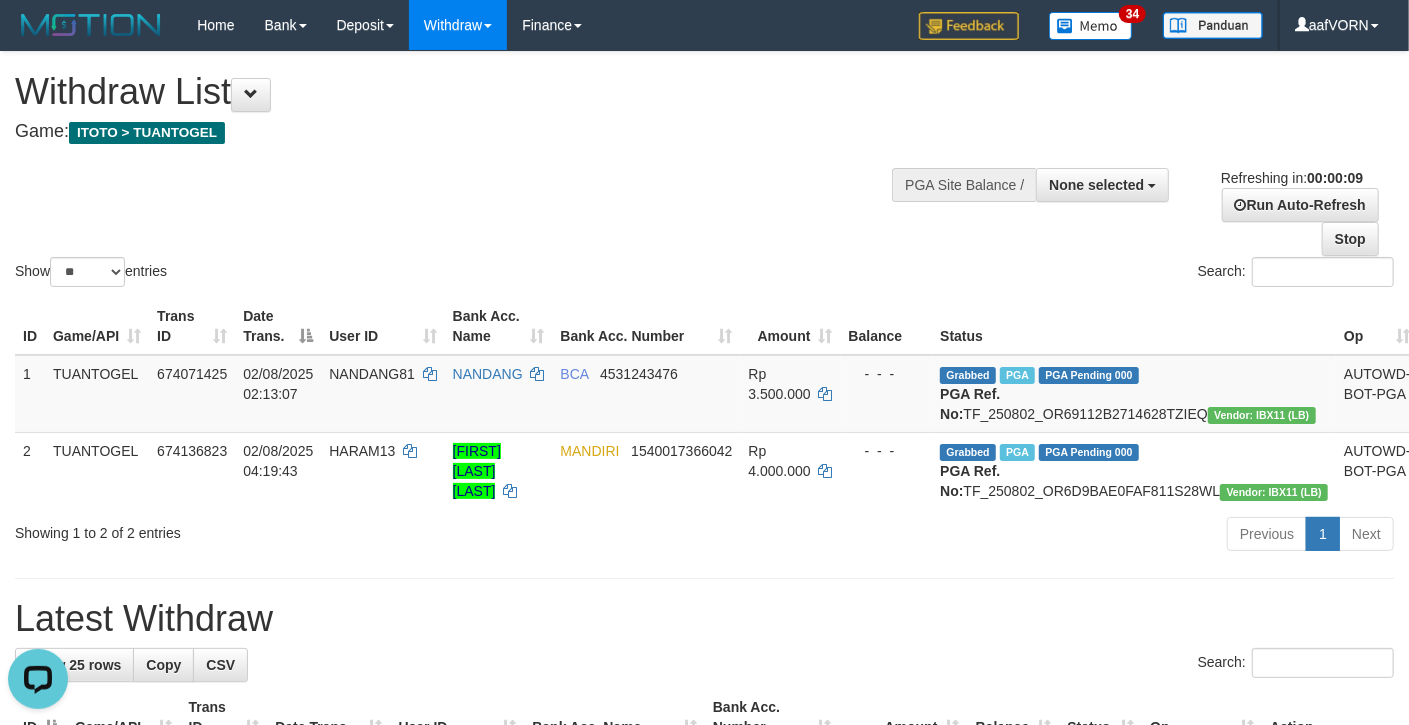 scroll, scrollTop: 0, scrollLeft: 0, axis: both 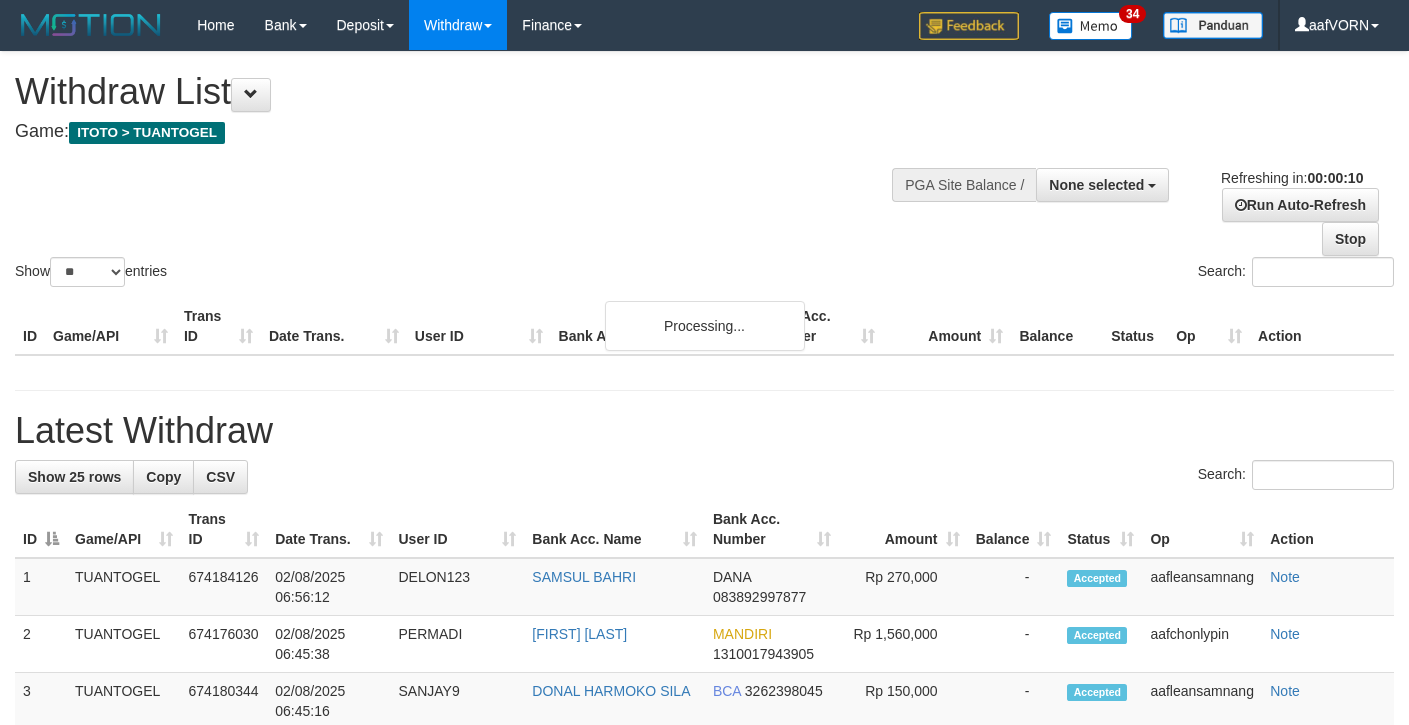 select 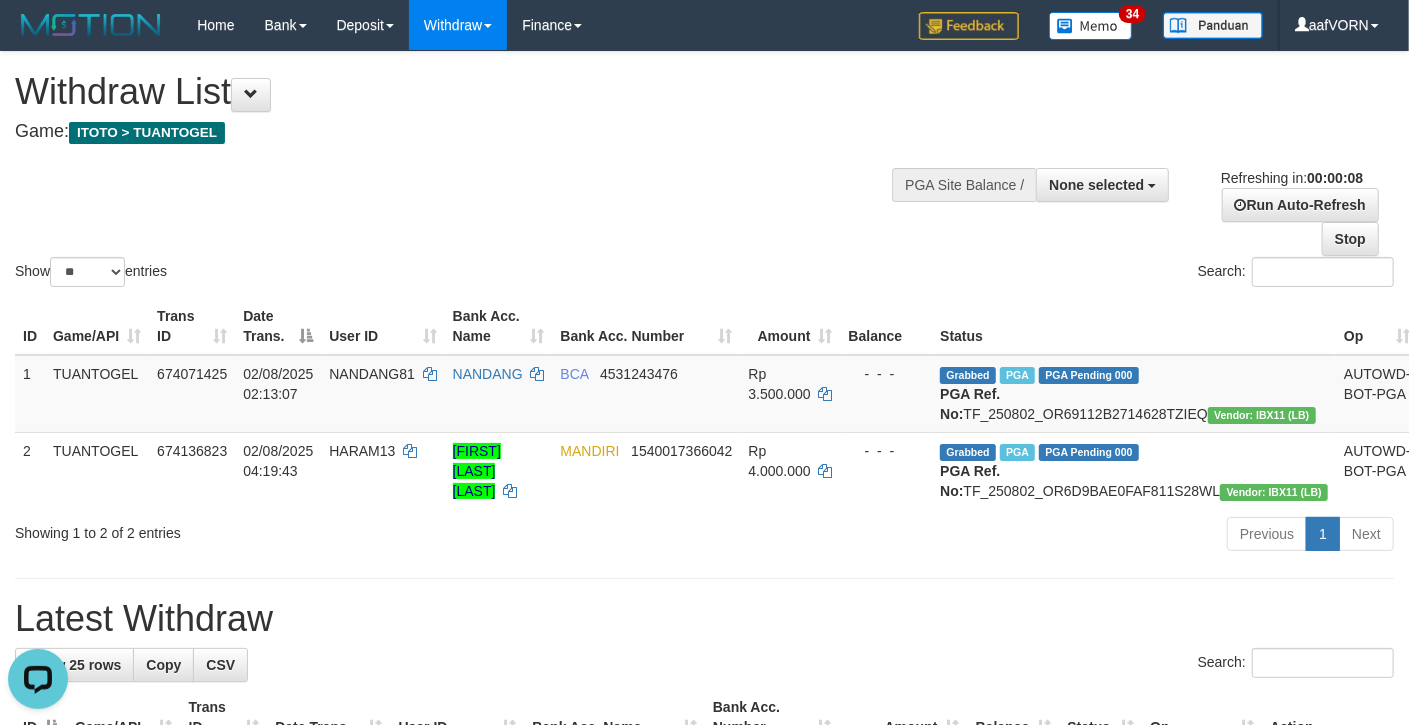 scroll, scrollTop: 0, scrollLeft: 0, axis: both 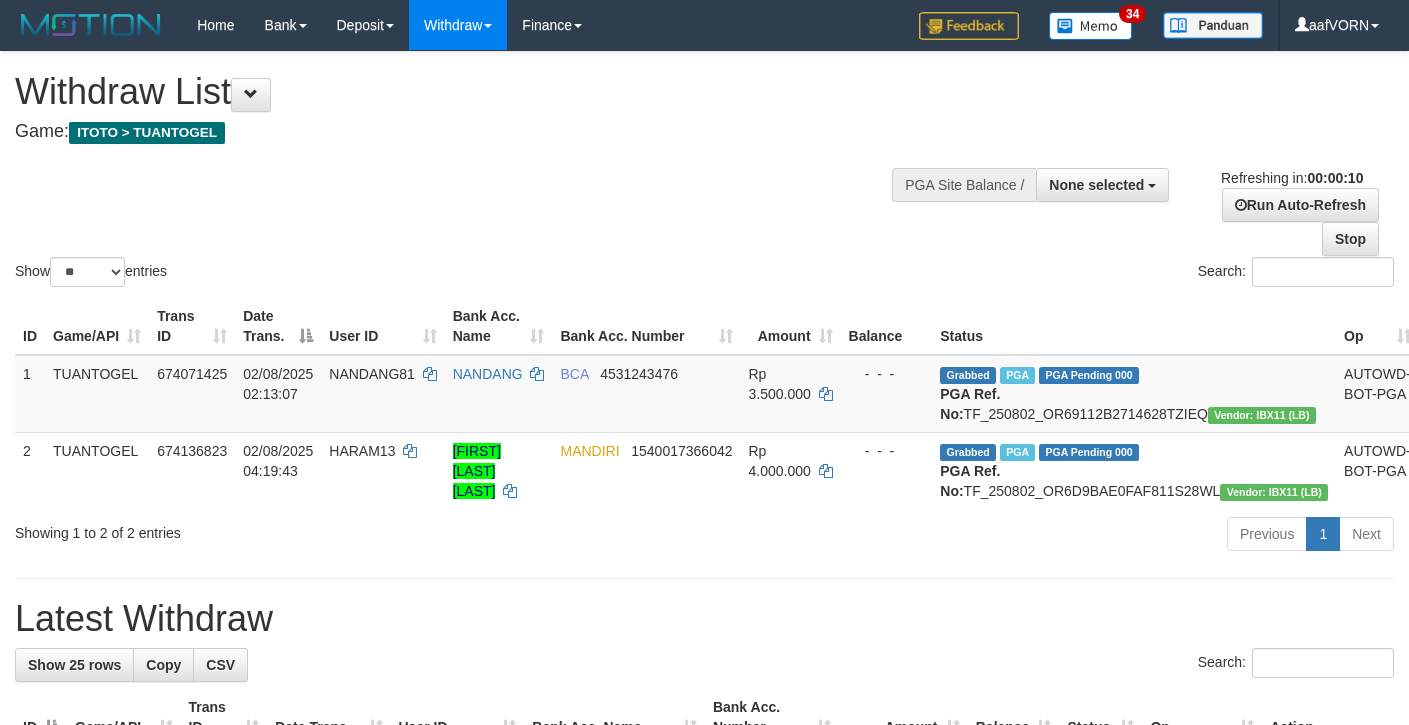 select 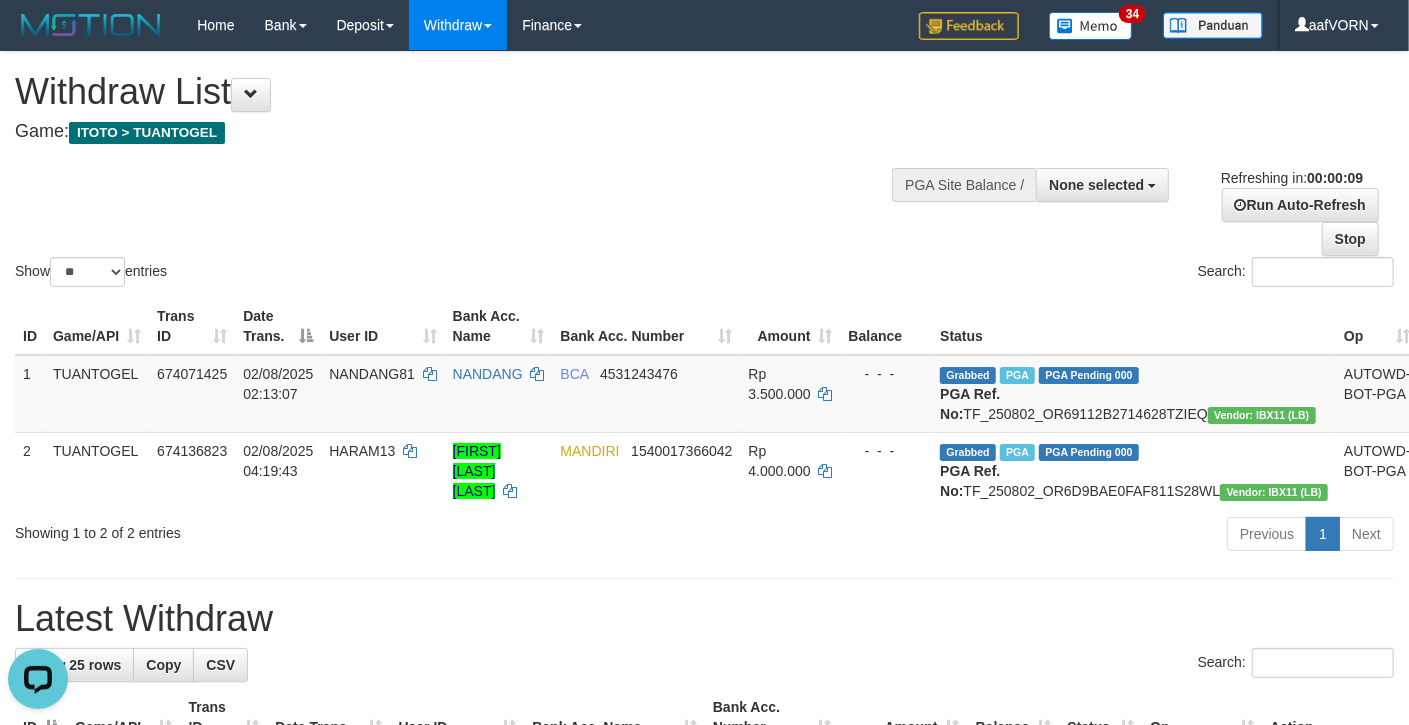 scroll, scrollTop: 0, scrollLeft: 0, axis: both 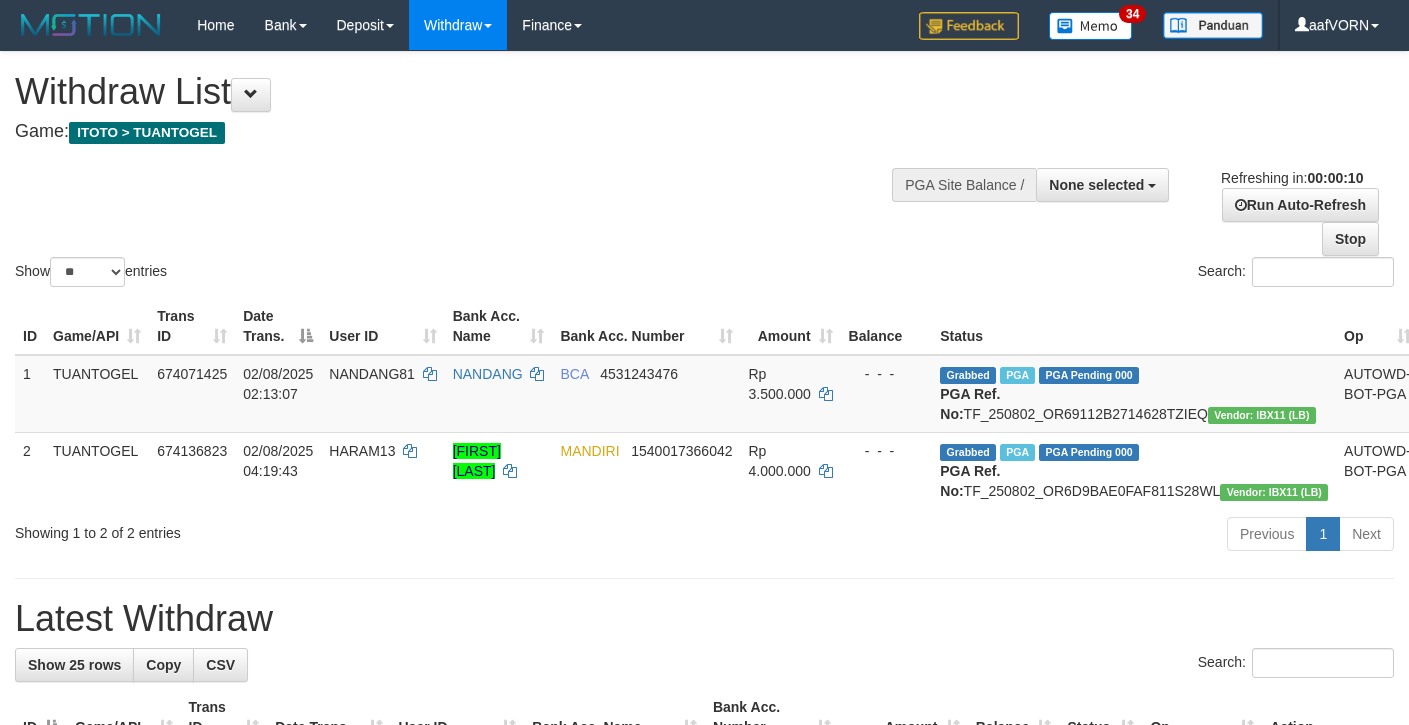 select 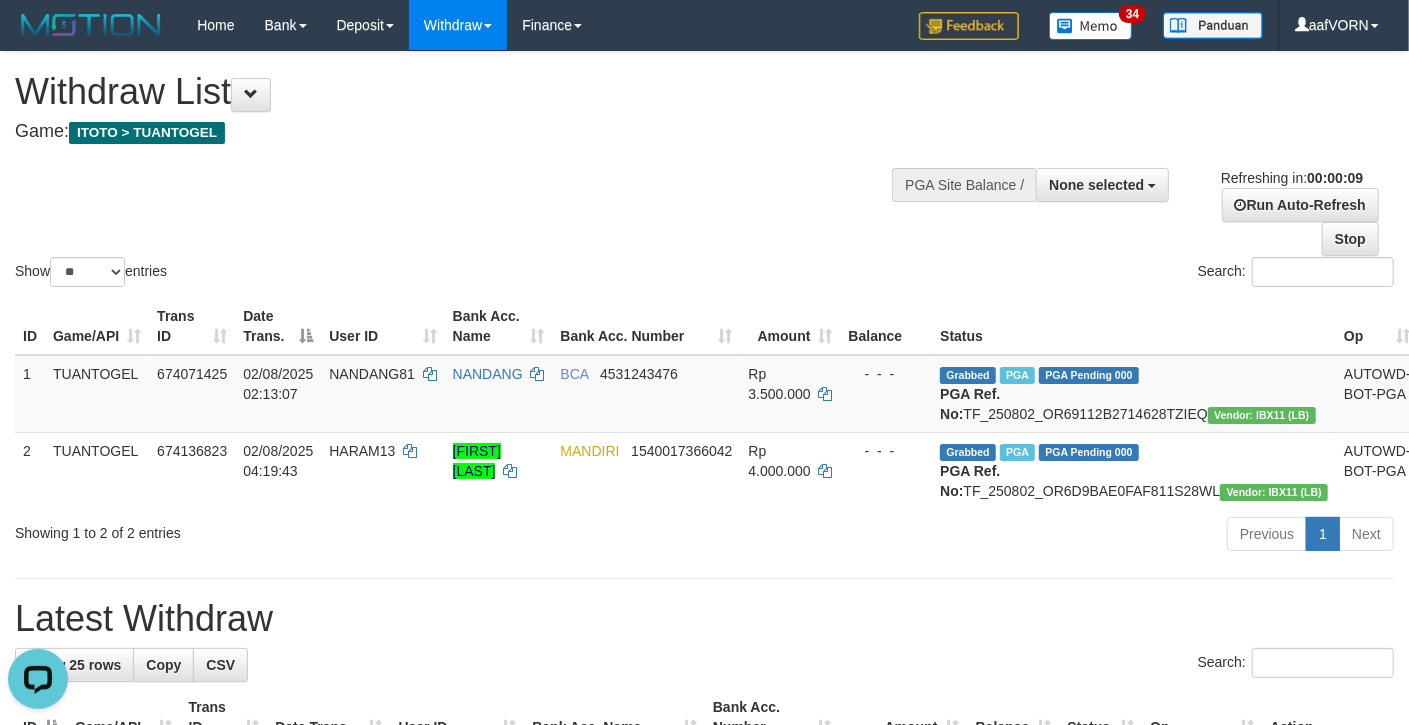 scroll, scrollTop: 0, scrollLeft: 0, axis: both 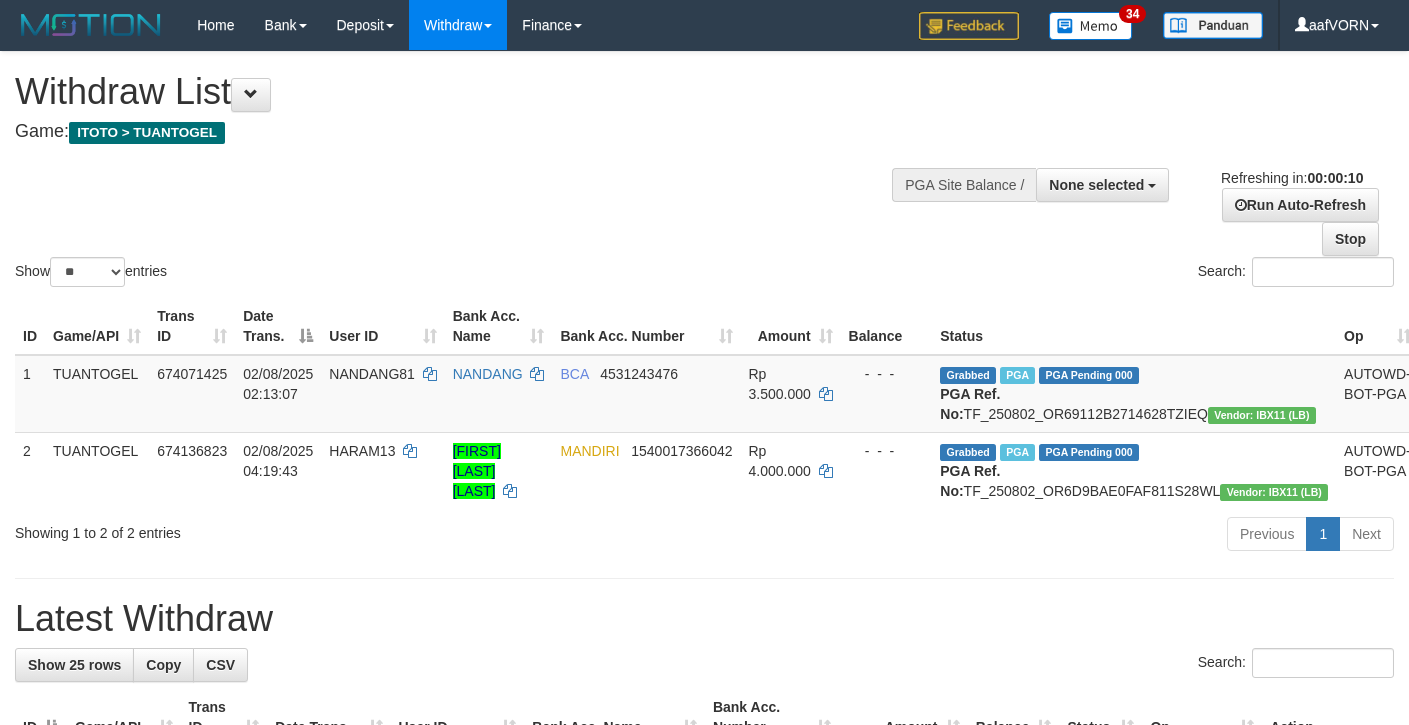 select 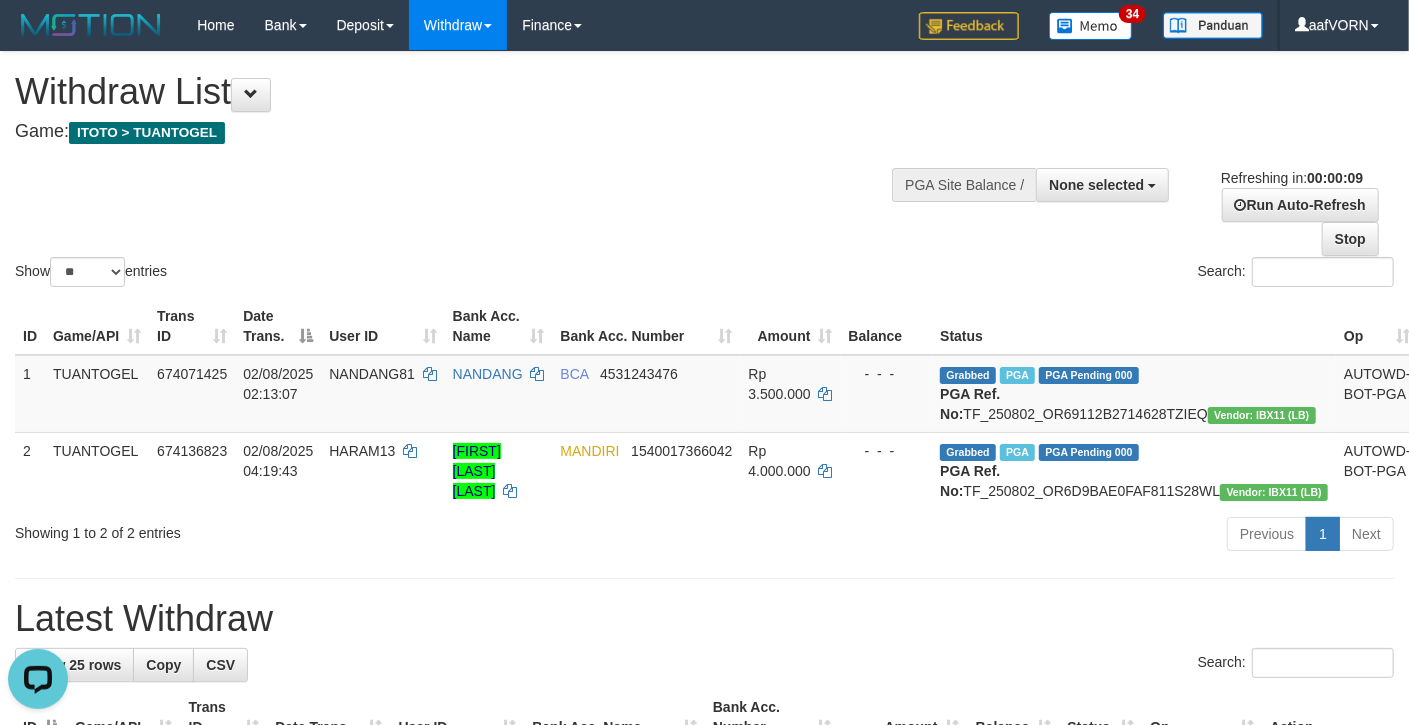 scroll, scrollTop: 0, scrollLeft: 0, axis: both 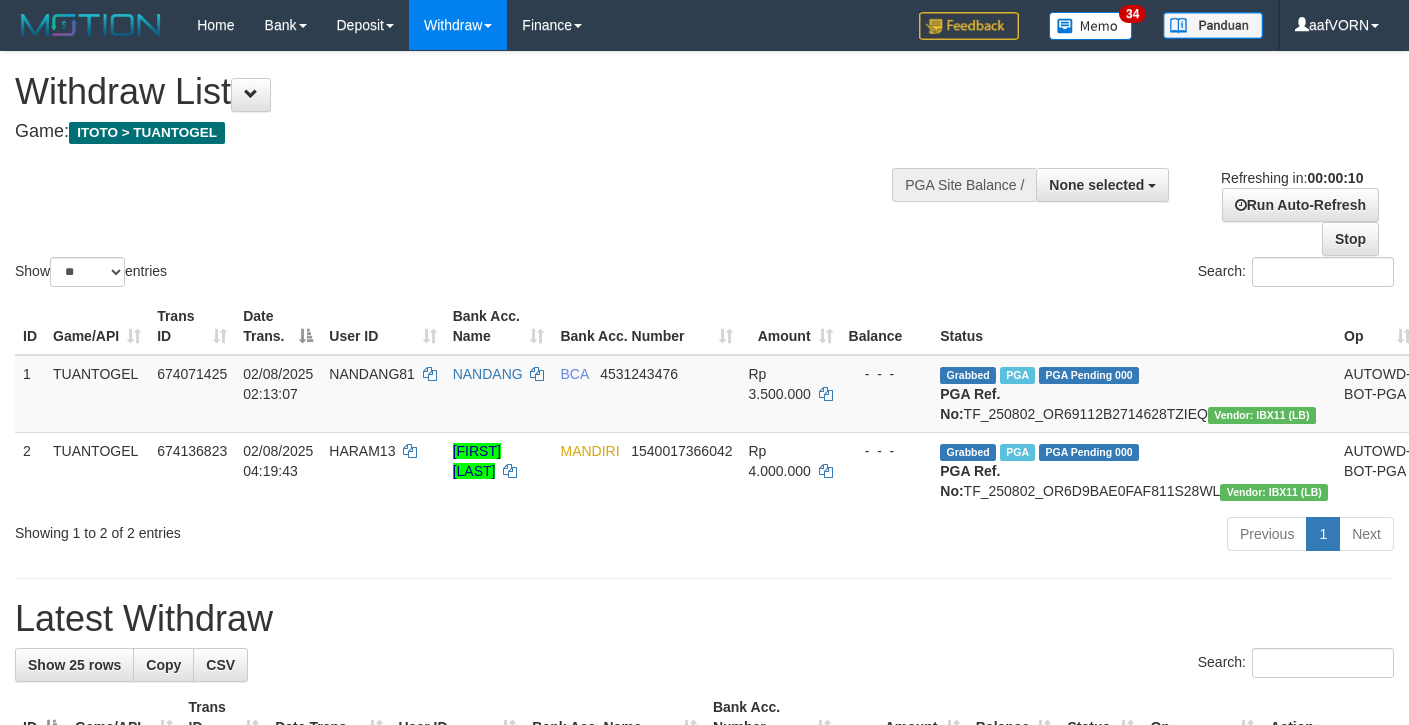 select 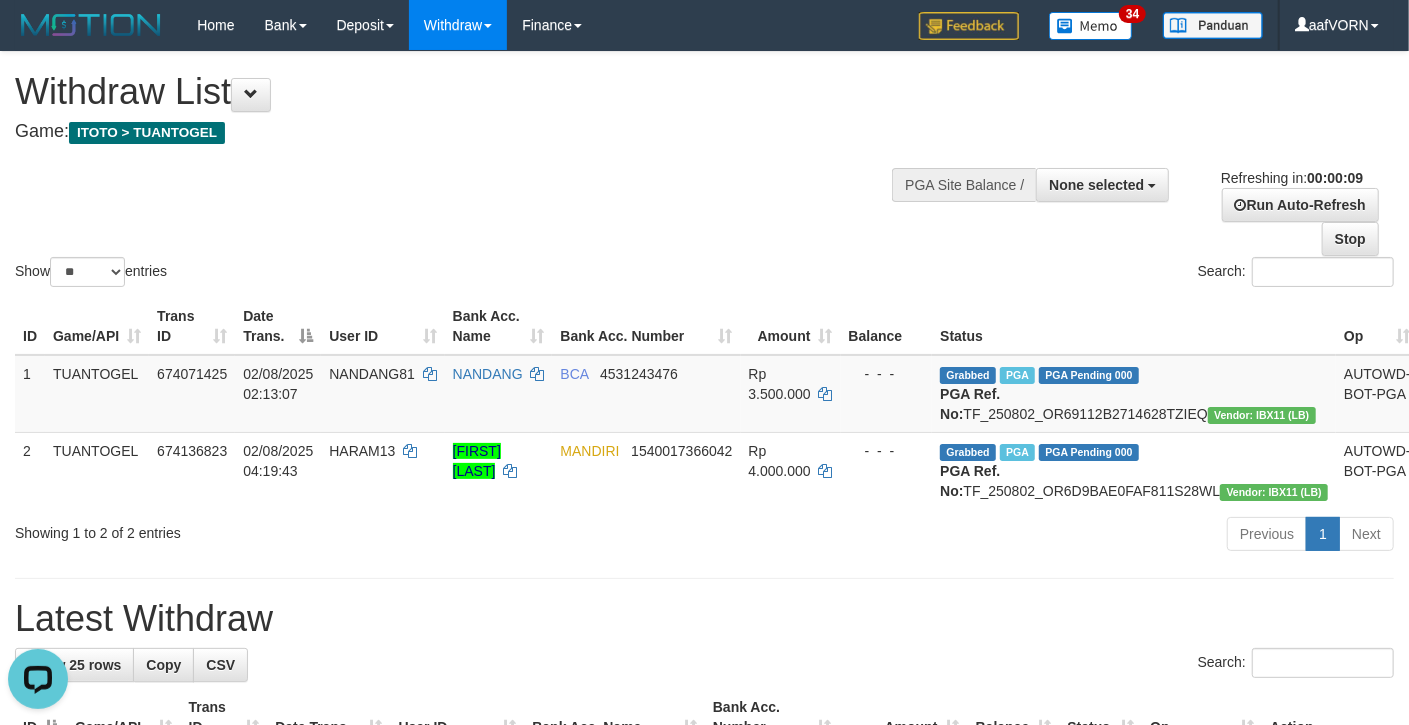 scroll, scrollTop: 0, scrollLeft: 0, axis: both 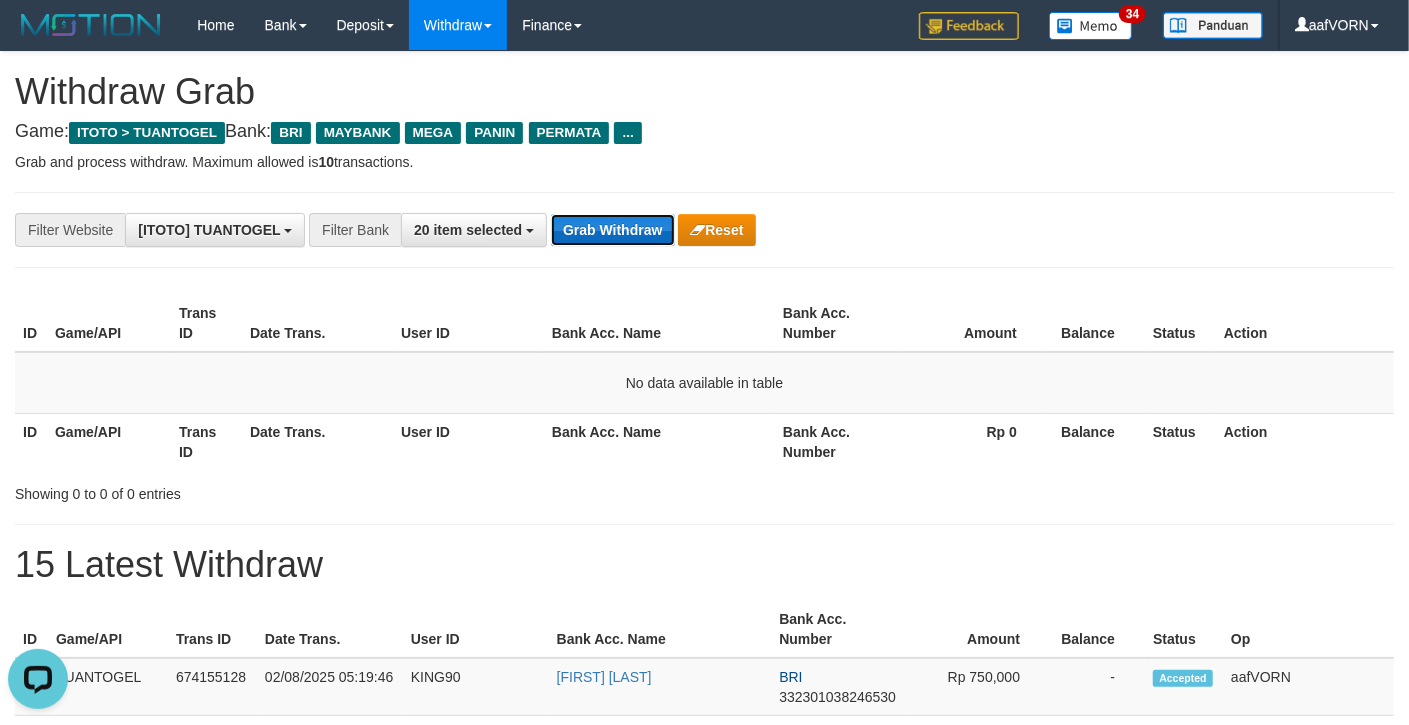 click on "Grab Withdraw" at bounding box center [612, 230] 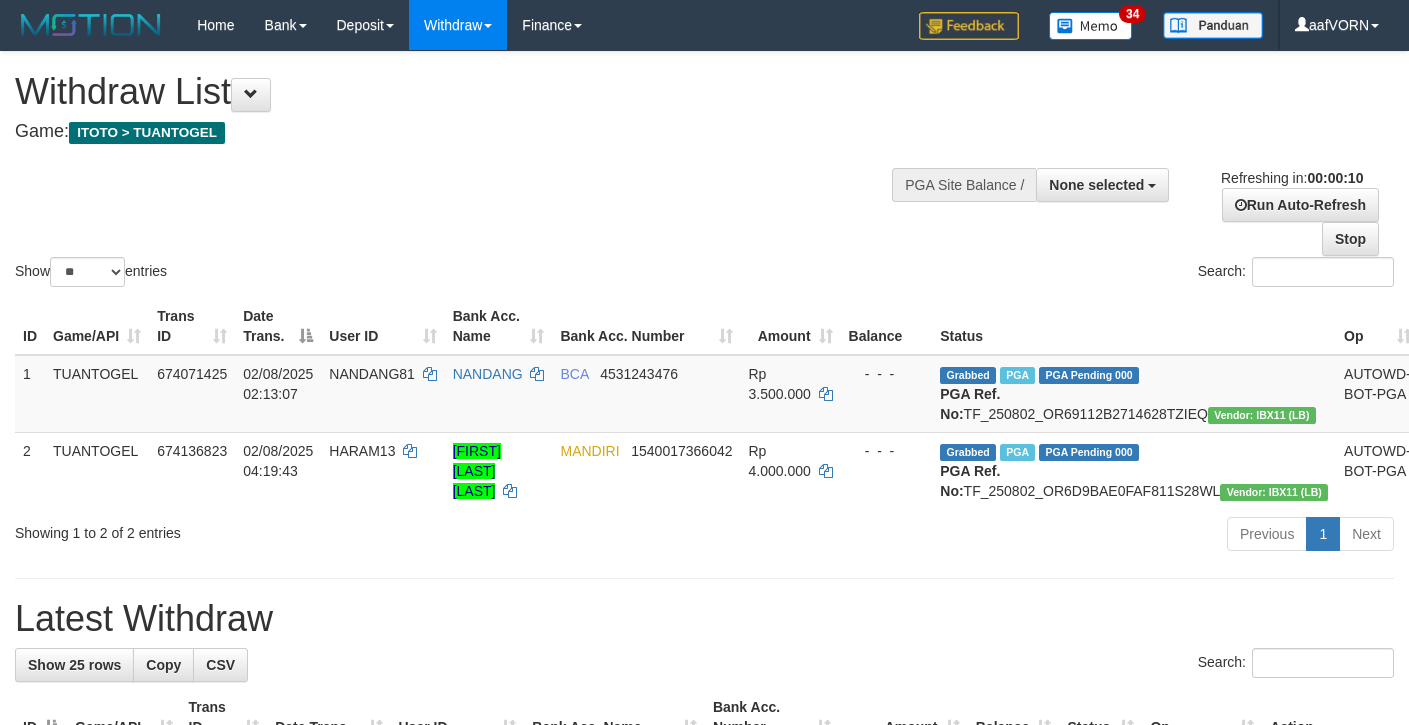 select 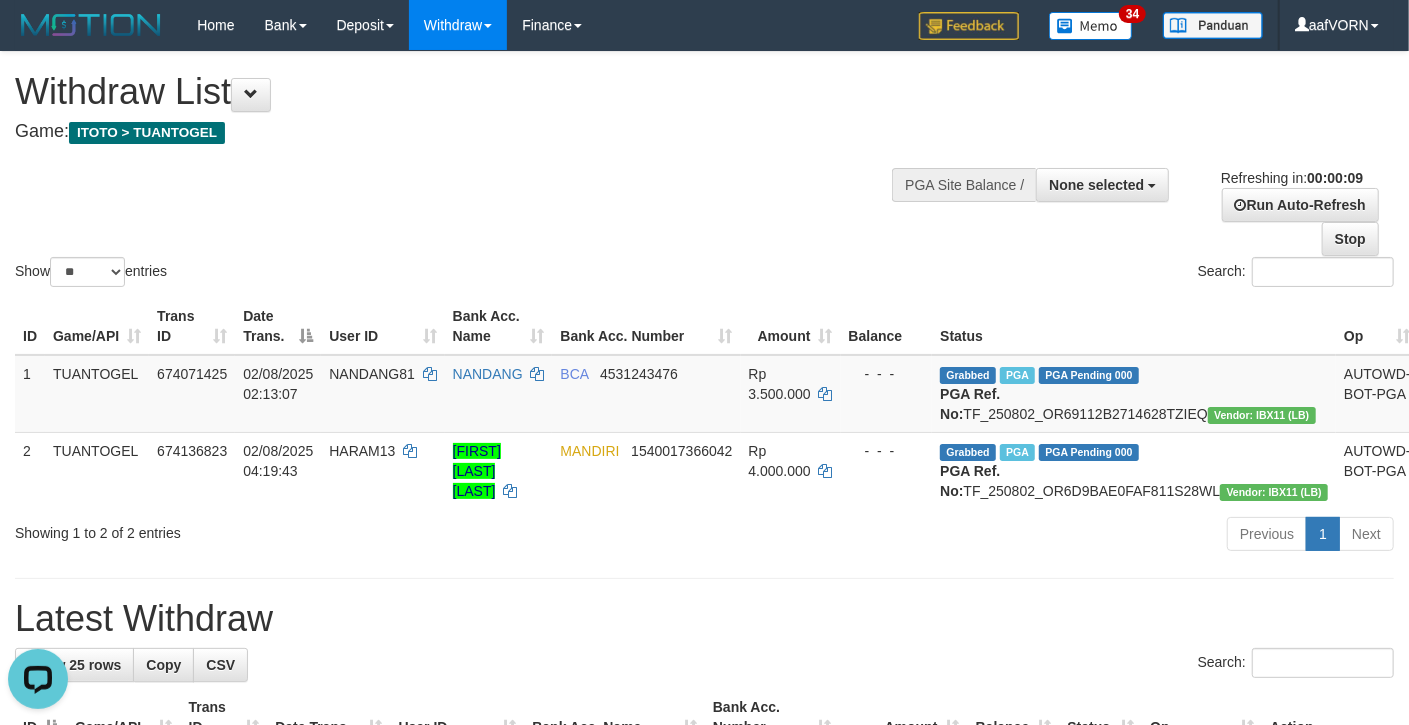 scroll, scrollTop: 0, scrollLeft: 0, axis: both 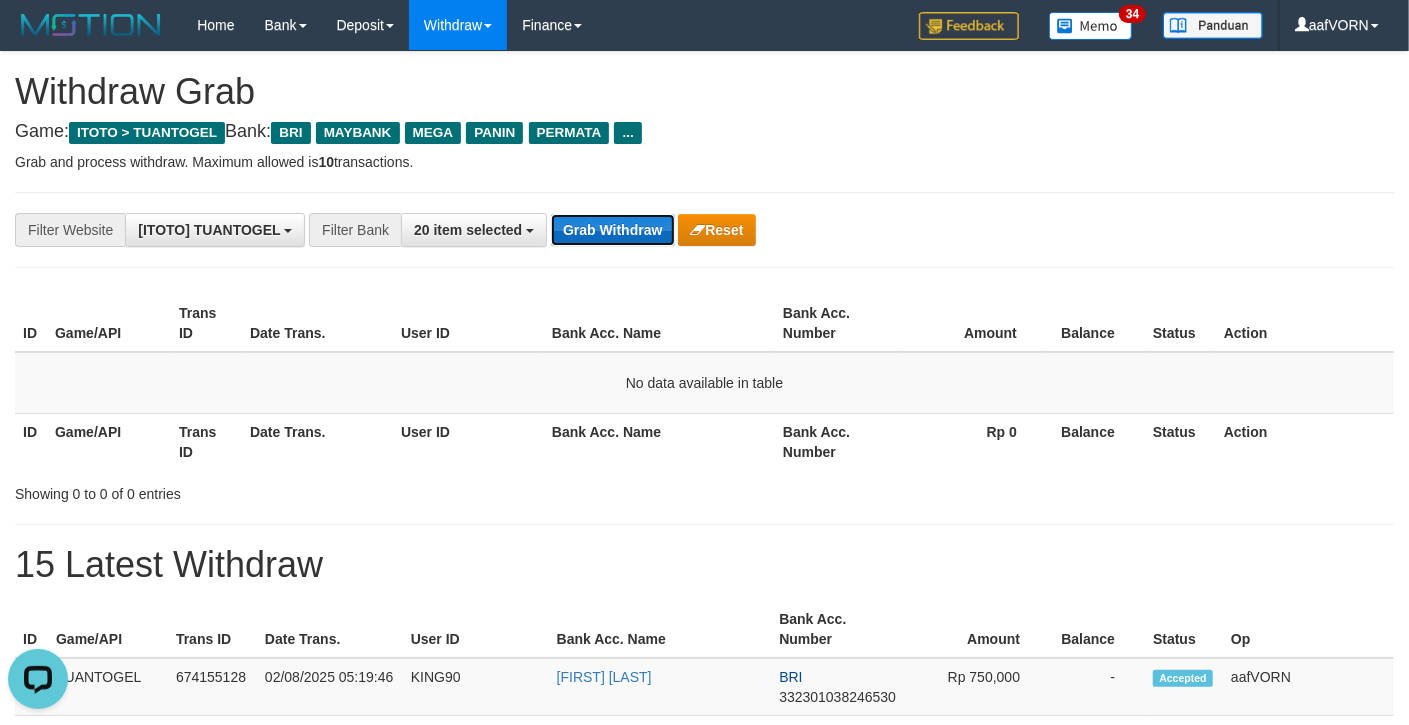 click on "Grab Withdraw" at bounding box center [612, 230] 